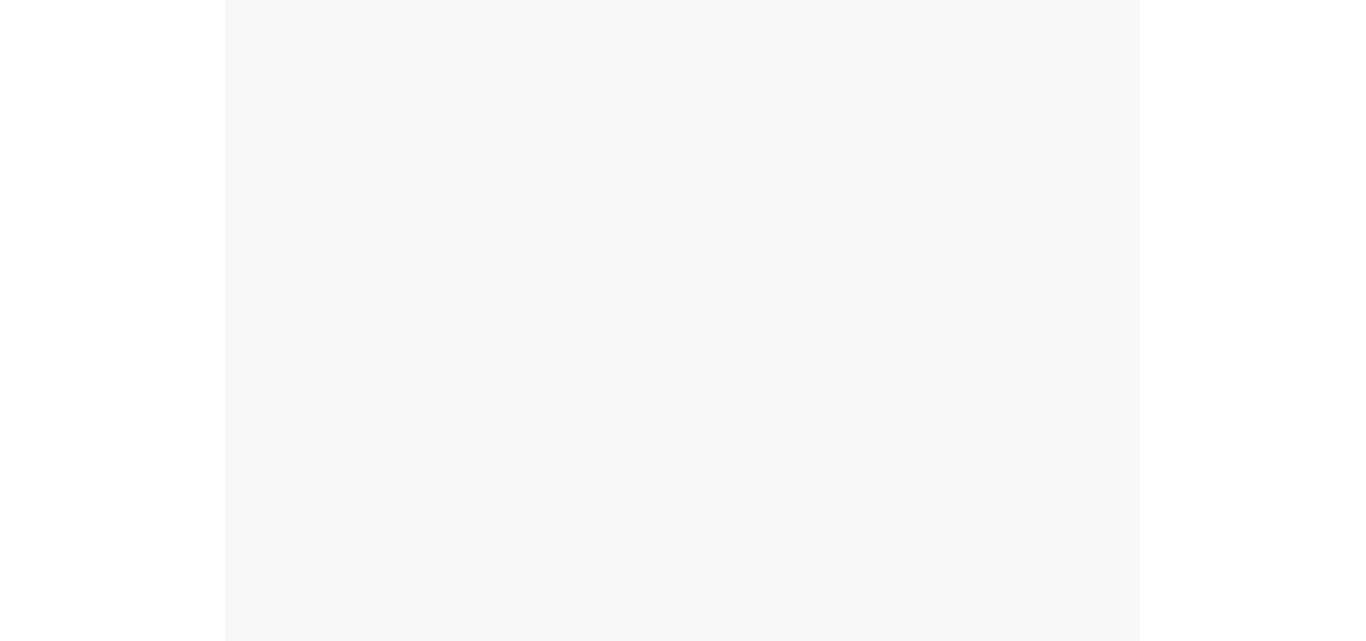 scroll, scrollTop: 0, scrollLeft: 0, axis: both 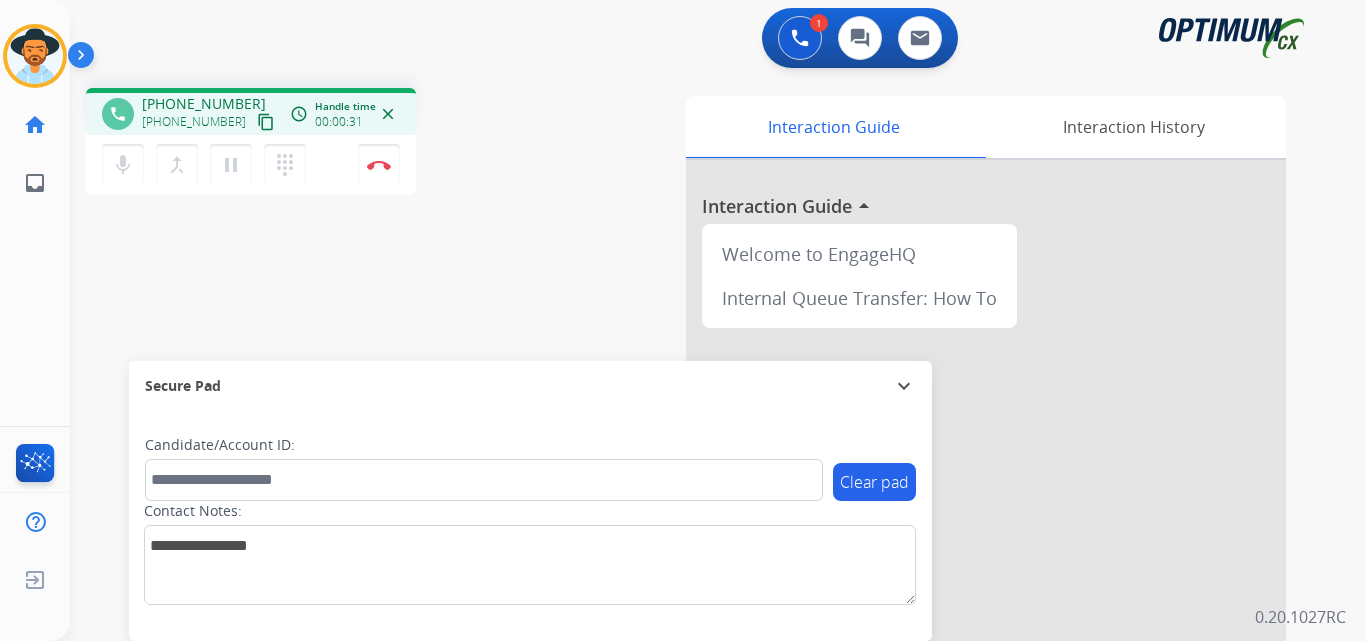 click on "+14075581433" at bounding box center [204, 104] 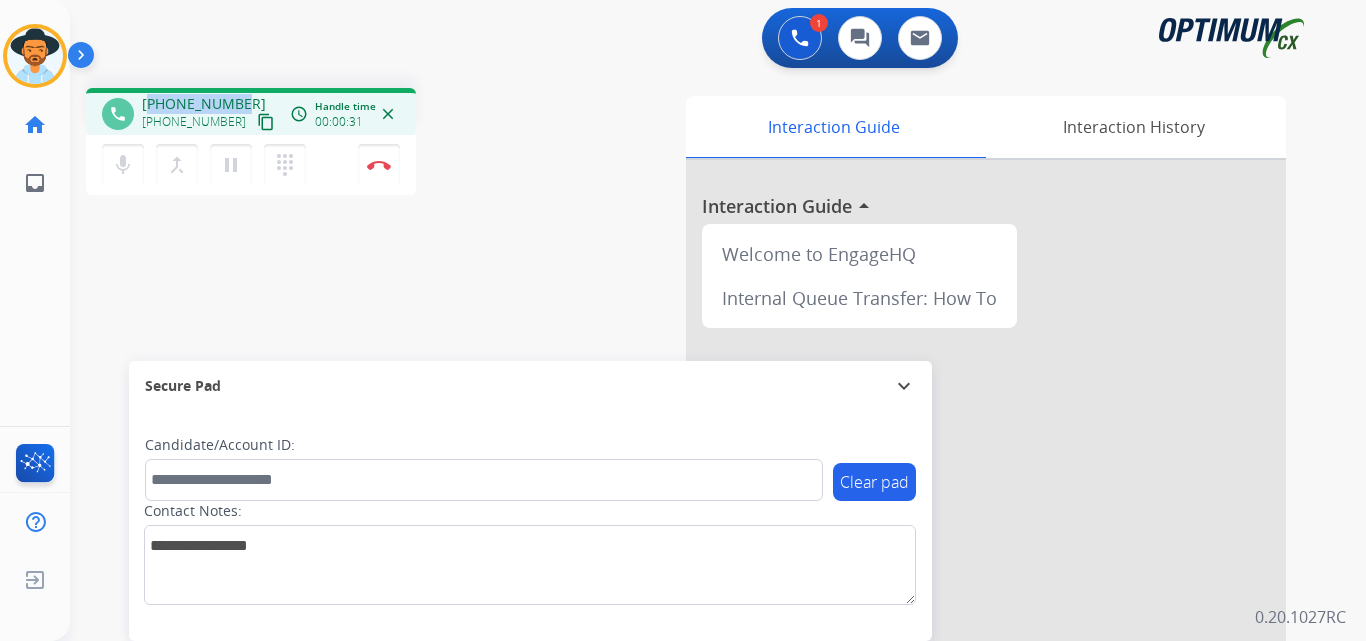 click on "+14075581433" at bounding box center (204, 104) 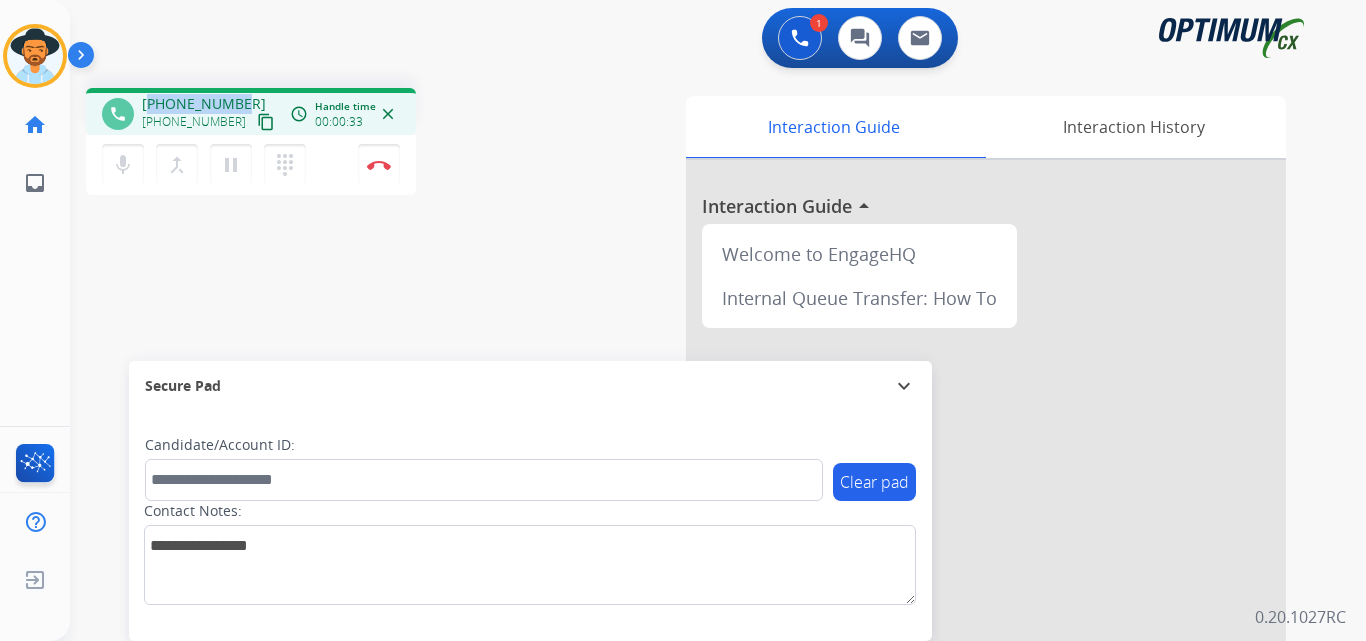 copy on "14075581433" 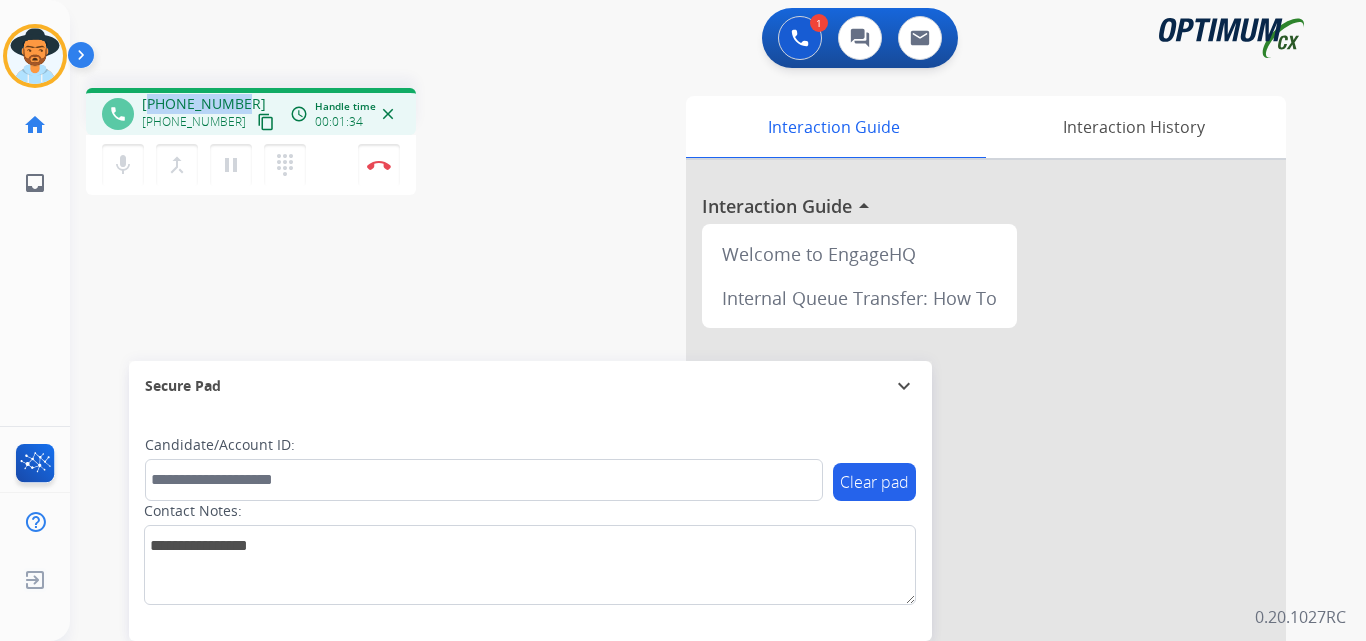 click on "+14075581433" at bounding box center [204, 104] 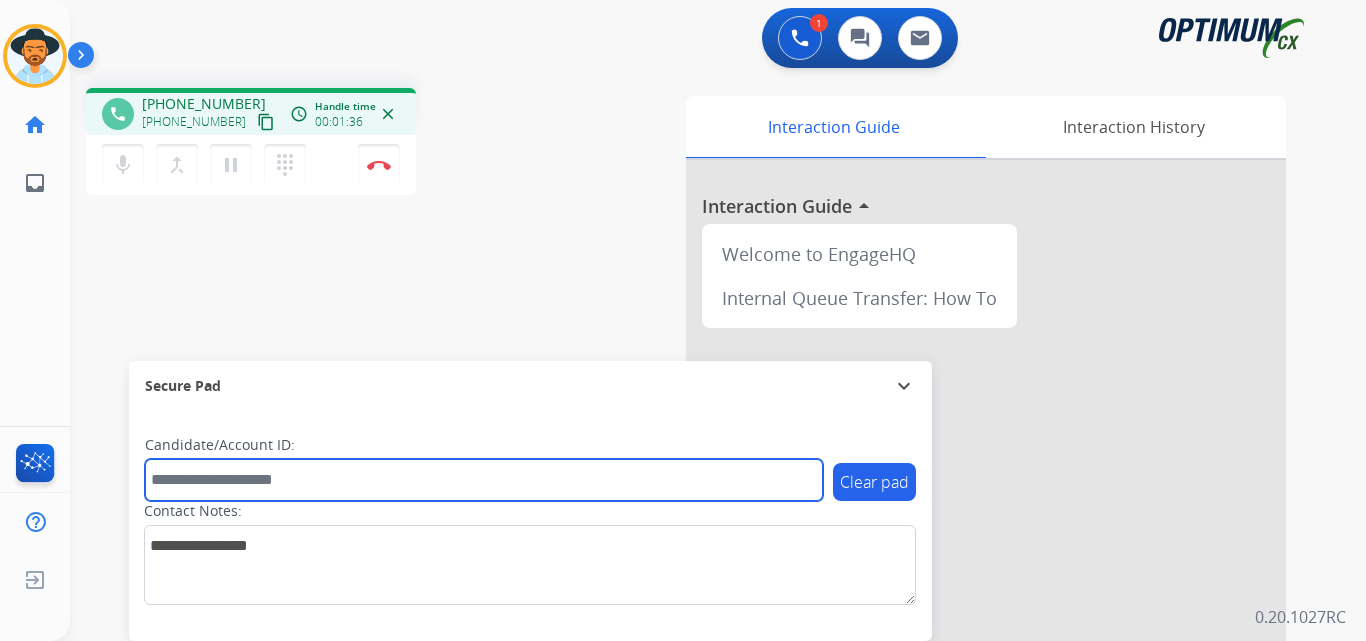 click at bounding box center (484, 480) 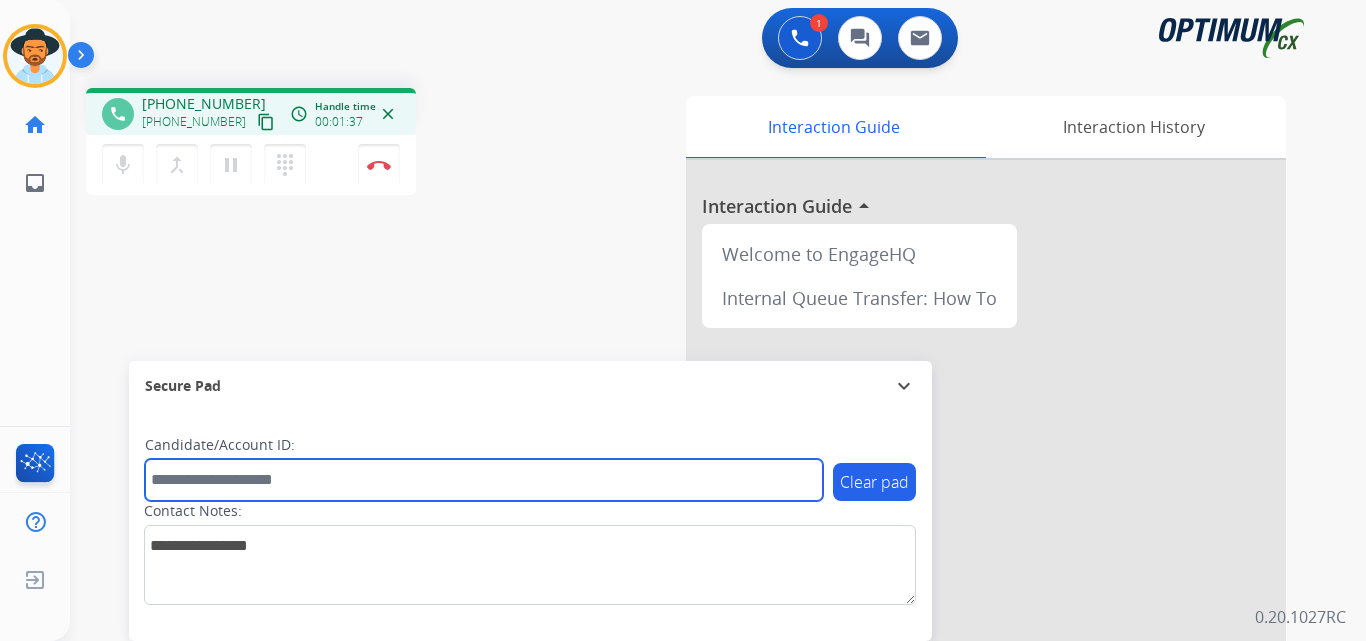 paste on "**********" 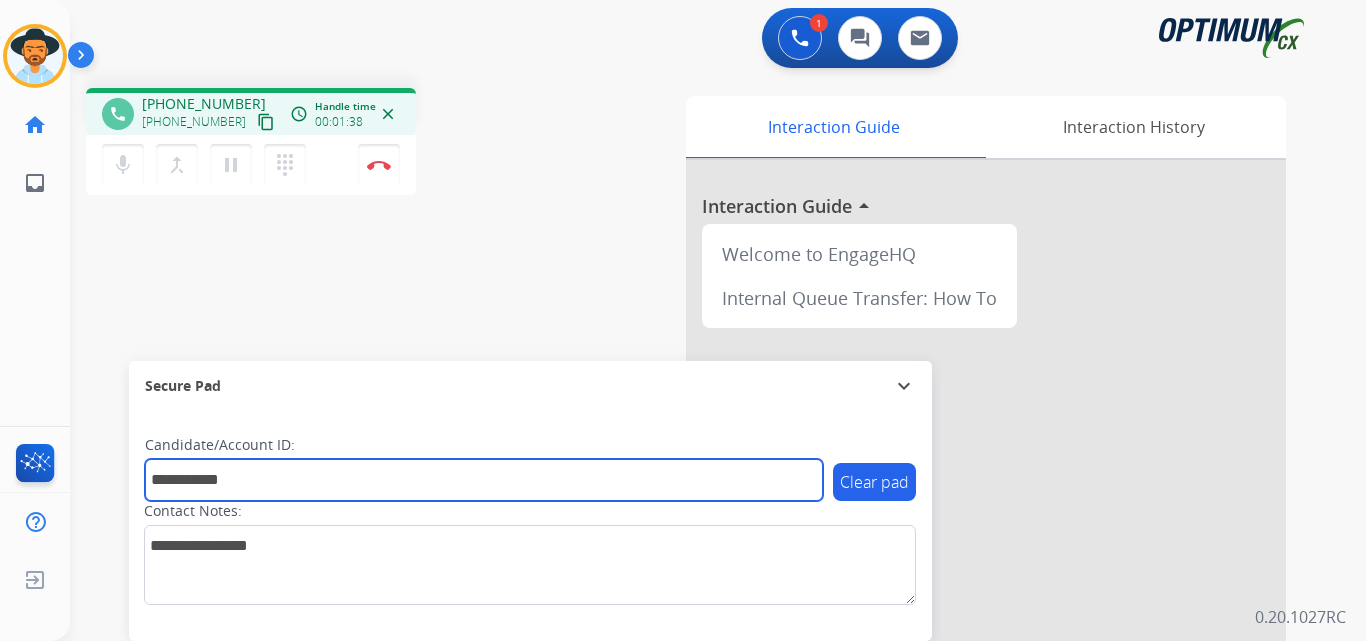 click on "**********" at bounding box center (484, 480) 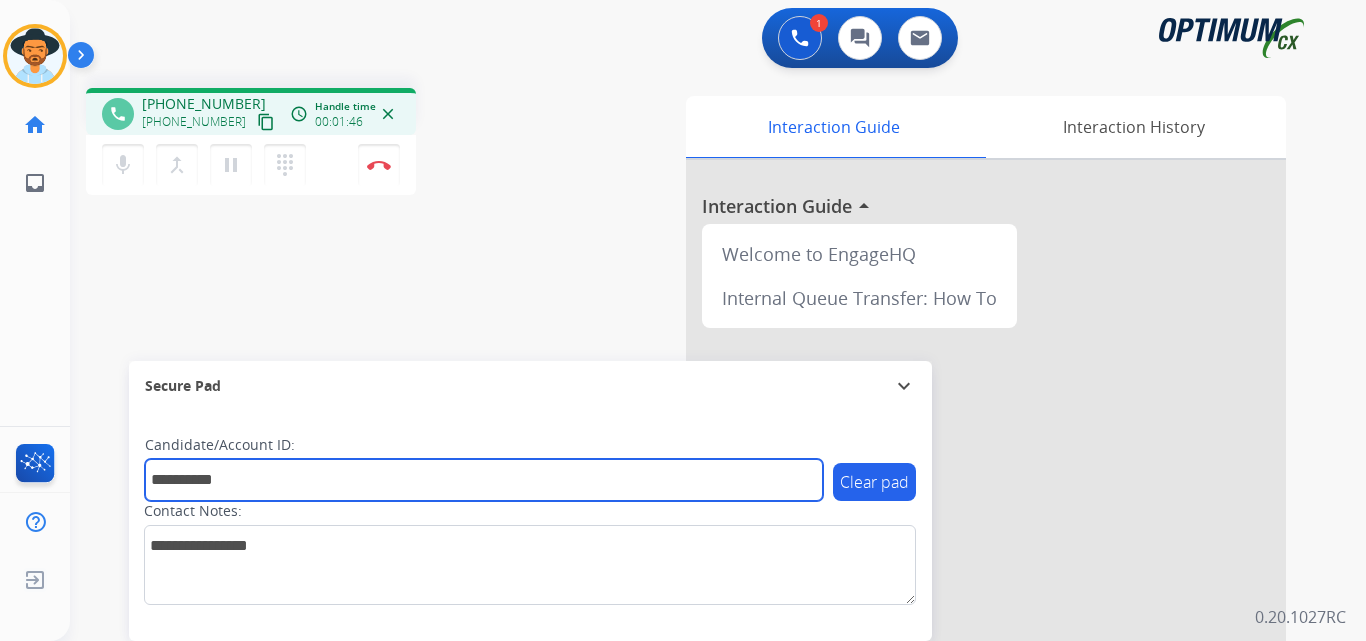 type on "**********" 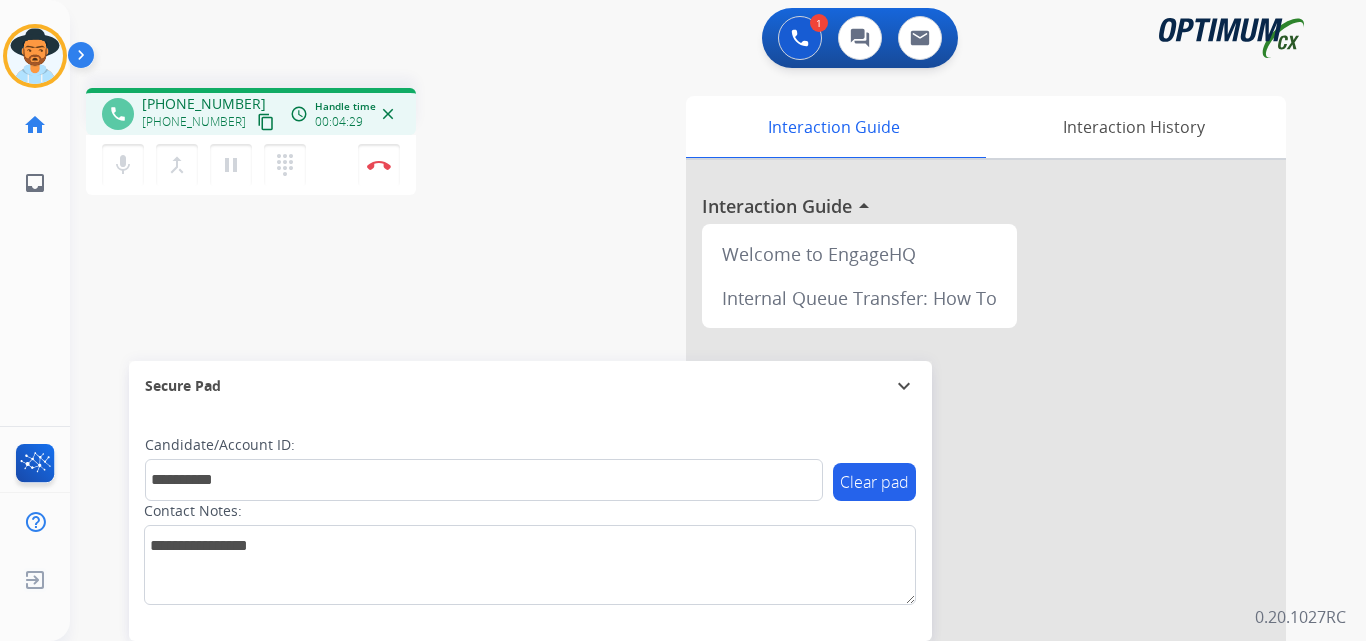 click on "+14075581433" at bounding box center (204, 104) 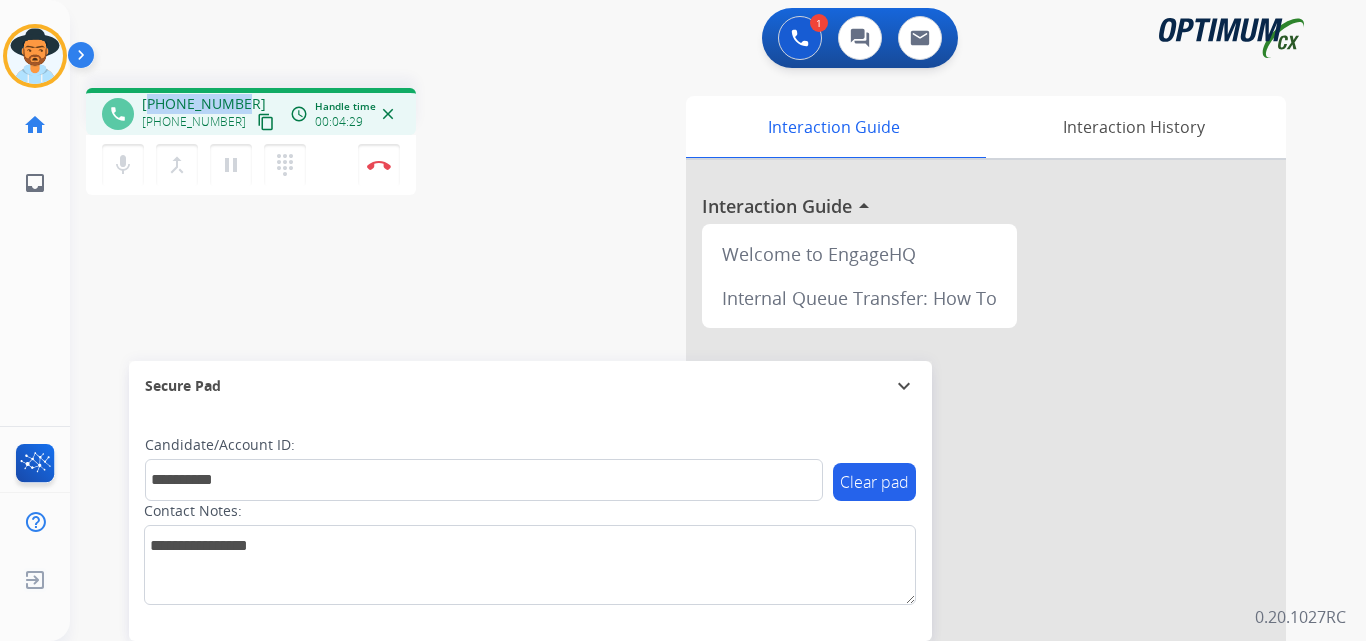 click on "+14075581433" at bounding box center (204, 104) 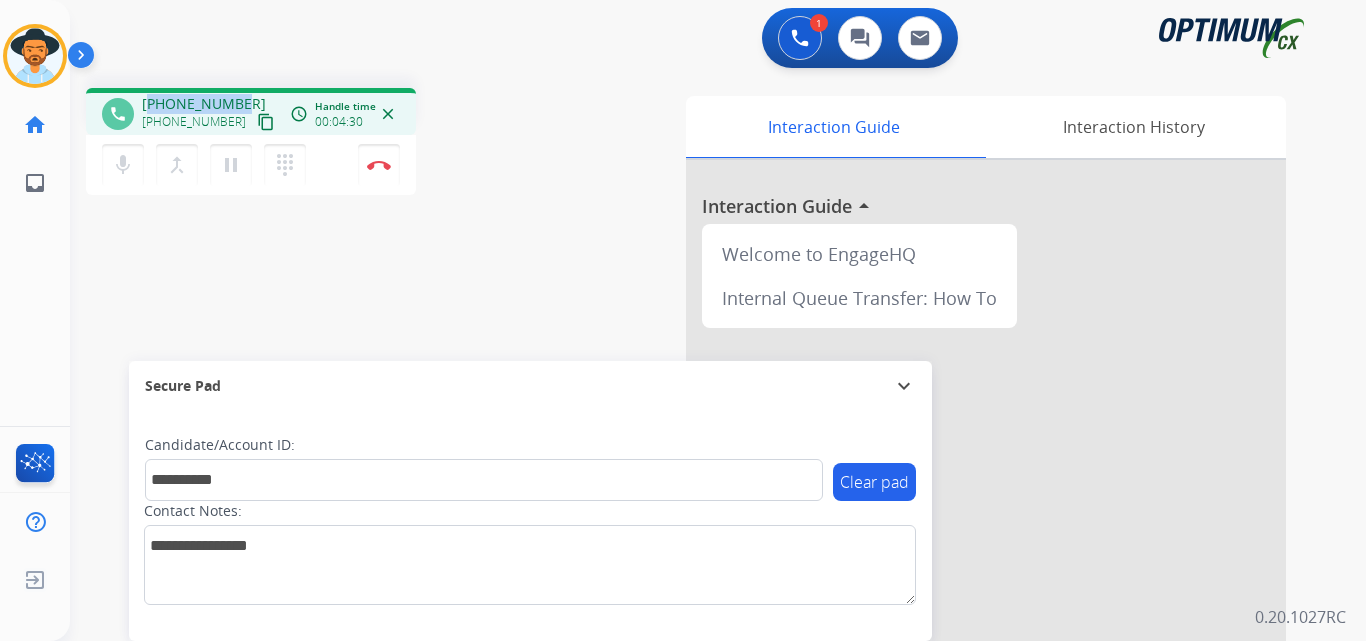 copy on "14075581433" 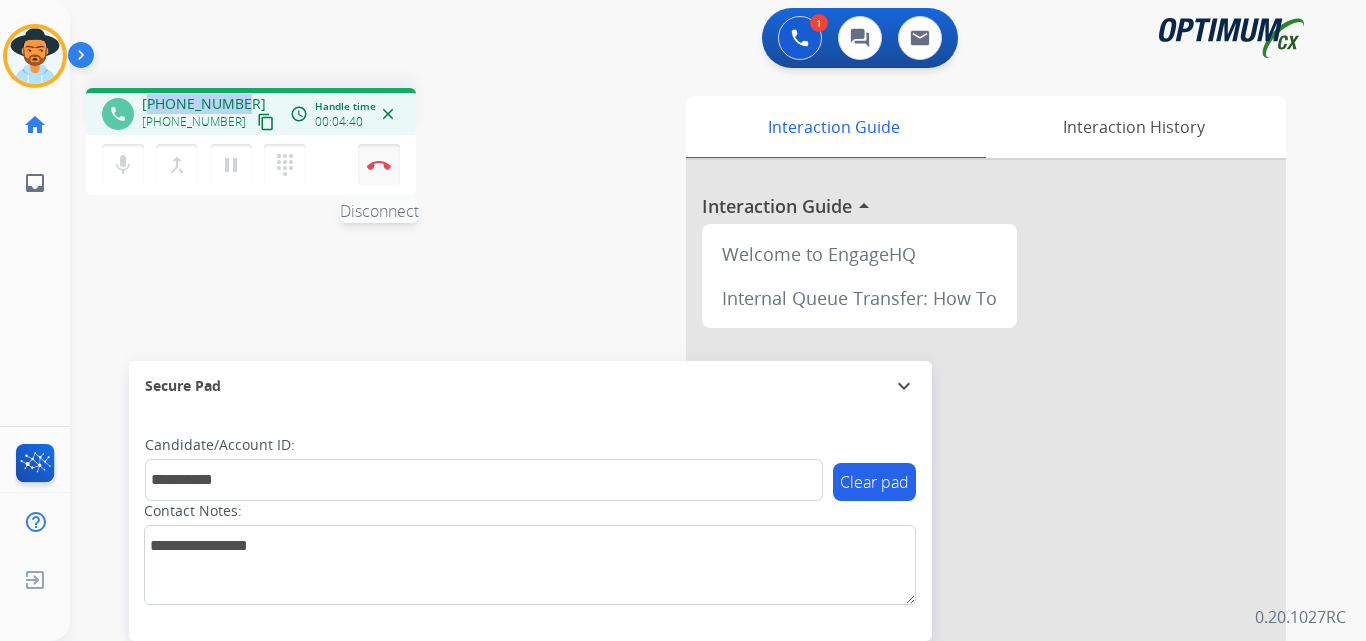click at bounding box center (379, 165) 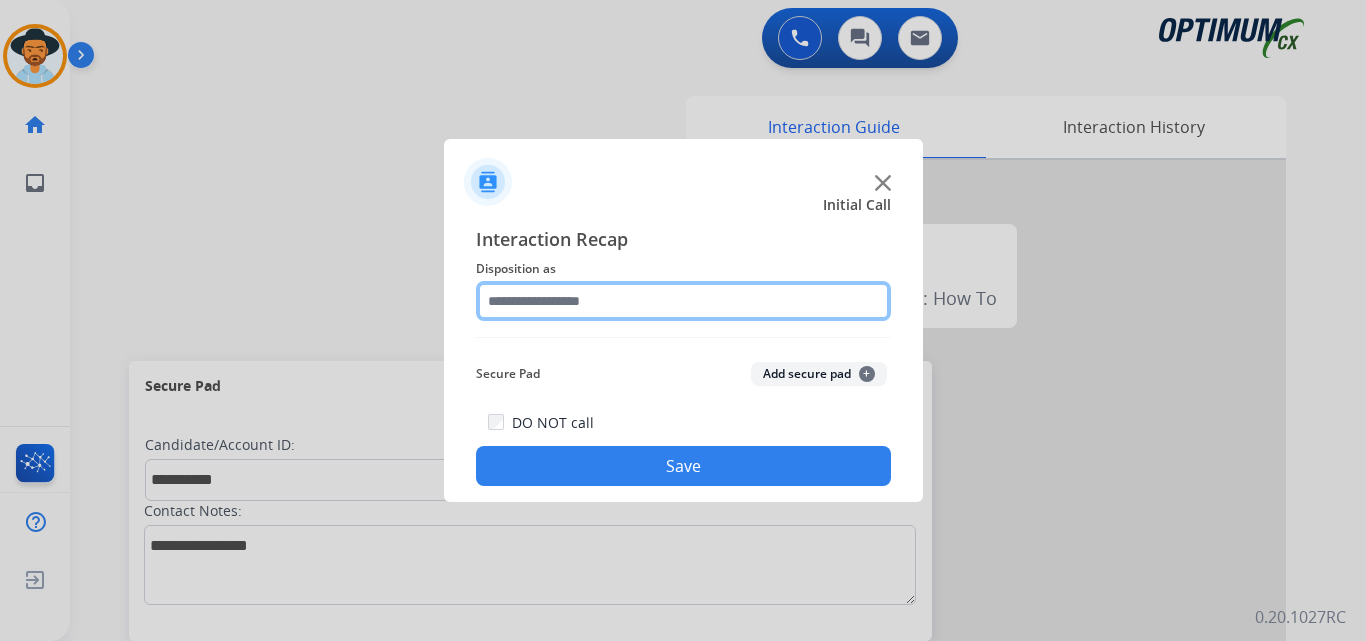 click 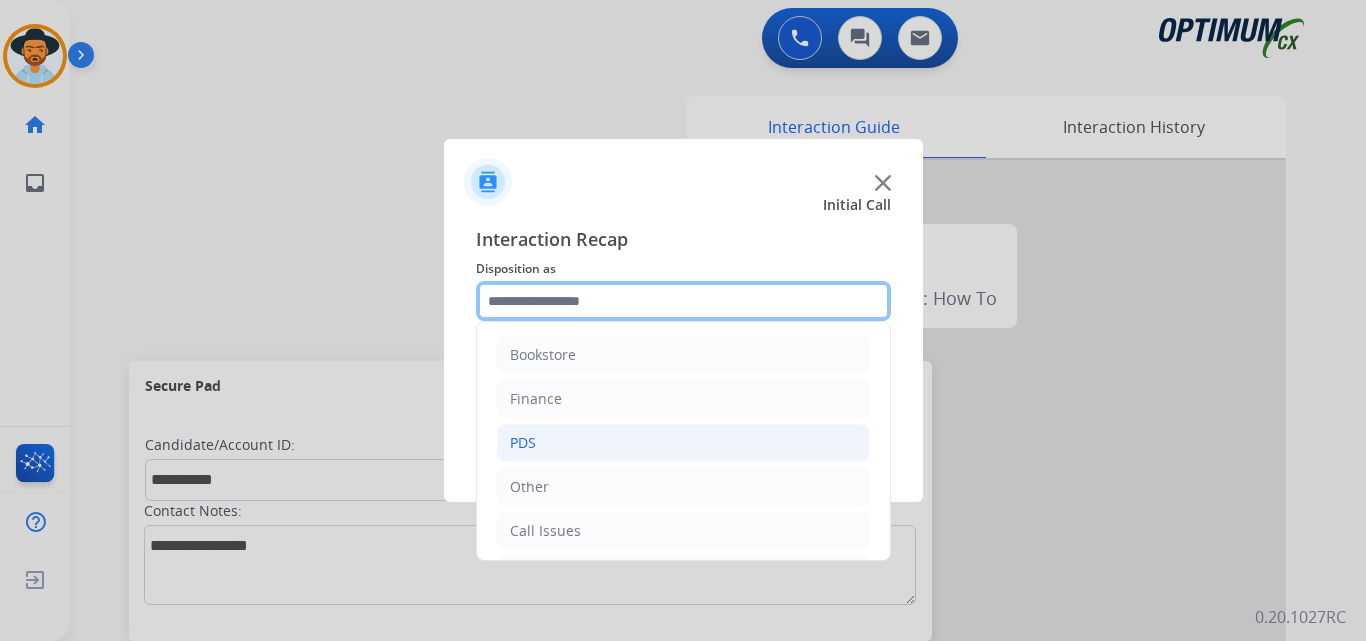 scroll, scrollTop: 136, scrollLeft: 0, axis: vertical 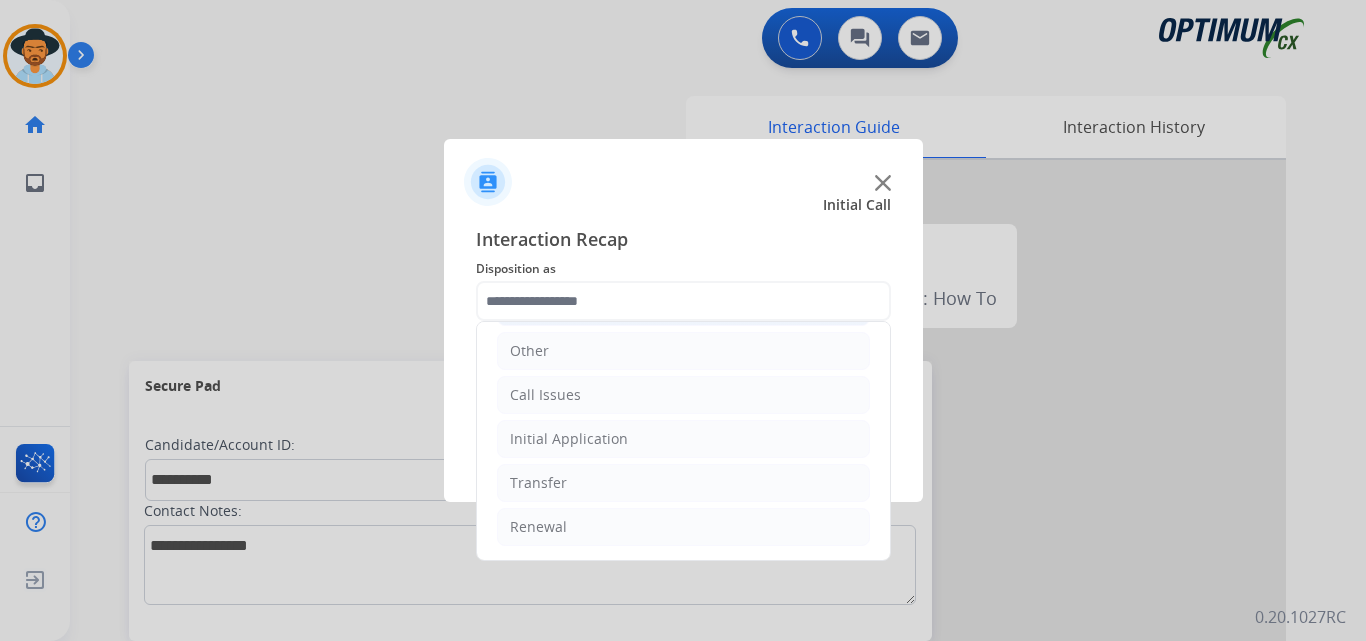 click on "Initial Application" 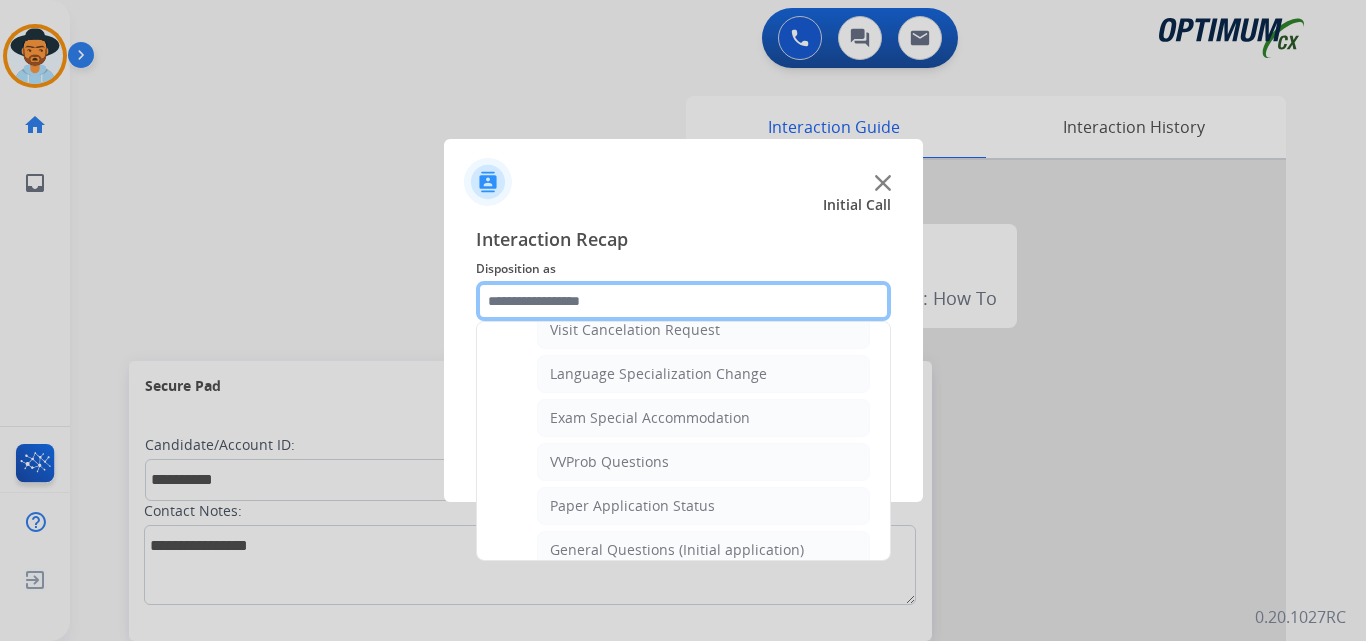 scroll, scrollTop: 1136, scrollLeft: 0, axis: vertical 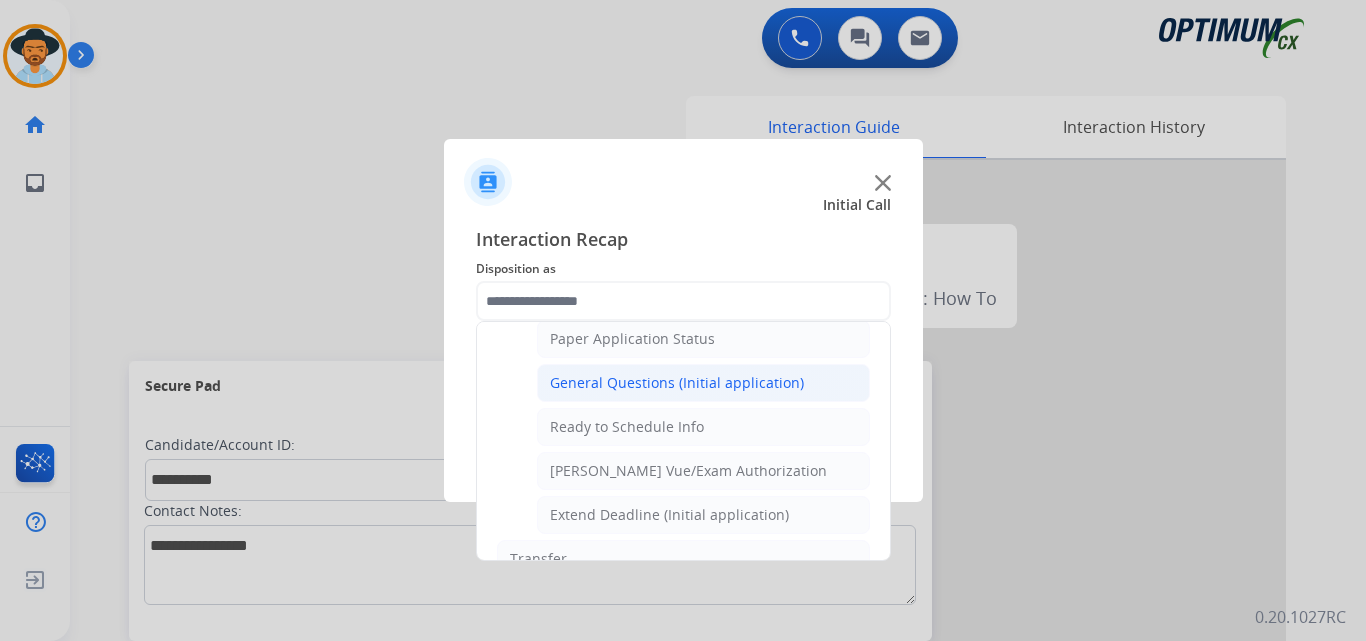 click on "General Questions (Initial application)" 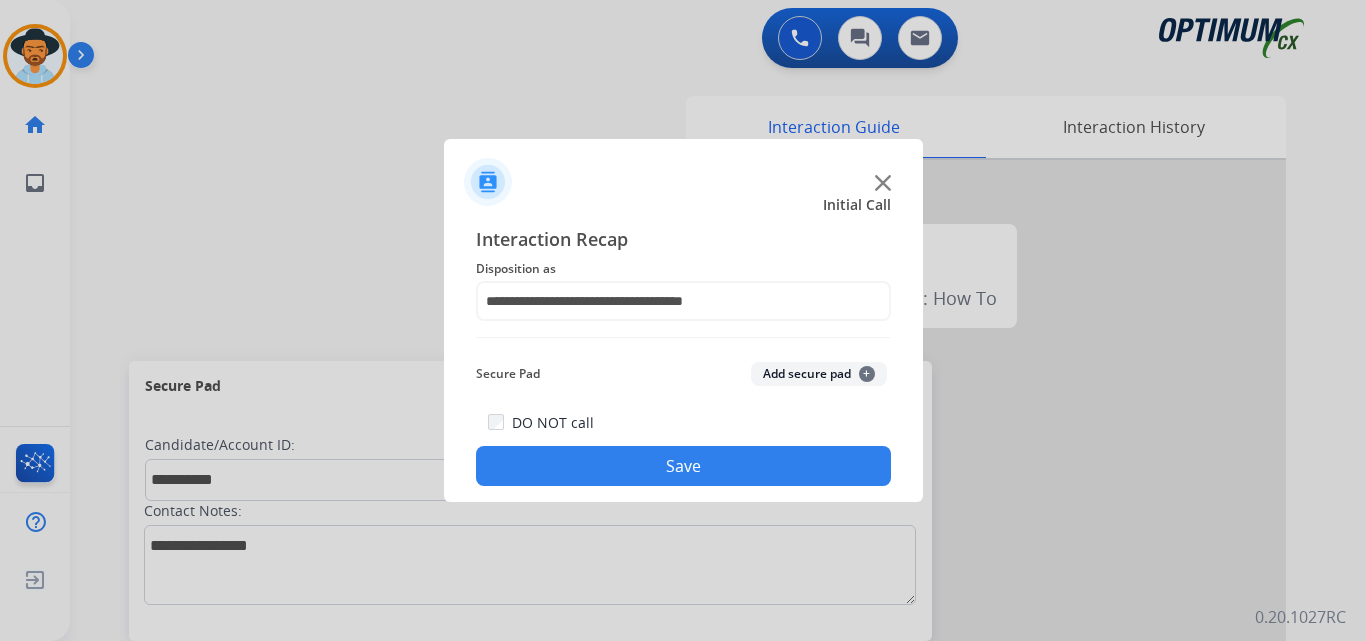 click on "Save" 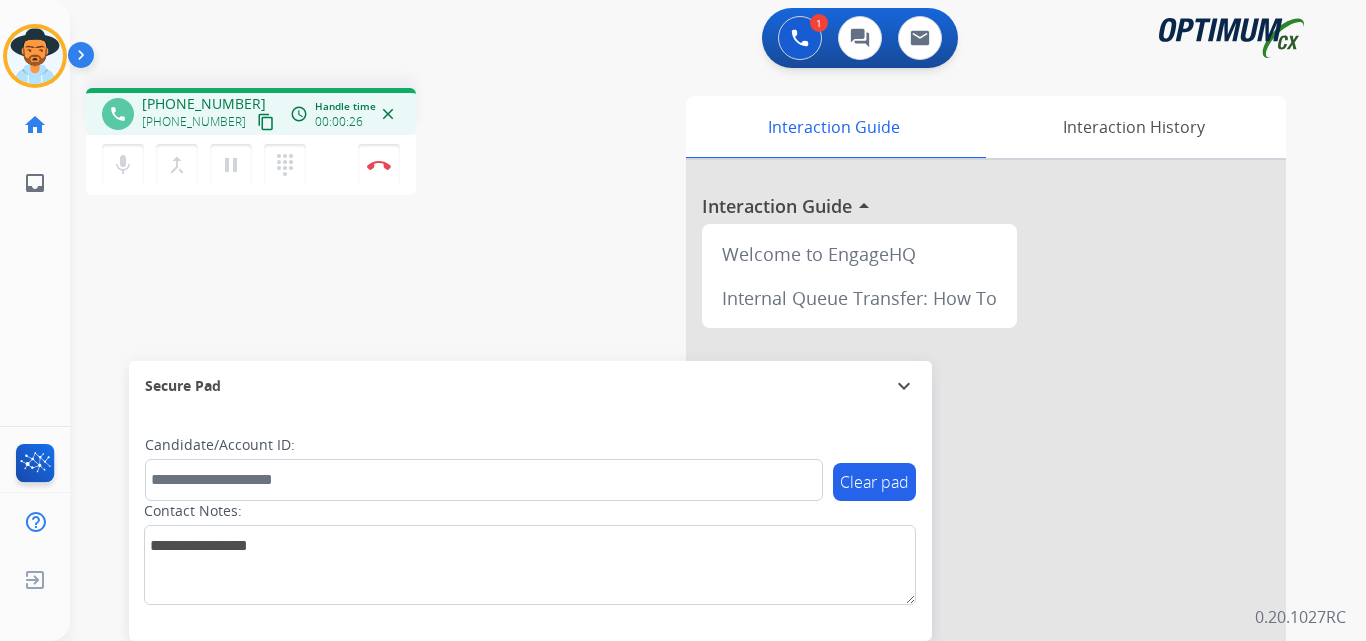 click on "+13024087314" at bounding box center (204, 104) 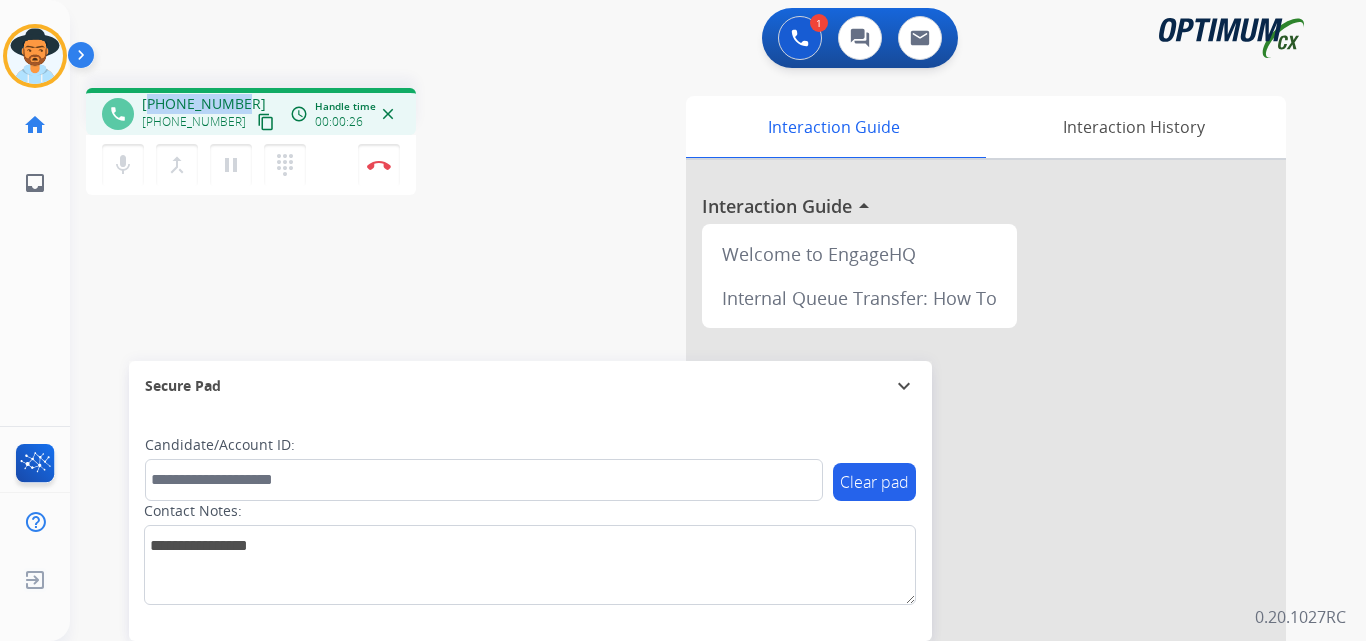 click on "+13024087314" at bounding box center [204, 104] 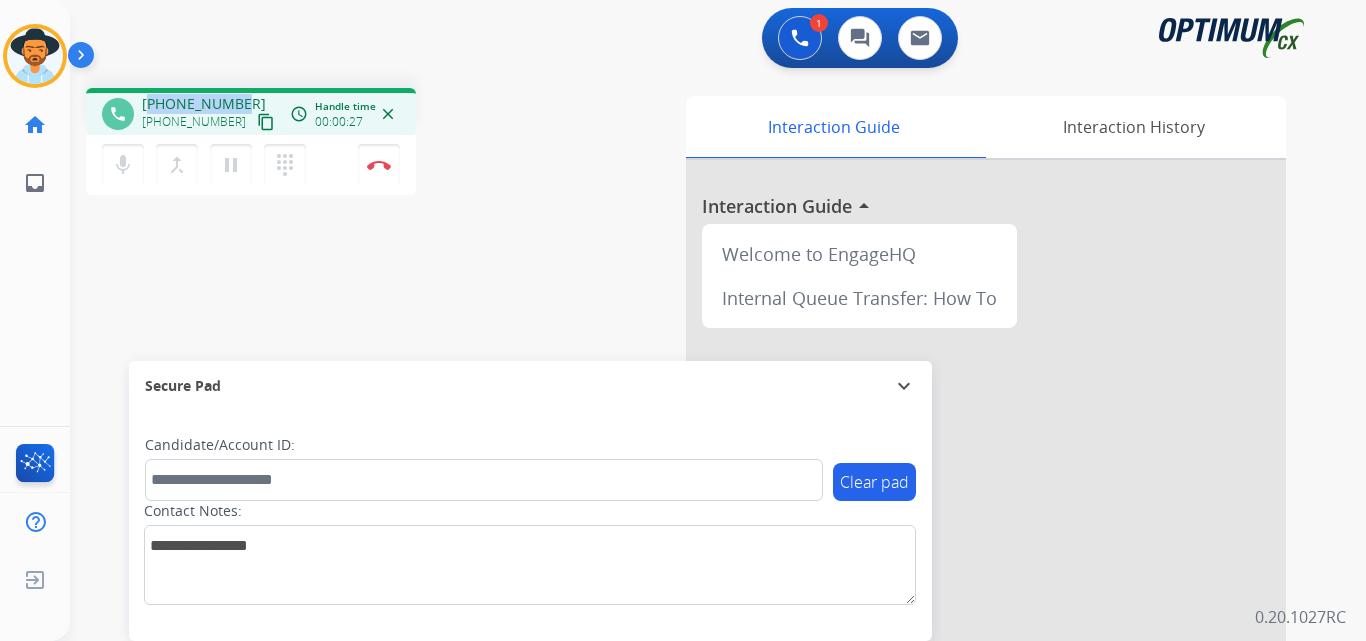 copy on "13024087314" 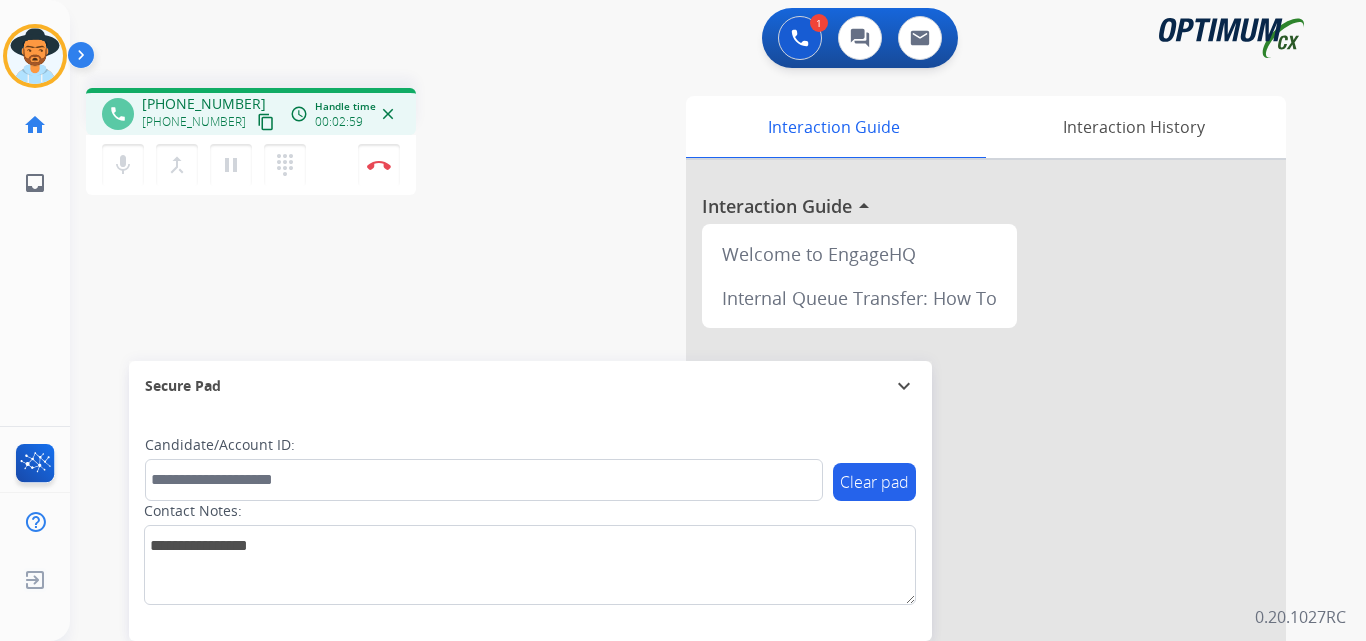 click on "phone +13024087314 +13024087314 content_copy access_time Call metrics Queue   02:17 Hold   00:00 Talk   03:00 Total   05:16 Handle time 00:02:59 close mic Mute merge_type Bridge pause Hold dialpad Dialpad Disconnect swap_horiz Break voice bridge close_fullscreen Connect 3-Way Call merge_type Separate 3-Way Call  Interaction Guide   Interaction History  Interaction Guide arrow_drop_up  Welcome to EngageHQ   Internal Queue Transfer: How To  Secure Pad expand_more Clear pad Candidate/Account ID: Contact Notes:" at bounding box center (694, 489) 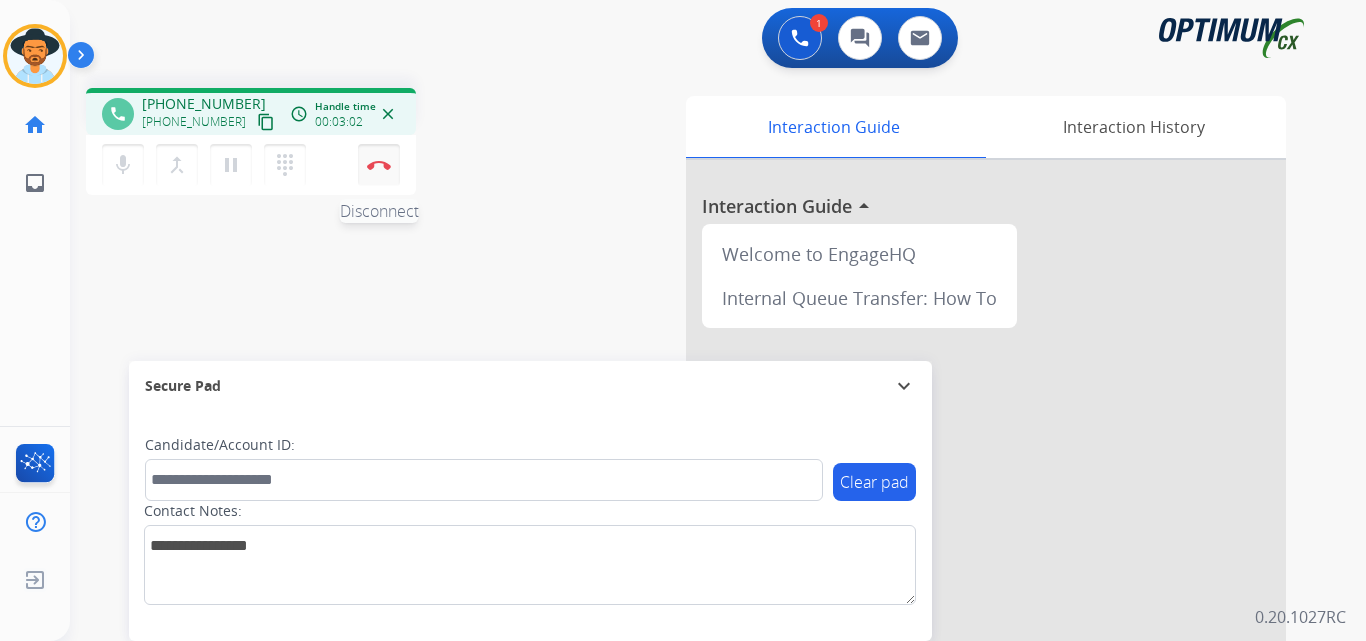 click on "Disconnect" at bounding box center (379, 165) 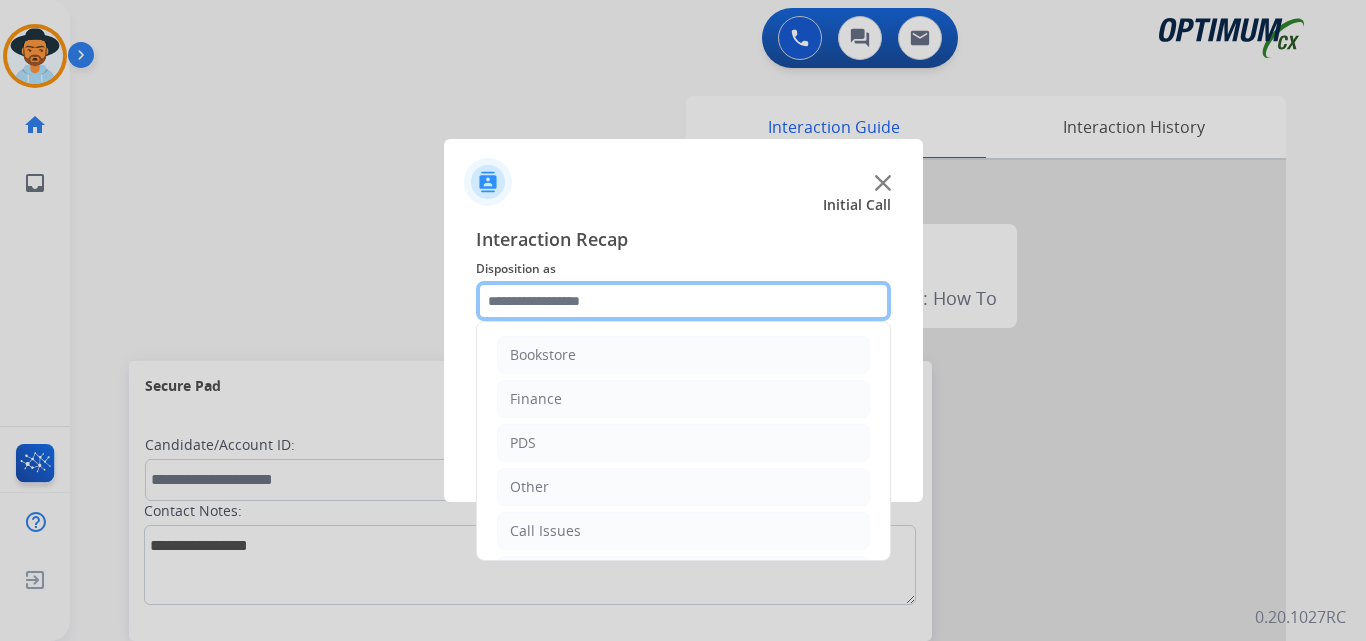 click 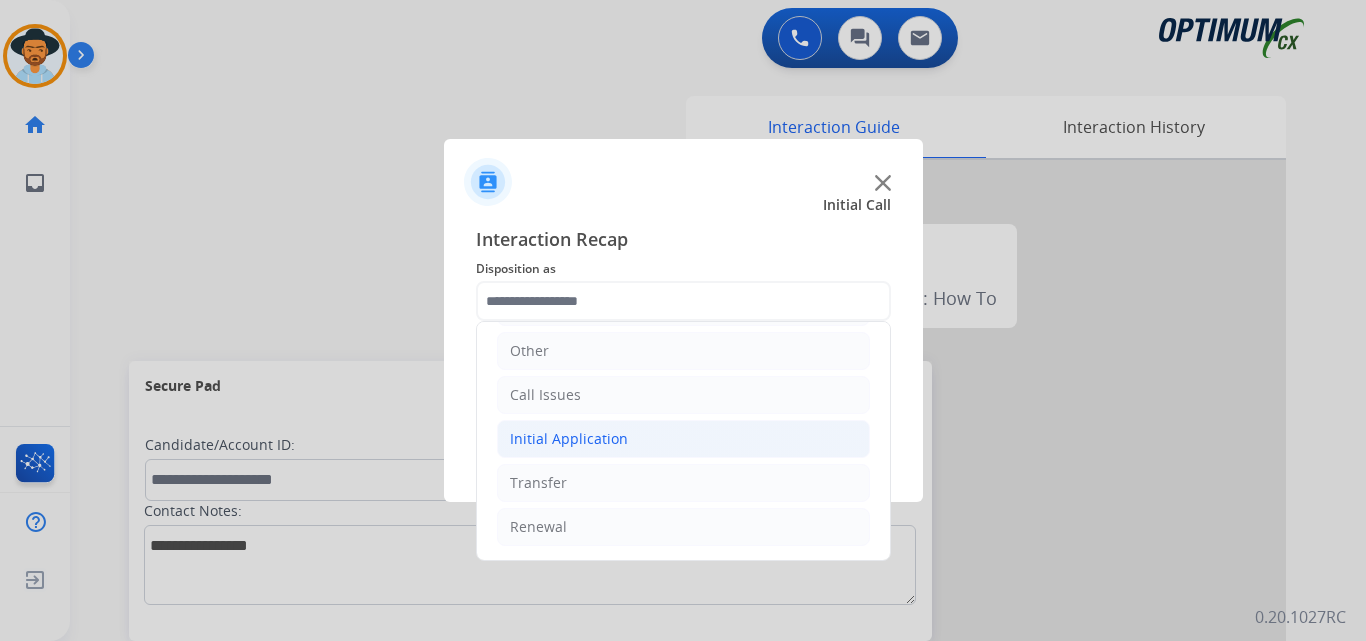 click on "Initial Application" 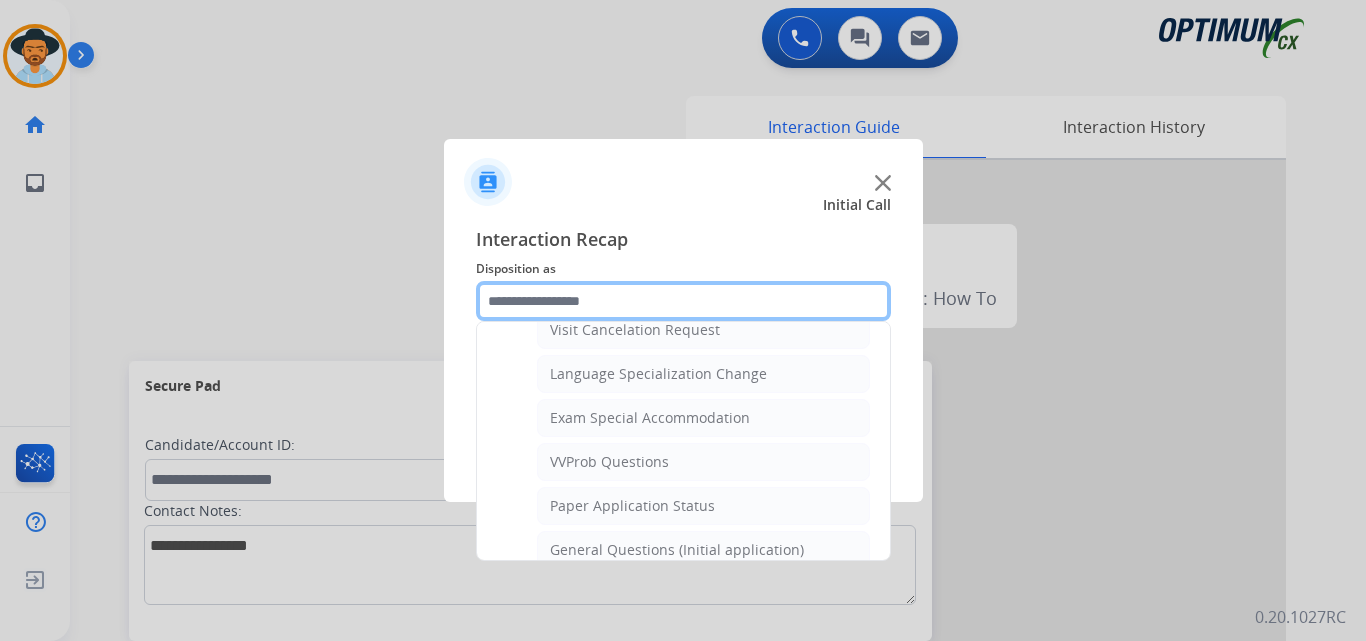 scroll, scrollTop: 1136, scrollLeft: 0, axis: vertical 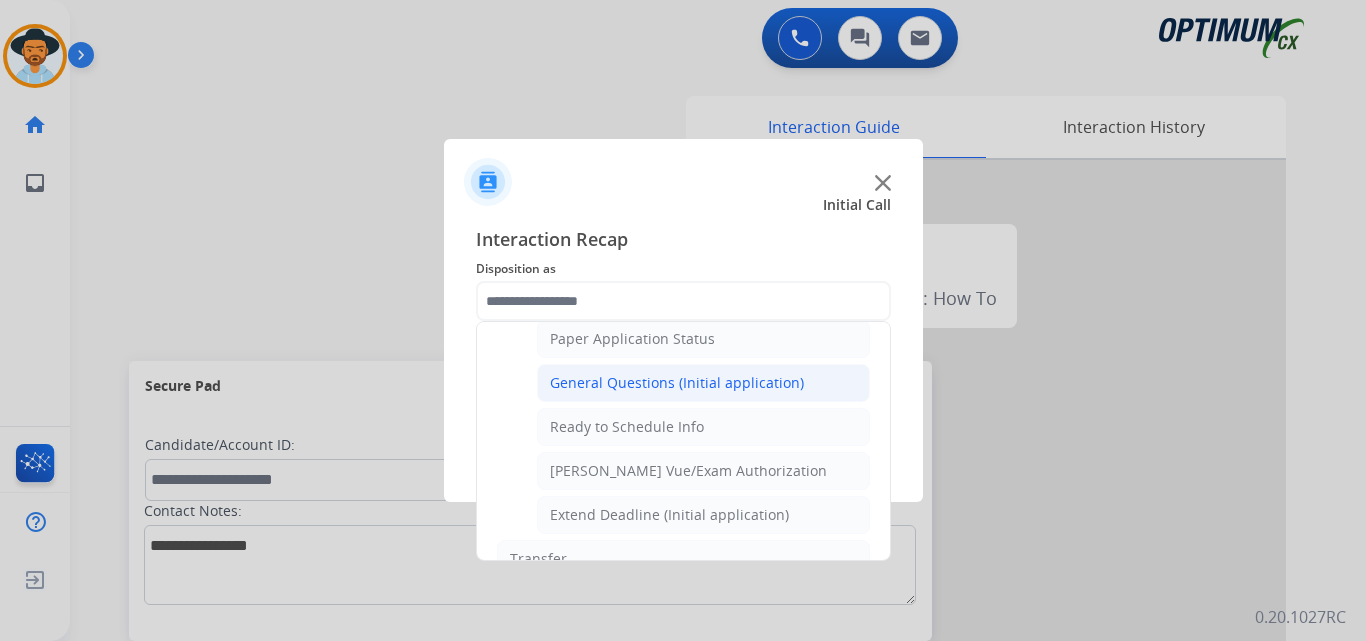 click on "General Questions (Initial application)" 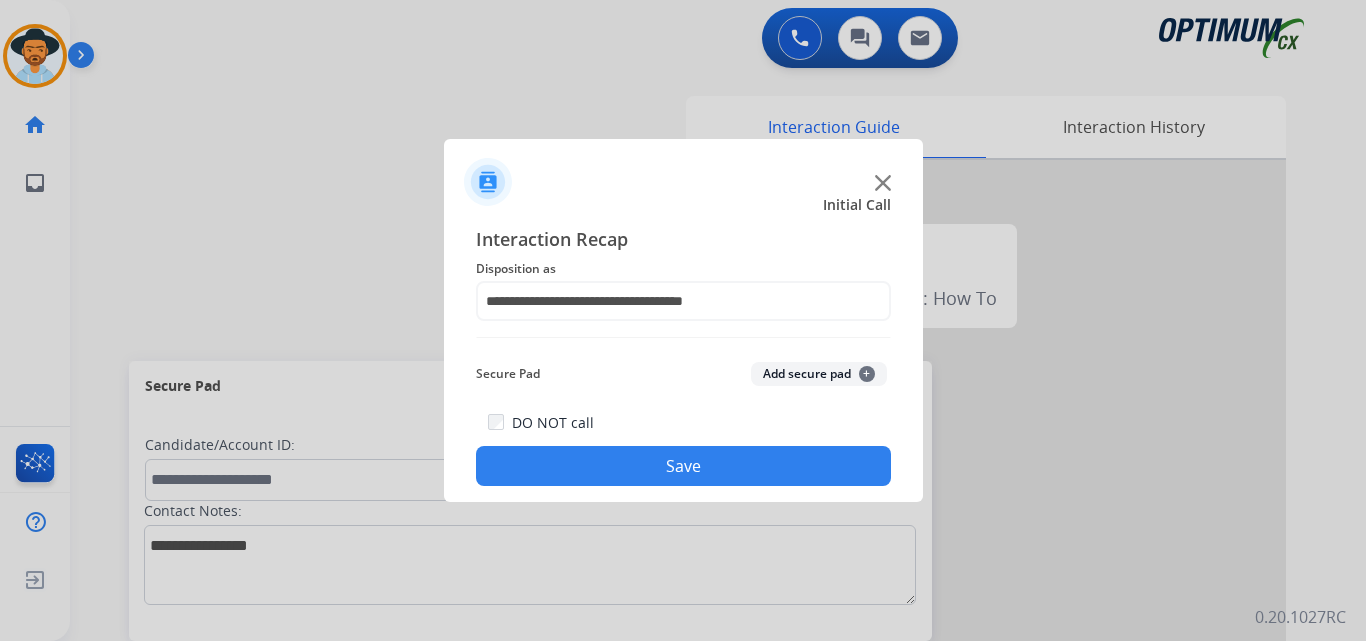 click on "Save" 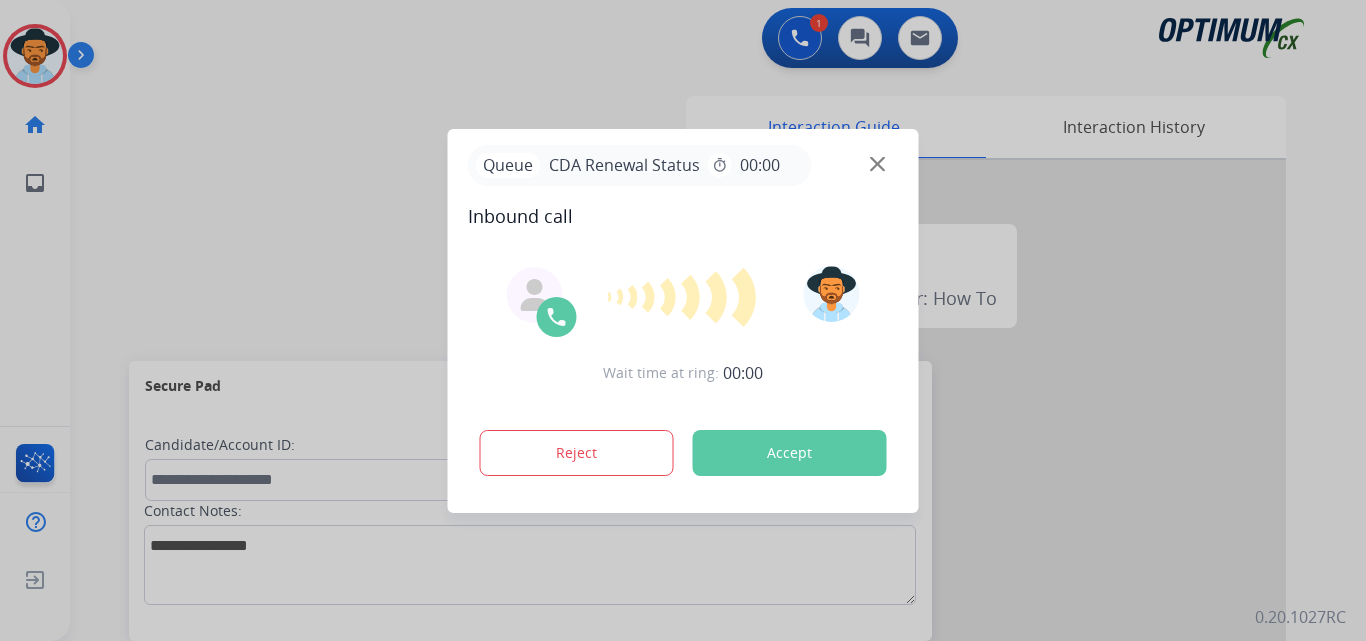 click on "Accept" at bounding box center [790, 453] 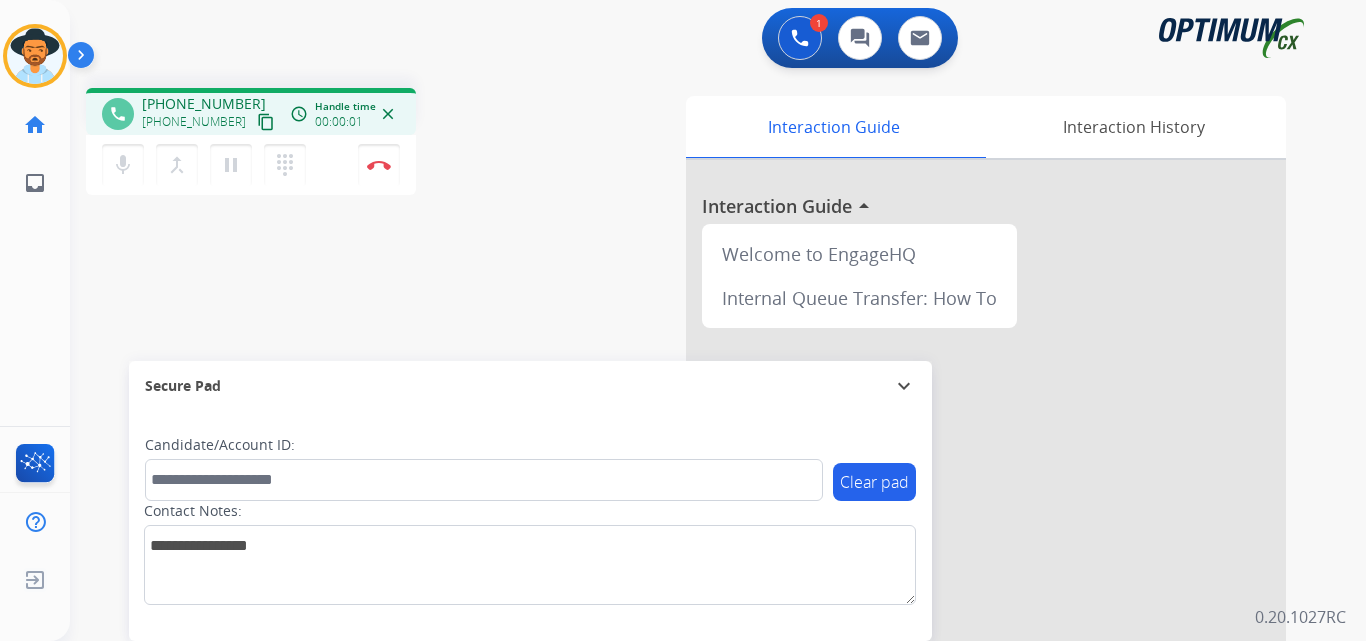 click on "+19282920364" at bounding box center (204, 104) 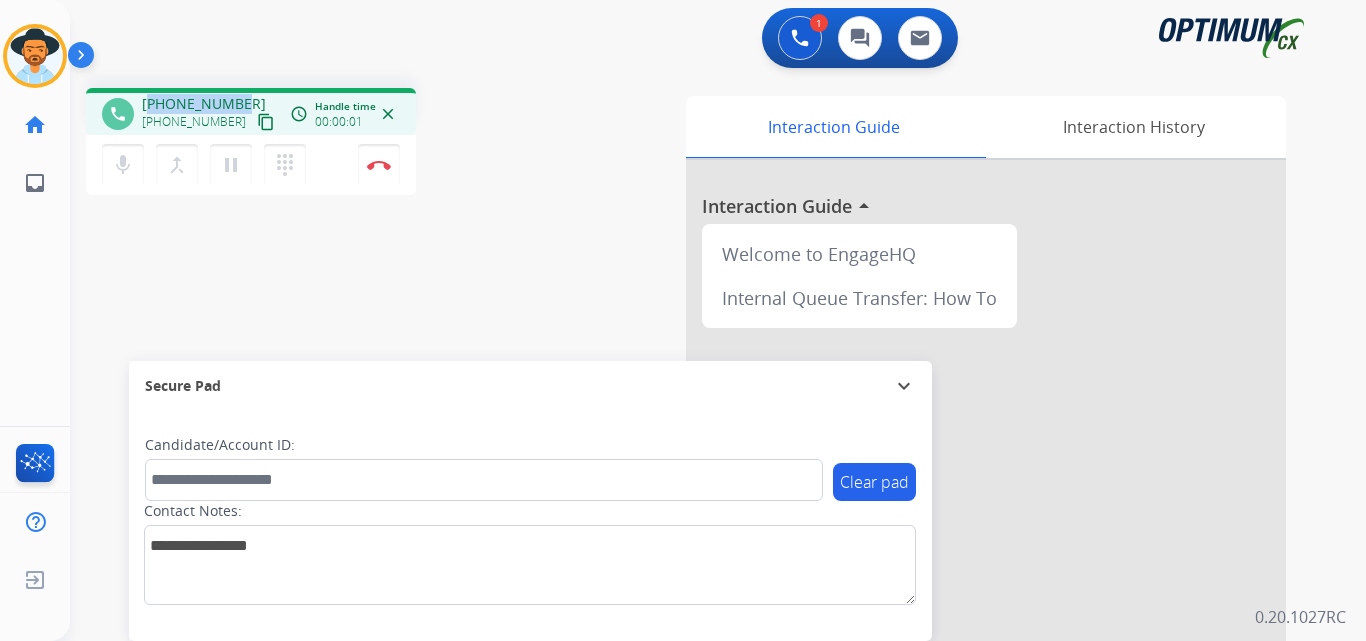 click on "+19282920364" at bounding box center [204, 104] 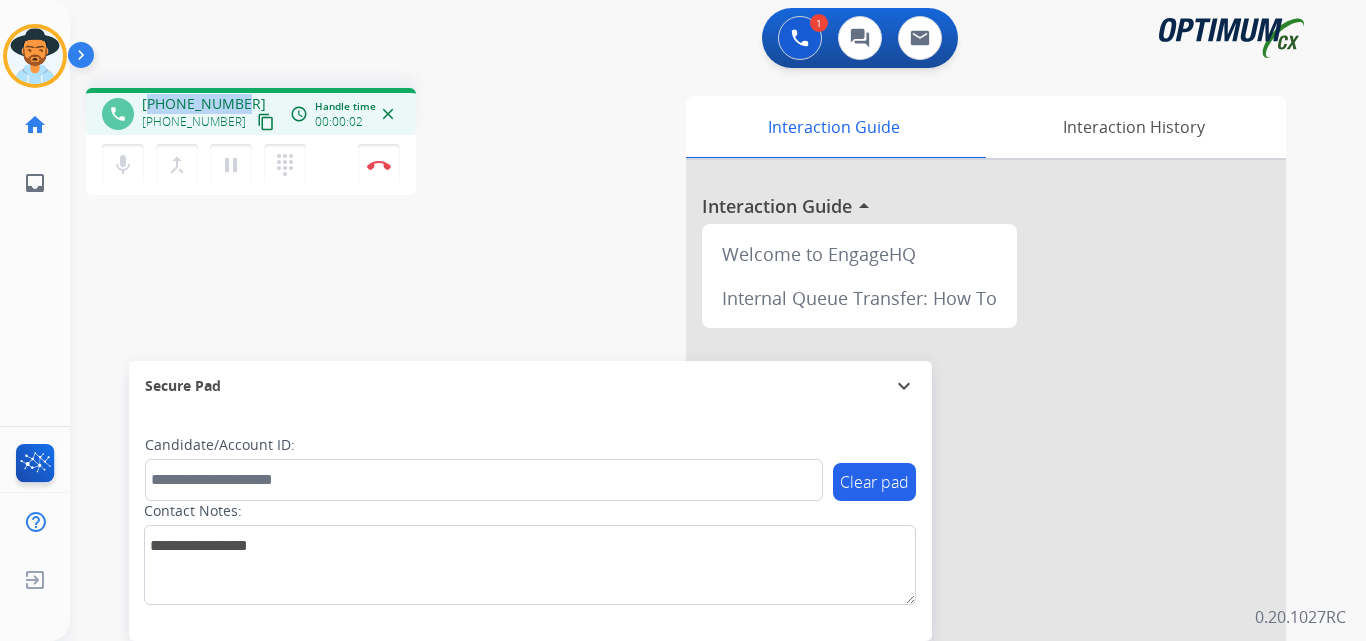 copy on "19282920364" 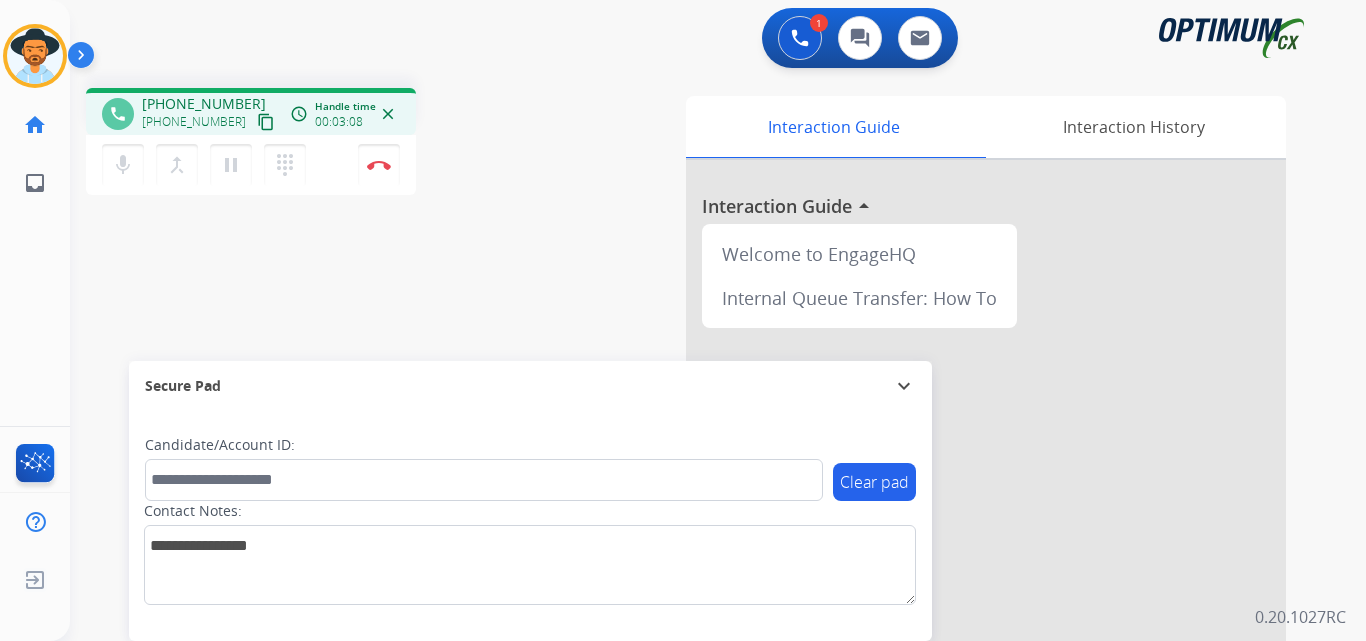 click on "phone +19282920364 +19282920364 content_copy access_time Call metrics Queue   00:24 Hold   00:00 Talk   03:09 Total   03:32 Handle time 00:03:08 close mic Mute merge_type Bridge pause Hold dialpad Dialpad Disconnect swap_horiz Break voice bridge close_fullscreen Connect 3-Way Call merge_type Separate 3-Way Call  Interaction Guide   Interaction History  Interaction Guide arrow_drop_up  Welcome to EngageHQ   Internal Queue Transfer: How To  Secure Pad expand_more Clear pad Candidate/Account ID: Contact Notes:" at bounding box center [694, 489] 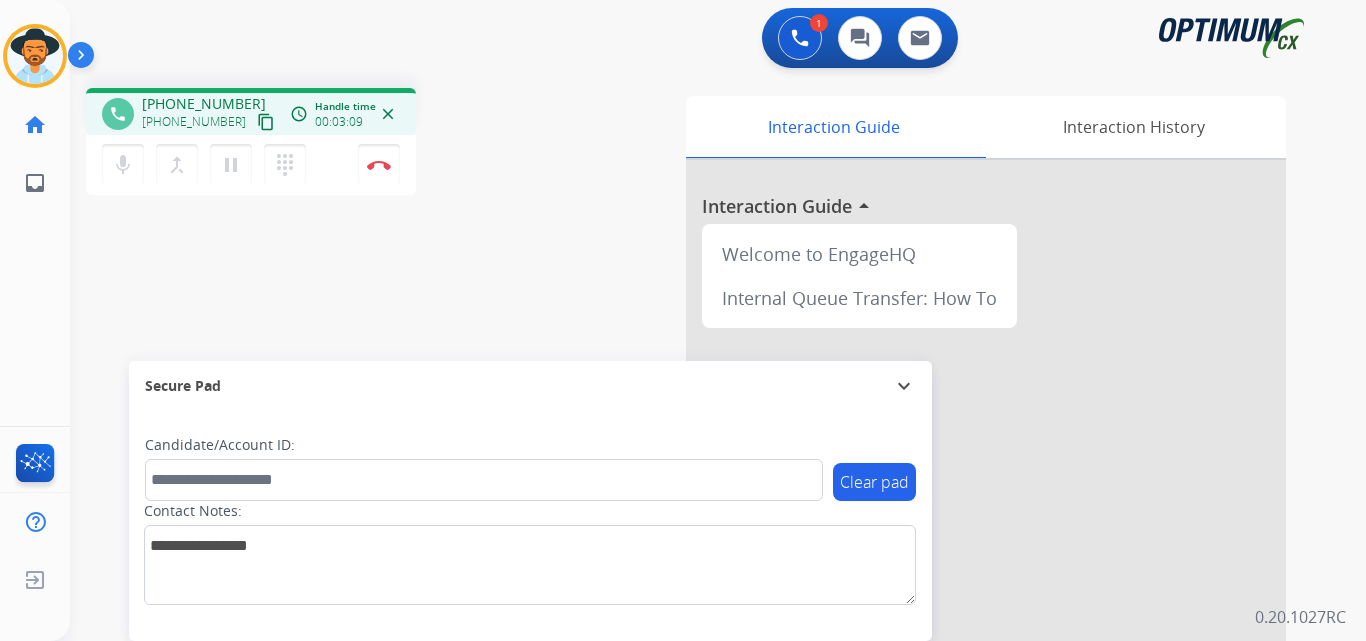 click on "+19282920364" at bounding box center (204, 104) 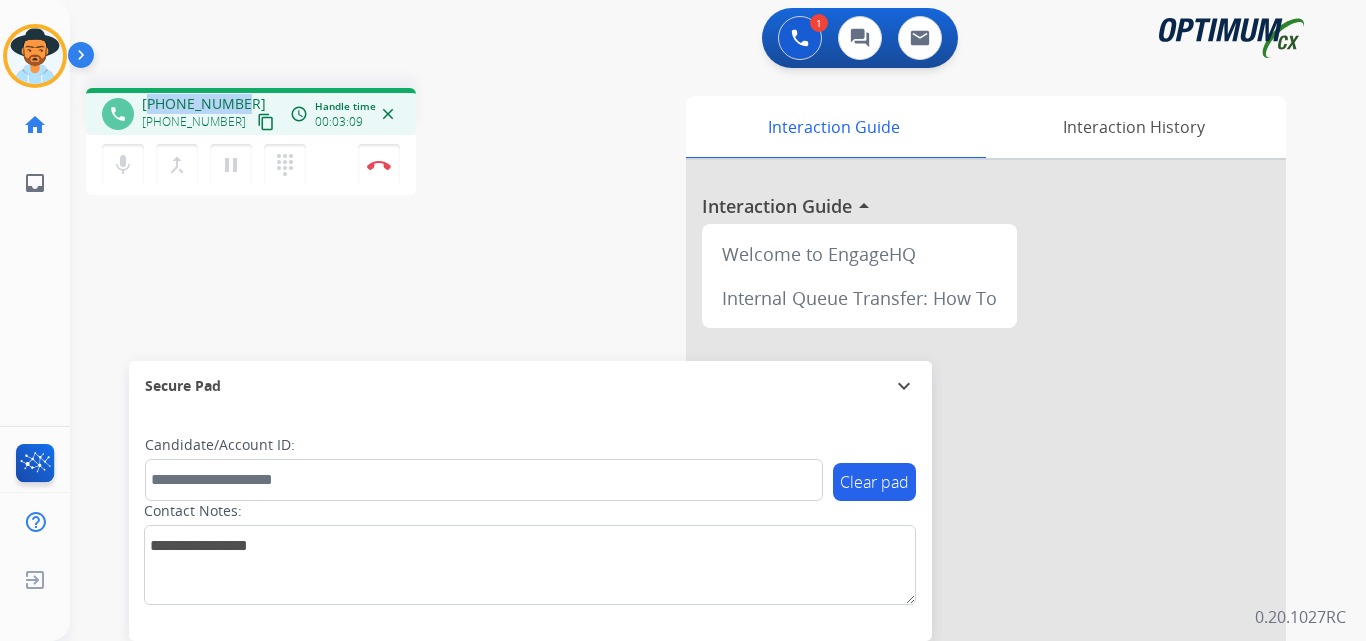 click on "+19282920364" at bounding box center [204, 104] 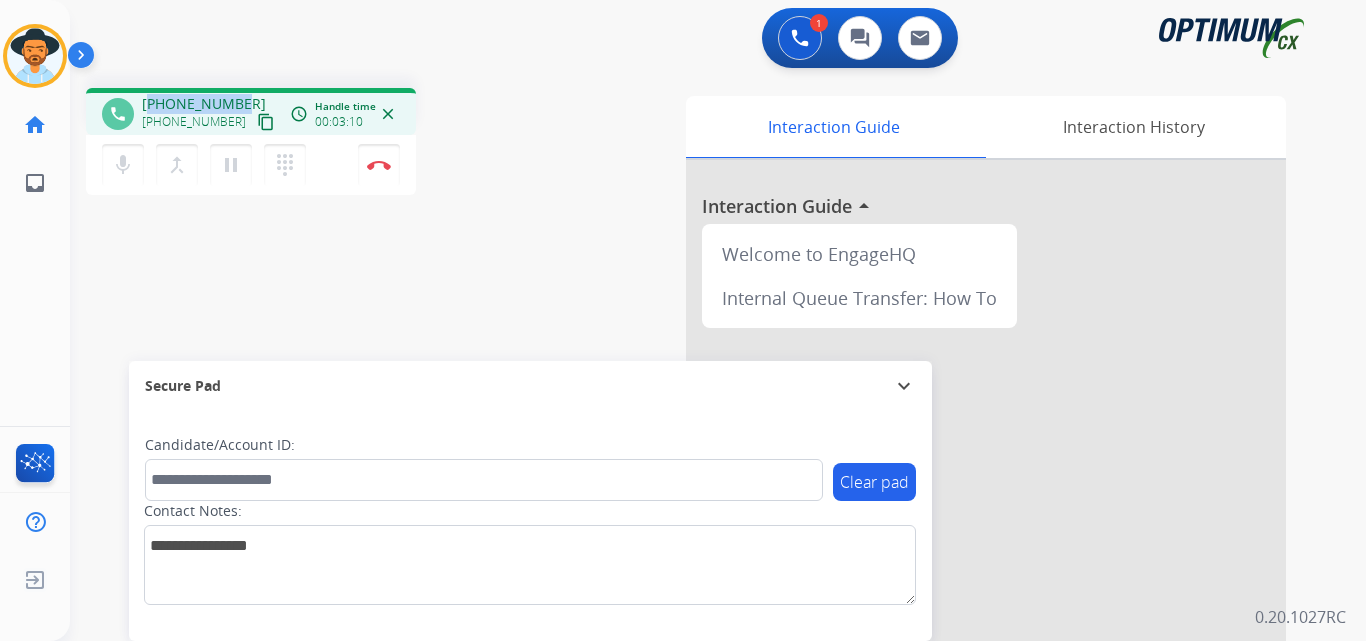copy on "19282920364" 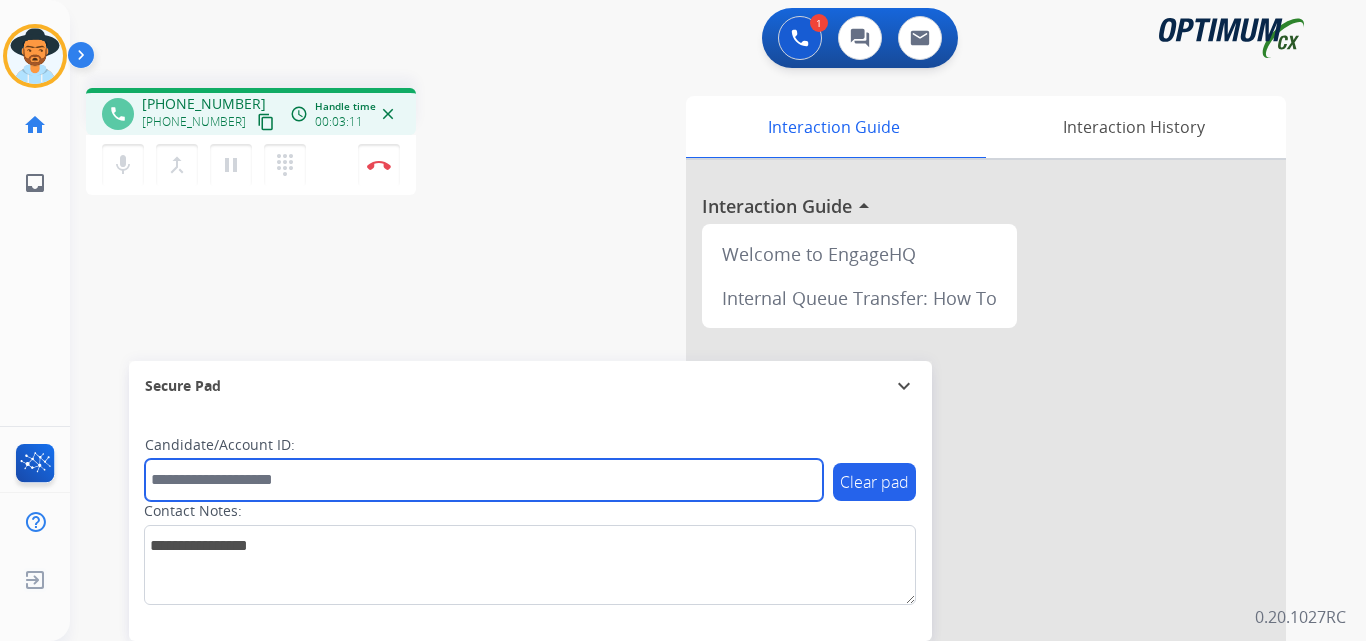 click at bounding box center (484, 480) 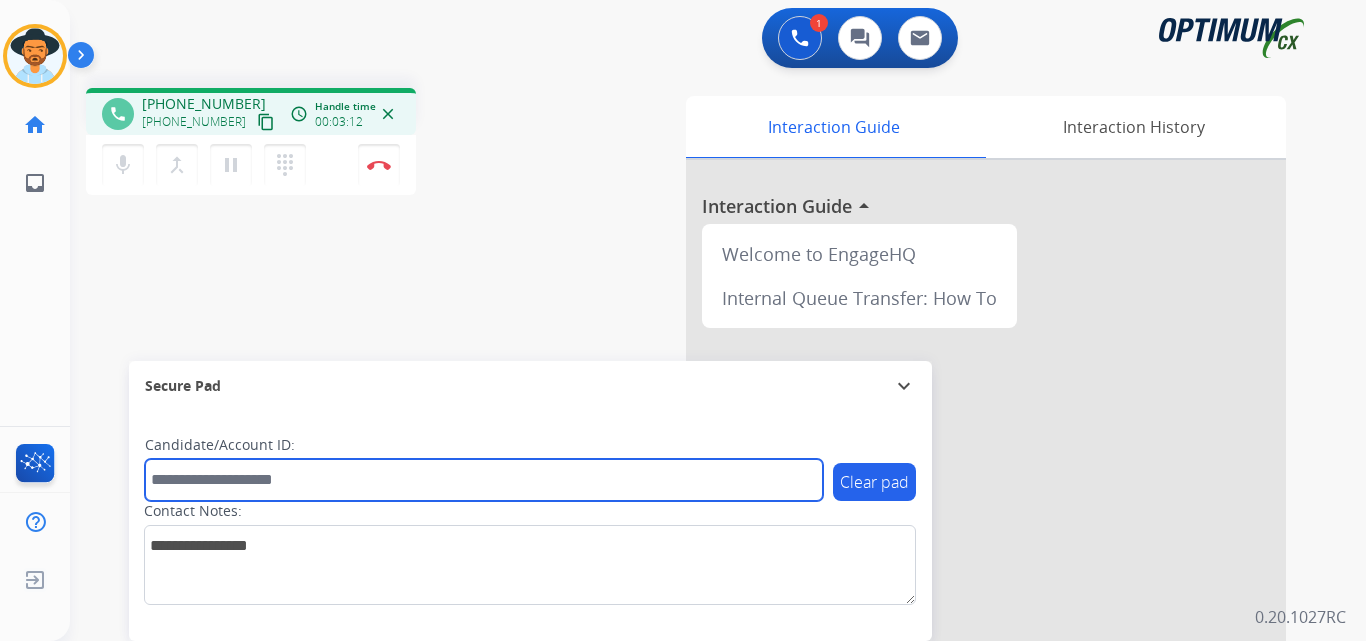 paste on "**********" 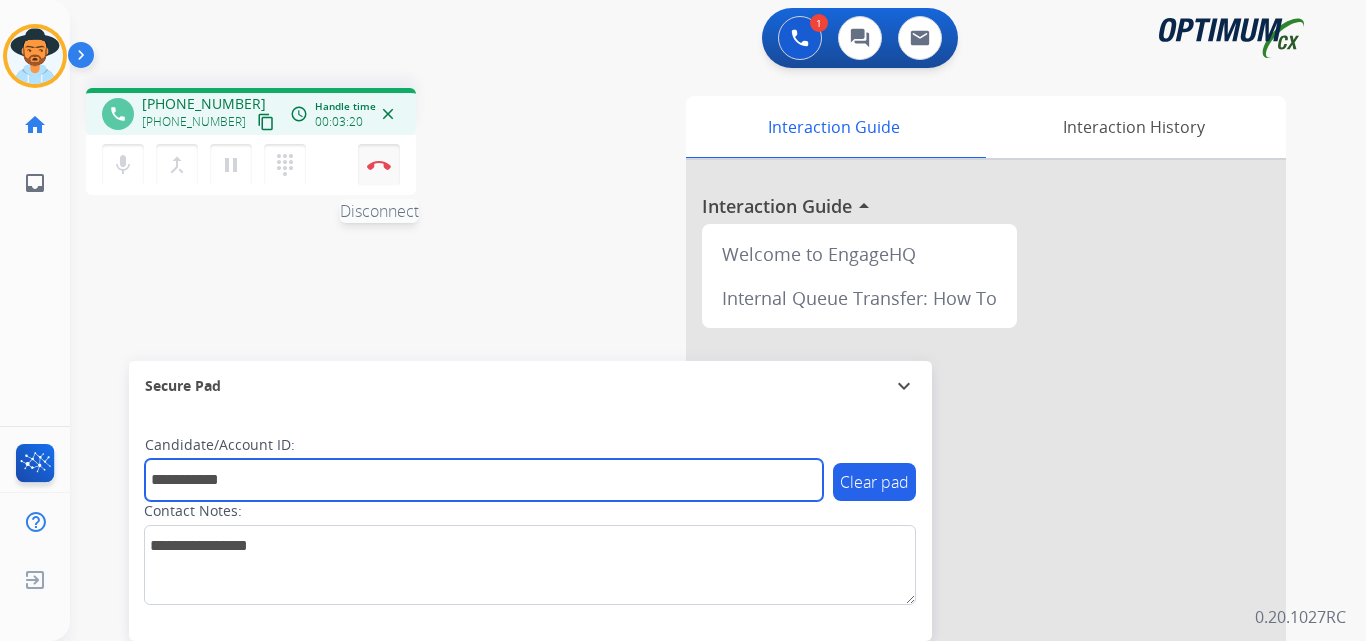 type on "**********" 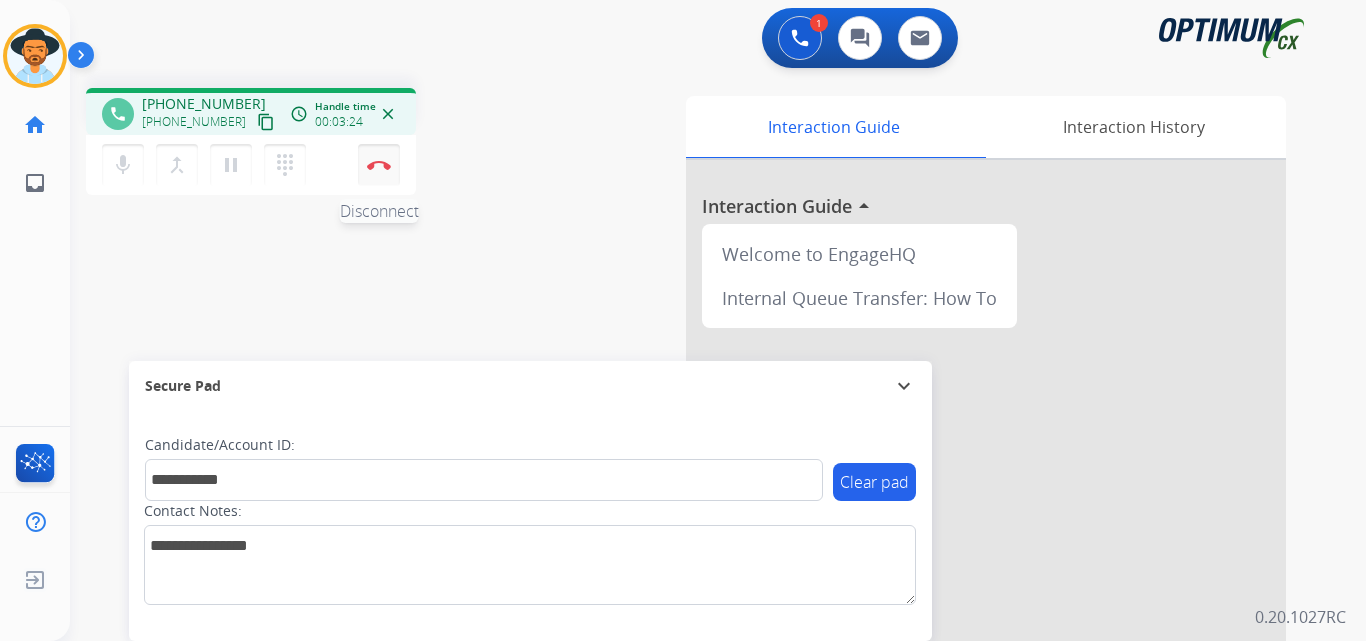 click on "Disconnect" at bounding box center (379, 165) 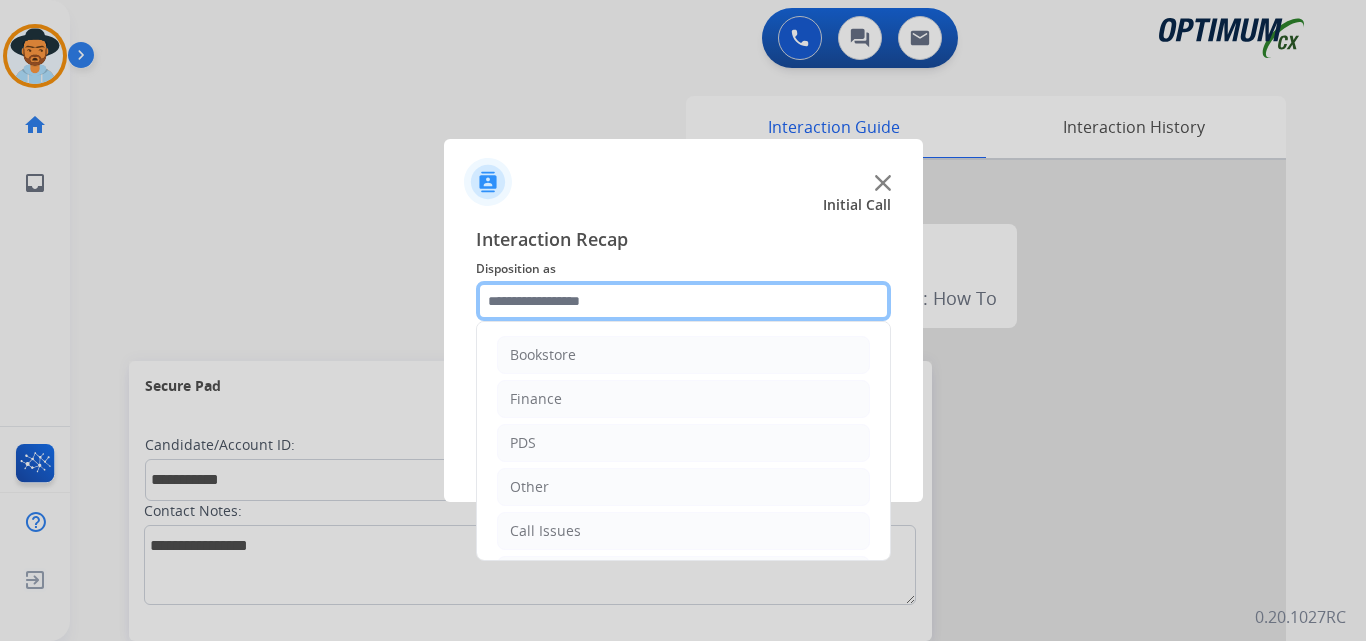 click 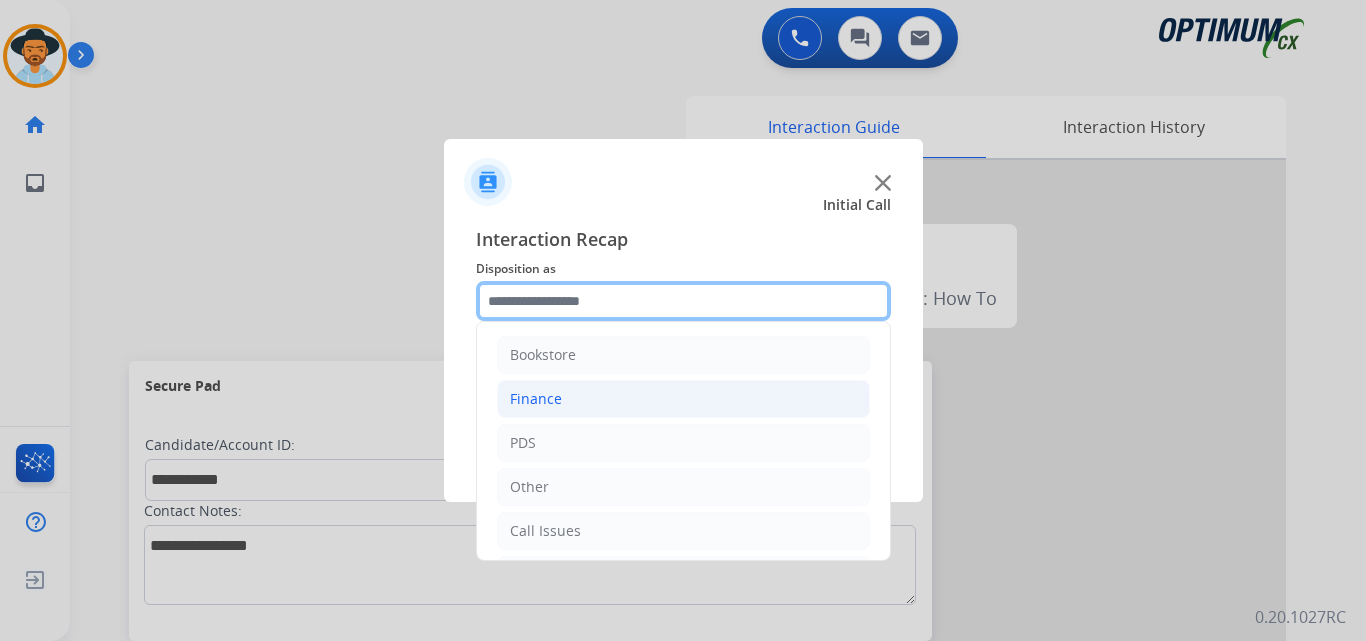 scroll, scrollTop: 136, scrollLeft: 0, axis: vertical 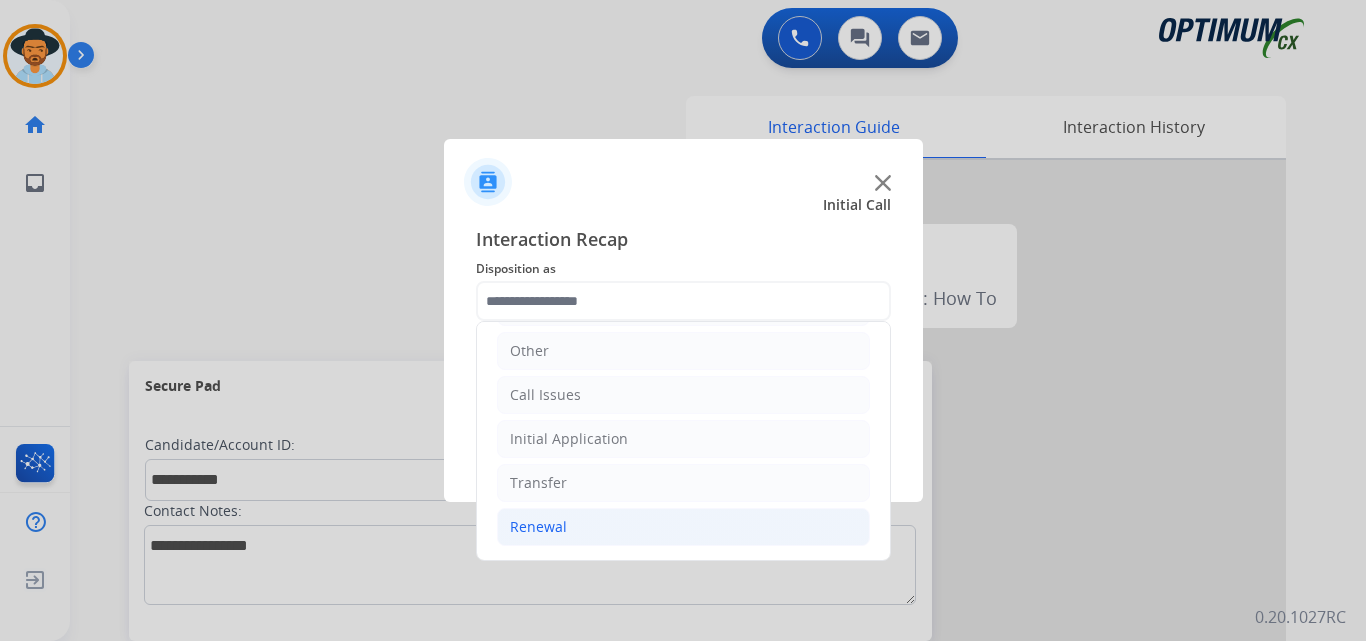 click on "Renewal" 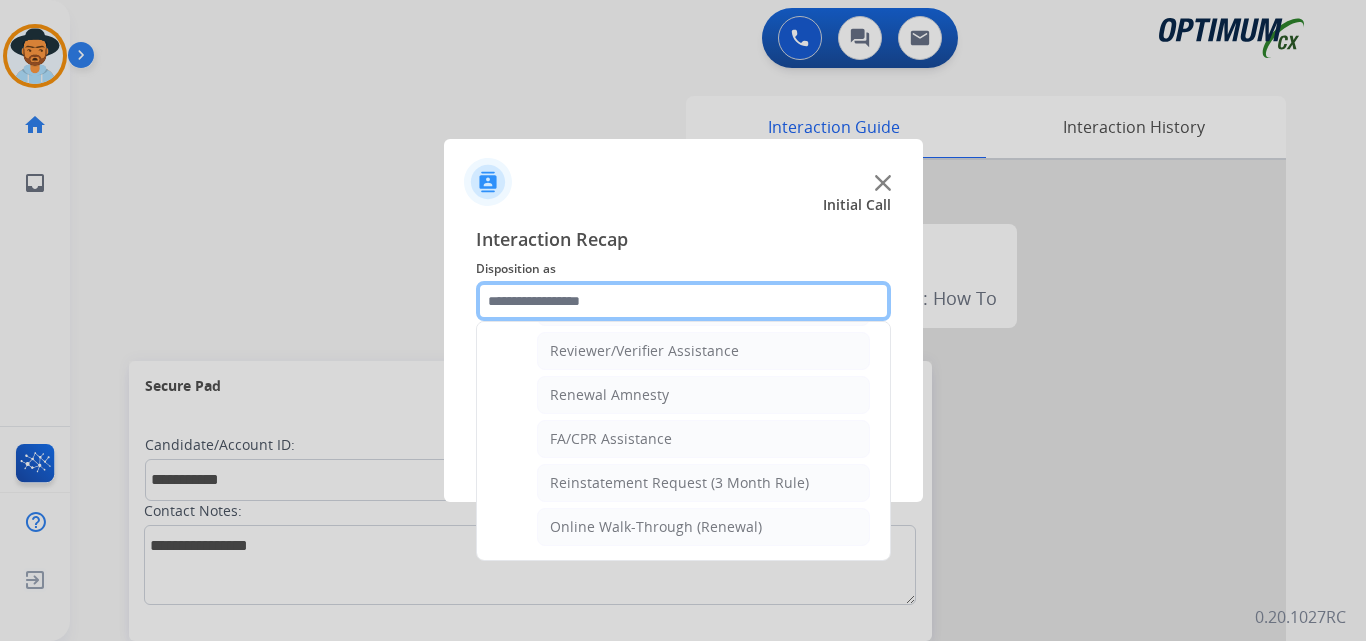 scroll, scrollTop: 605, scrollLeft: 0, axis: vertical 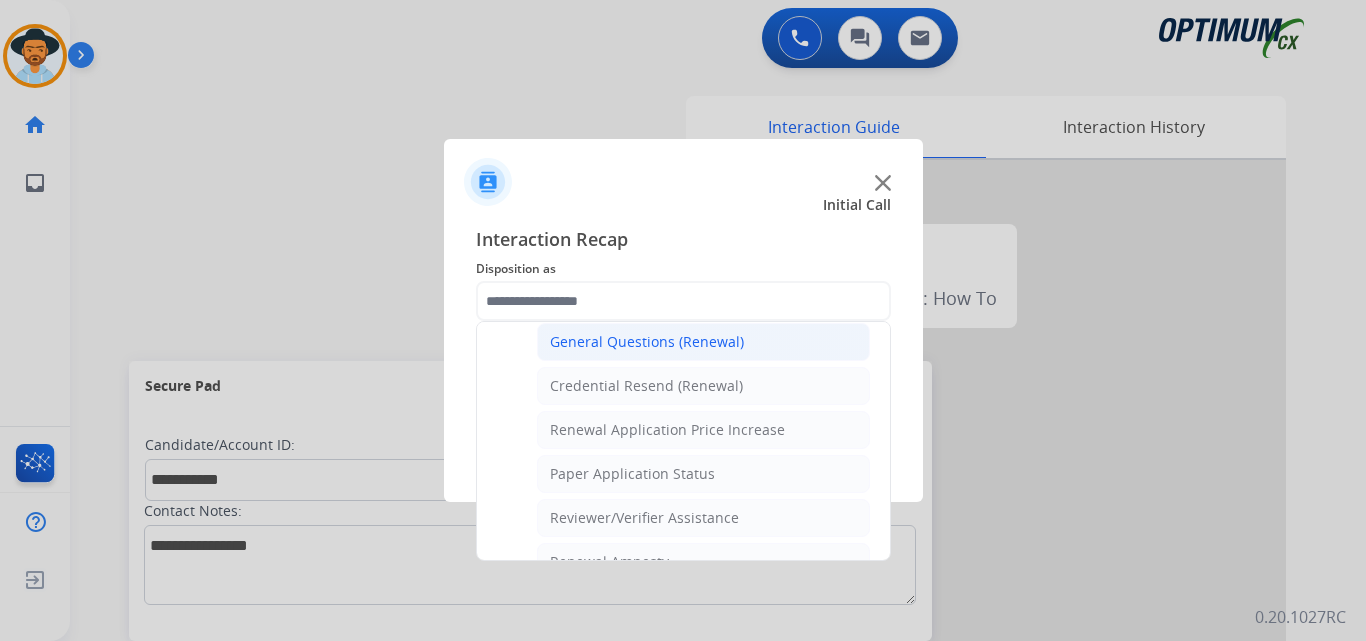 click on "General Questions (Renewal)" 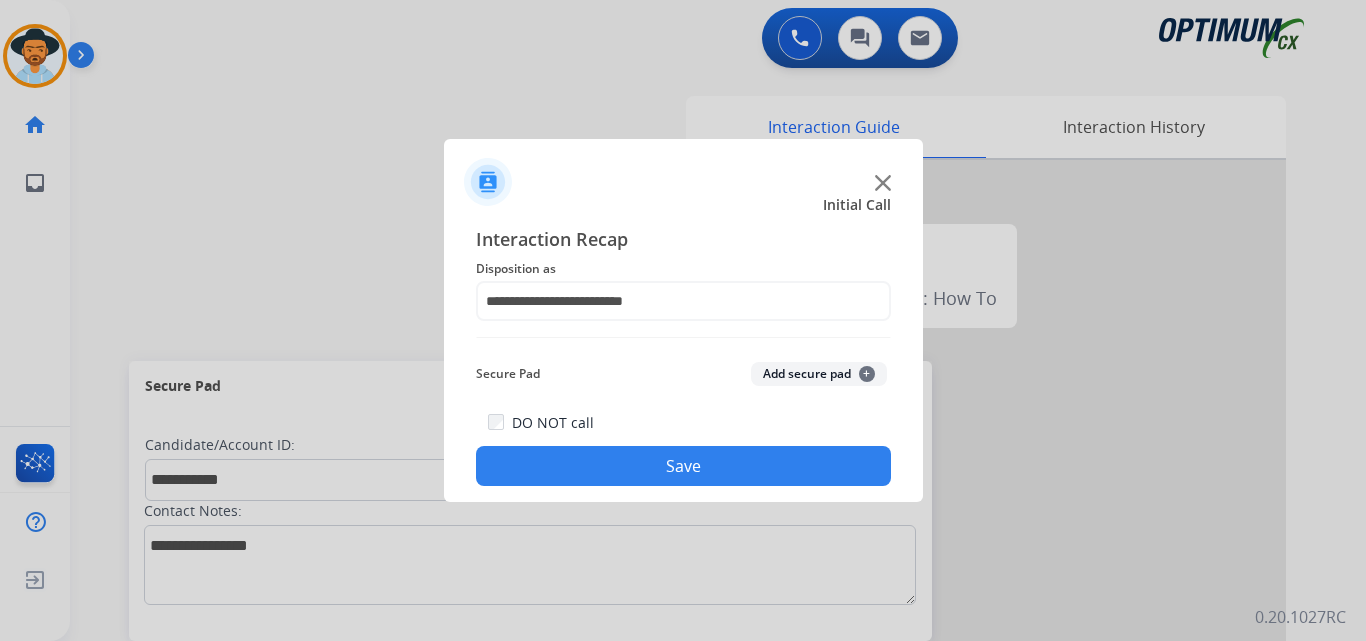 click on "Save" 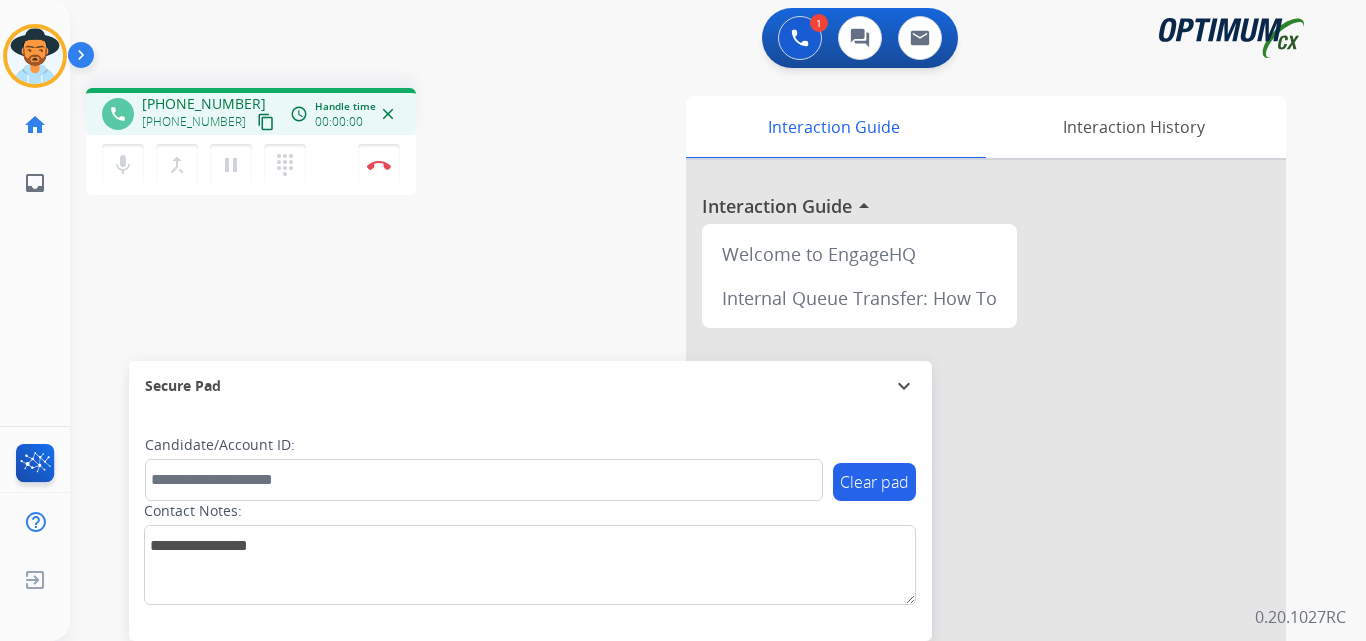 click on "phone +16122709011 +16122709011 content_copy access_time Call metrics Queue   03:42 Hold   00:00 Talk   00:01 Total   03:42 Handle time 00:00:00 close mic Mute merge_type Bridge pause Hold dialpad Dialpad Disconnect swap_horiz Break voice bridge close_fullscreen Connect 3-Way Call merge_type Separate 3-Way Call  Interaction Guide   Interaction History  Interaction Guide arrow_drop_up  Welcome to EngageHQ   Internal Queue Transfer: How To  Secure Pad expand_more Clear pad Candidate/Account ID: Contact Notes:" at bounding box center (694, 489) 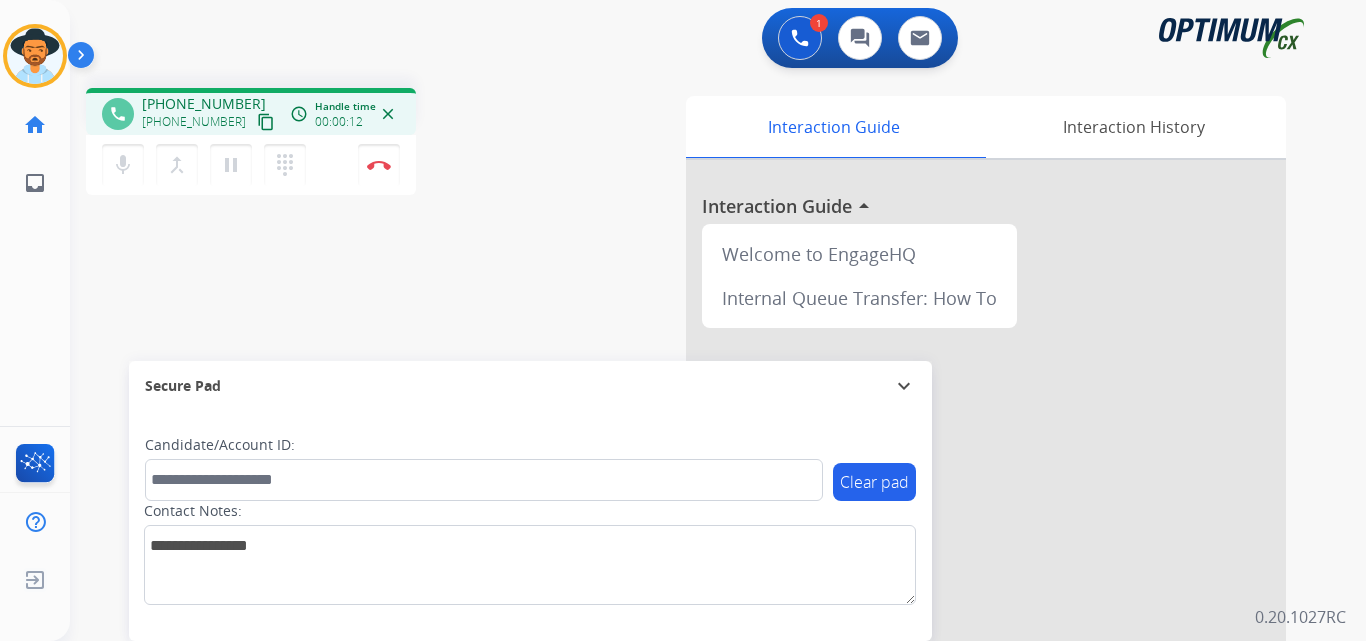 click on "+16122709011" at bounding box center (204, 104) 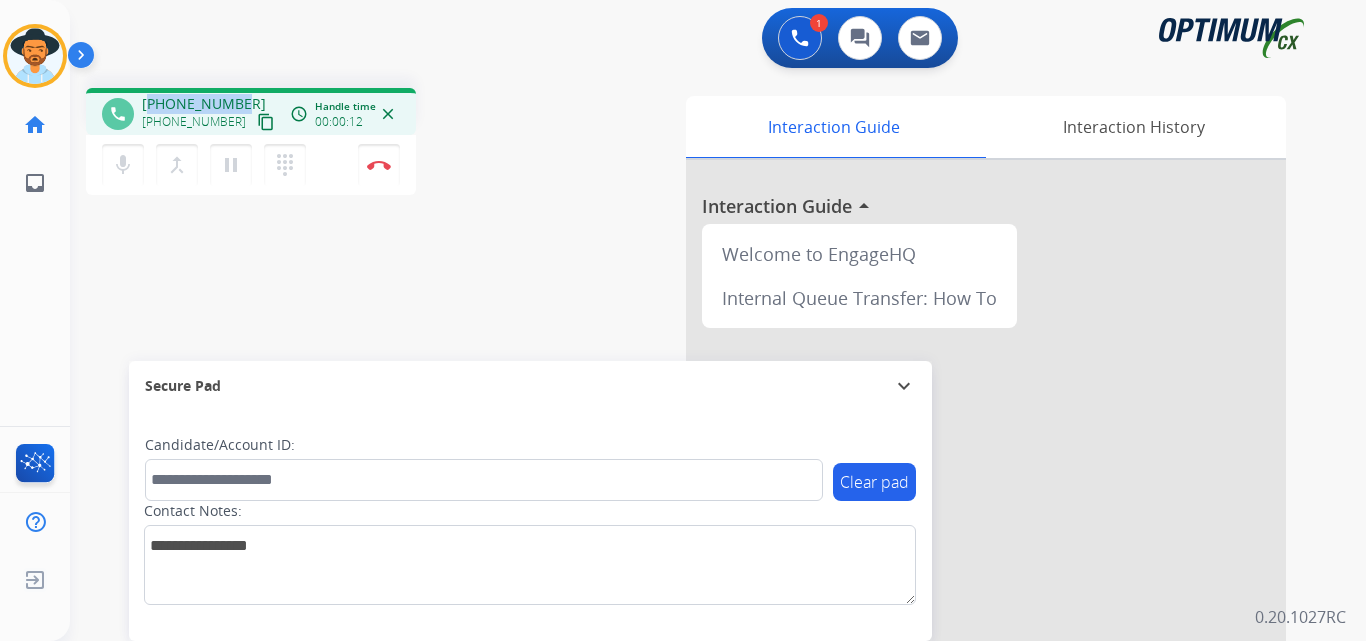 click on "+16122709011" at bounding box center [204, 104] 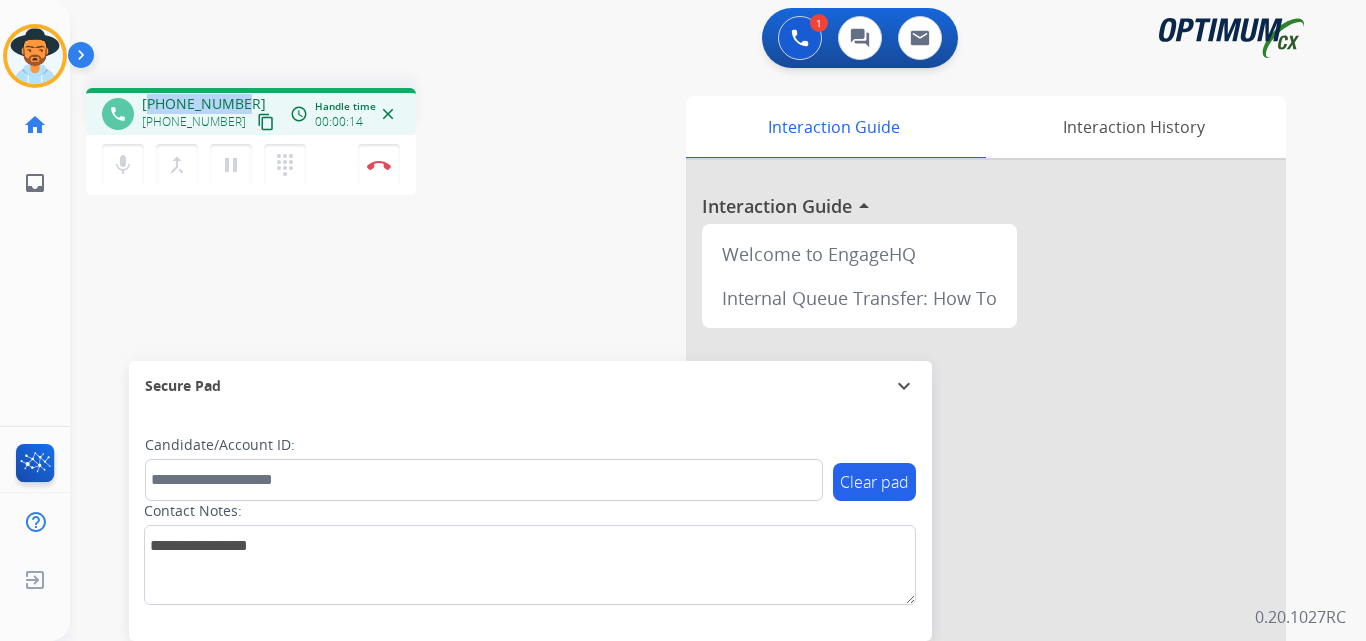 copy on "16122709011" 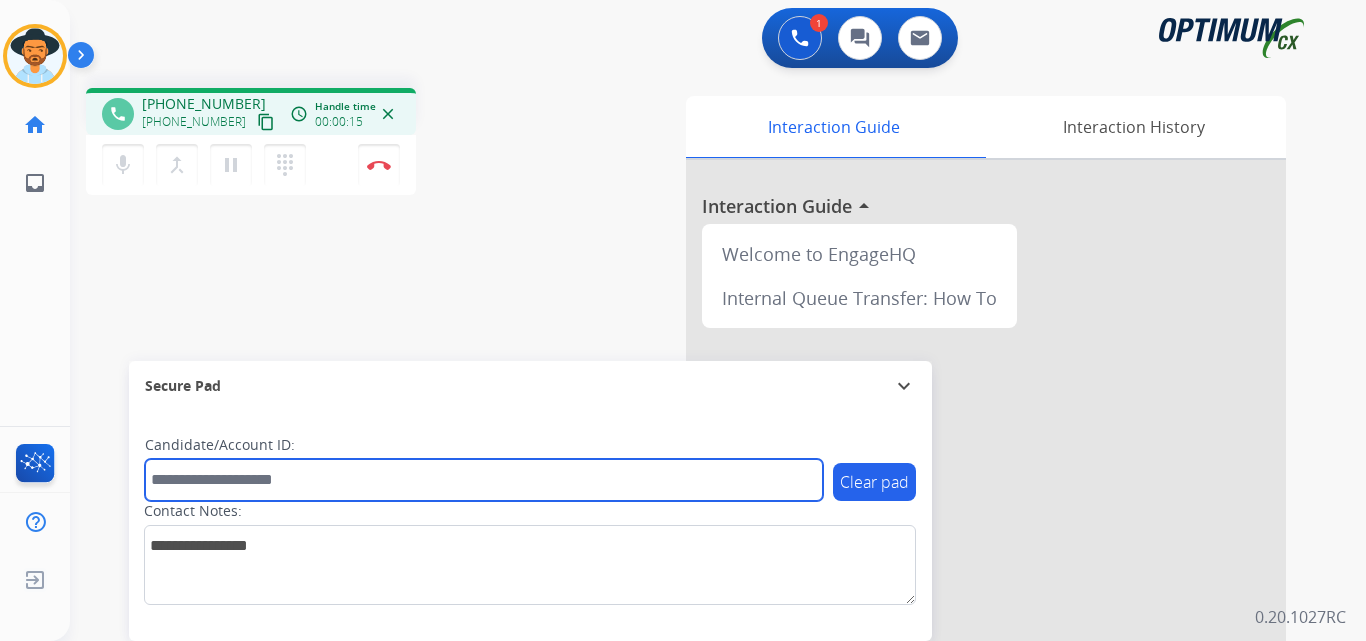 click at bounding box center [484, 480] 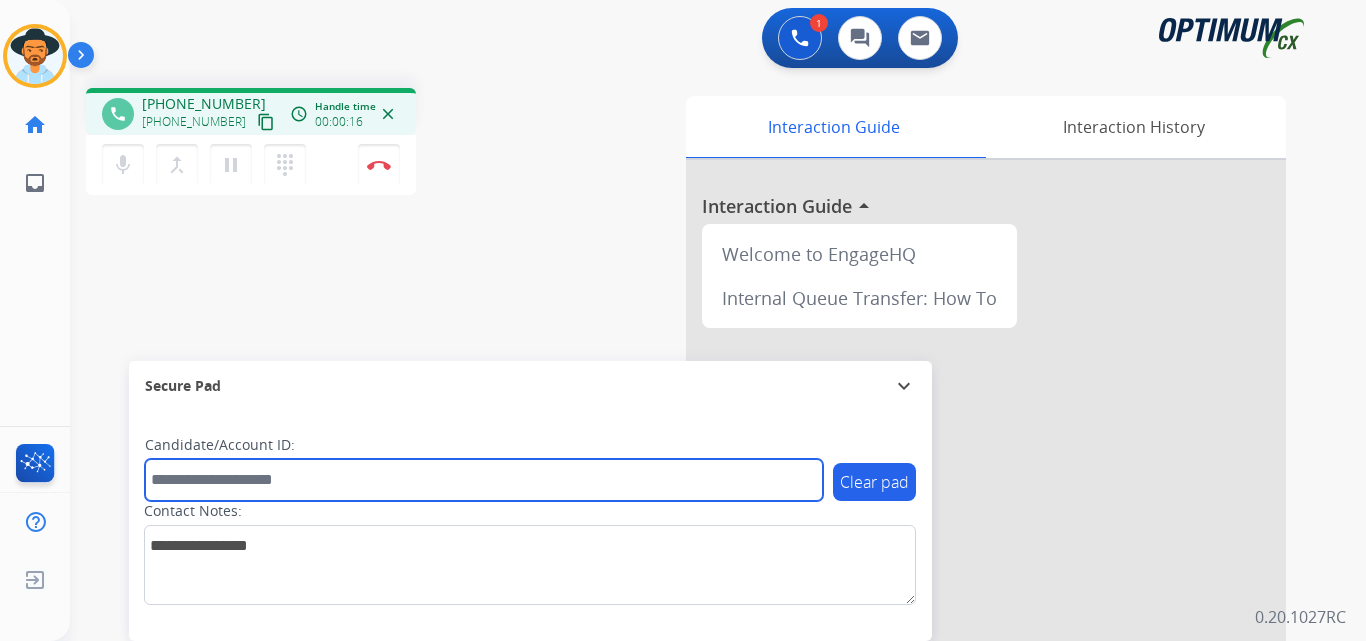 paste on "**********" 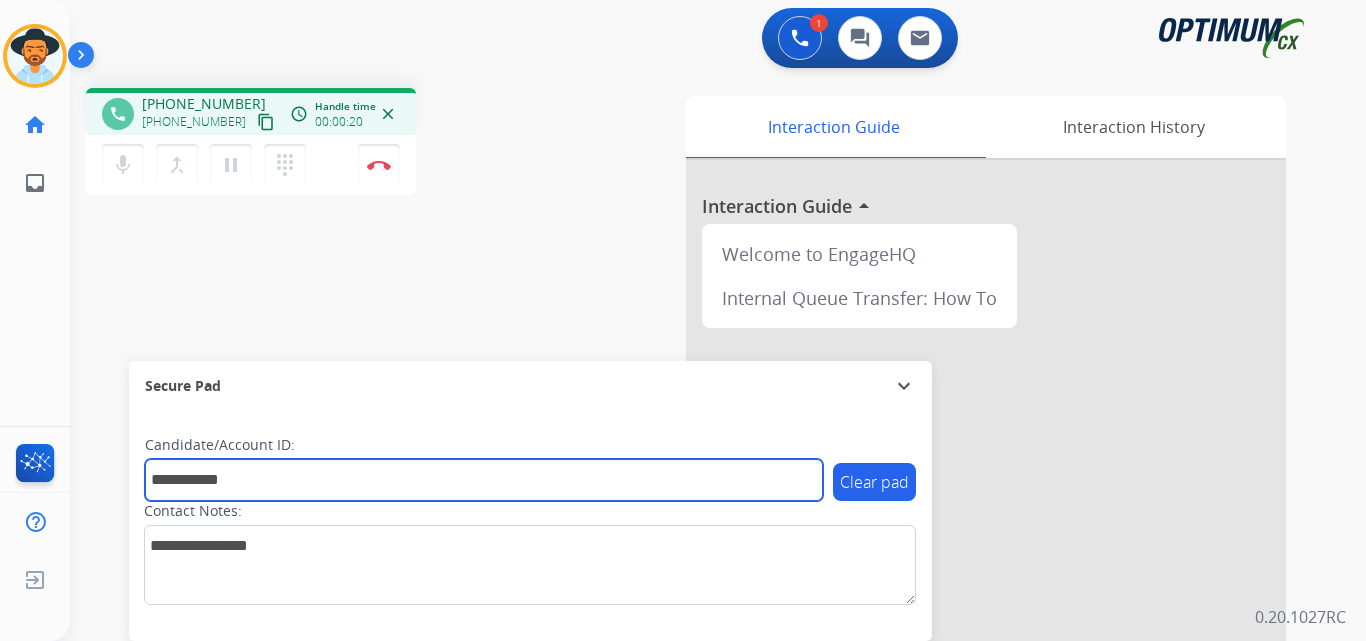 type on "**********" 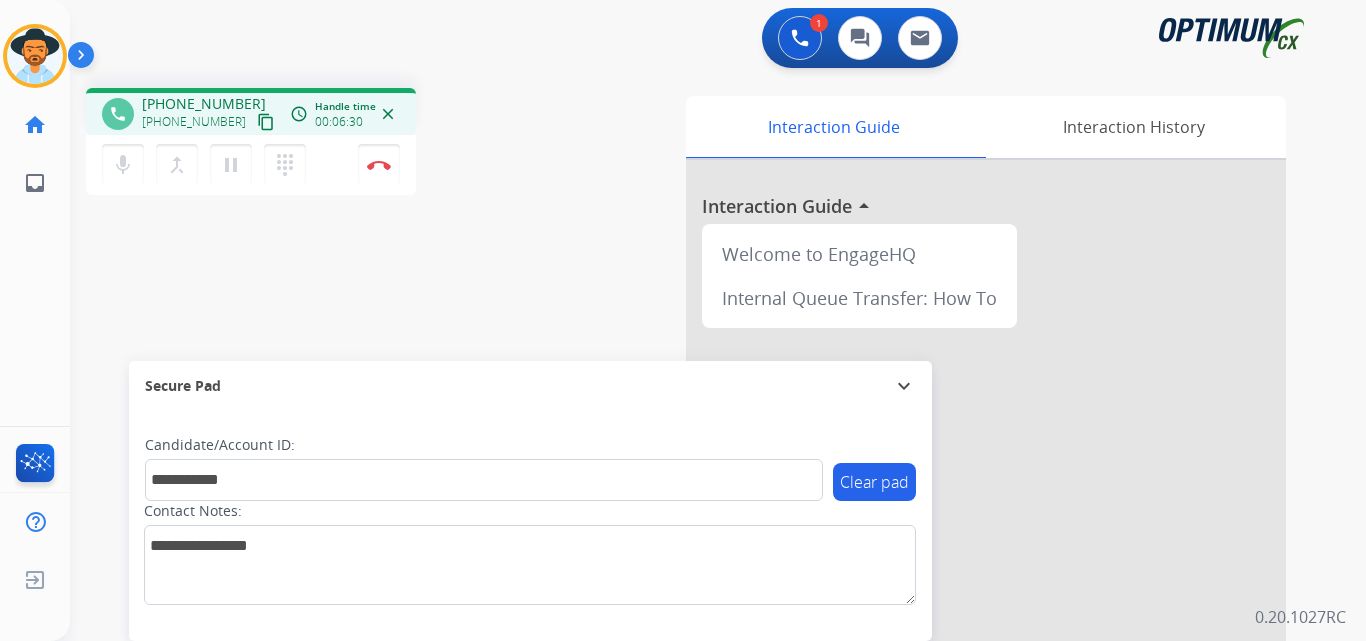 click on "**********" at bounding box center [694, 489] 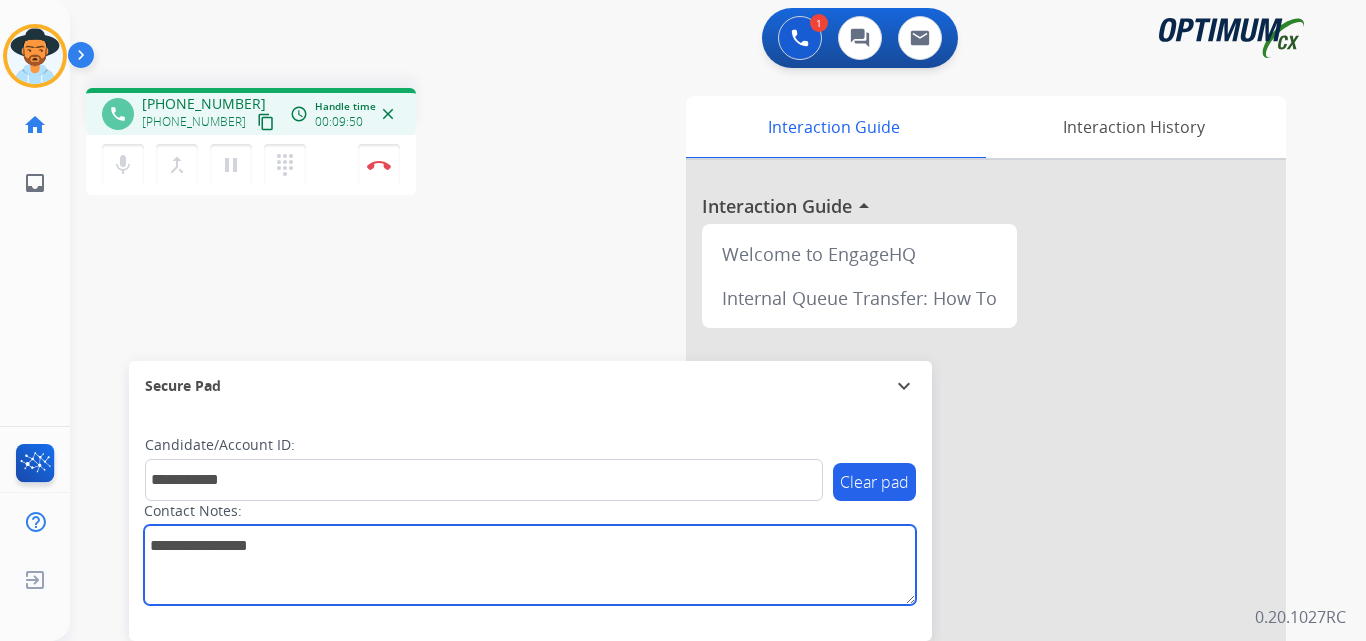 click at bounding box center [530, 565] 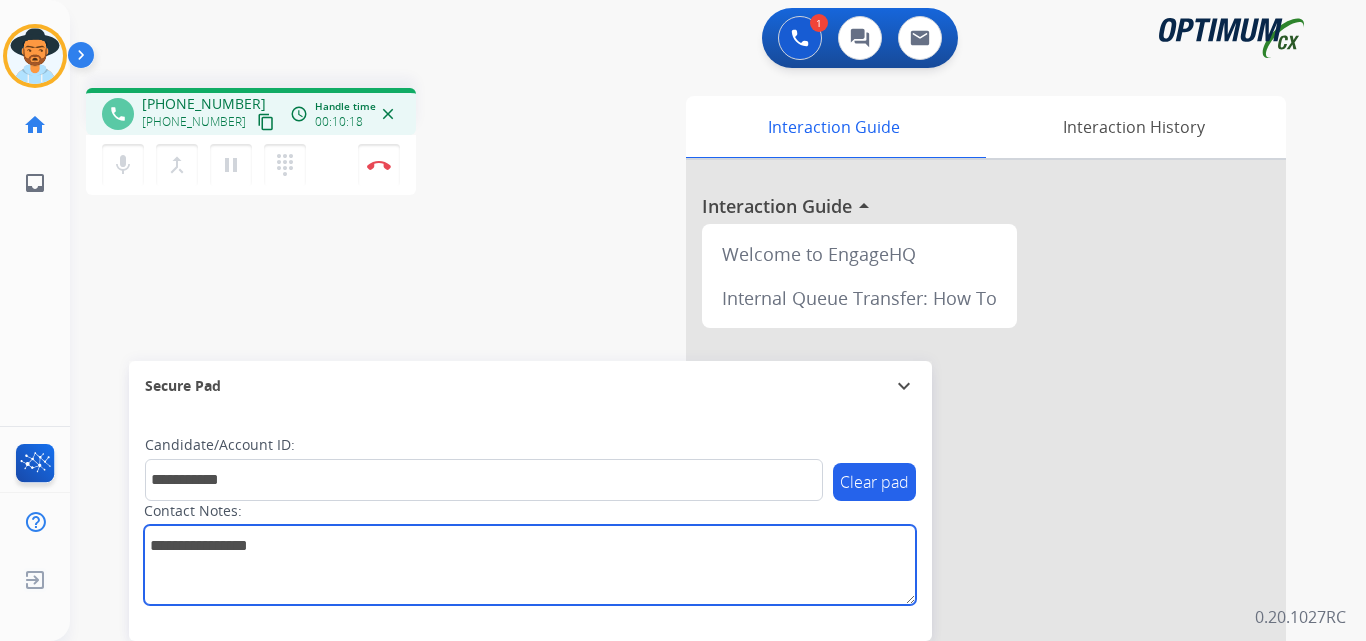 click at bounding box center [530, 565] 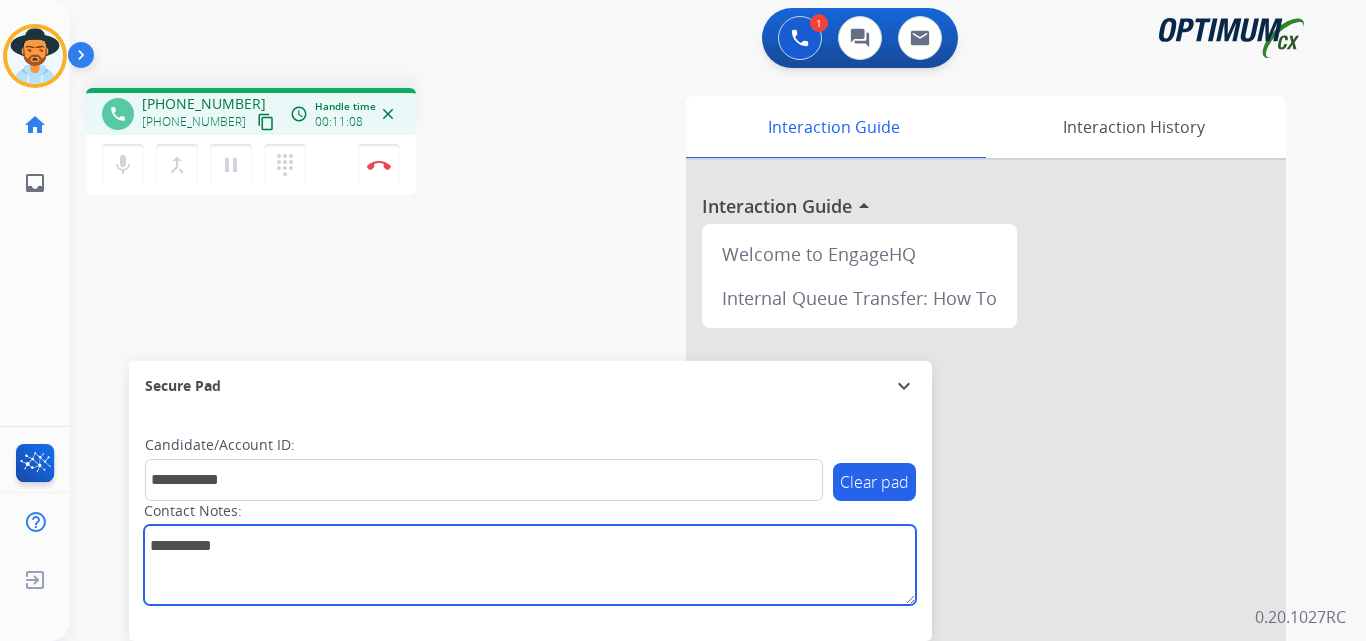 click at bounding box center (530, 565) 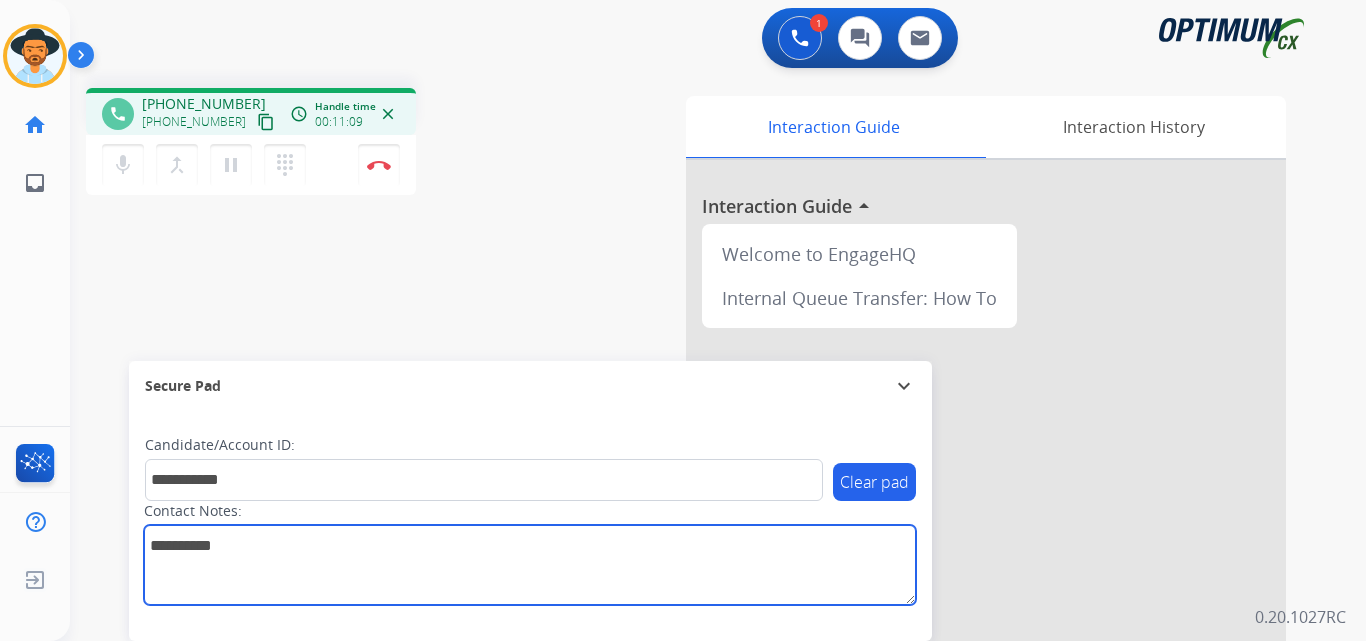 click at bounding box center [530, 565] 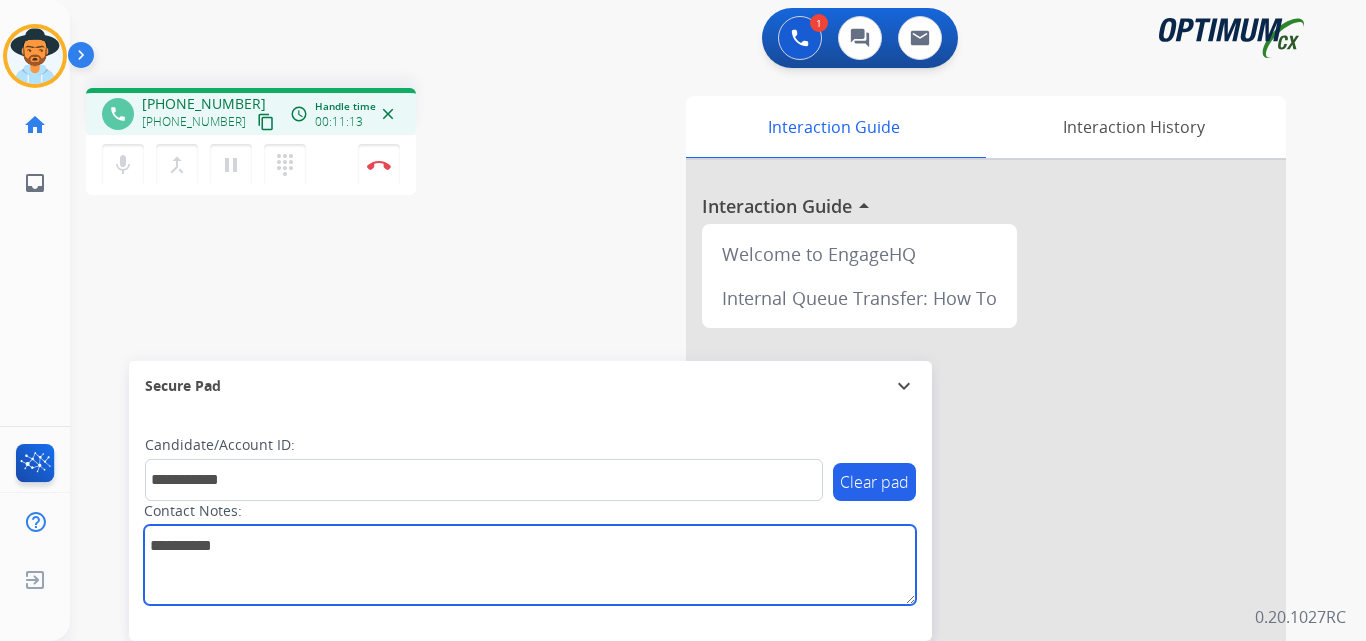 type on "**********" 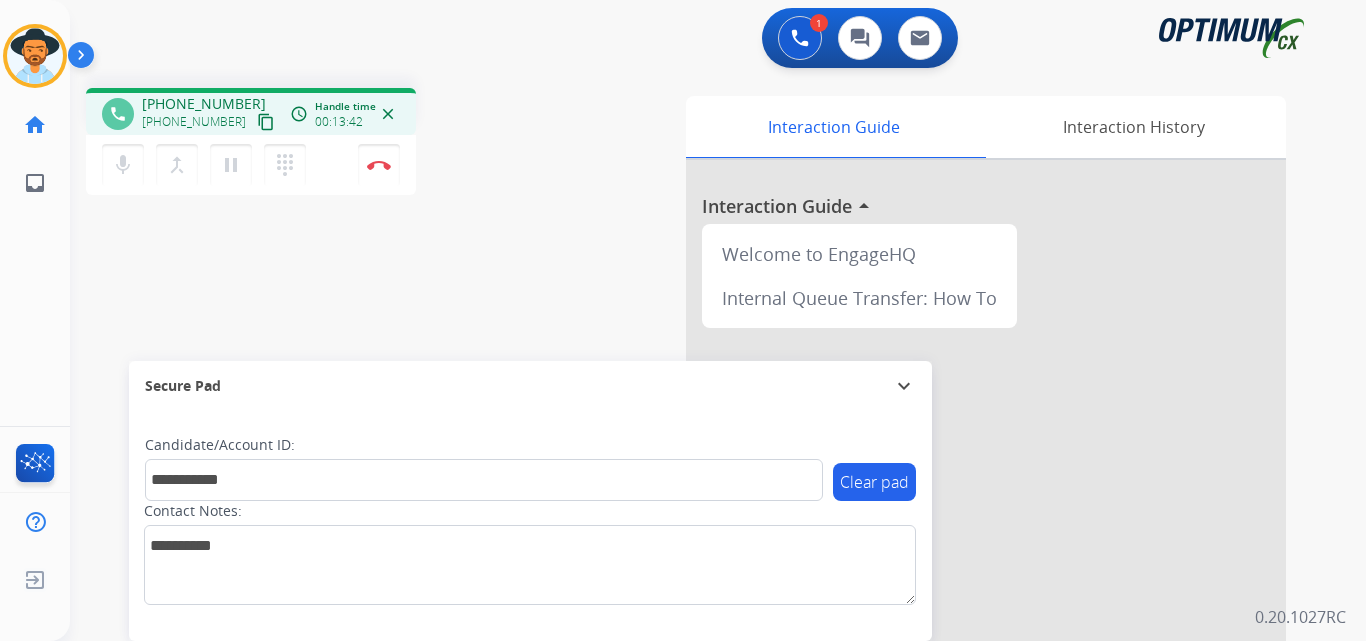 click on "**********" at bounding box center [694, 489] 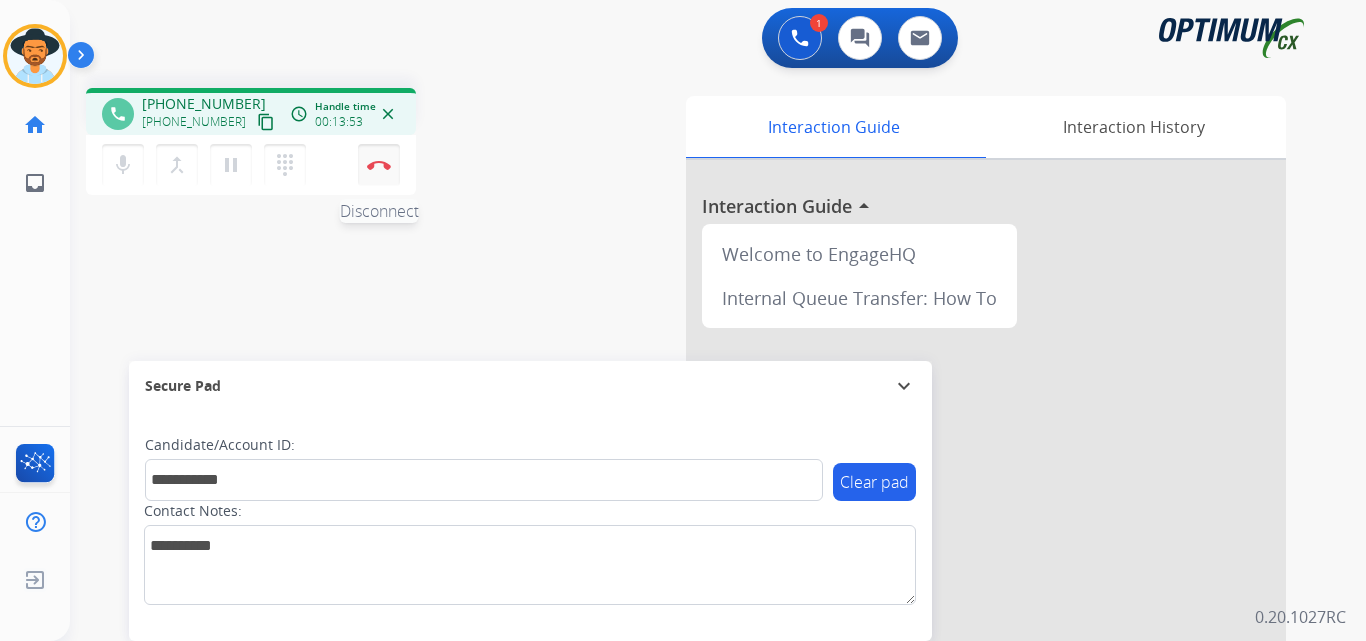 click on "Disconnect" at bounding box center [379, 165] 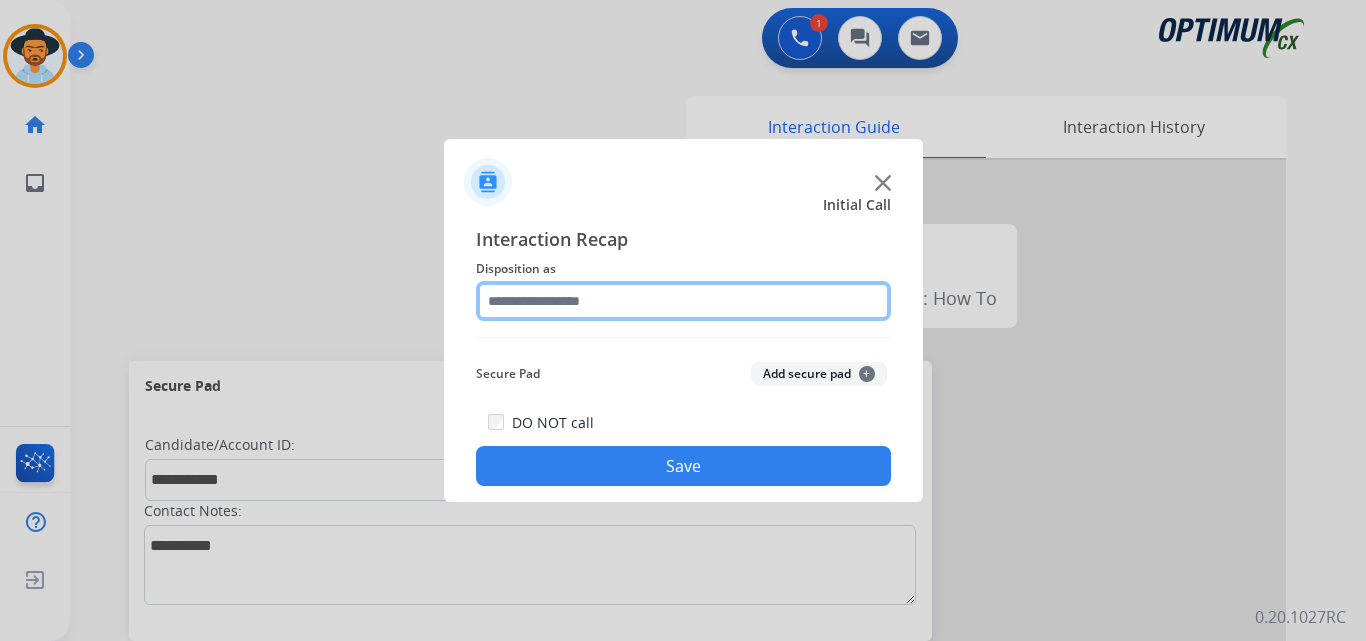 click 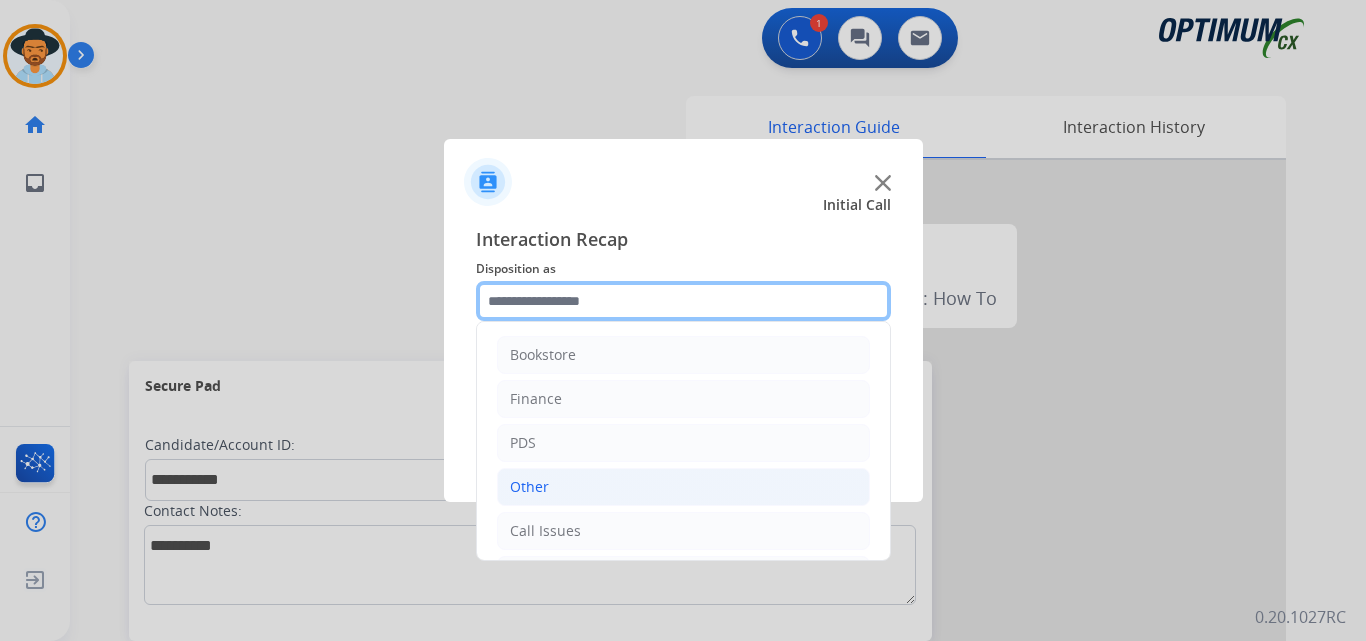 scroll, scrollTop: 136, scrollLeft: 0, axis: vertical 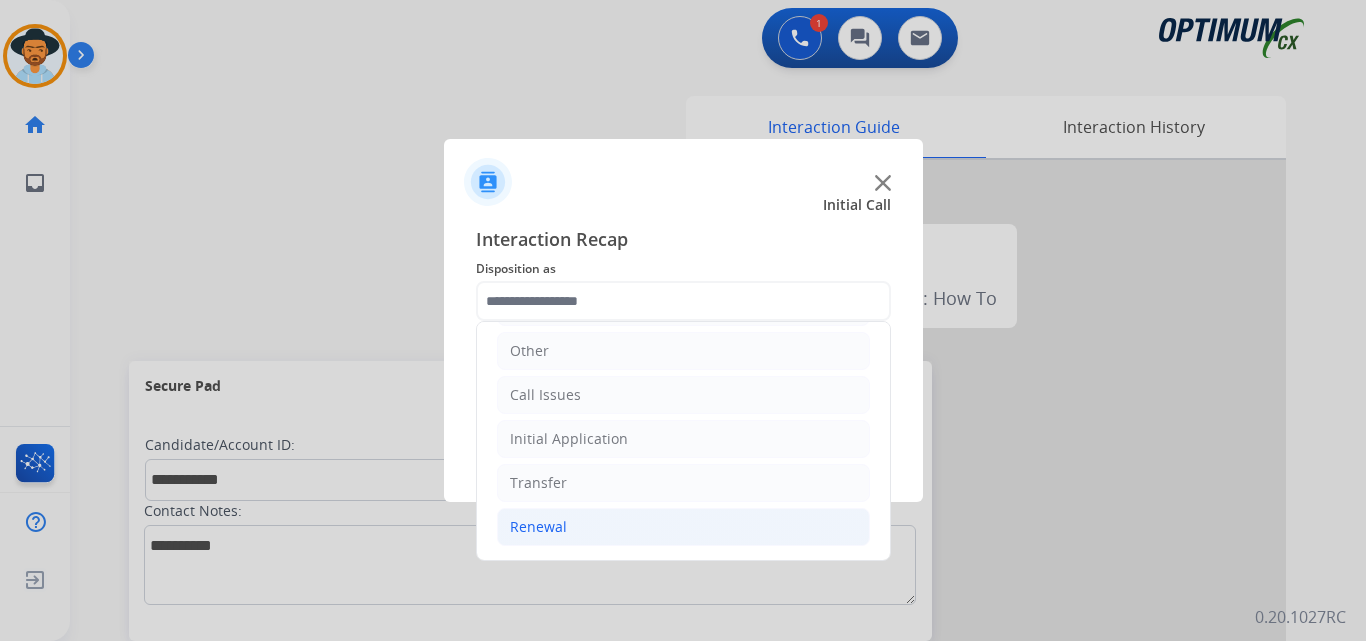 click on "Renewal" 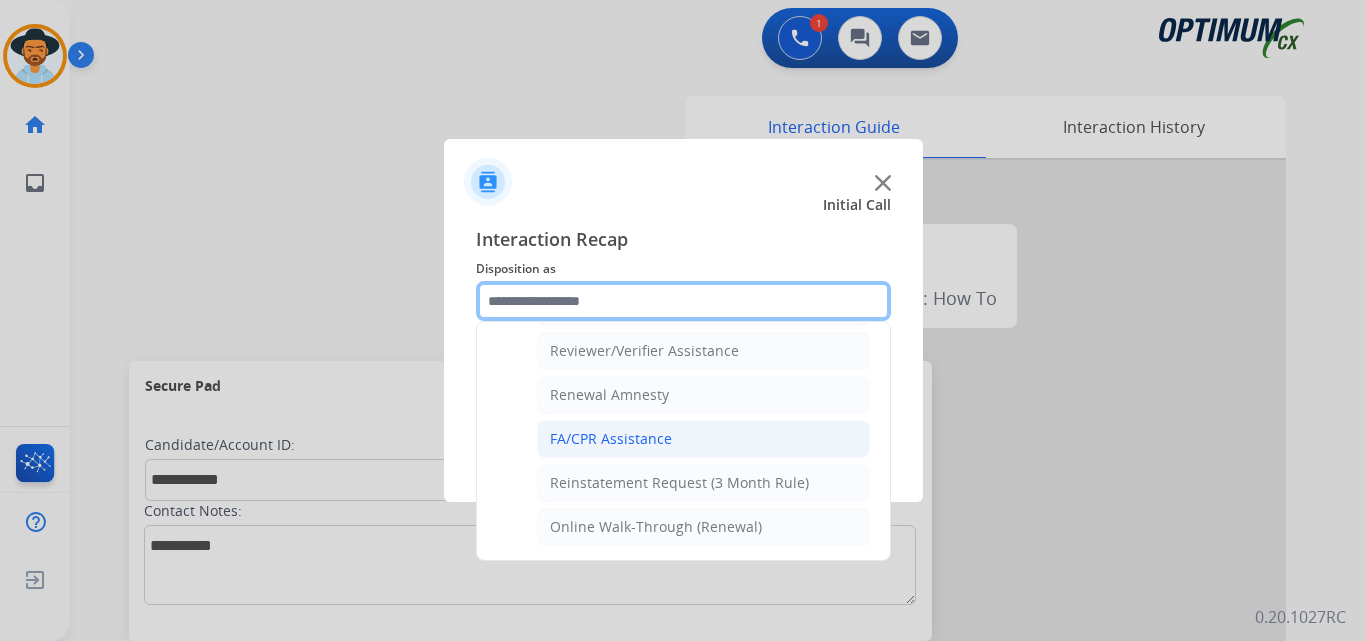 scroll, scrollTop: 605, scrollLeft: 0, axis: vertical 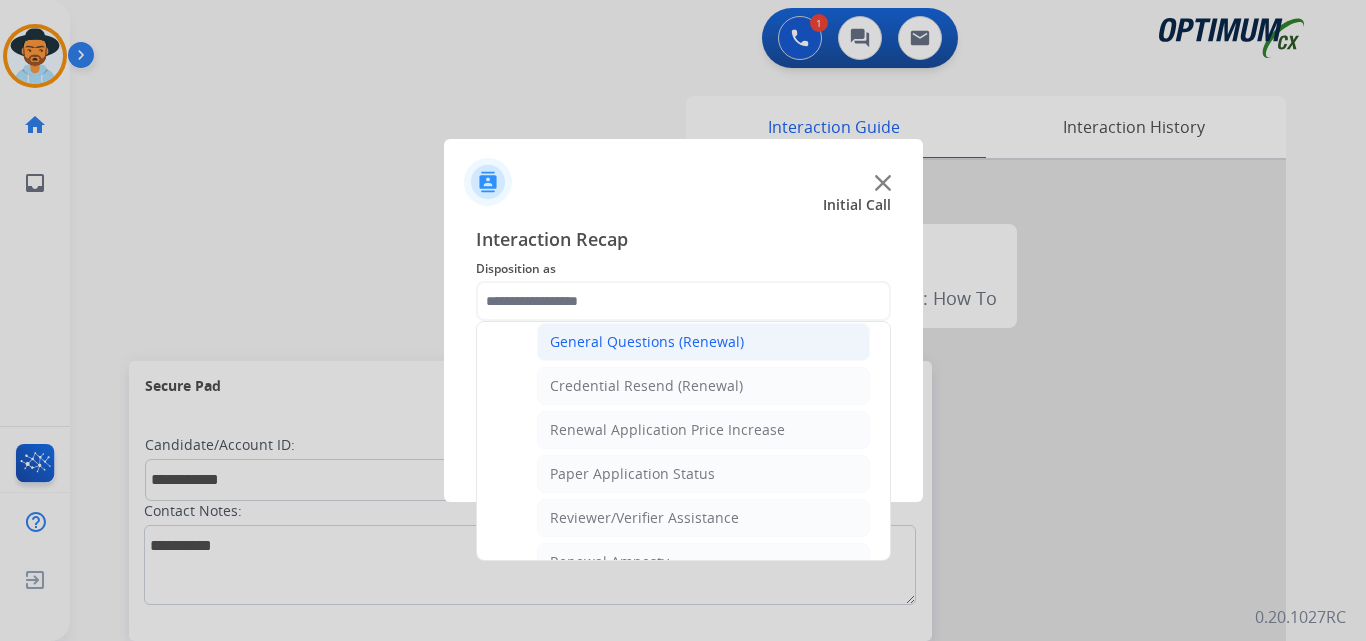 click on "General Questions (Renewal)" 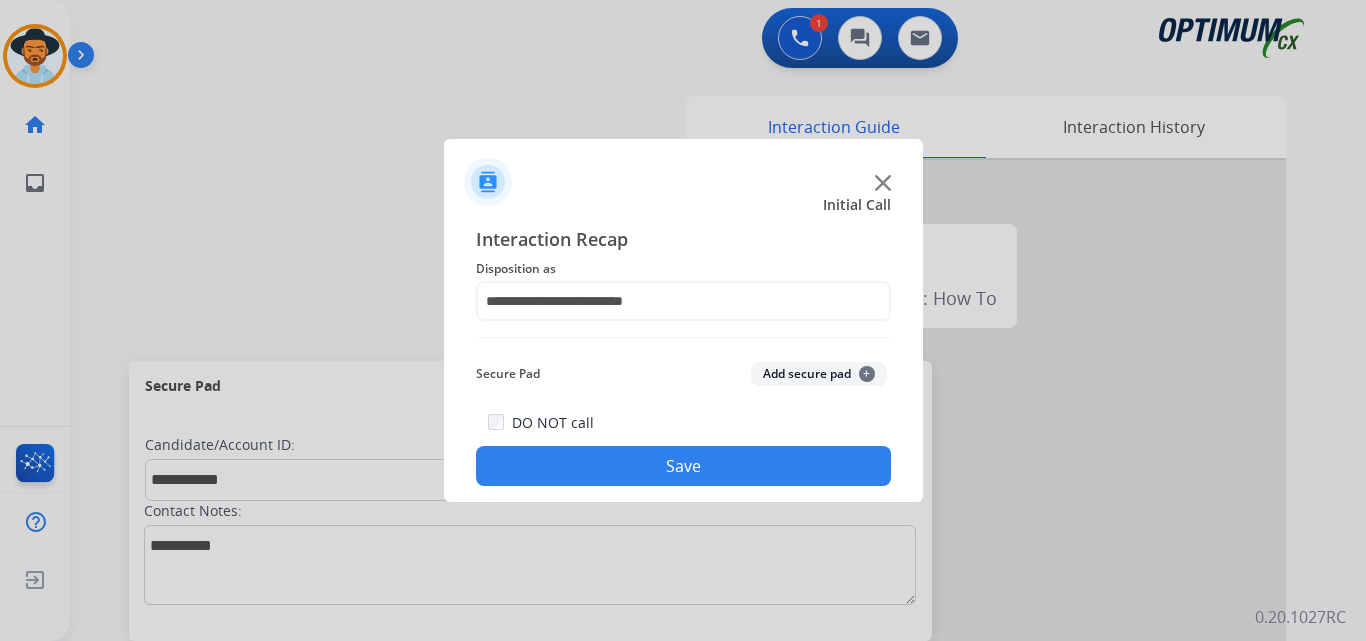 click on "Save" 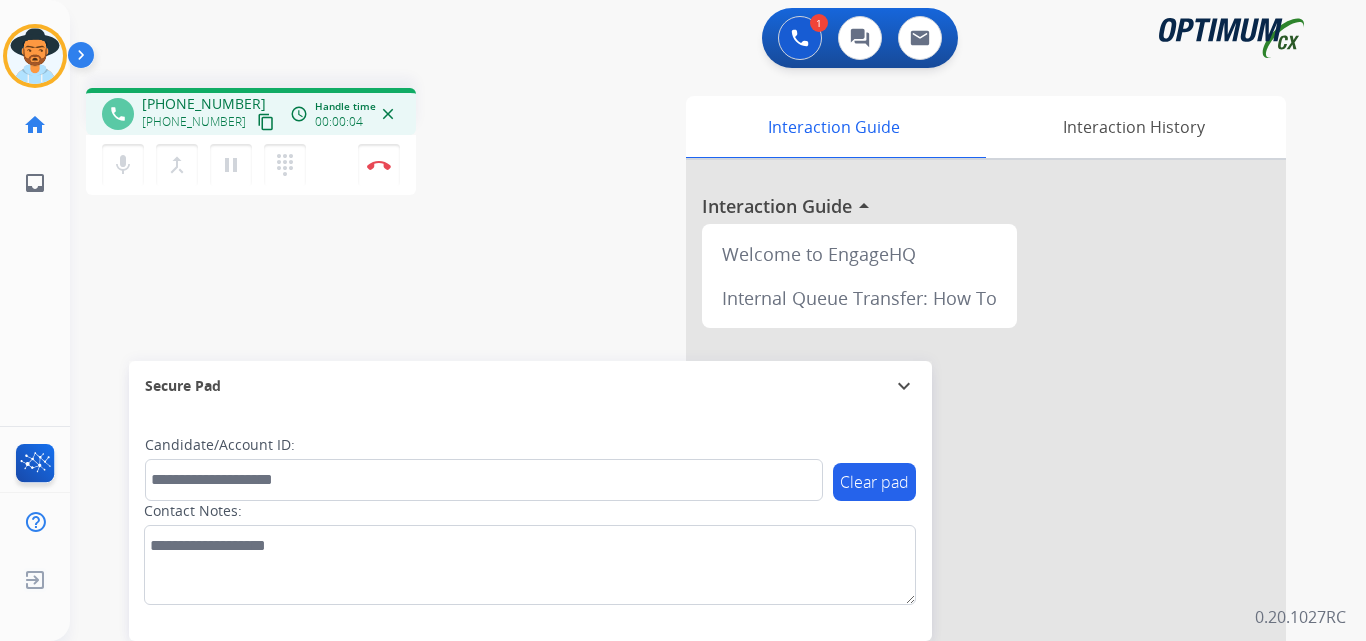 click on "+12409889802" at bounding box center (204, 104) 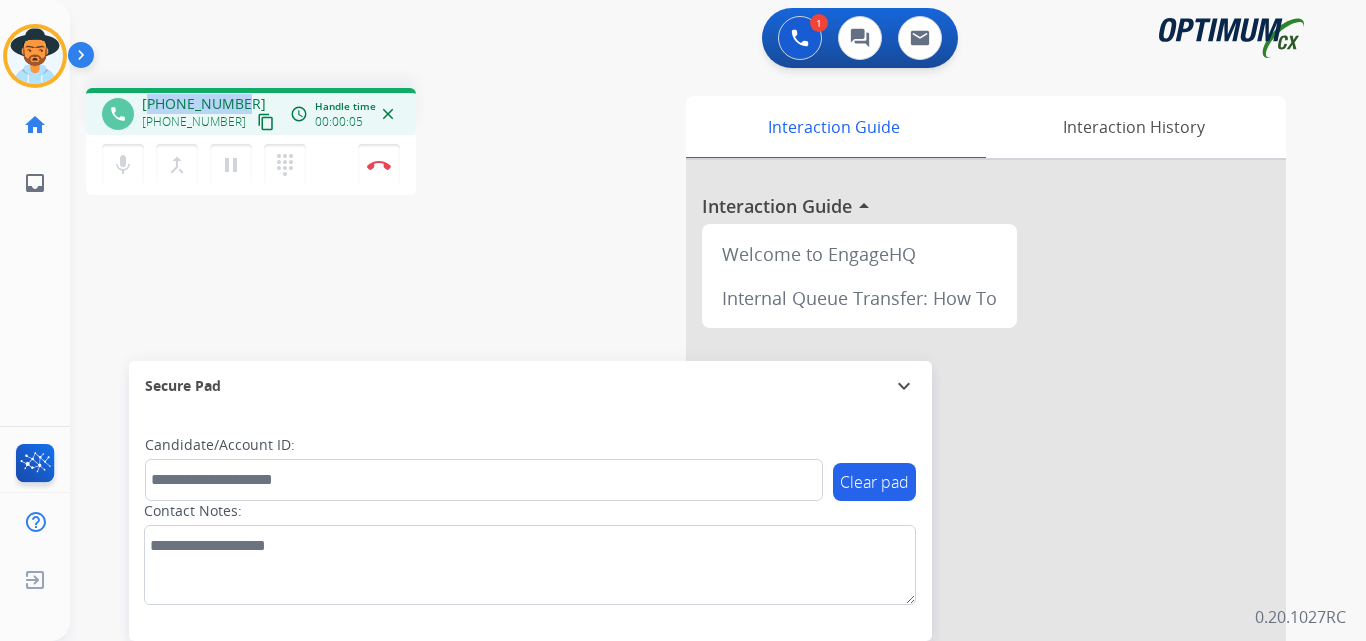 click on "+12409889802" at bounding box center [204, 104] 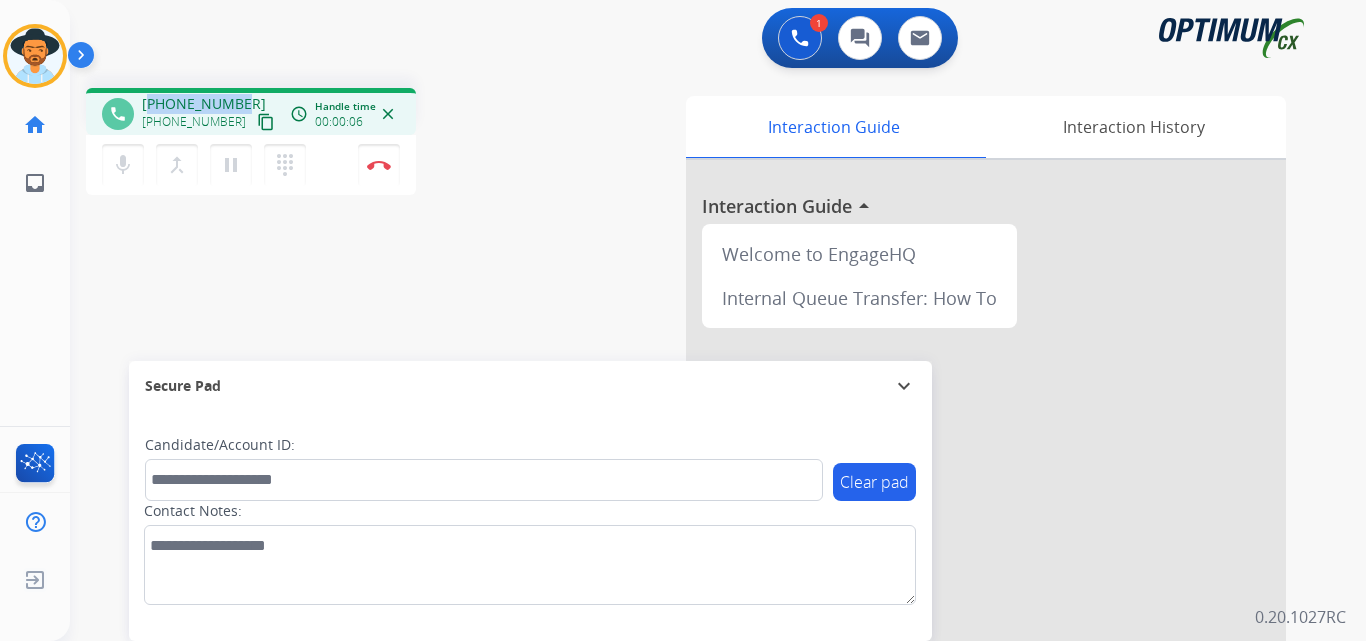 copy on "12409889802" 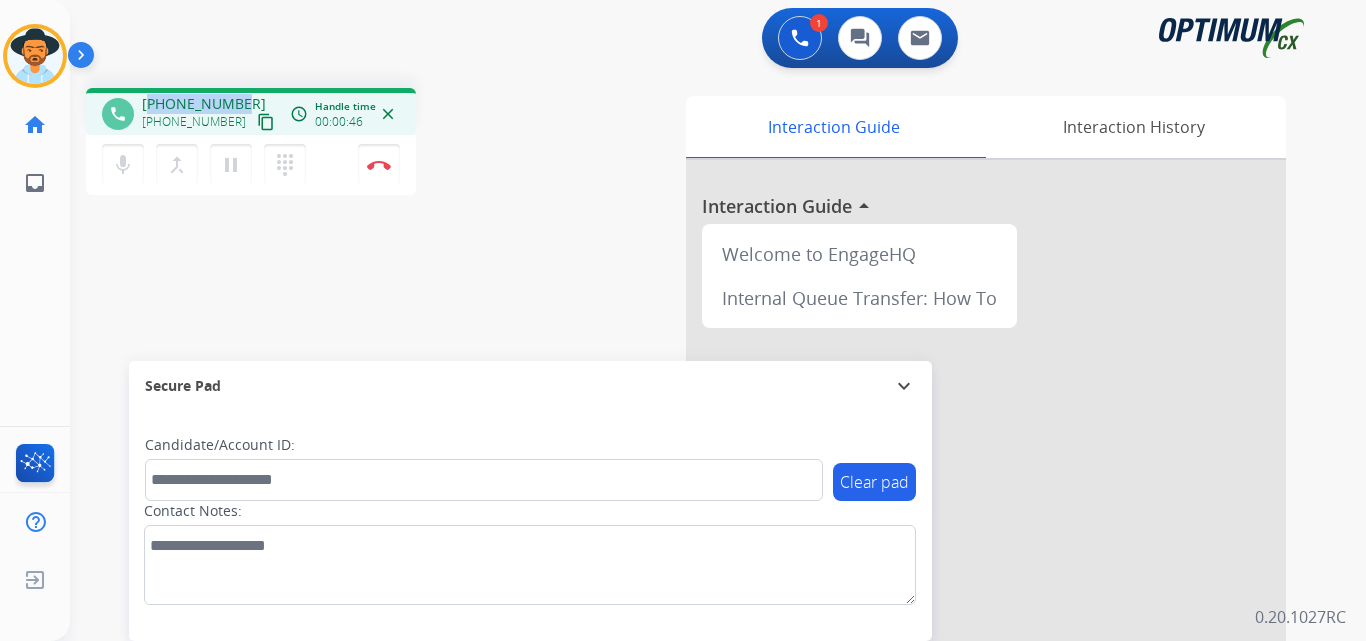 click on "+12409889802" at bounding box center (204, 104) 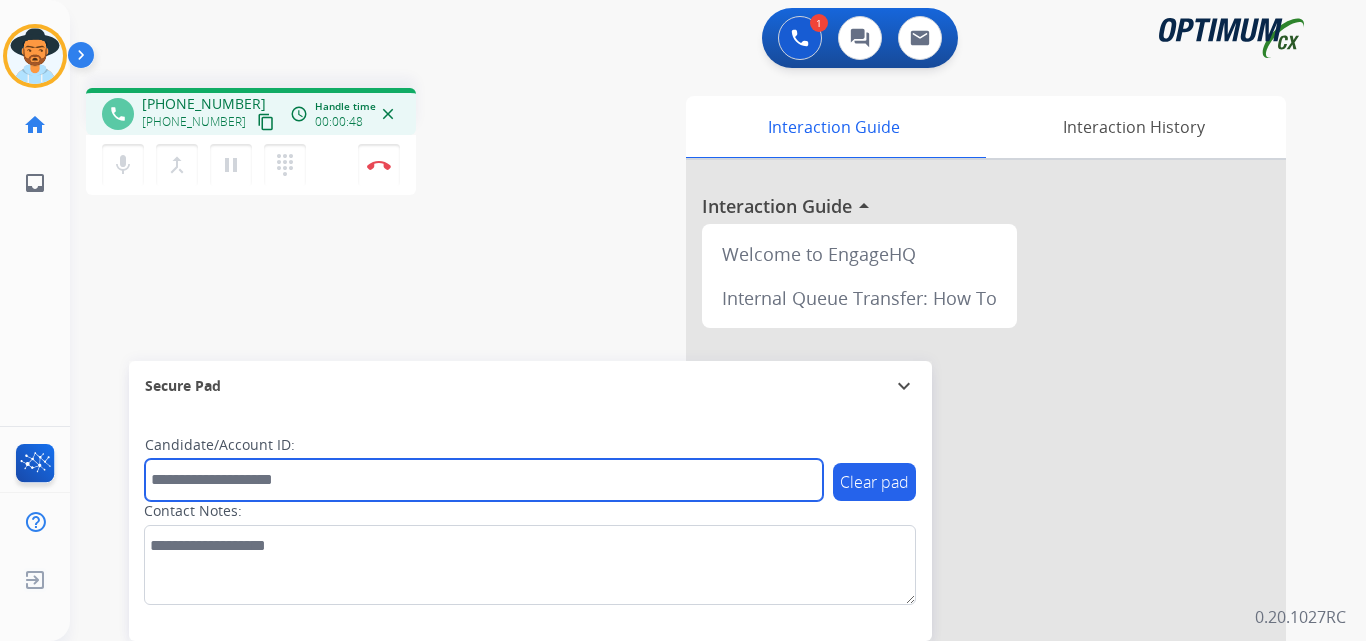 click at bounding box center [484, 480] 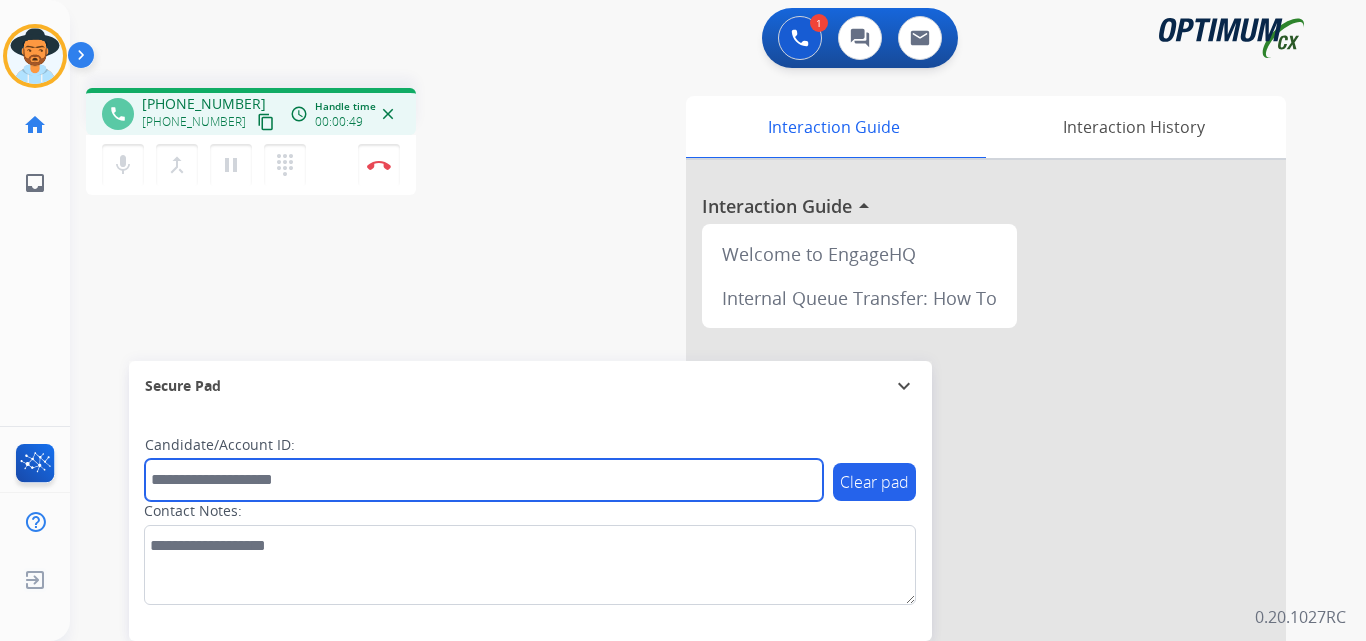 paste on "**********" 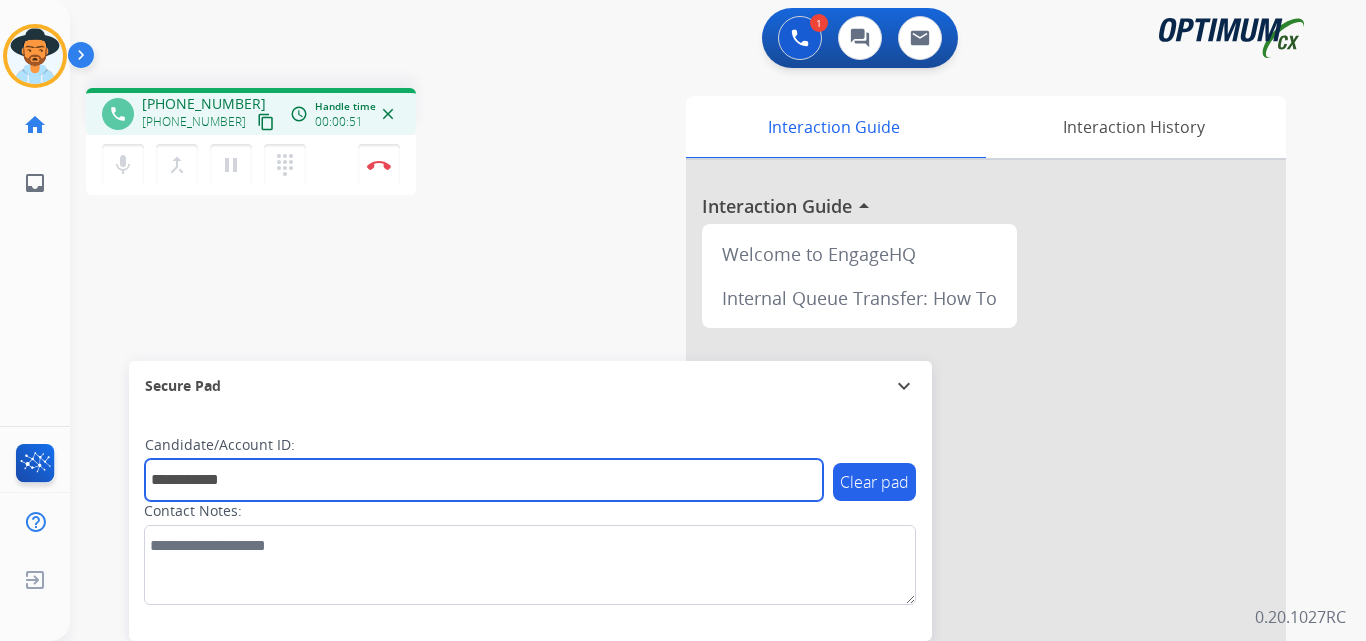 type on "**********" 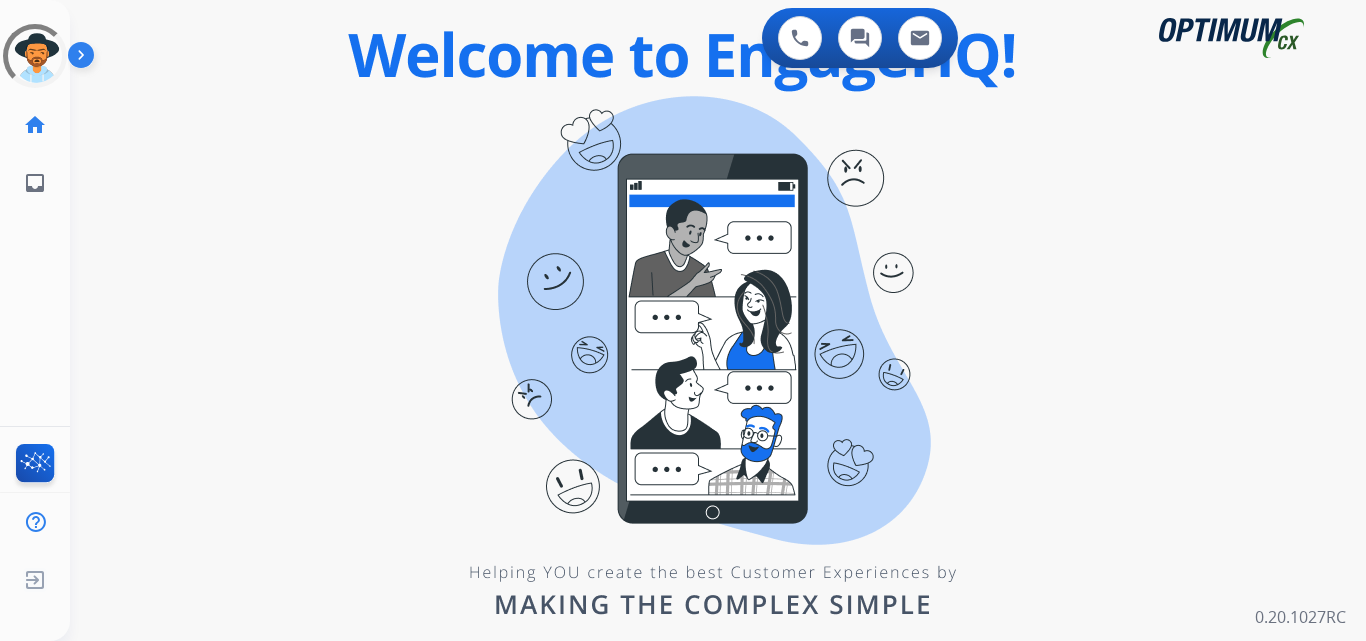 scroll, scrollTop: 0, scrollLeft: 0, axis: both 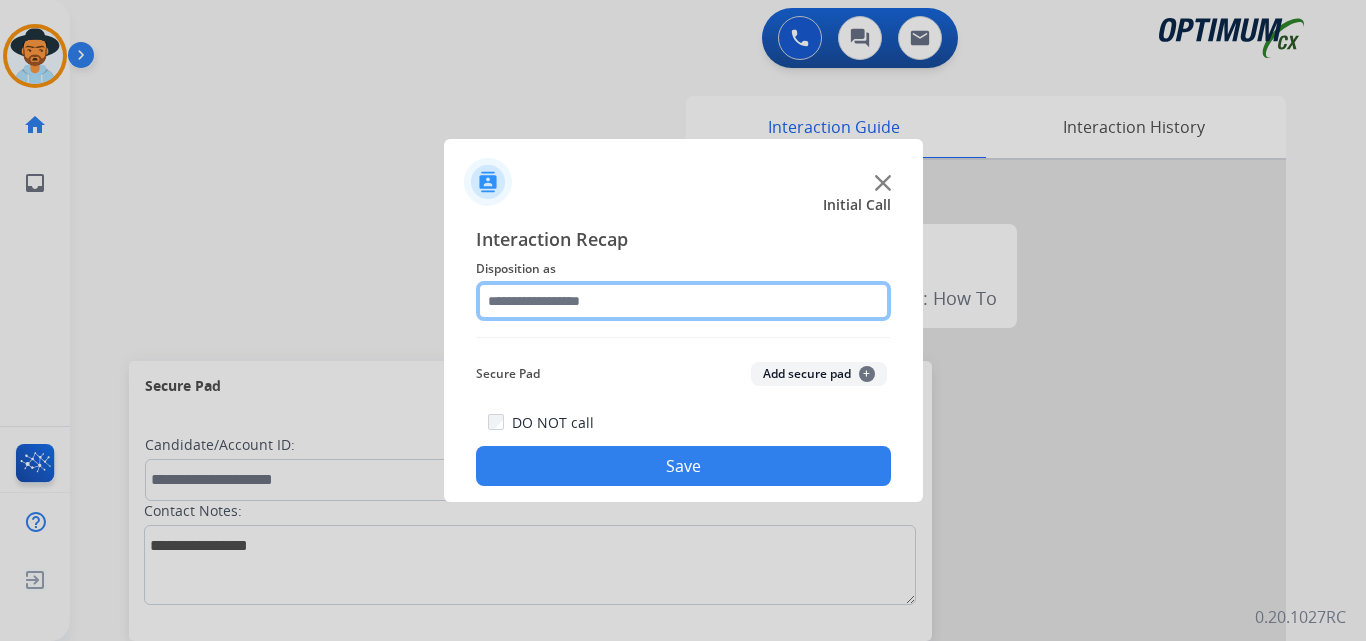 click 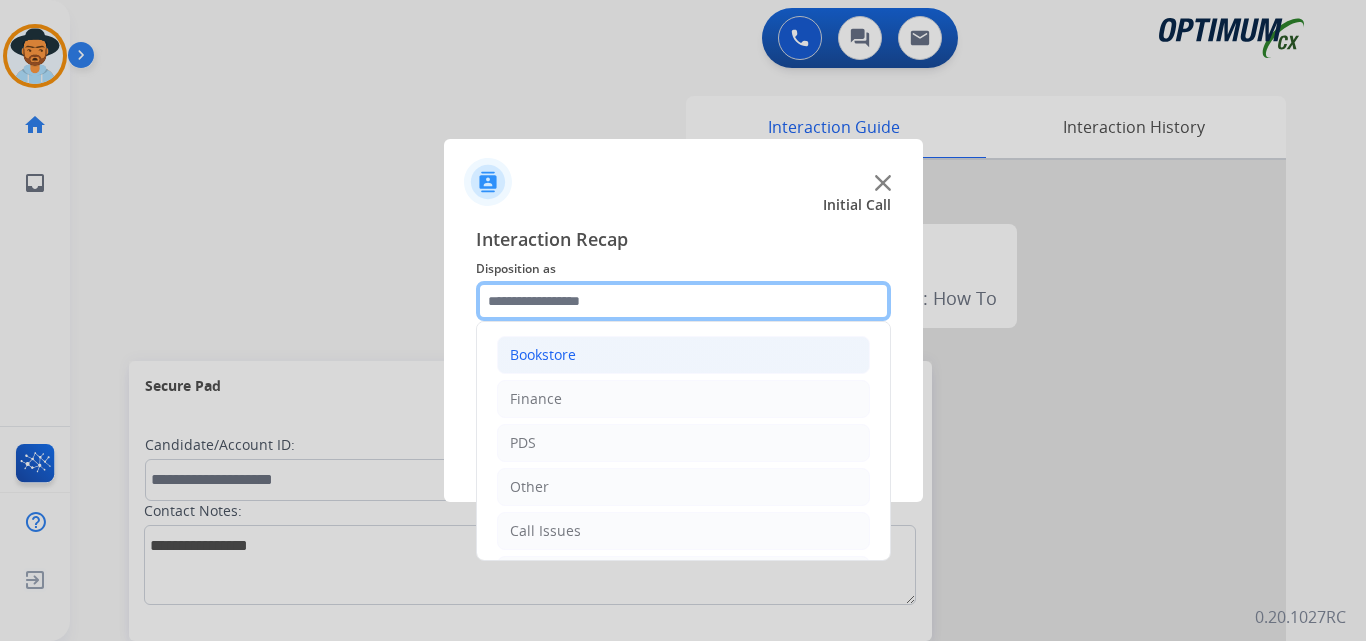 scroll, scrollTop: 136, scrollLeft: 0, axis: vertical 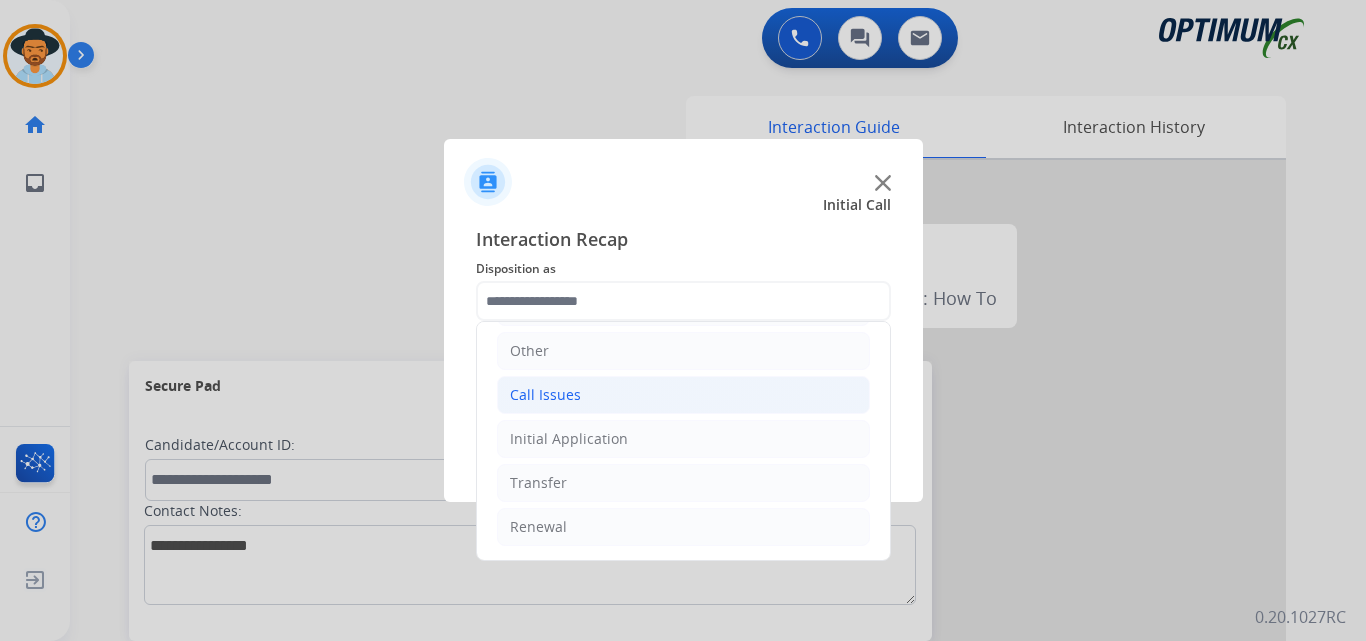 click on "Call Issues" 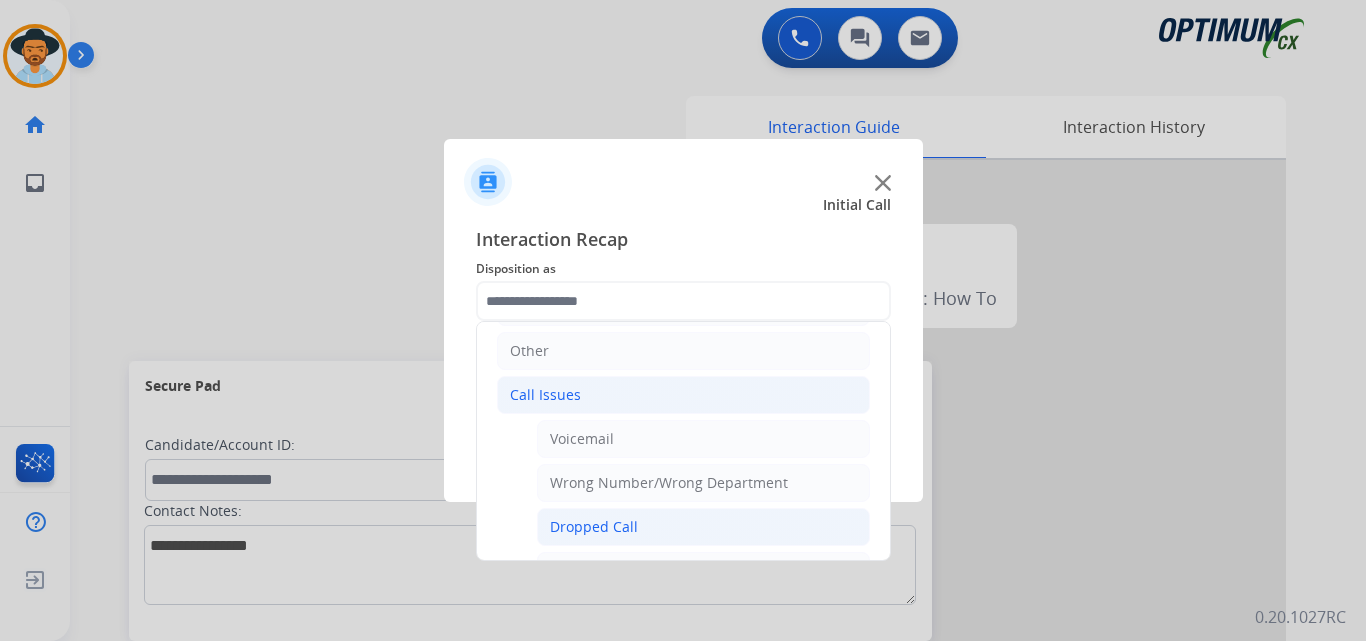 click on "Dropped Call" 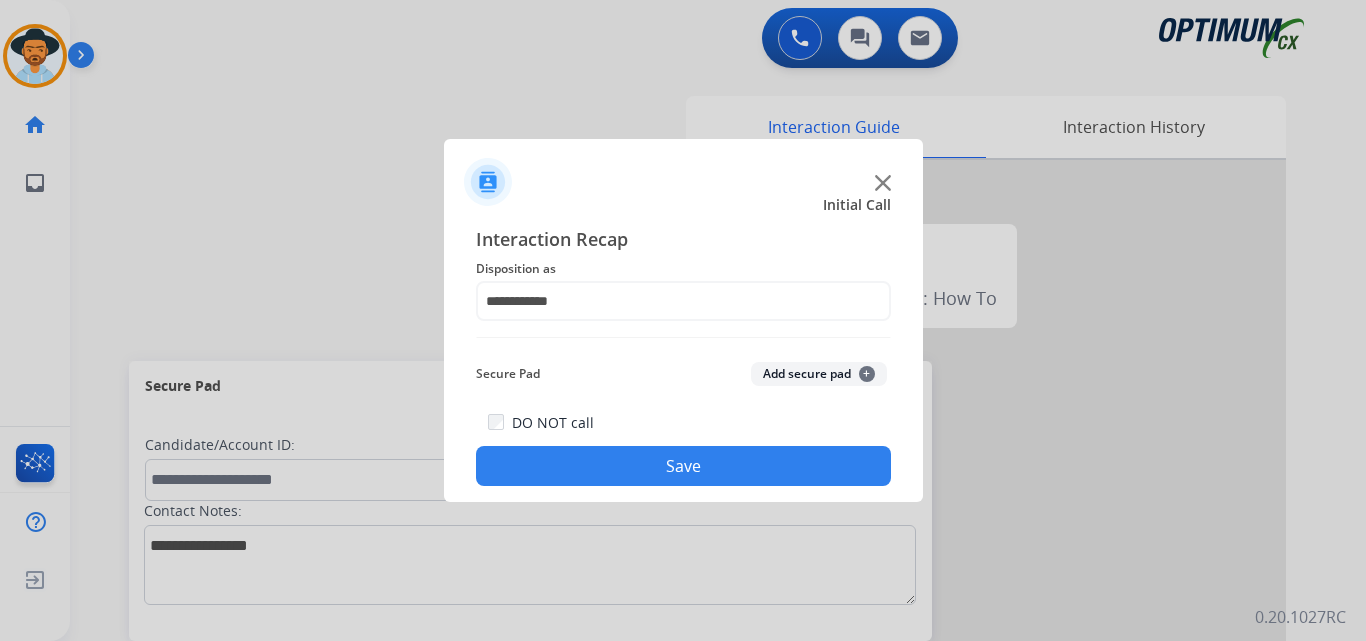 click on "Save" 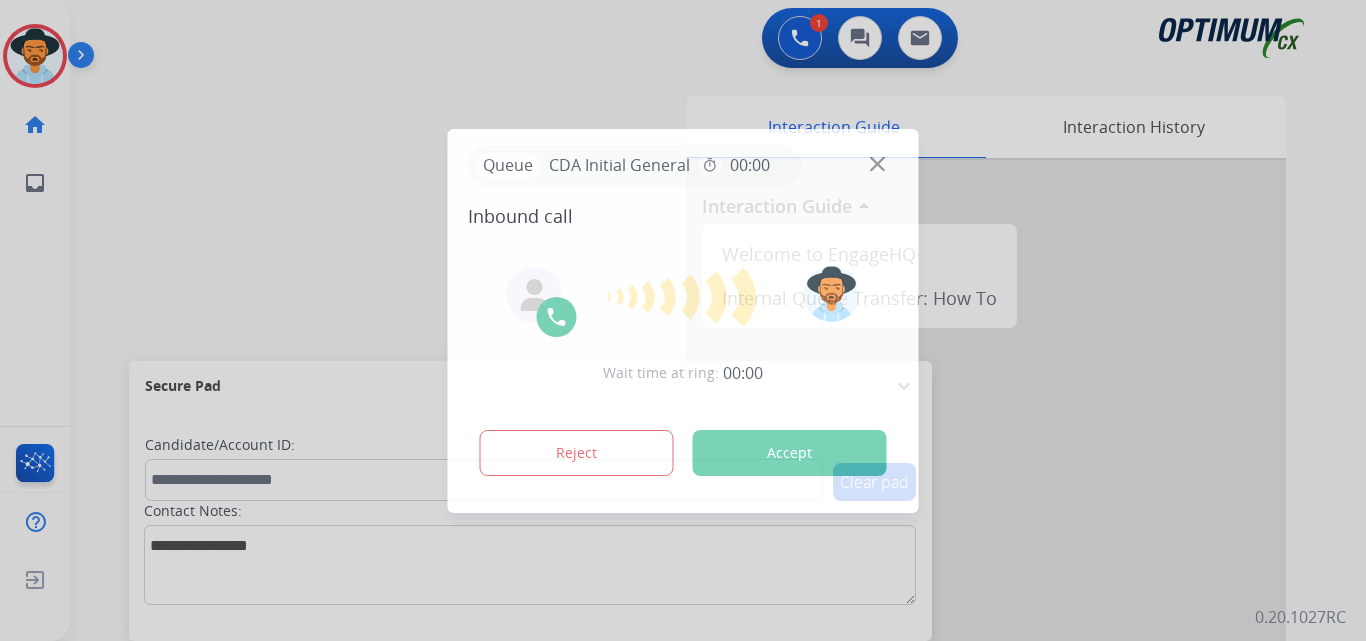 click on "Accept" at bounding box center [790, 453] 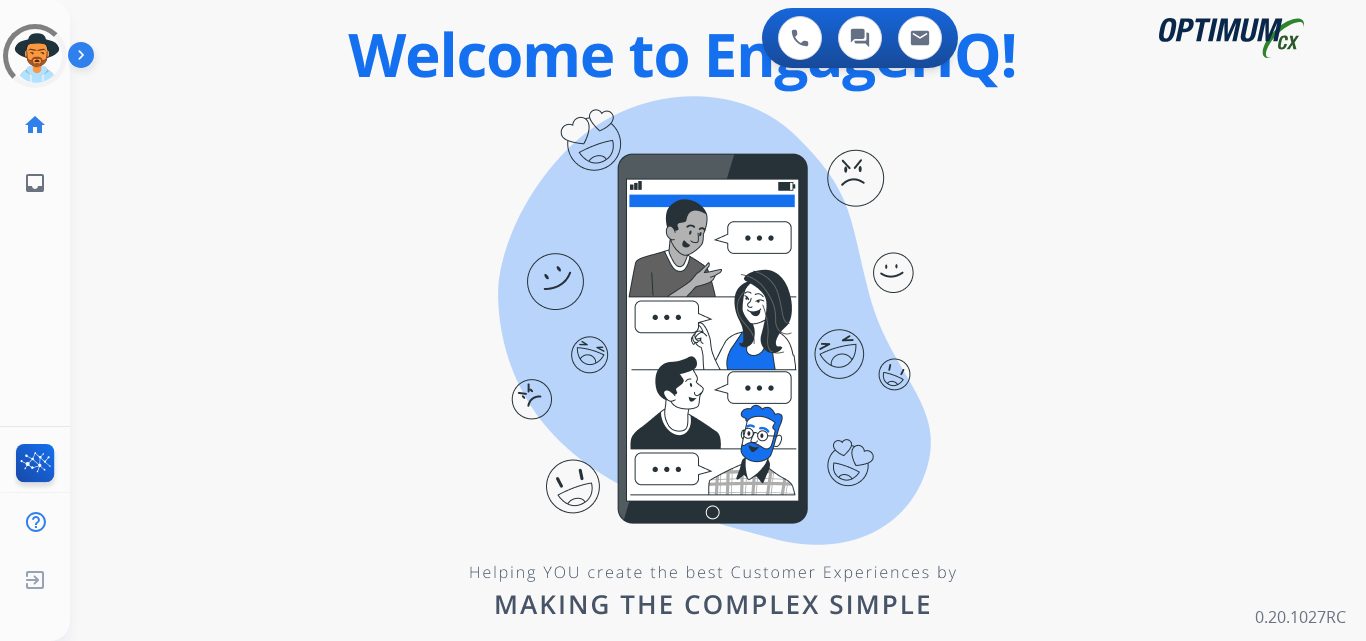 scroll, scrollTop: 0, scrollLeft: 0, axis: both 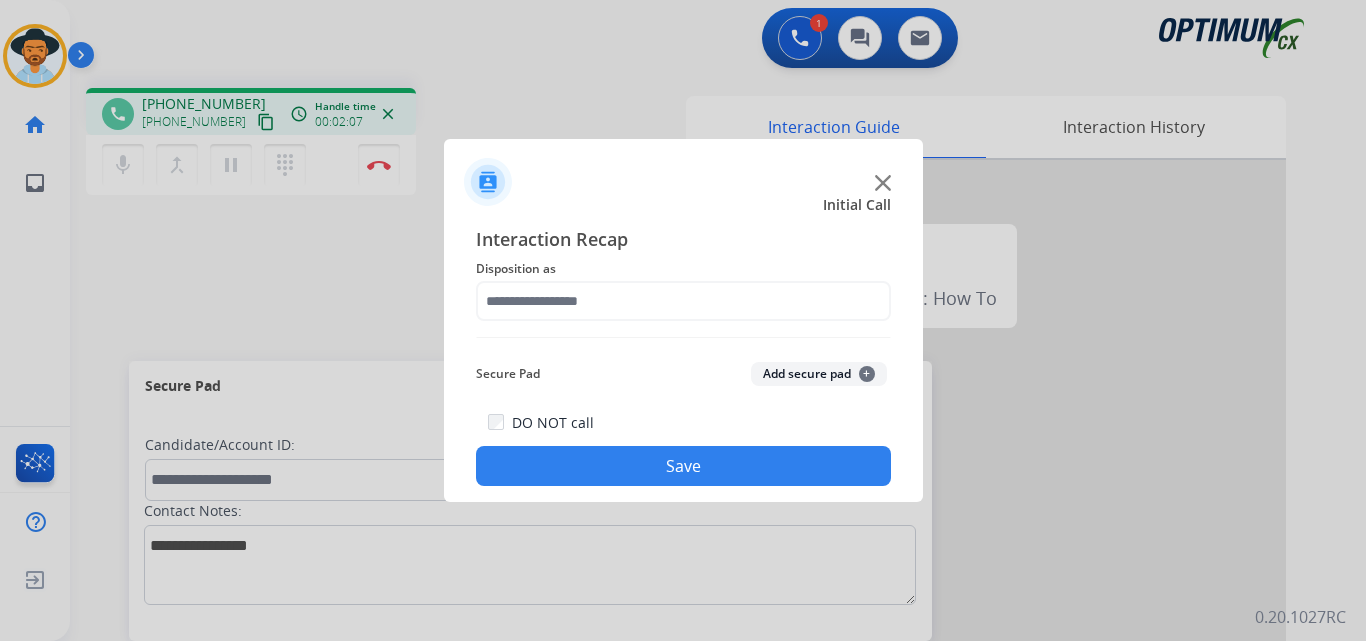 click at bounding box center (683, 320) 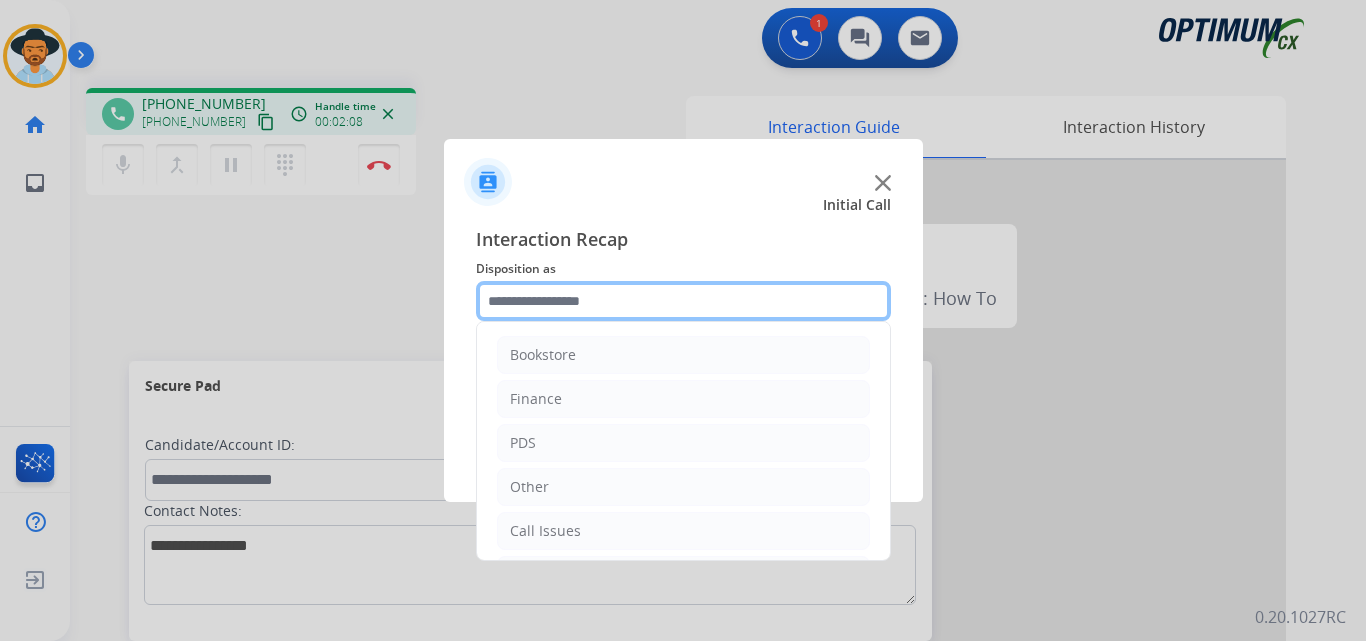 click 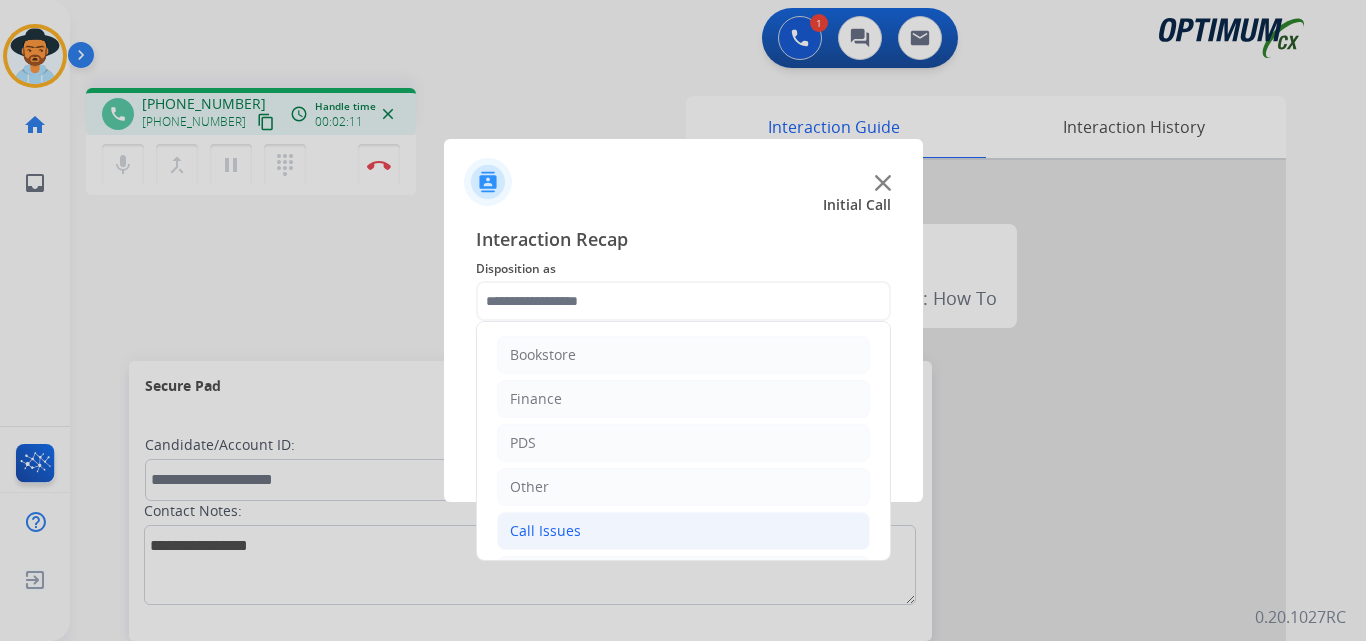 click on "Call Issues" 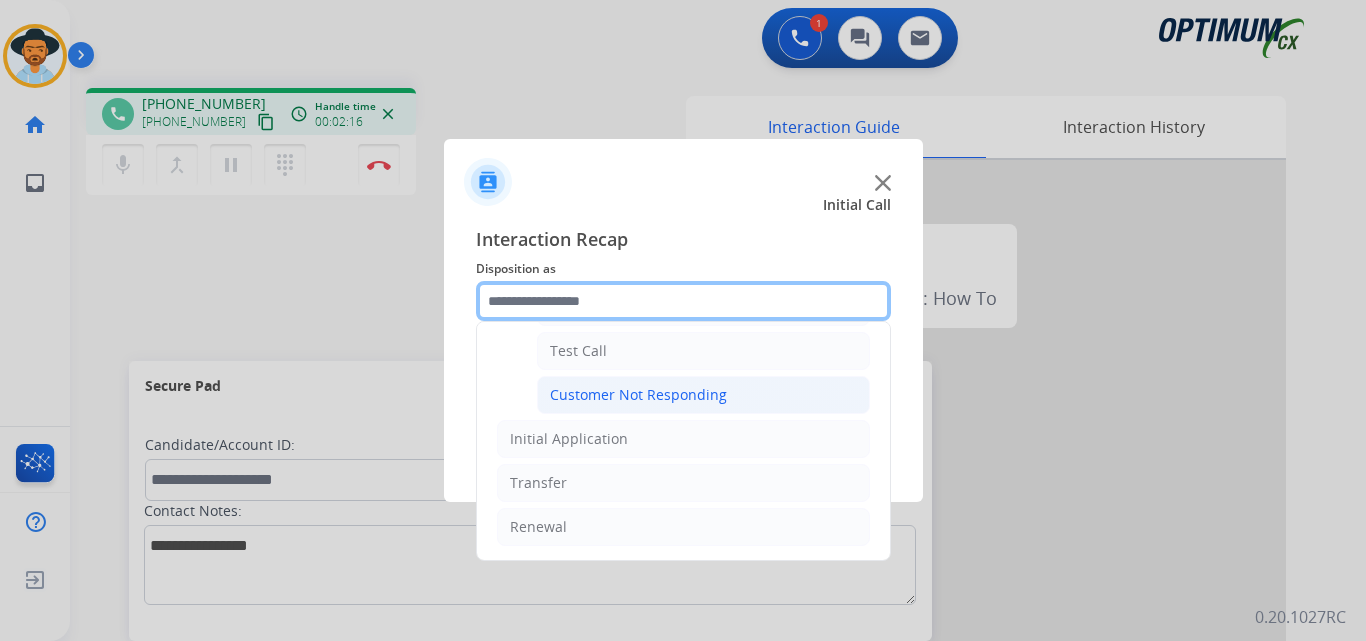scroll, scrollTop: 189, scrollLeft: 0, axis: vertical 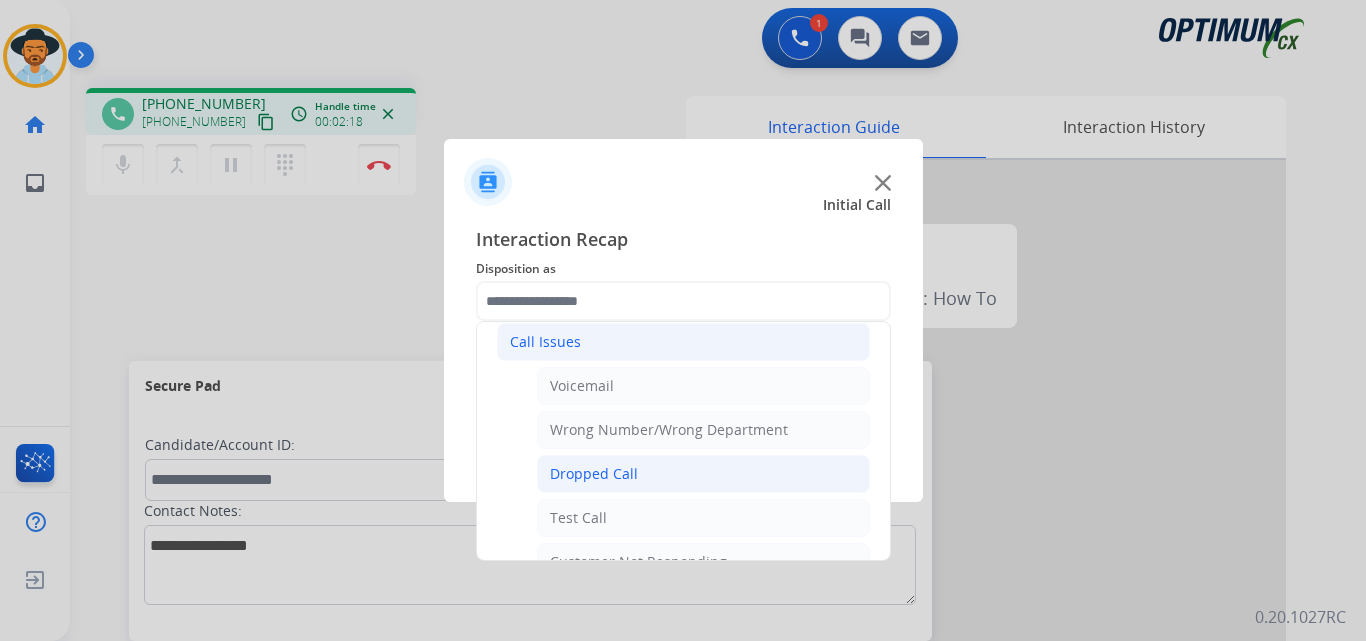 click on "Dropped Call" 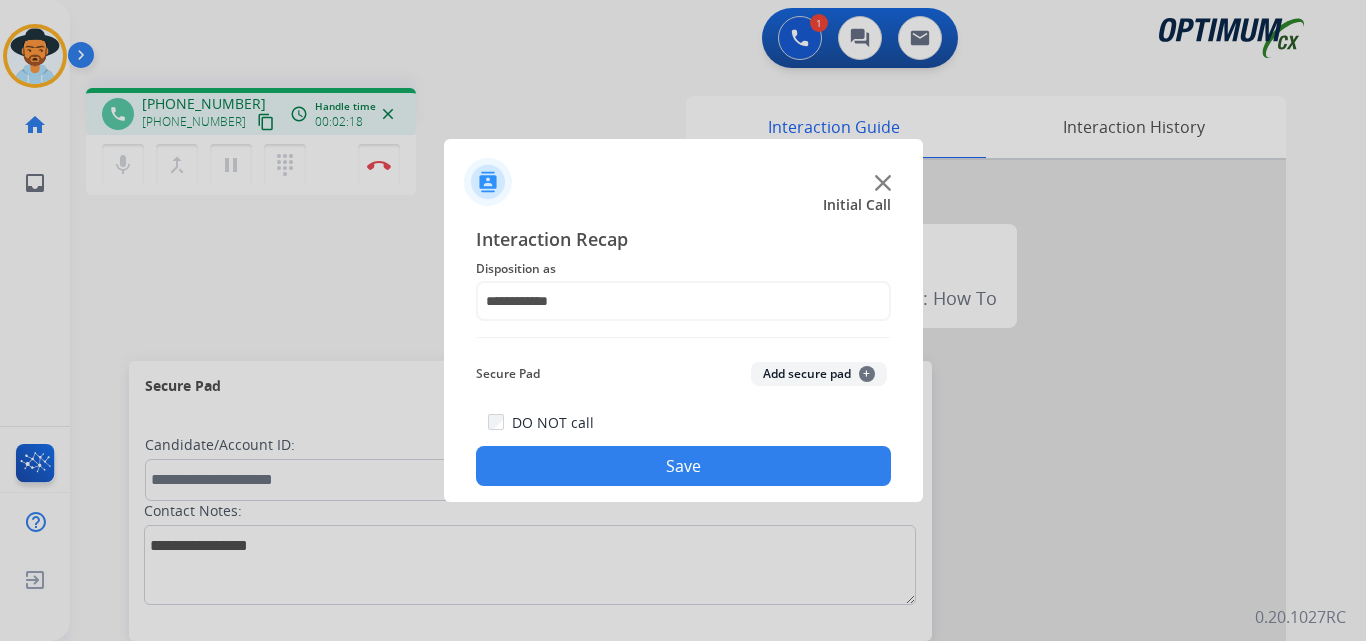 click on "DO NOT call  Save" 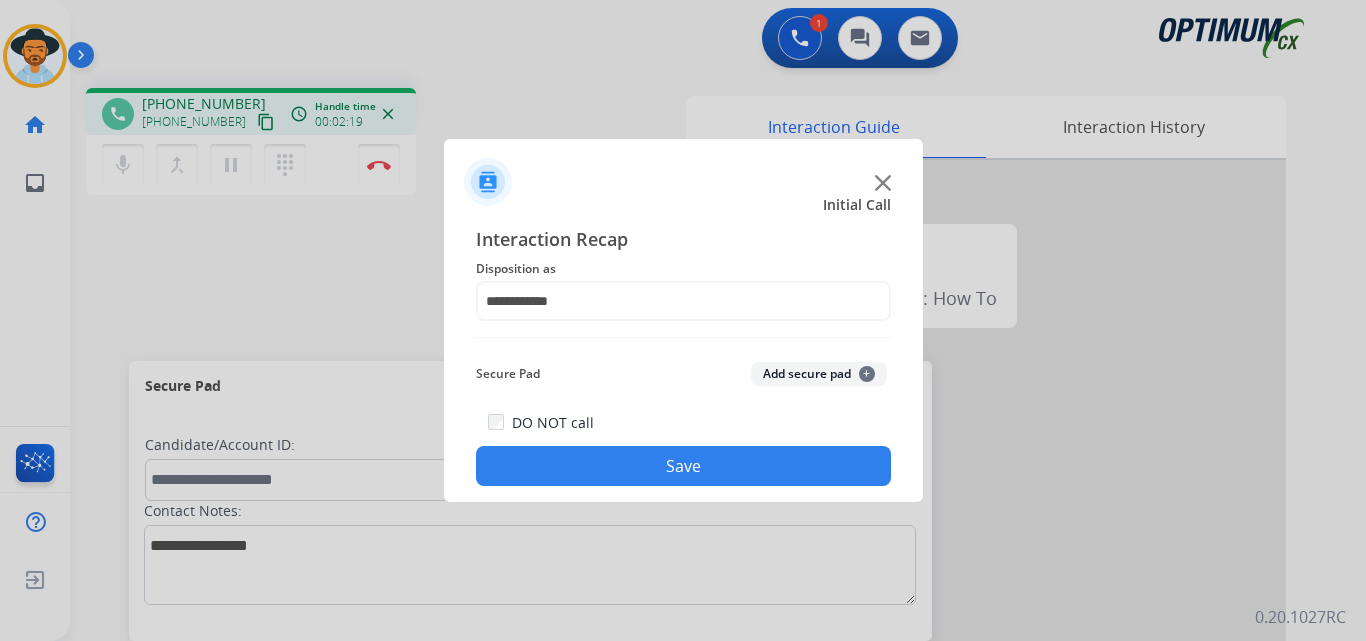 click on "Save" 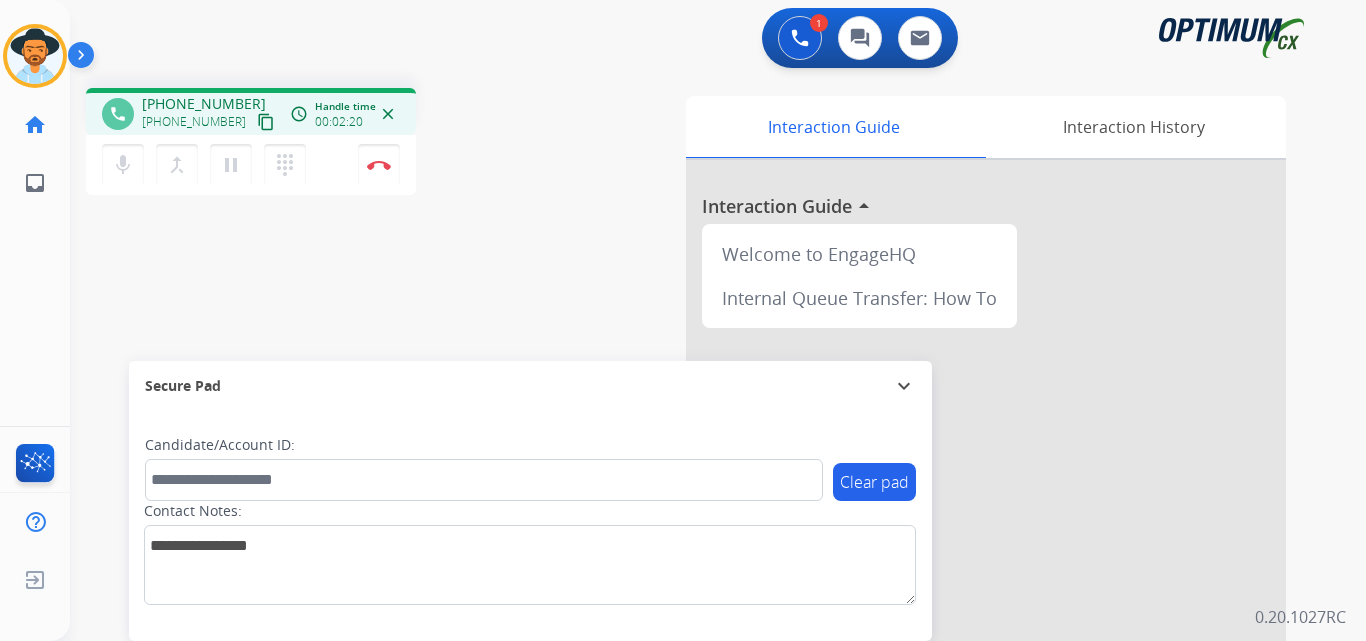 click on "phone +18016374206 +18016374206 content_copy access_time Call metrics Queue   00:21 Hold   00:00 Talk   02:00 Total   02:20 Handle time 00:02:20 close mic Mute merge_type Bridge pause Hold dialpad Dialpad Disconnect swap_horiz Break voice bridge close_fullscreen Connect 3-Way Call merge_type Separate 3-Way Call  Interaction Guide   Interaction History  Interaction Guide arrow_drop_up  Welcome to EngageHQ   Internal Queue Transfer: How To  Secure Pad expand_more Clear pad Candidate/Account ID: Contact Notes:" at bounding box center [694, 489] 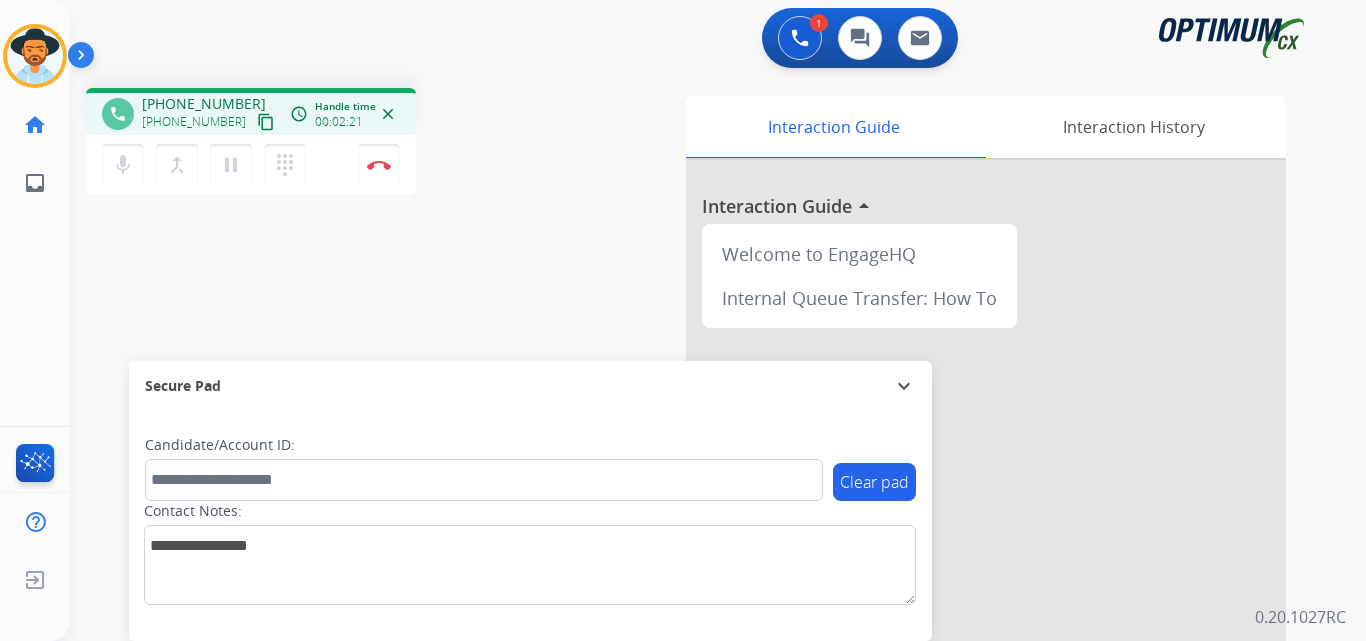 click on "+18016374206" at bounding box center [204, 104] 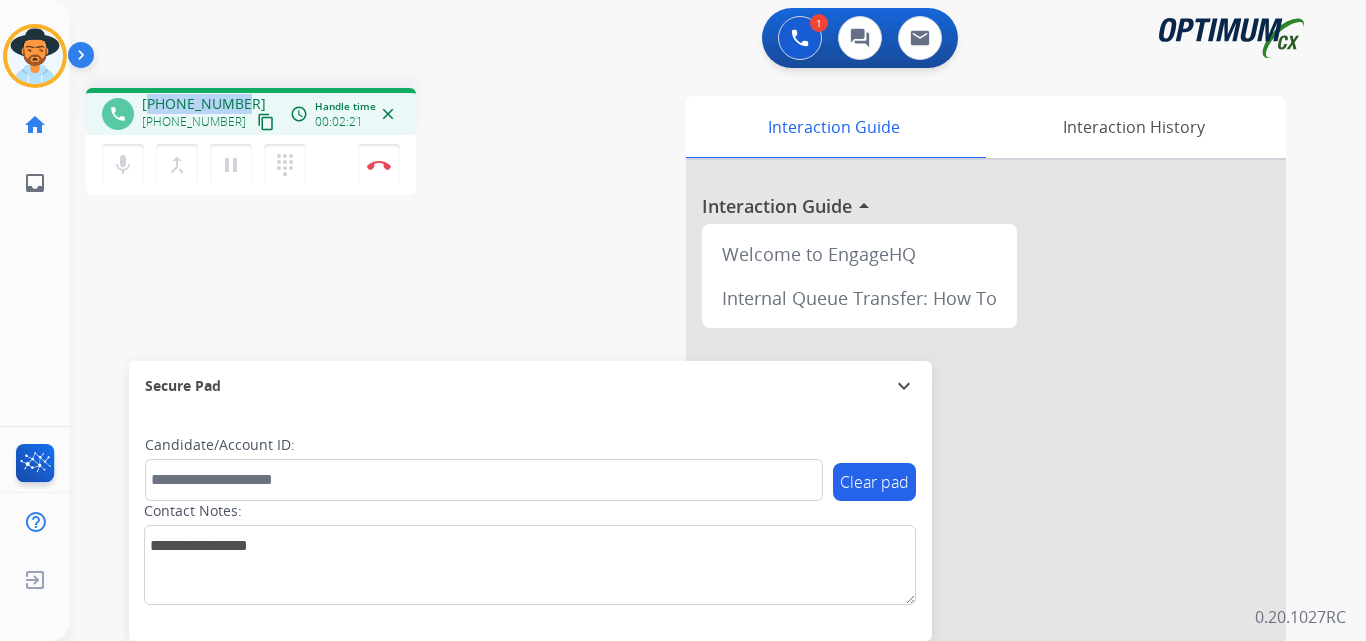 click on "+18016374206" at bounding box center (204, 104) 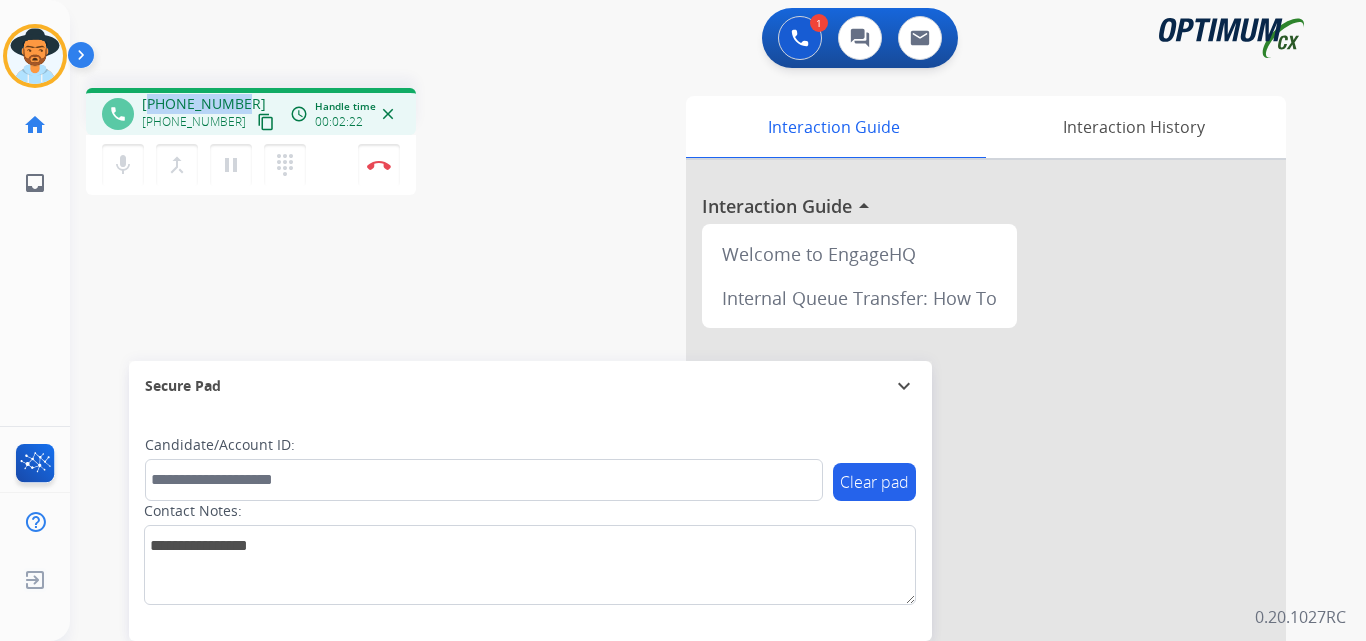 copy on "18016374206" 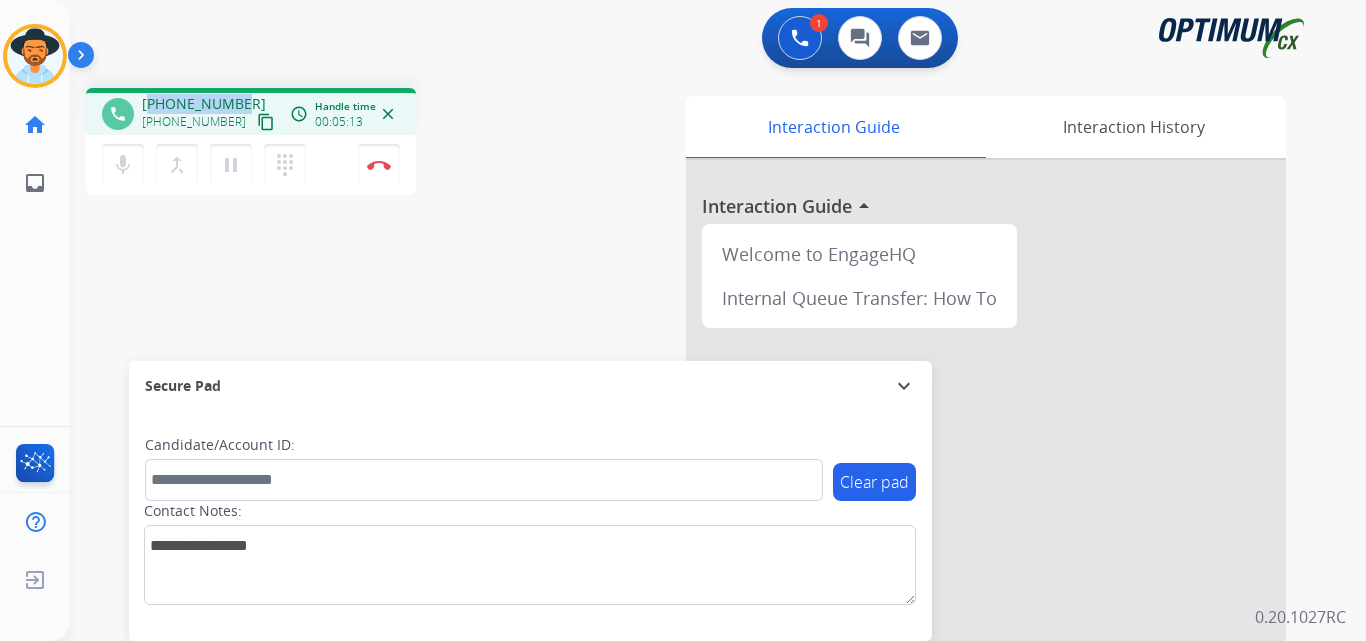 copy on "18016374206" 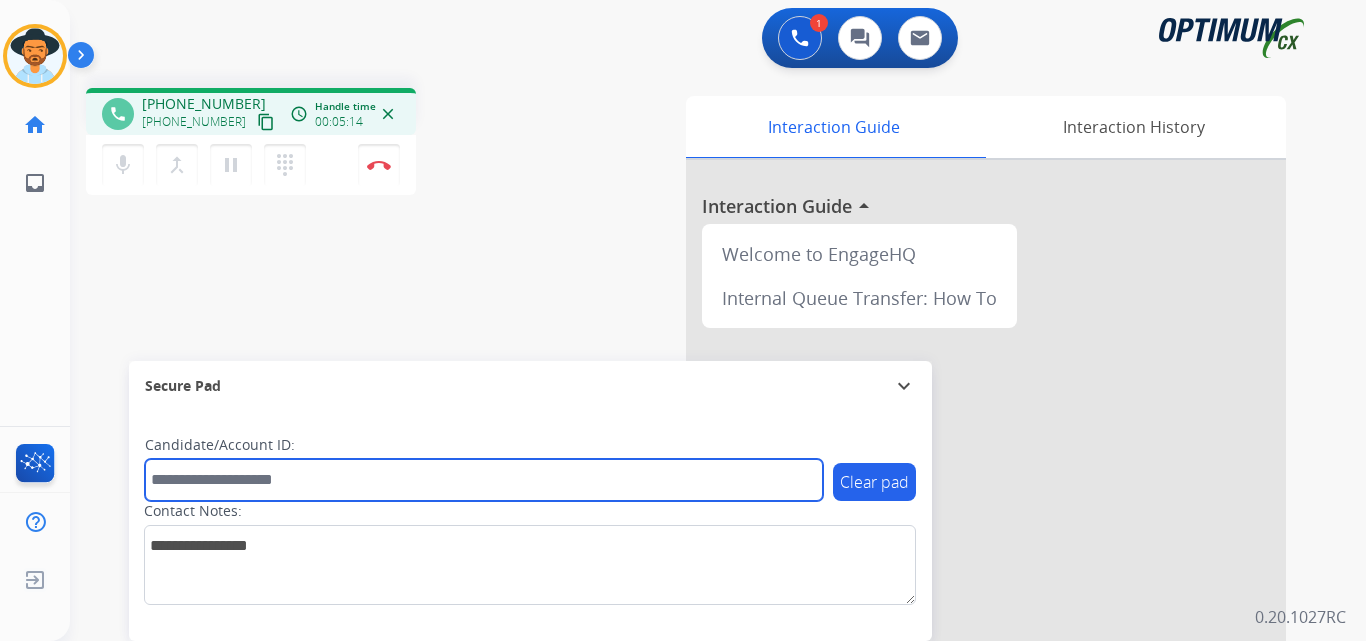 click at bounding box center [484, 480] 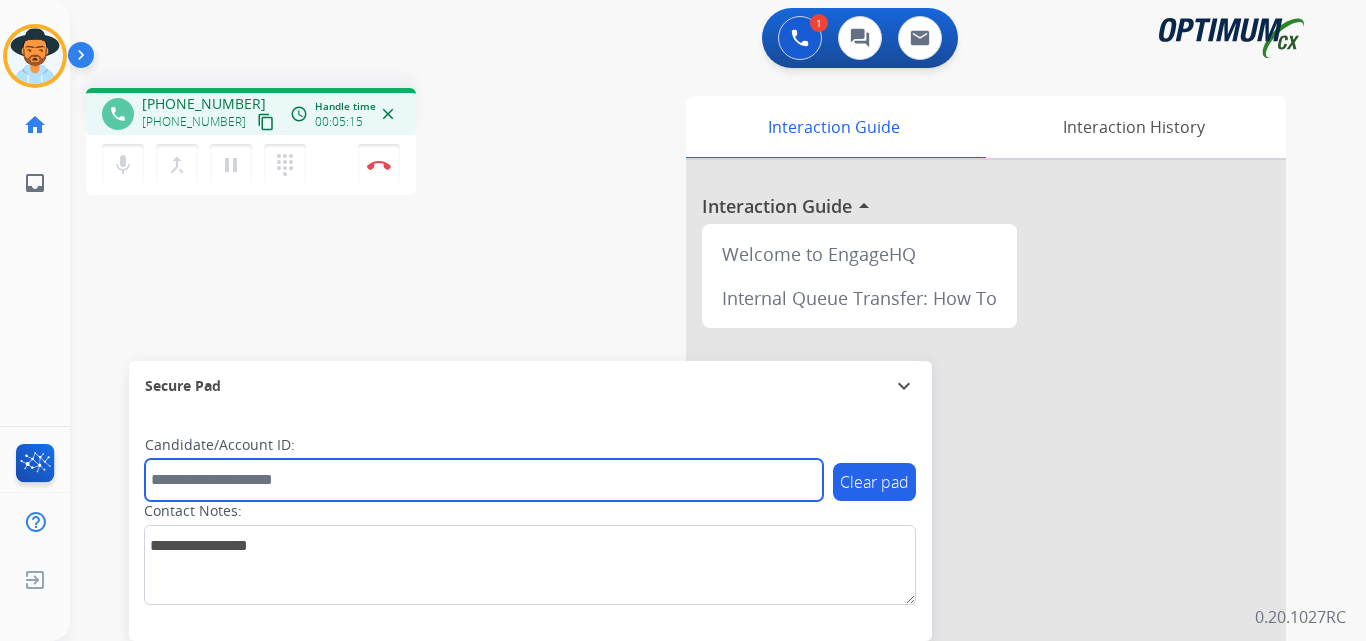 paste on "**********" 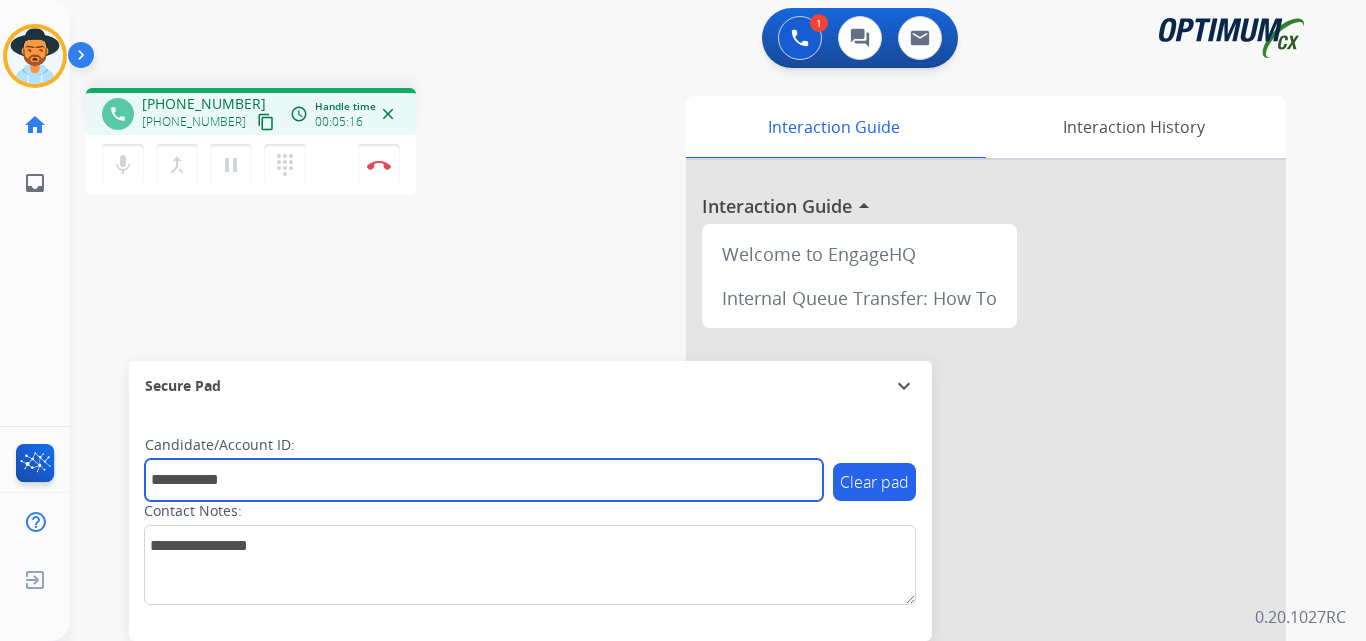 type on "**********" 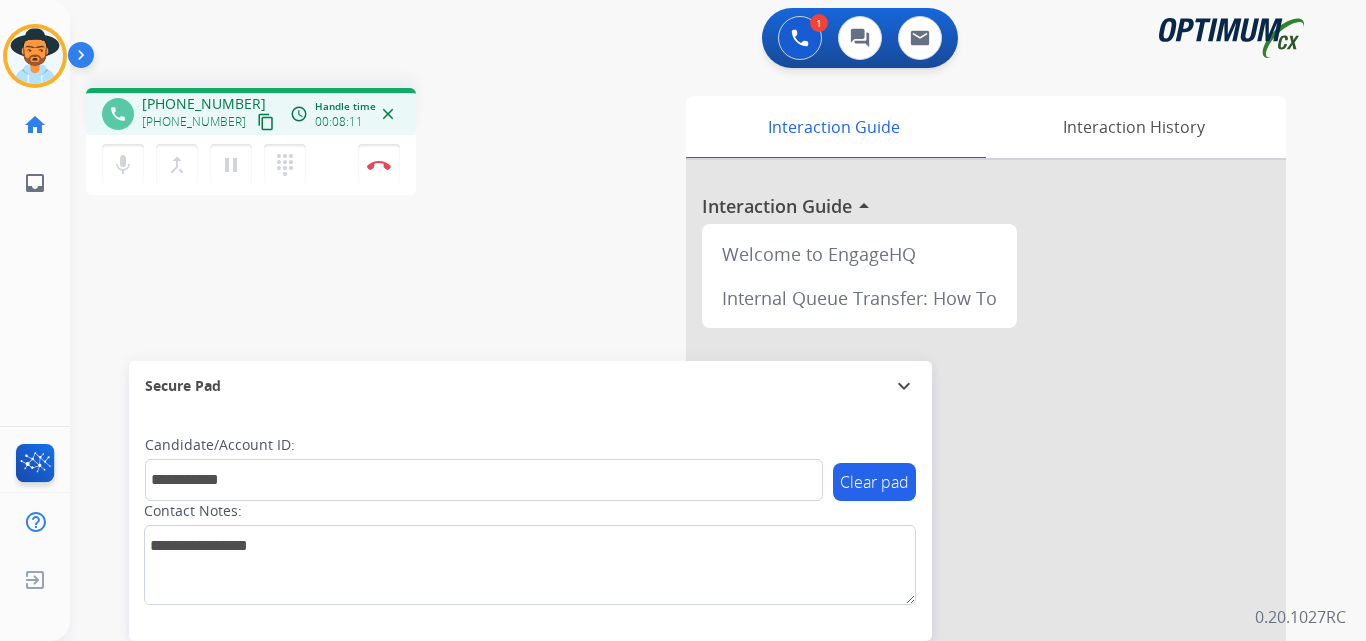 click on "**********" at bounding box center [694, 489] 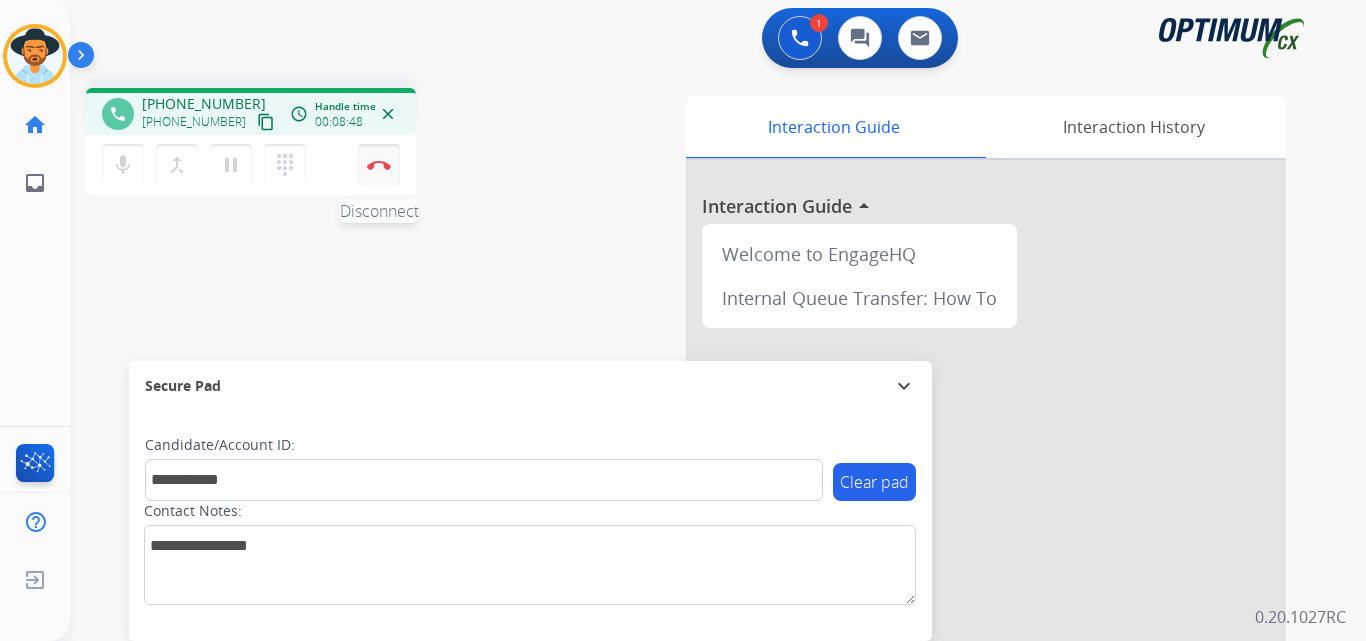 click on "Disconnect" at bounding box center [379, 165] 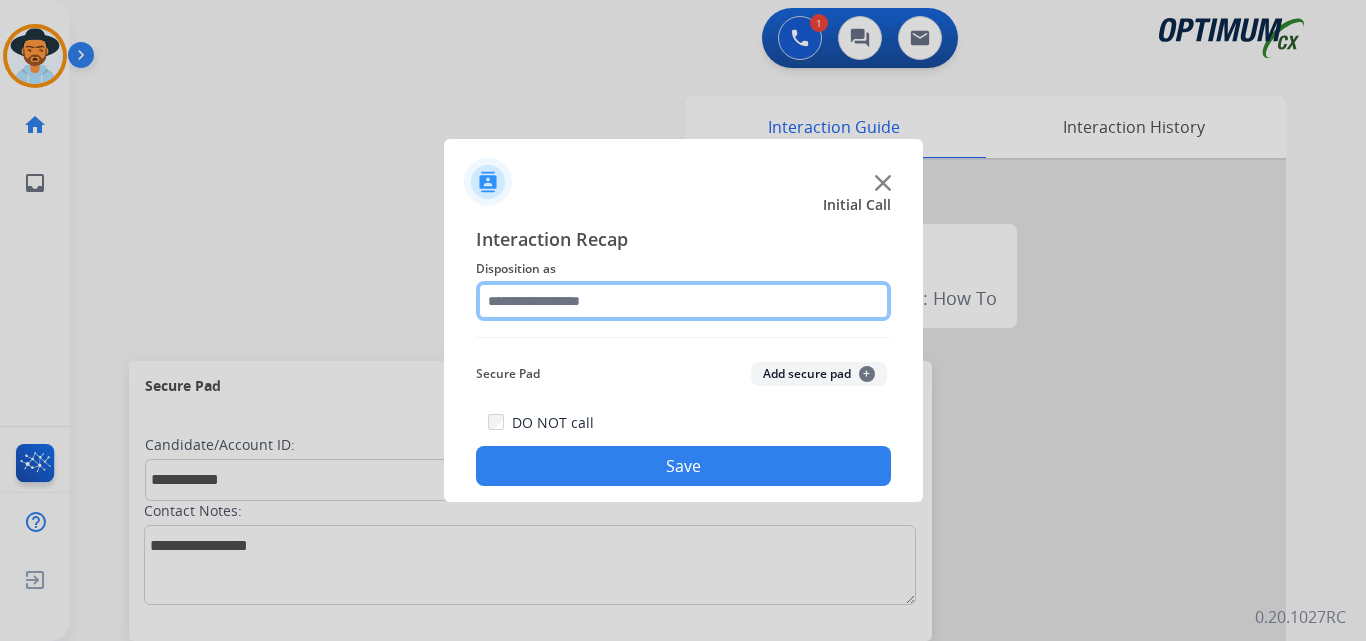click 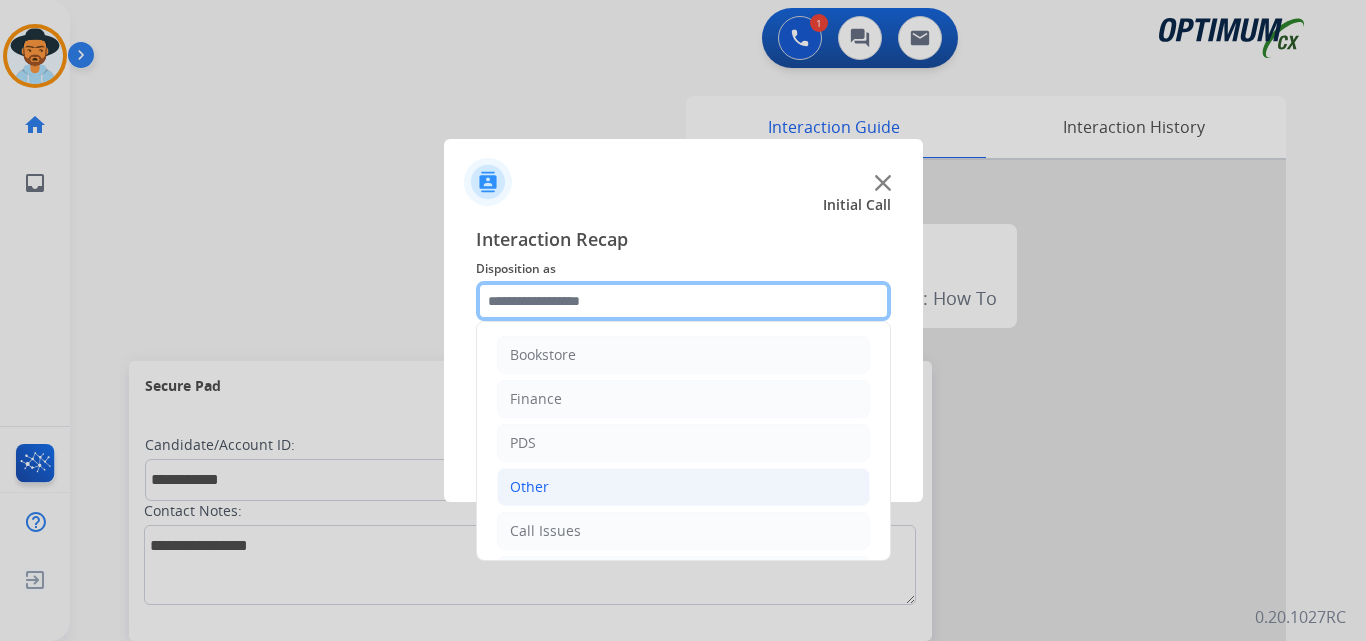 scroll, scrollTop: 136, scrollLeft: 0, axis: vertical 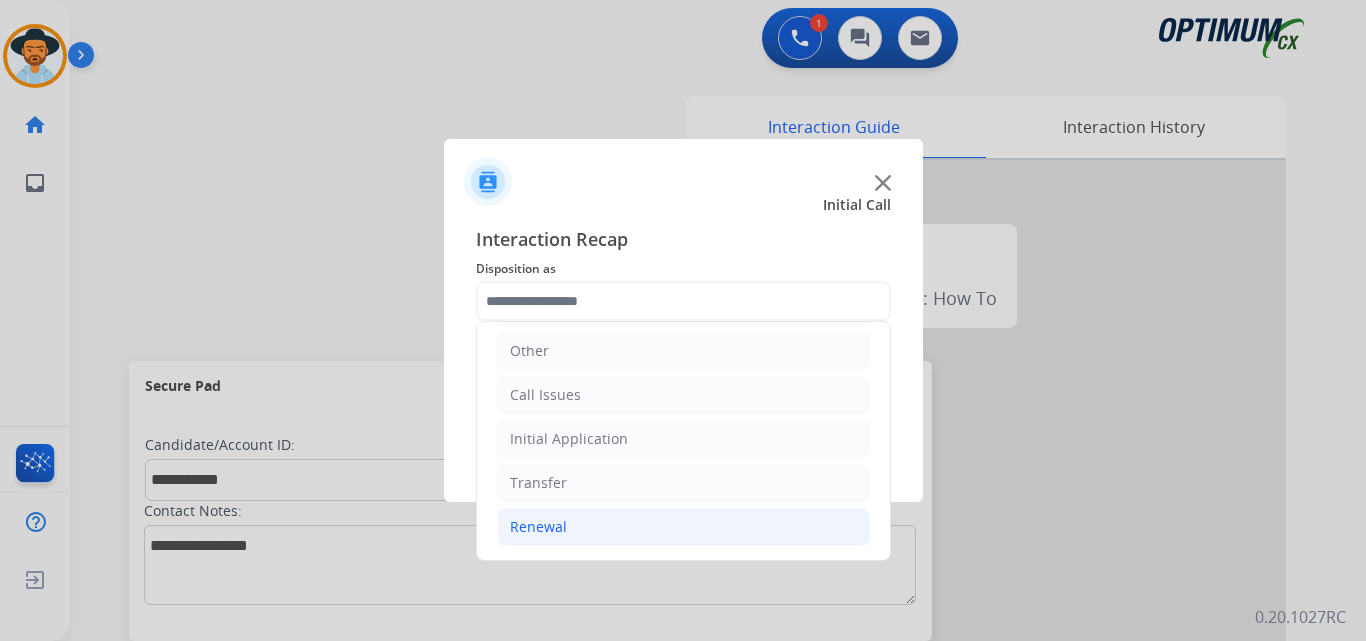 click on "Renewal" 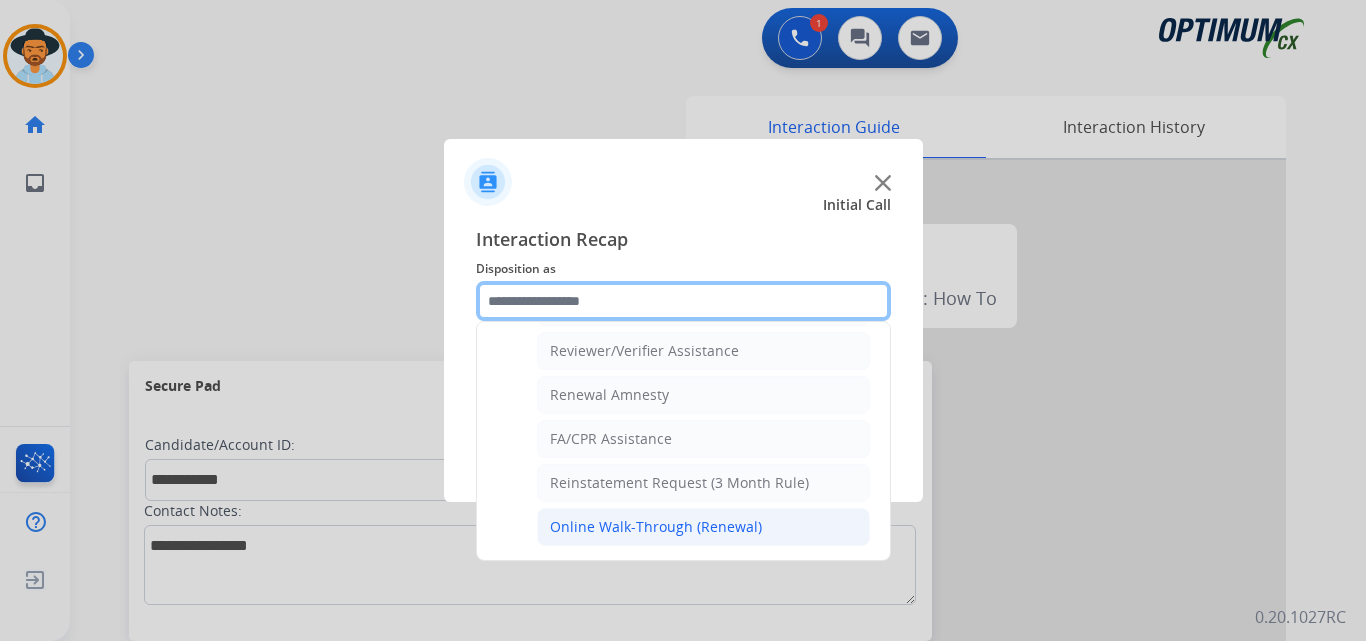 scroll, scrollTop: 605, scrollLeft: 0, axis: vertical 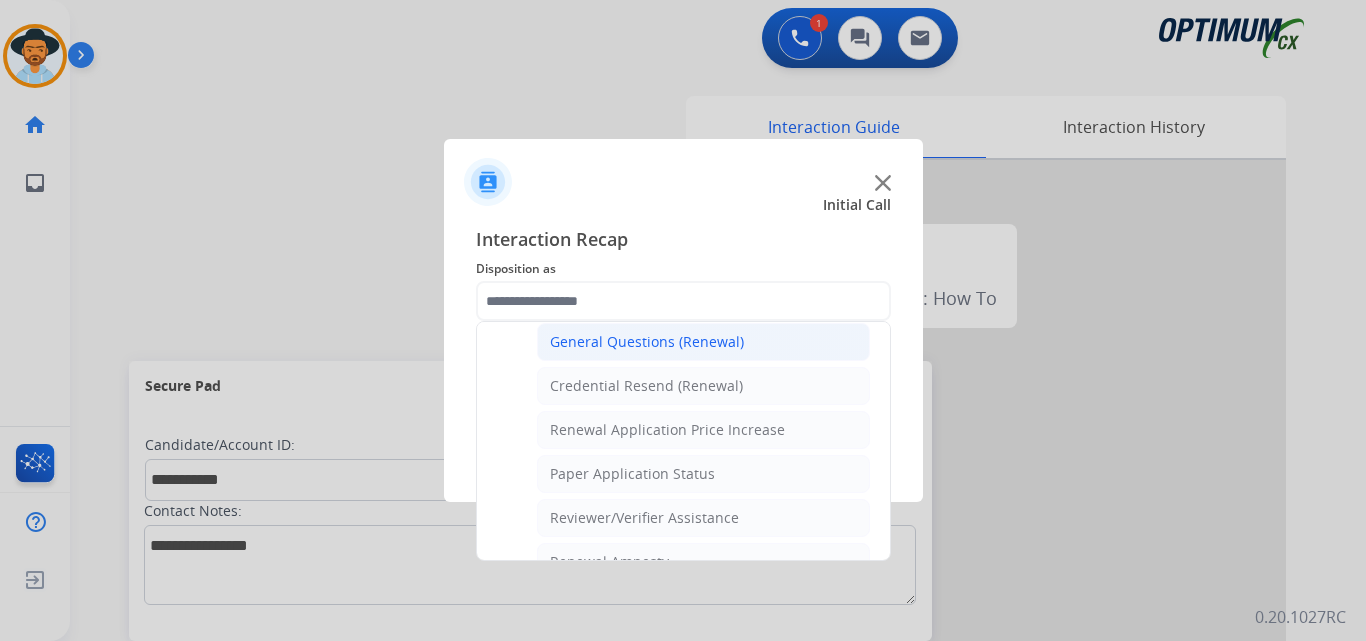 click on "General Questions (Renewal)" 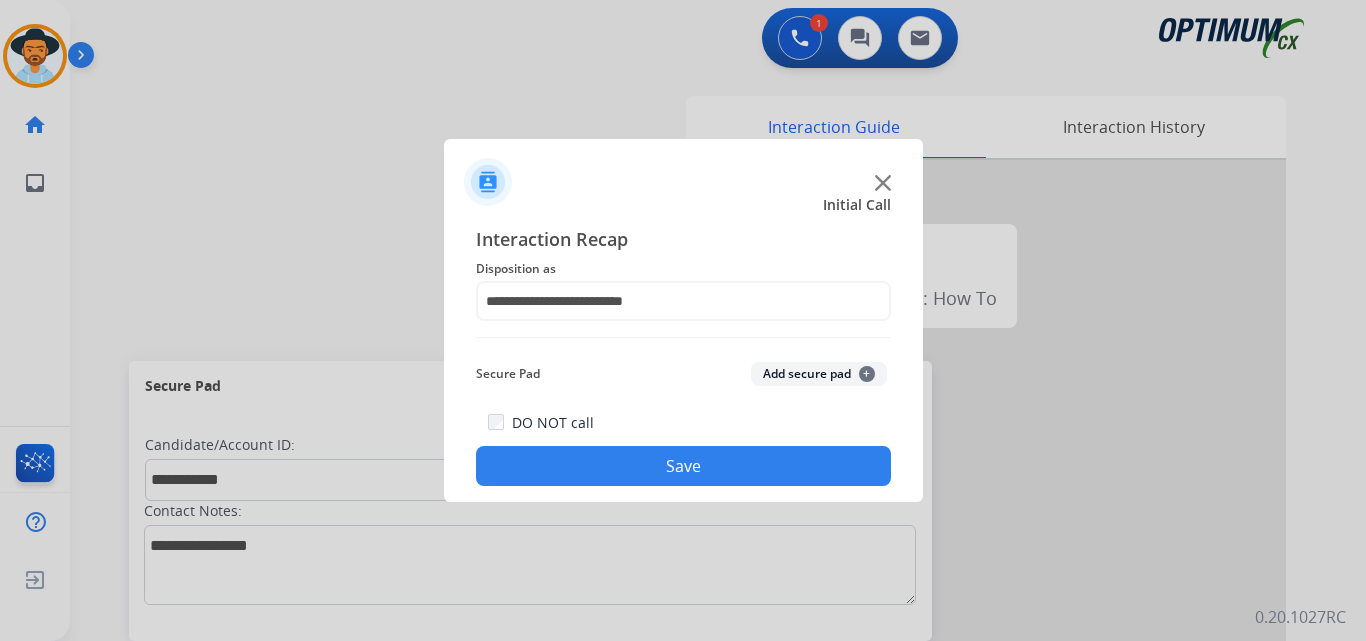click on "Save" 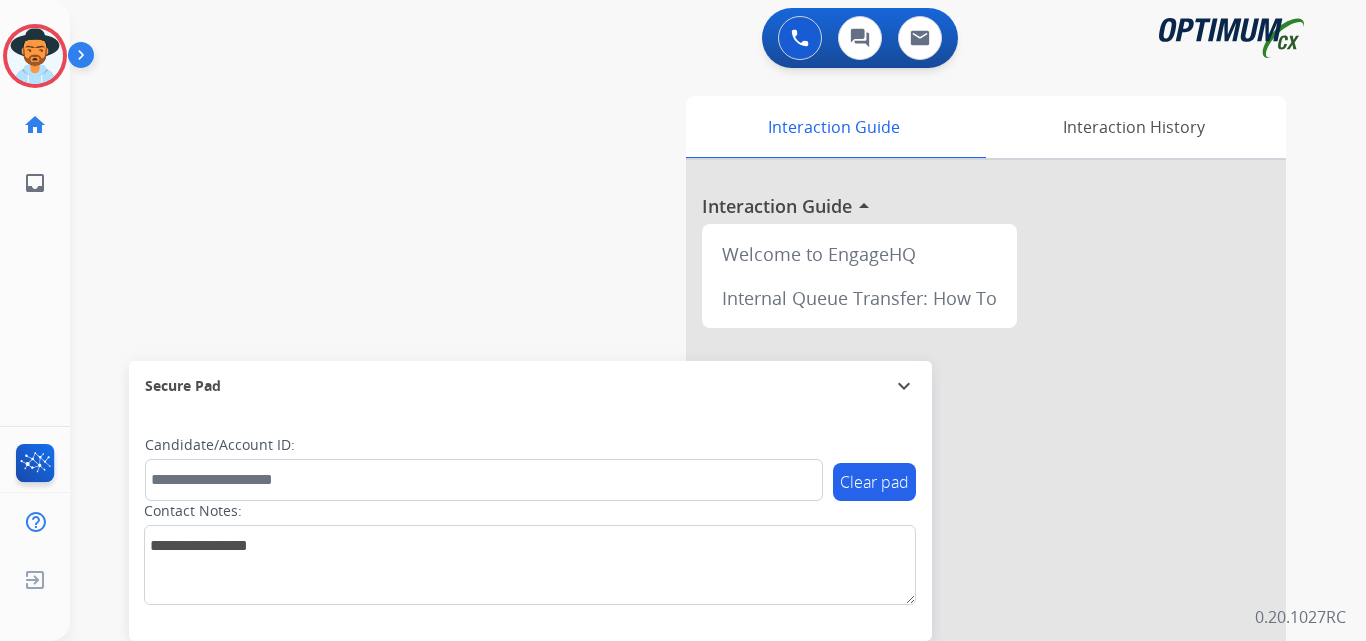 drag, startPoint x: 38, startPoint y: 61, endPoint x: 88, endPoint y: 72, distance: 51.1957 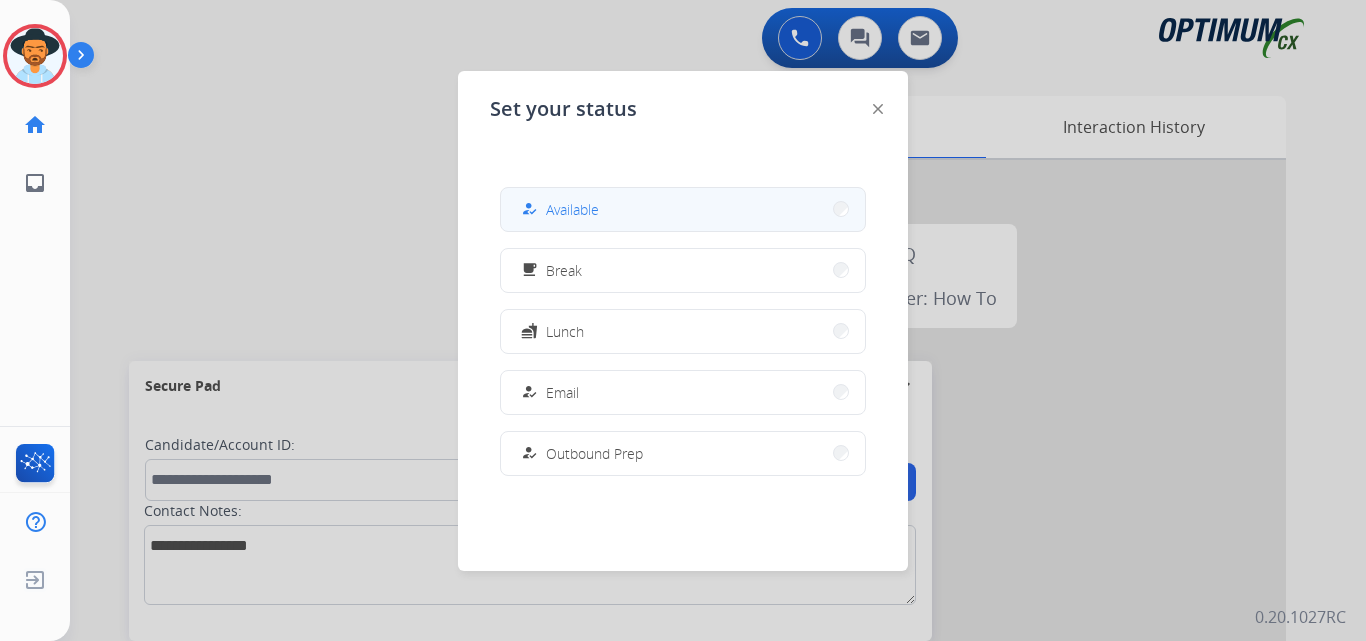 click on "how_to_reg Available" at bounding box center (683, 209) 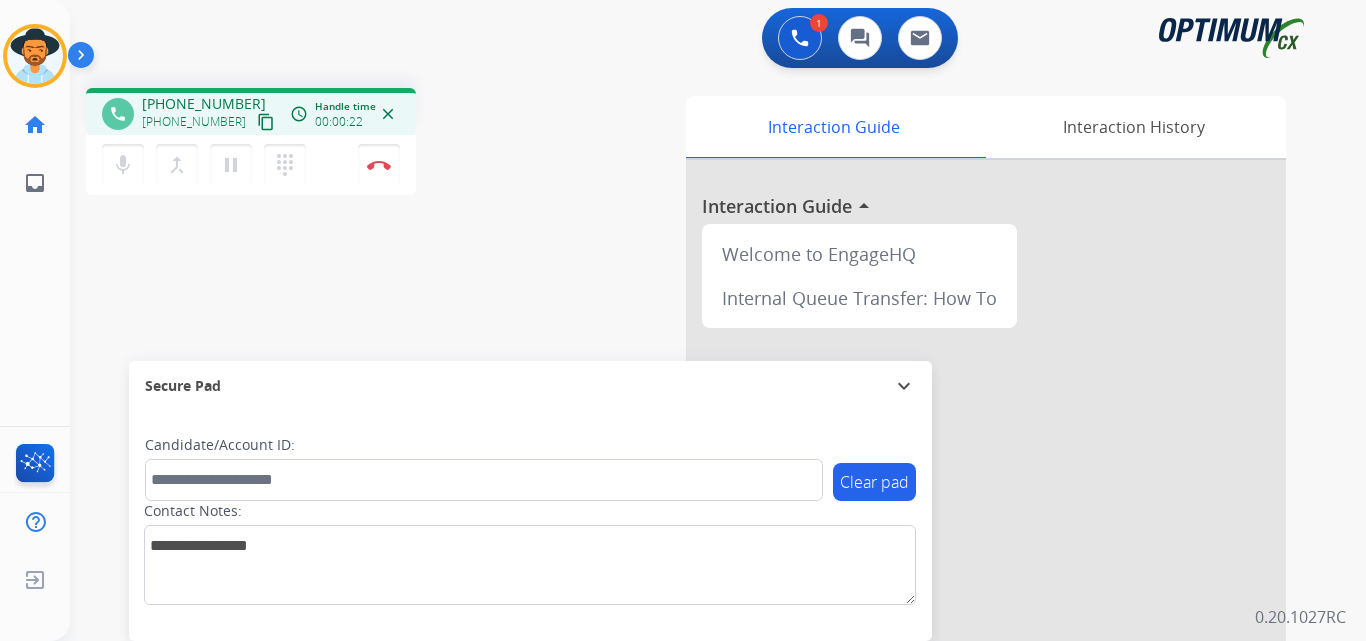click on "+13219148307" at bounding box center (204, 104) 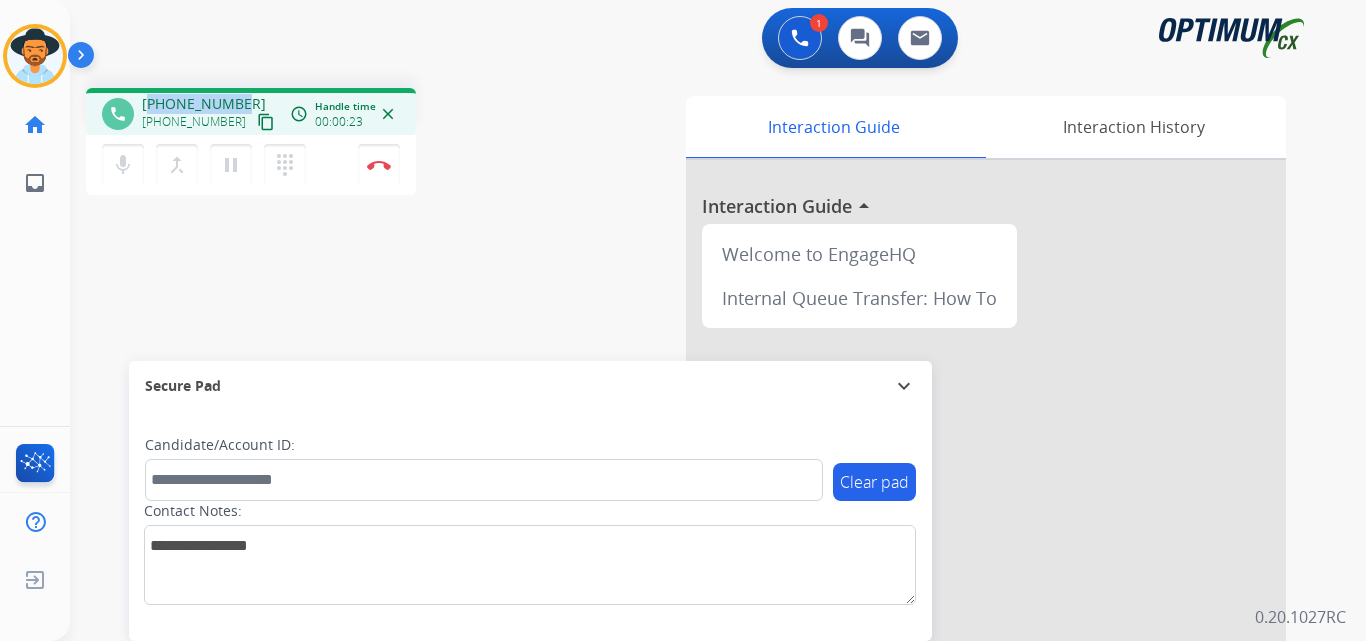click on "+13219148307" at bounding box center [204, 104] 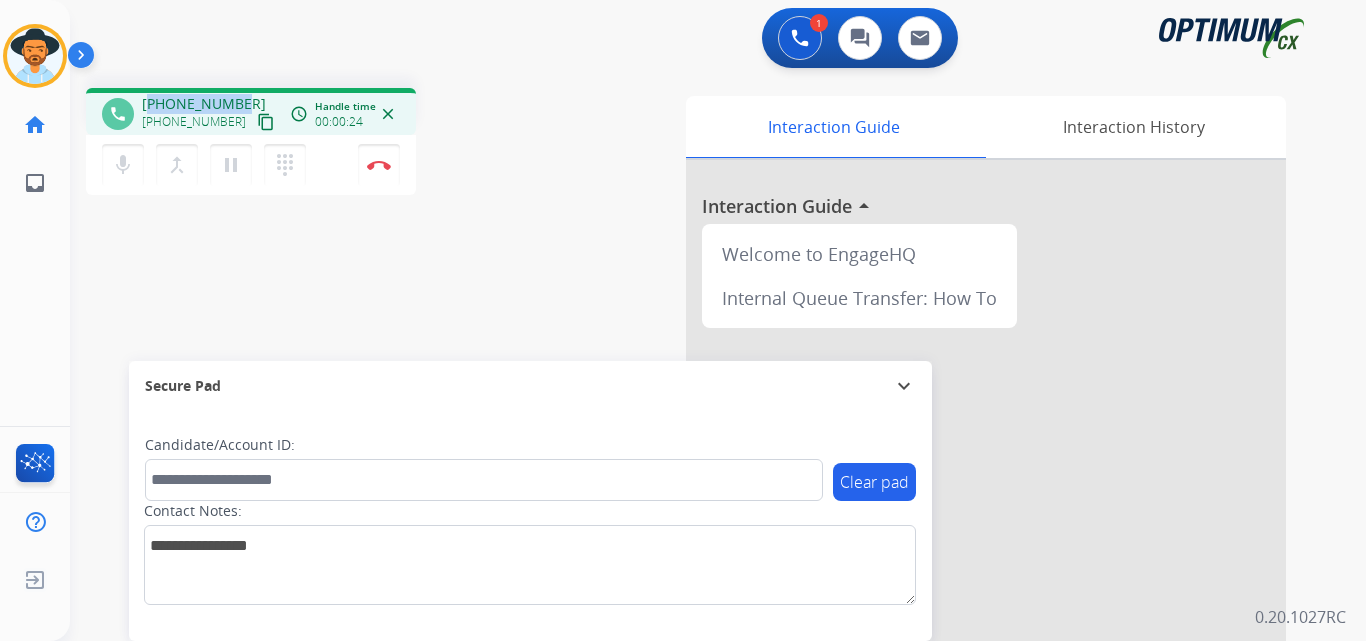 copy on "13219148307" 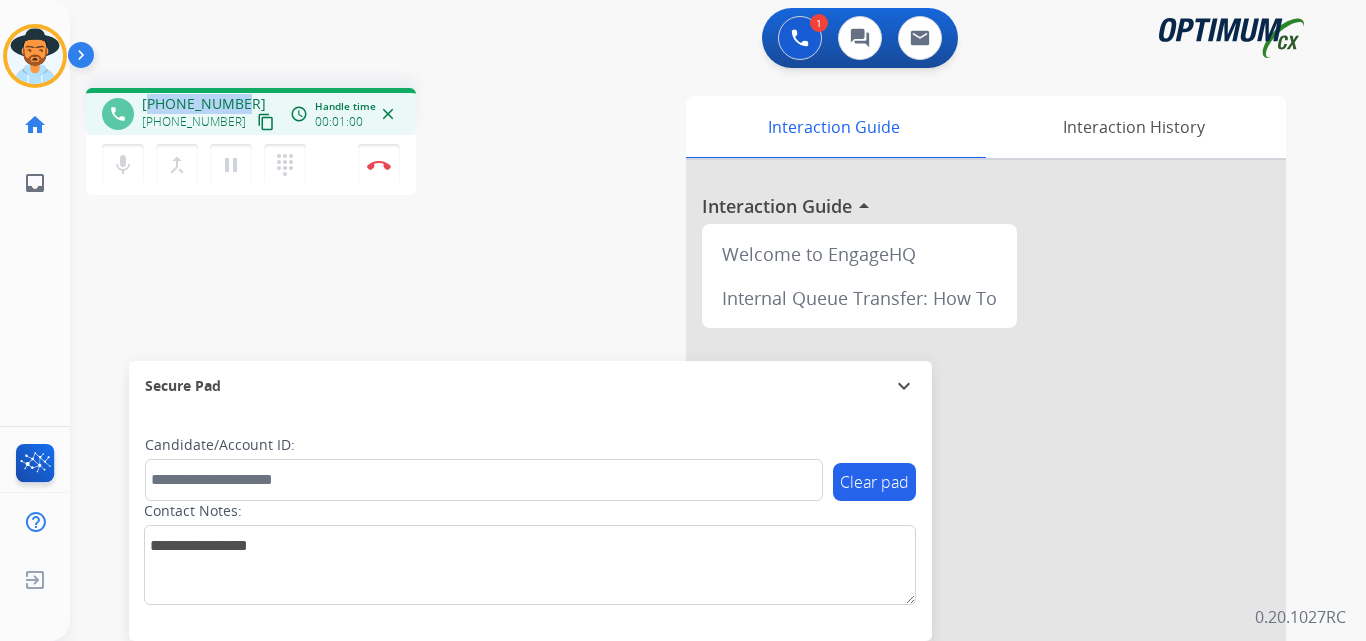 click on "+13219148307" at bounding box center [204, 104] 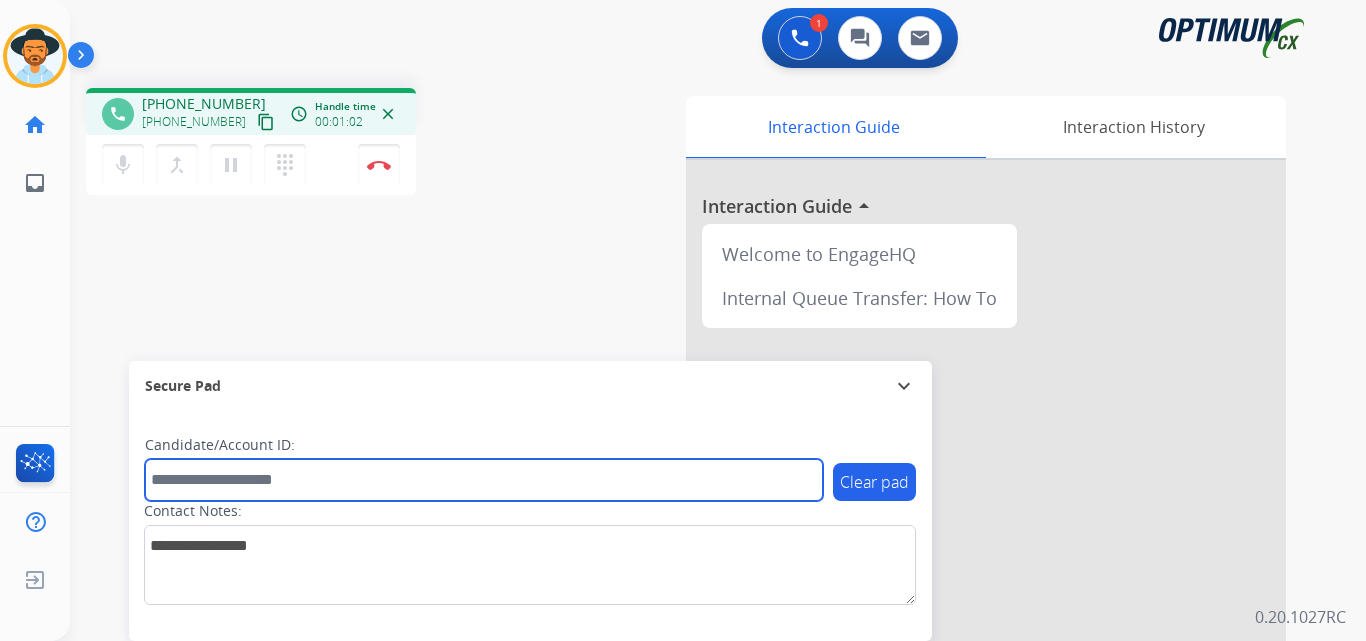 click at bounding box center [484, 480] 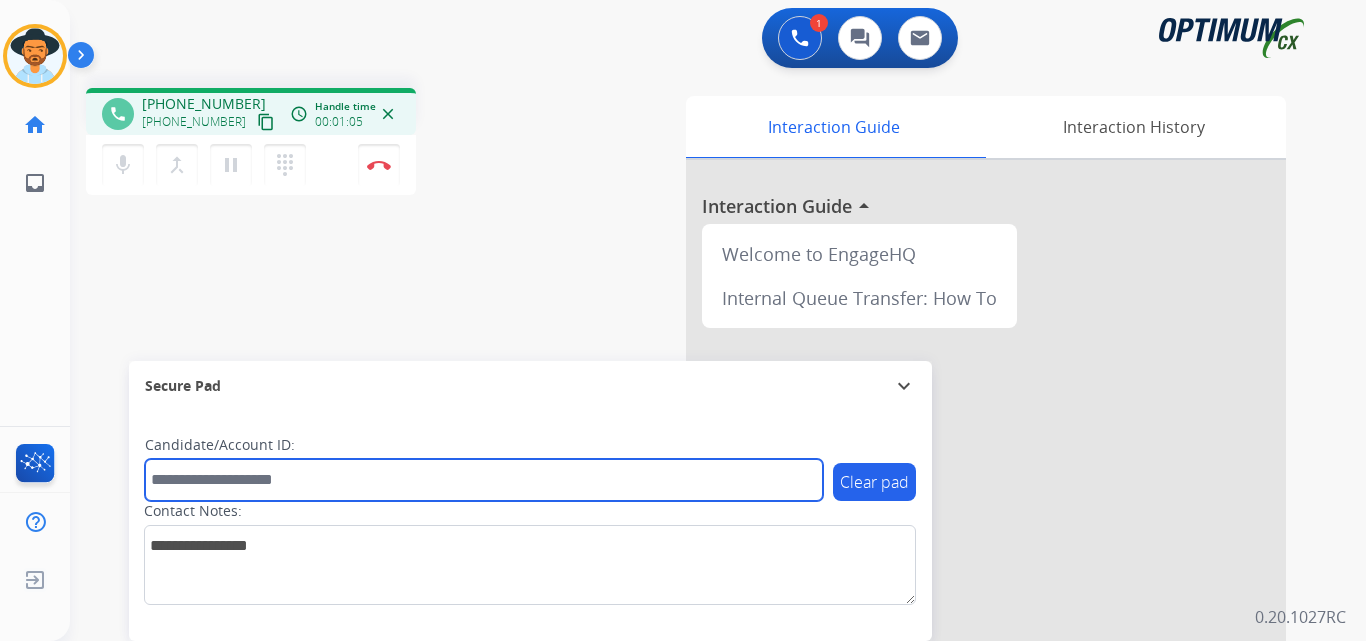 paste on "**********" 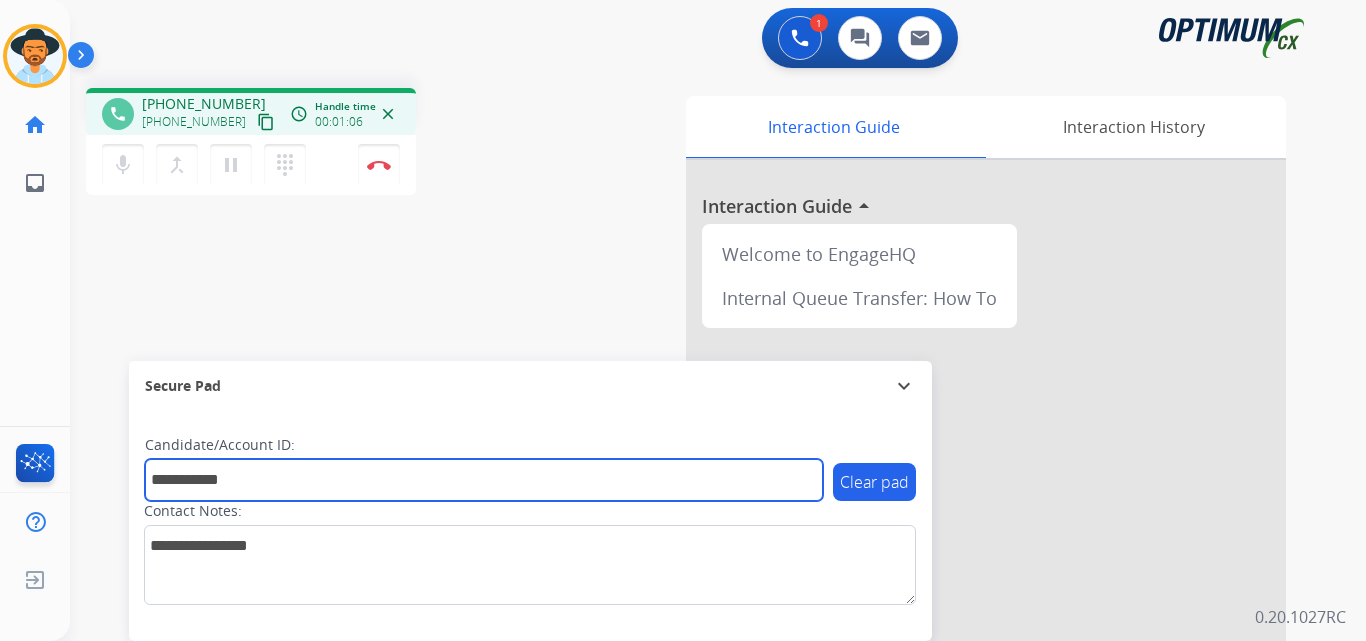 click on "**********" at bounding box center [484, 480] 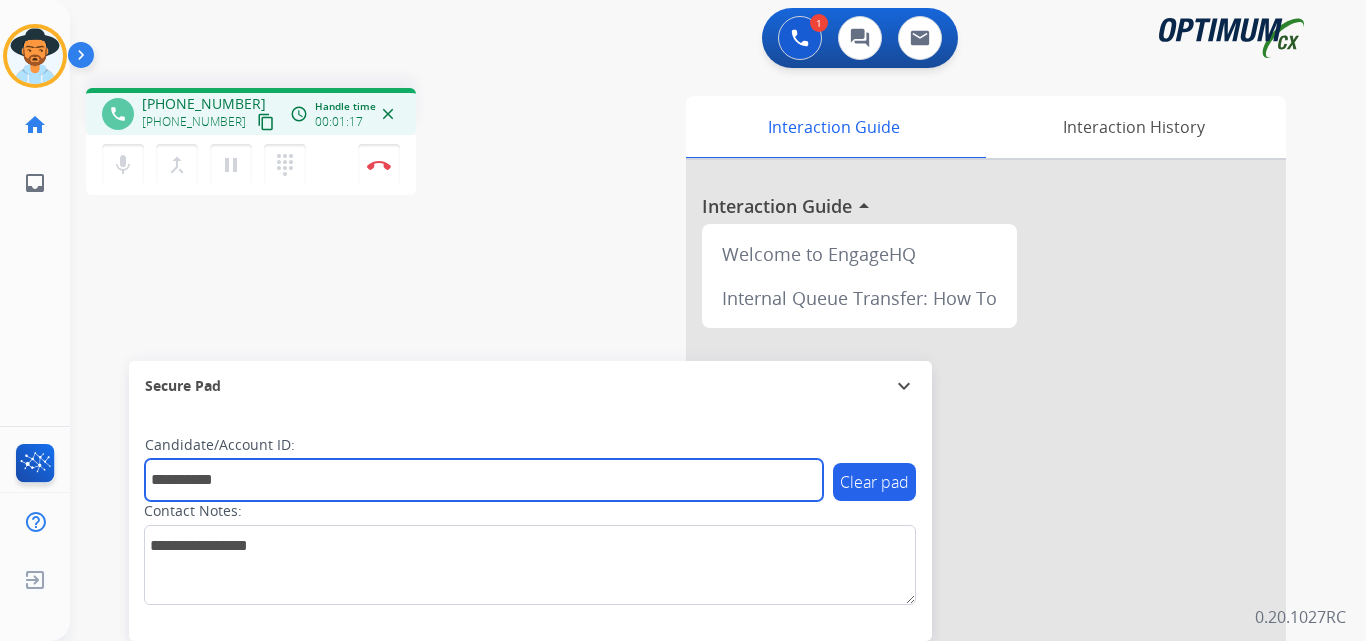 type on "**********" 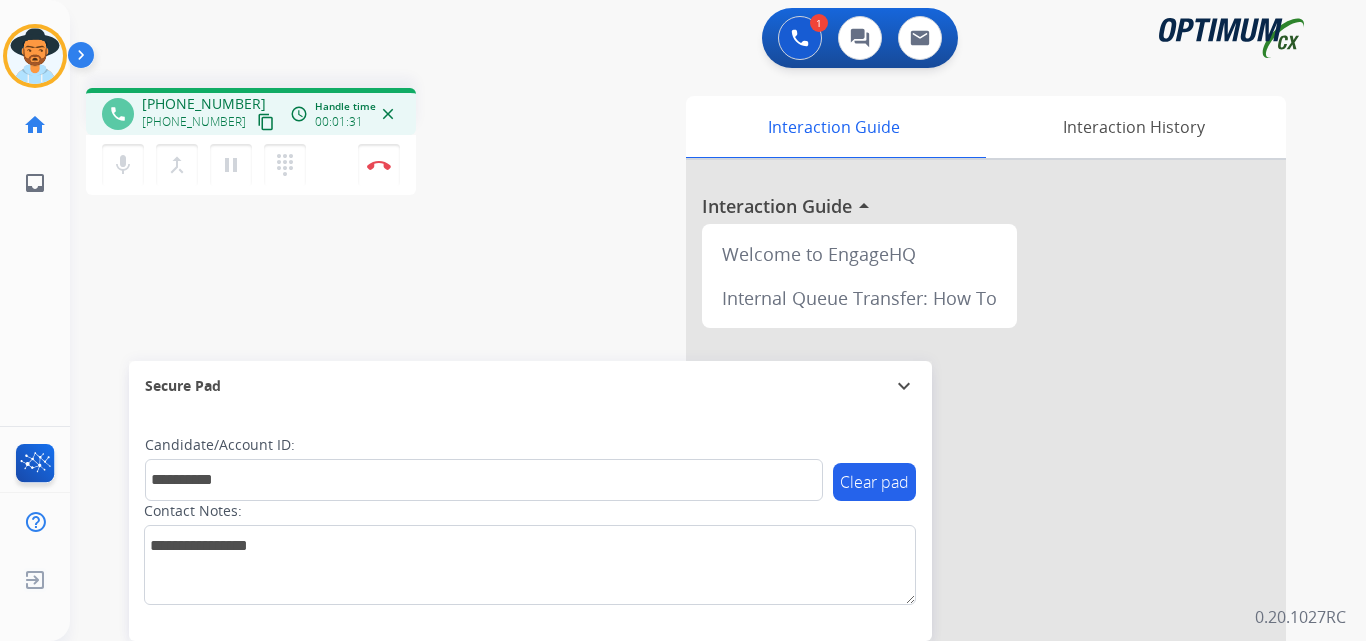 click on "phone +13219148307 +13219148307 content_copy access_time Call metrics Queue   00:08 Hold   00:00 Talk   01:32 Total   01:39 Handle time 00:01:31 close" at bounding box center (251, 111) 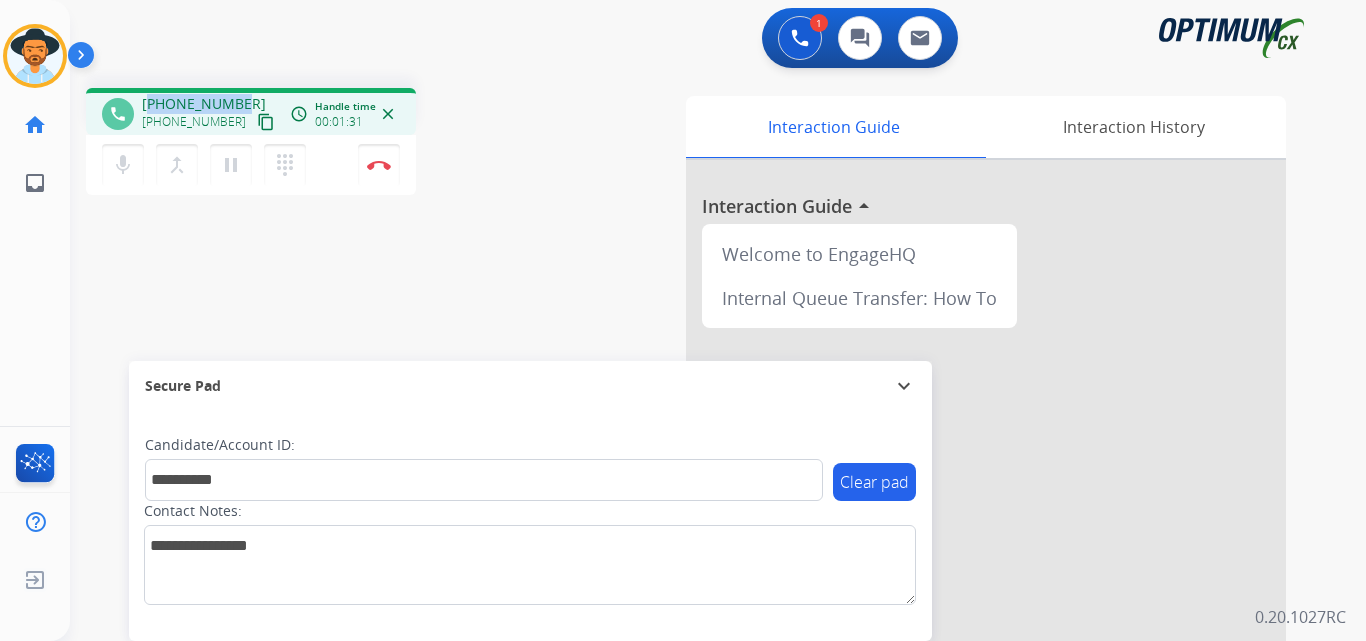click on "phone +13219148307 +13219148307 content_copy access_time Call metrics Queue   00:08 Hold   00:00 Talk   01:32 Total   01:39 Handle time 00:01:31 close" at bounding box center [251, 111] 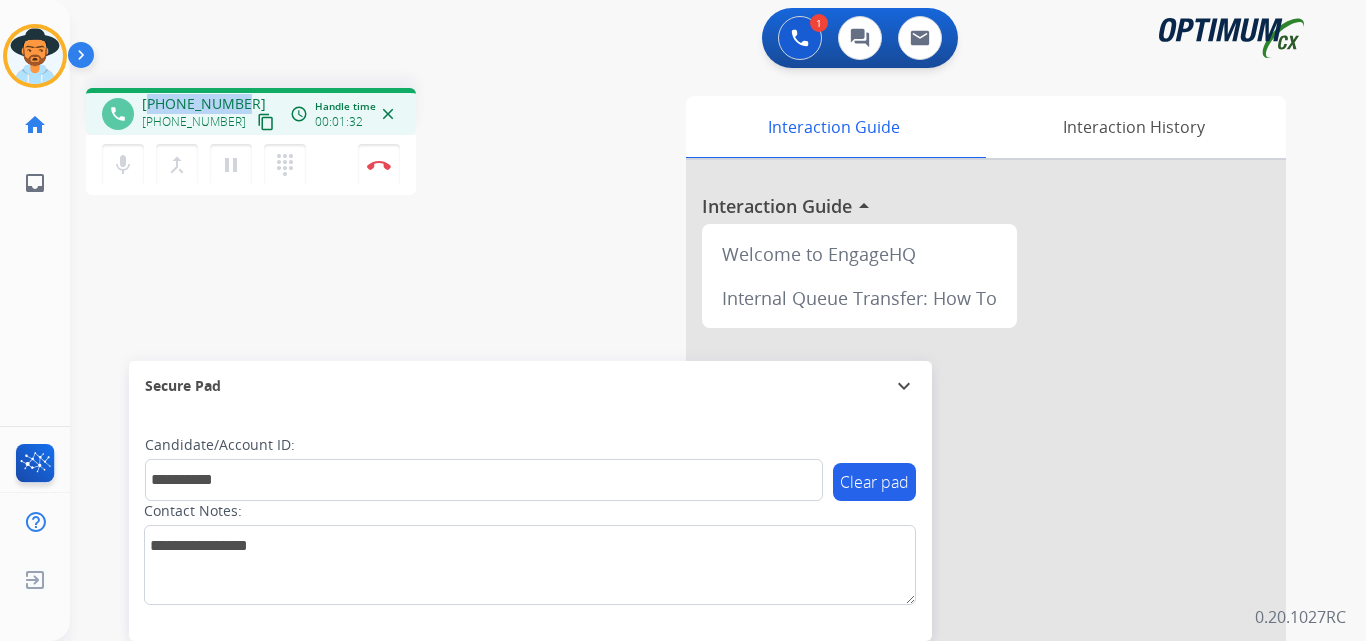 copy on "13219148307" 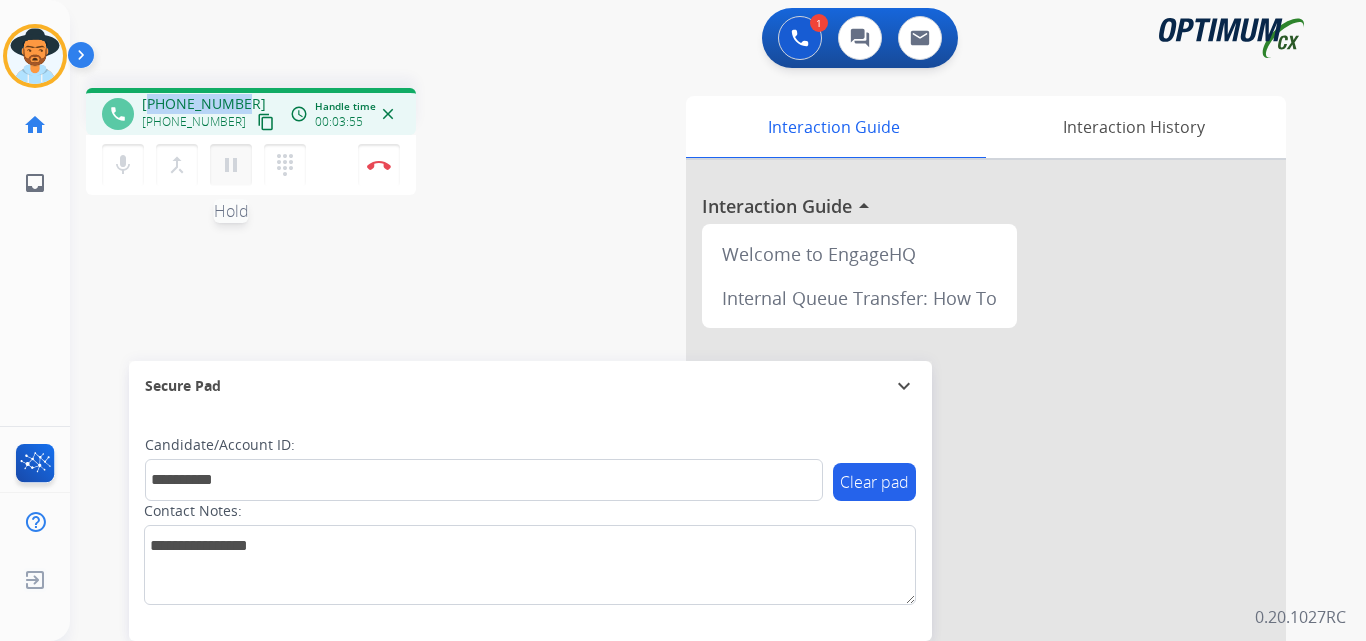 click on "pause" at bounding box center [231, 165] 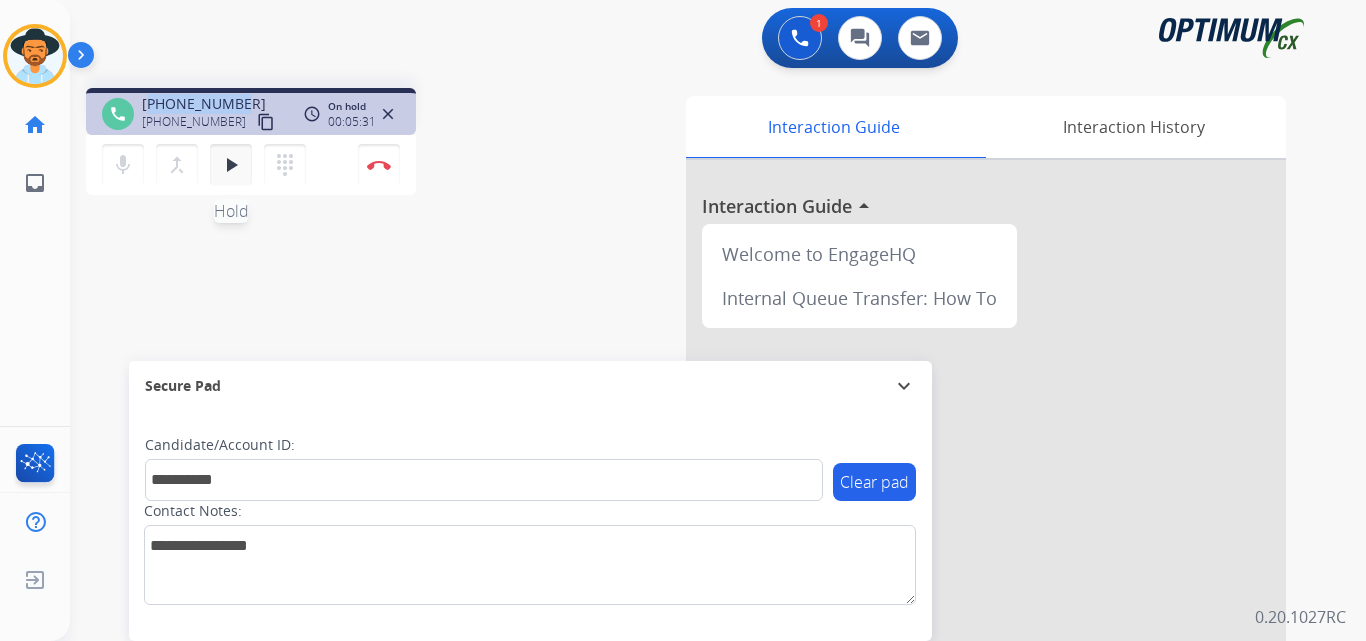 click on "play_arrow" at bounding box center (231, 165) 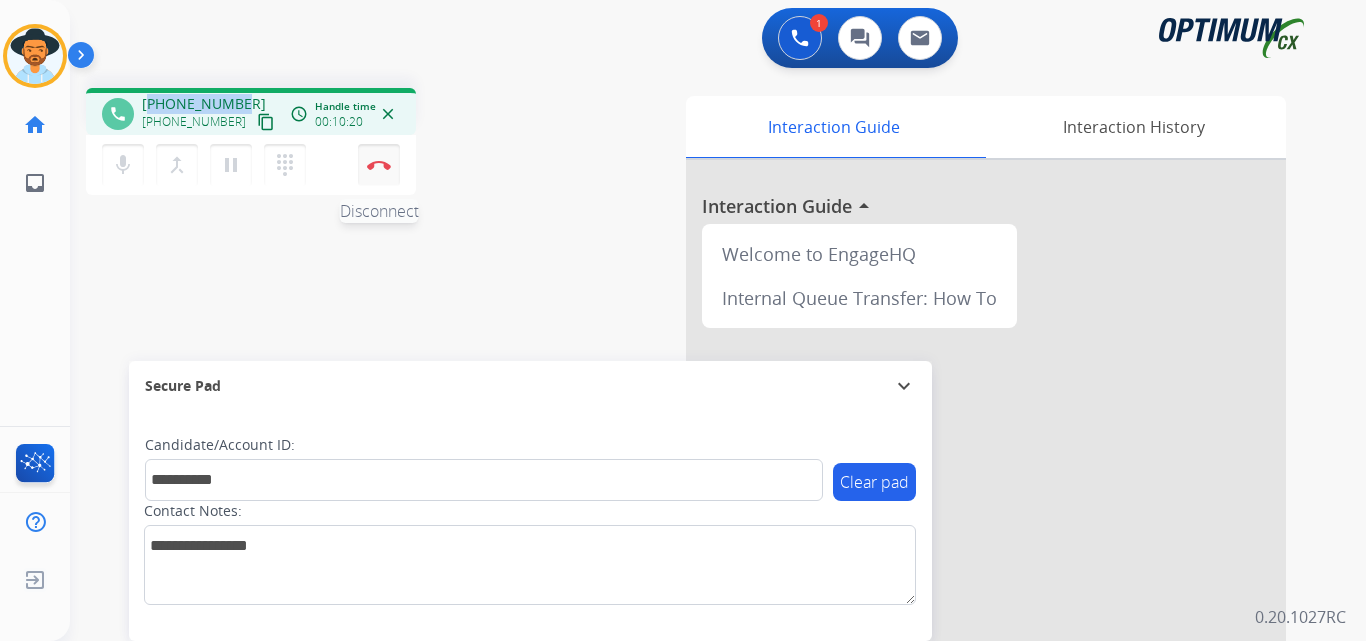 click at bounding box center (379, 165) 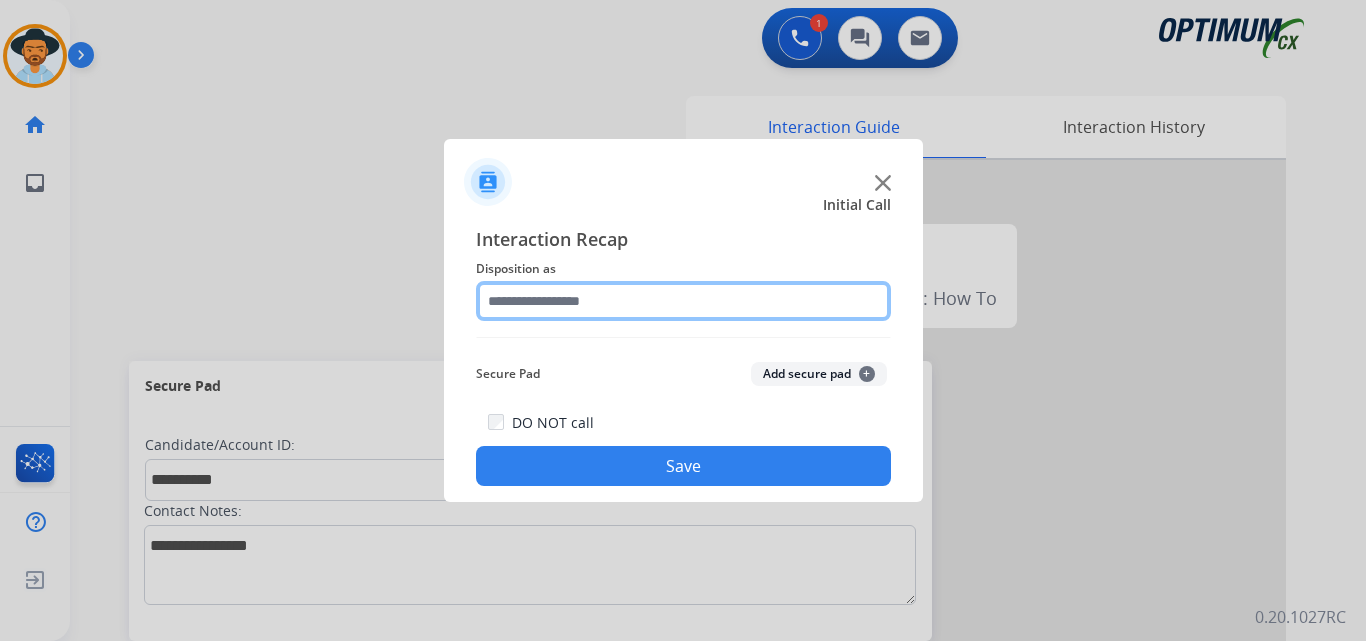 click 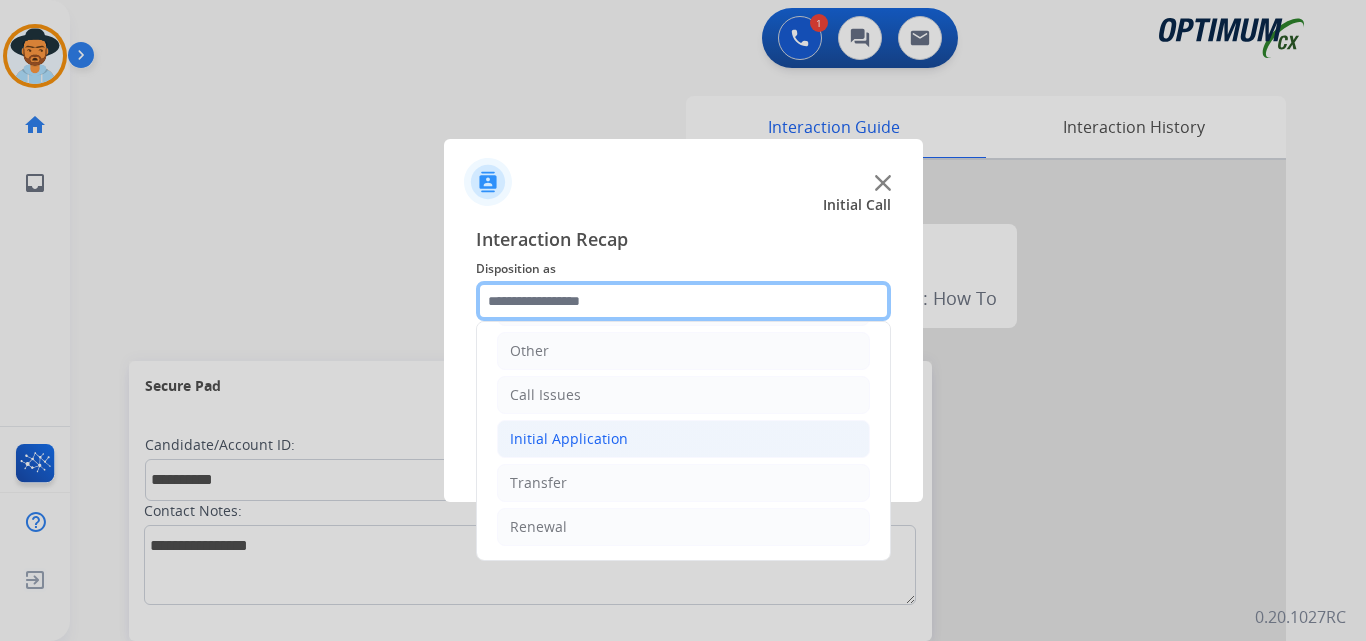 scroll, scrollTop: 0, scrollLeft: 0, axis: both 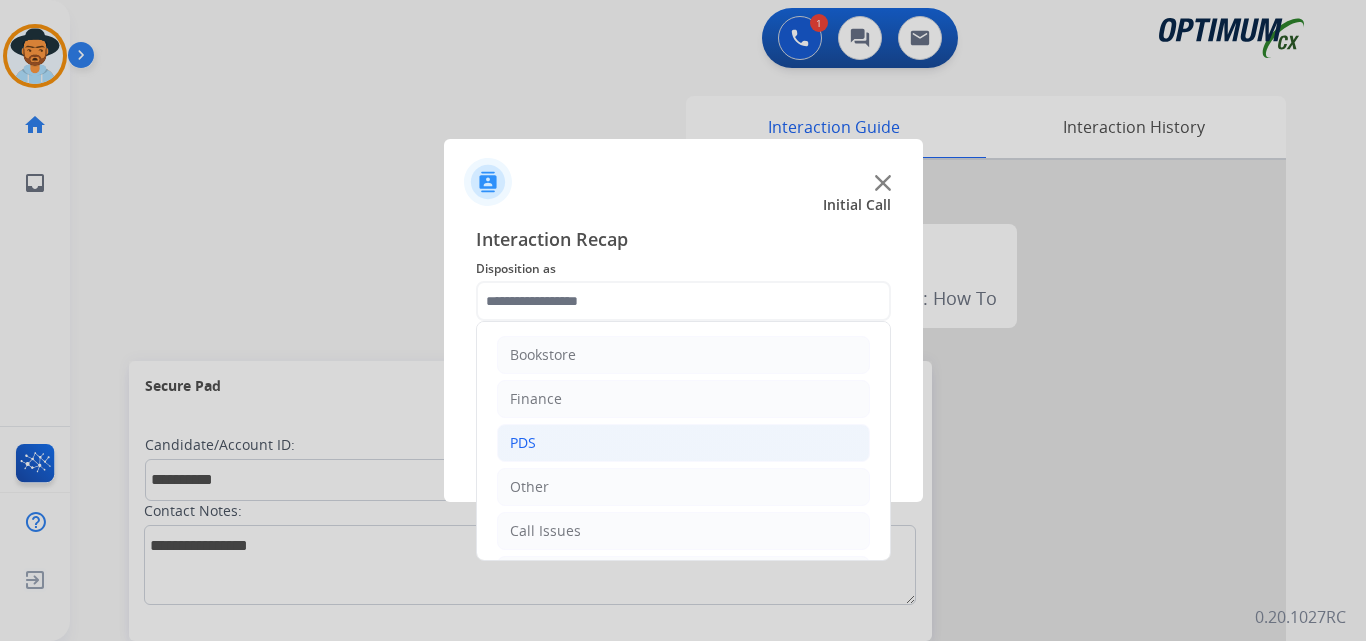 click on "PDS" 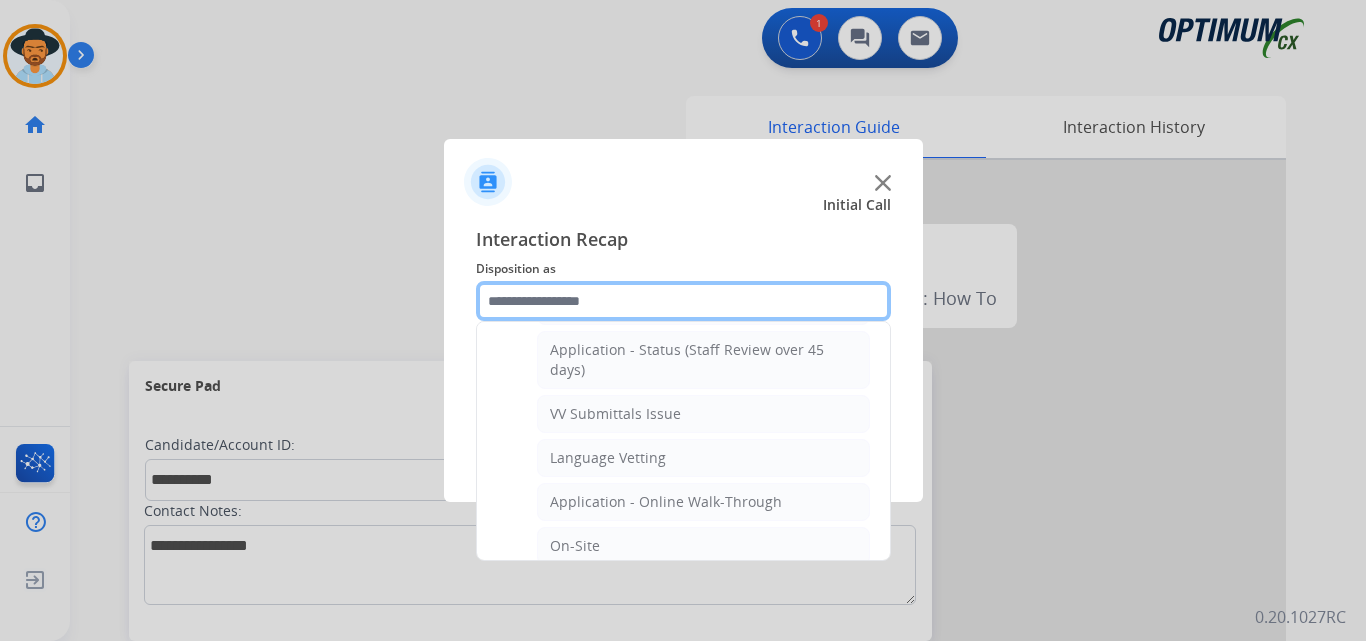 scroll, scrollTop: 500, scrollLeft: 0, axis: vertical 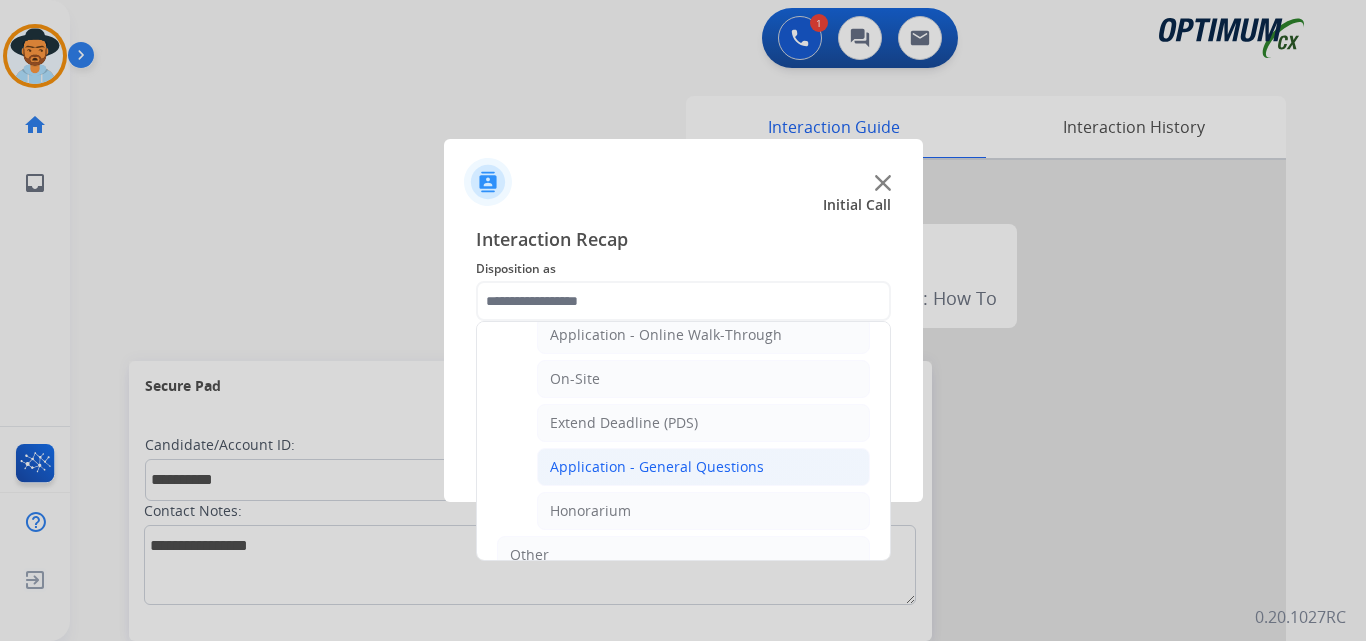 click on "Application - General Questions" 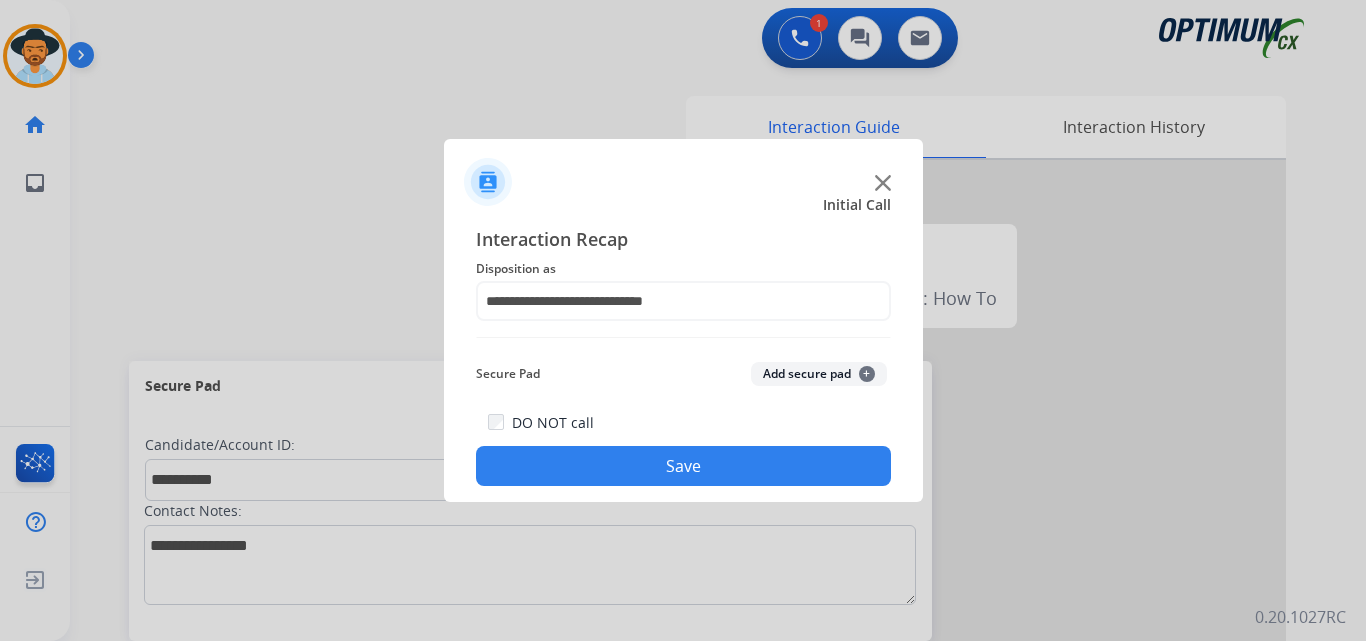 click on "Save" 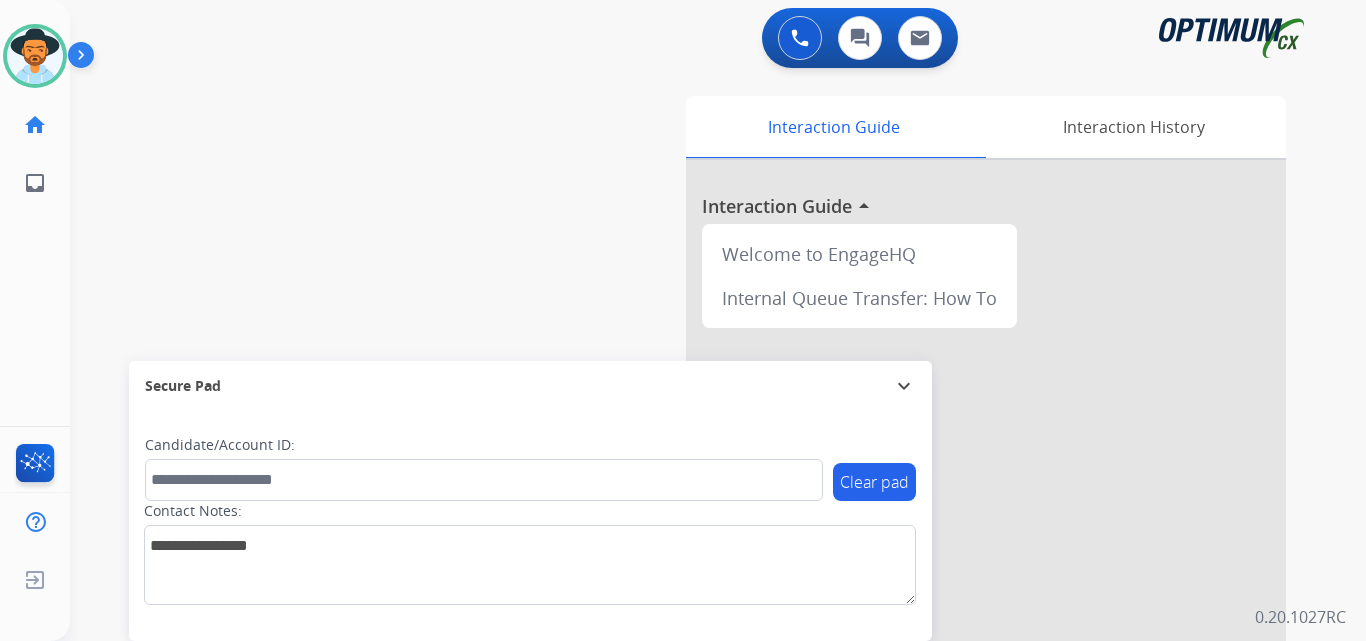 click on "swap_horiz Break voice bridge close_fullscreen Connect 3-Way Call merge_type Separate 3-Way Call  Interaction Guide   Interaction History  Interaction Guide arrow_drop_up  Welcome to EngageHQ   Internal Queue Transfer: How To  Secure Pad expand_more Clear pad Candidate/Account ID: Contact Notes:" at bounding box center (694, 489) 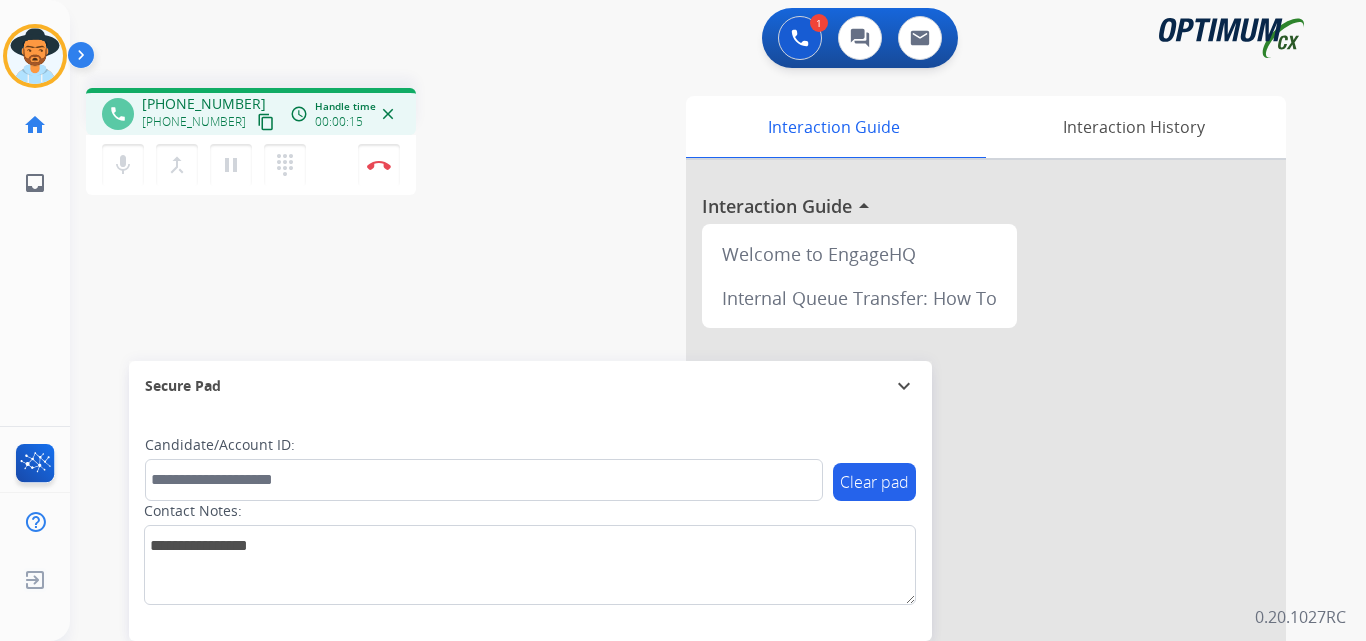 click on "+17879387764" at bounding box center (204, 104) 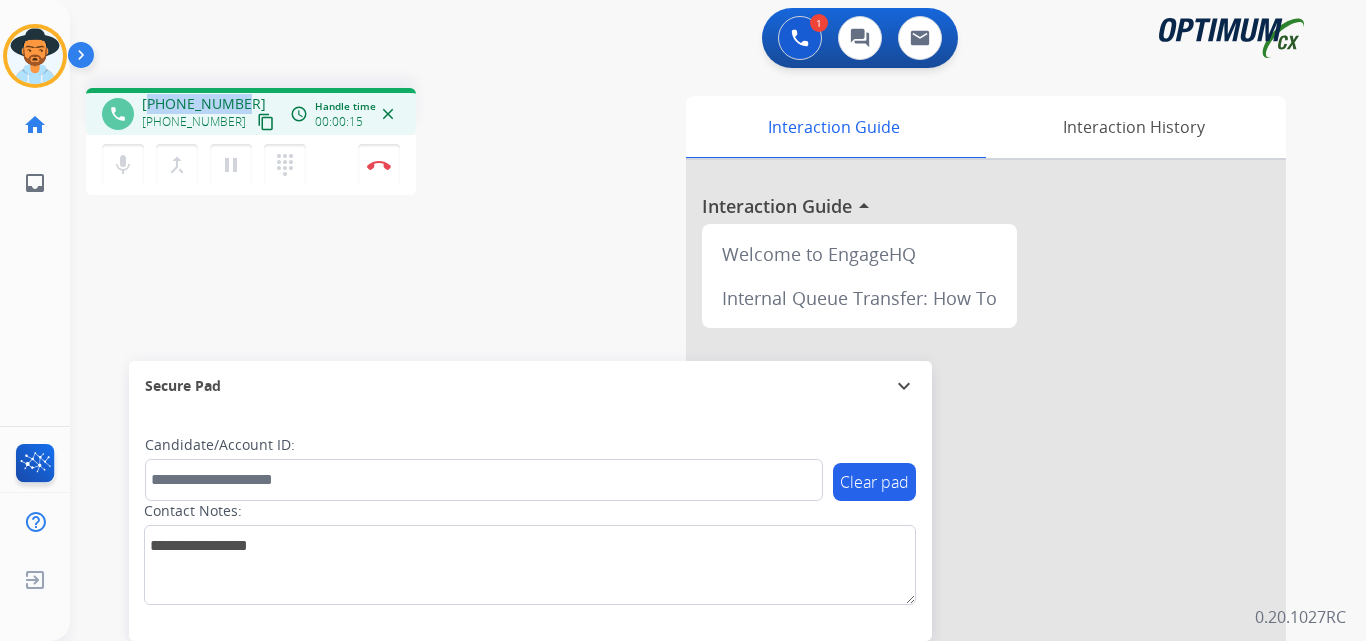 click on "+17879387764" at bounding box center (204, 104) 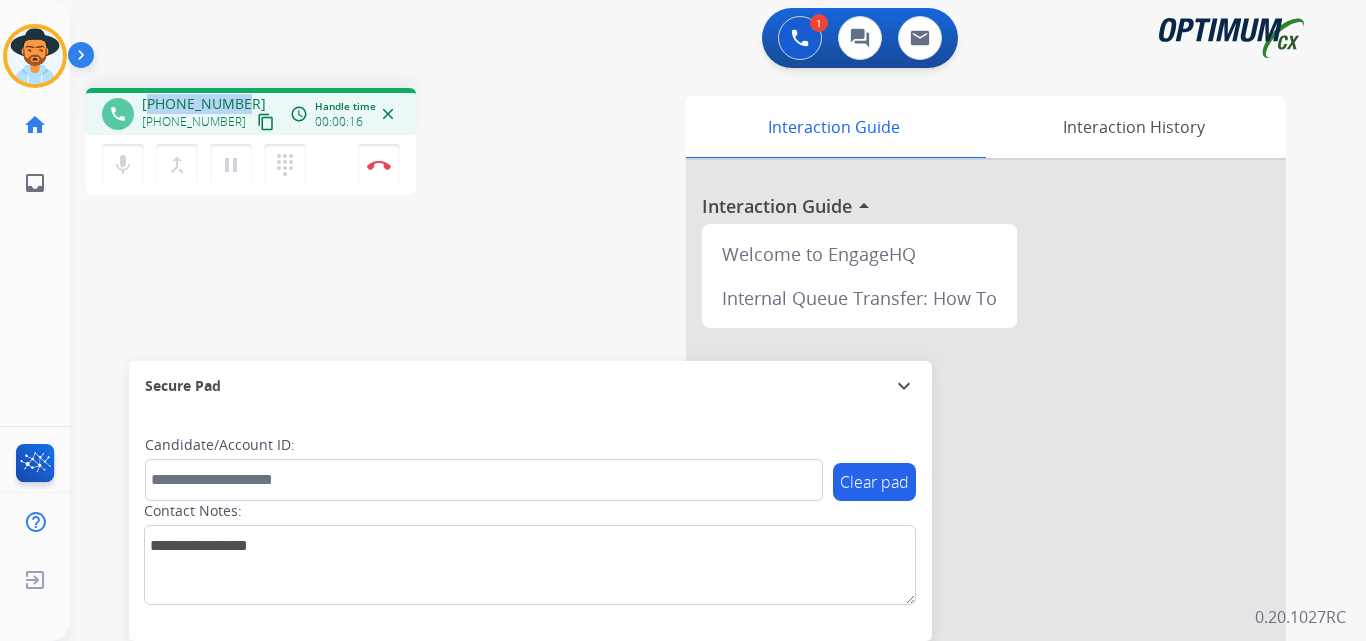 copy on "17879387764" 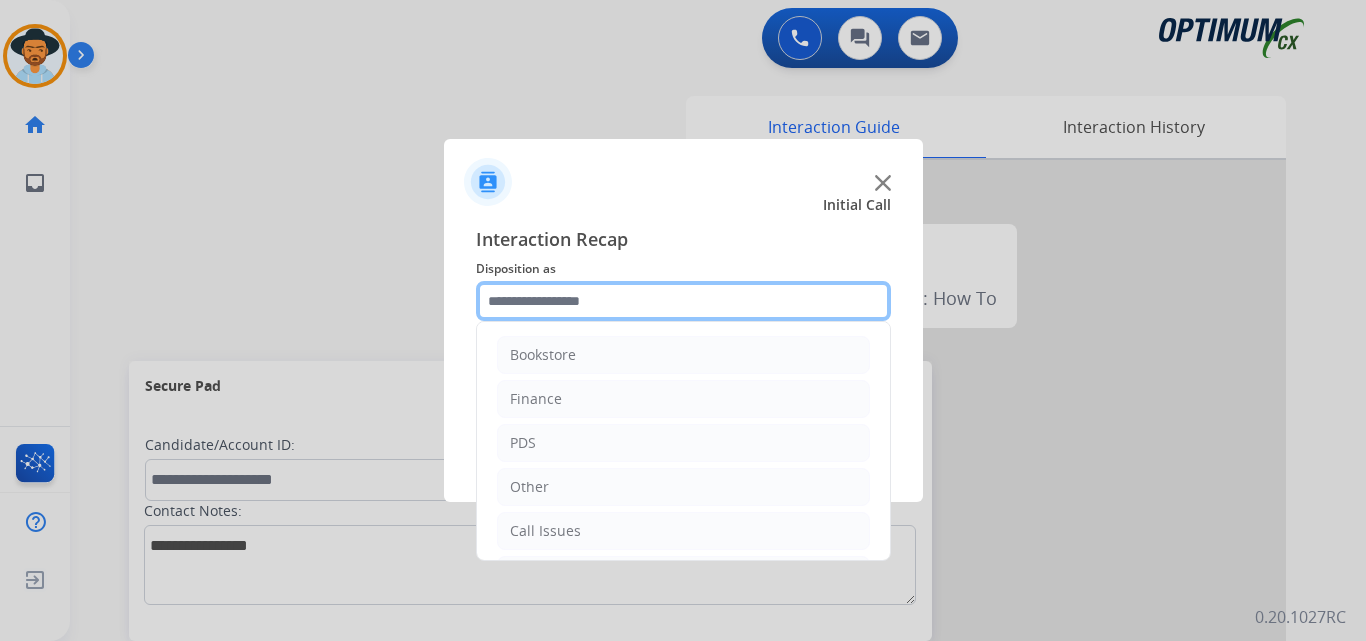 click 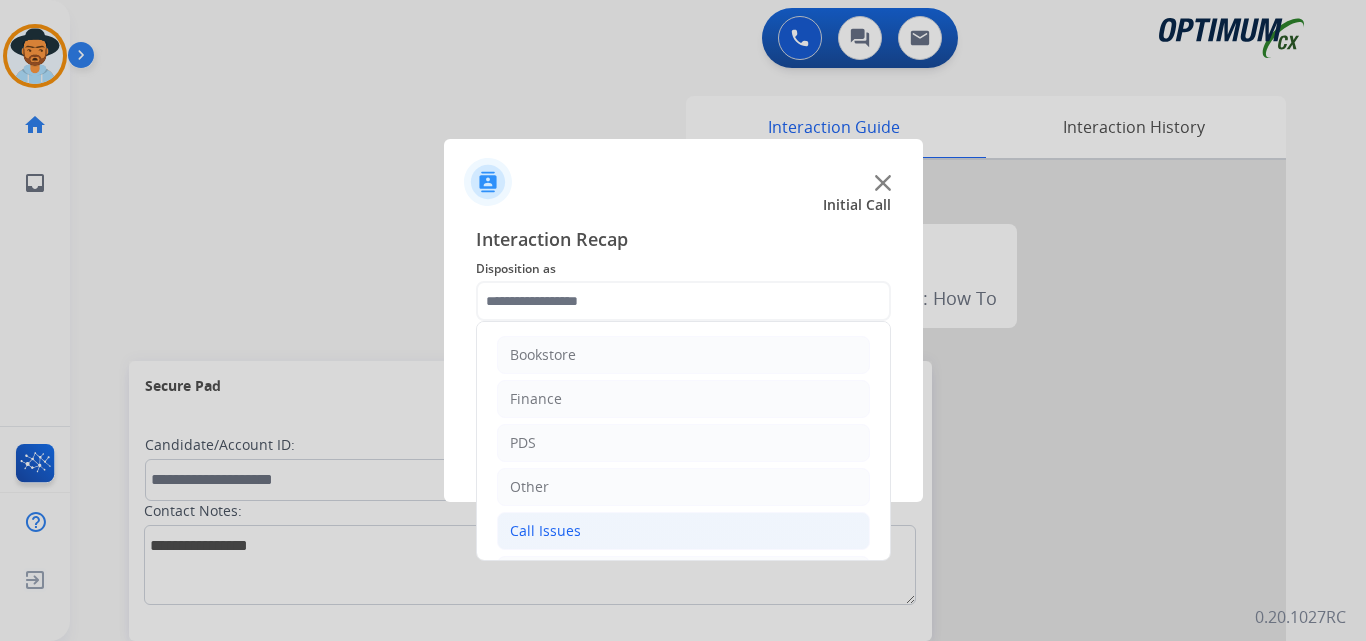 click on "Call Issues" 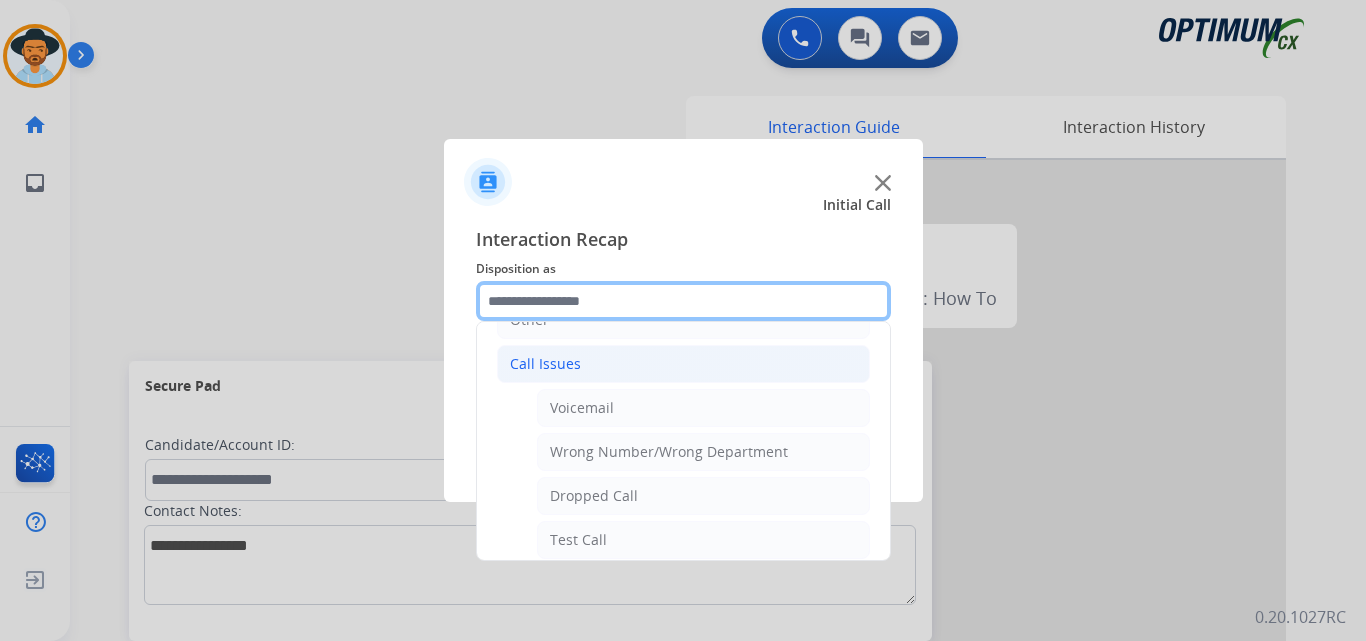 scroll, scrollTop: 333, scrollLeft: 0, axis: vertical 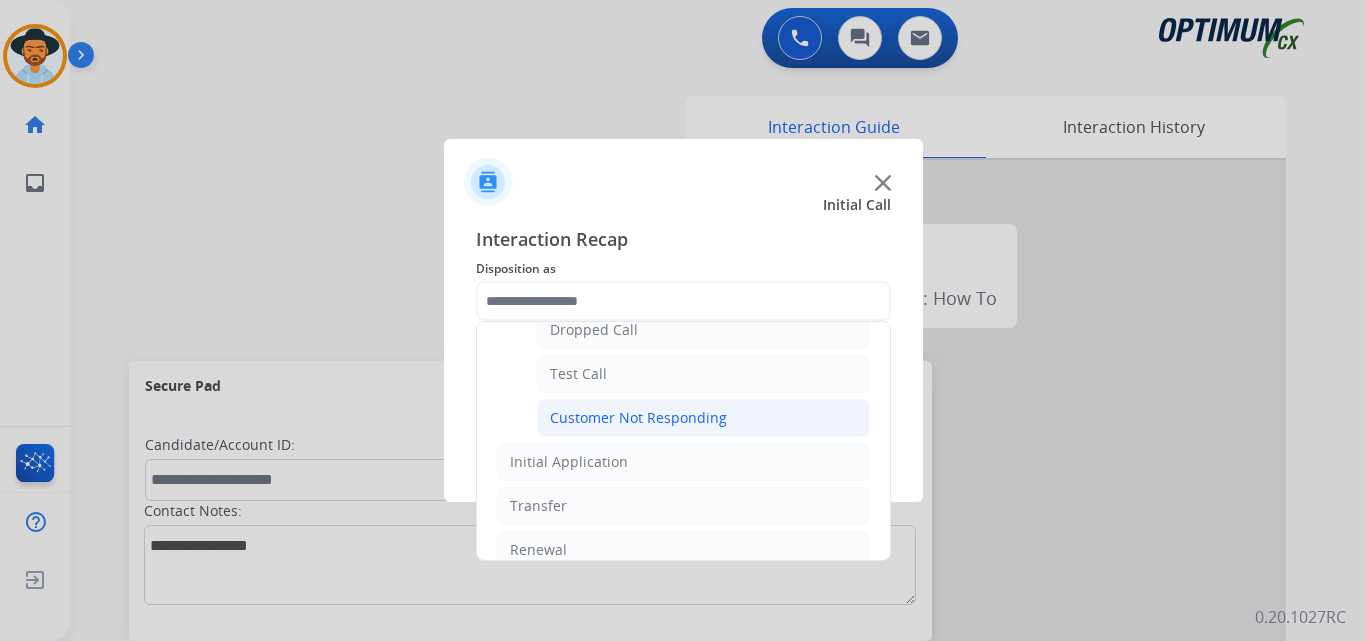click on "Customer Not Responding" 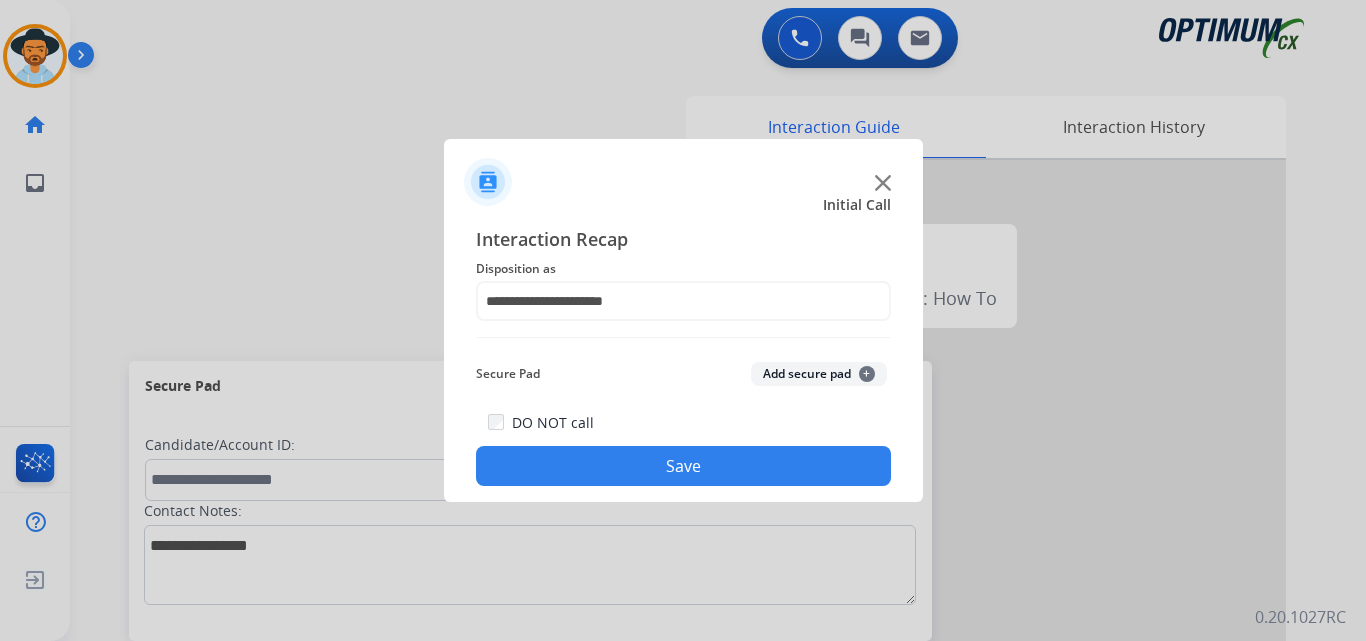 click on "Save" 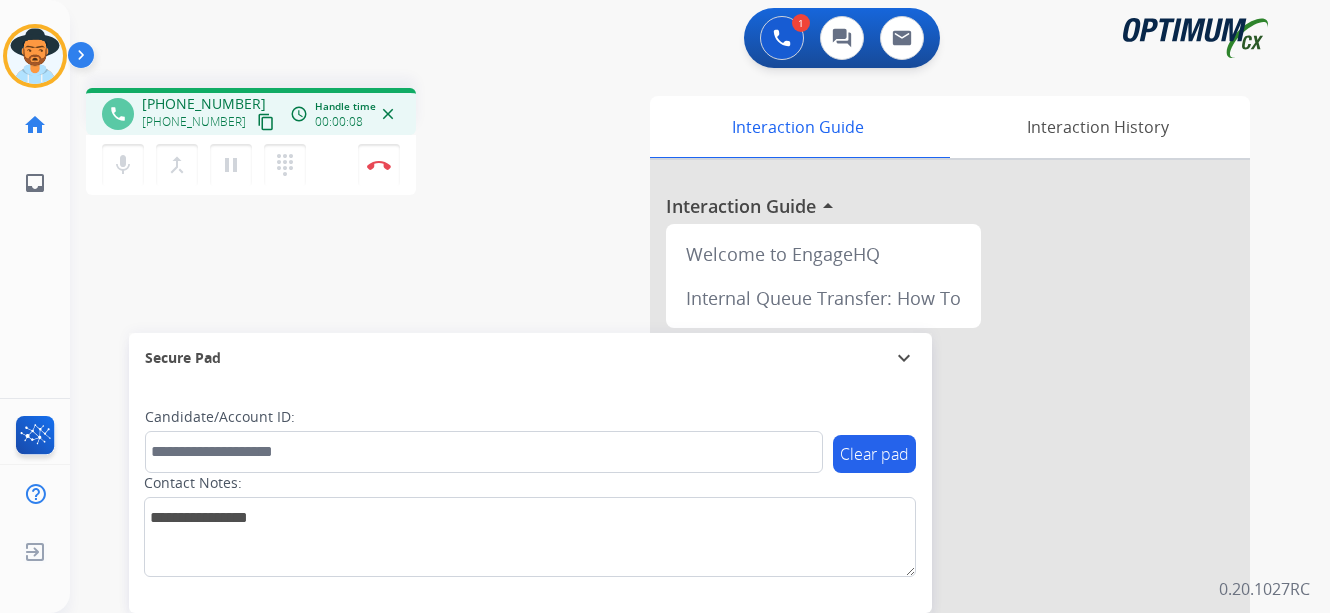 click on "+19733068522" at bounding box center [204, 104] 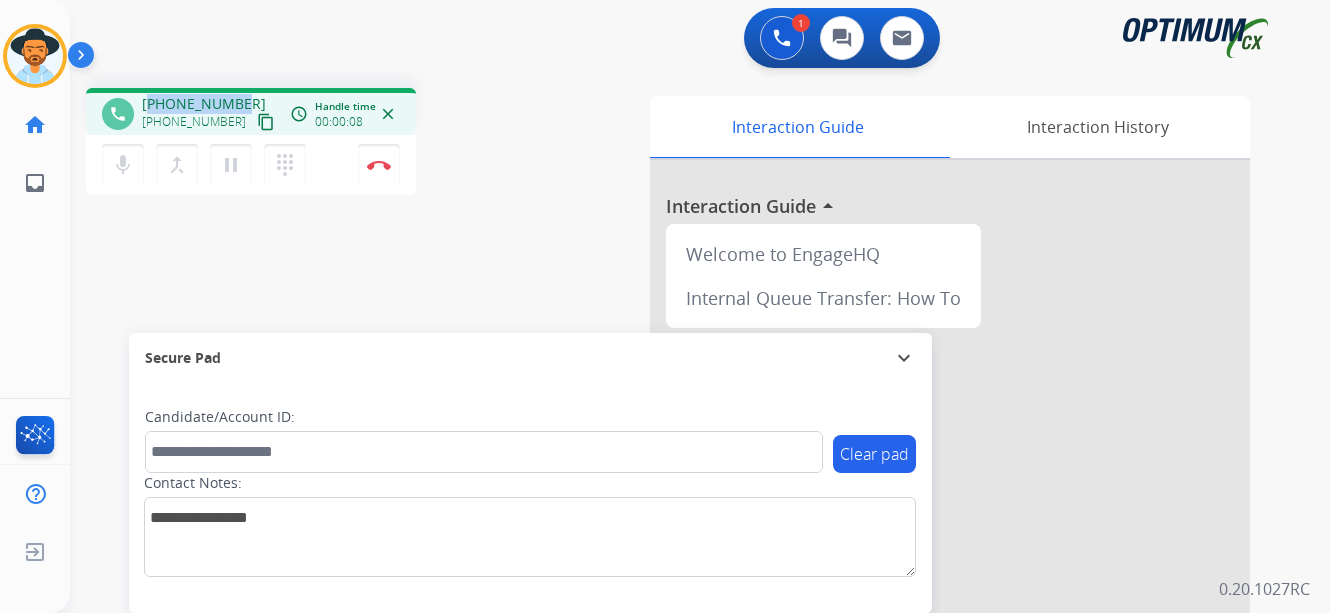 click on "+19733068522" at bounding box center (204, 104) 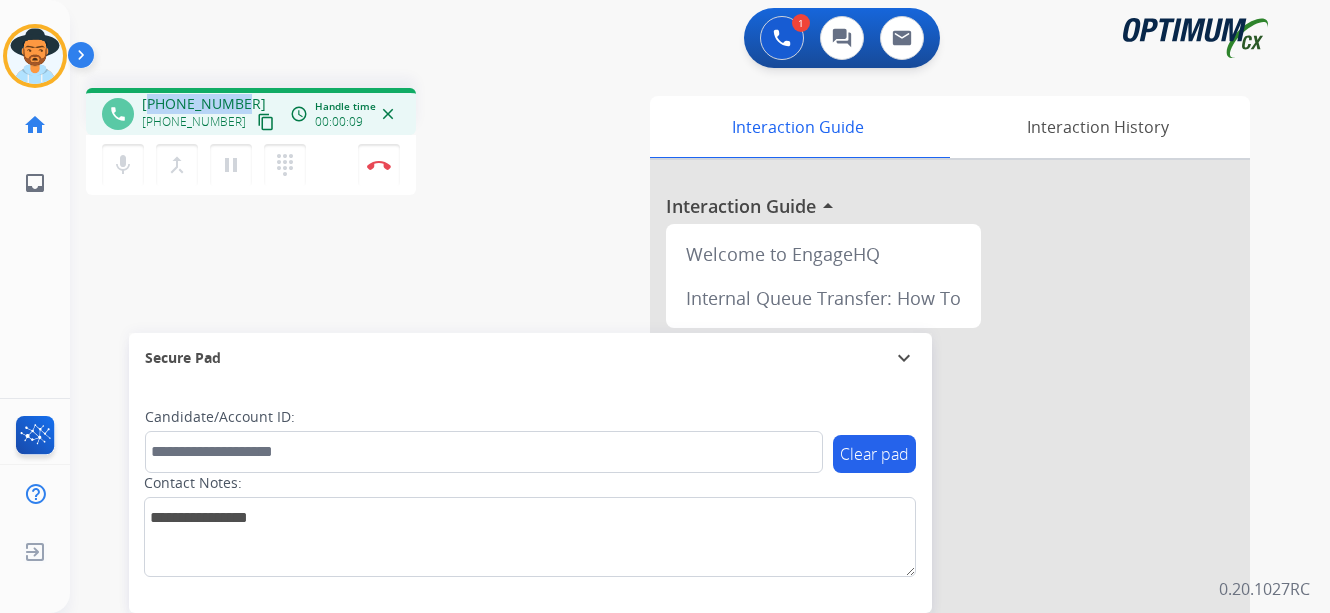 copy on "19733068522" 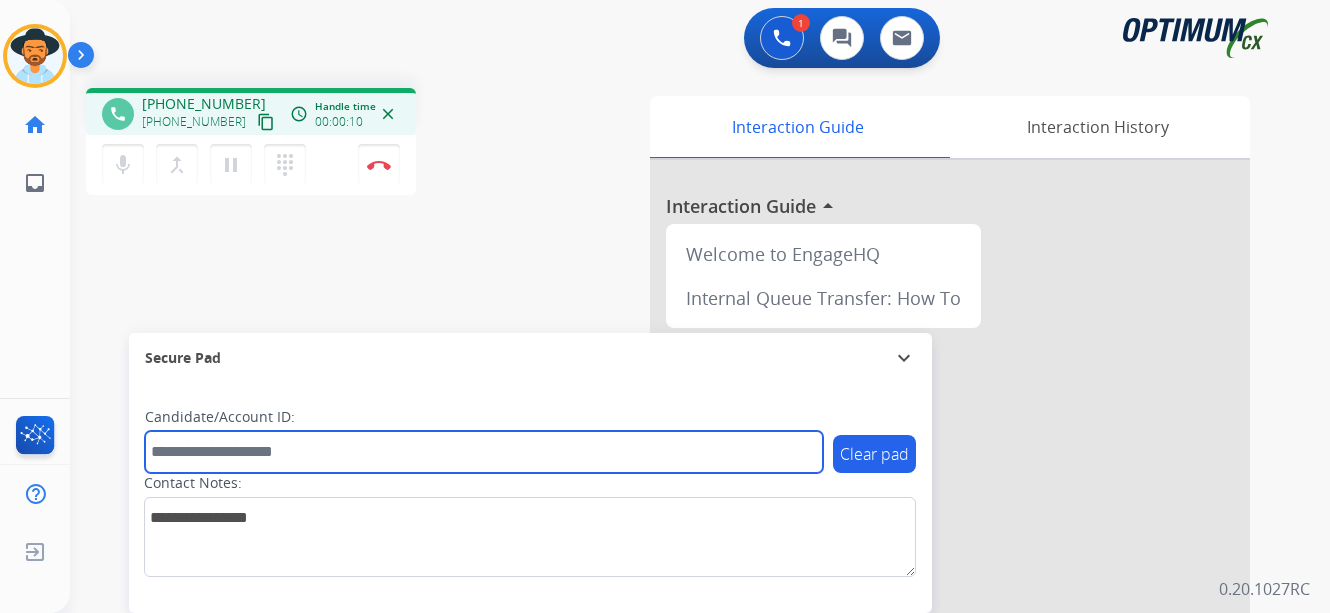 click at bounding box center (484, 452) 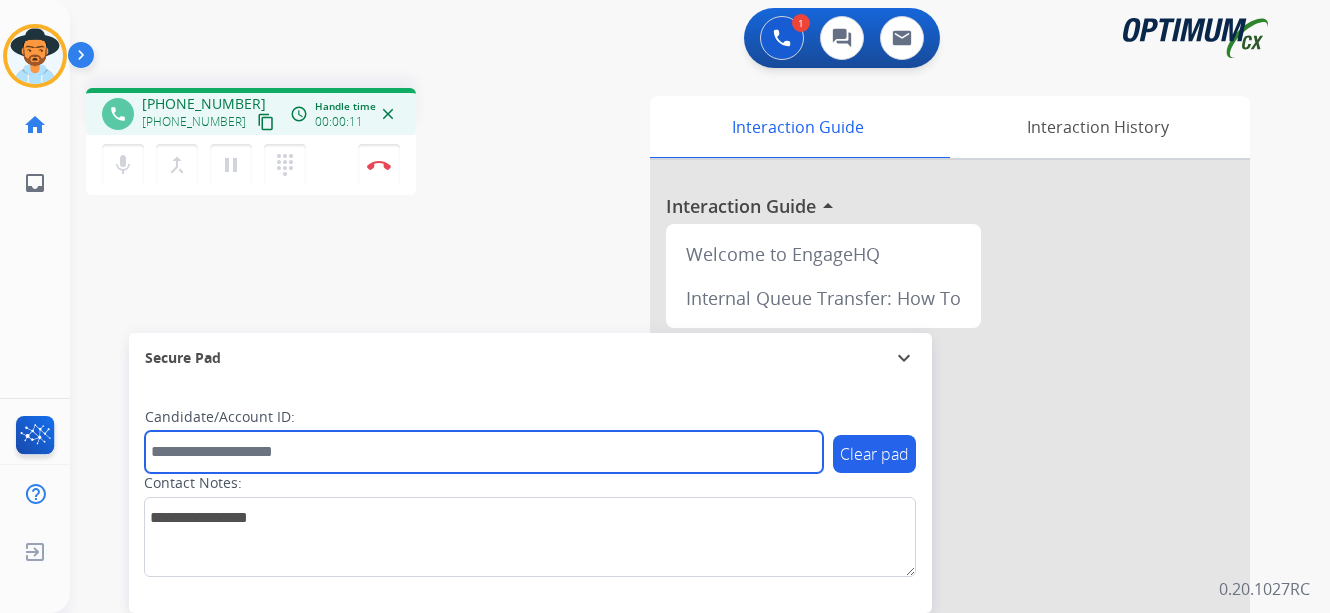 paste on "**********" 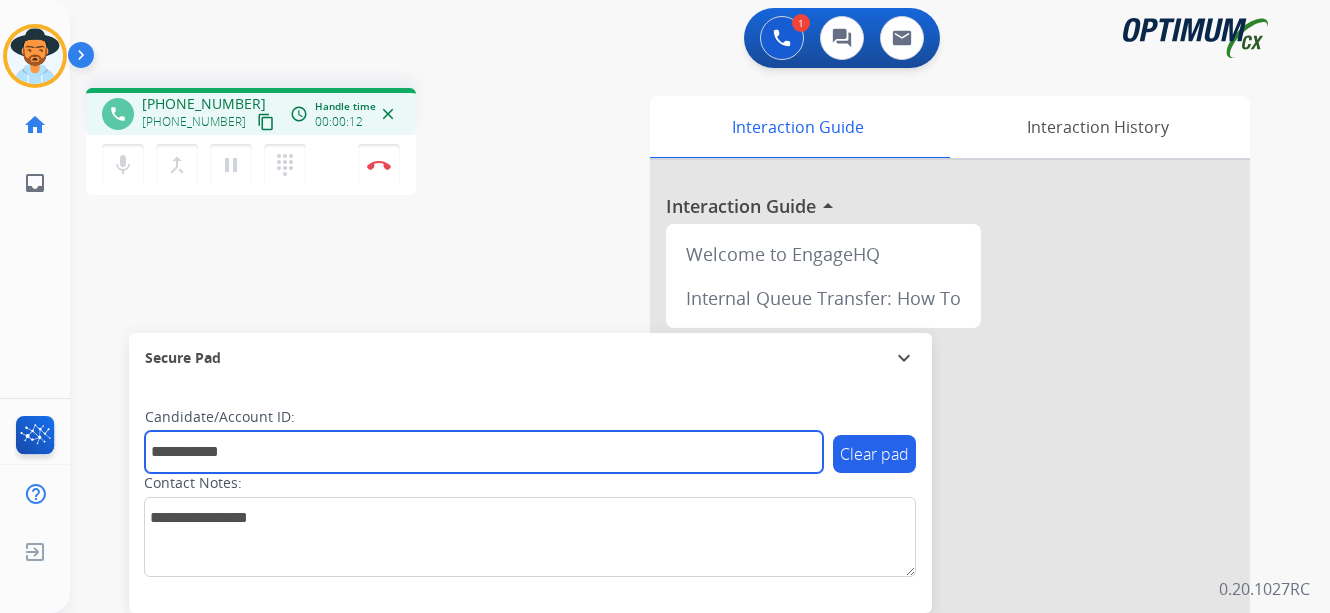 click on "**********" at bounding box center [484, 452] 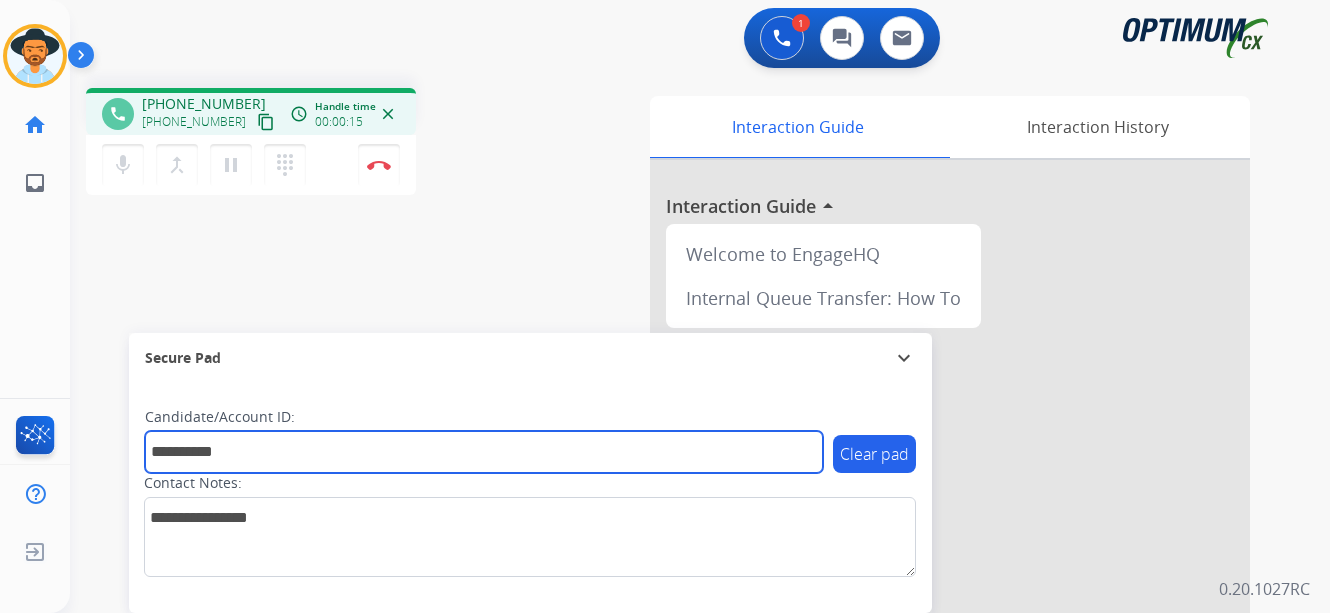 click on "**********" at bounding box center [484, 452] 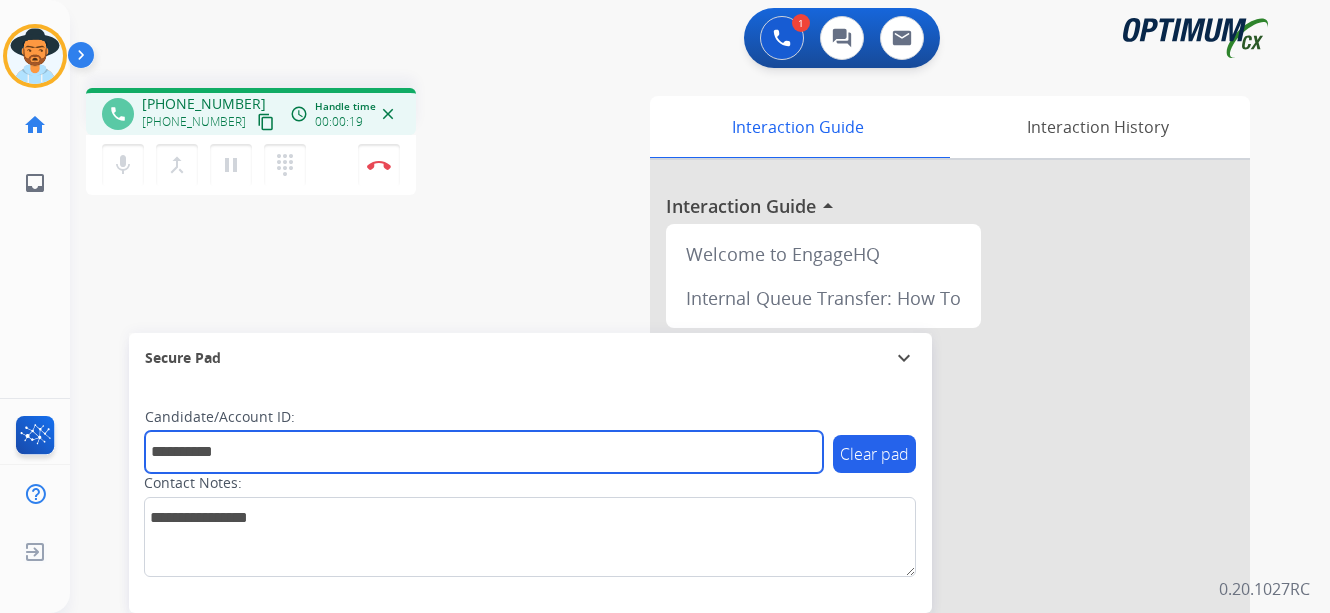 type on "**********" 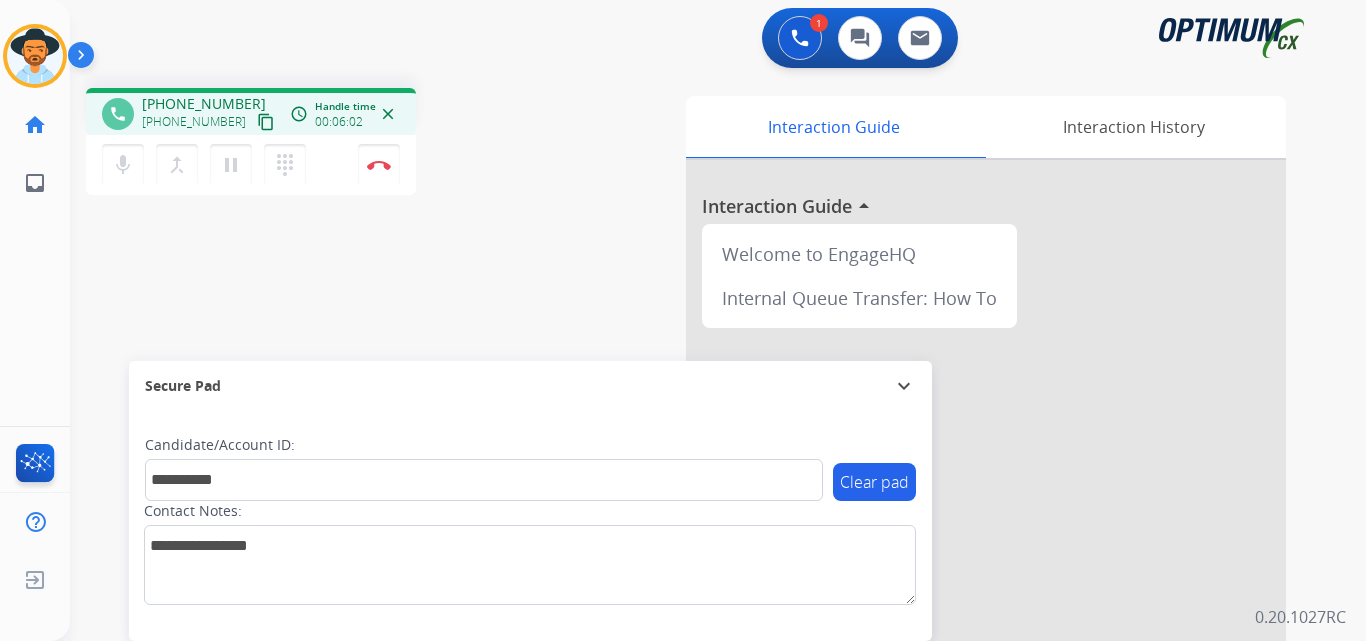 click on "**********" at bounding box center [694, 489] 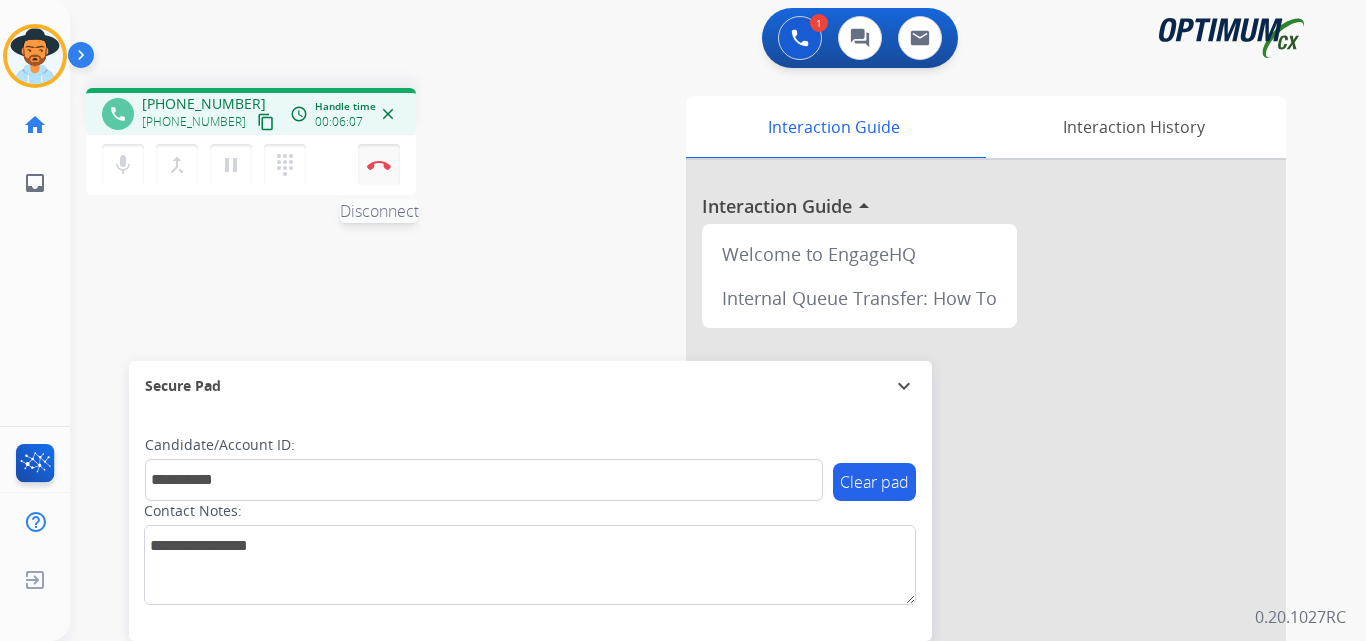 click on "Disconnect" at bounding box center [379, 165] 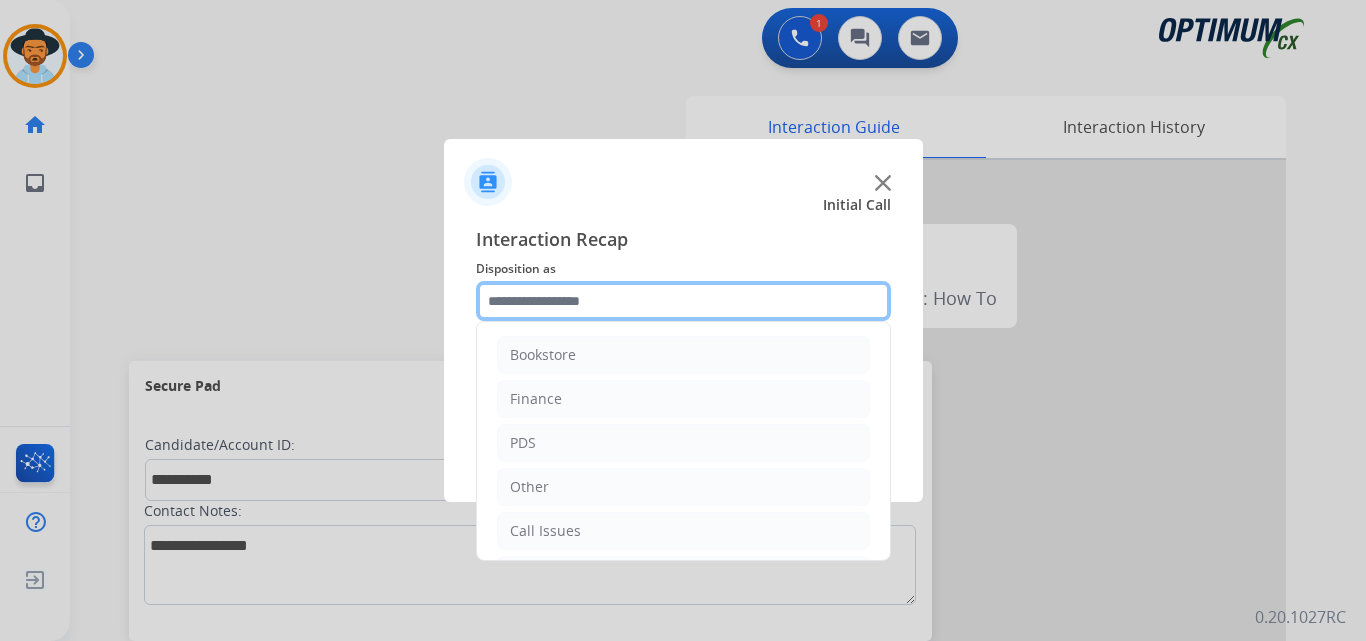 click 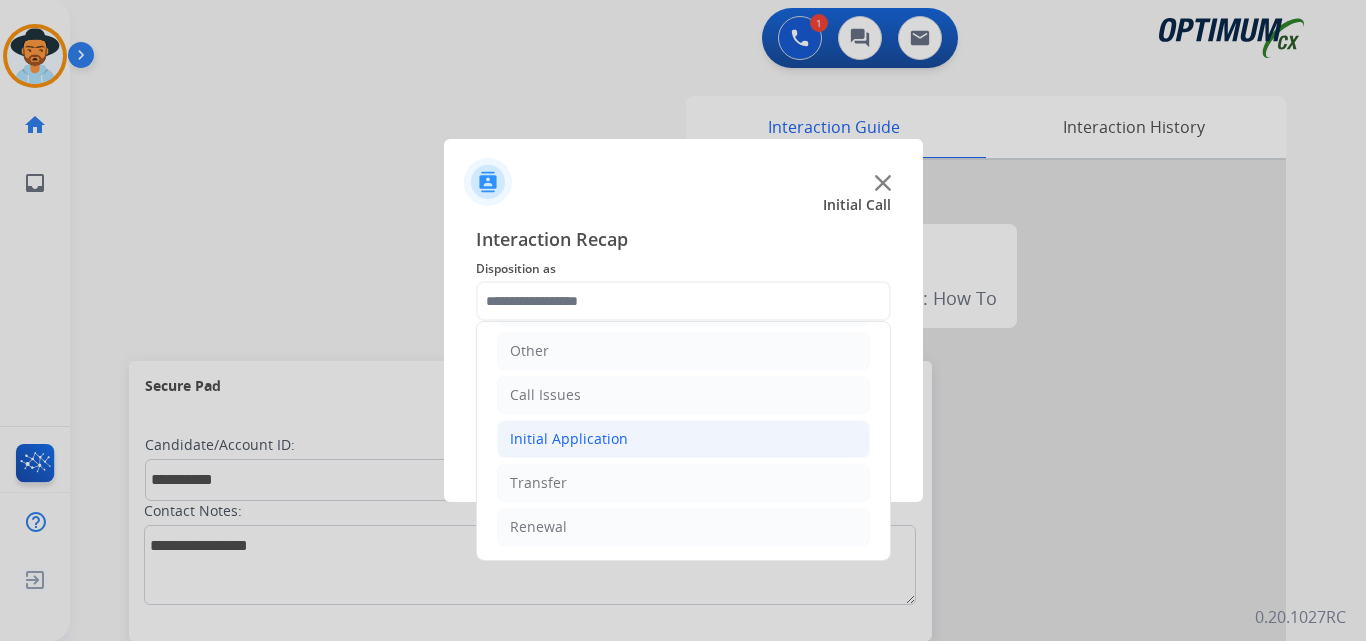 click on "Initial Application" 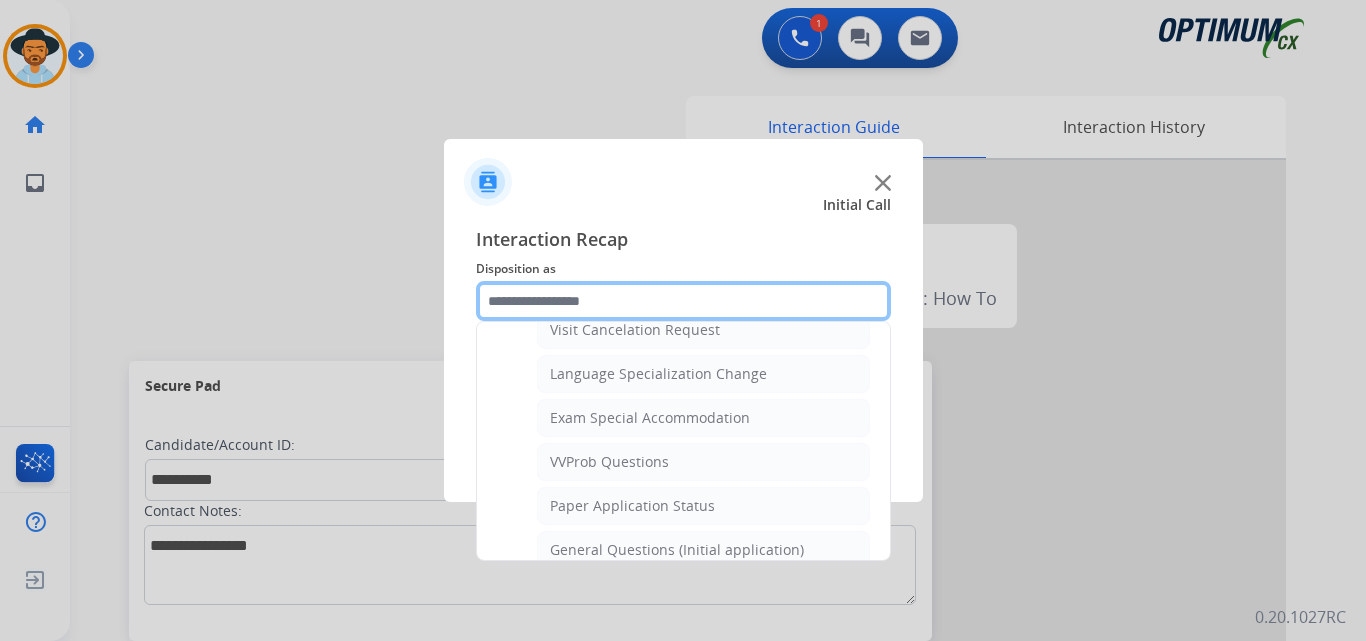scroll, scrollTop: 1232, scrollLeft: 0, axis: vertical 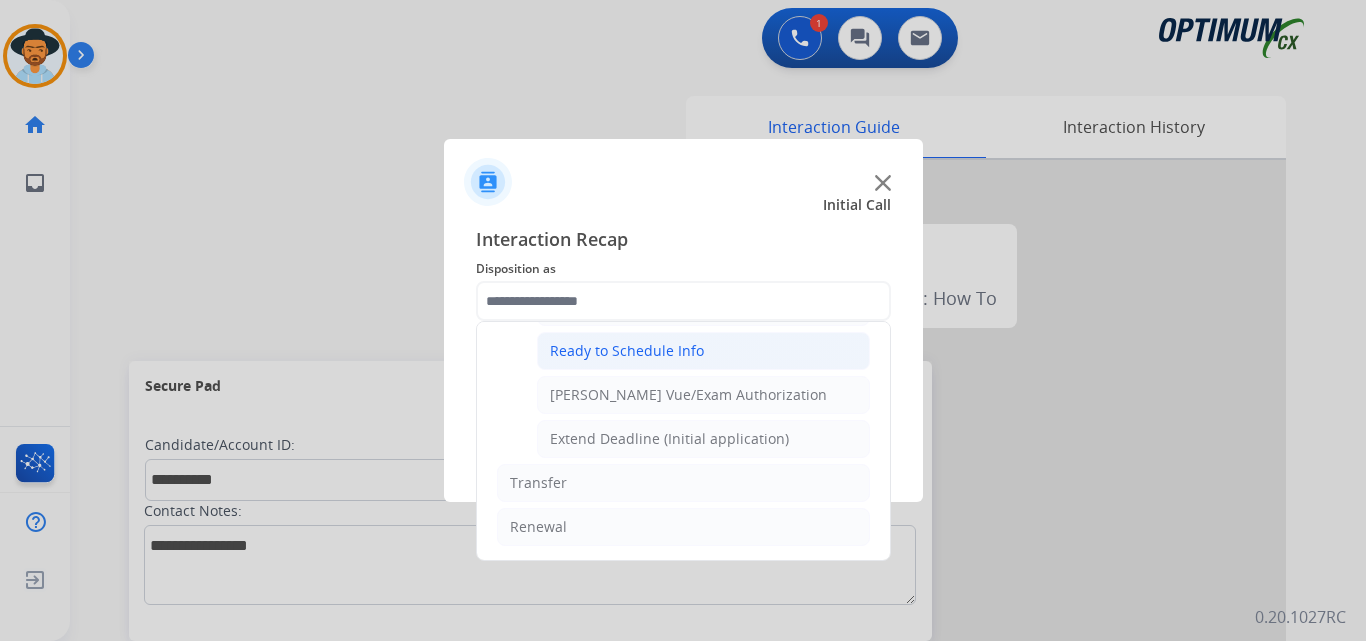 click on "Ready to Schedule Info" 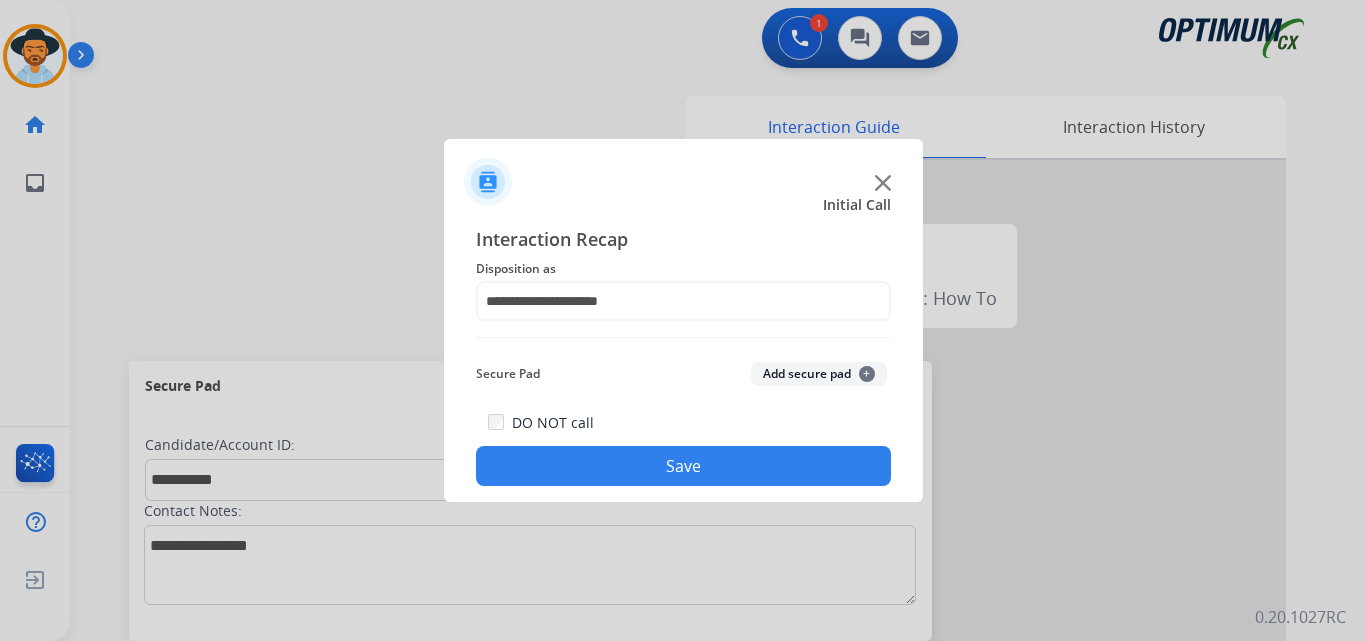 click on "Save" 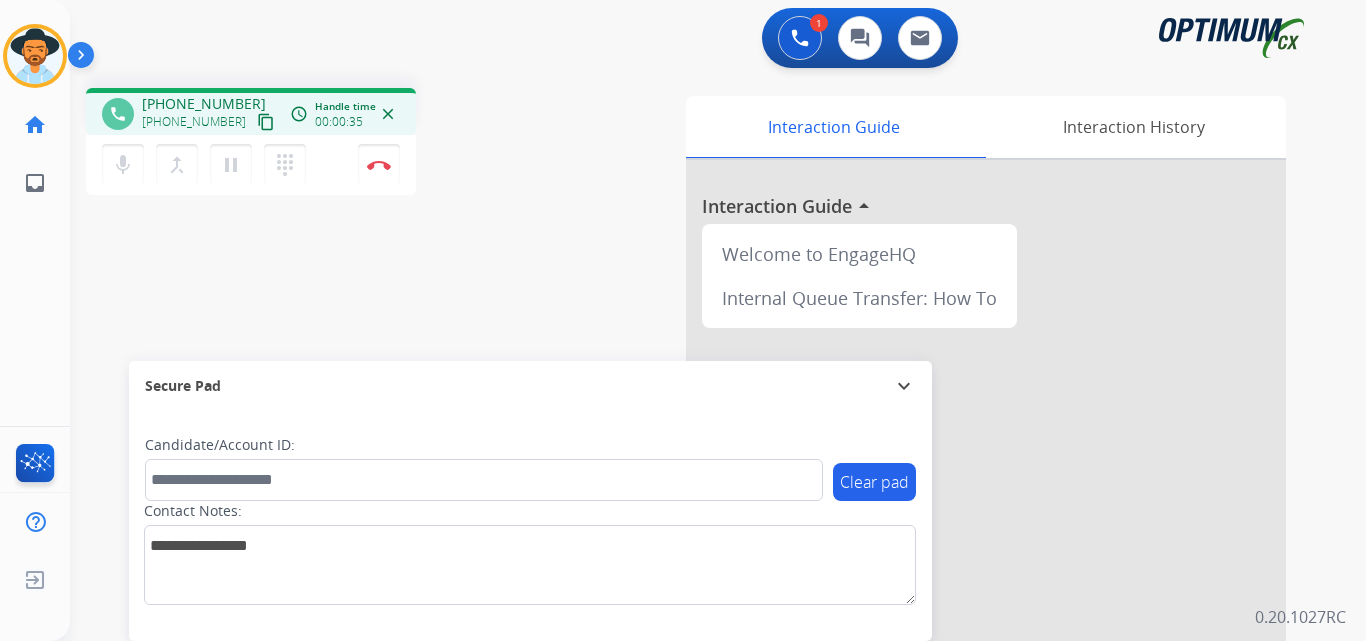click on "+13153958177" at bounding box center (204, 104) 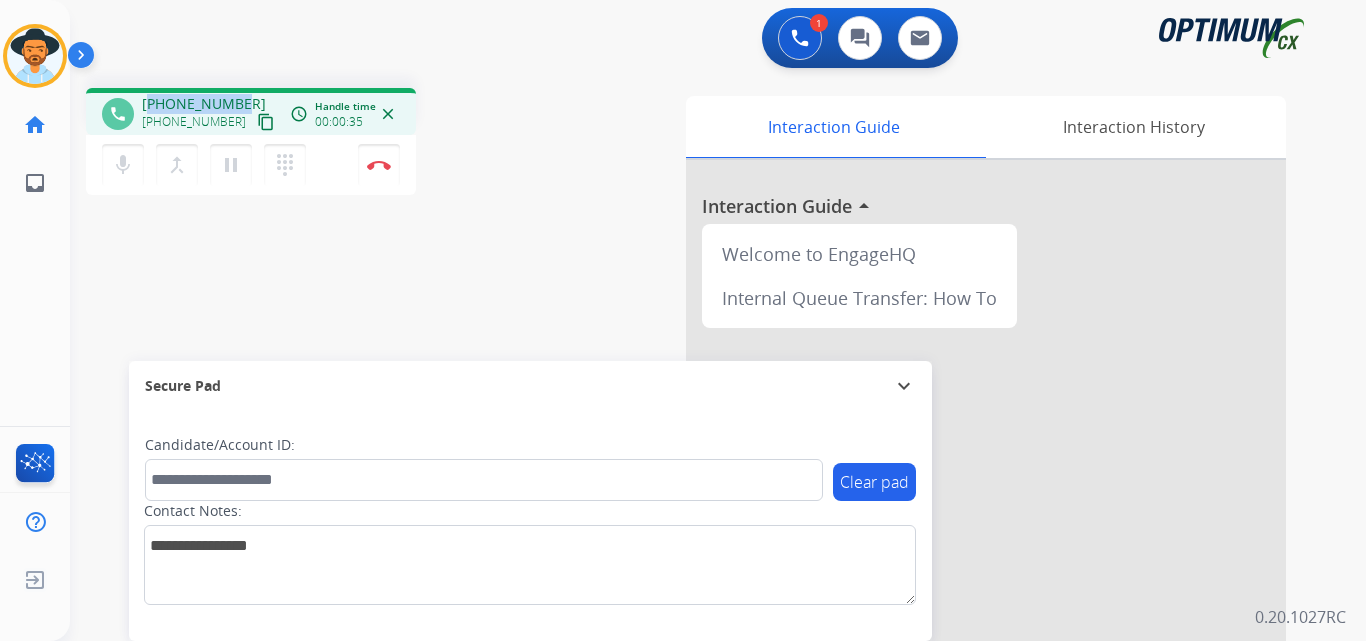 click on "+13153958177" at bounding box center [204, 104] 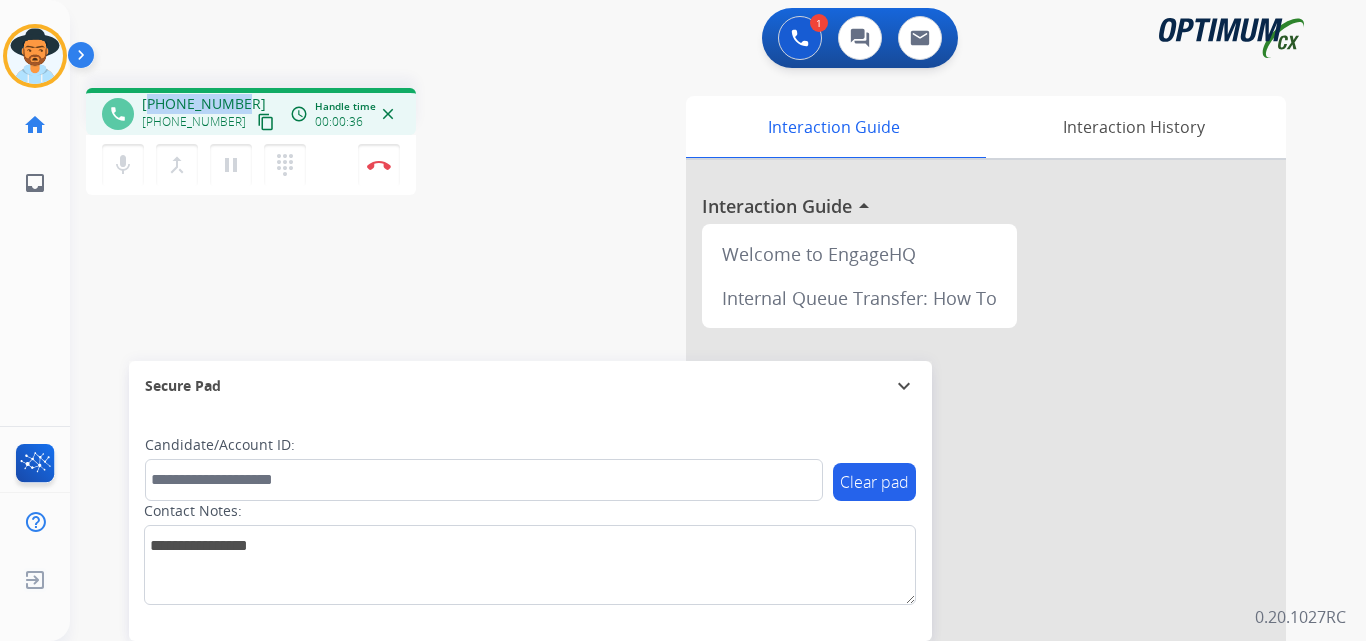 copy on "13153958177" 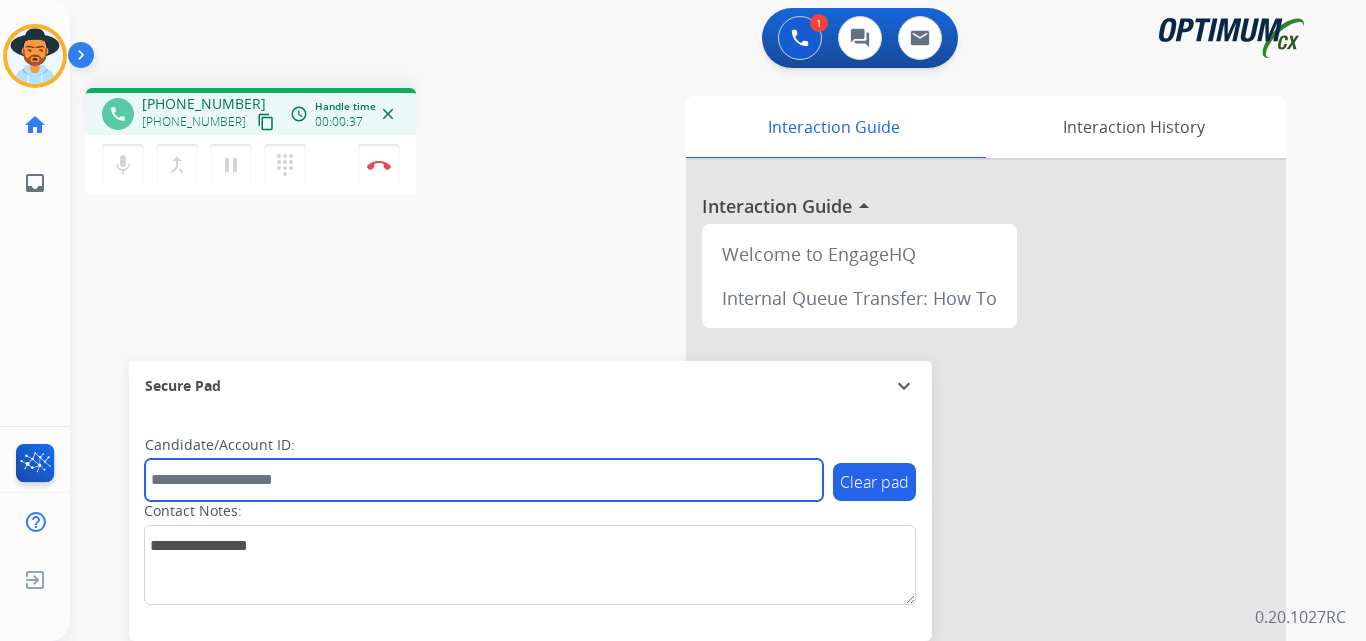 click at bounding box center [484, 480] 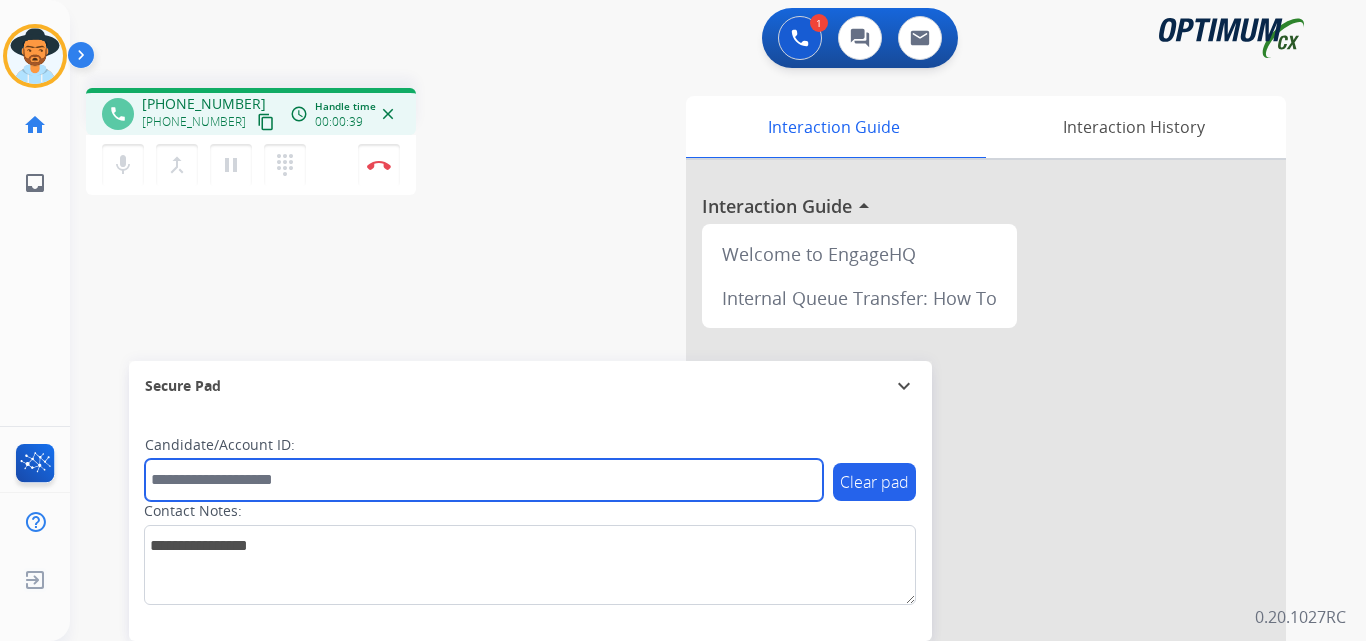 paste on "**********" 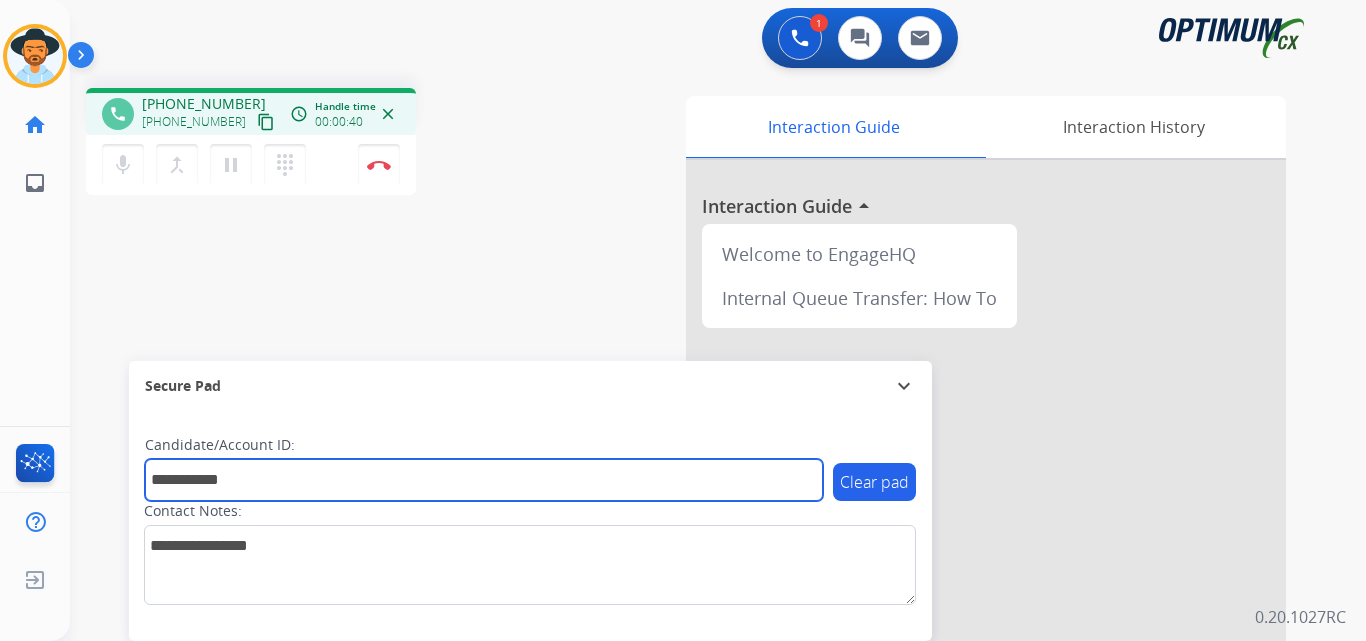 click on "**********" at bounding box center (484, 480) 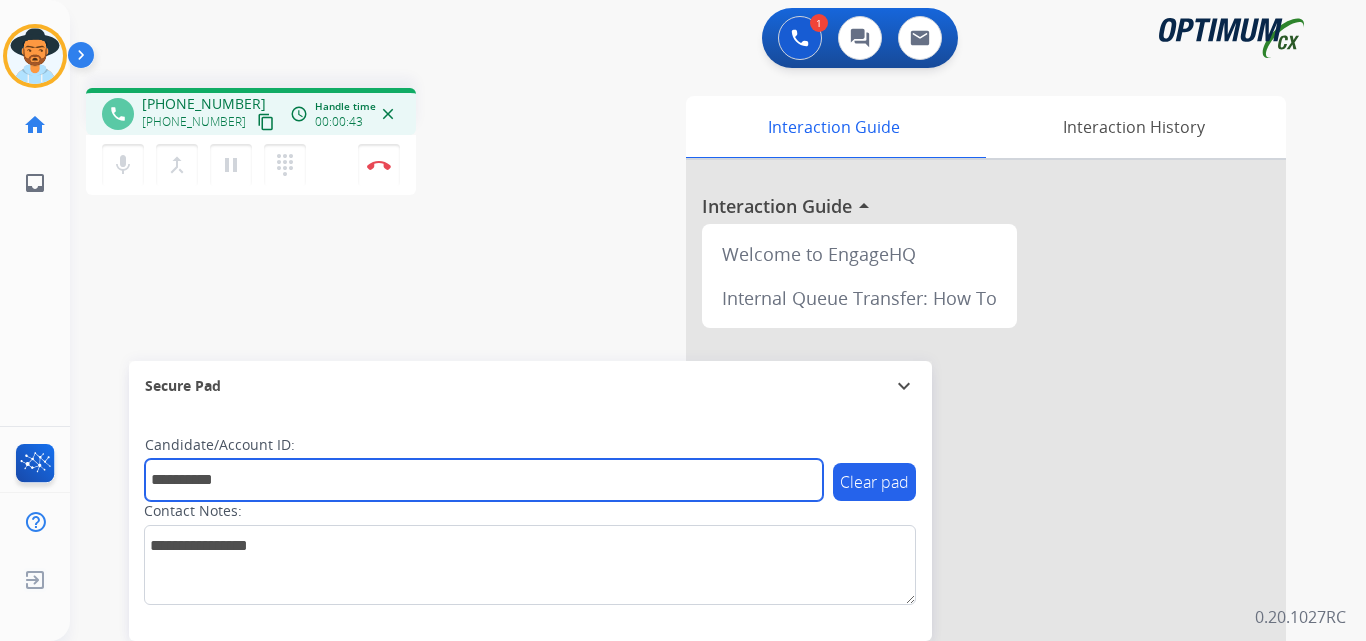 click on "**********" at bounding box center (484, 480) 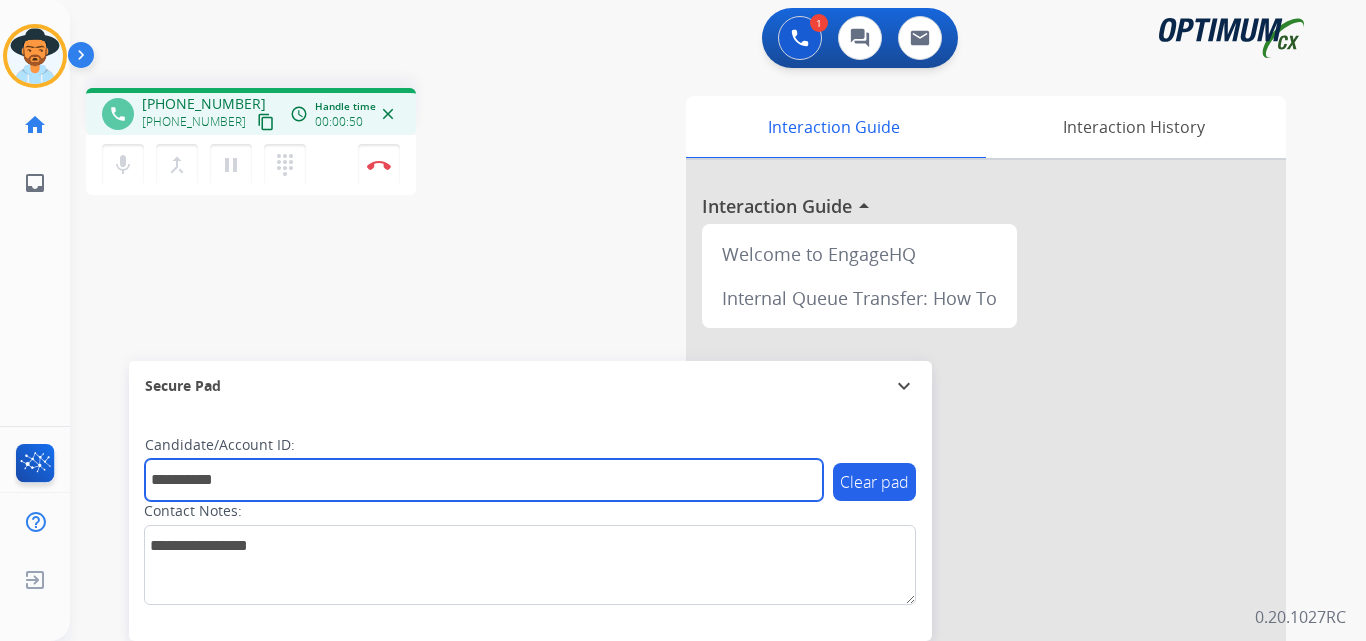 type on "**********" 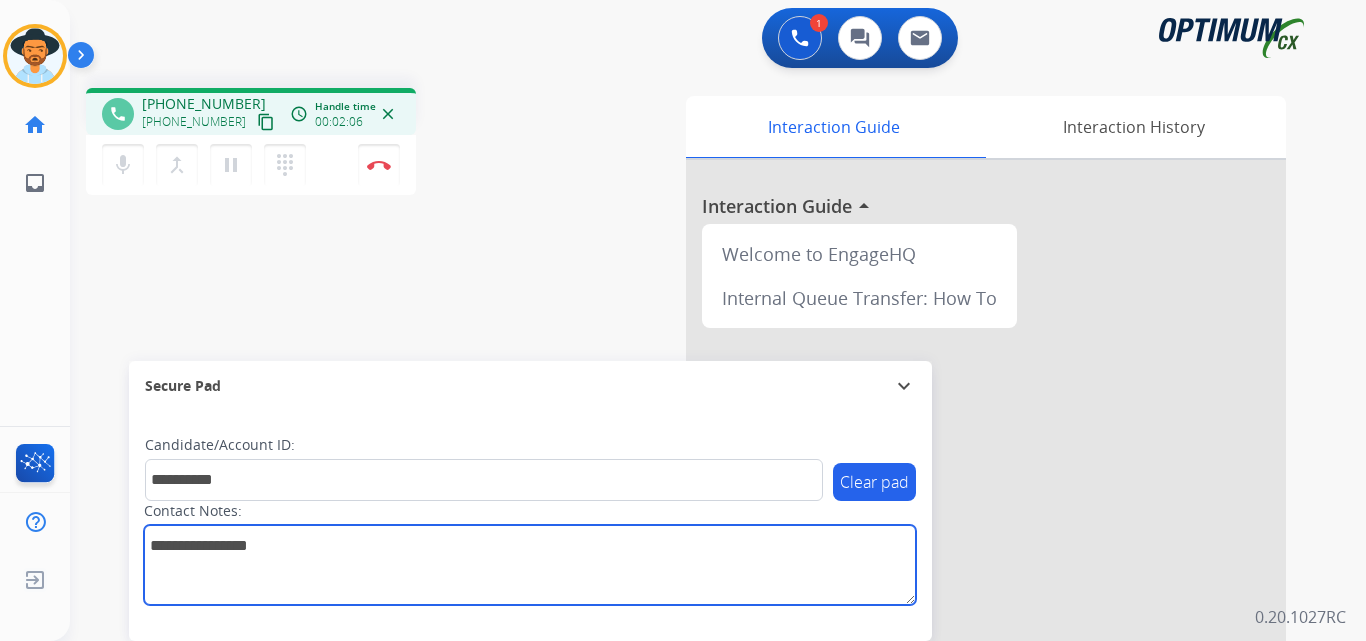 click at bounding box center [530, 565] 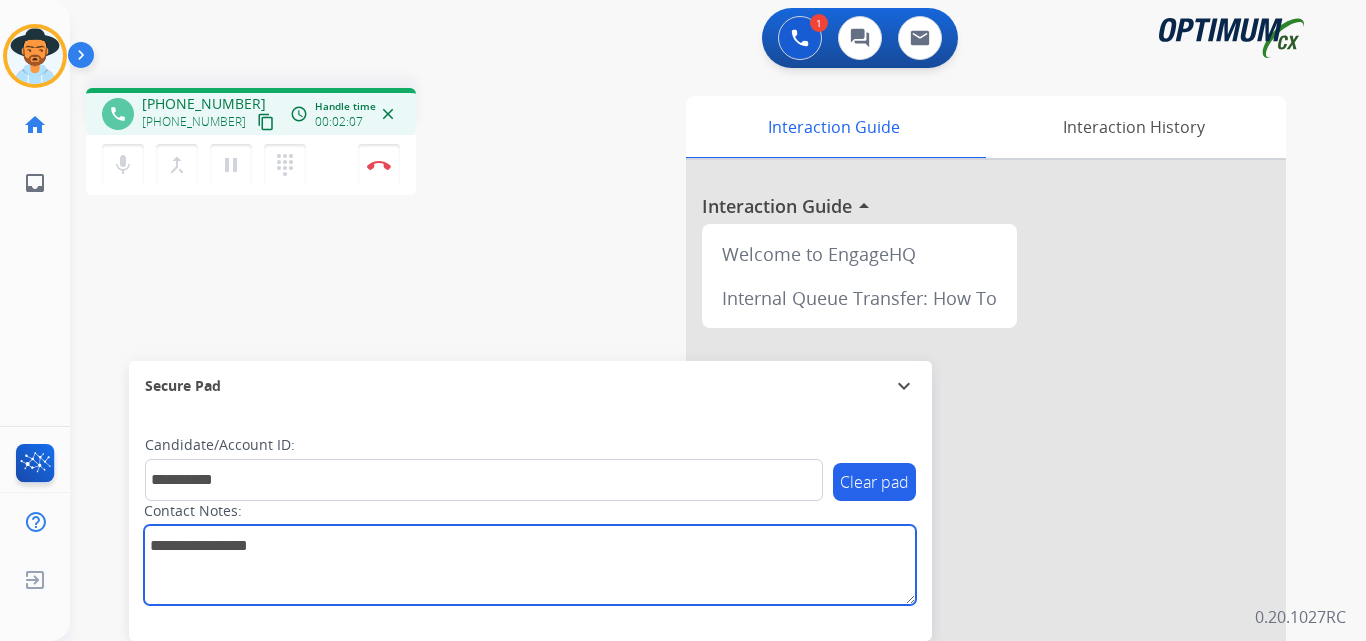 paste on "**********" 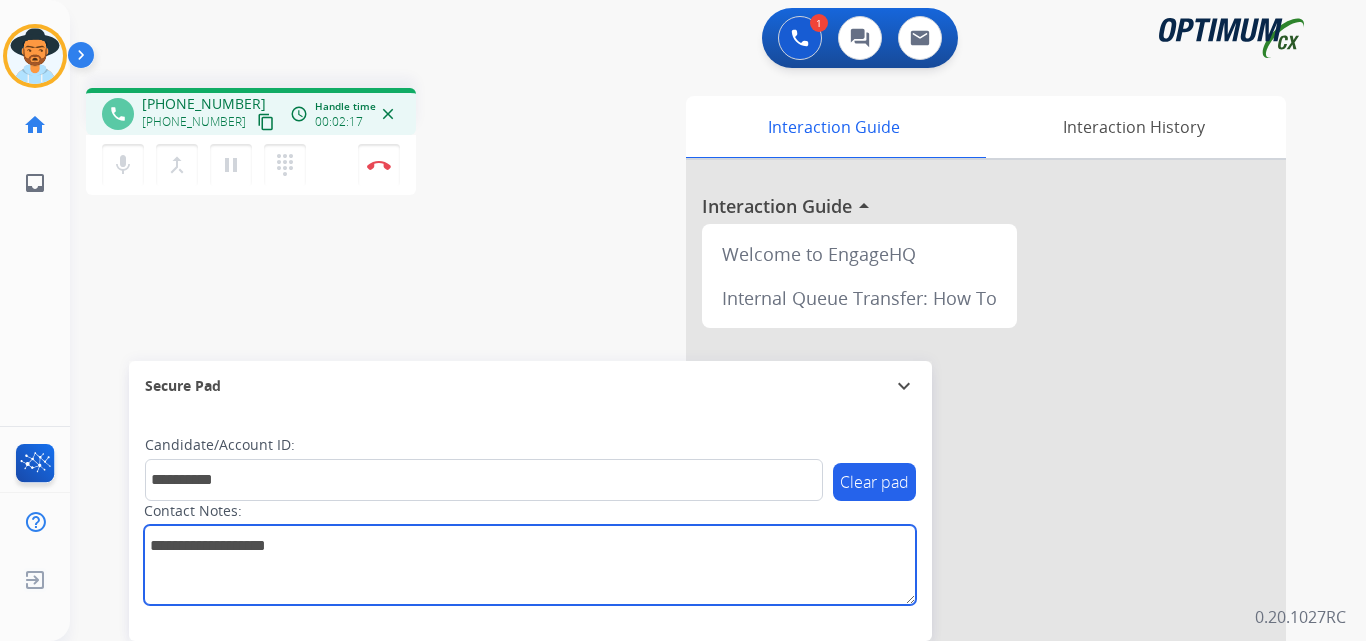 type on "**********" 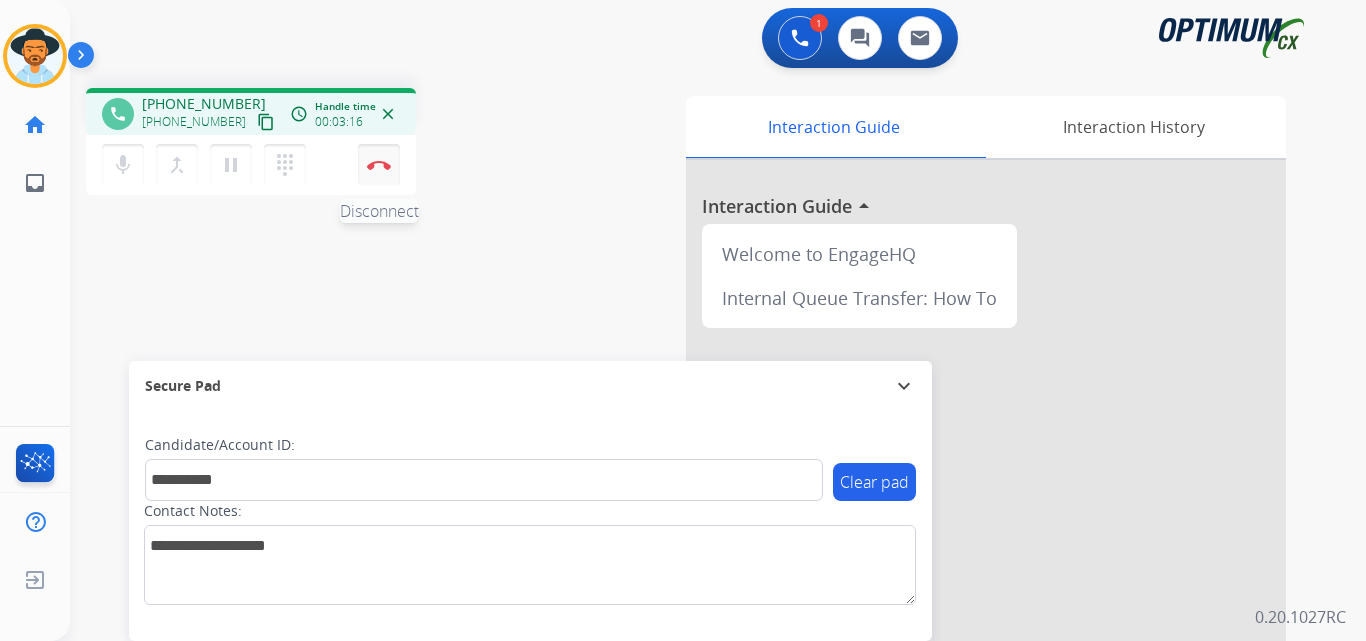 click on "Disconnect" at bounding box center (379, 165) 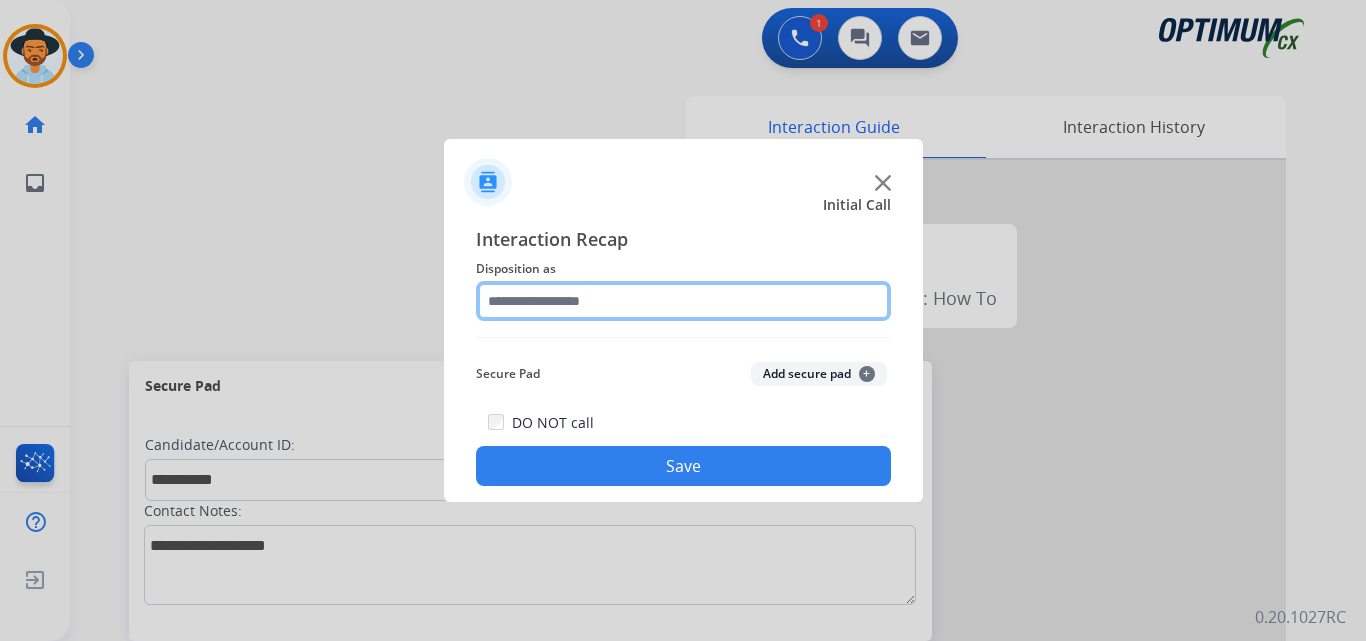 click 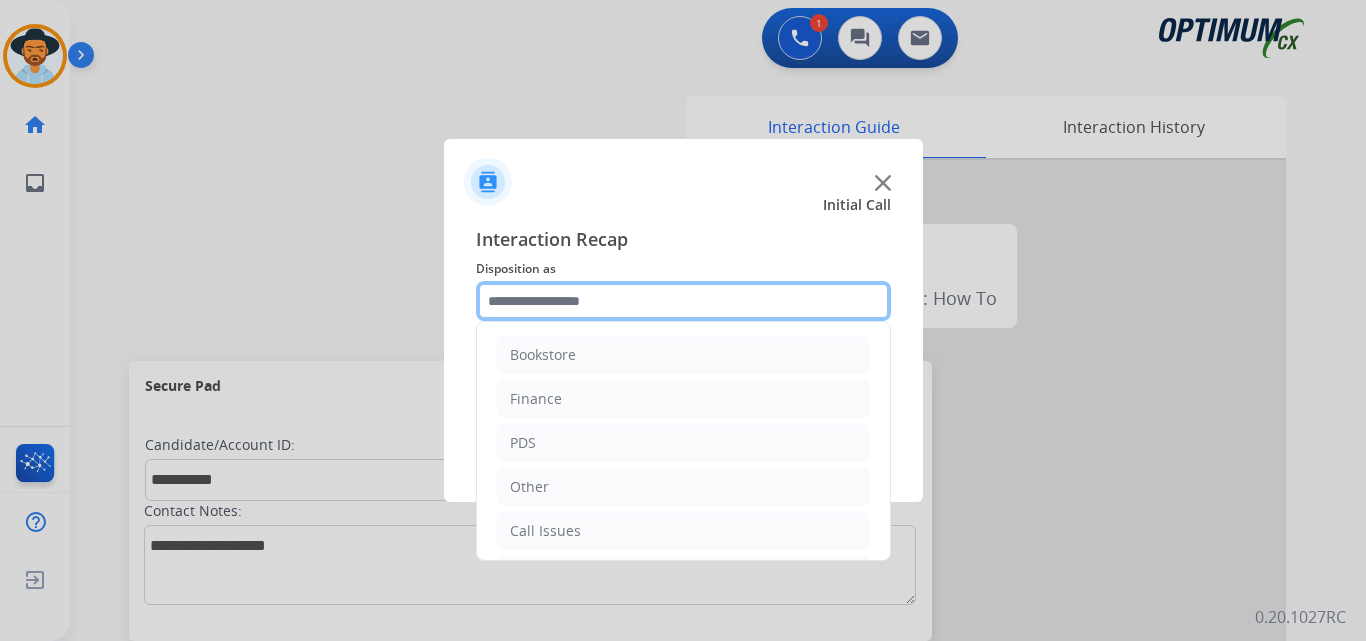 scroll, scrollTop: 136, scrollLeft: 0, axis: vertical 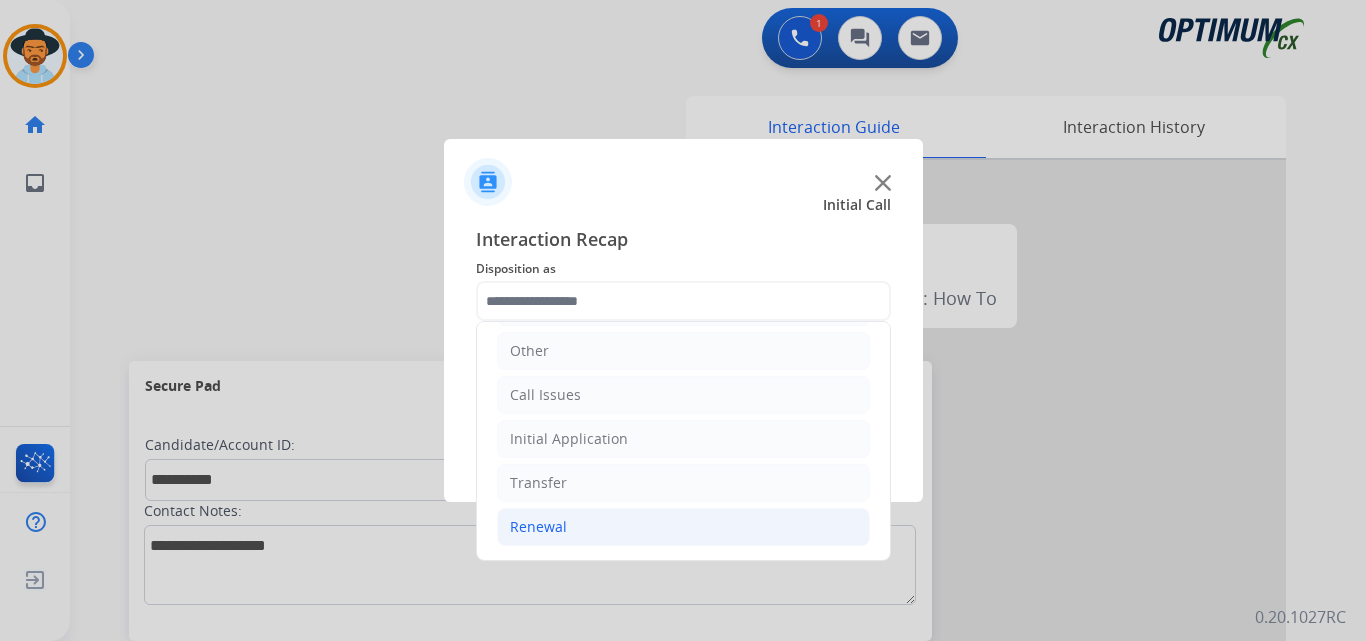 click on "Renewal" 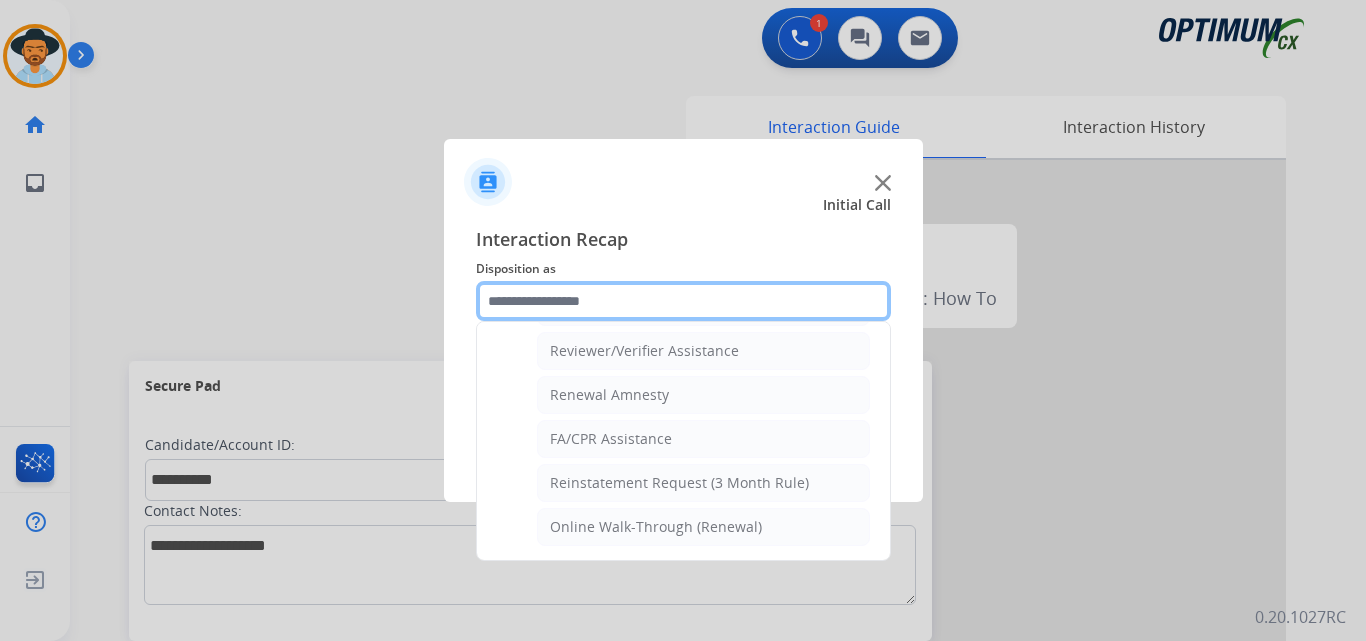 scroll, scrollTop: 439, scrollLeft: 0, axis: vertical 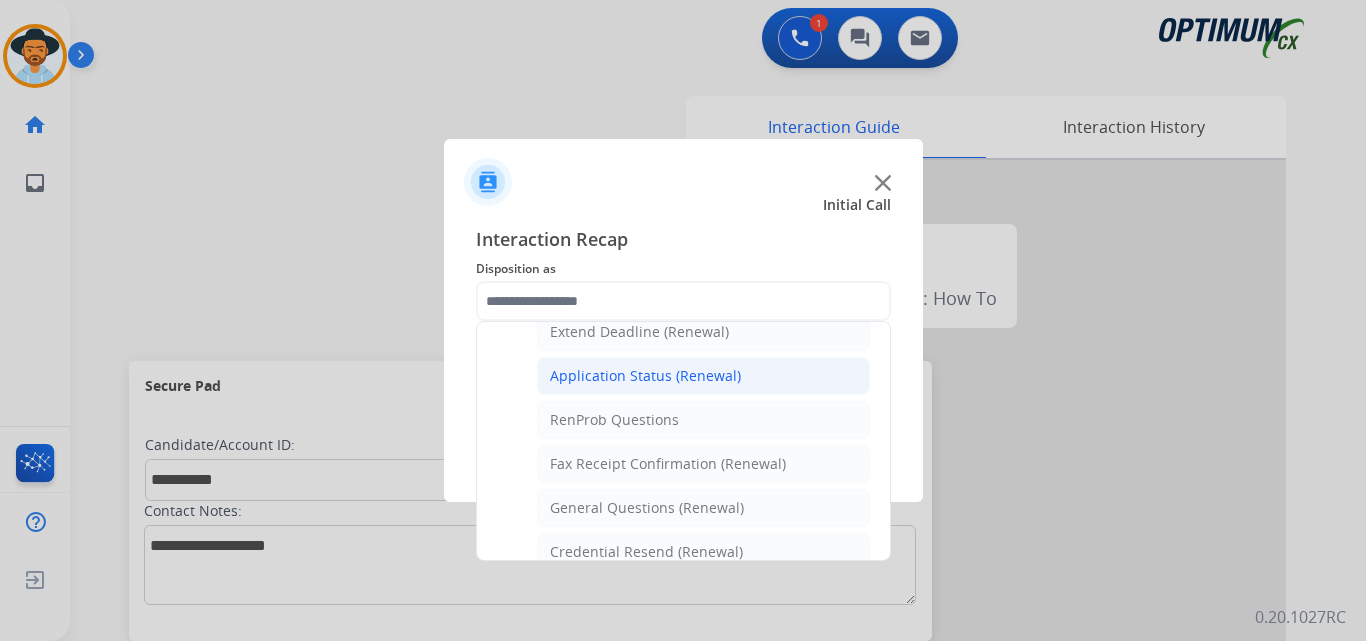 click on "Application Status (Renewal)" 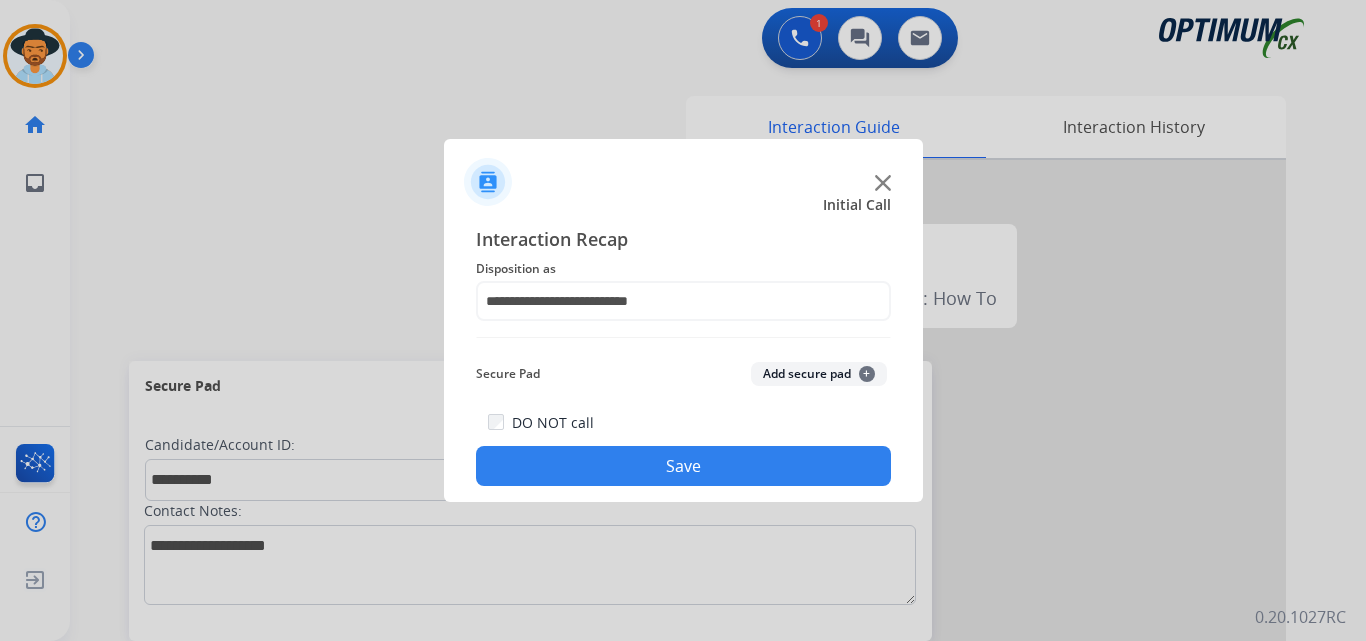 click on "Save" 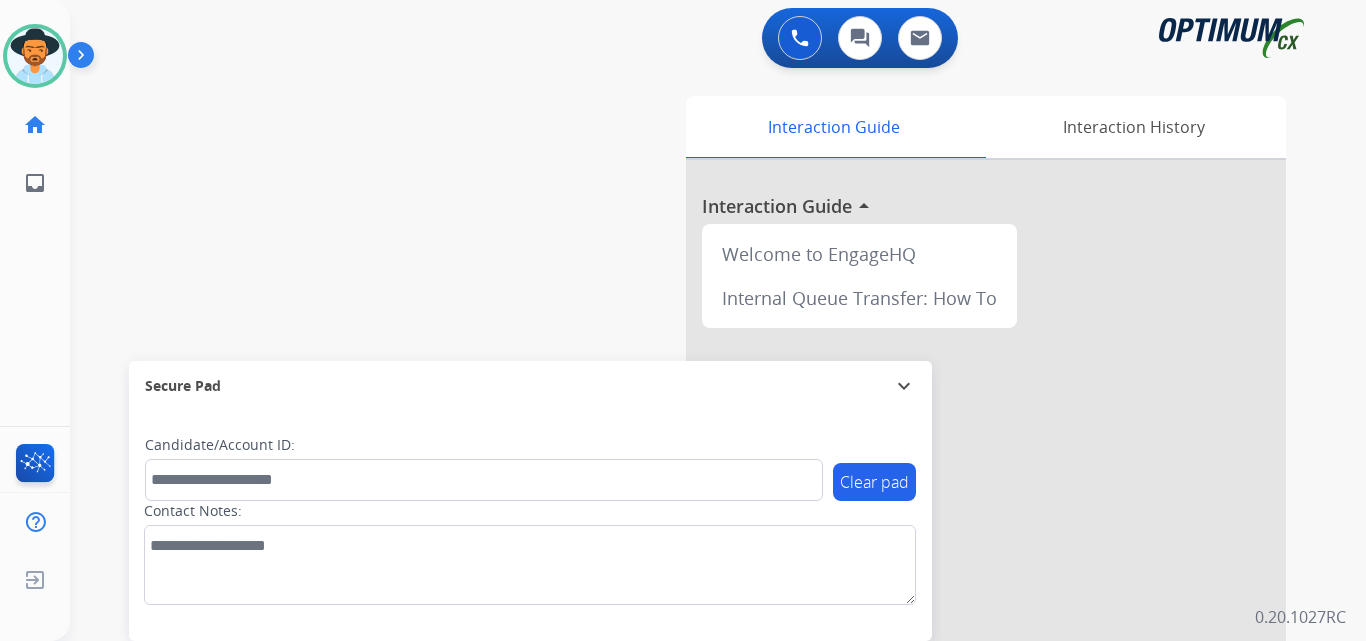 click on "swap_horiz Break voice bridge close_fullscreen Connect 3-Way Call merge_type Separate 3-Way Call  Interaction Guide   Interaction History  Interaction Guide arrow_drop_up  Welcome to EngageHQ   Internal Queue Transfer: How To  Secure Pad expand_more Clear pad Candidate/Account ID: Contact Notes:" at bounding box center [694, 489] 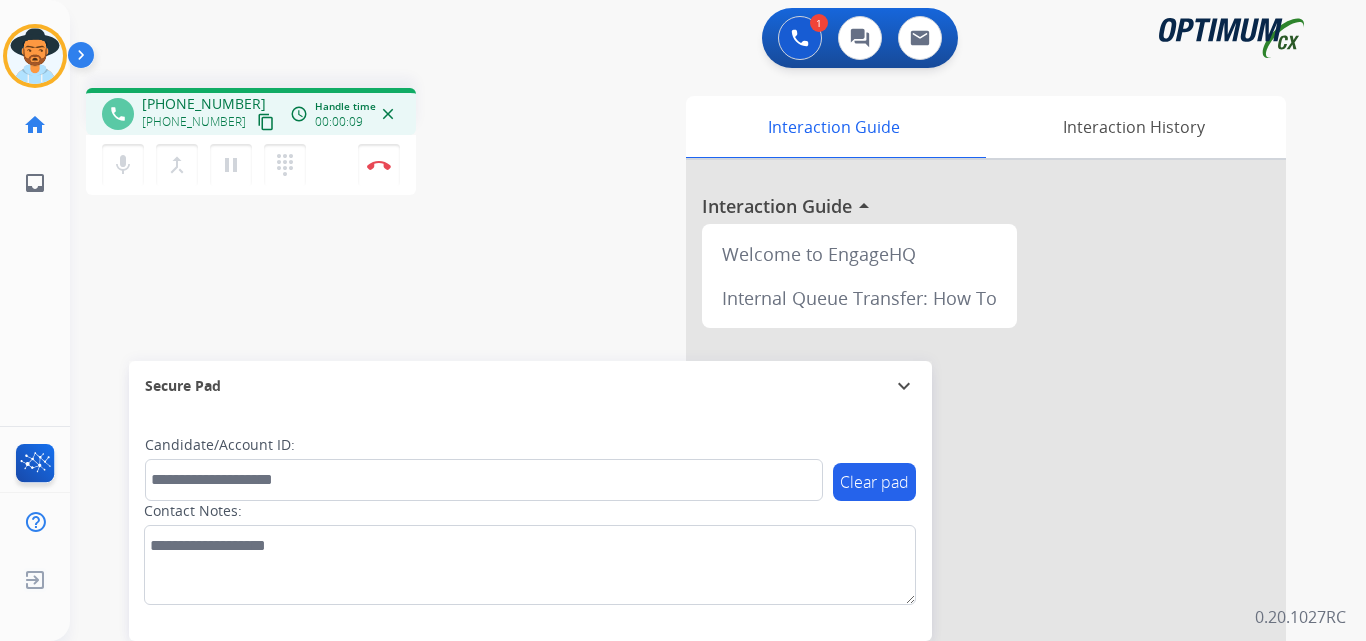 click on "+13208284390" at bounding box center (204, 104) 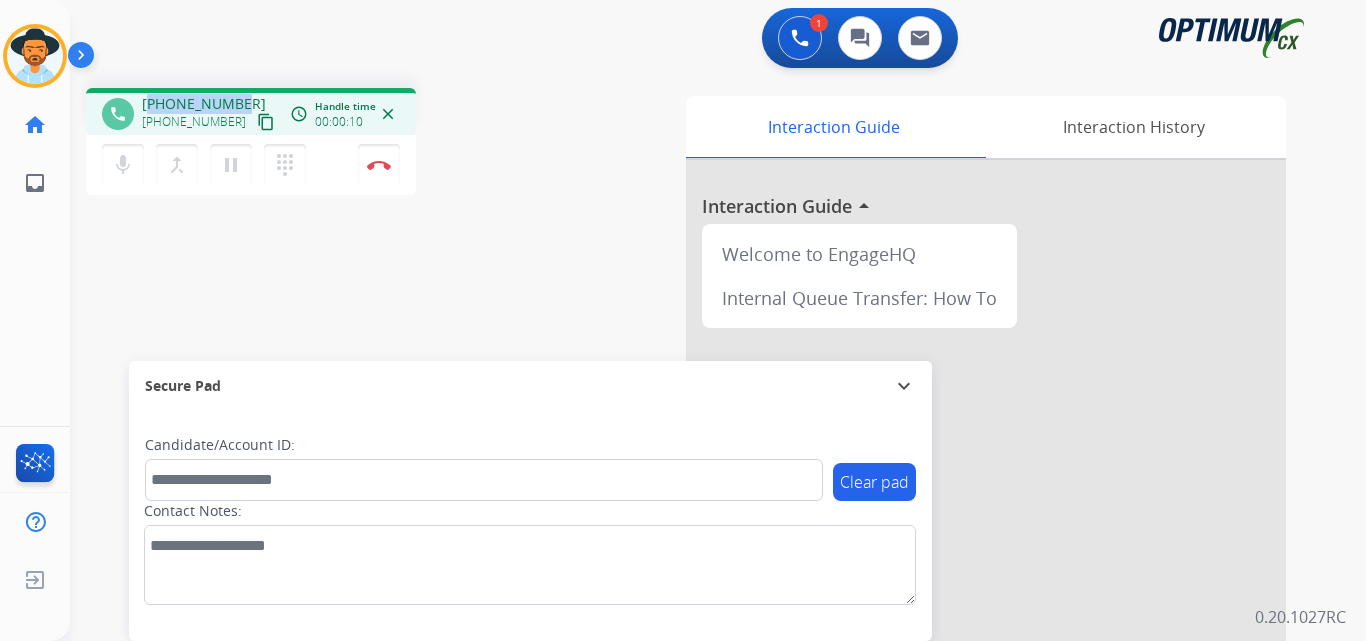 click on "+13208284390" at bounding box center (204, 104) 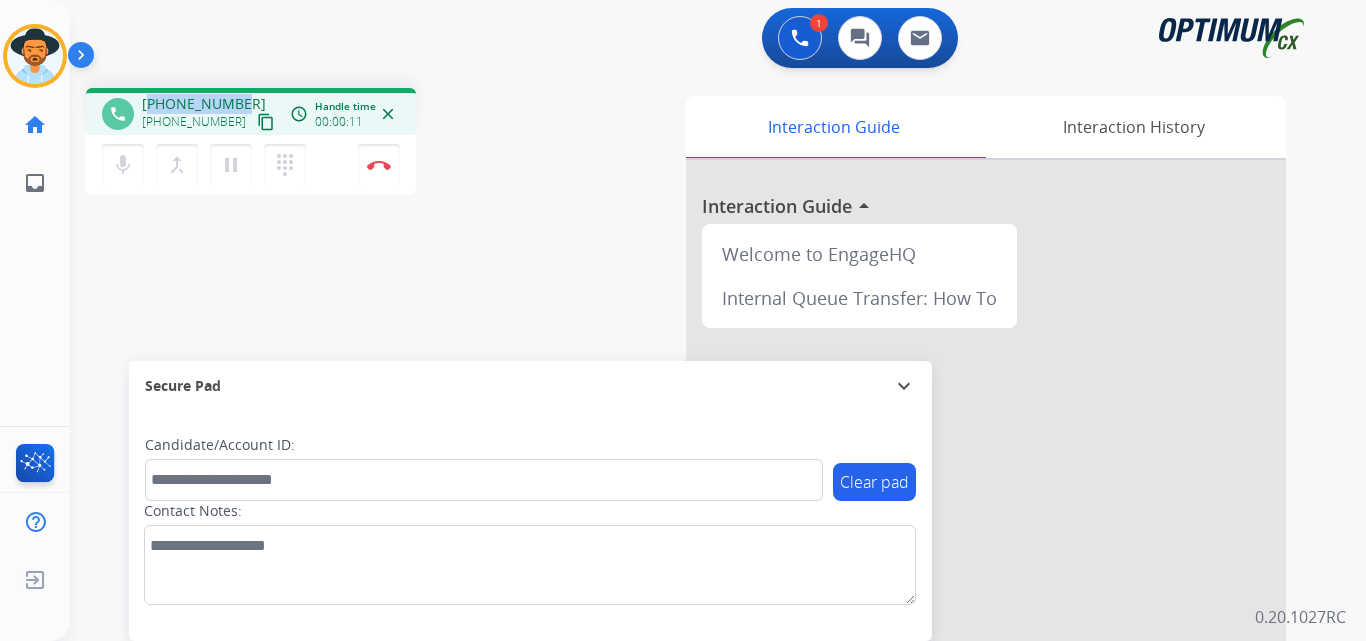 copy on "13208284390" 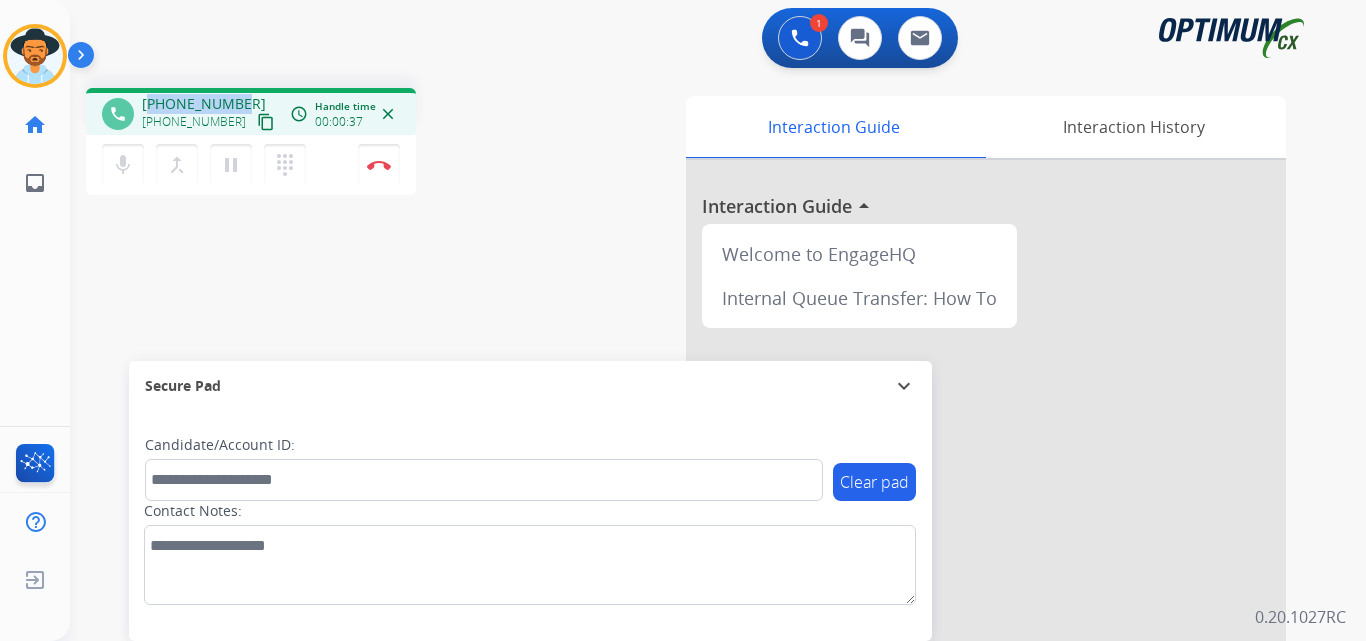 click on "+13208284390" at bounding box center (204, 104) 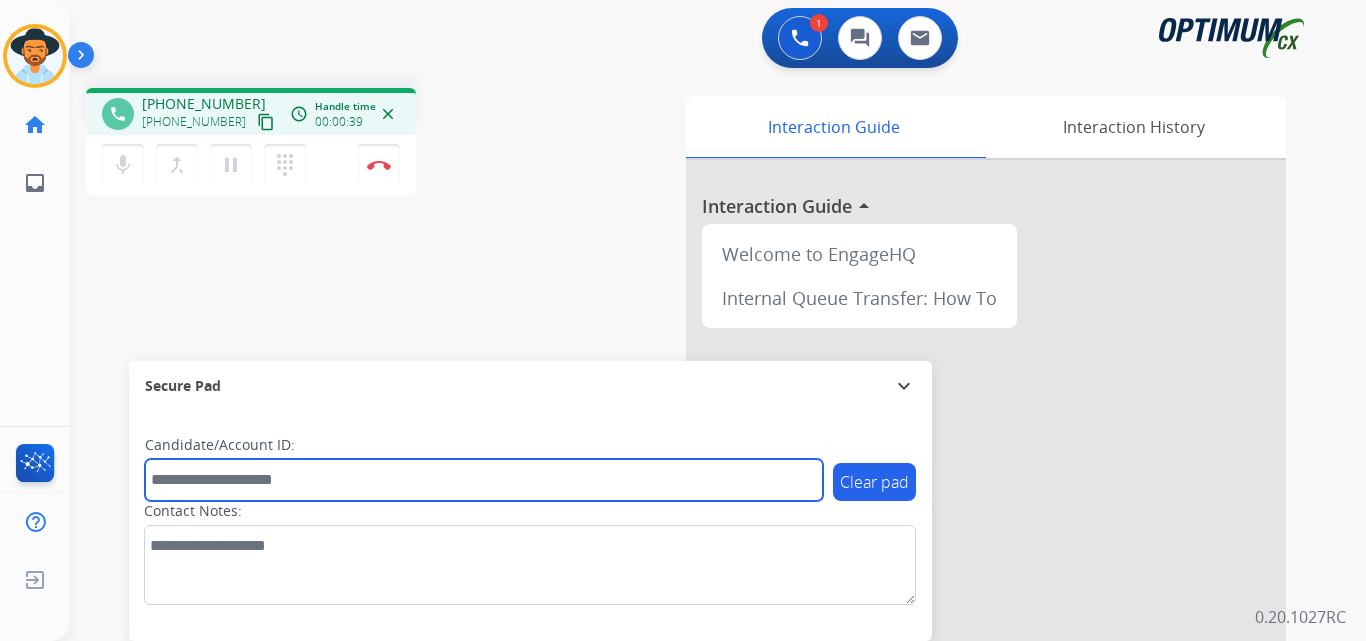 click at bounding box center (484, 480) 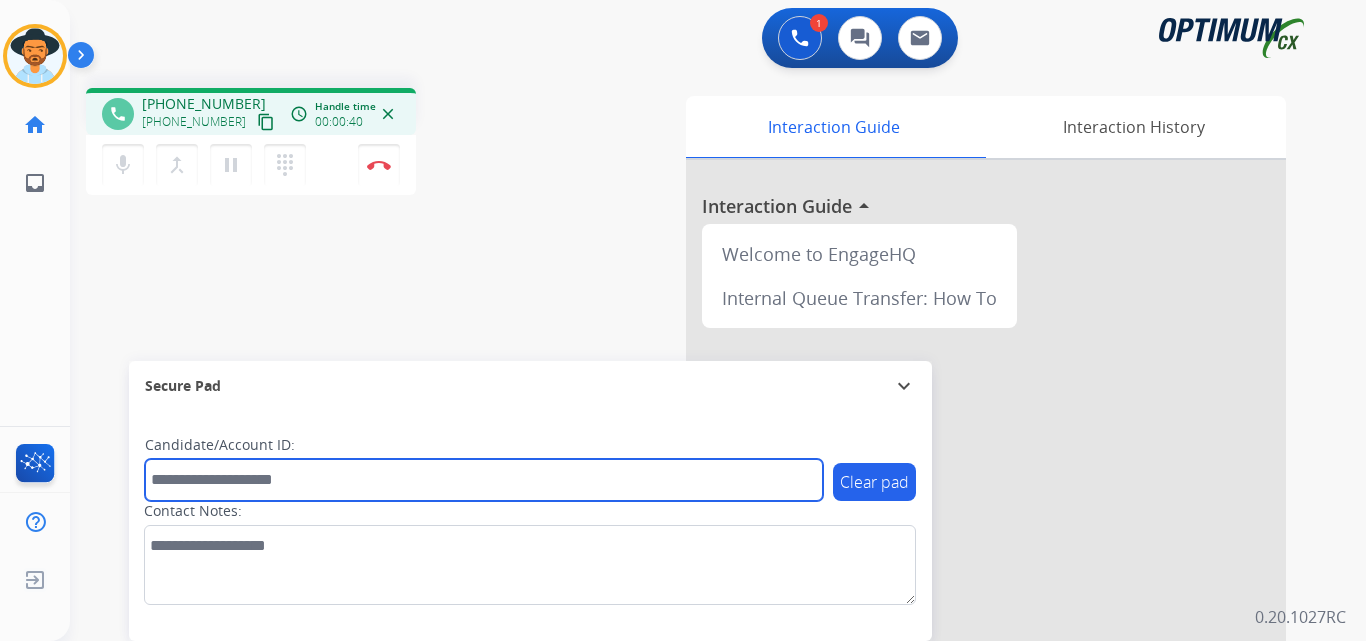 paste on "**********" 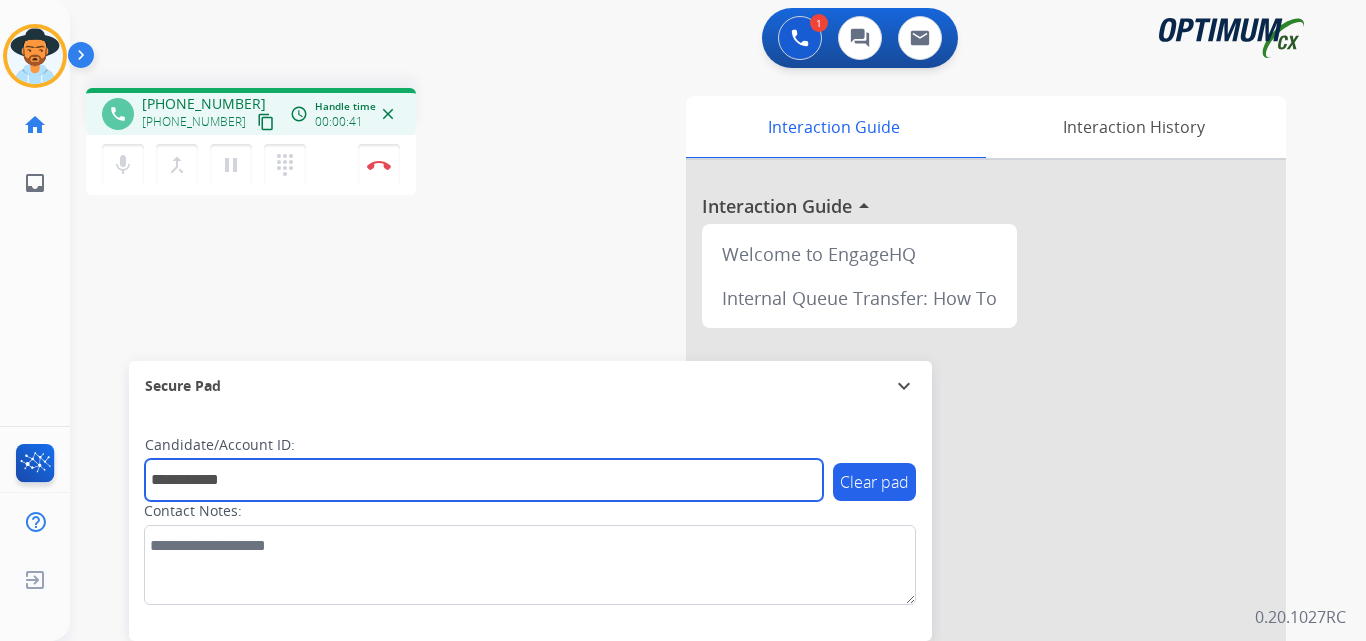 click on "**********" at bounding box center (484, 480) 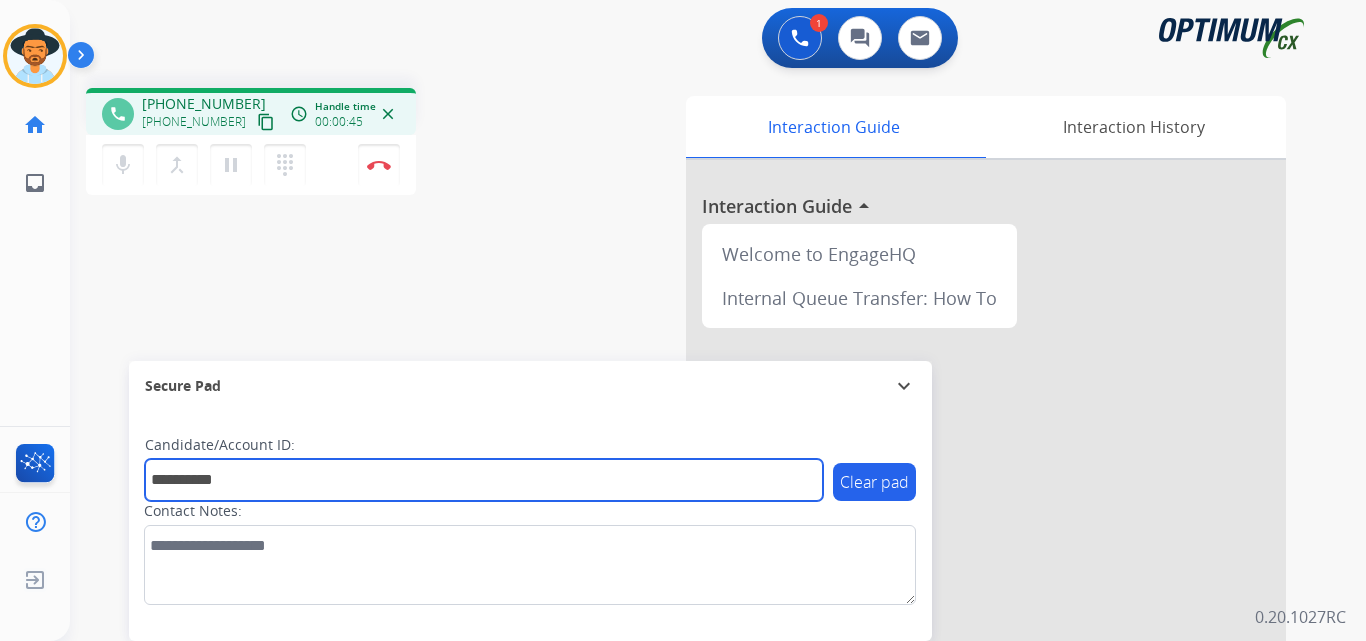 type on "**********" 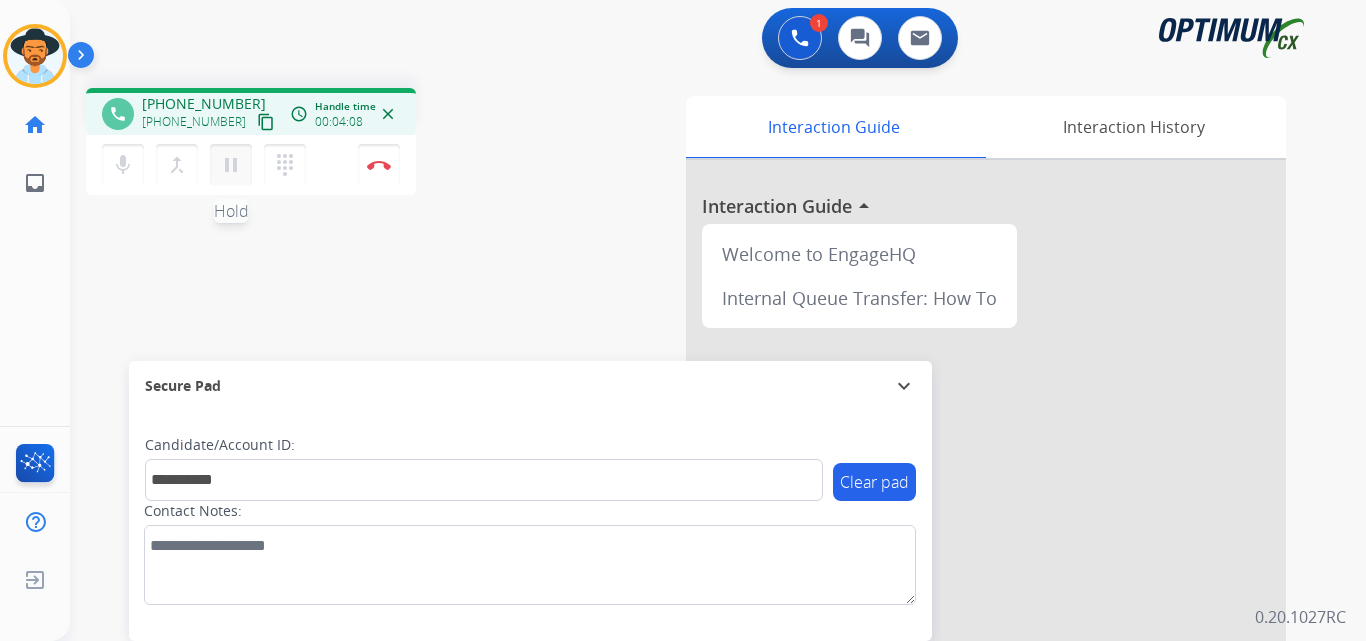 click on "pause" at bounding box center (231, 165) 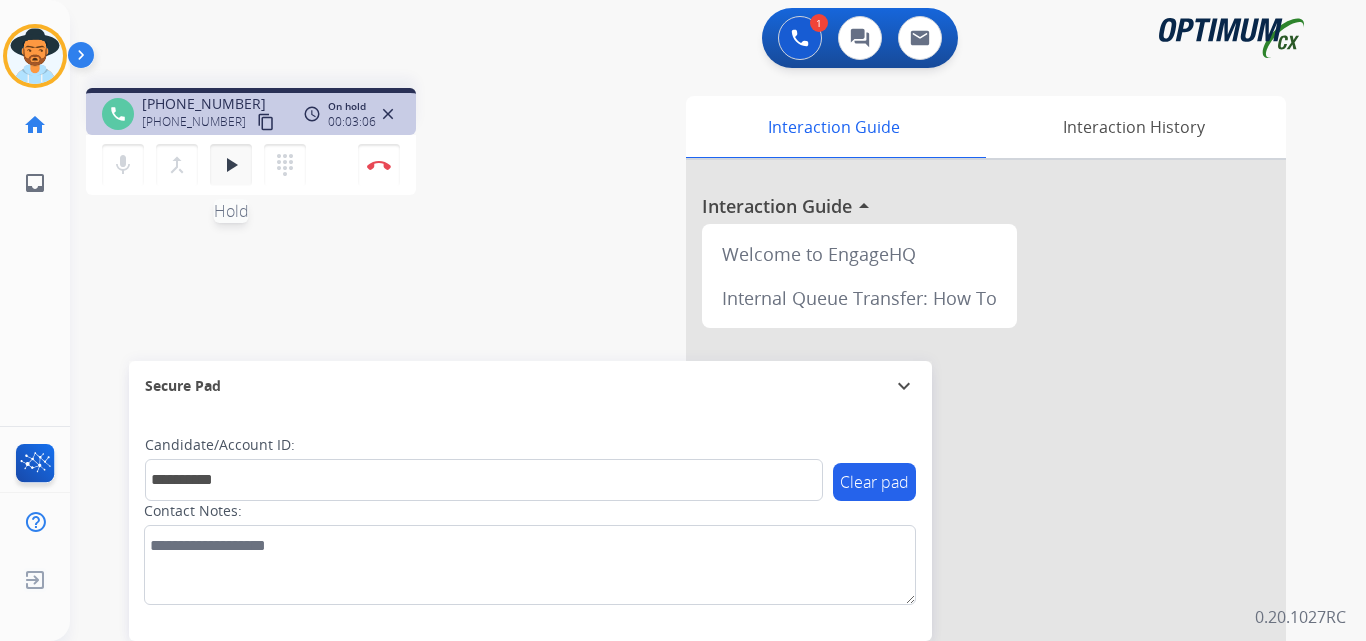 click on "play_arrow" at bounding box center [231, 165] 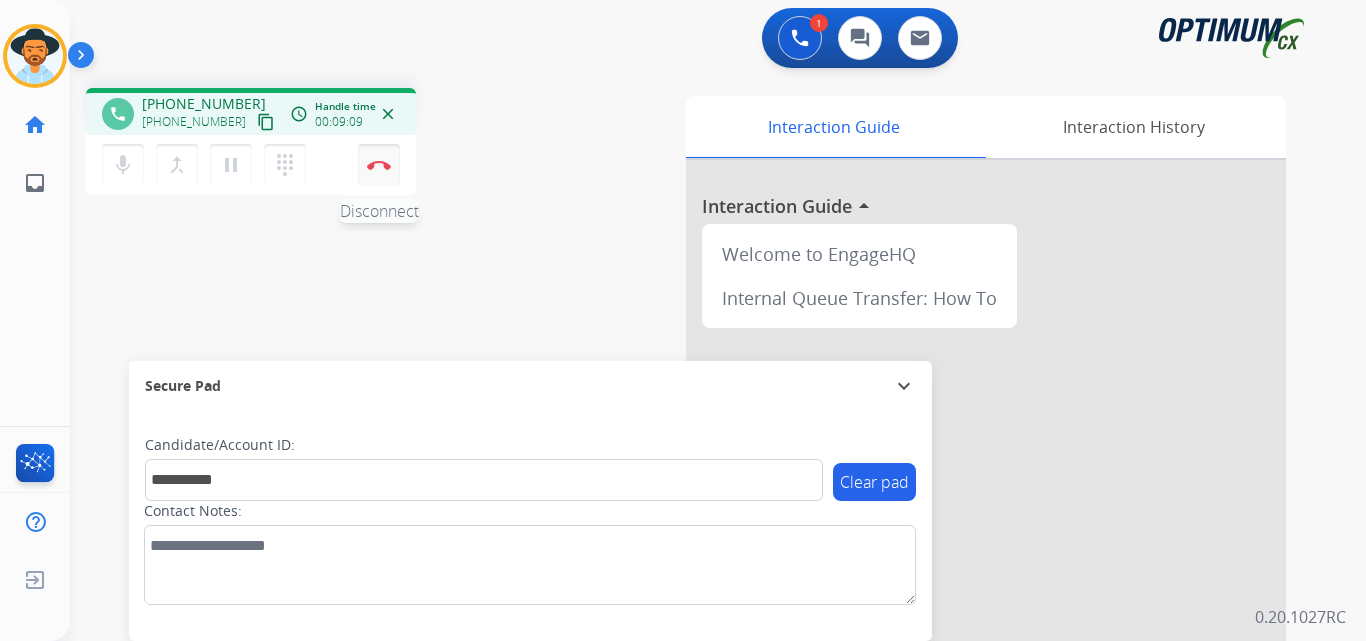 click on "Disconnect" at bounding box center (379, 165) 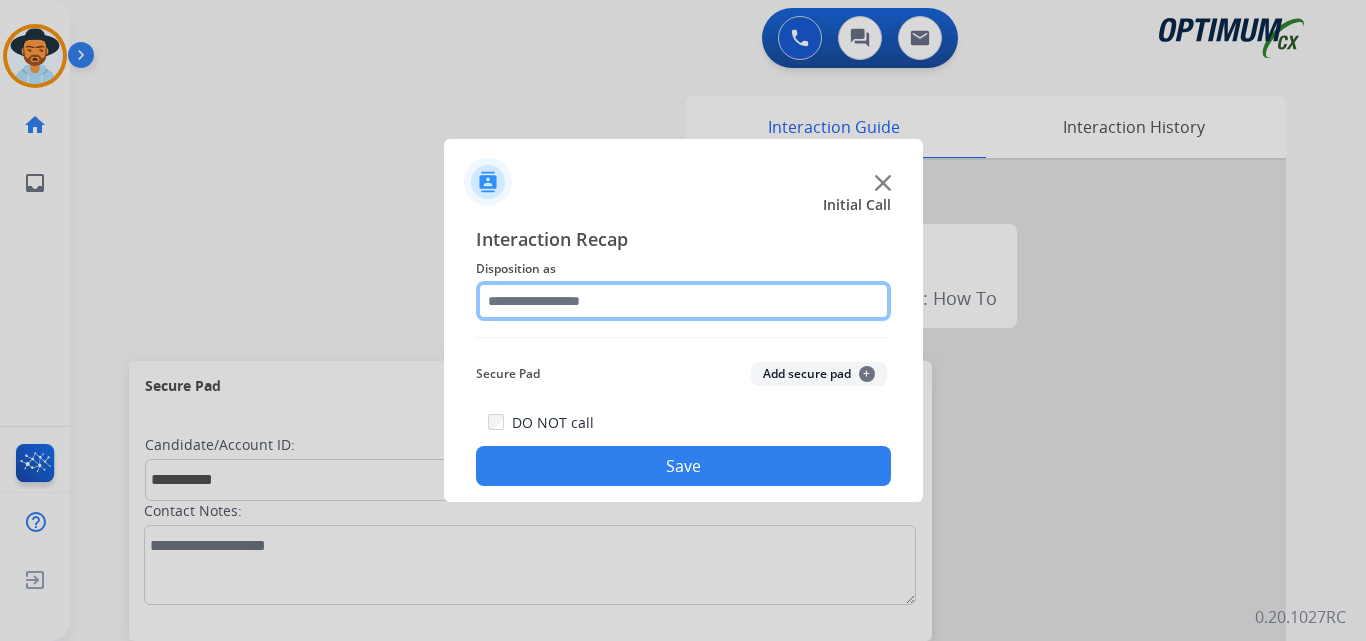 click 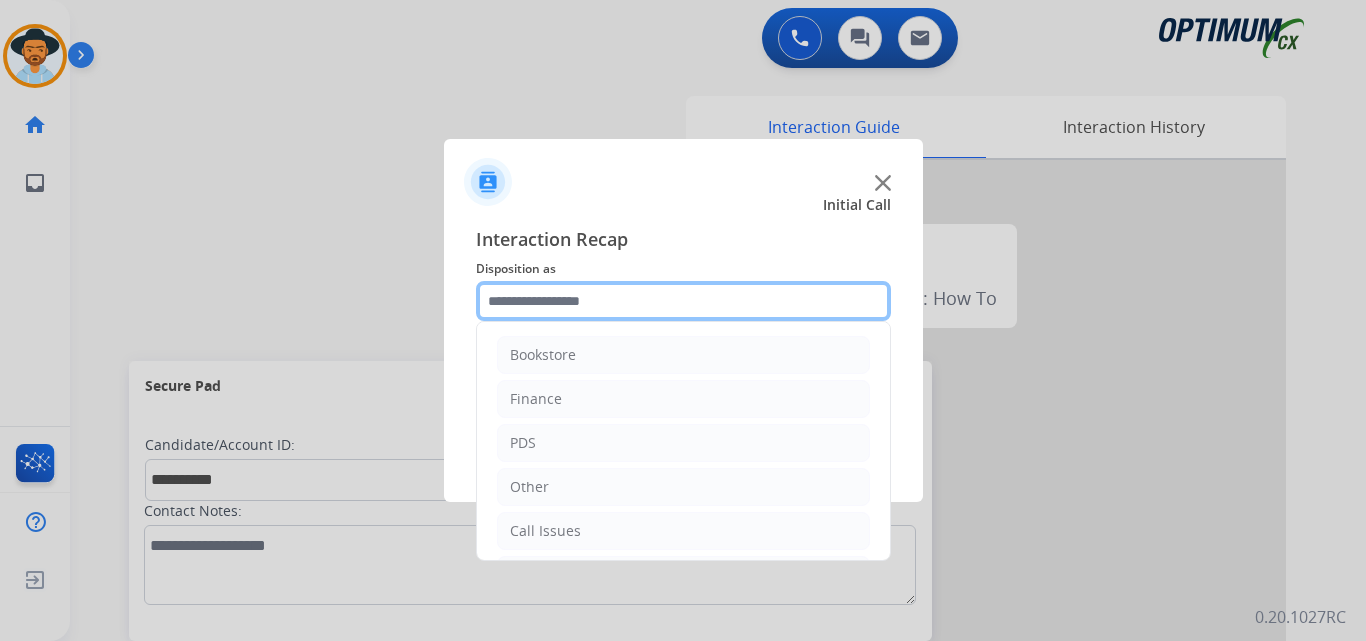 scroll, scrollTop: 136, scrollLeft: 0, axis: vertical 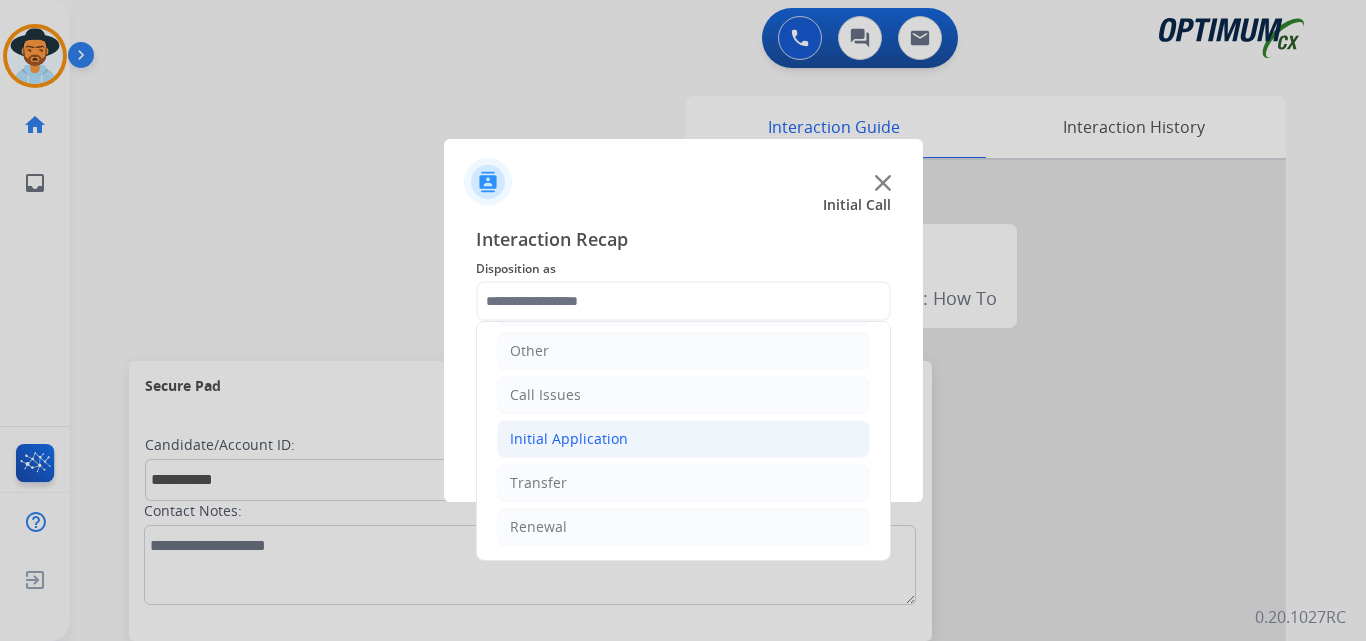 click on "Initial Application" 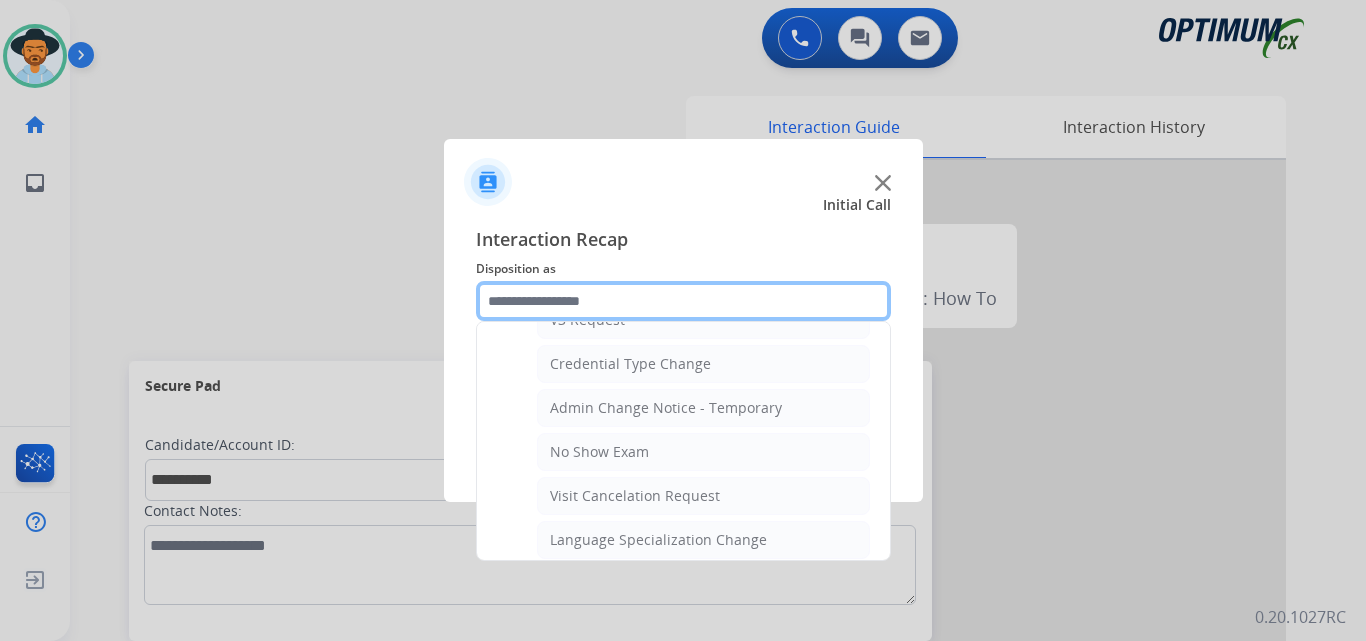 scroll, scrollTop: 1136, scrollLeft: 0, axis: vertical 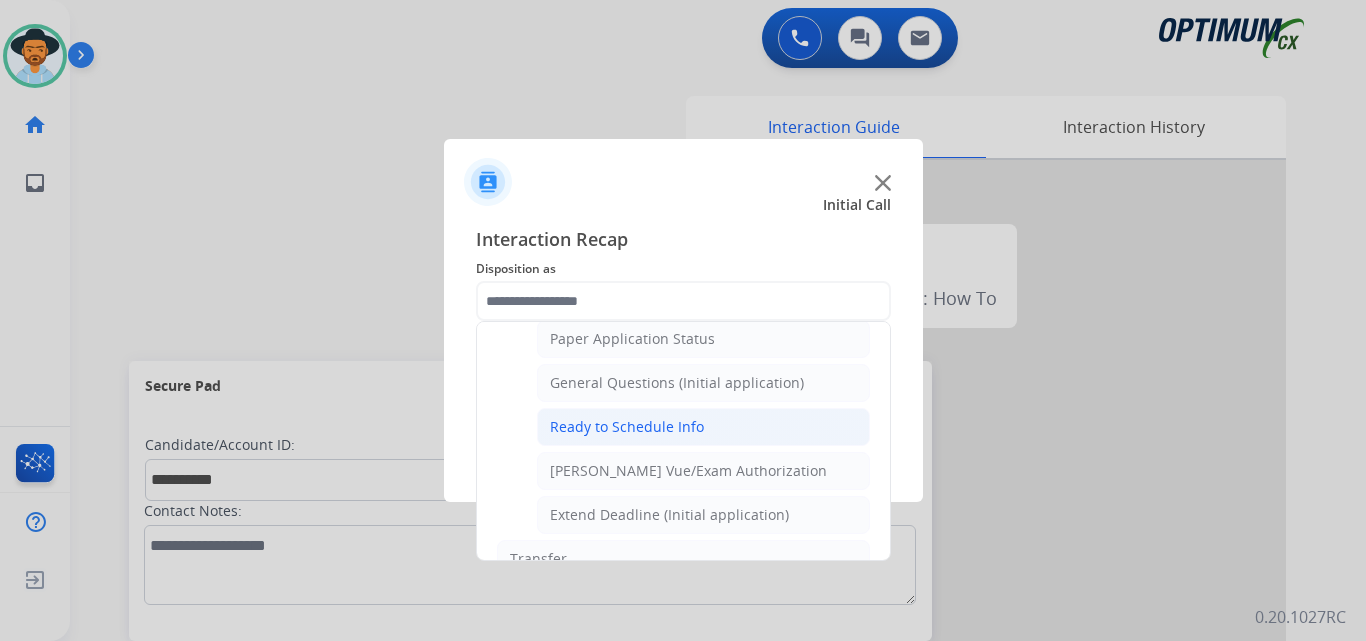 click on "Ready to Schedule Info" 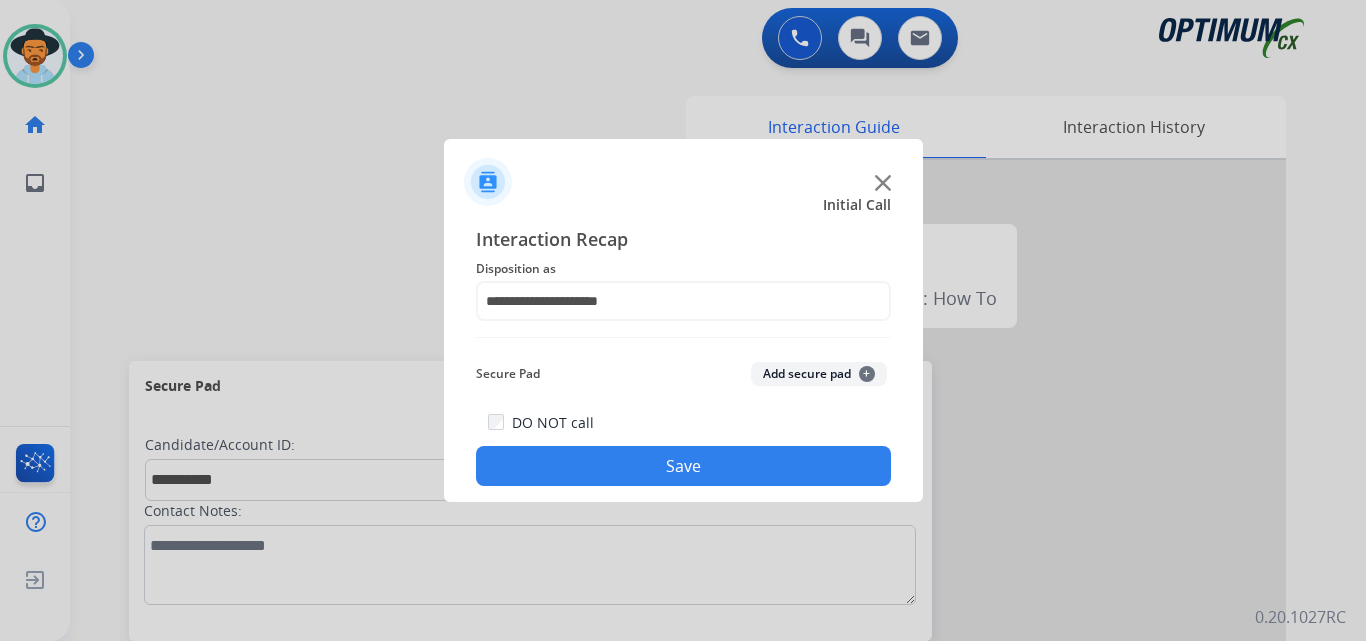 click on "Save" 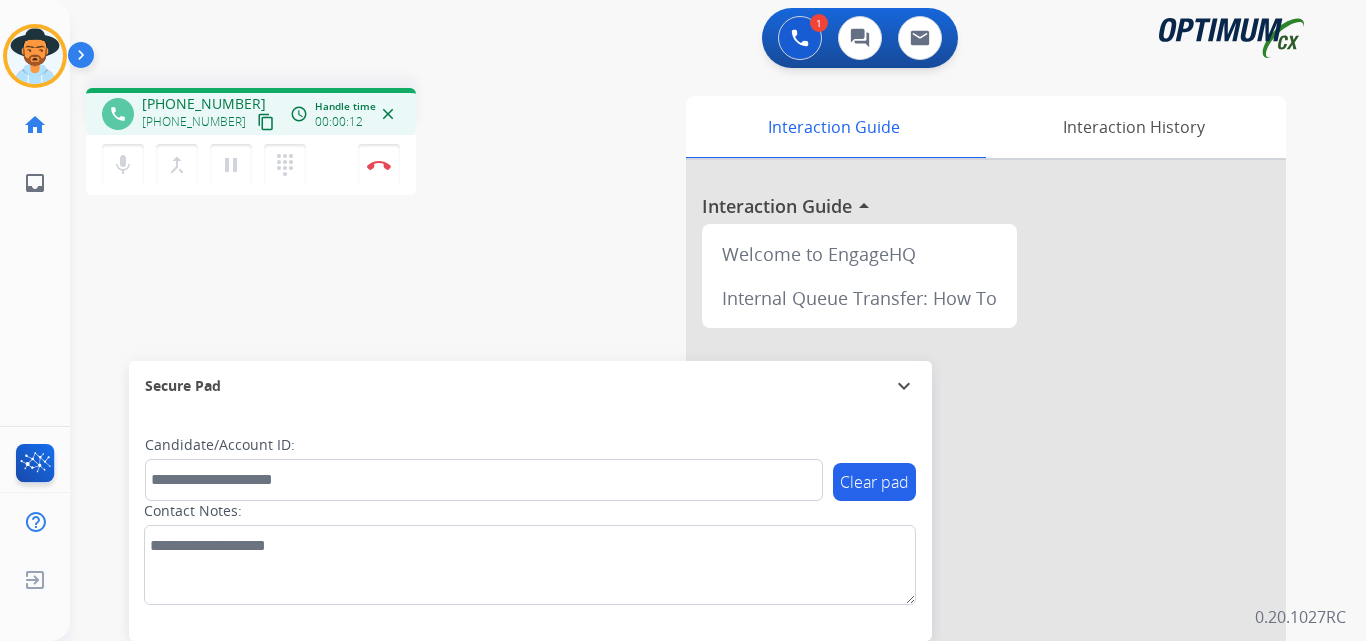 click on "+12676705808" at bounding box center (204, 104) 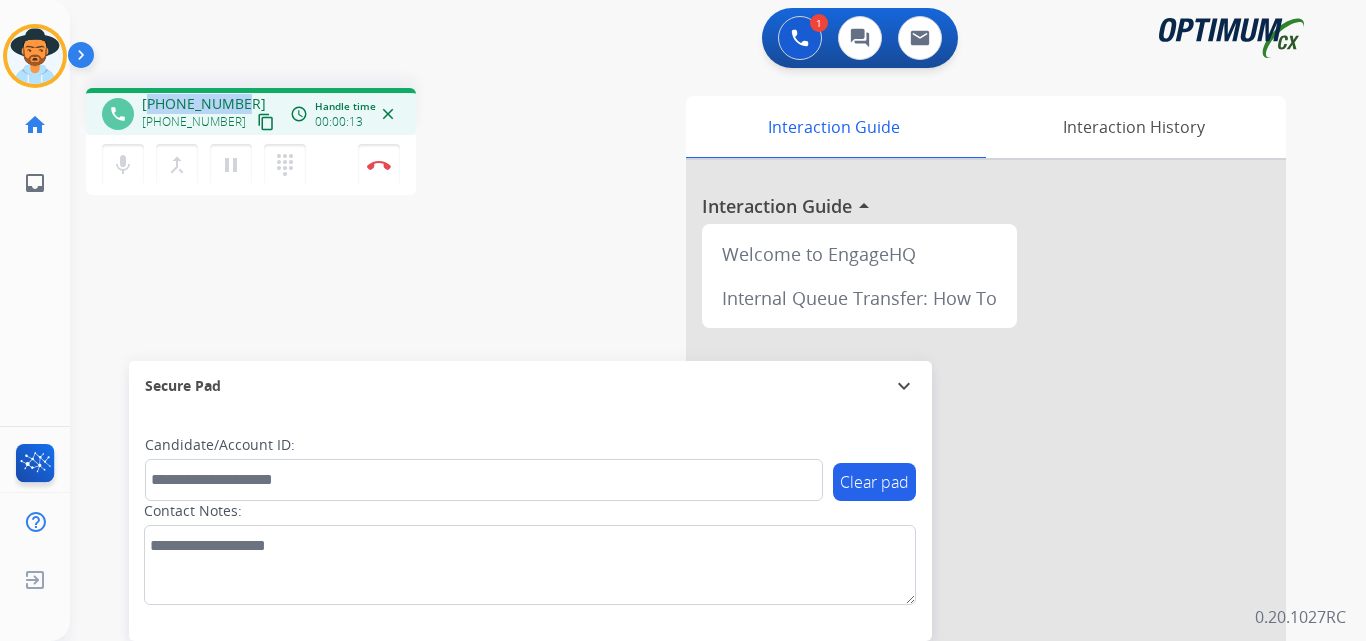 click on "+12676705808" at bounding box center [204, 104] 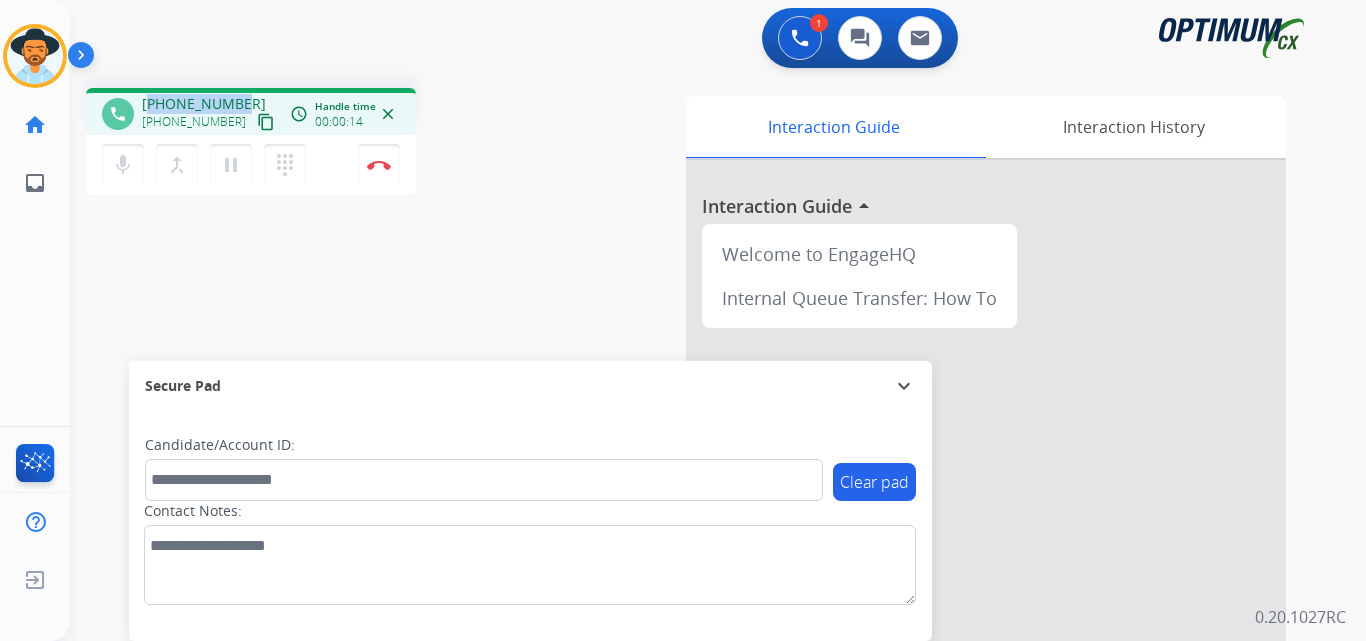 copy on "12676705808" 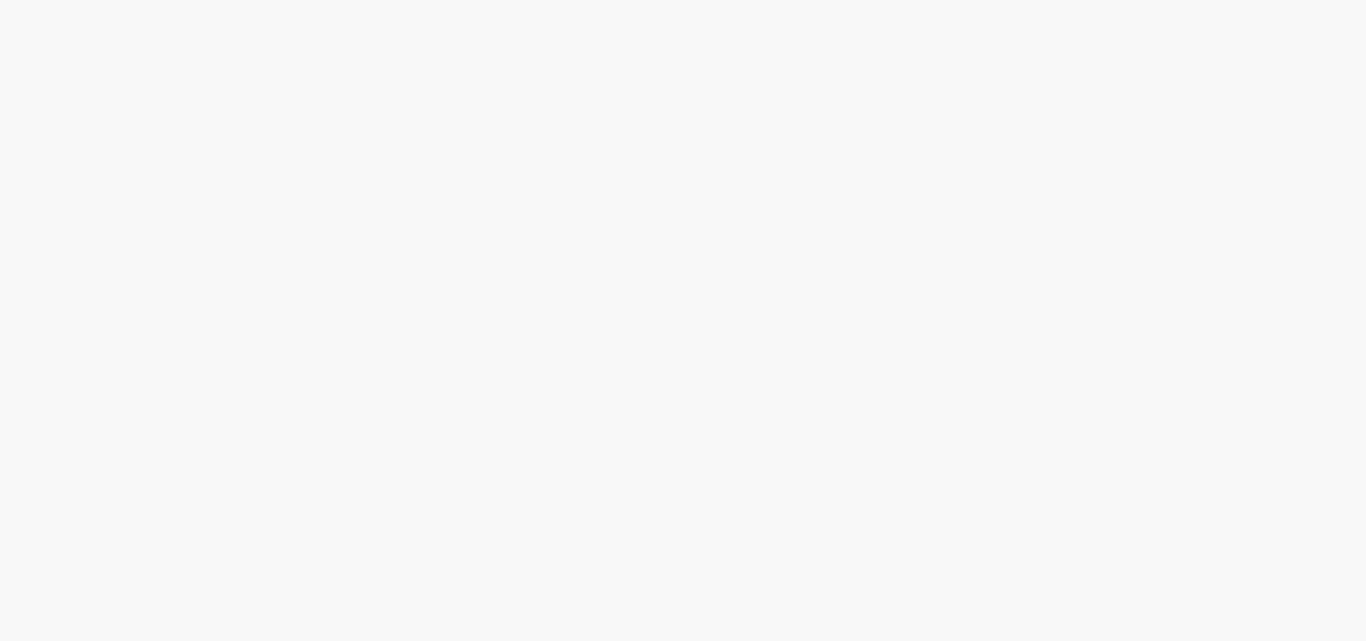 scroll, scrollTop: 0, scrollLeft: 0, axis: both 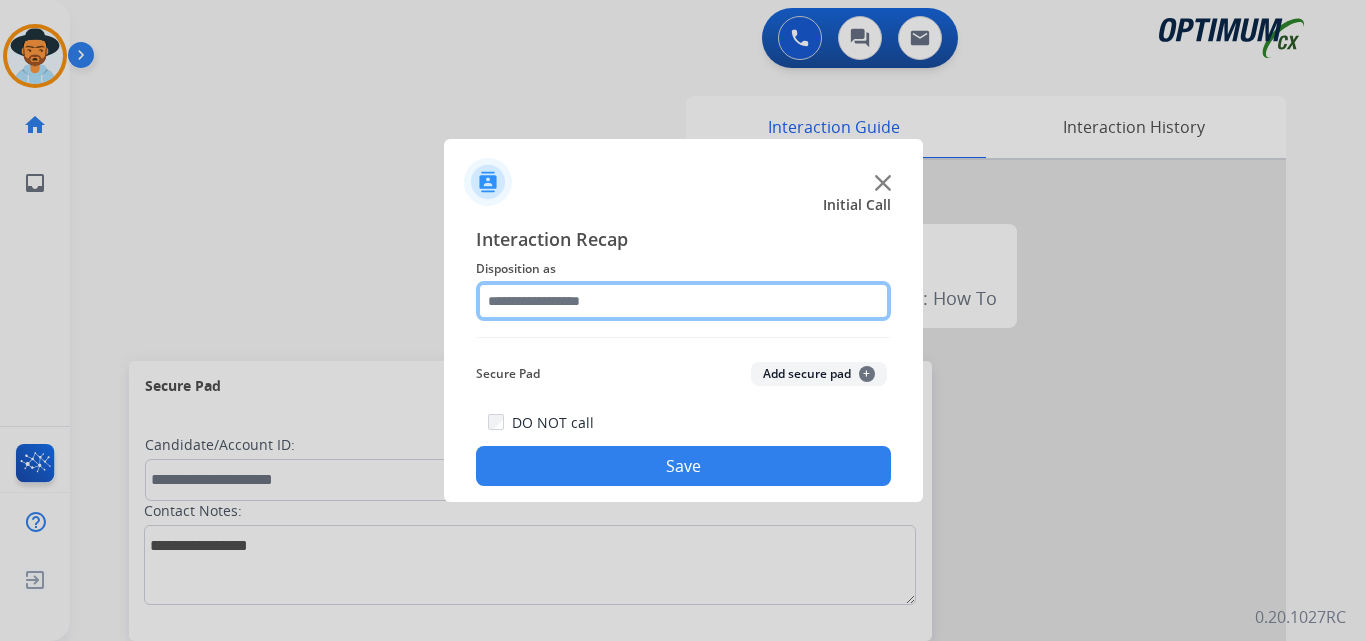 click 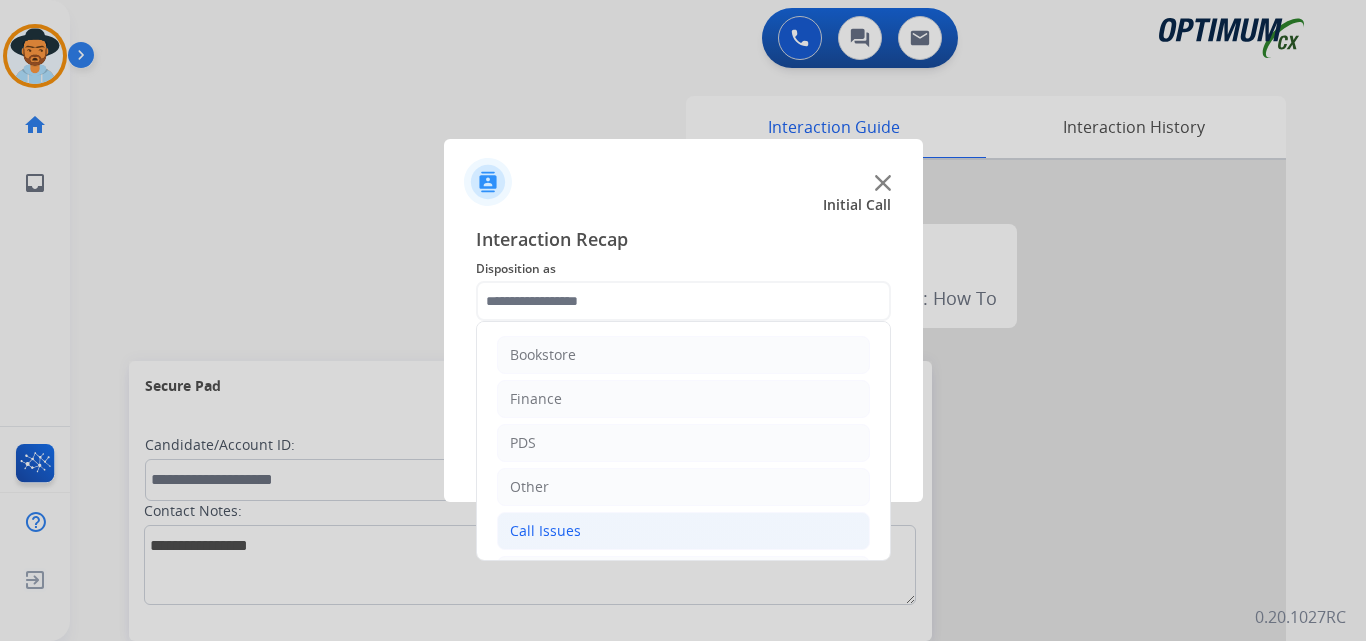 click on "Call Issues" 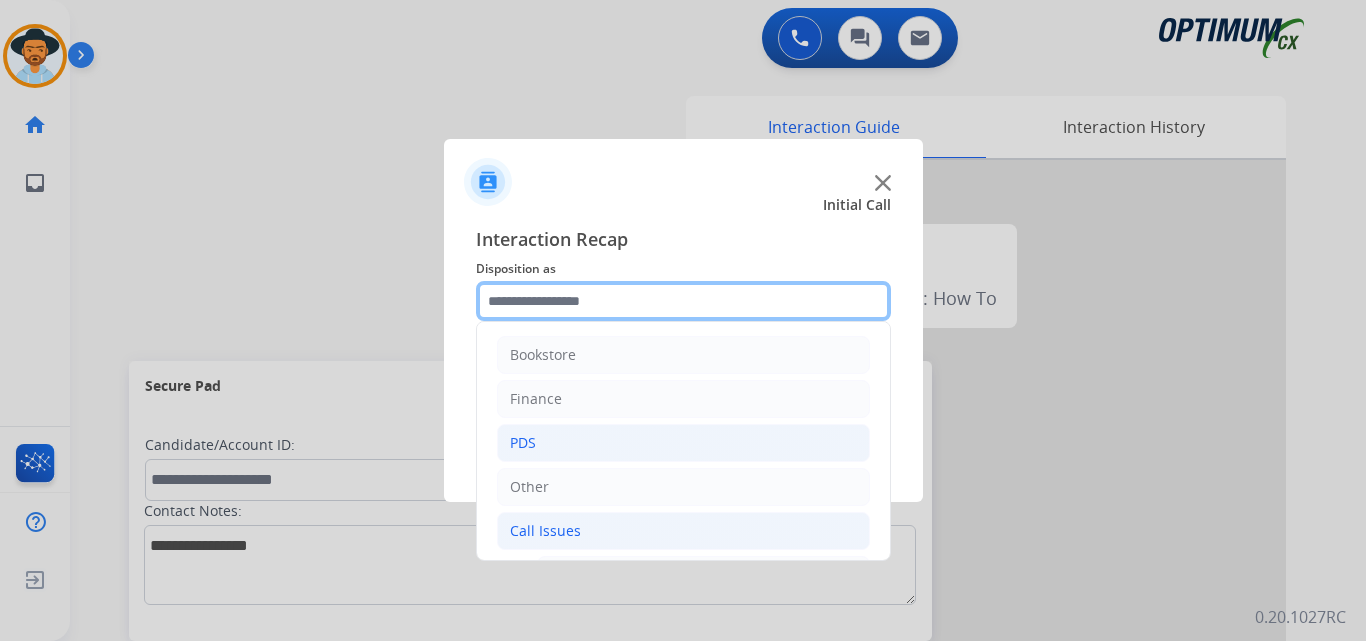 scroll, scrollTop: 333, scrollLeft: 0, axis: vertical 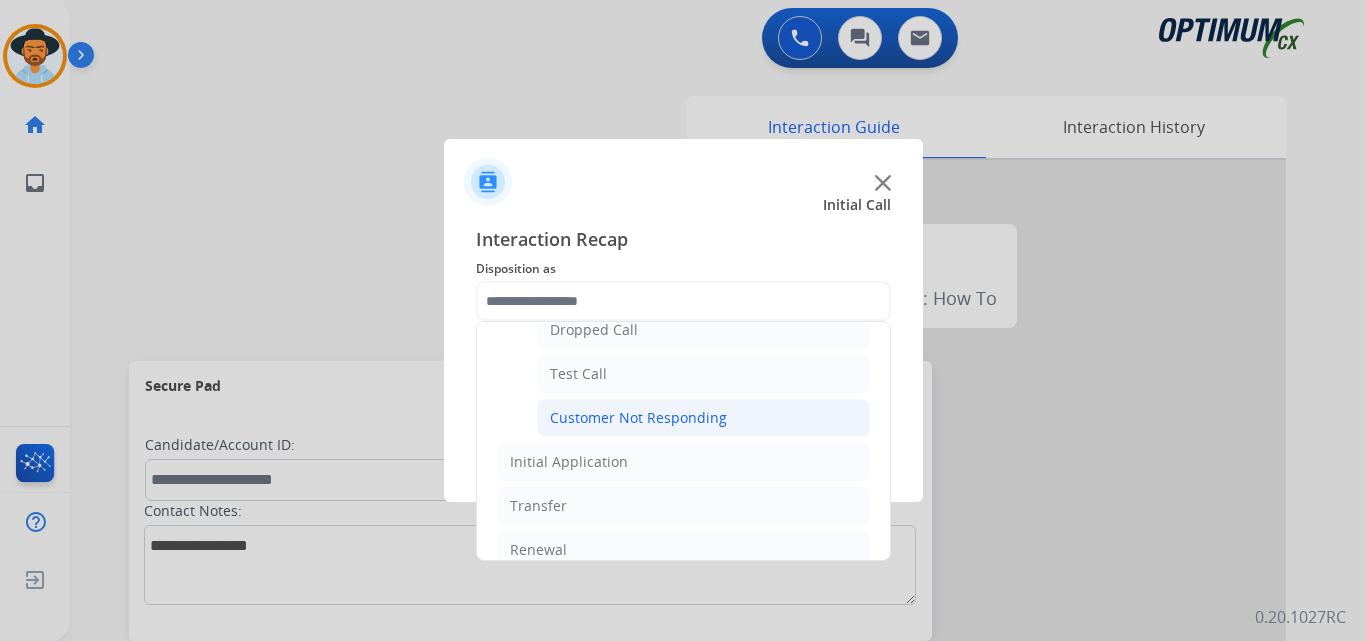 click on "Customer Not Responding" 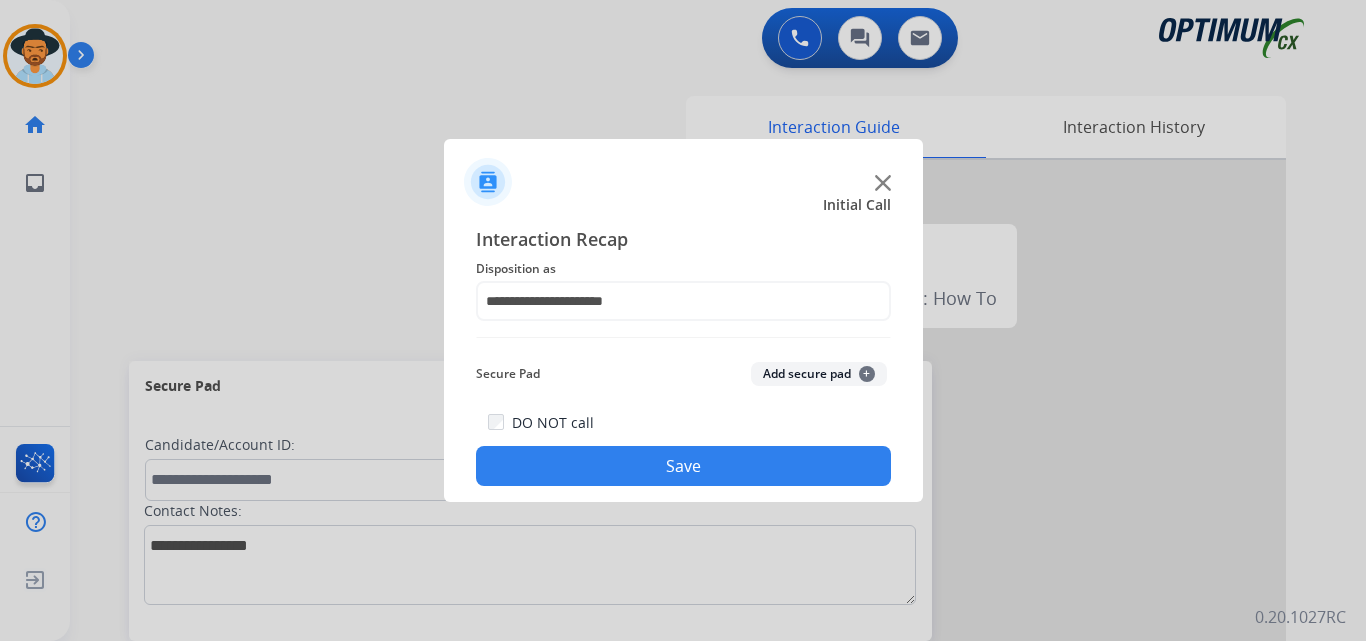 click on "Save" 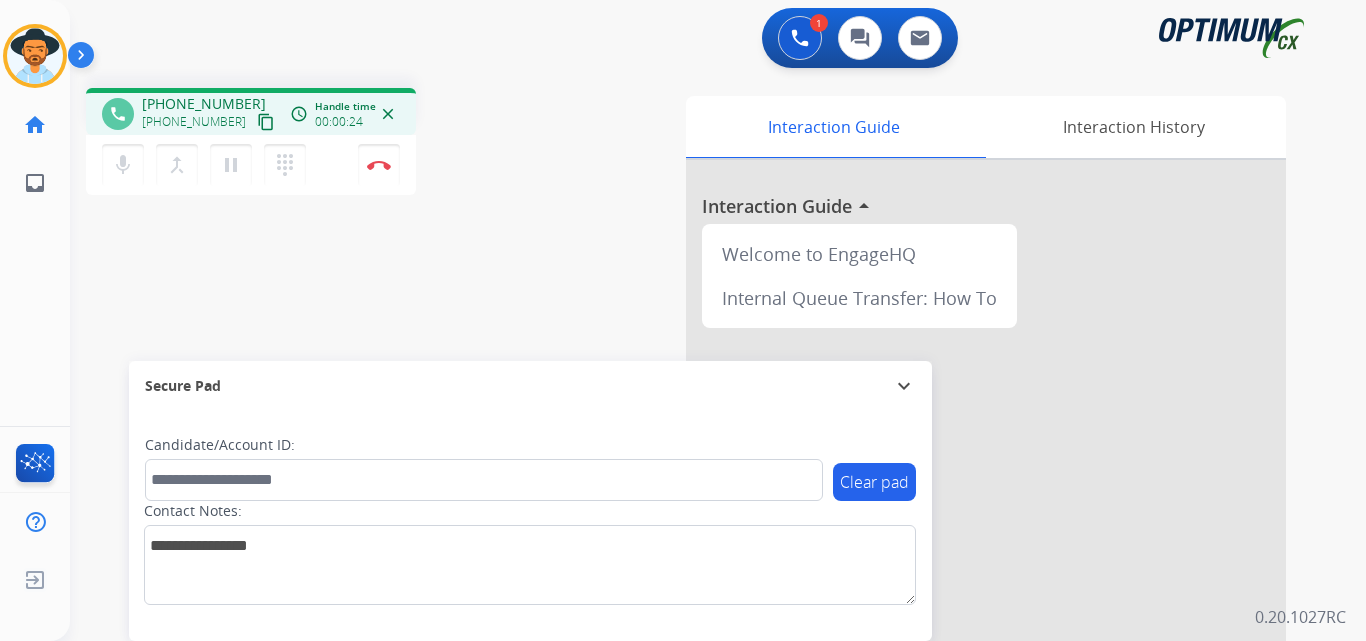 click on "+17863466440" at bounding box center (204, 104) 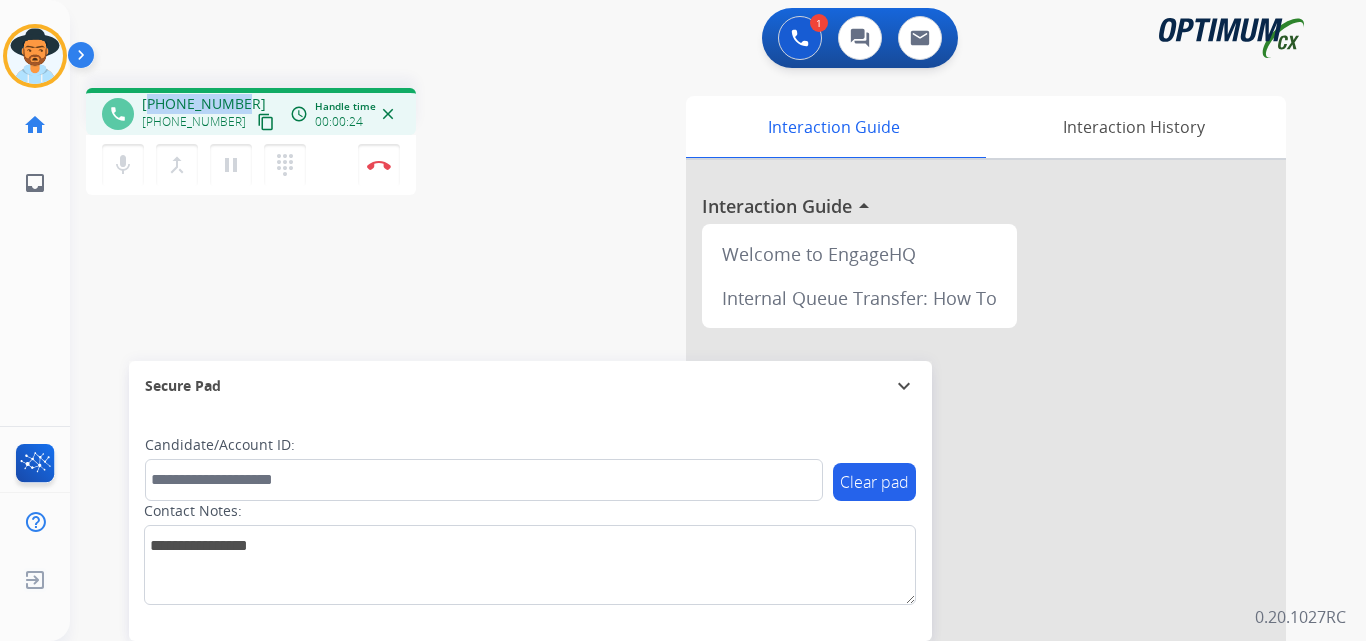 click on "+17863466440" at bounding box center [204, 104] 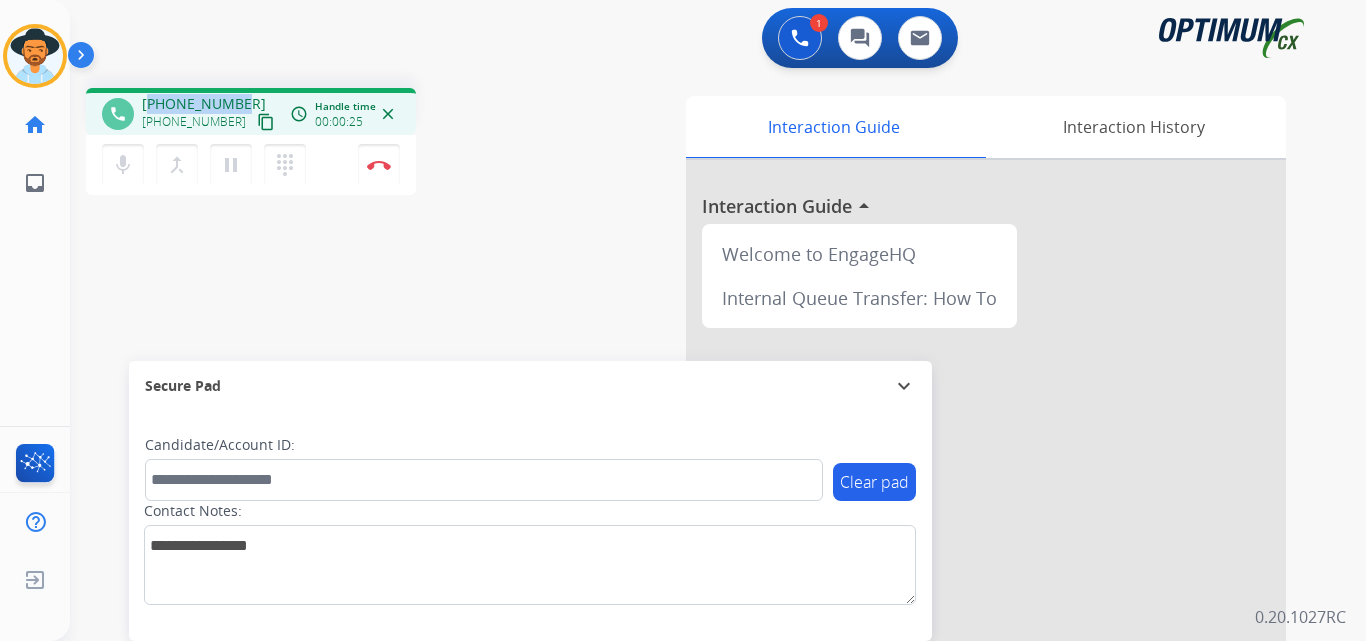 copy on "17863466440" 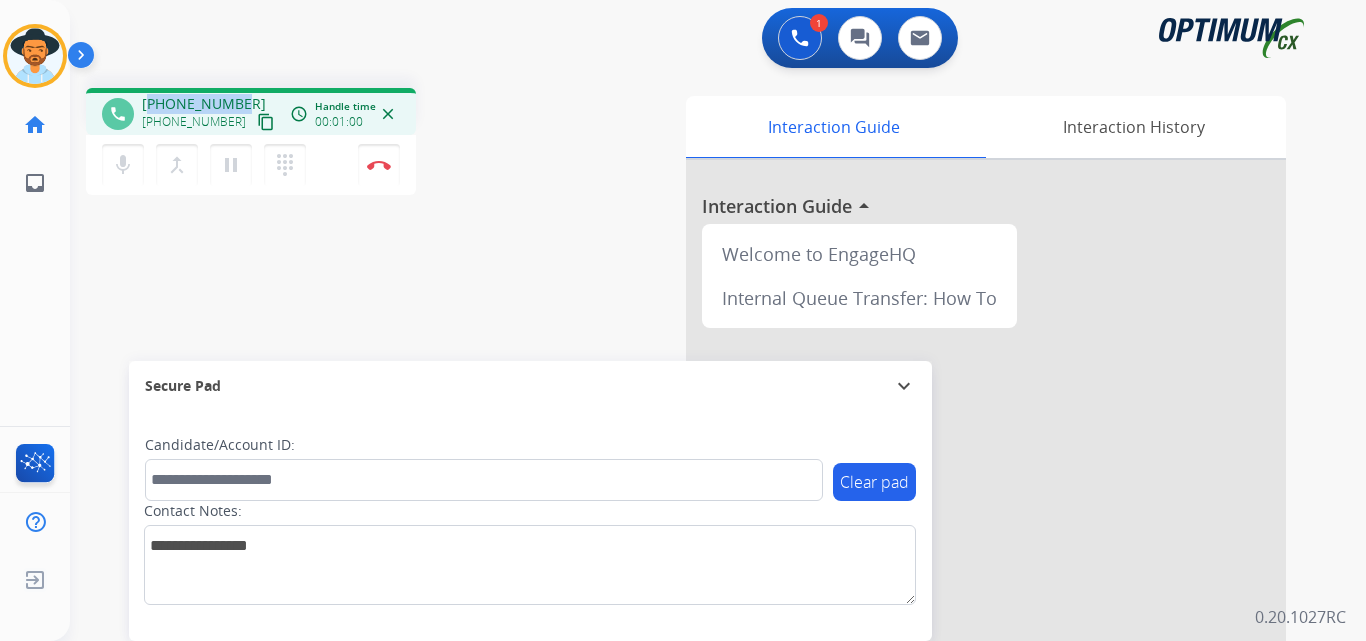 click on "+17863466440" at bounding box center [204, 104] 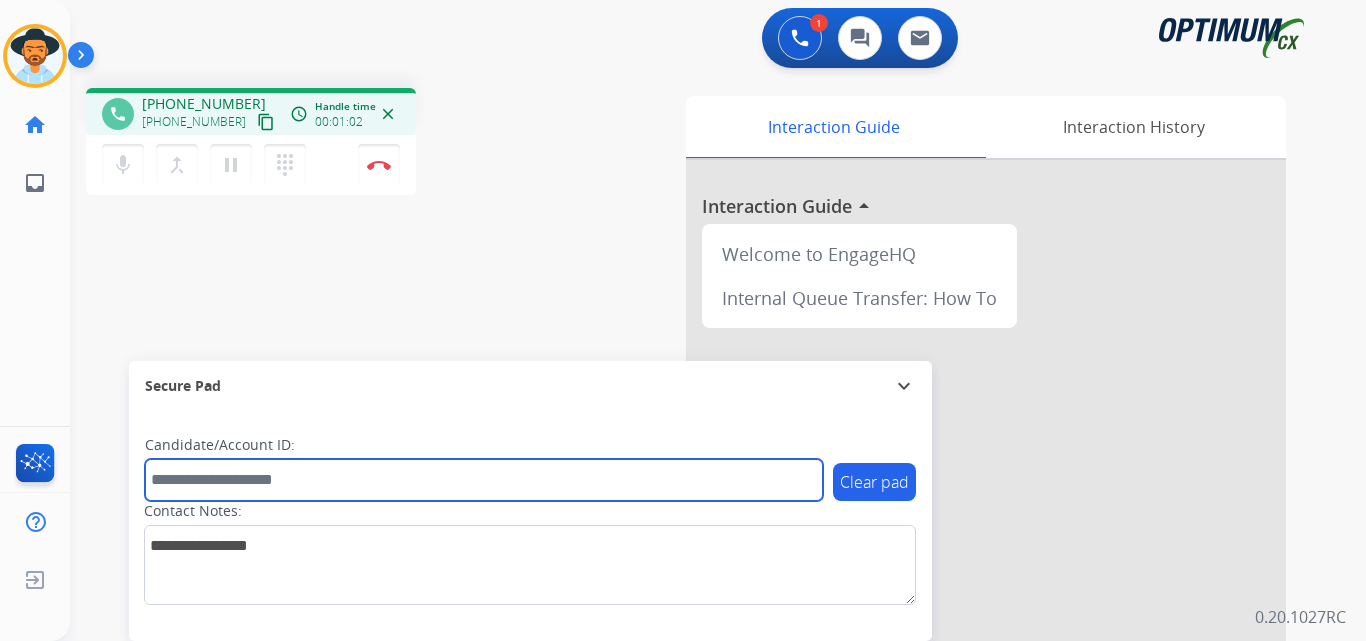 click at bounding box center (484, 480) 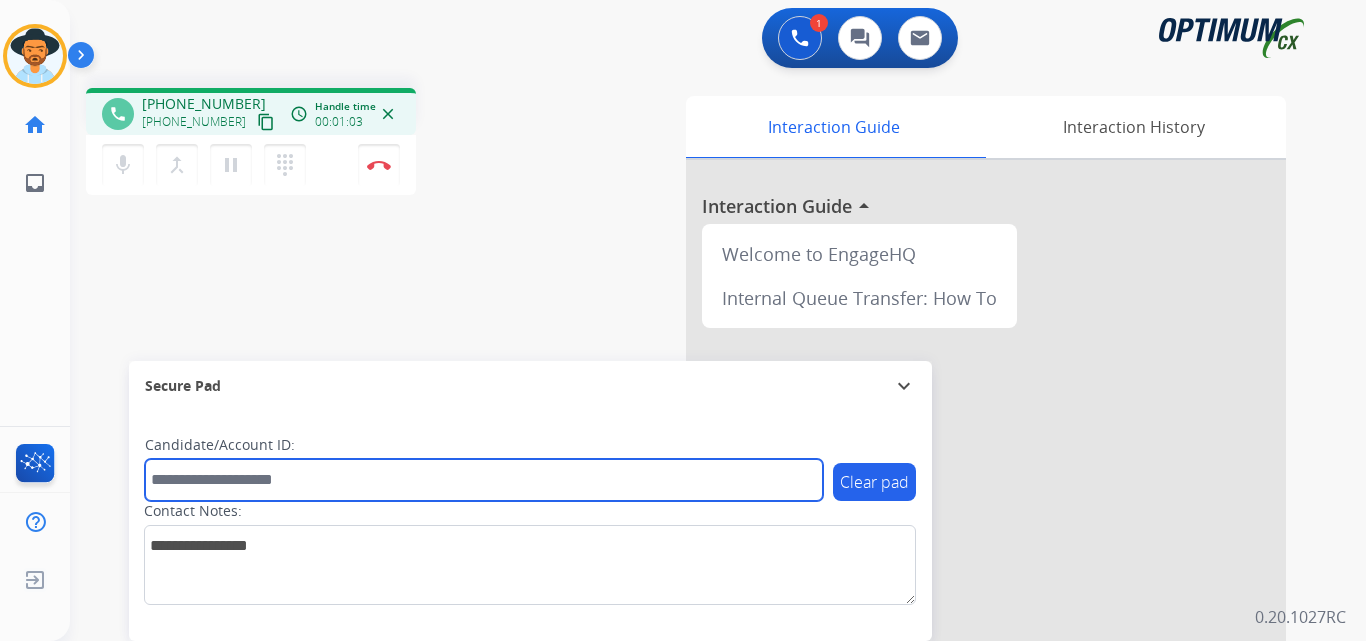 paste on "**********" 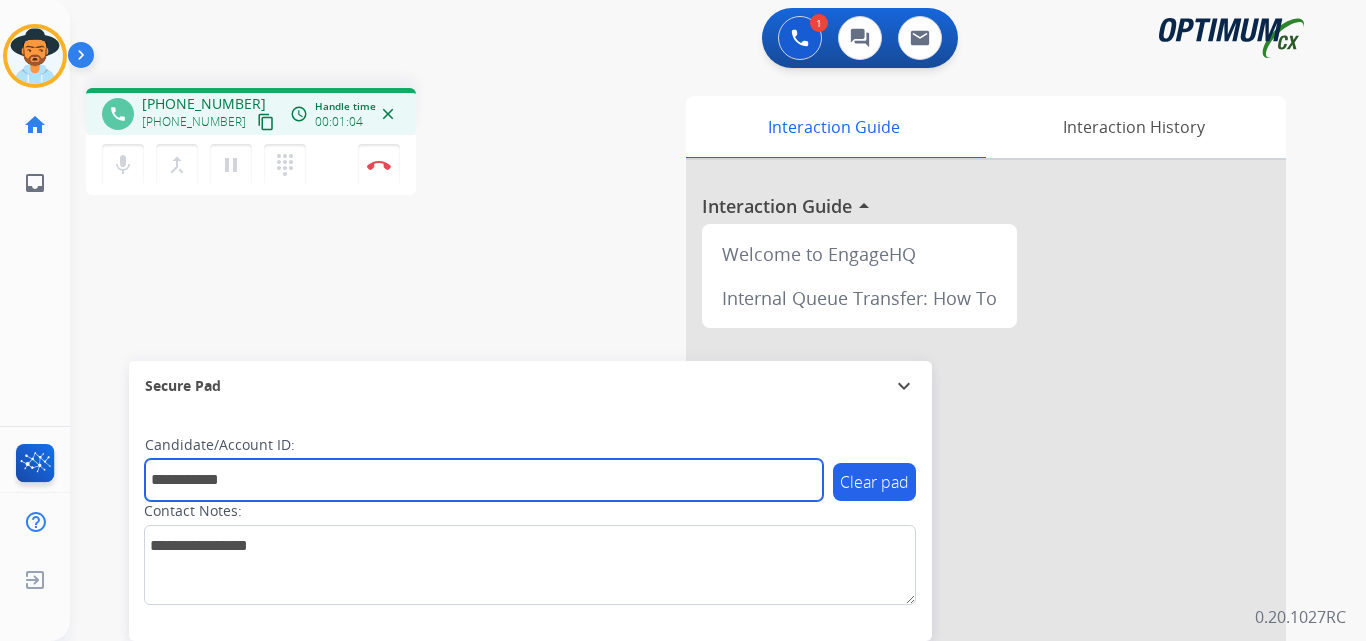 click on "**********" at bounding box center (484, 480) 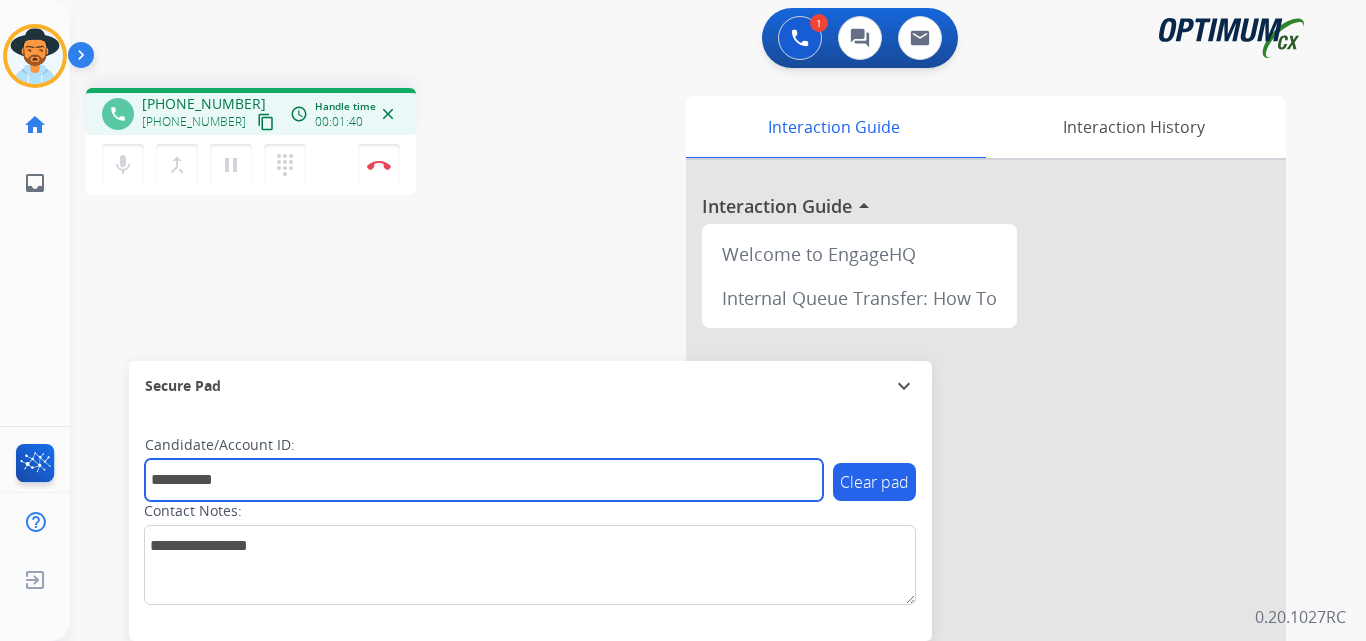 type on "**********" 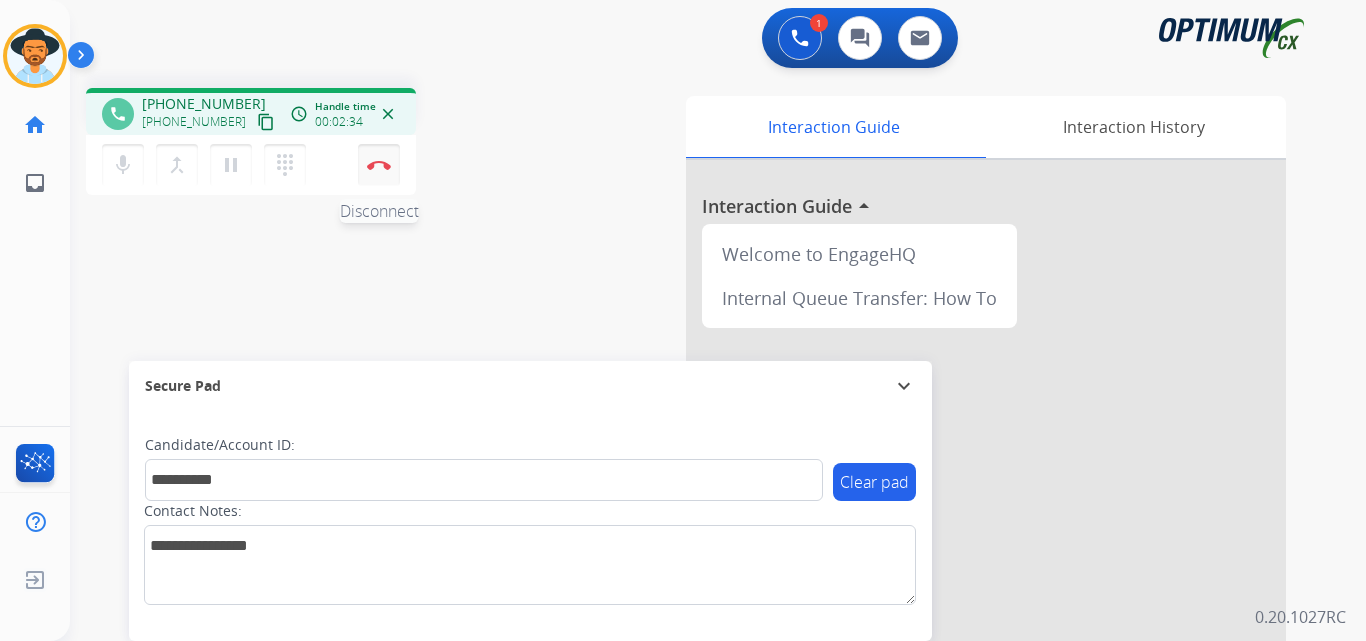 click on "Disconnect" at bounding box center (379, 165) 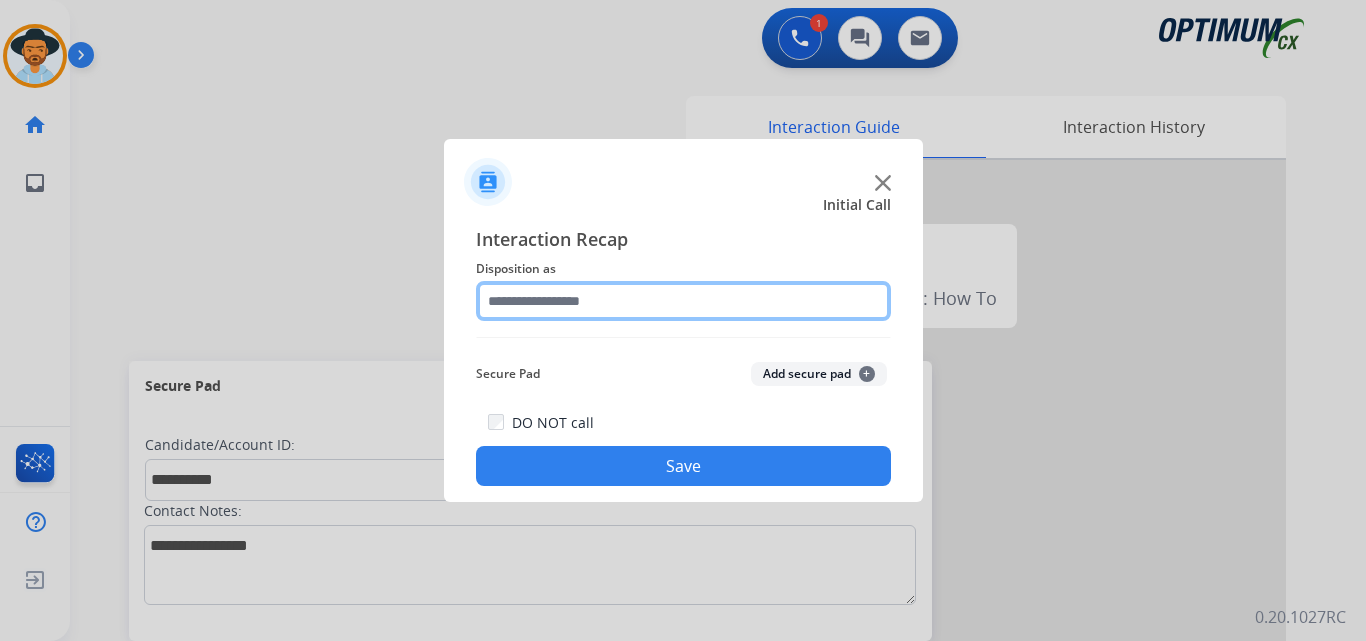 click 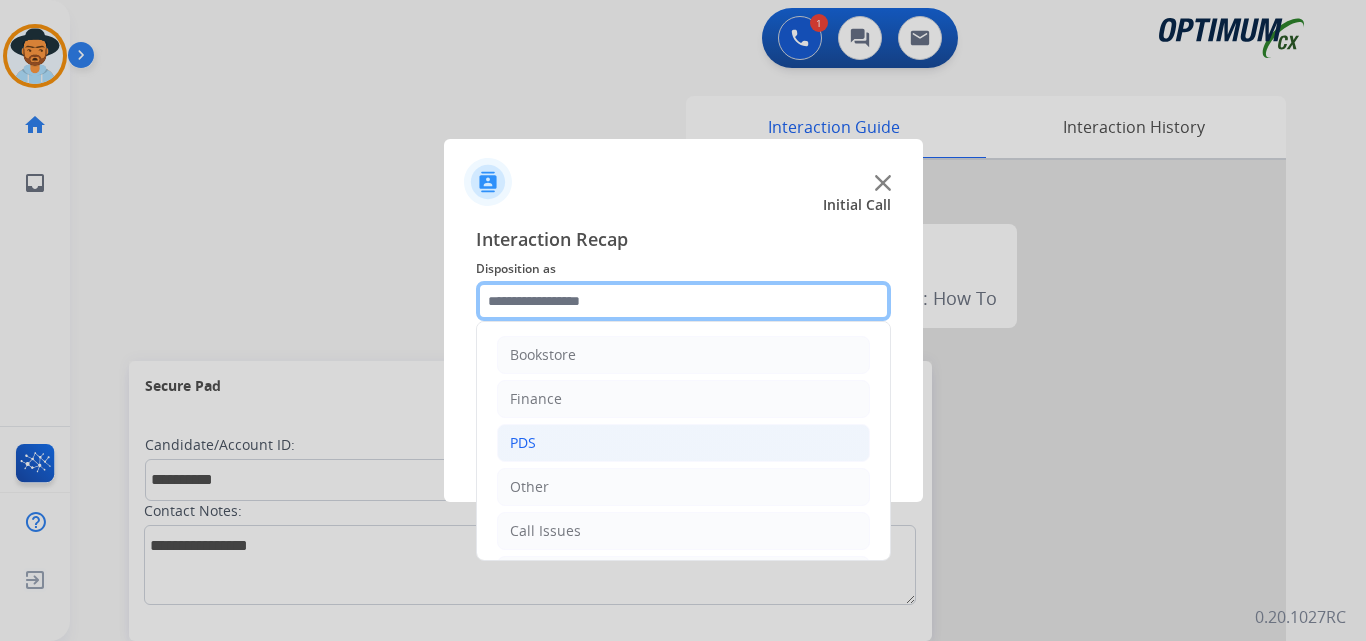 scroll, scrollTop: 136, scrollLeft: 0, axis: vertical 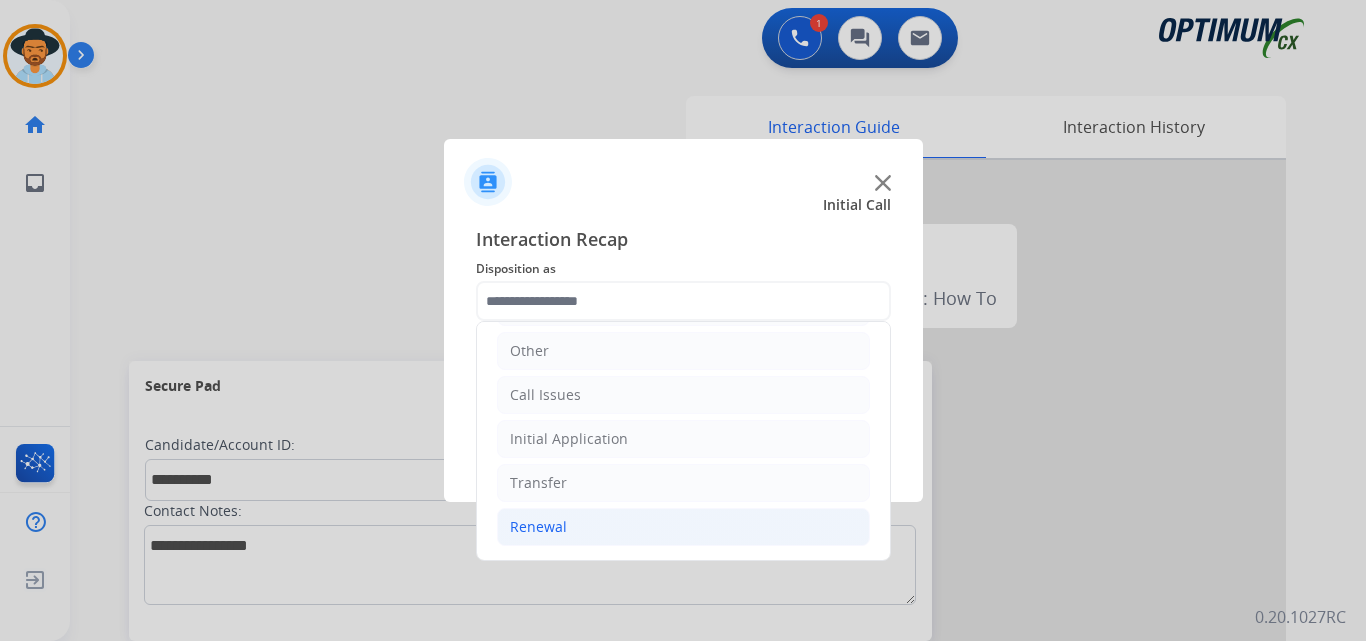 click on "Renewal" 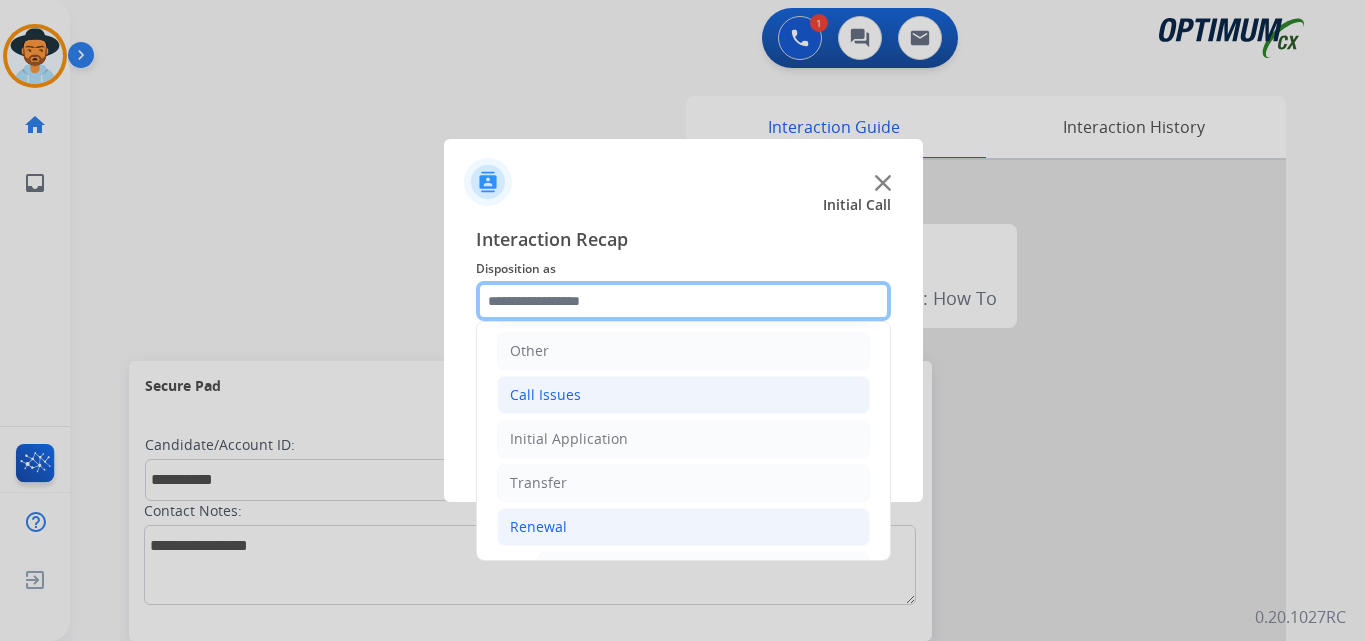 scroll, scrollTop: 469, scrollLeft: 0, axis: vertical 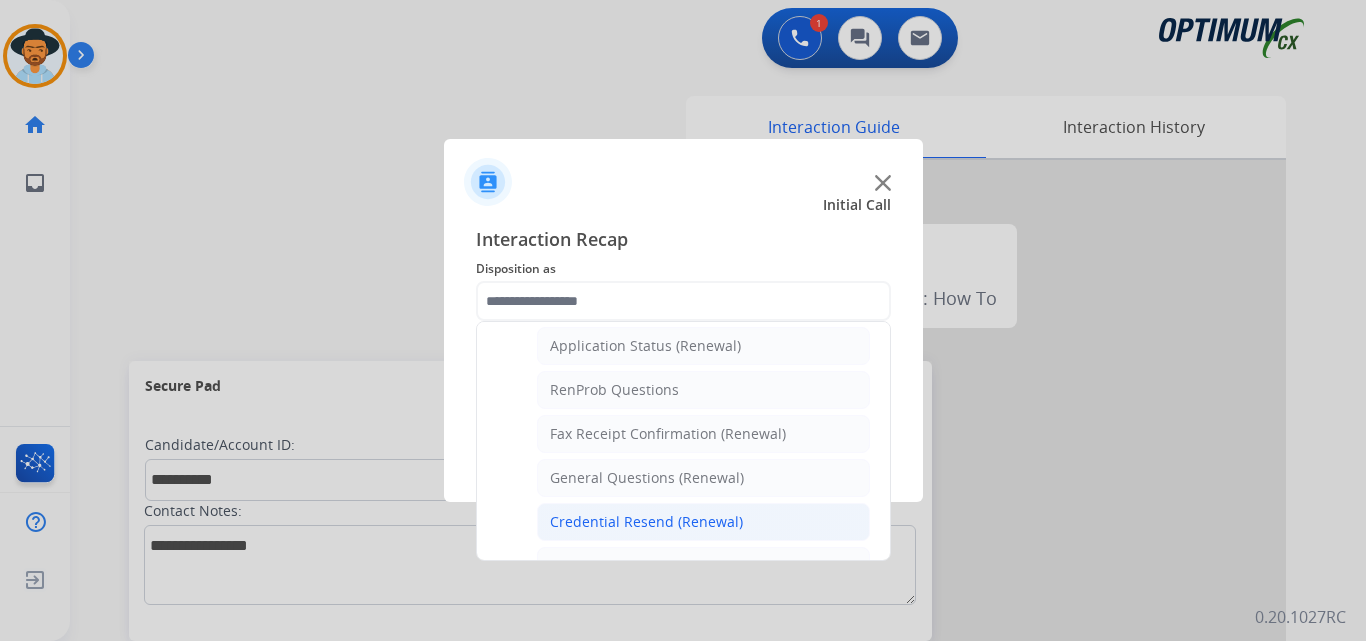 click on "Credential Resend (Renewal)" 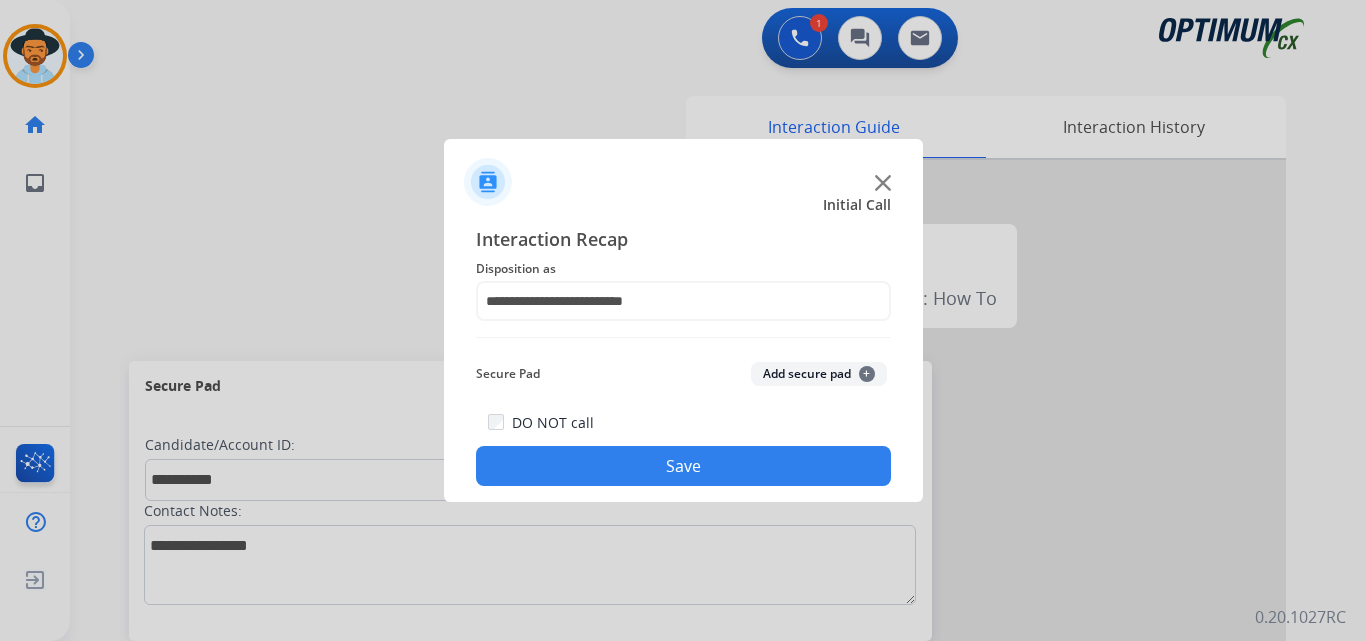 click on "Save" 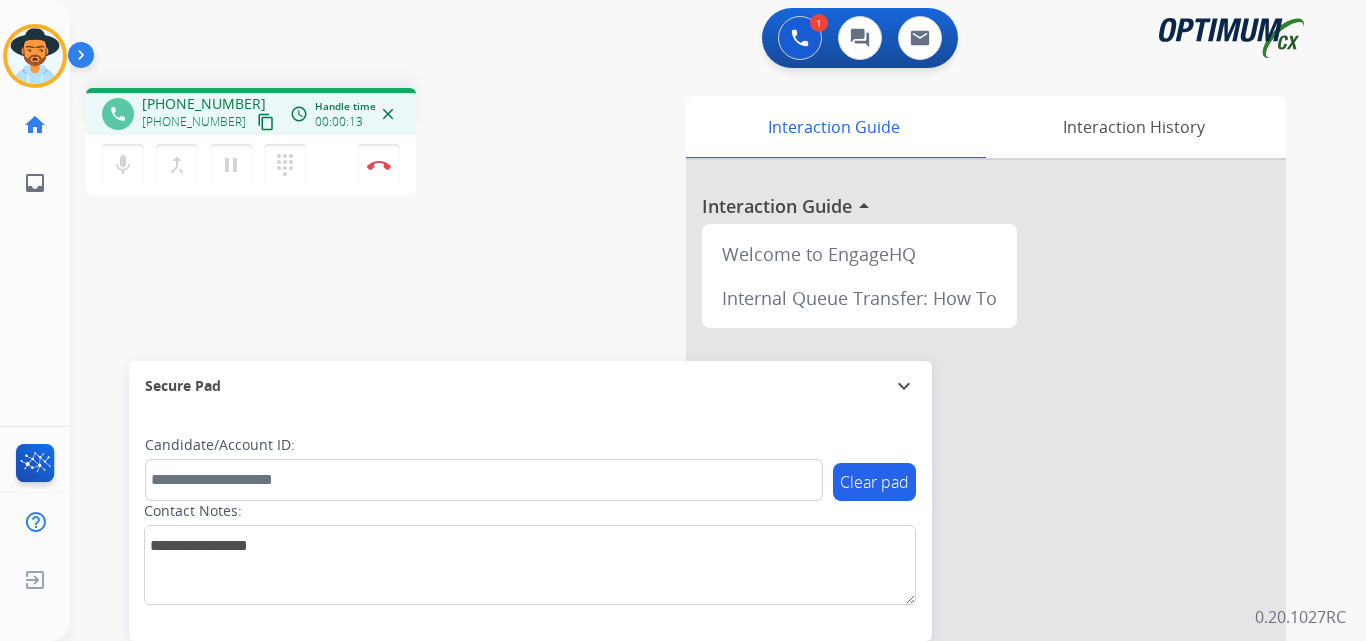 click on "+12168002832" at bounding box center (204, 104) 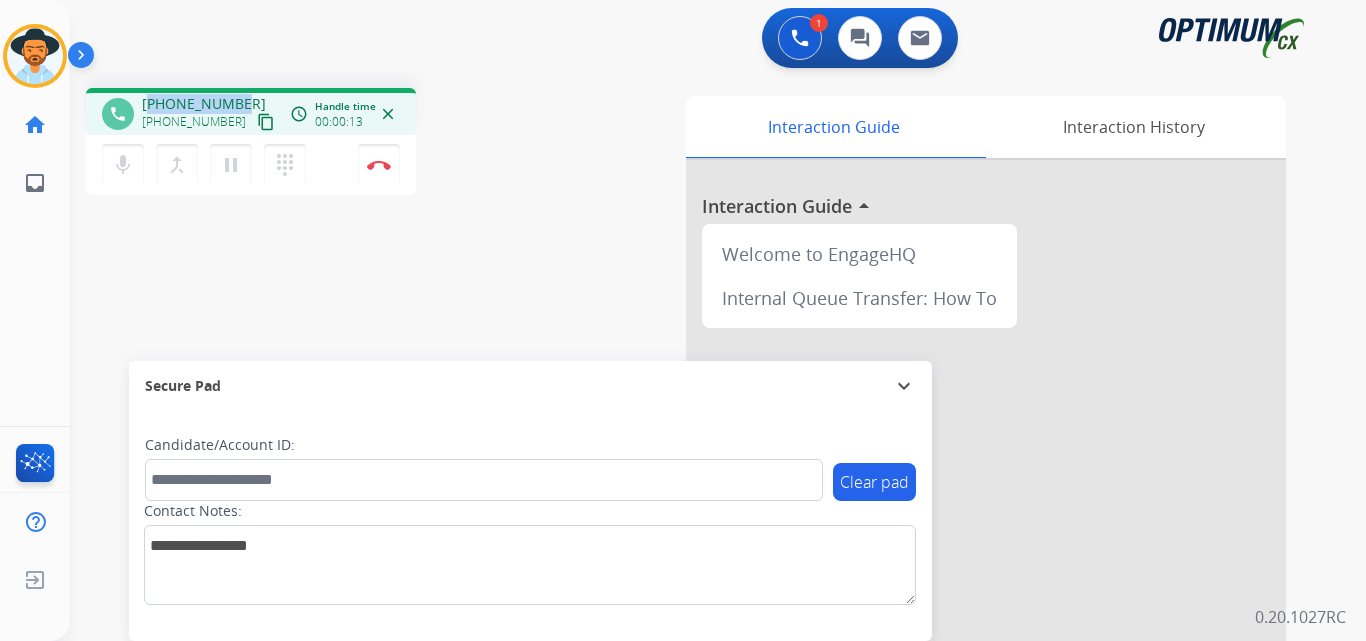 click on "+12168002832" at bounding box center (204, 104) 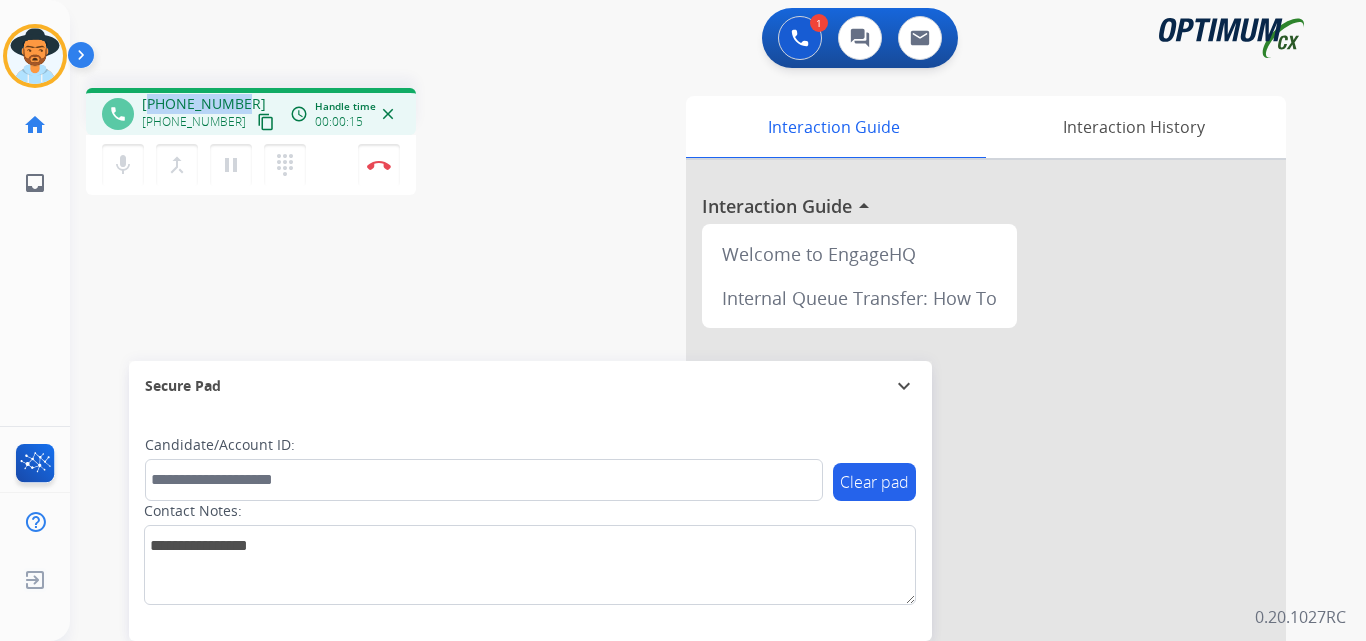 copy on "12168002832" 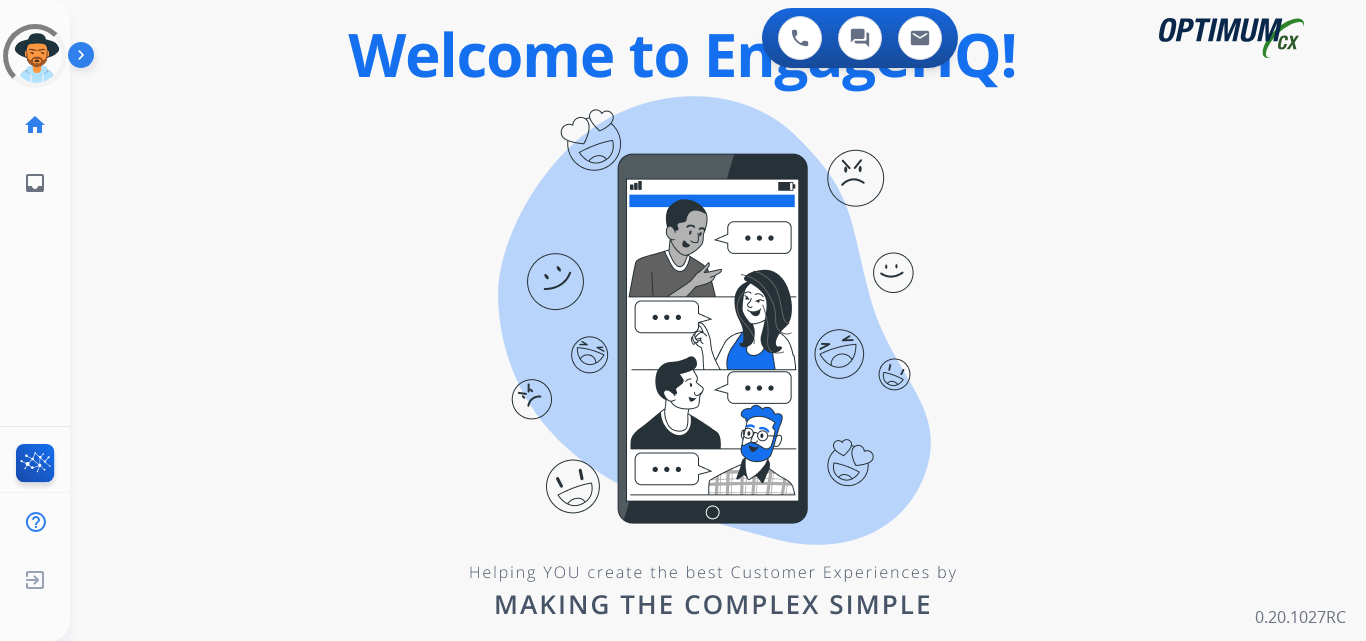 scroll, scrollTop: 0, scrollLeft: 0, axis: both 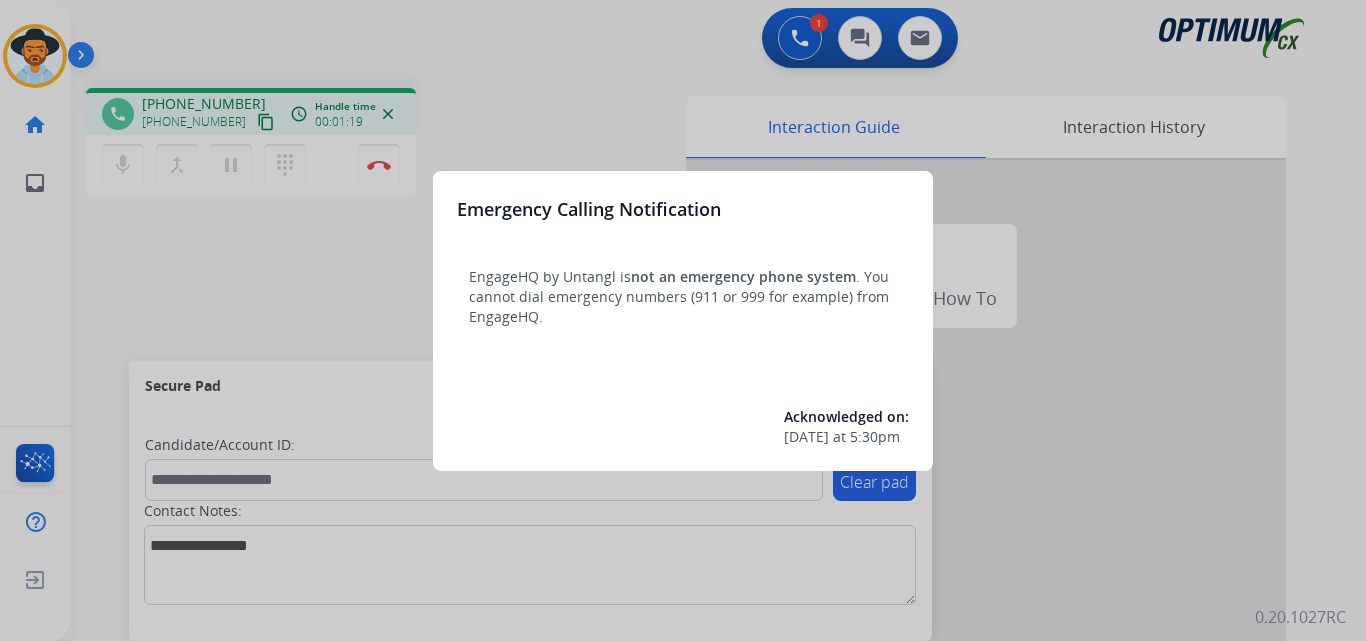 click at bounding box center (683, 320) 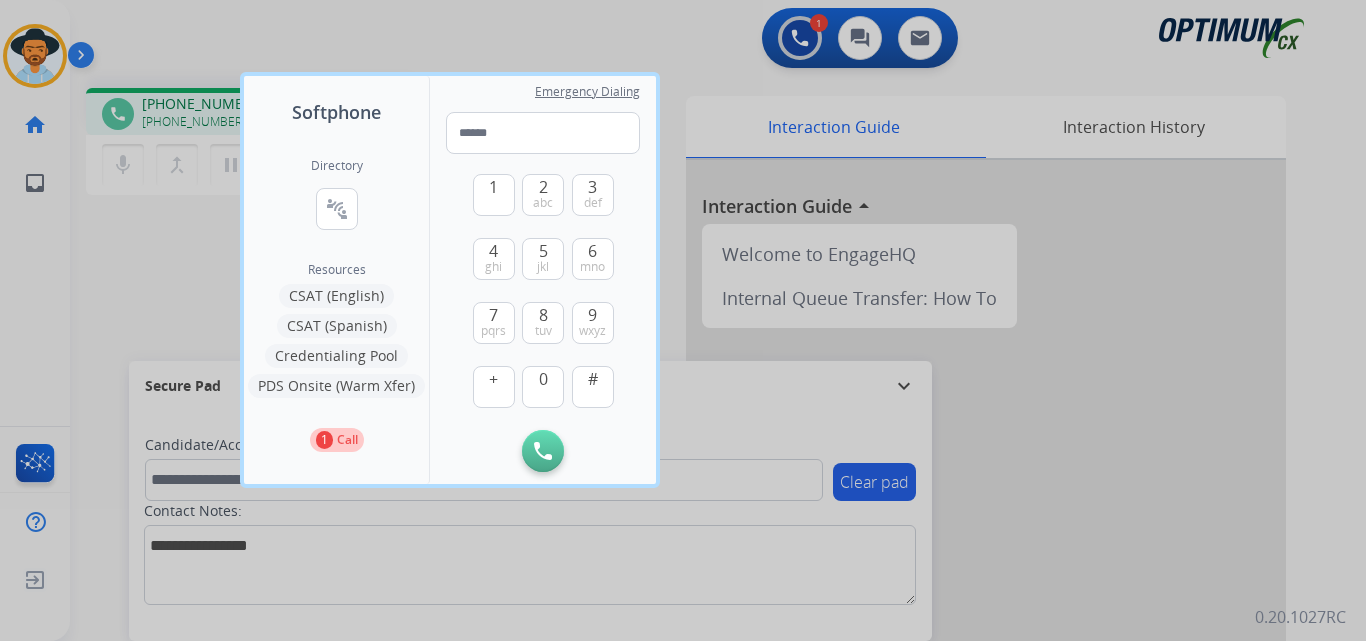 click at bounding box center (683, 320) 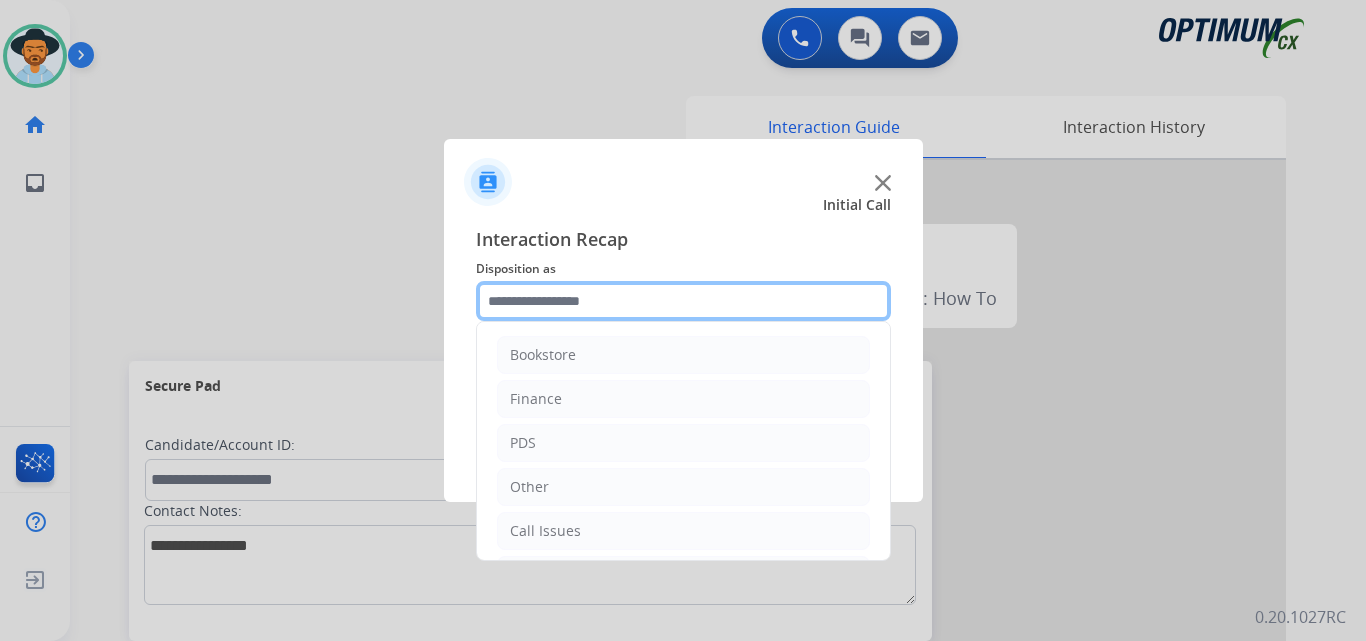 click 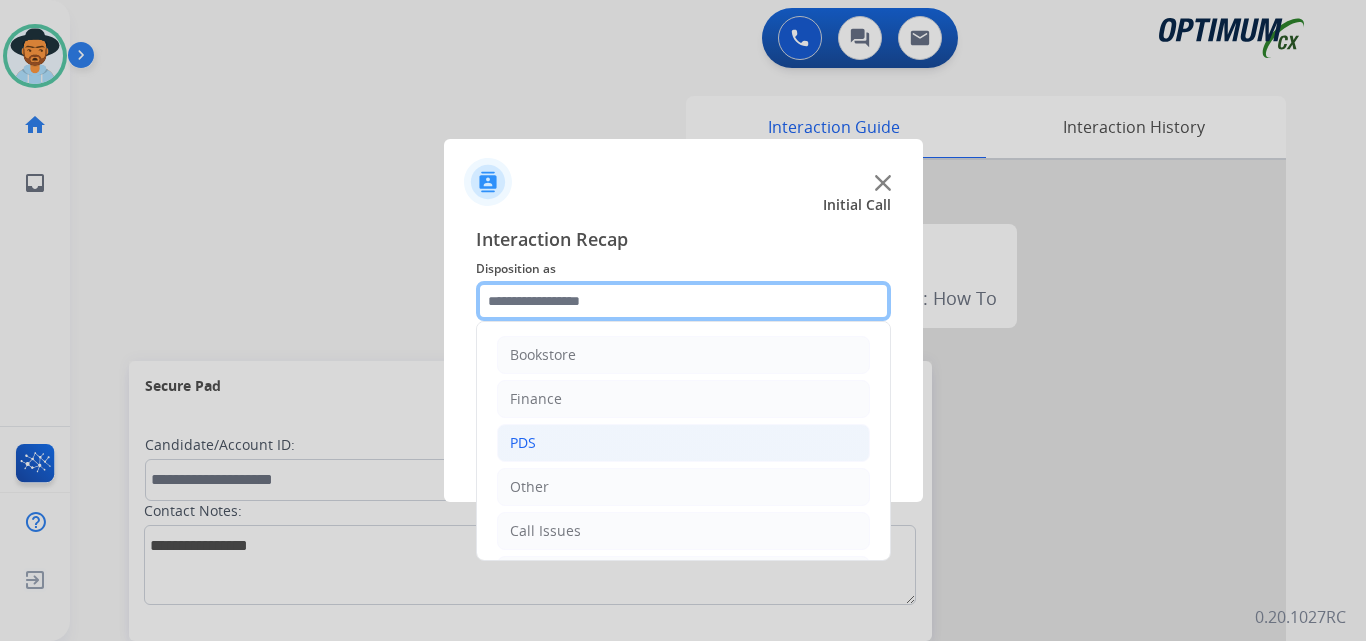 scroll, scrollTop: 136, scrollLeft: 0, axis: vertical 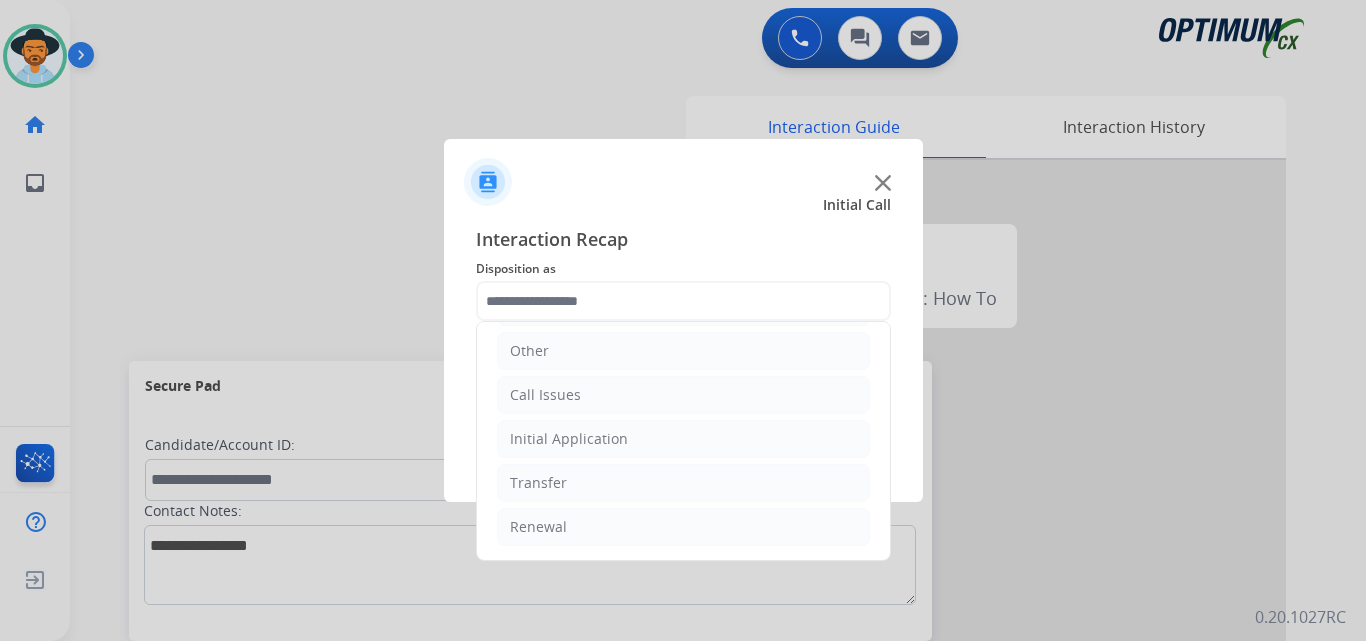 click 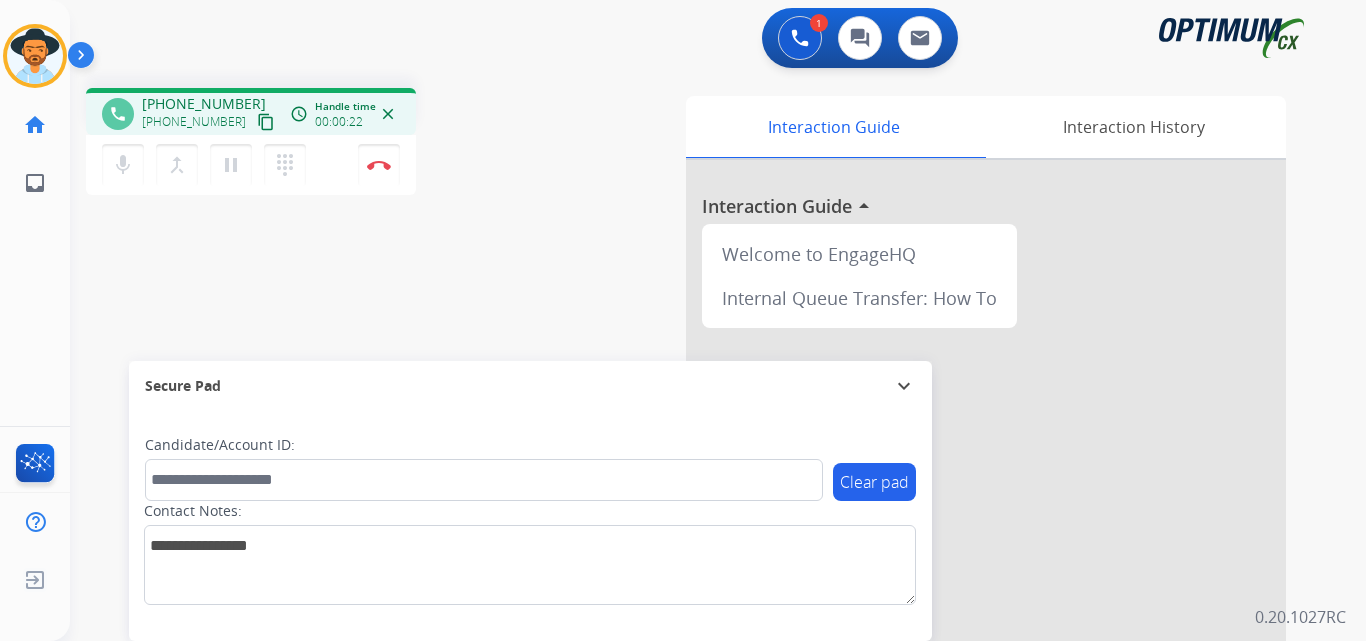 click on "+13472103823" at bounding box center (204, 104) 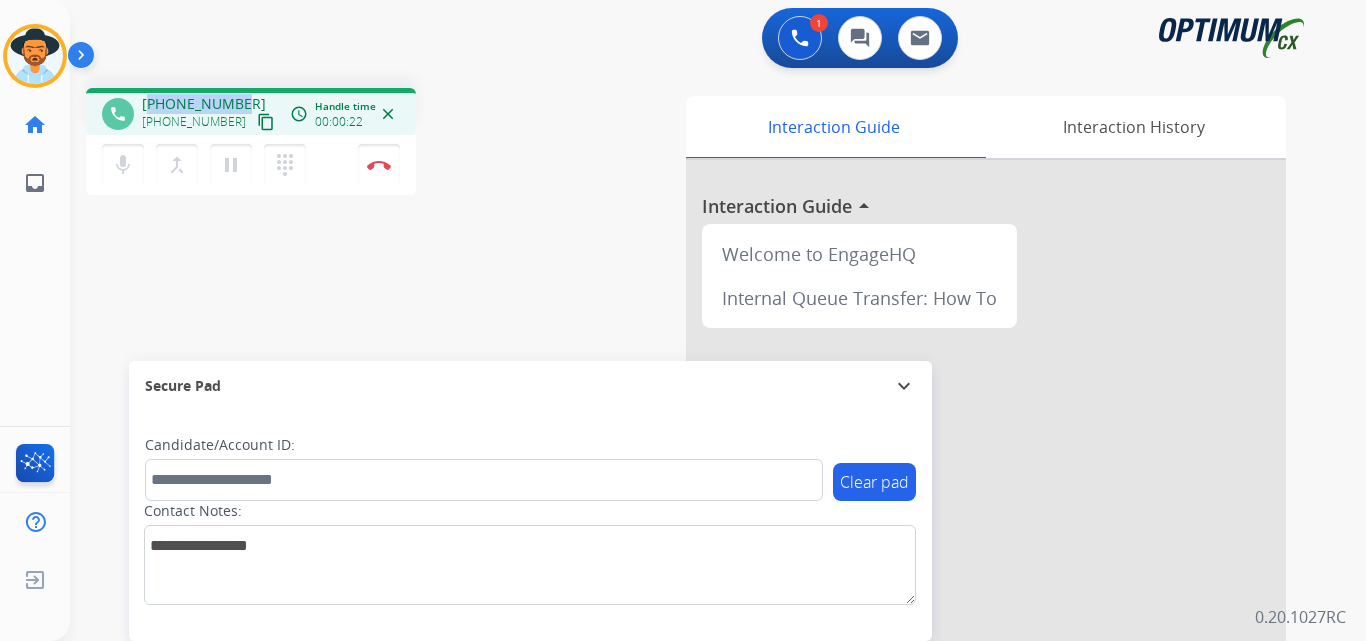 click on "+13472103823" at bounding box center [204, 104] 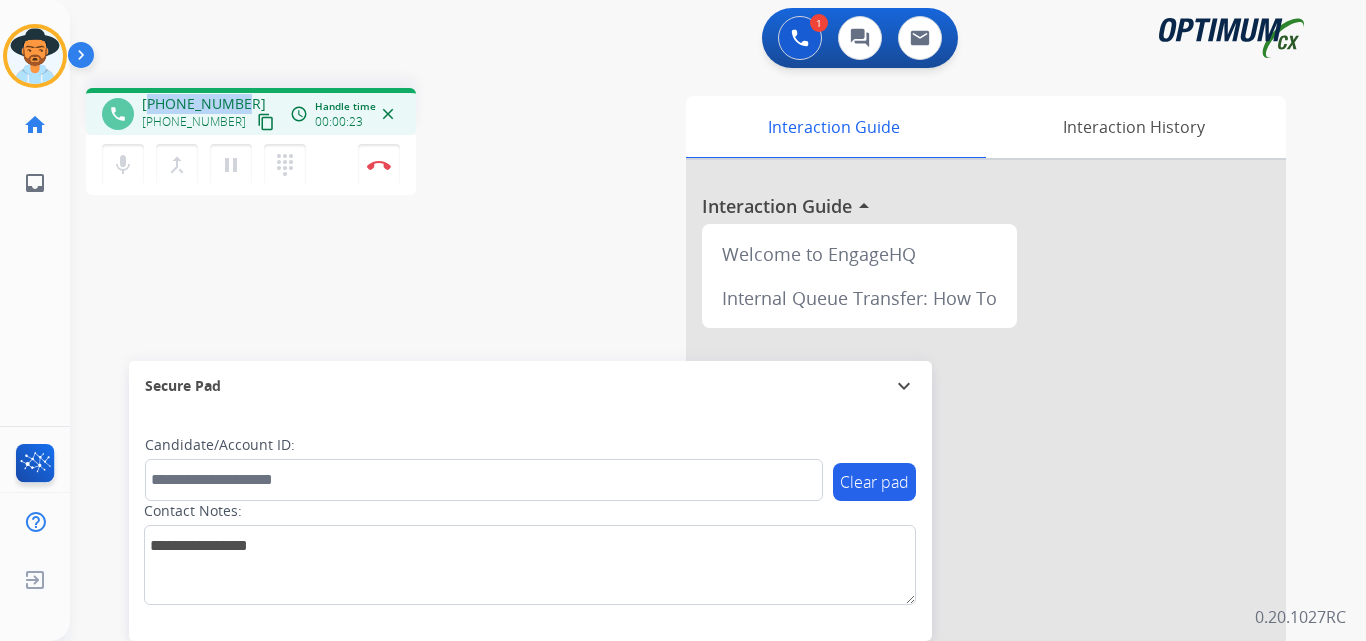 copy on "13472103823" 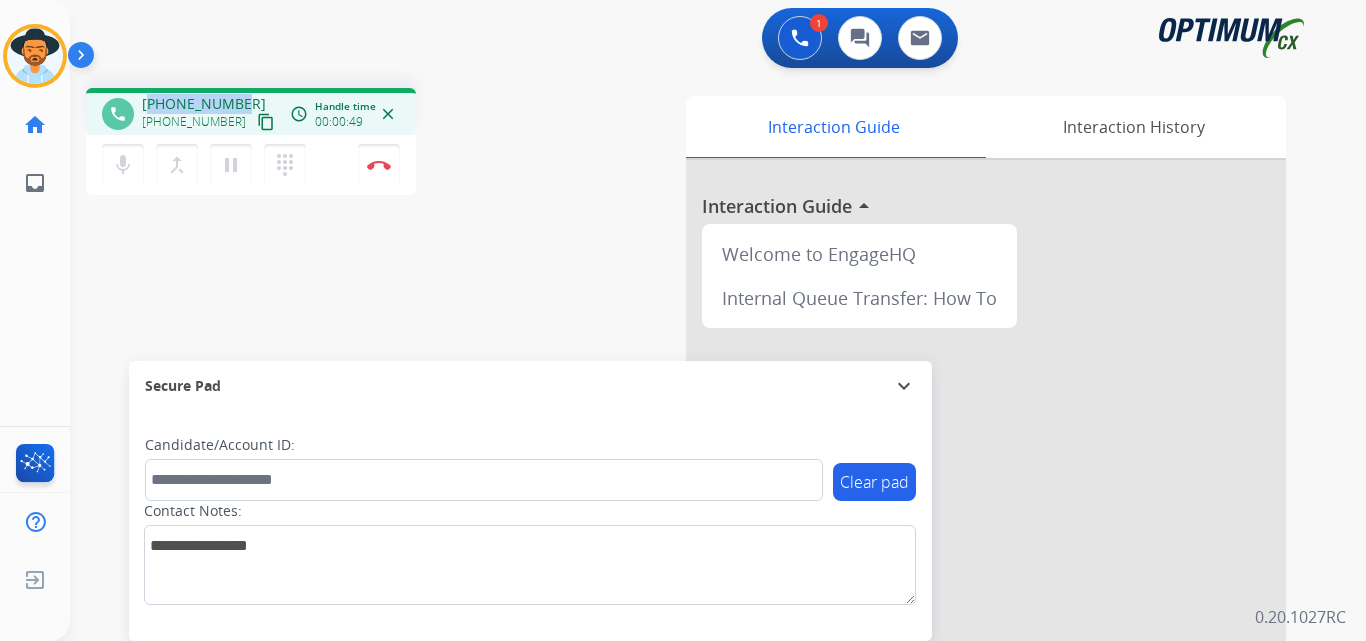click on "+13472103823" at bounding box center [204, 104] 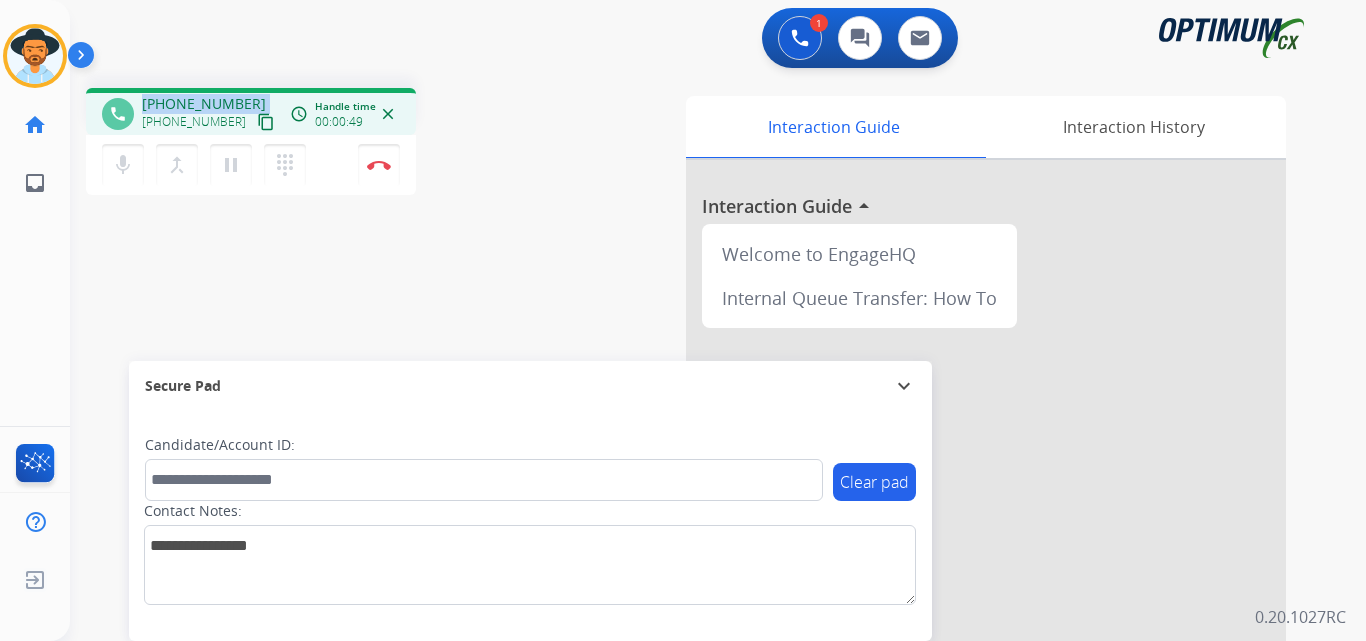 click on "+13472103823" at bounding box center [204, 104] 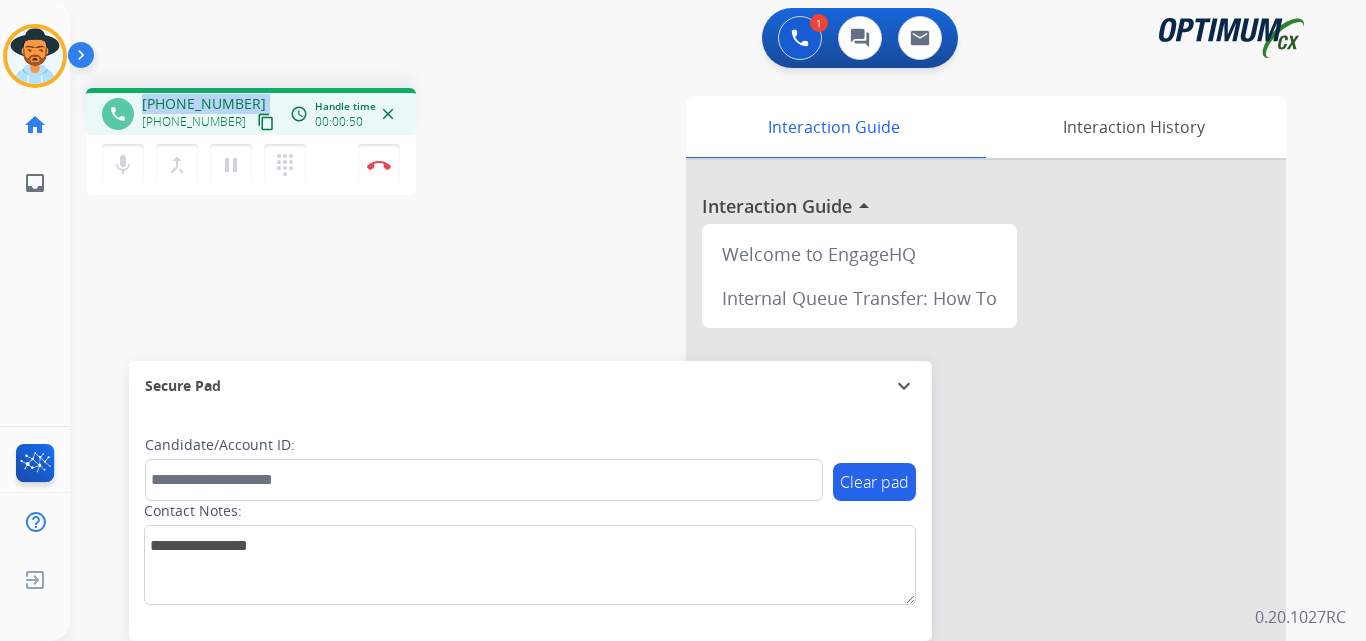 copy on "+13472103823" 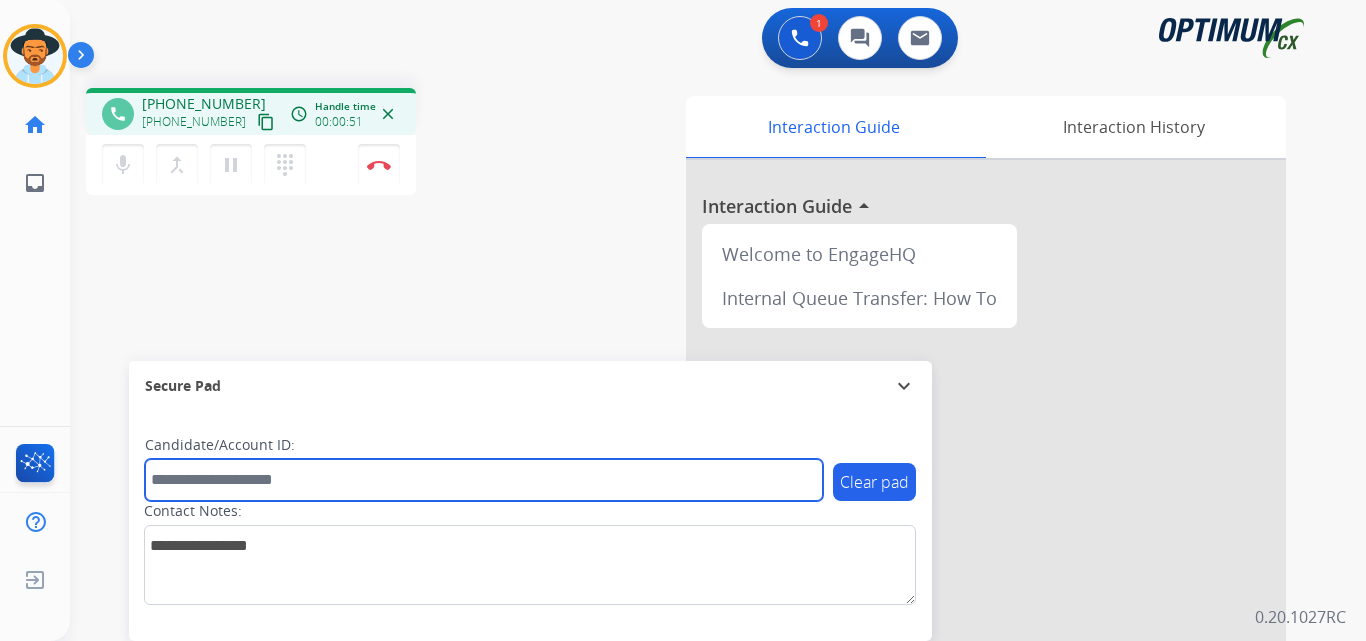 click at bounding box center [484, 480] 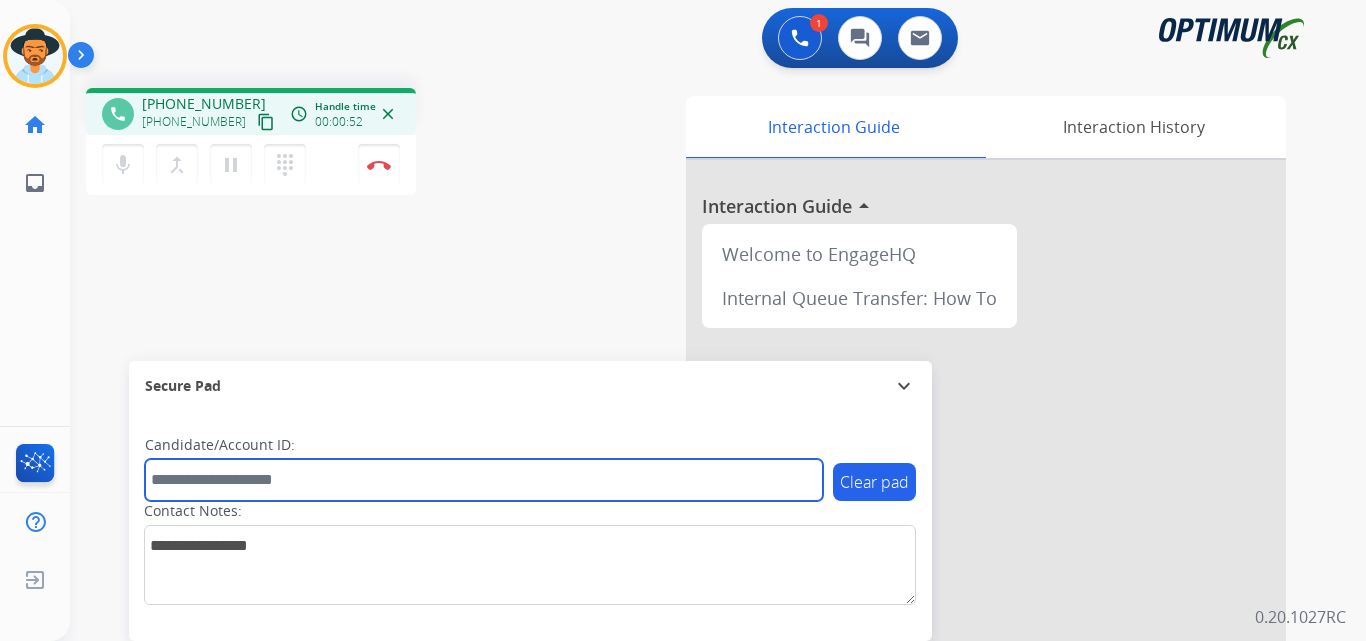 paste on "**********" 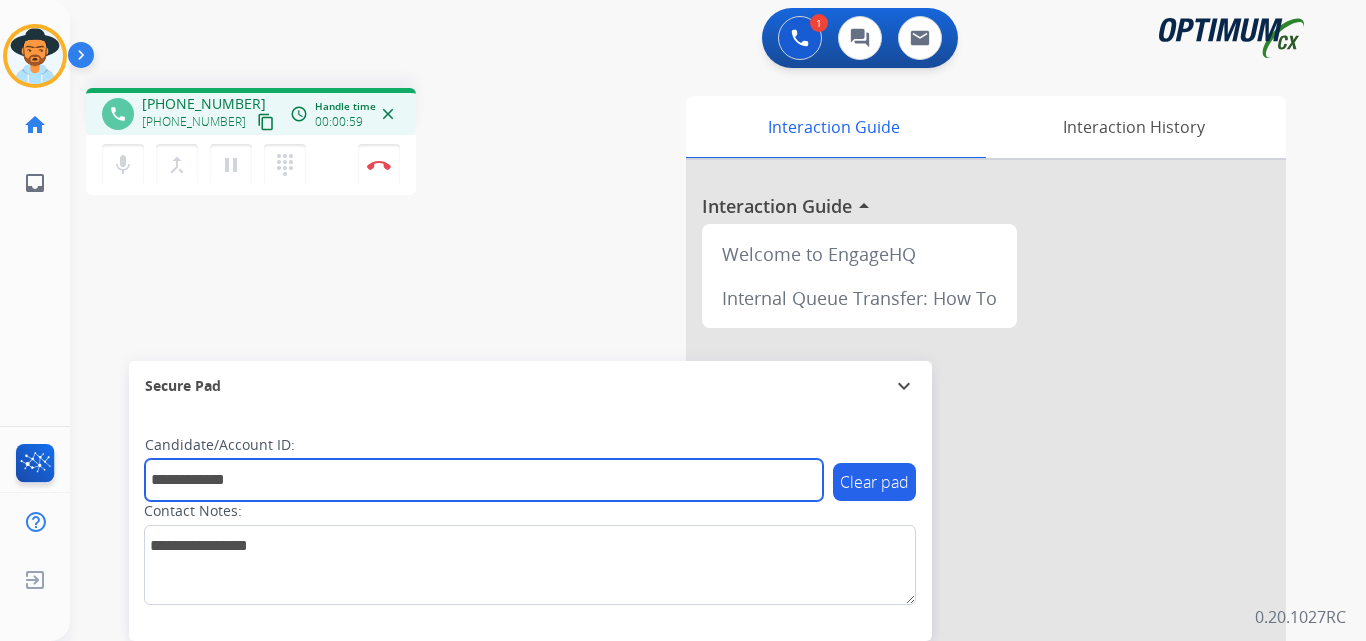type on "**********" 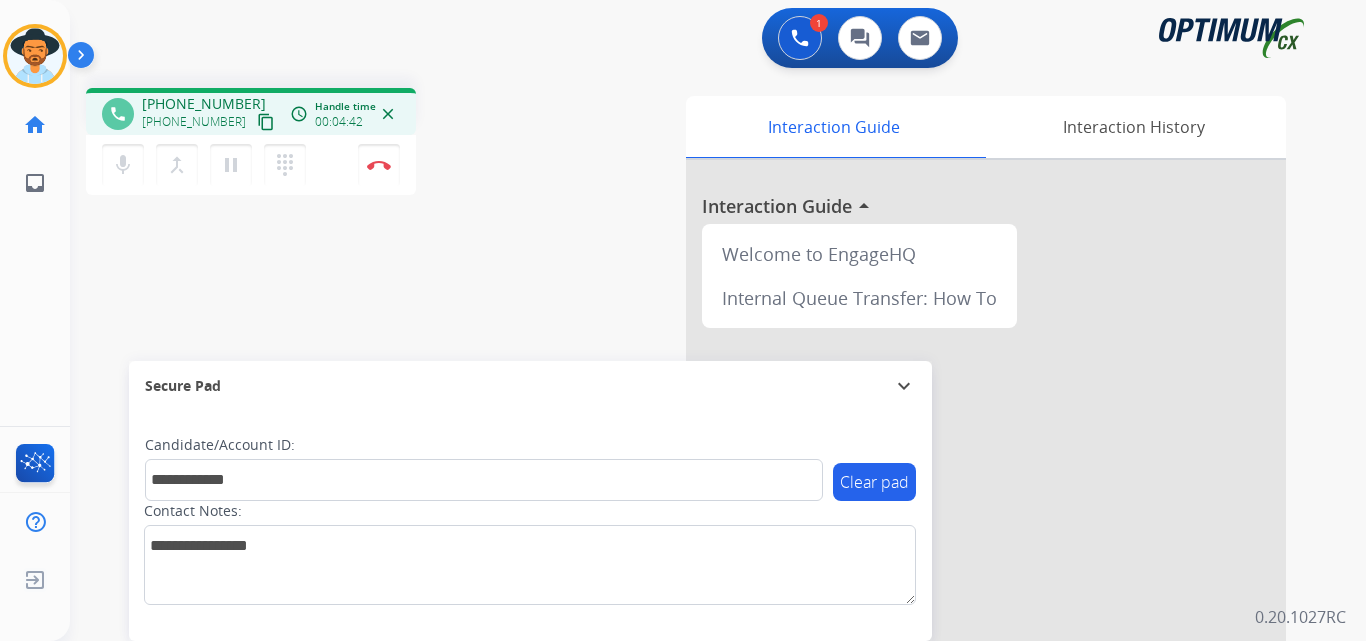click on "**********" at bounding box center [694, 489] 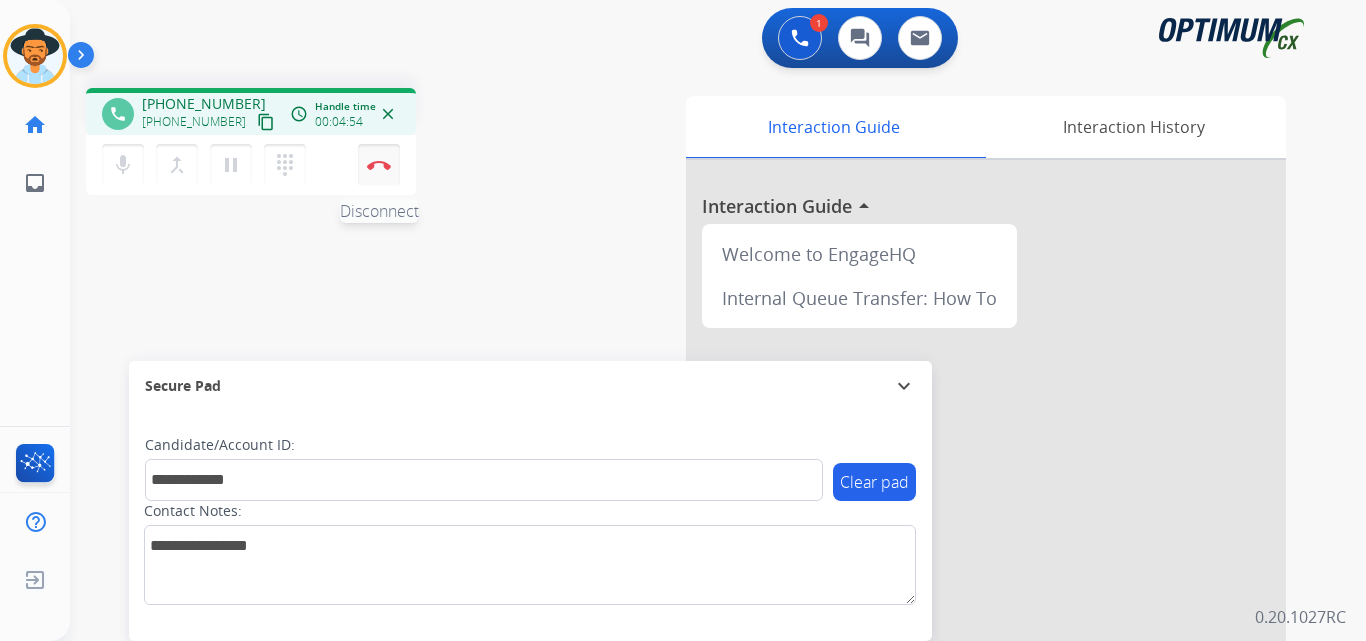 click at bounding box center (379, 165) 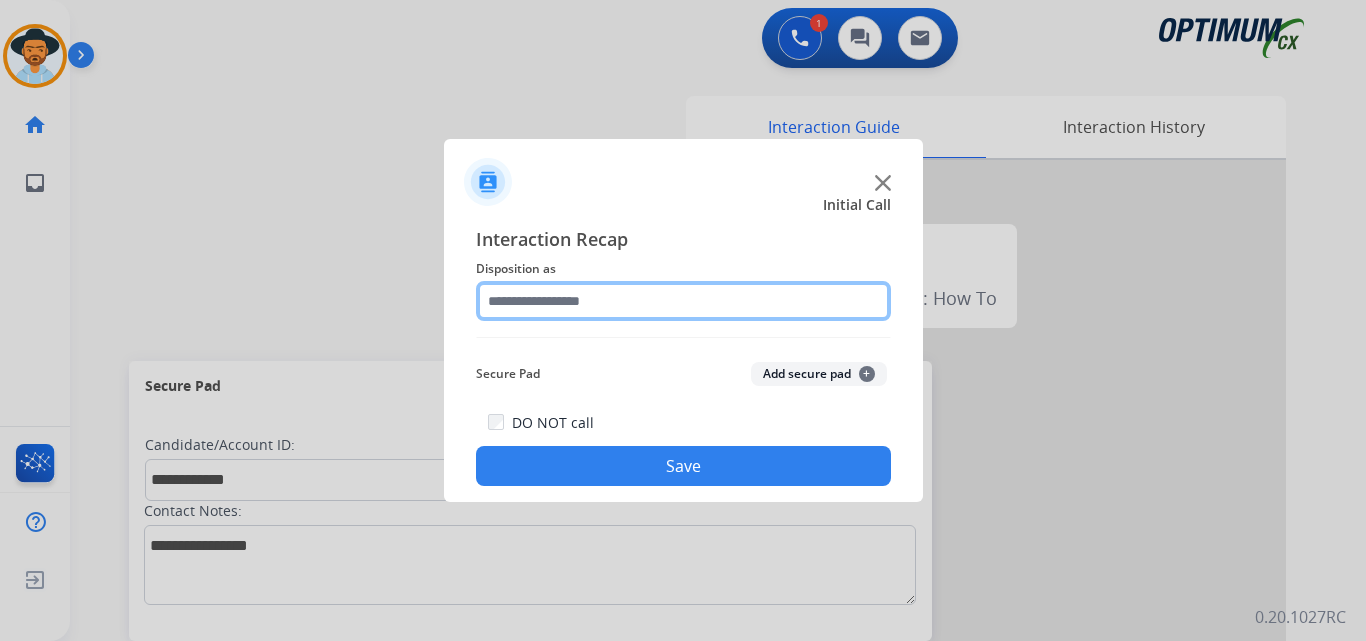 click 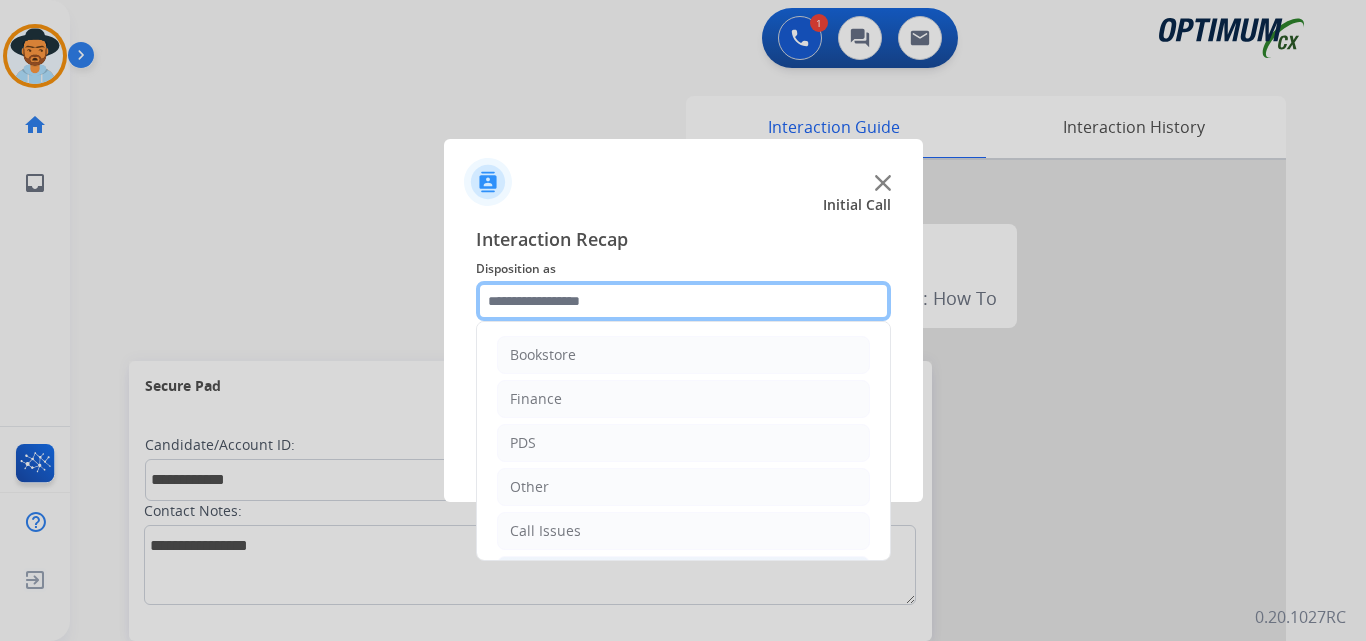 scroll, scrollTop: 136, scrollLeft: 0, axis: vertical 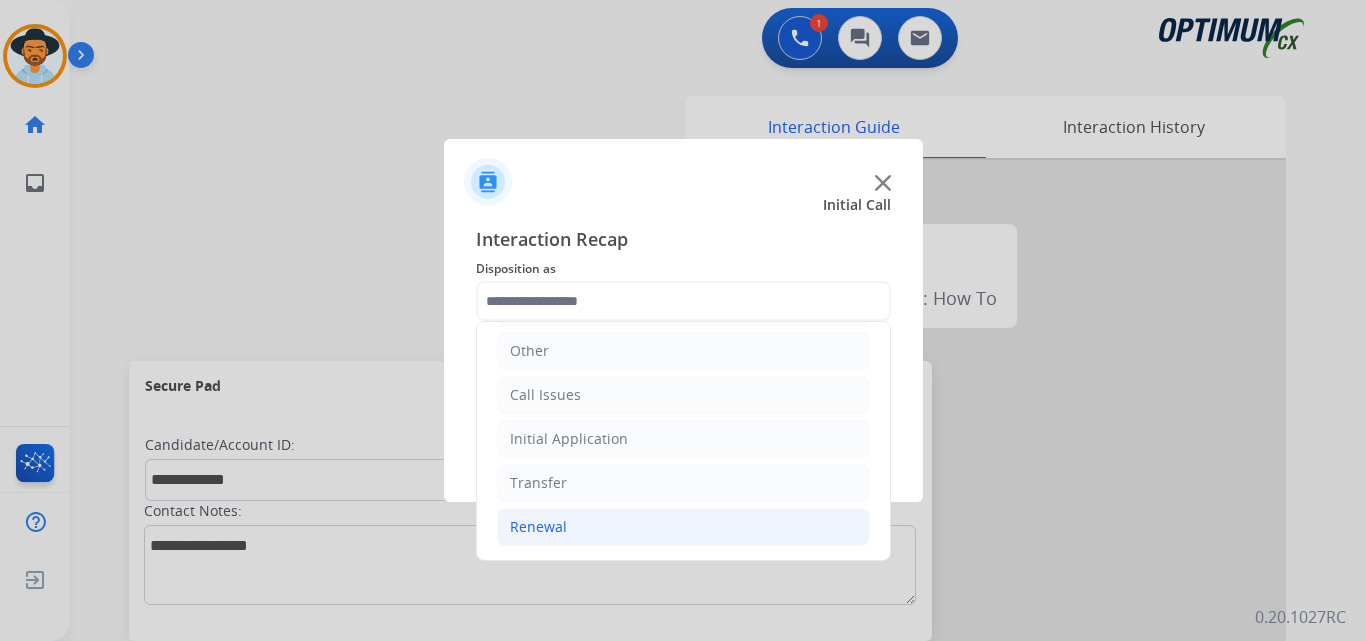 click on "Renewal" 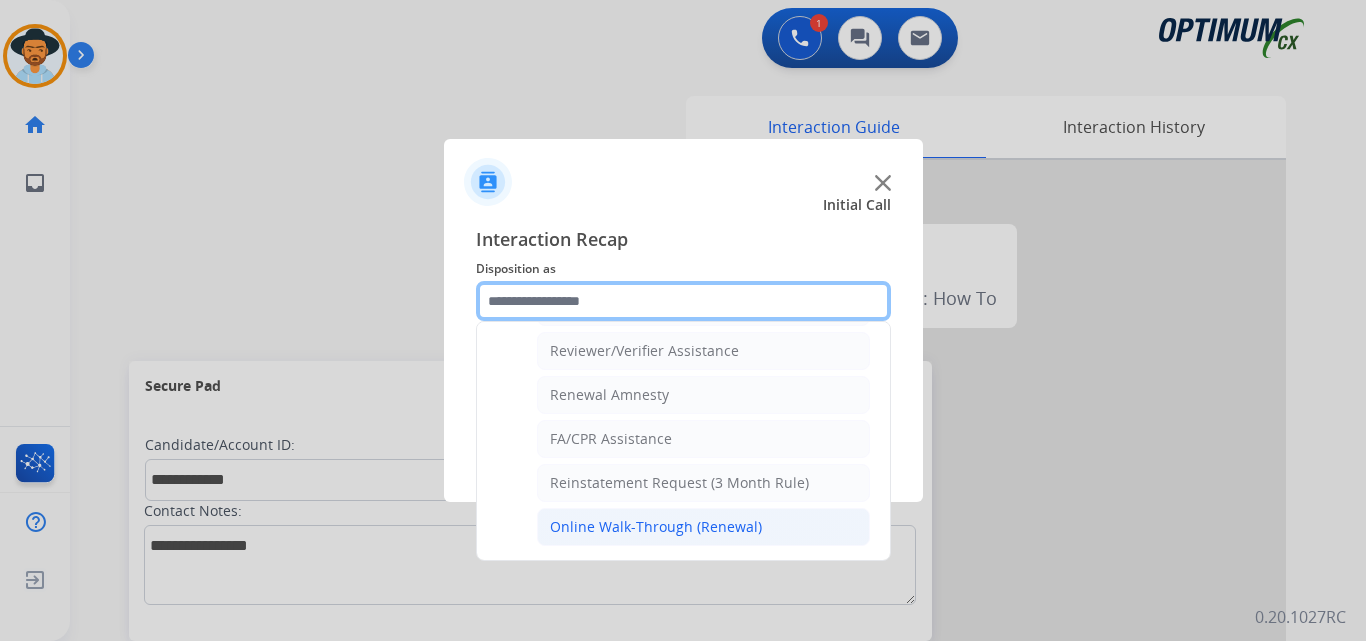 scroll, scrollTop: 439, scrollLeft: 0, axis: vertical 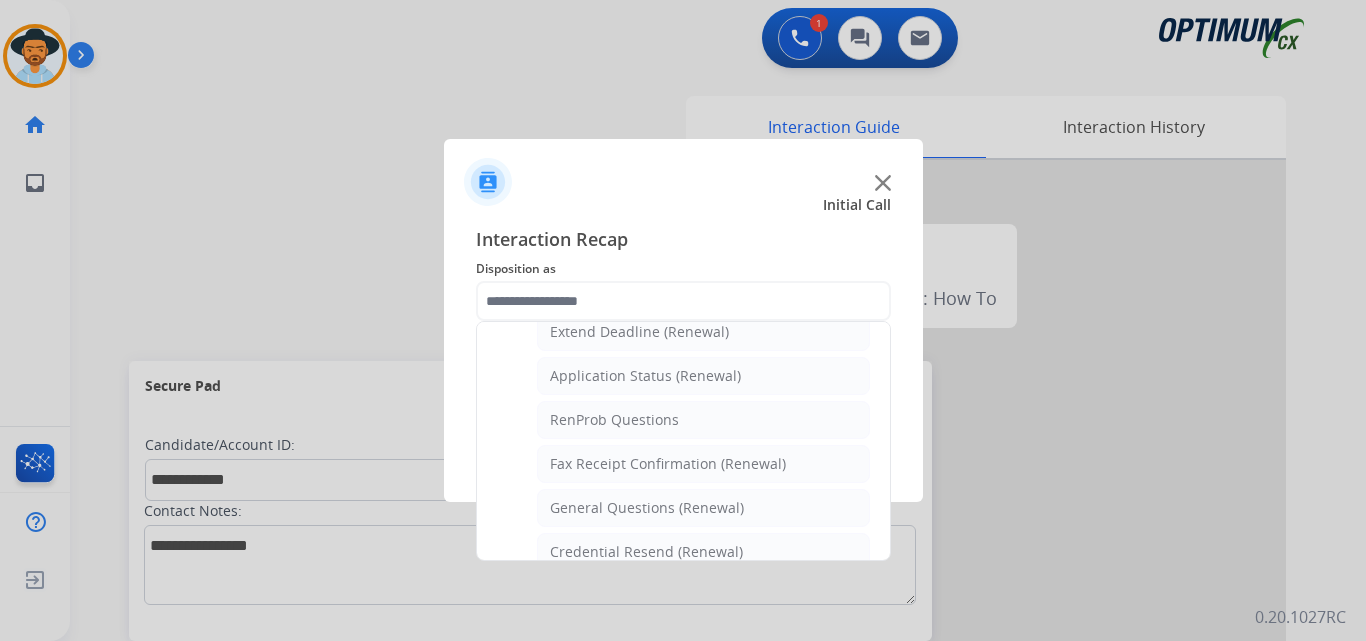 click on "General Questions (Renewal)" 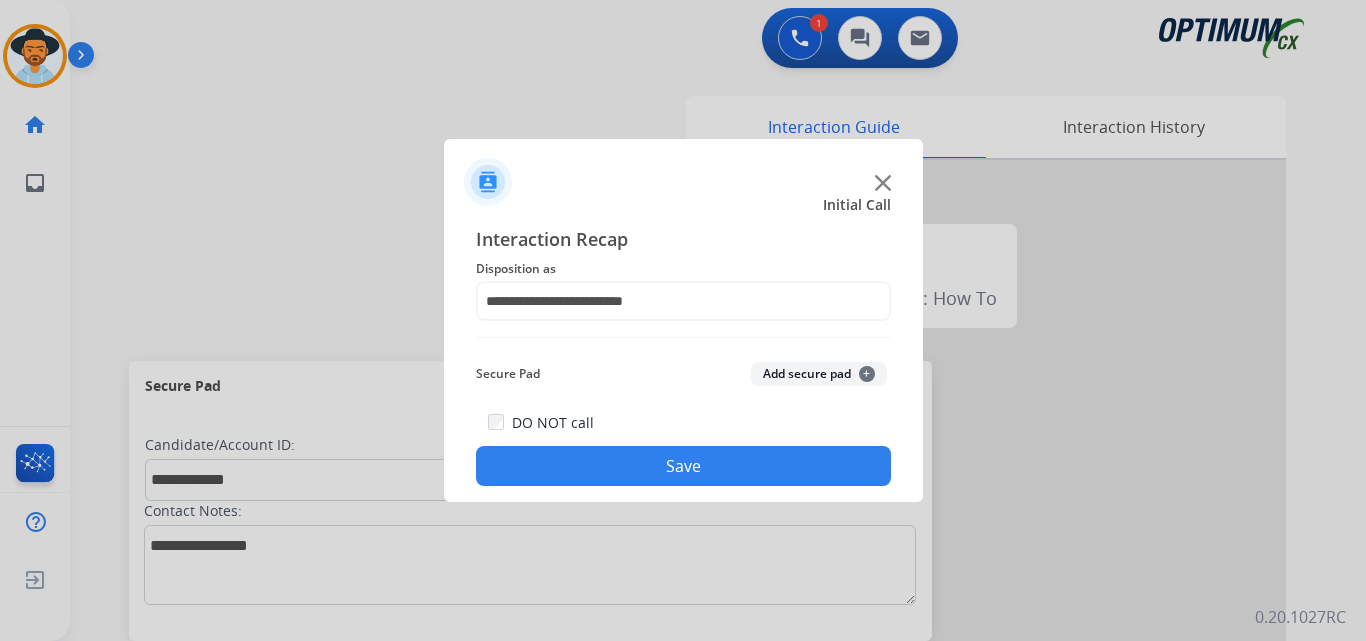 click on "Save" 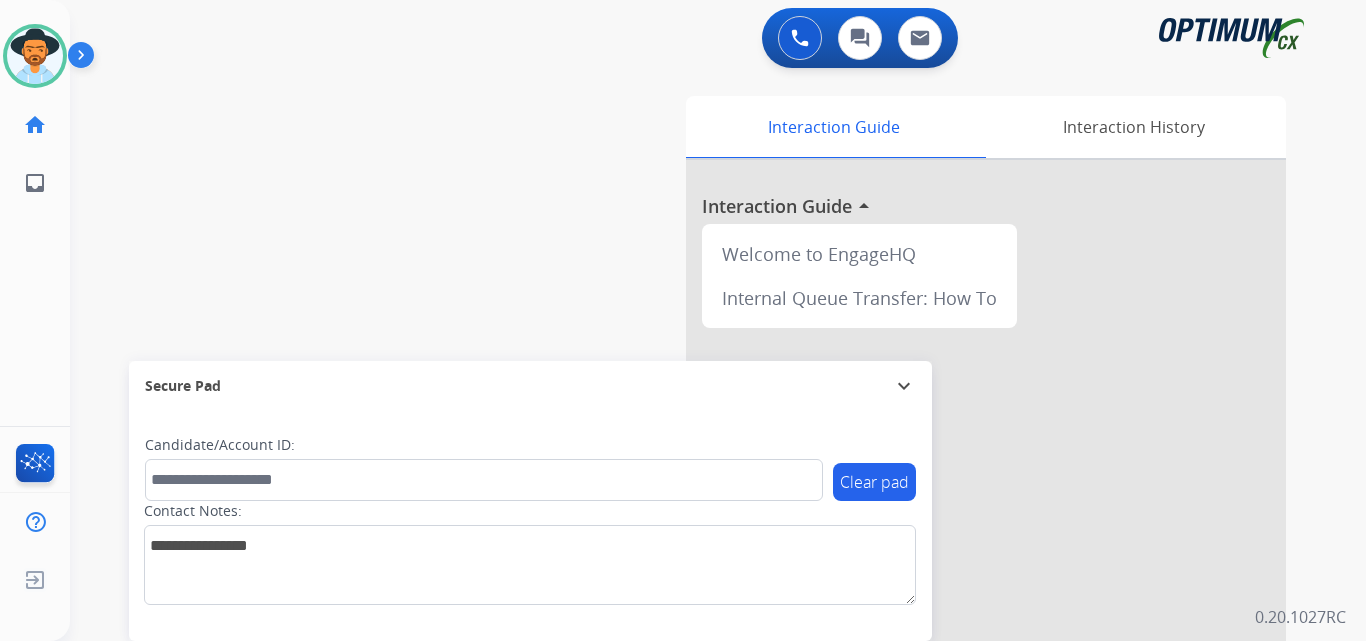 click on "swap_horiz Break voice bridge close_fullscreen Connect 3-Way Call merge_type Separate 3-Way Call  Interaction Guide   Interaction History  Interaction Guide arrow_drop_up  Welcome to EngageHQ   Internal Queue Transfer: How To  Secure Pad expand_more Clear pad Candidate/Account ID: Contact Notes:" at bounding box center (694, 489) 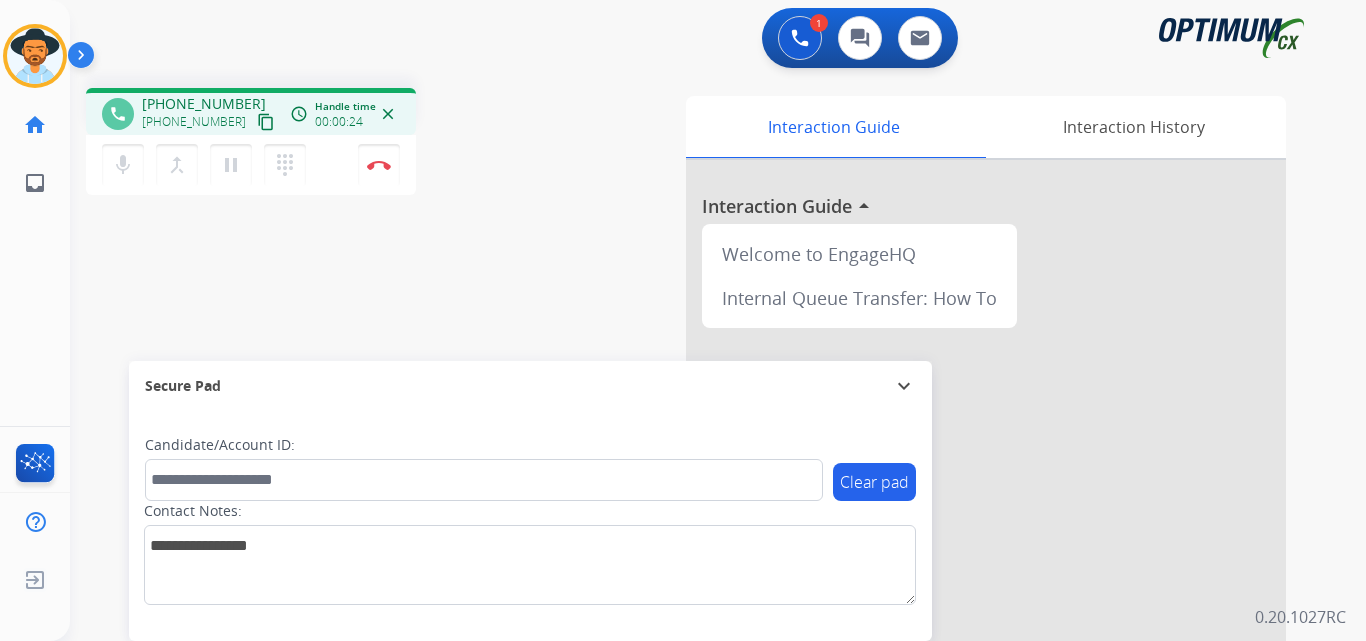 click on "+17737503216" at bounding box center [204, 104] 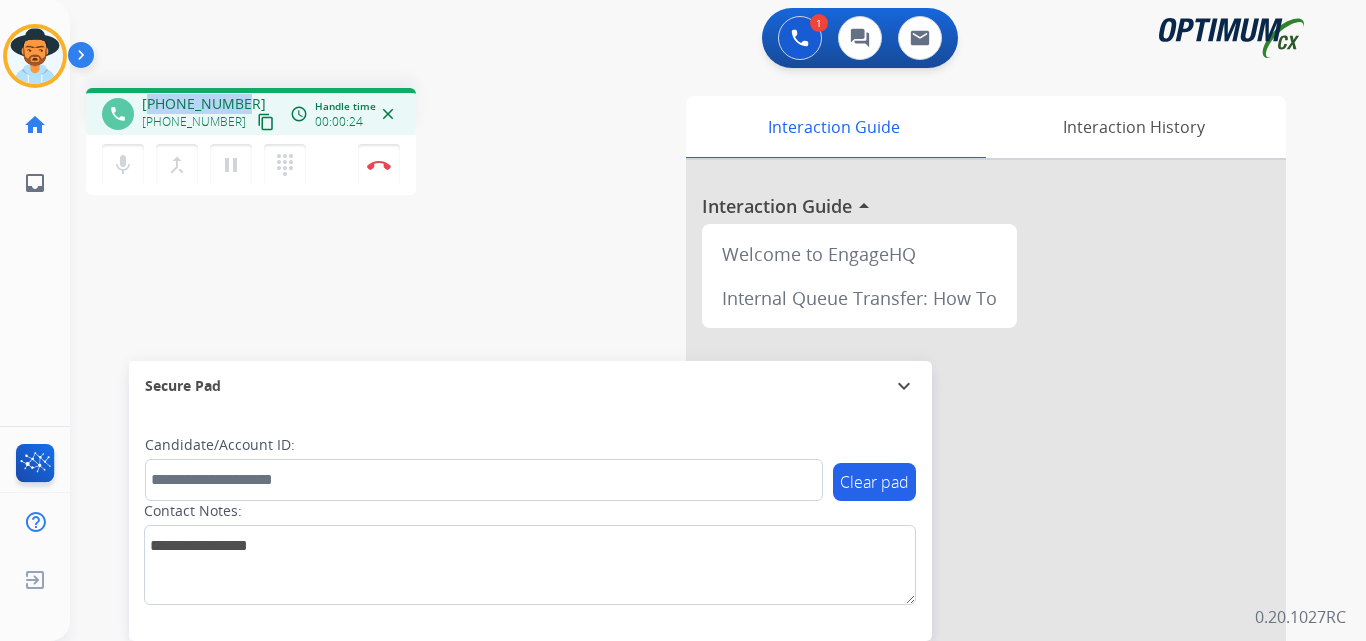 click on "+17737503216" at bounding box center [204, 104] 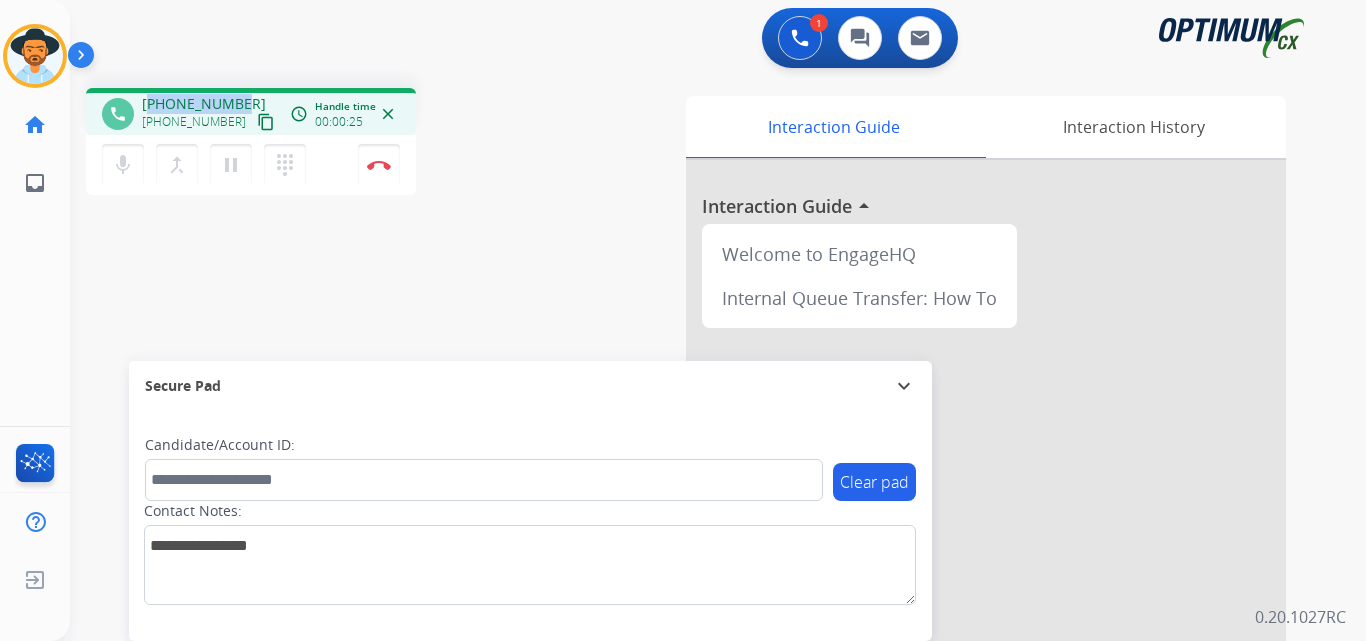 copy on "17737503216" 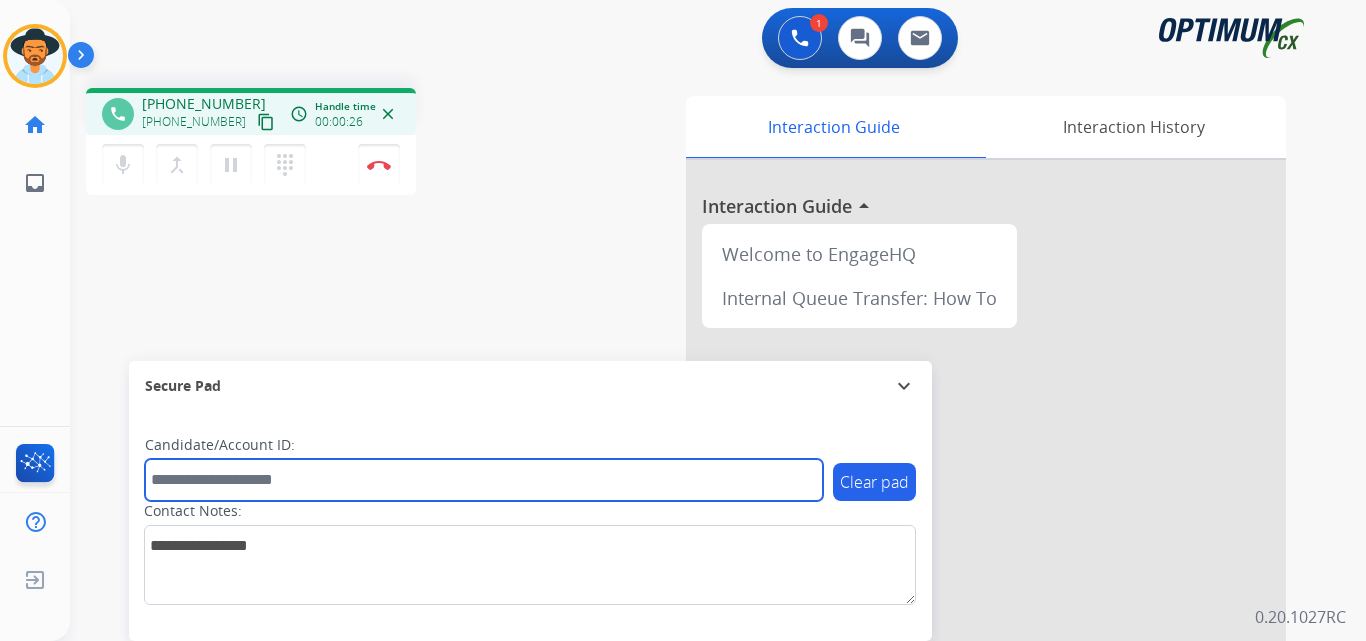 click at bounding box center [484, 480] 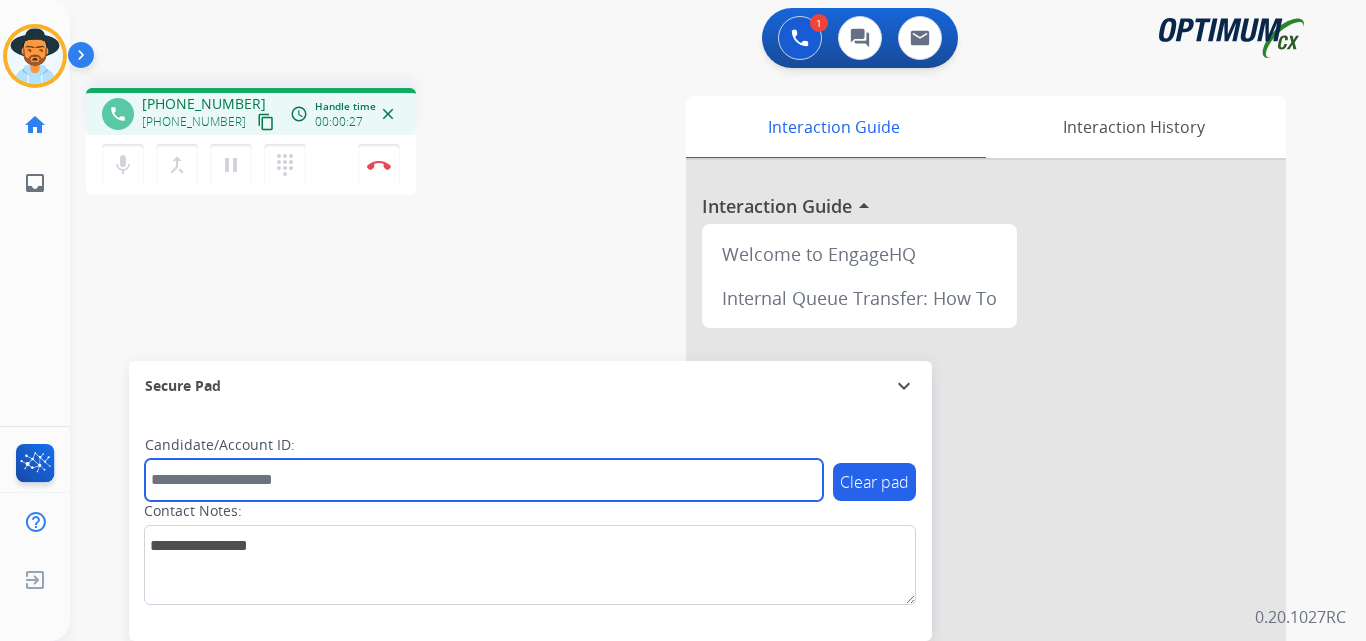 paste on "**********" 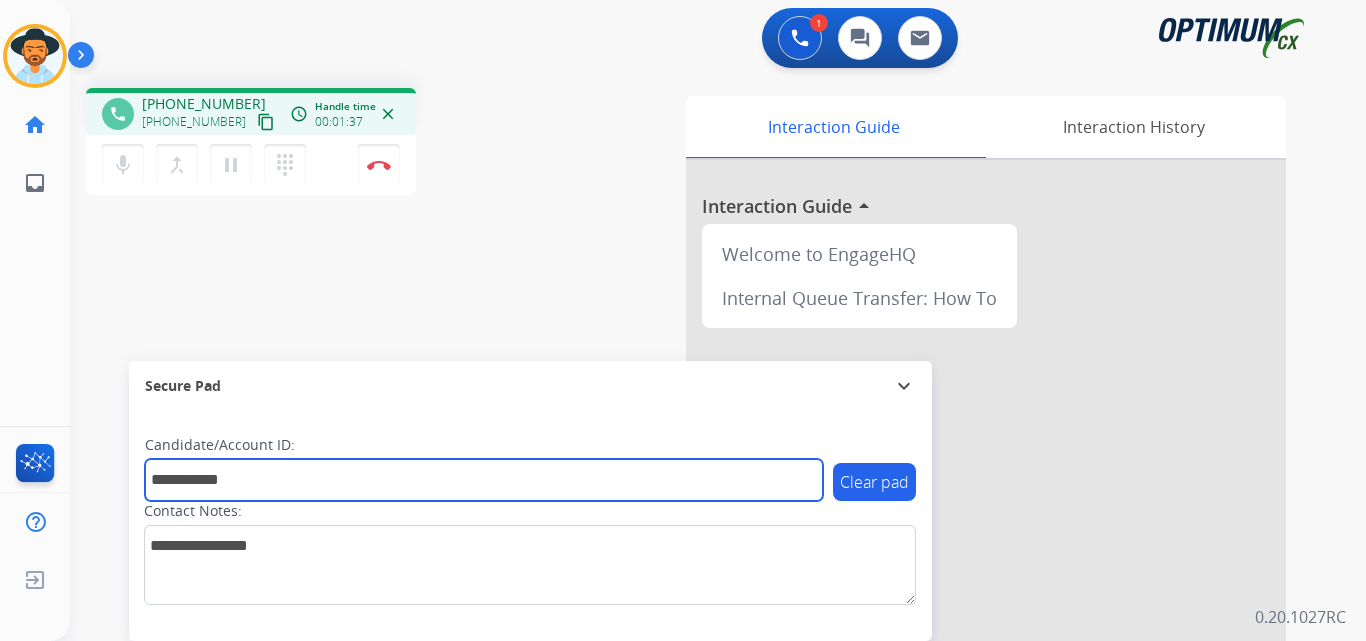 drag, startPoint x: 159, startPoint y: 478, endPoint x: 176, endPoint y: 480, distance: 17.117243 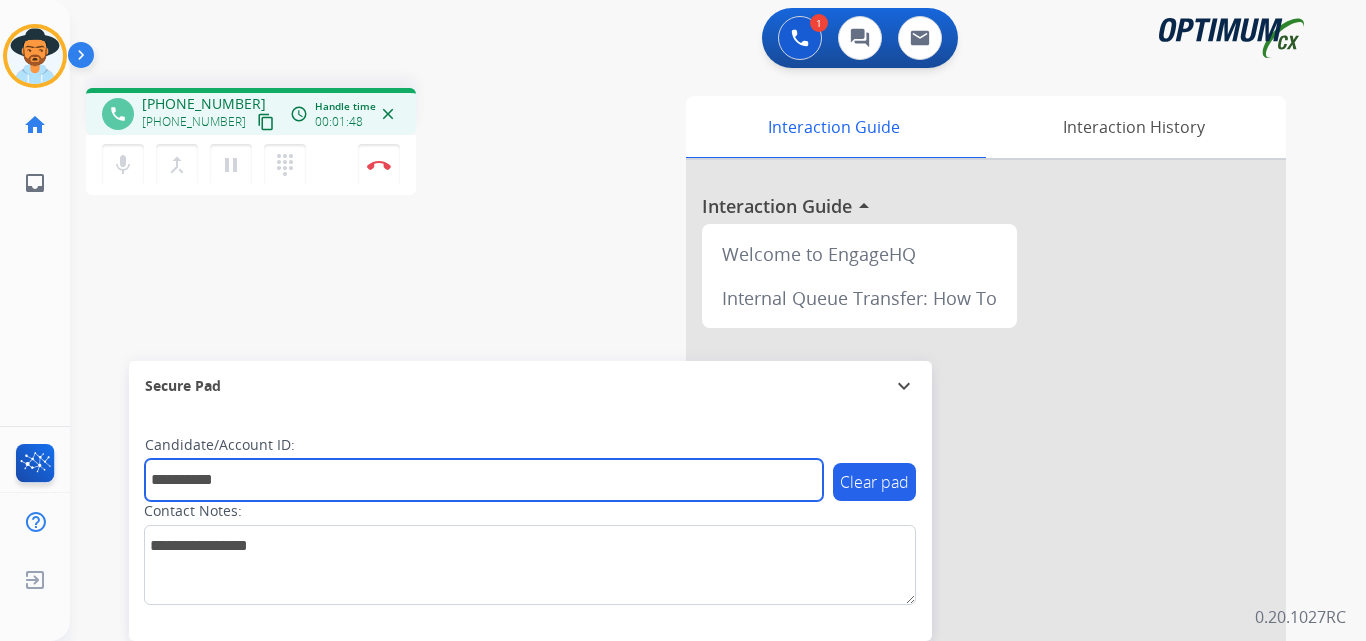 type on "**********" 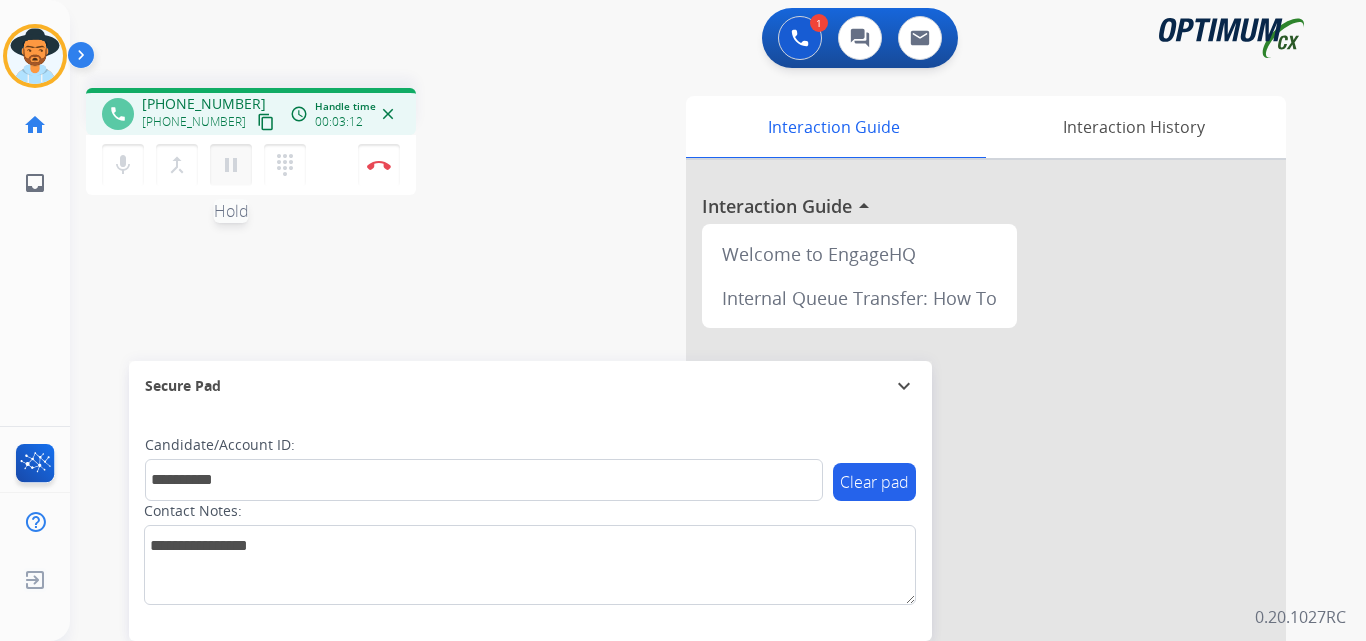 click on "pause" at bounding box center [231, 165] 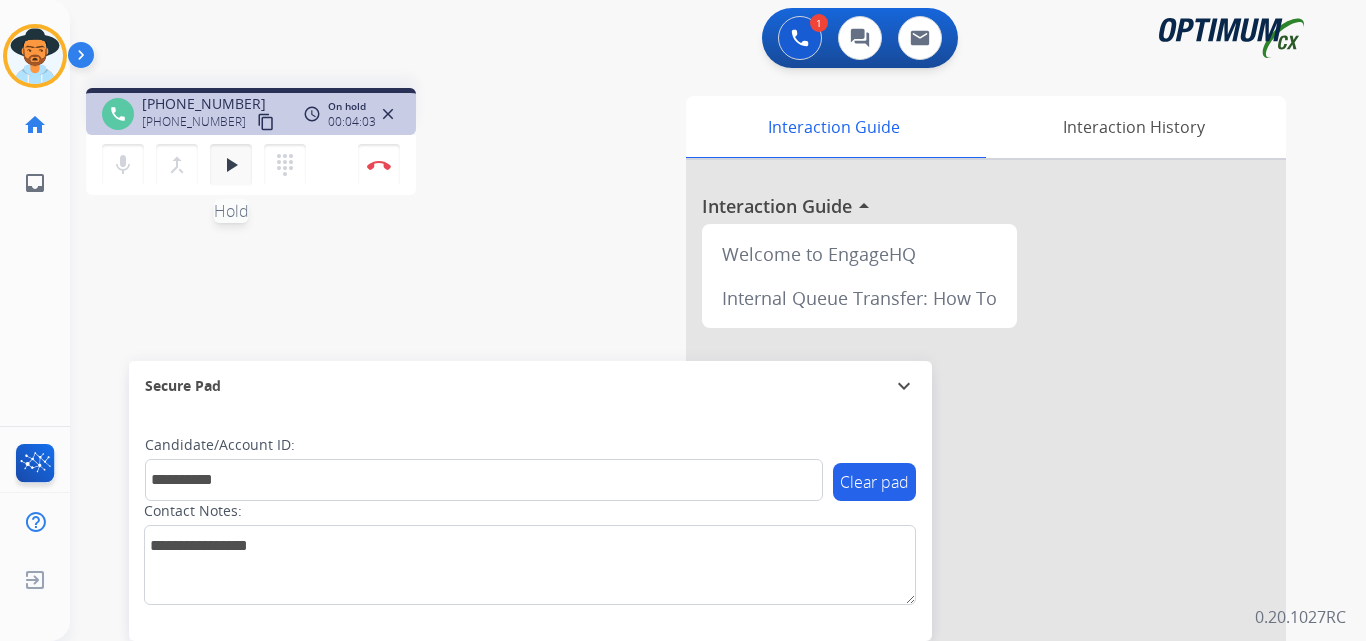 click on "play_arrow" at bounding box center [231, 165] 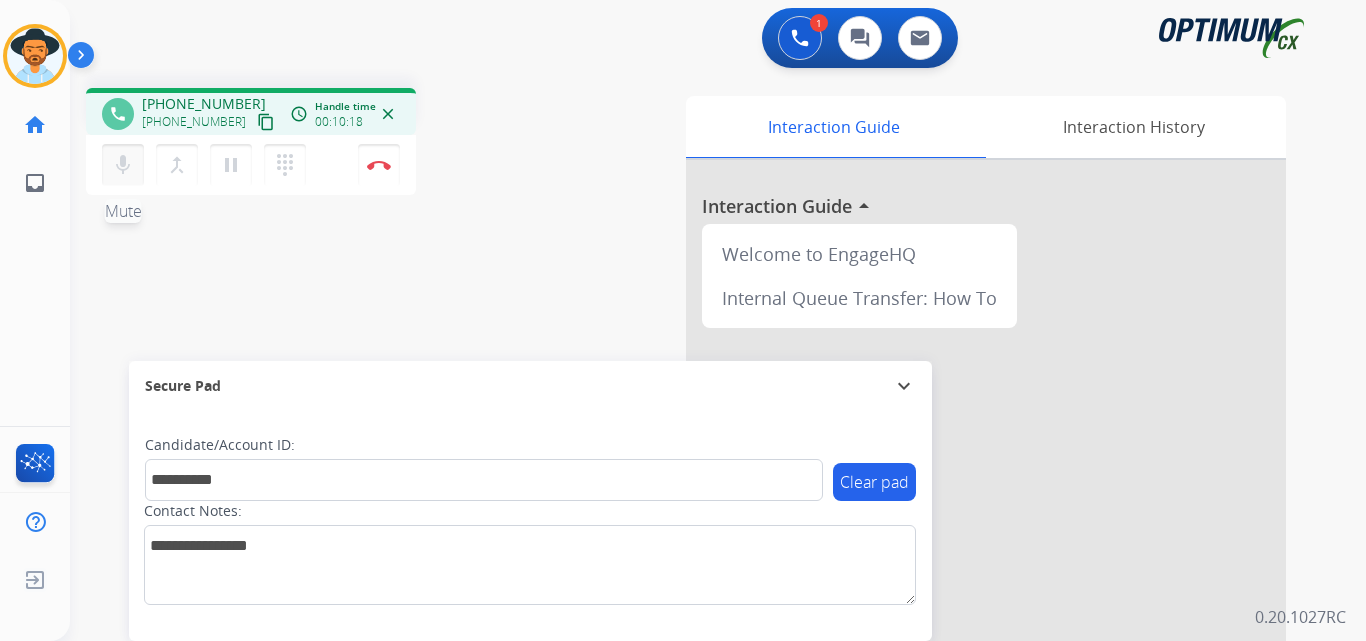 click on "mic" at bounding box center [123, 165] 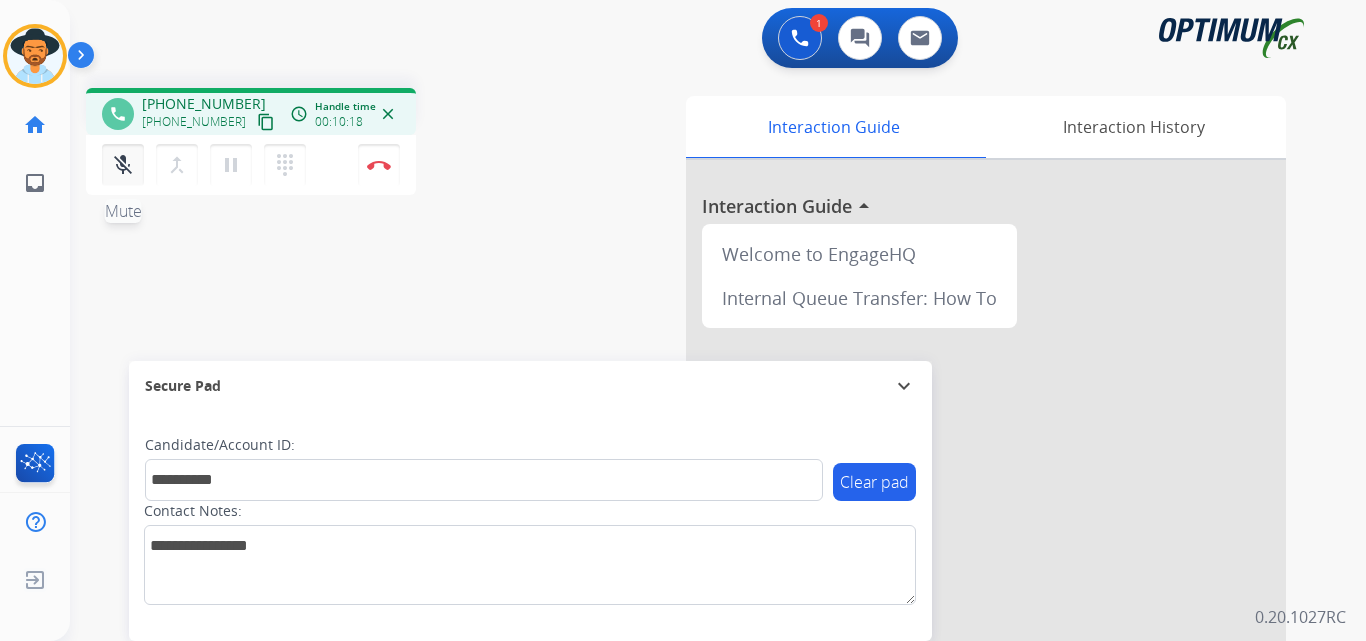 click on "mic_off" at bounding box center [123, 165] 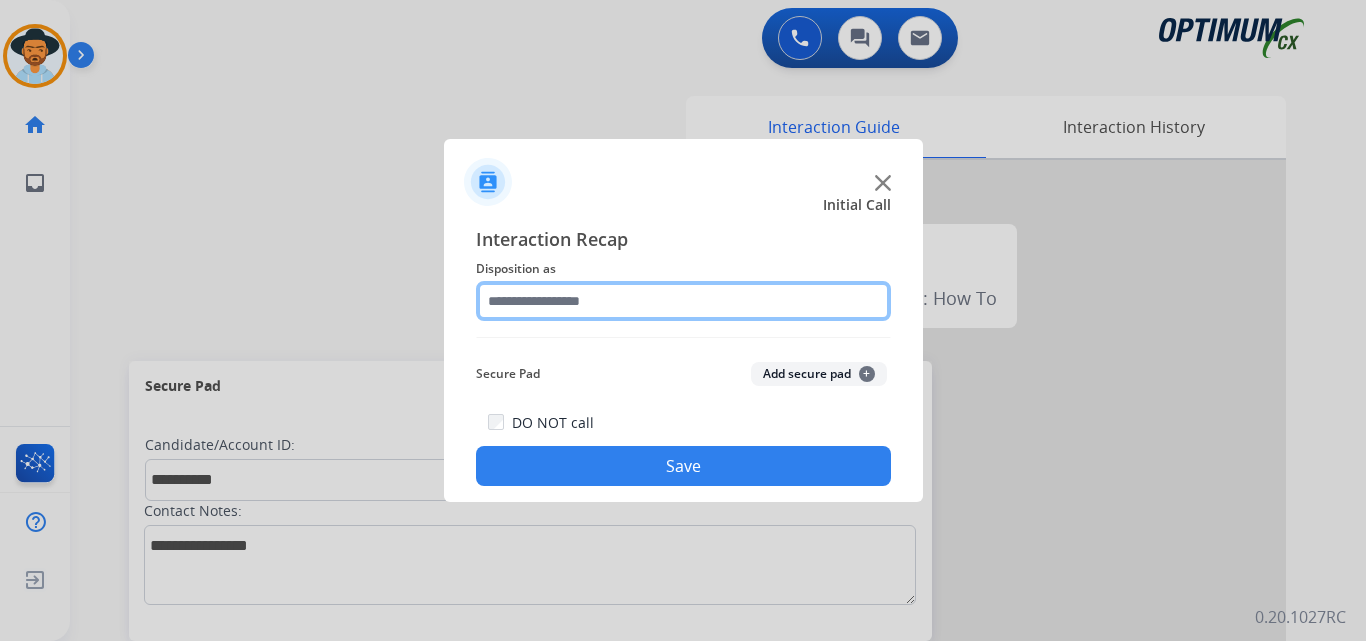 click 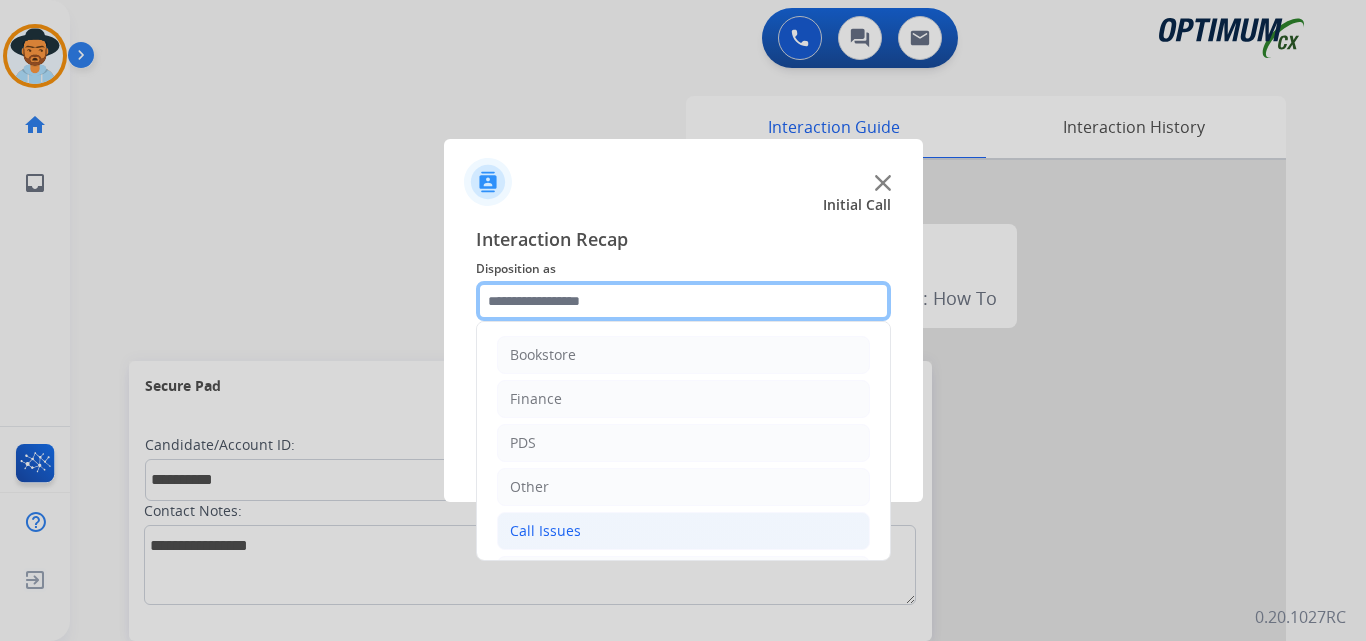scroll, scrollTop: 136, scrollLeft: 0, axis: vertical 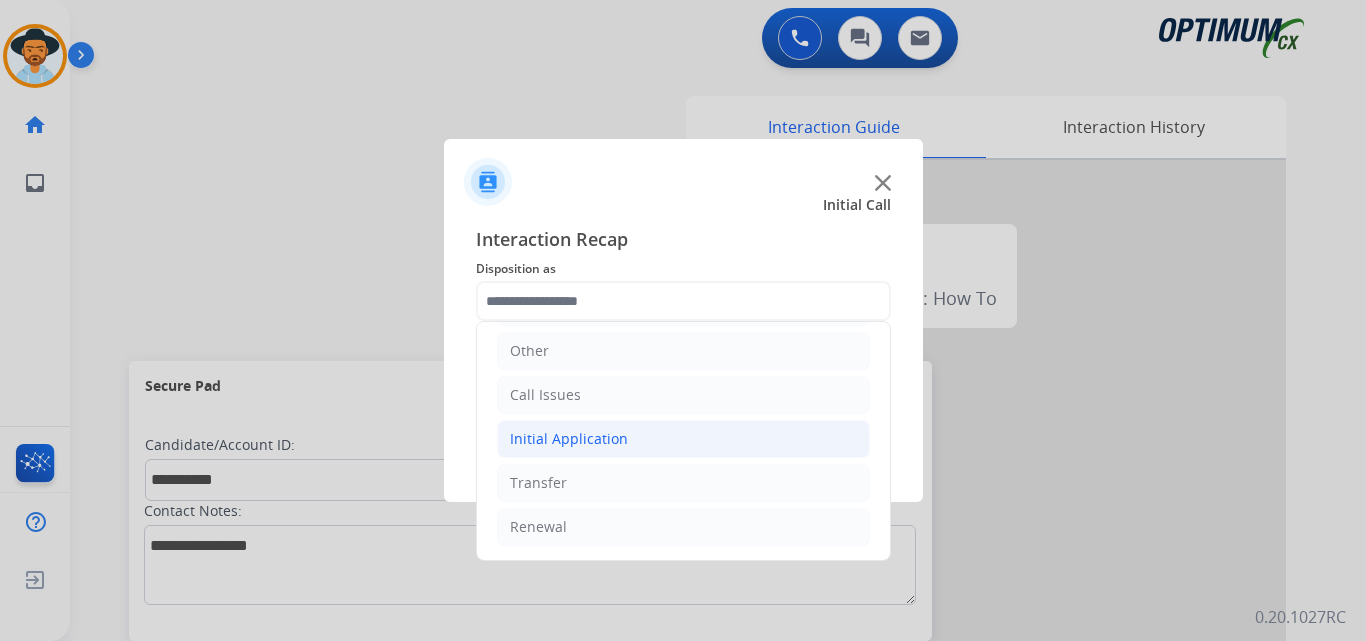 click on "Initial Application" 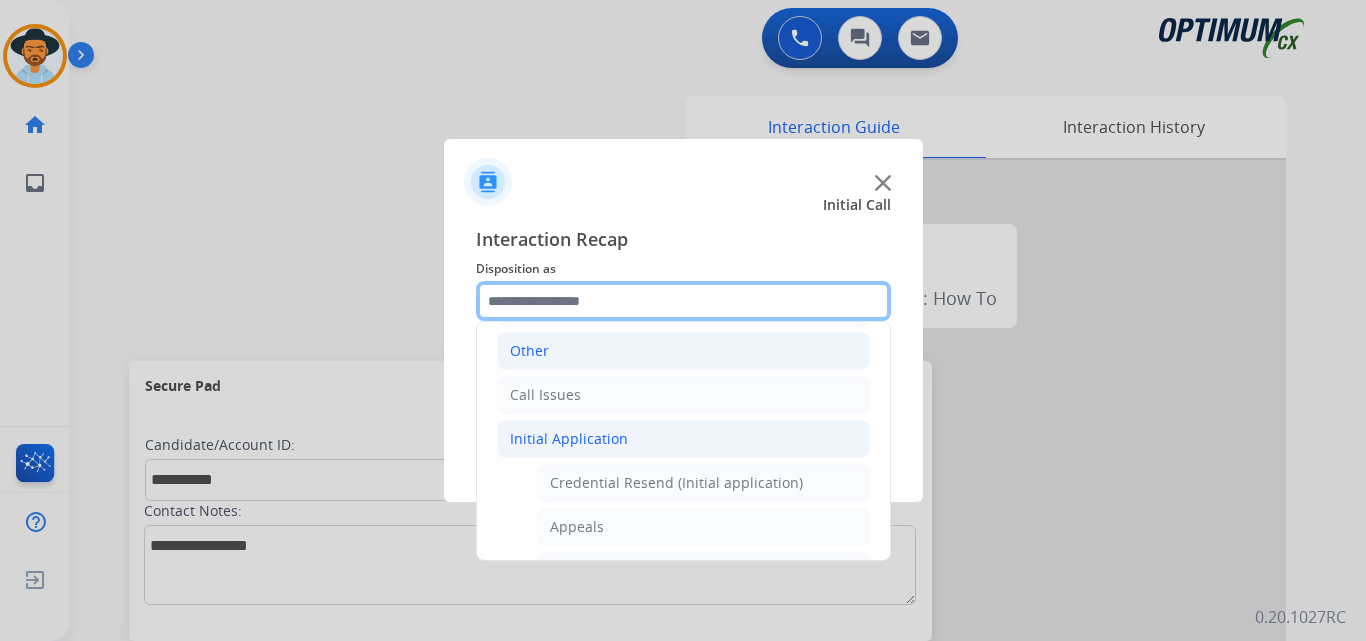scroll, scrollTop: 1136, scrollLeft: 0, axis: vertical 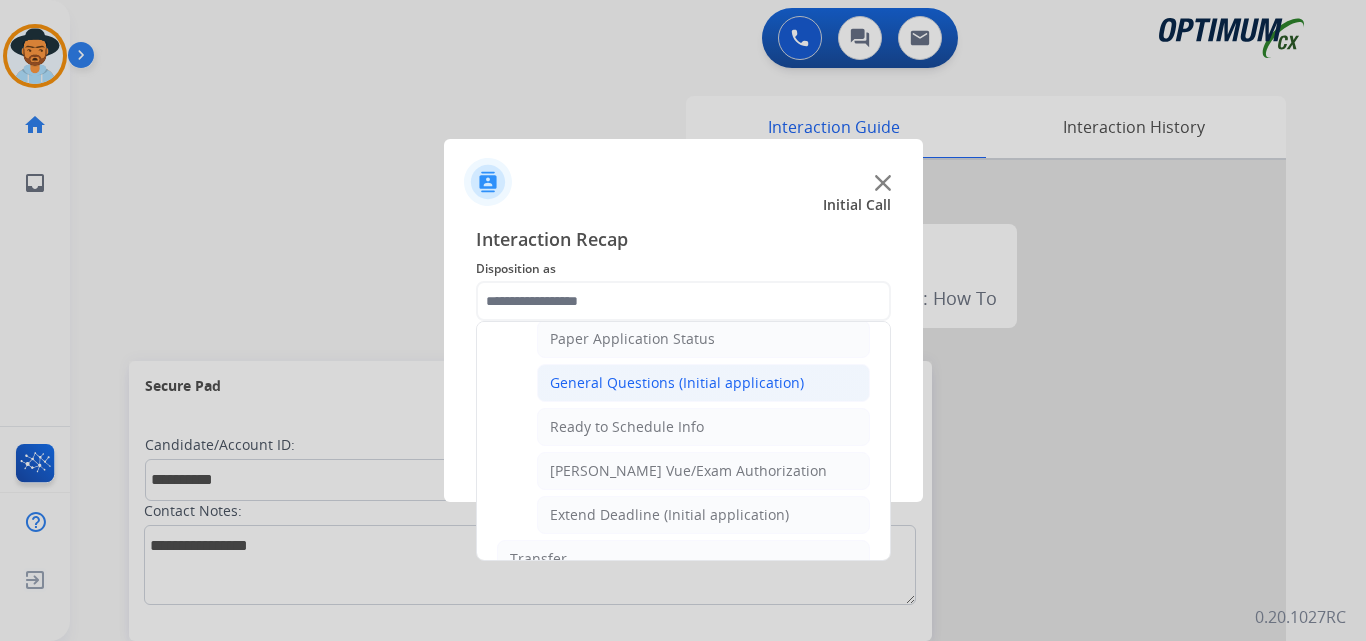 click on "General Questions (Initial application)" 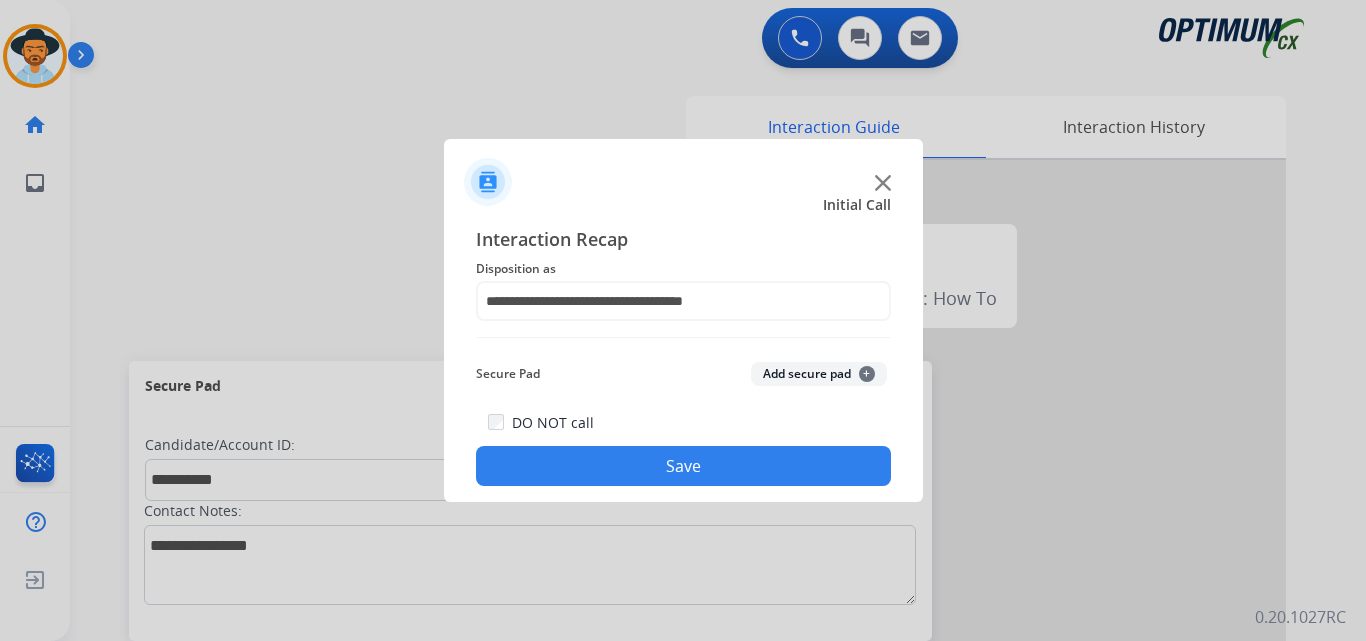 click on "Save" 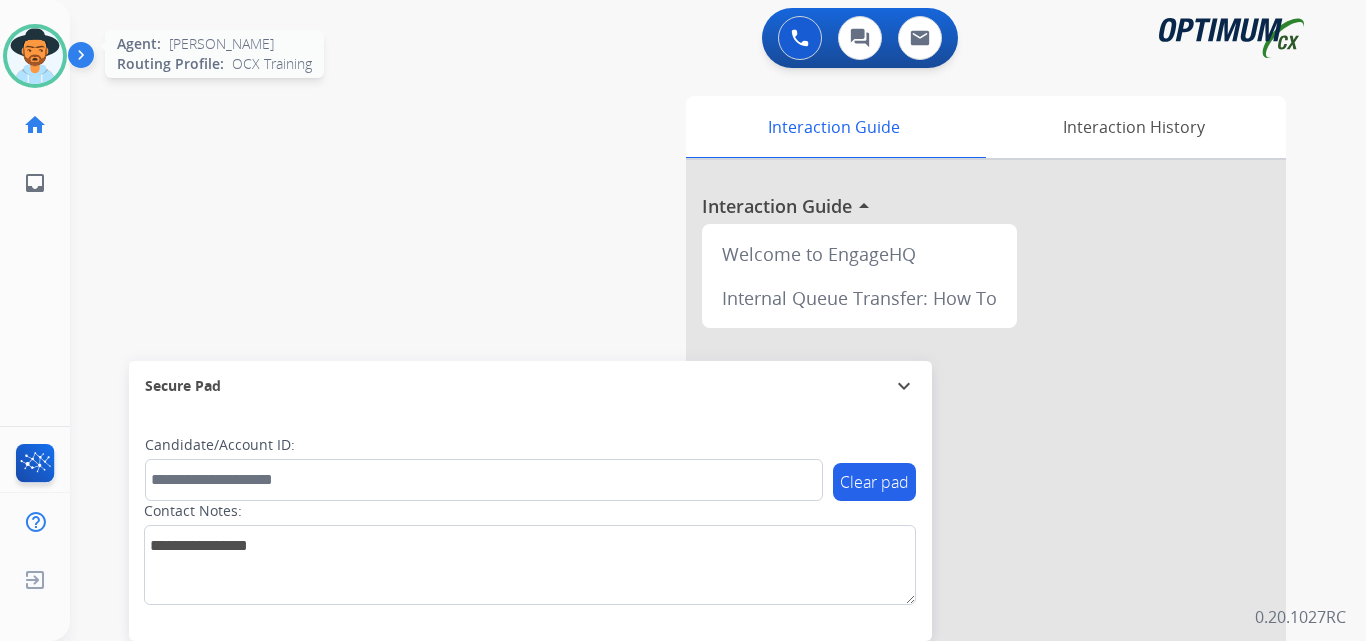 click at bounding box center [35, 56] 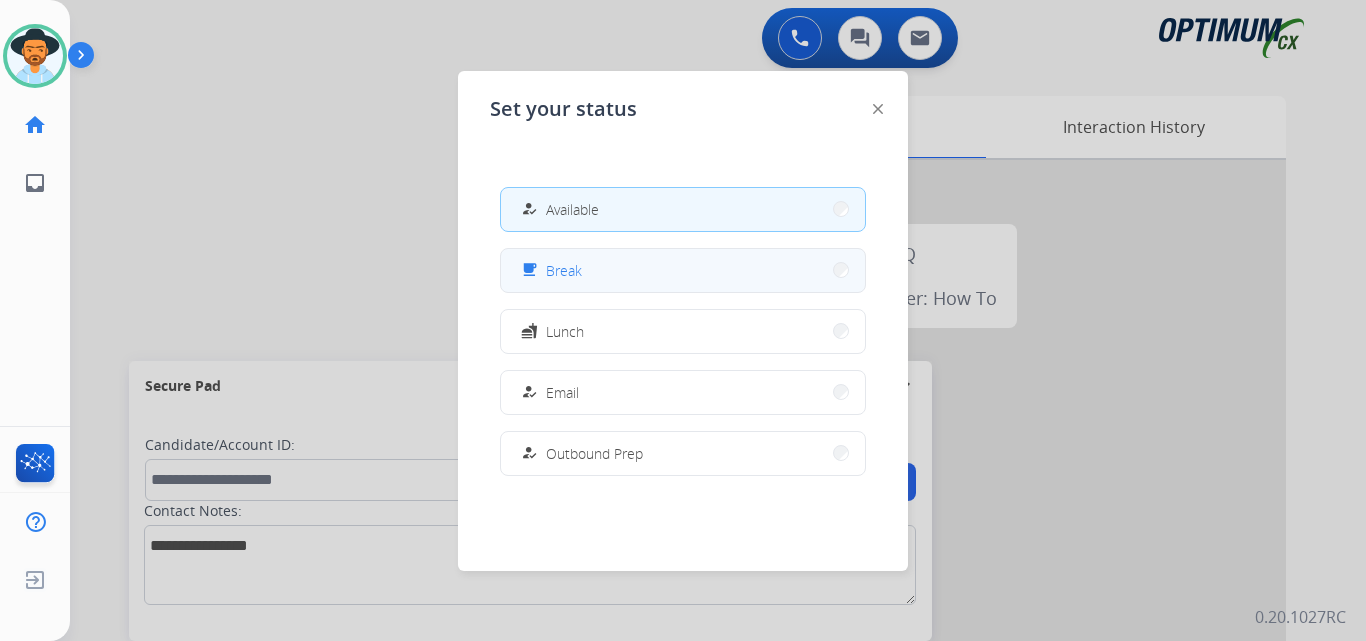 click on "free_breakfast Break" at bounding box center [683, 270] 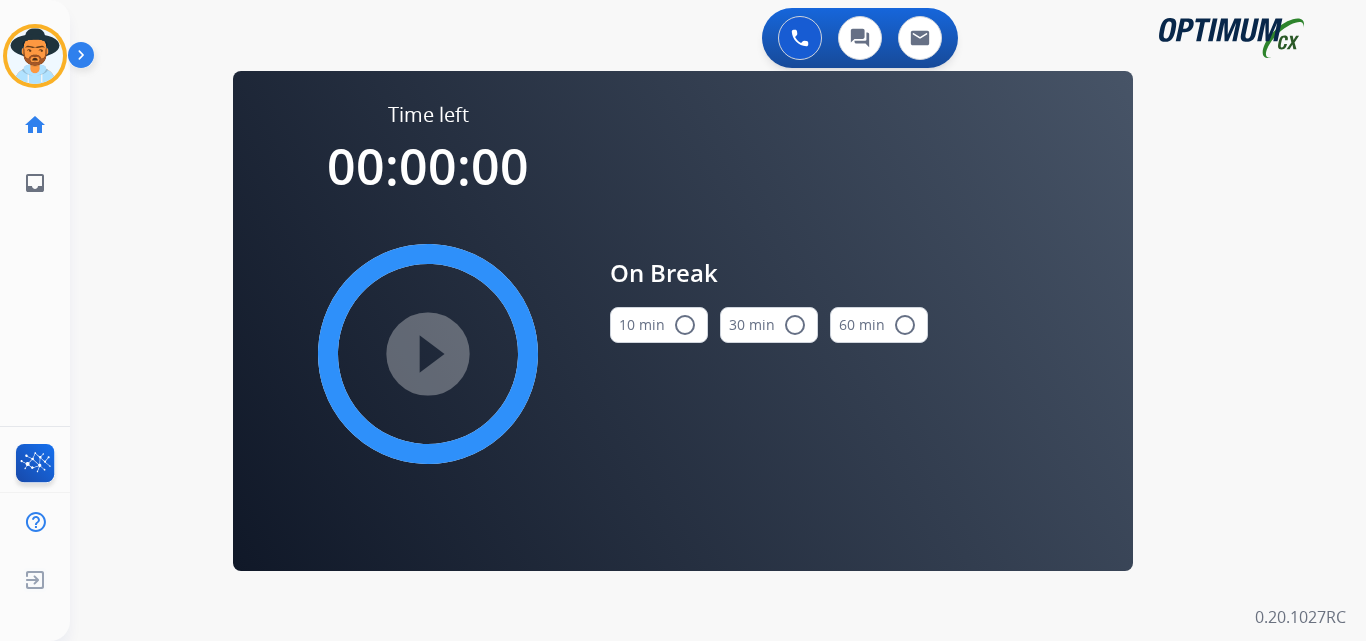 click on "radio_button_unchecked" at bounding box center (685, 325) 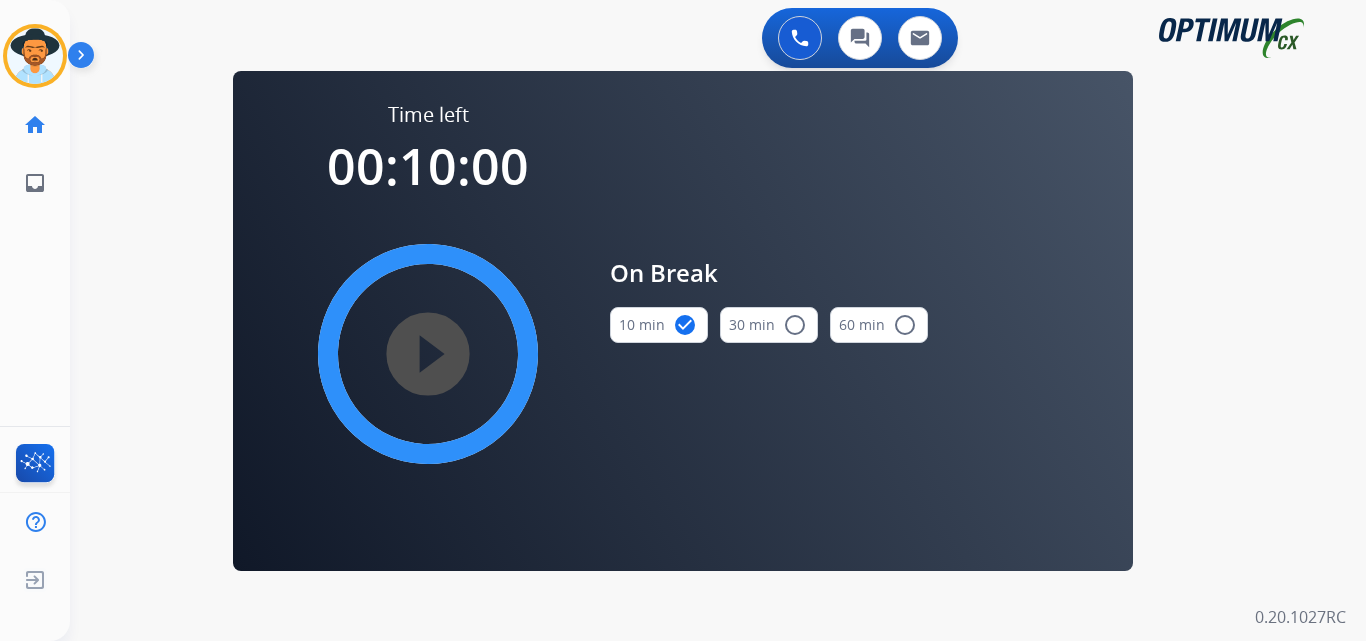click on "play_circle_filled" at bounding box center [428, 354] 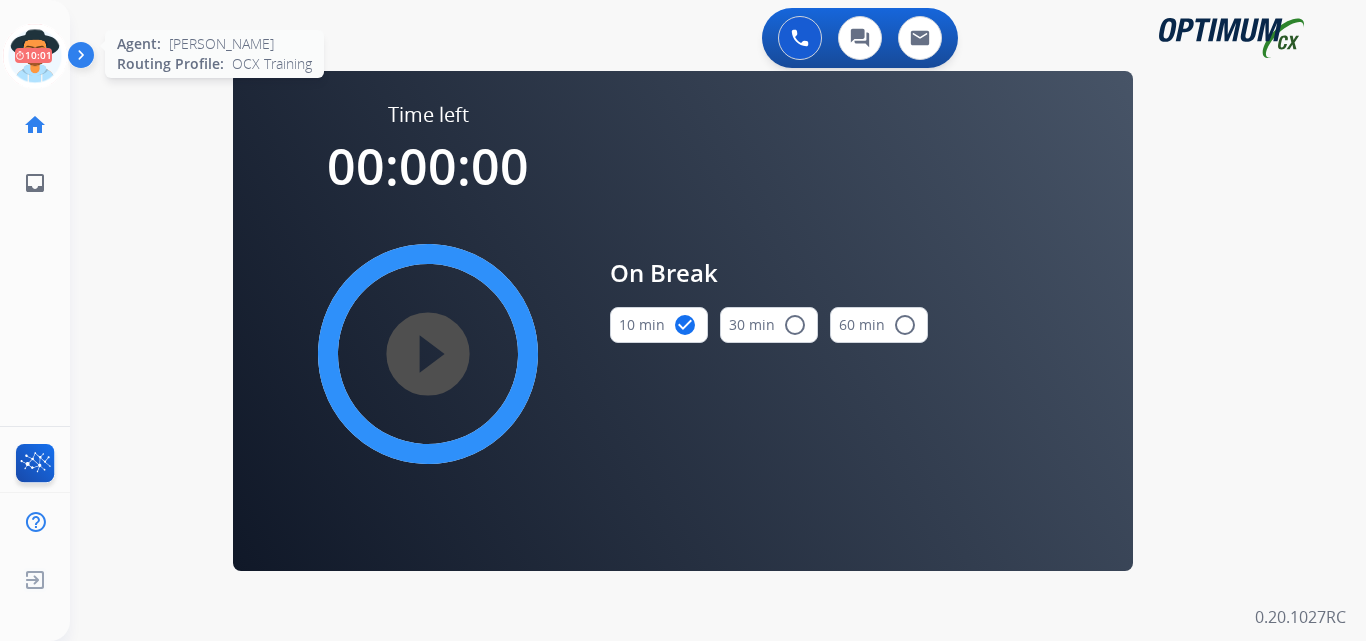 click 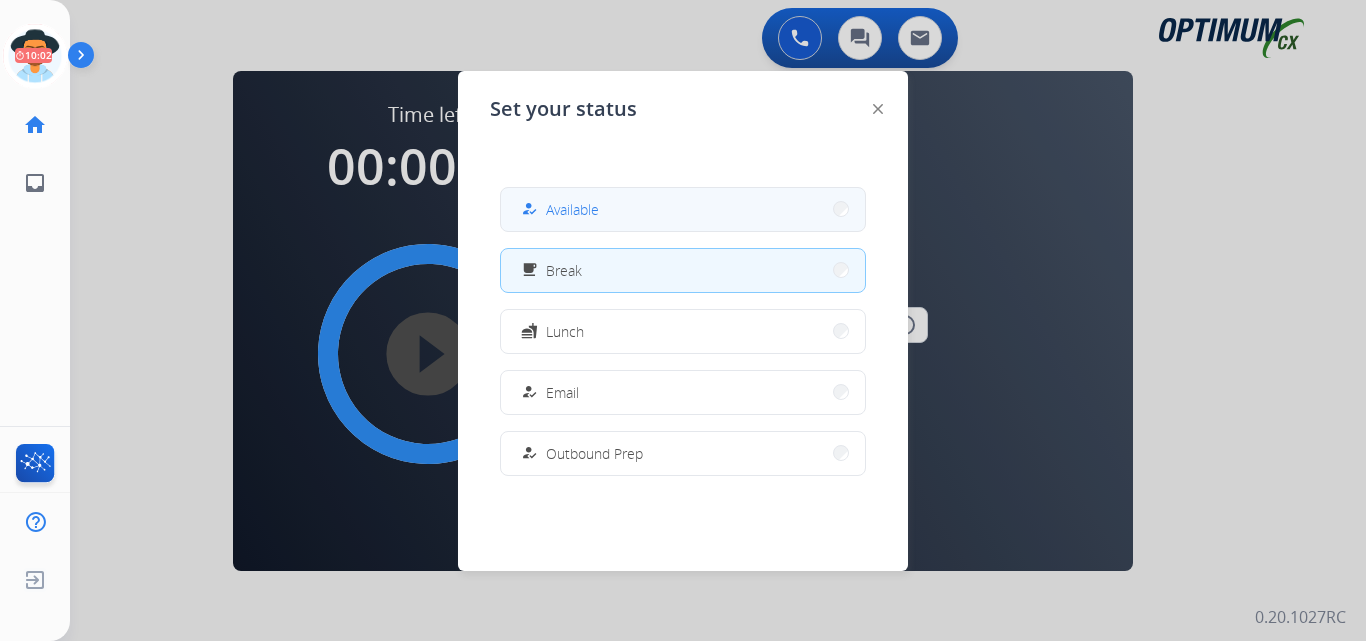 click on "how_to_reg Available" at bounding box center (683, 209) 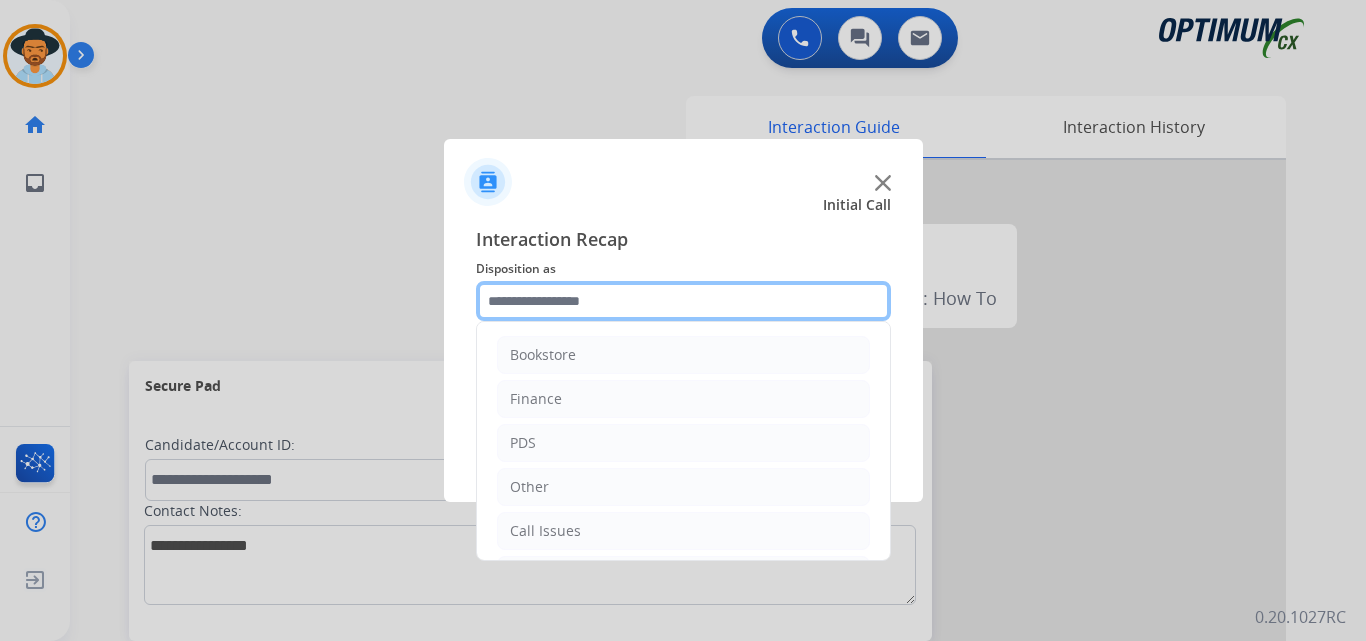 click 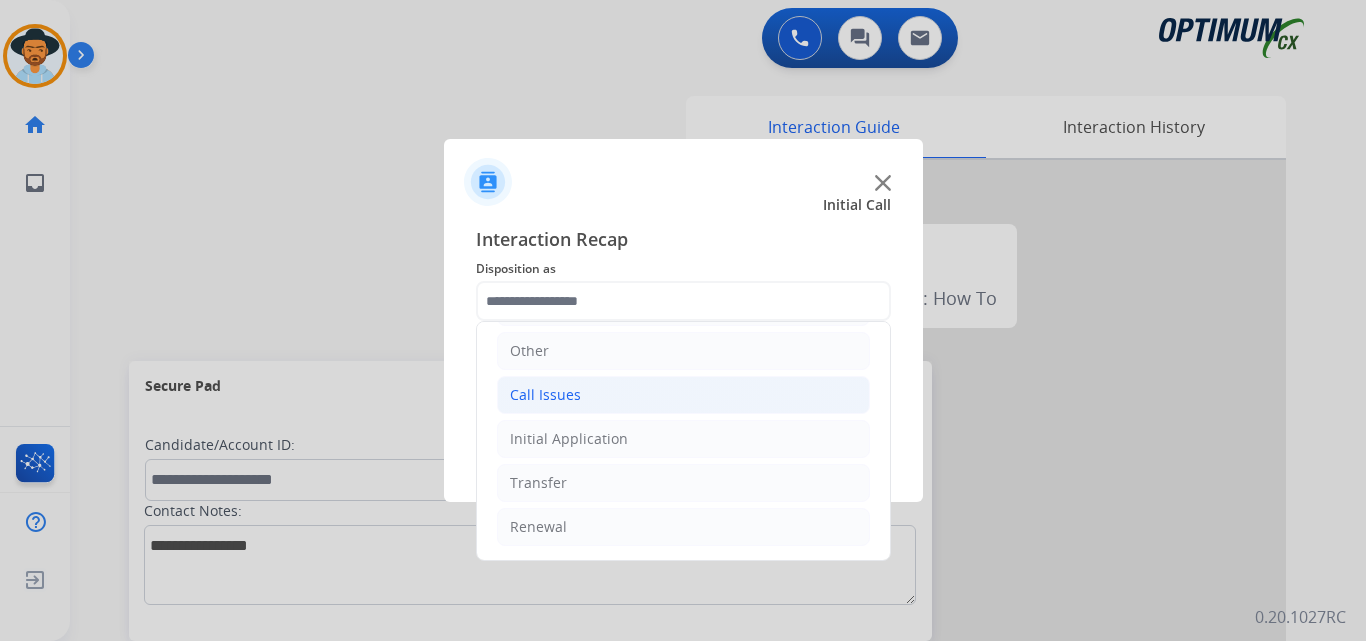 click on "Call Issues" 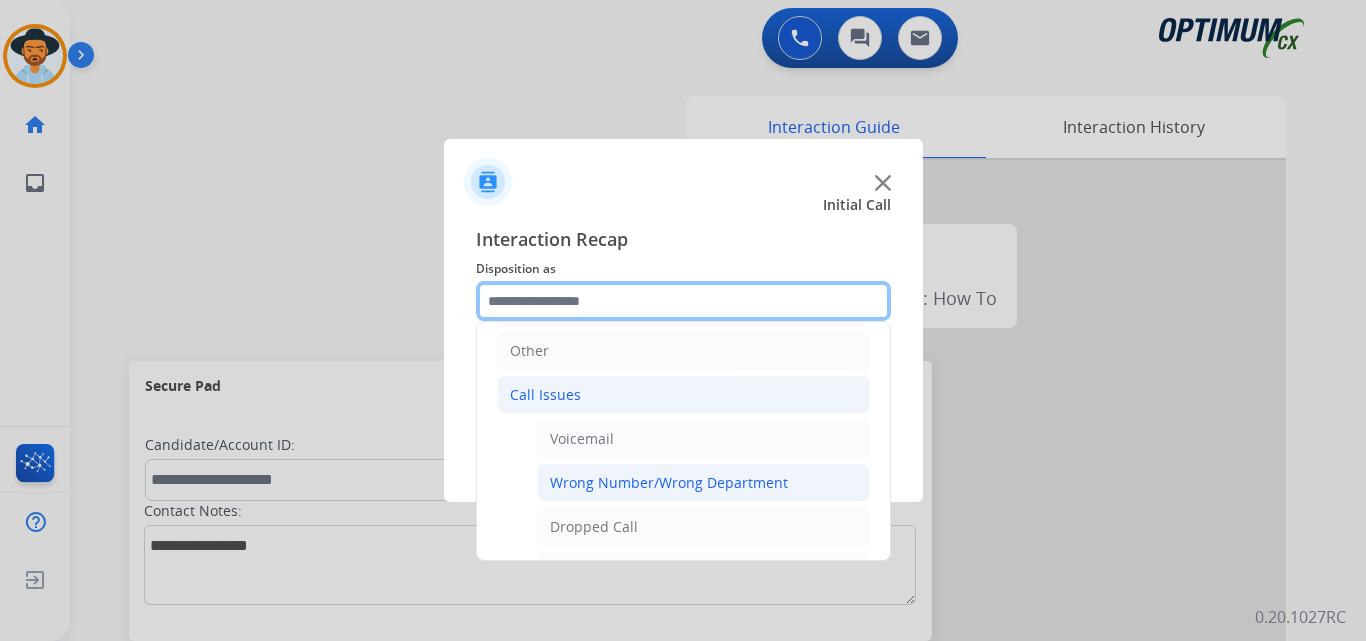 scroll, scrollTop: 356, scrollLeft: 0, axis: vertical 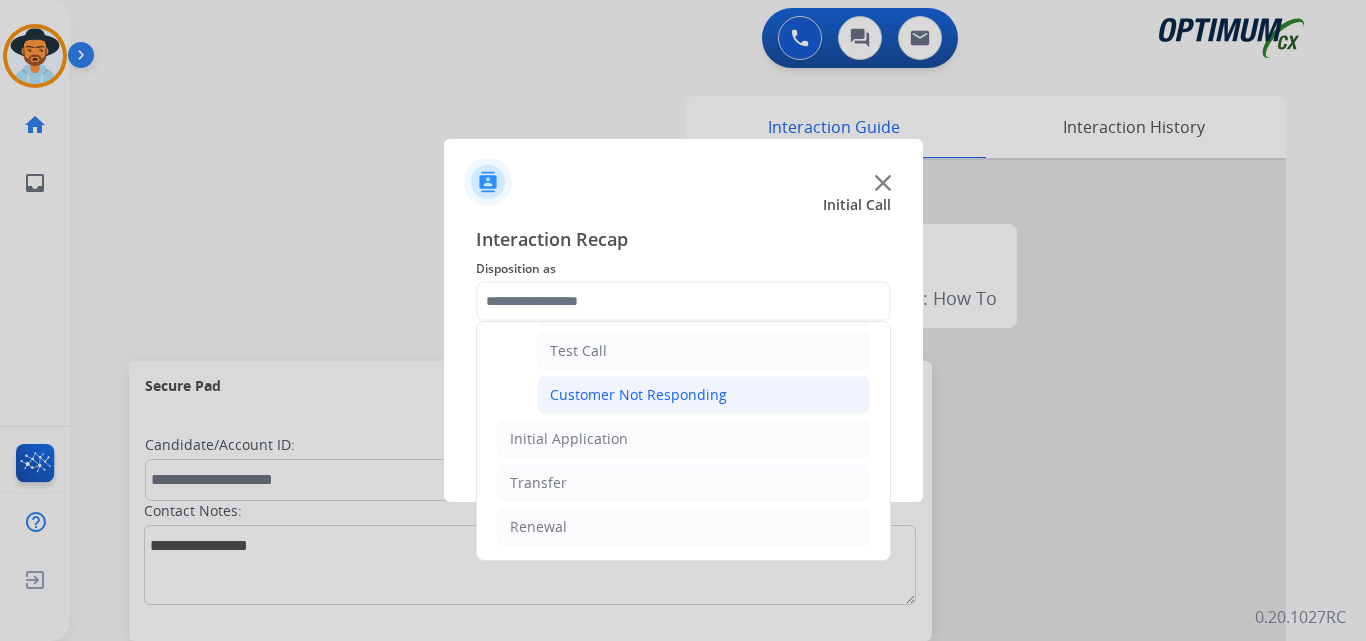 click on "Customer Not Responding" 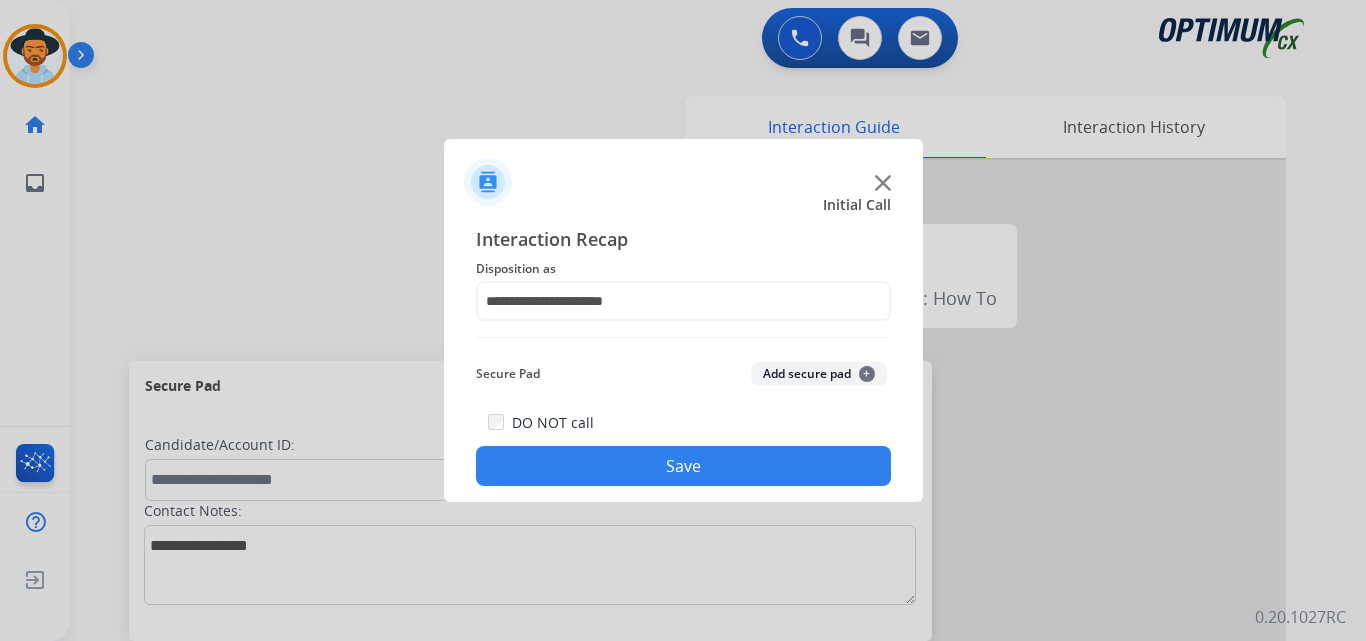 click on "Save" 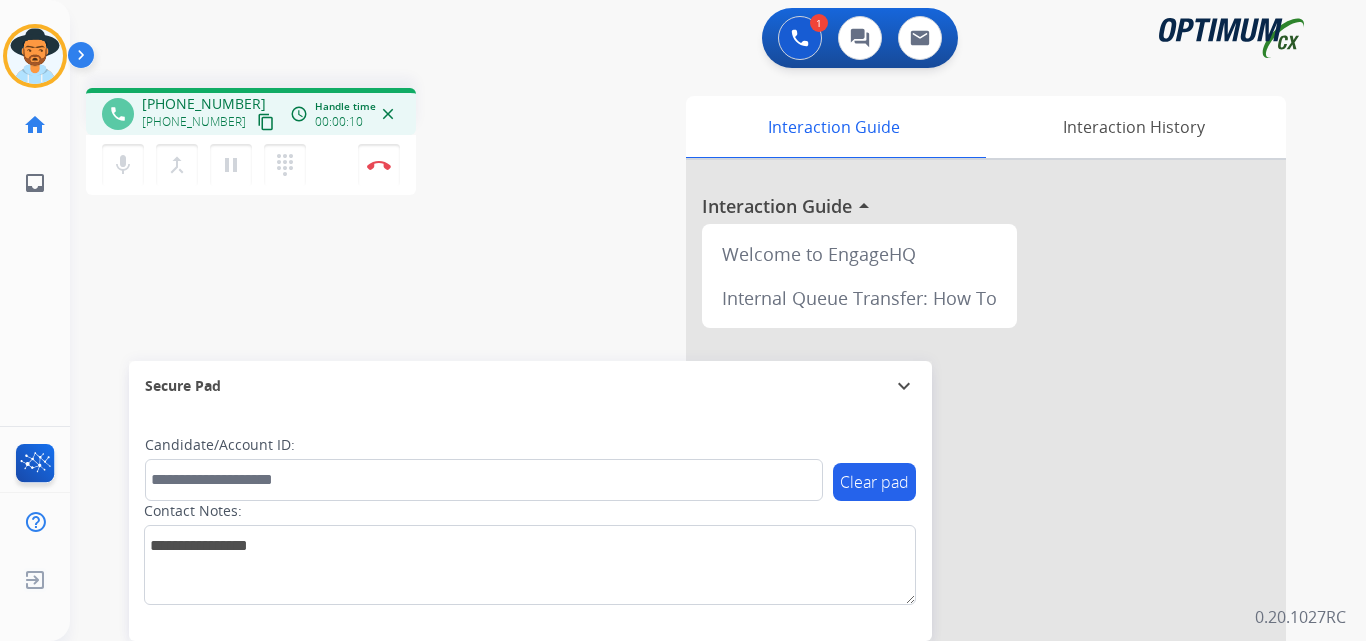 click on "+12676705808" at bounding box center [204, 104] 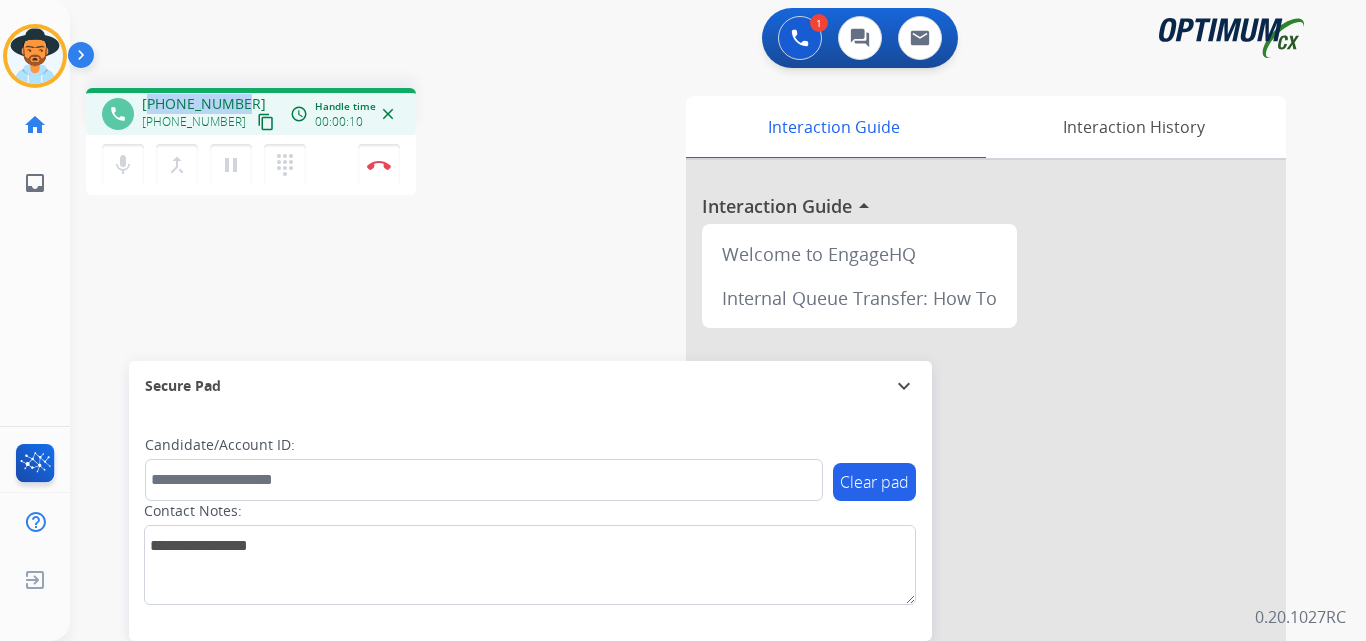 click on "+12676705808" at bounding box center (204, 104) 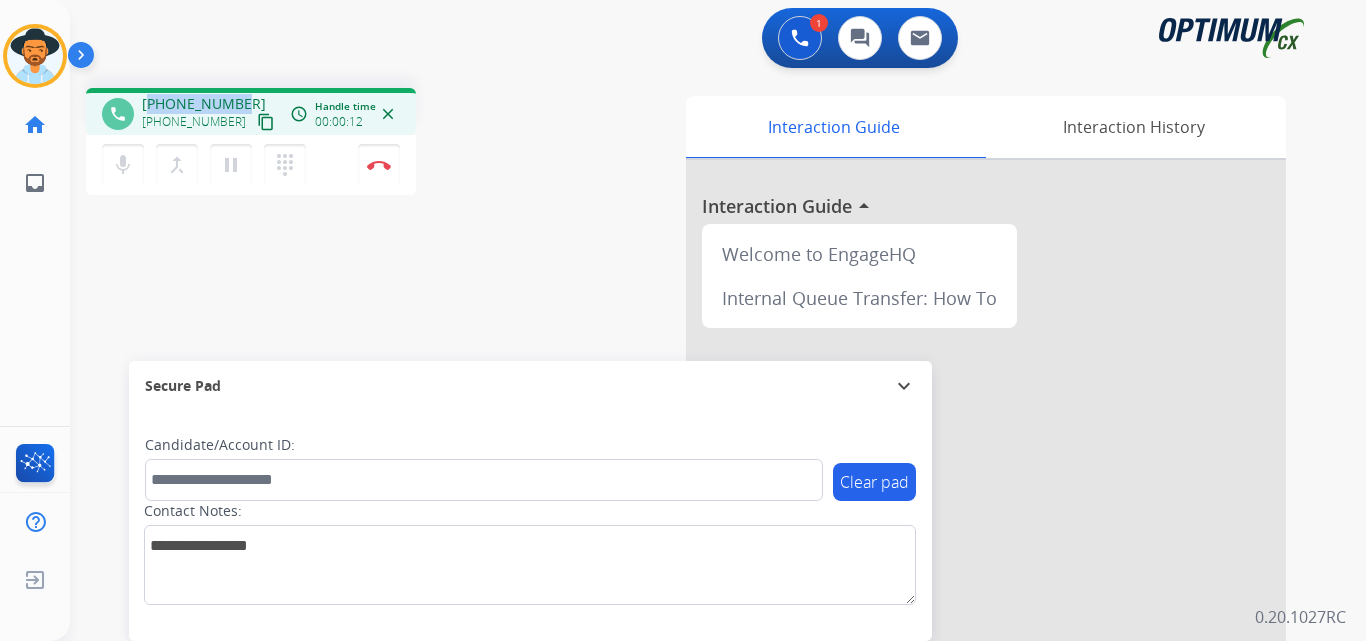 copy on "12676705808" 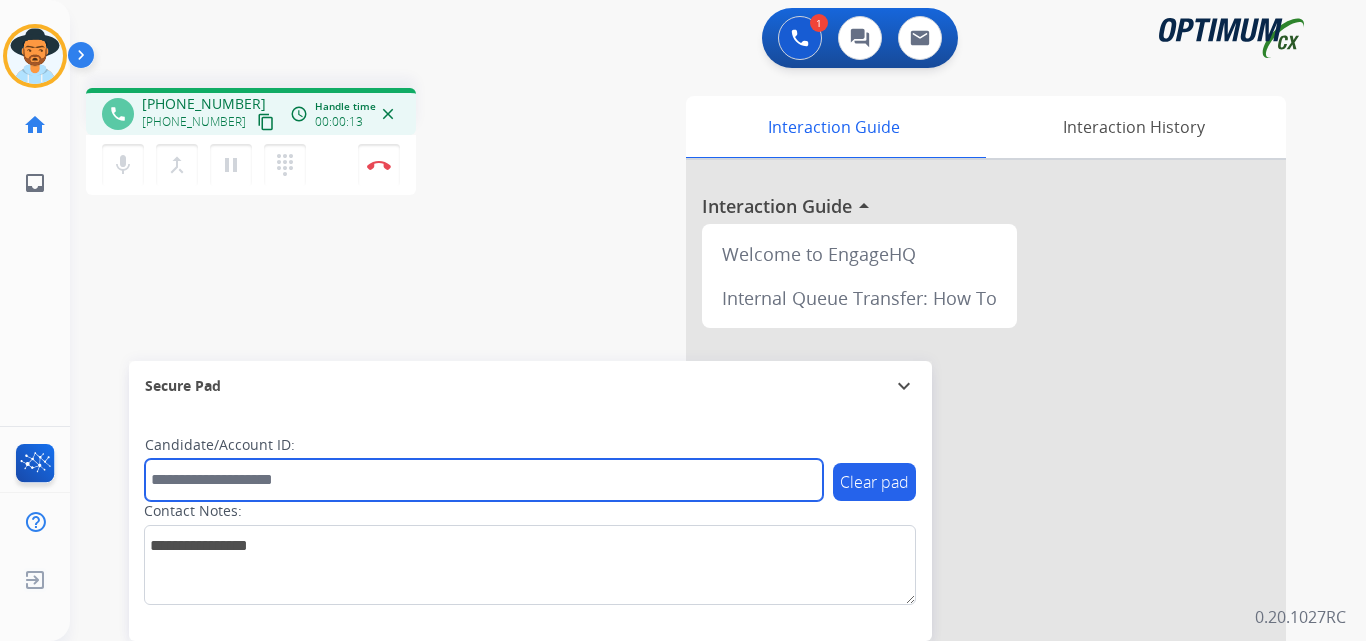 click at bounding box center (484, 480) 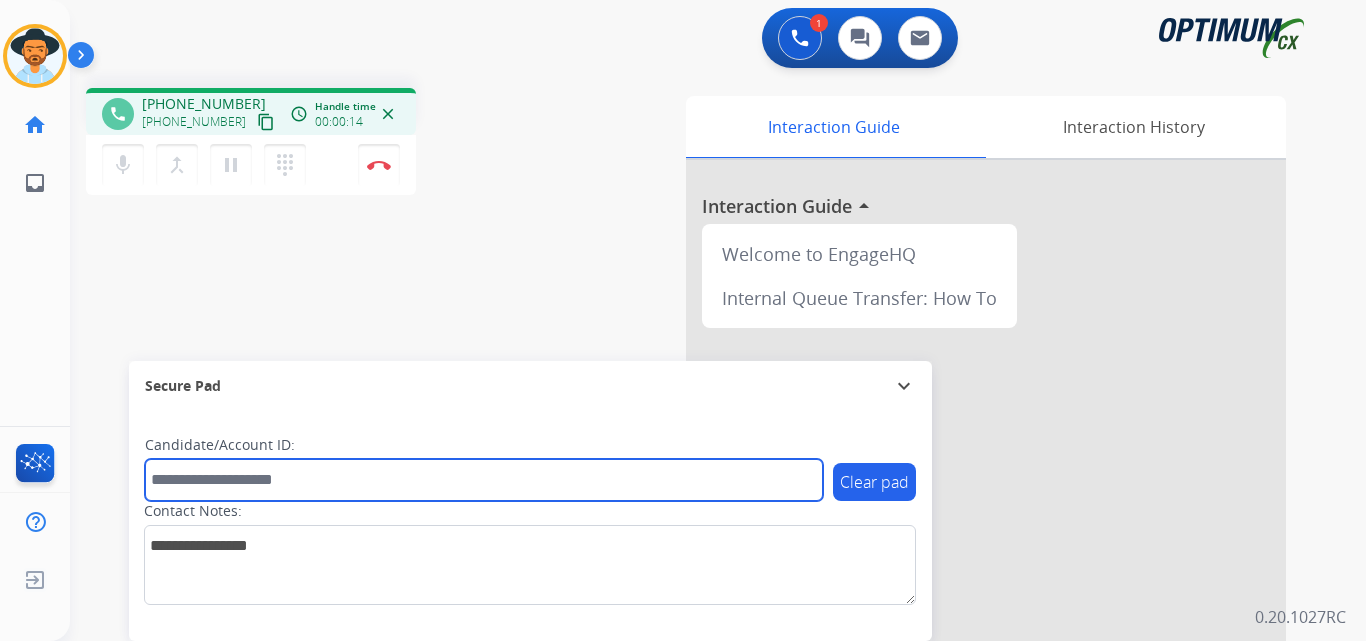 paste on "**********" 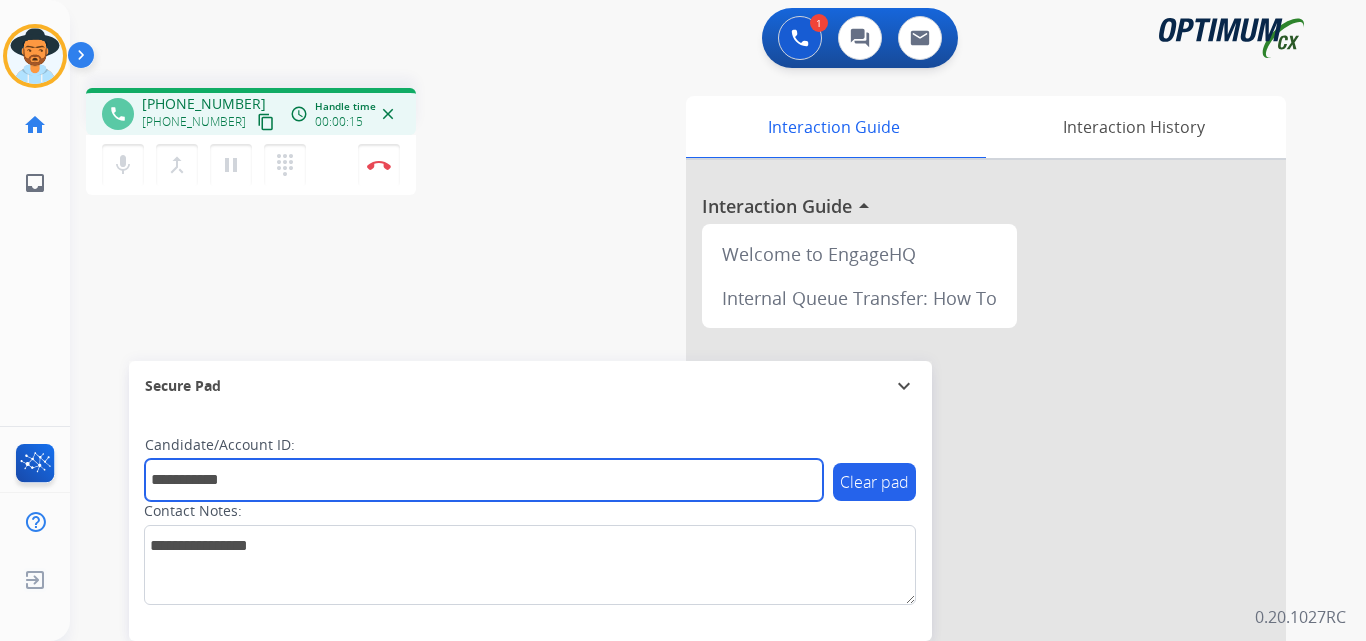 click on "**********" at bounding box center [484, 480] 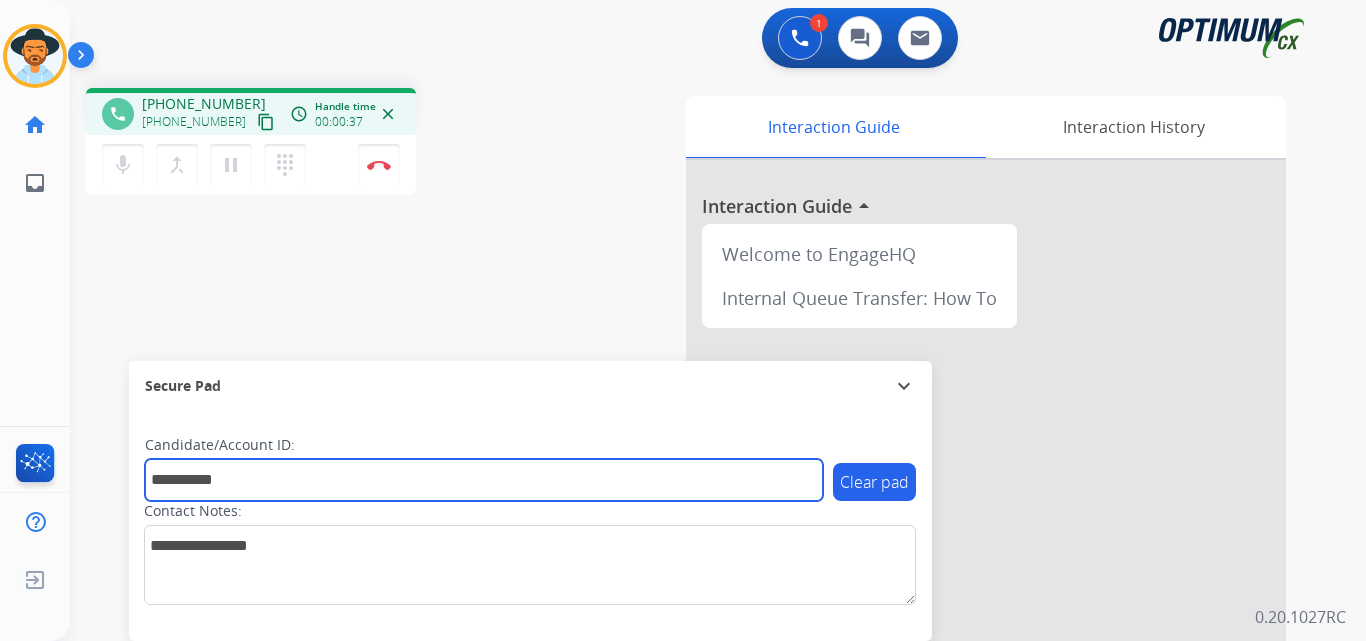 click on "**********" at bounding box center (484, 480) 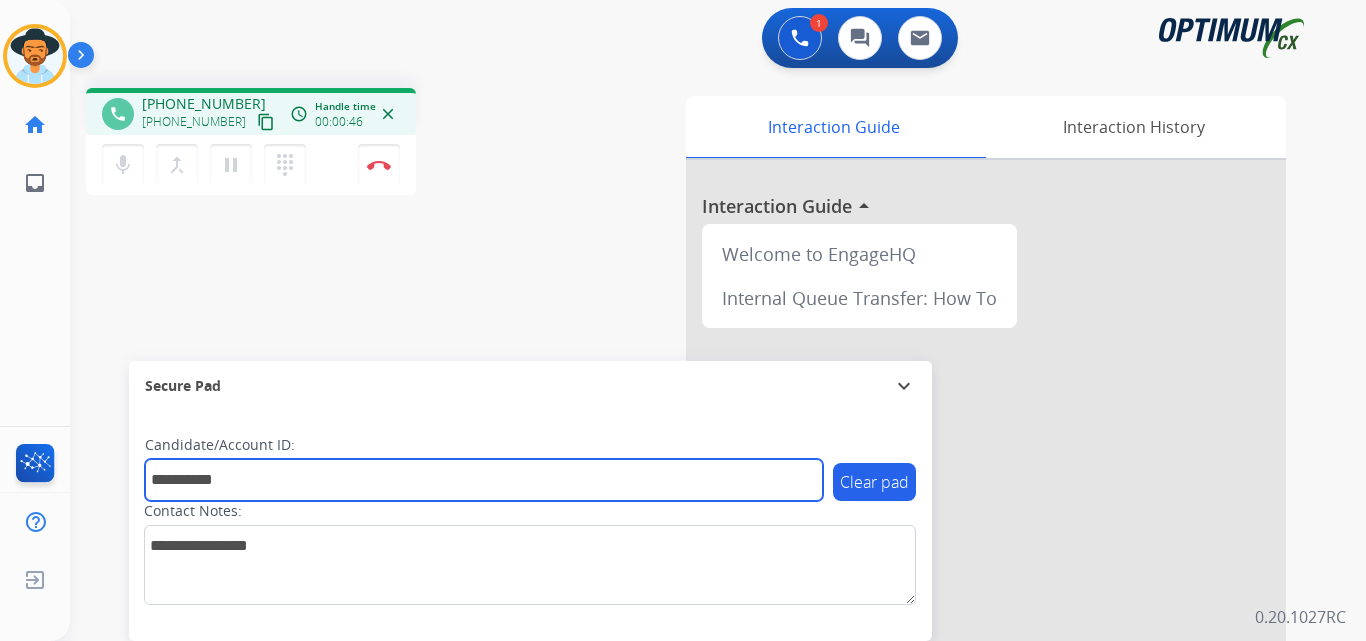 type on "**********" 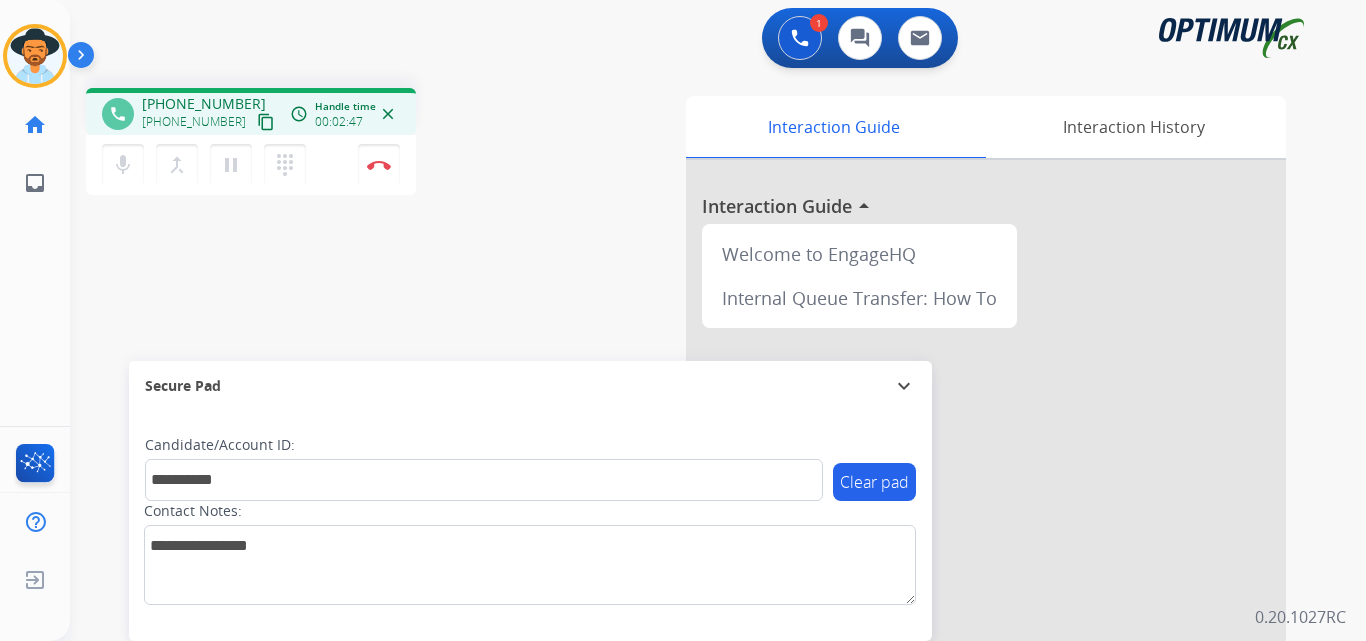 click on "**********" at bounding box center (694, 489) 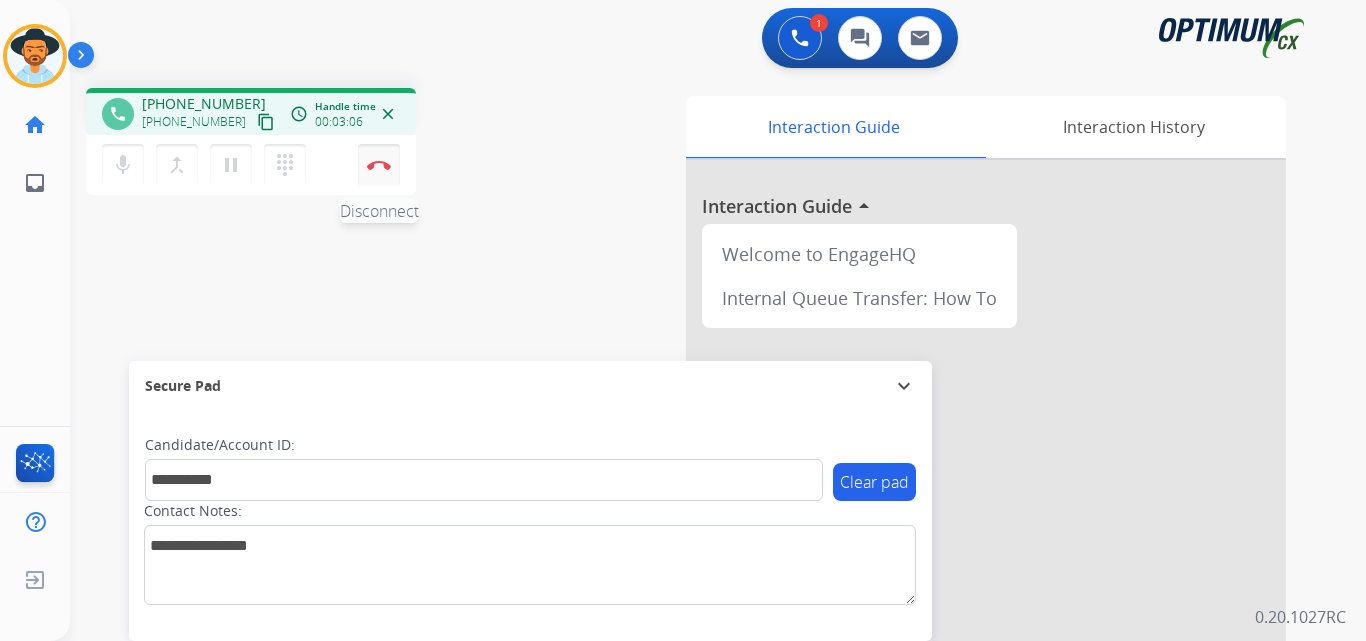 click on "Disconnect" at bounding box center [379, 165] 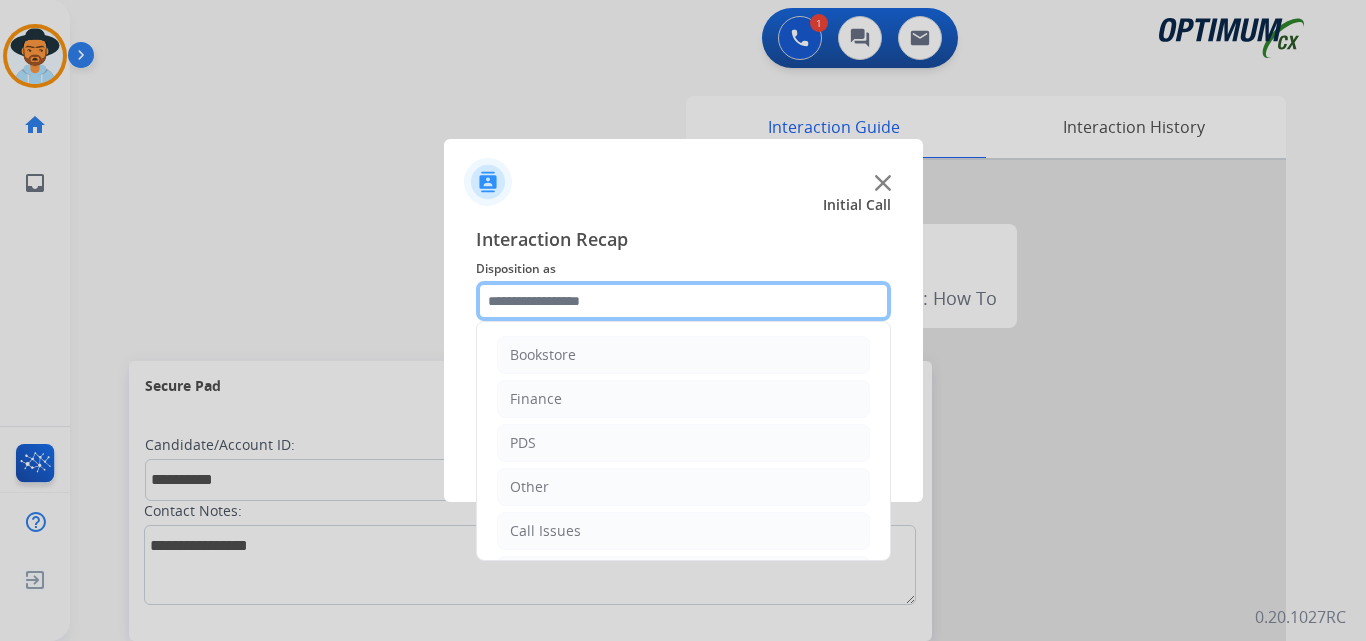 click 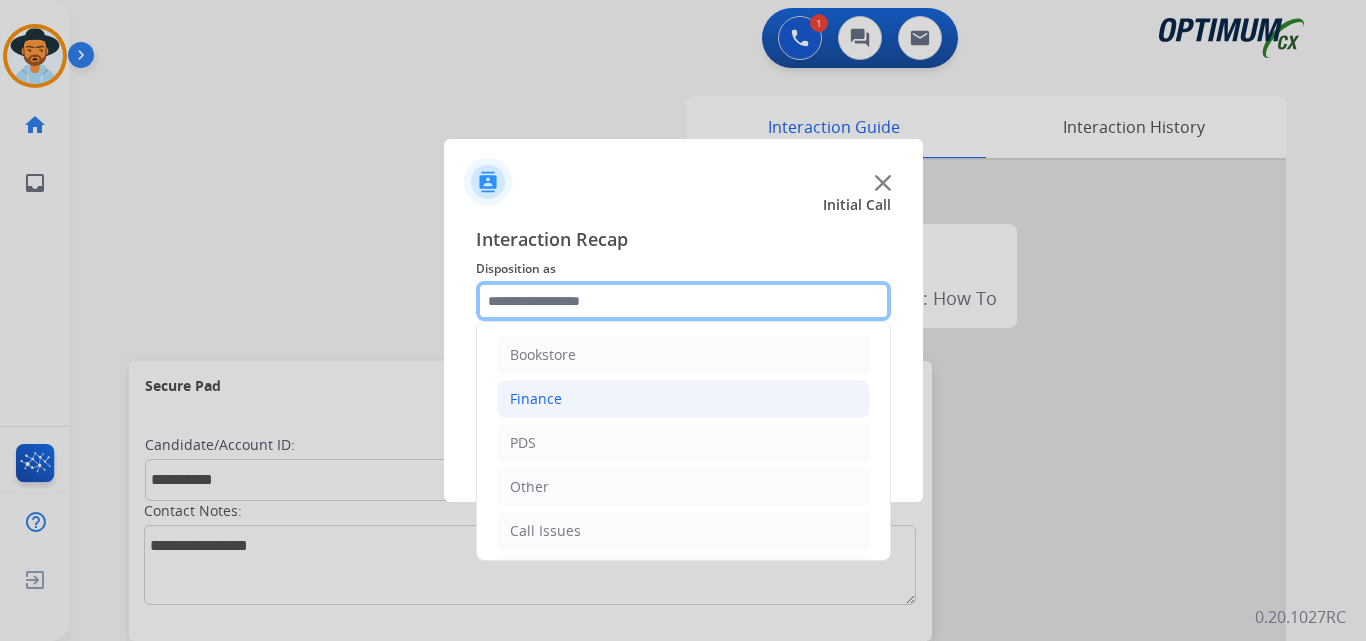 scroll, scrollTop: 136, scrollLeft: 0, axis: vertical 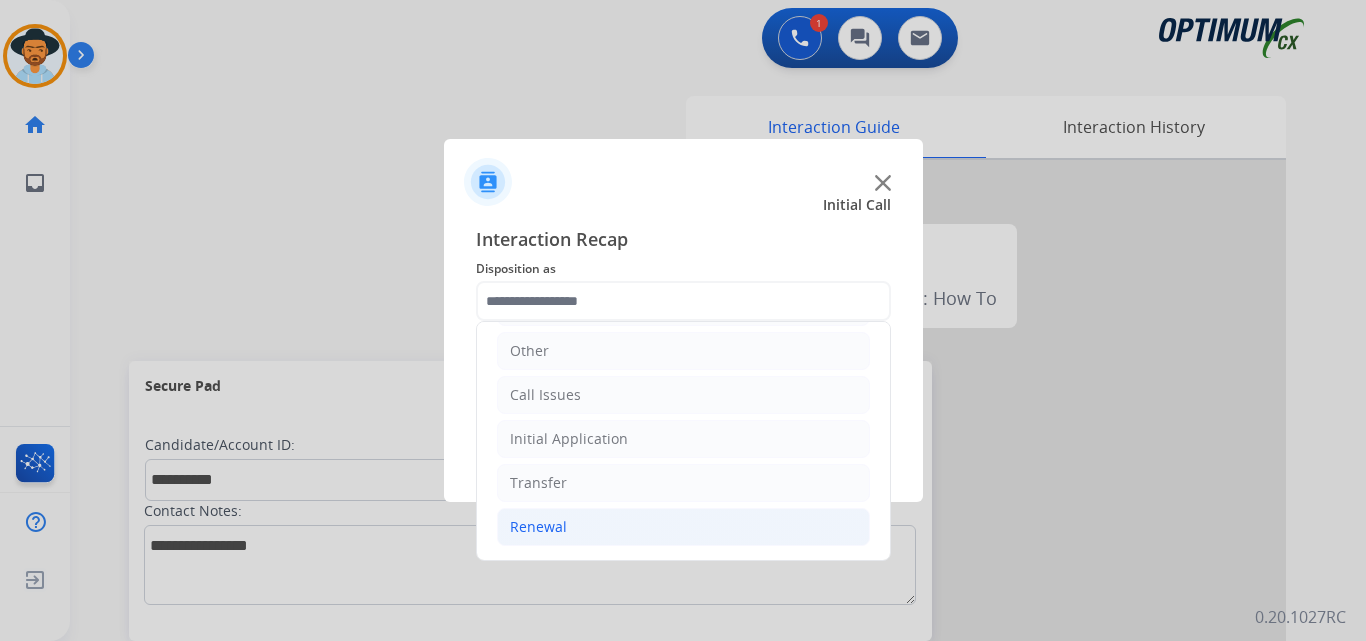 click on "Renewal" 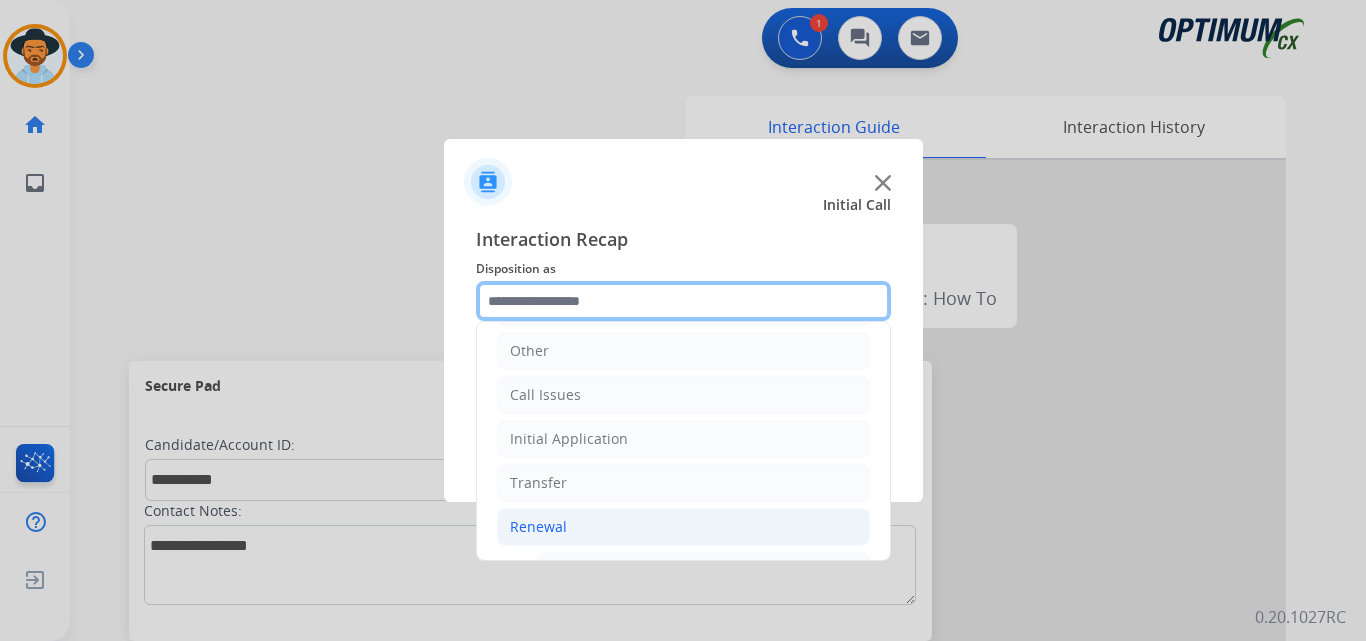 scroll, scrollTop: 636, scrollLeft: 0, axis: vertical 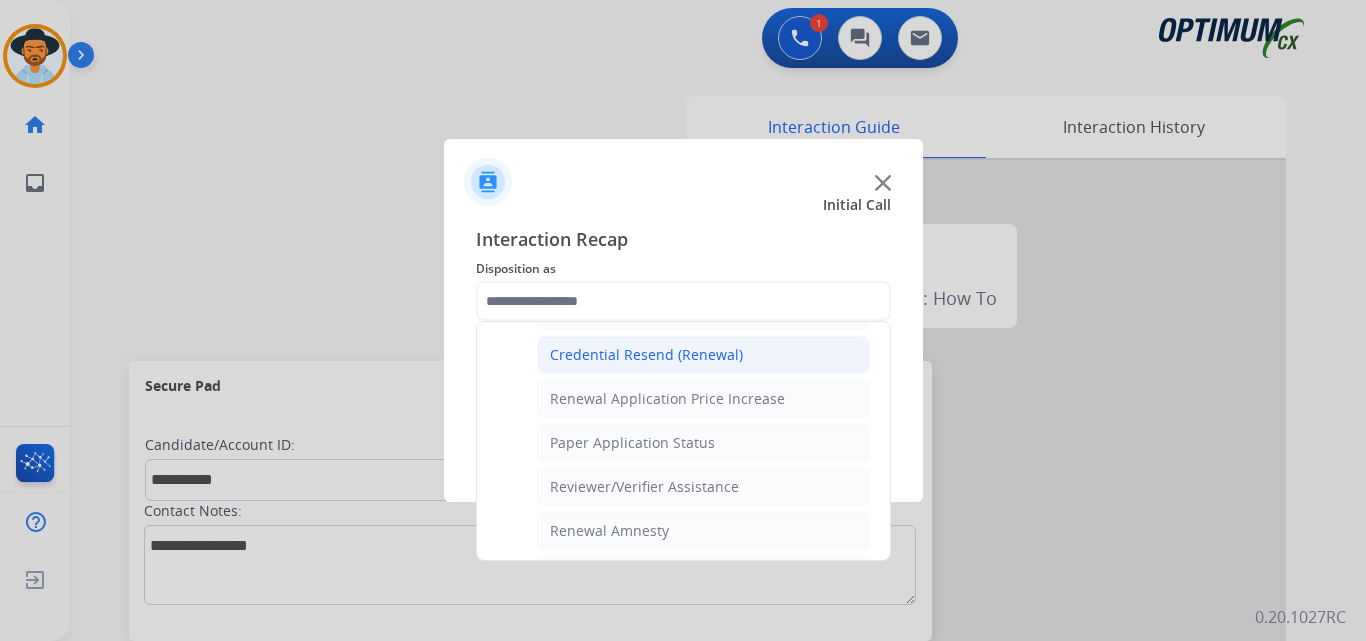 click on "Credential Resend (Renewal)" 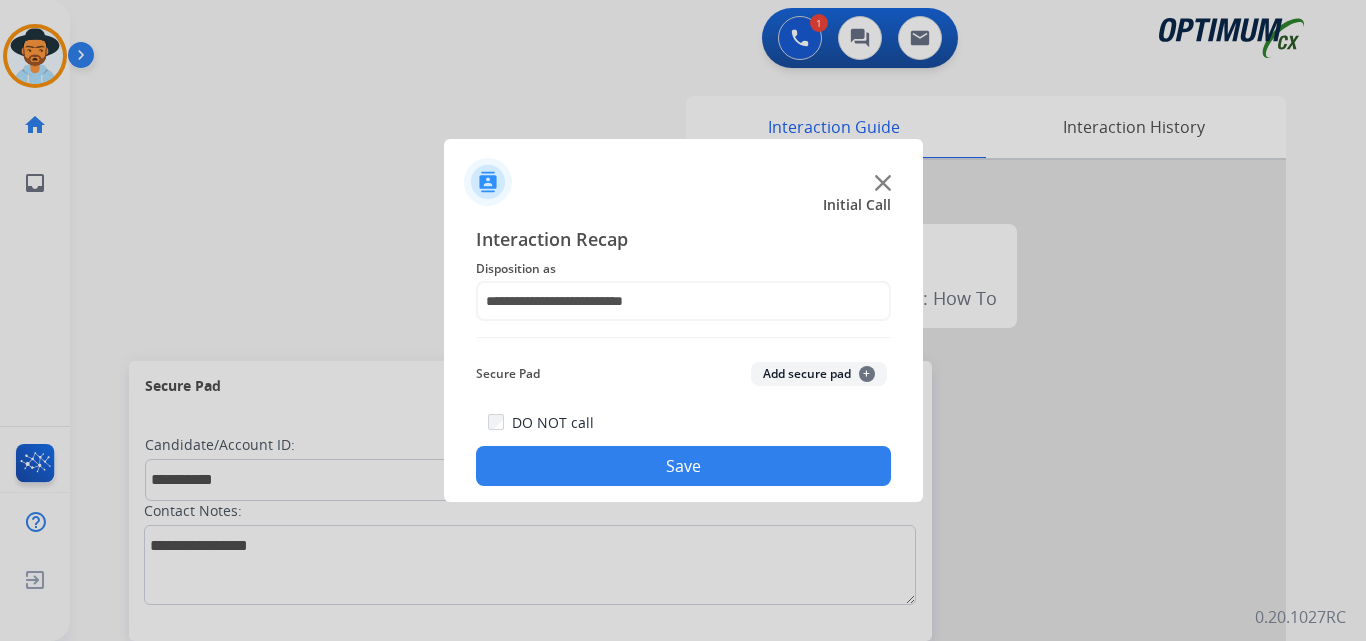 click on "Save" 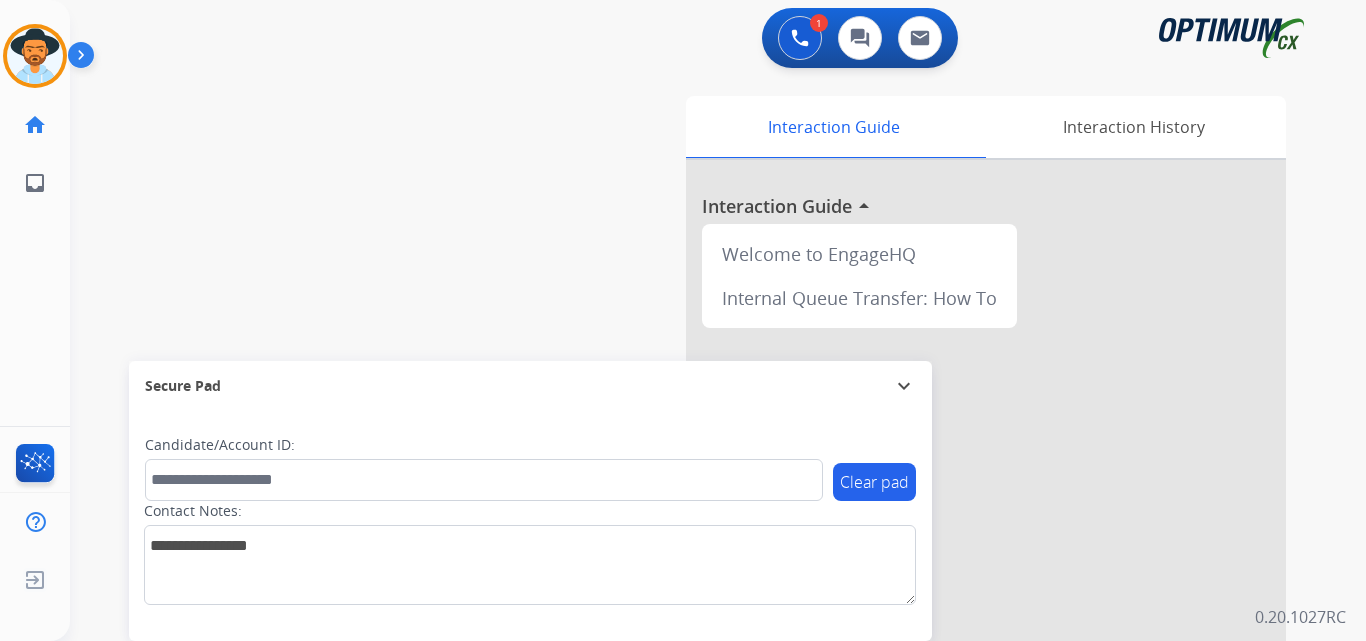 click on "swap_horiz Break voice bridge close_fullscreen Connect 3-Way Call merge_type Separate 3-Way Call  Interaction Guide   Interaction History  Interaction Guide arrow_drop_up  Welcome to EngageHQ   Internal Queue Transfer: How To  Secure Pad expand_more Clear pad Candidate/Account ID: Contact Notes:" at bounding box center [694, 489] 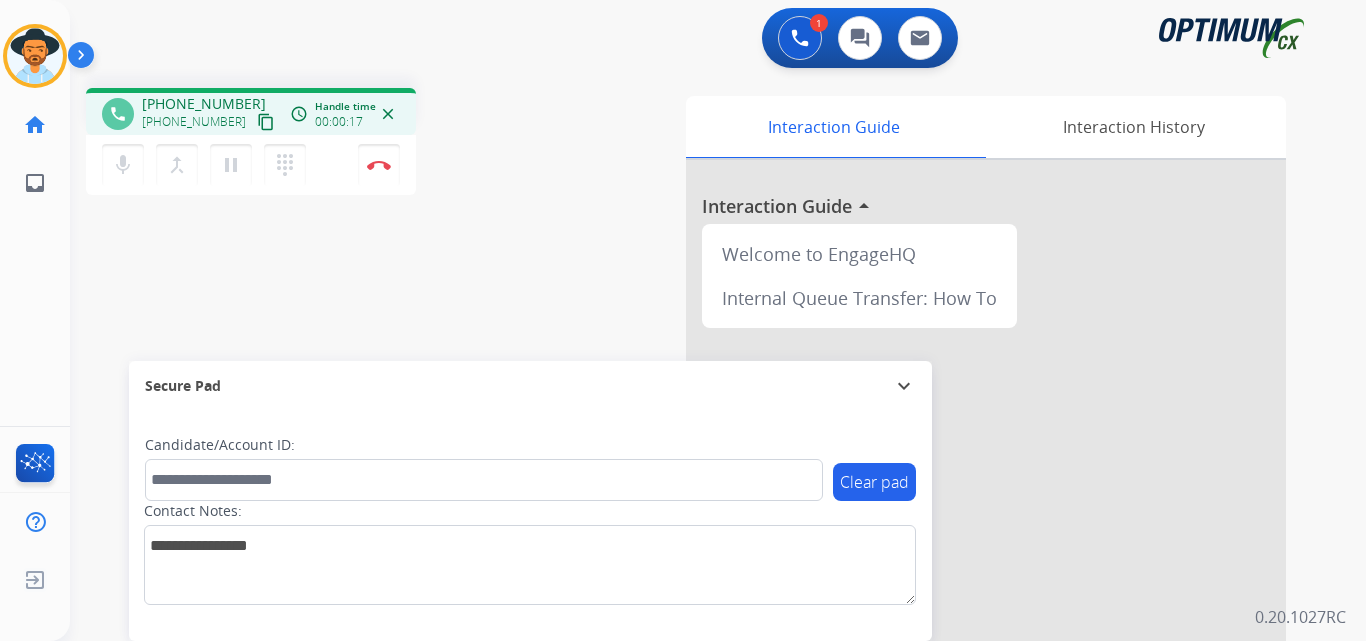 click on "+13128740423" at bounding box center [204, 104] 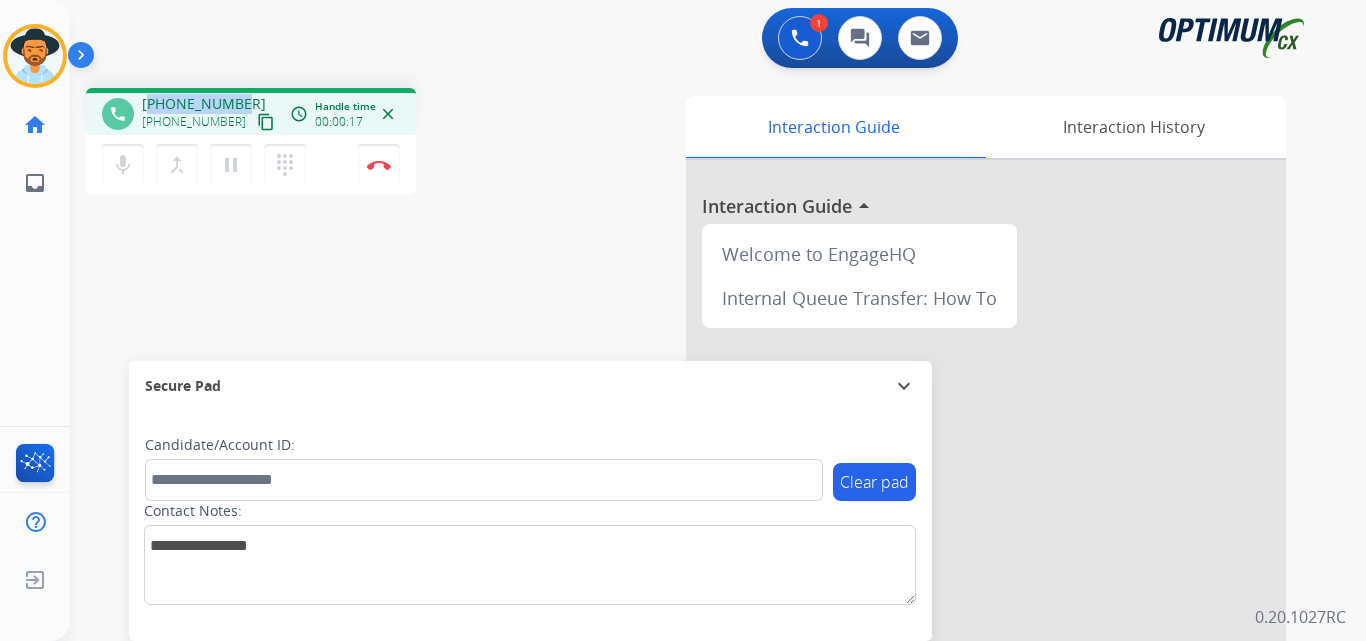 click on "+13128740423" at bounding box center (204, 104) 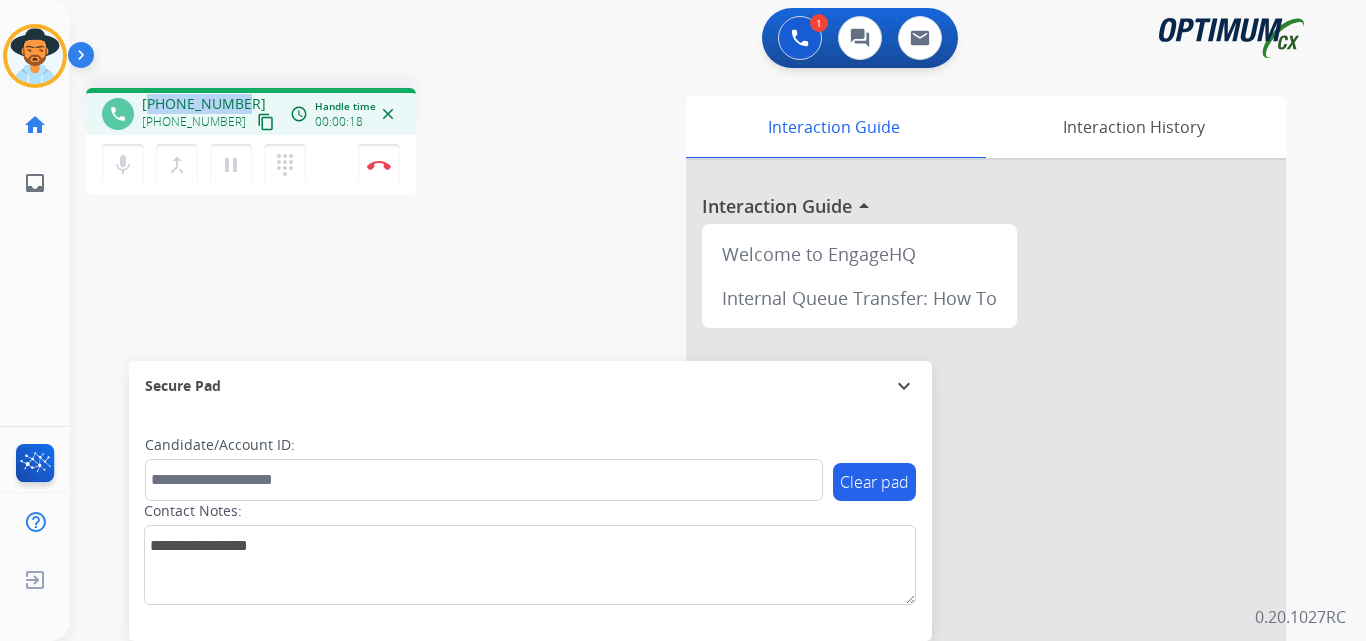 copy on "13128740423" 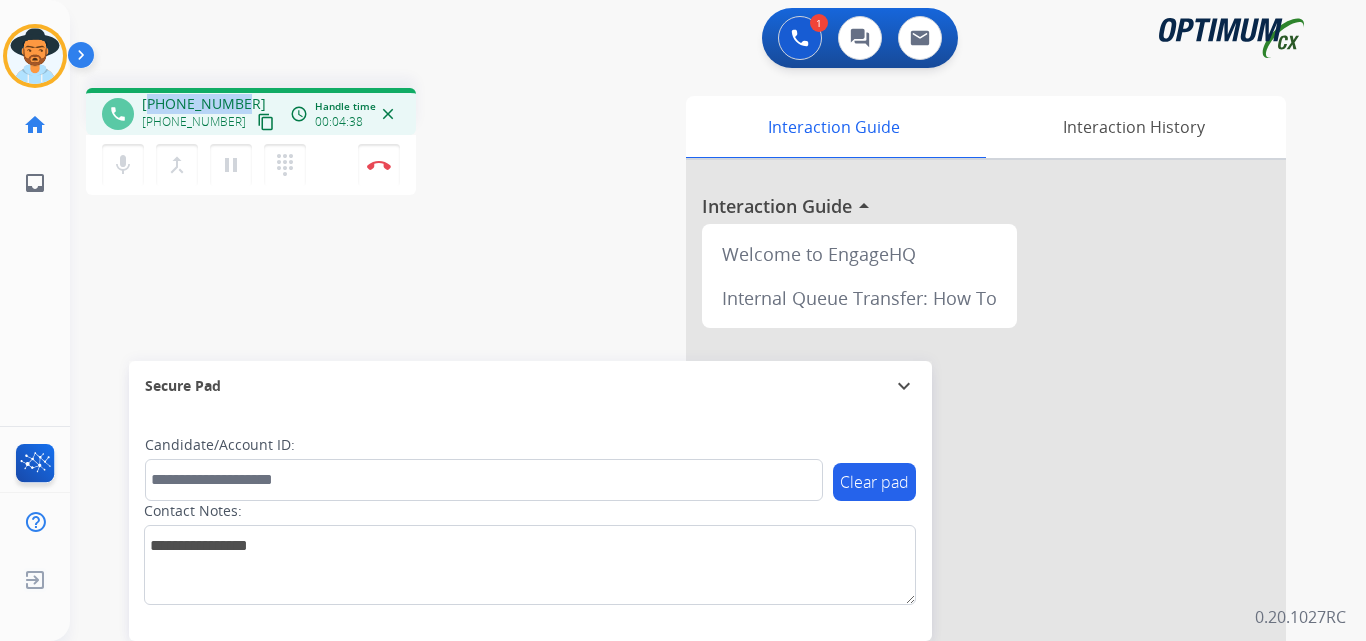 copy on "13128740423" 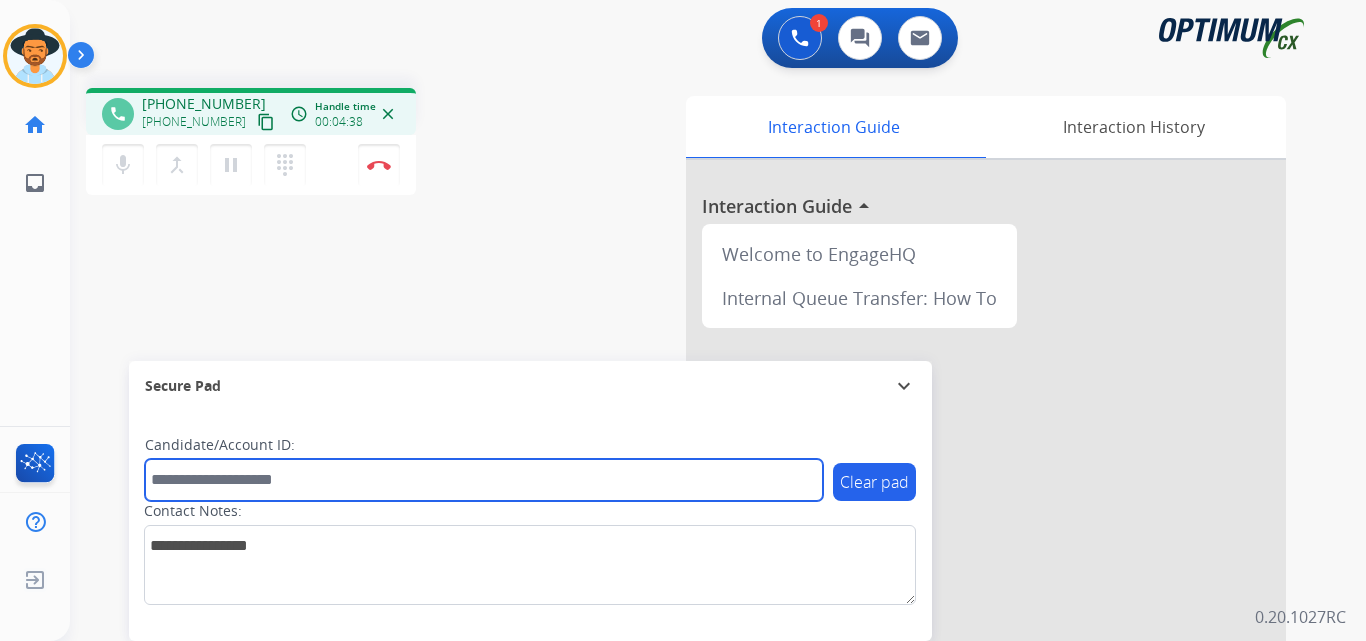 click at bounding box center (484, 480) 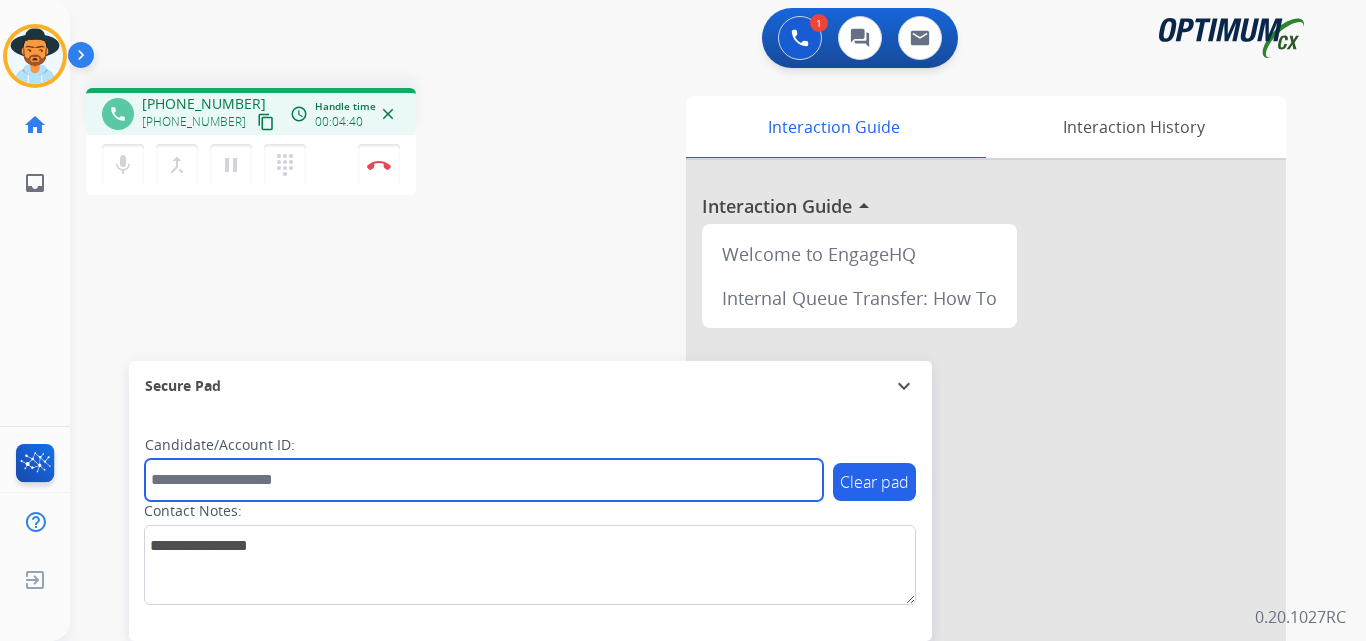 paste on "**********" 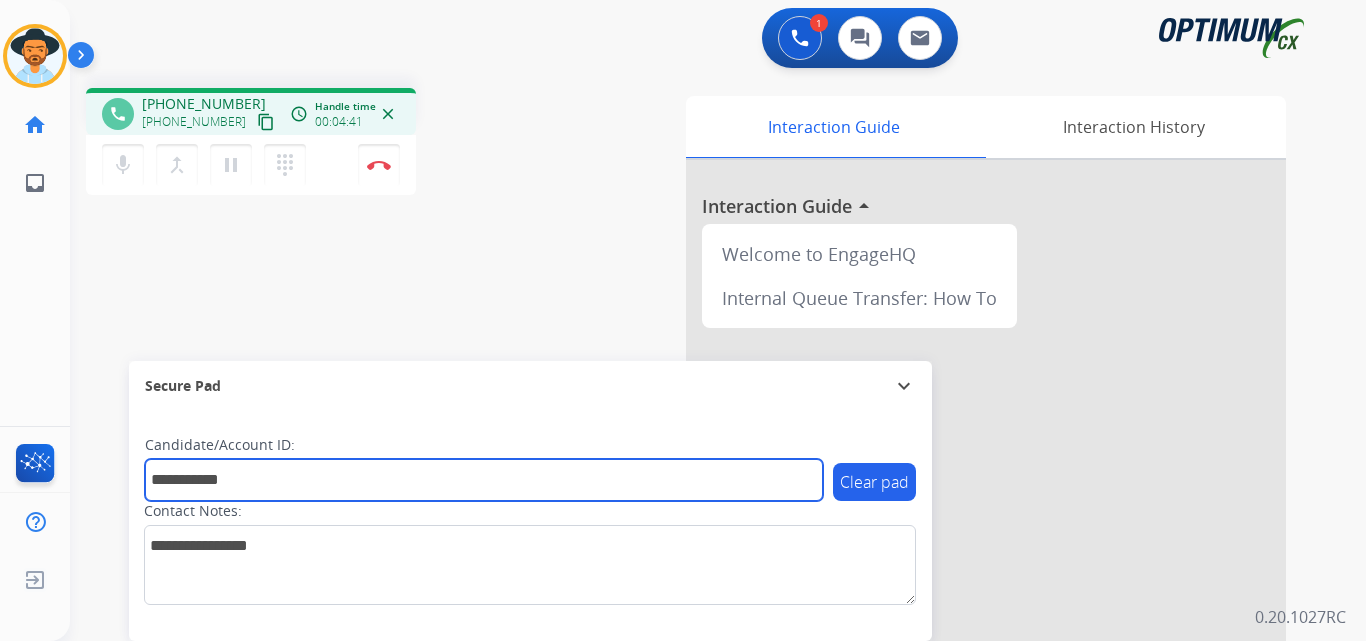 click on "**********" at bounding box center [484, 480] 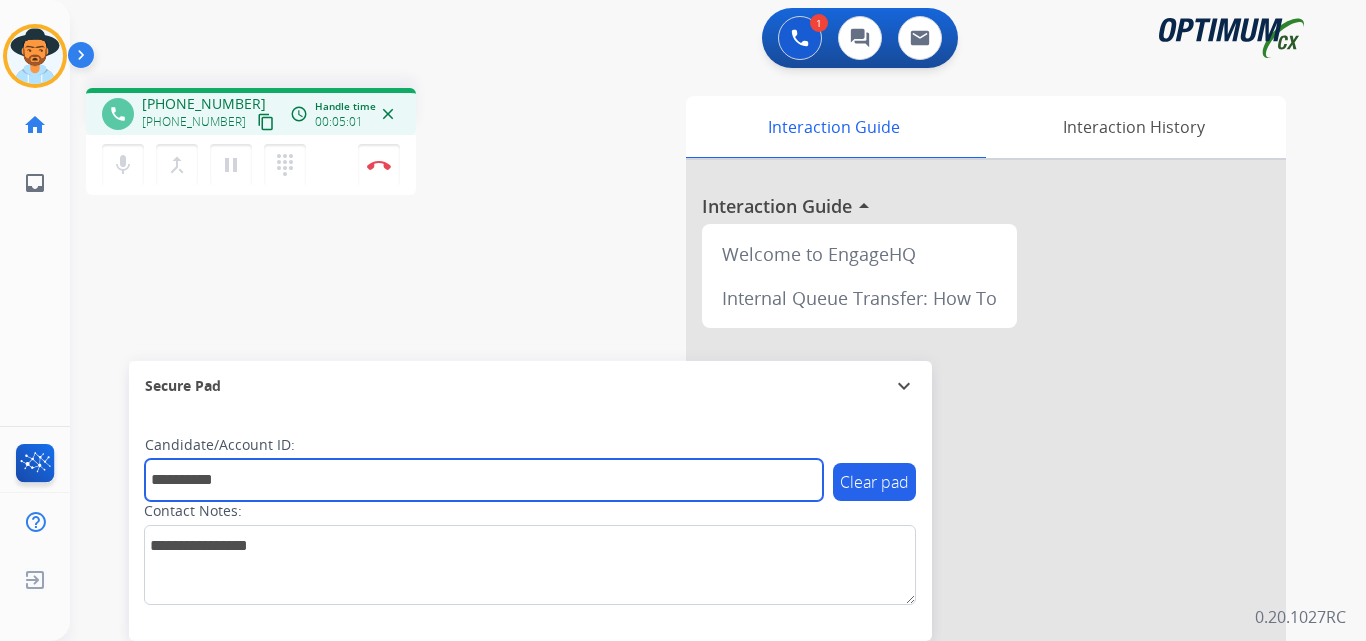 type on "**********" 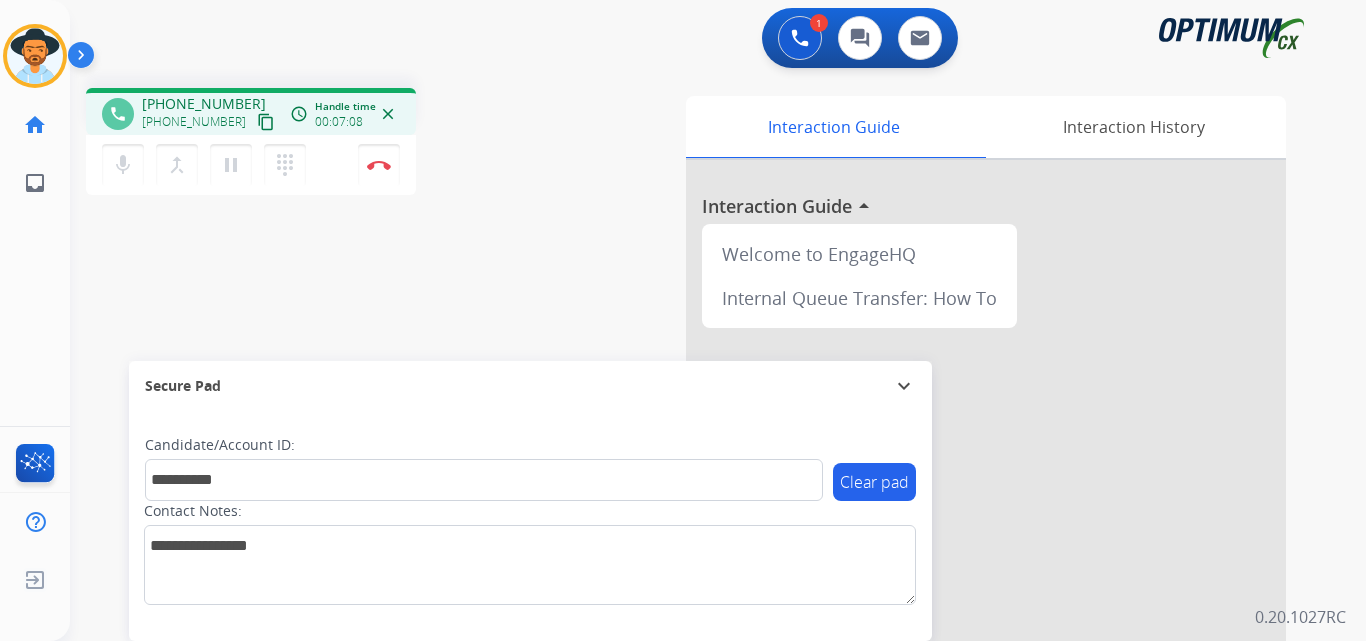 click on "**********" at bounding box center (694, 489) 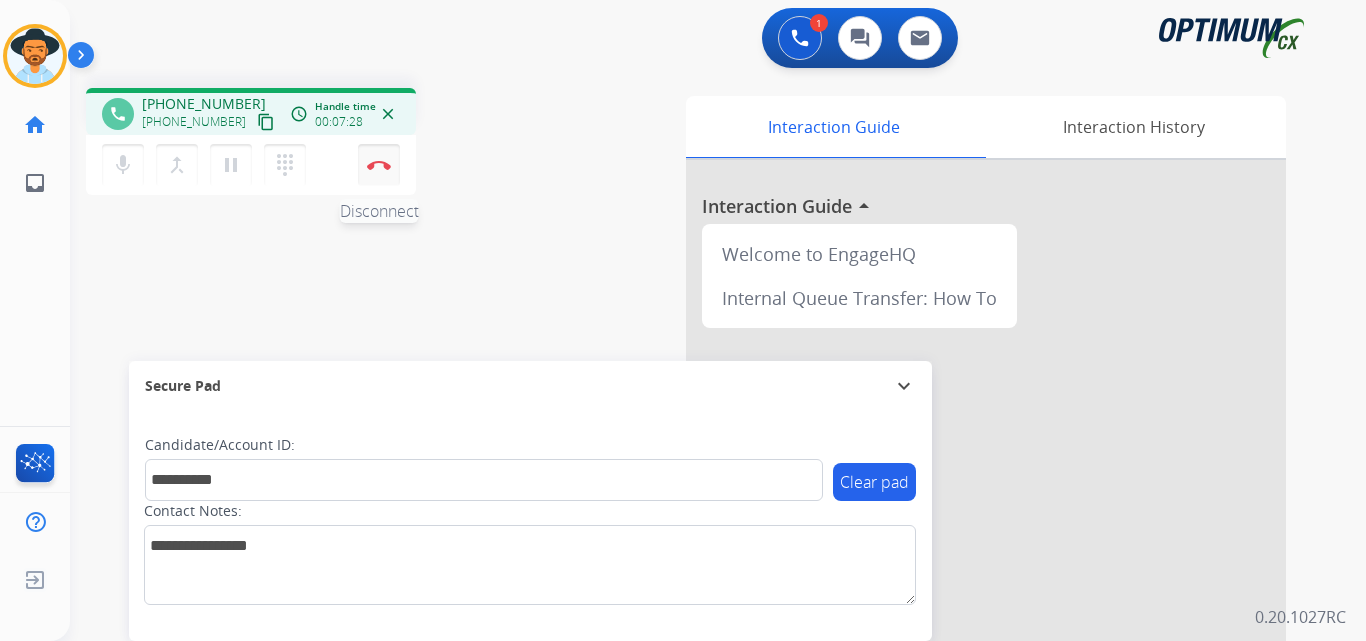 click at bounding box center [379, 165] 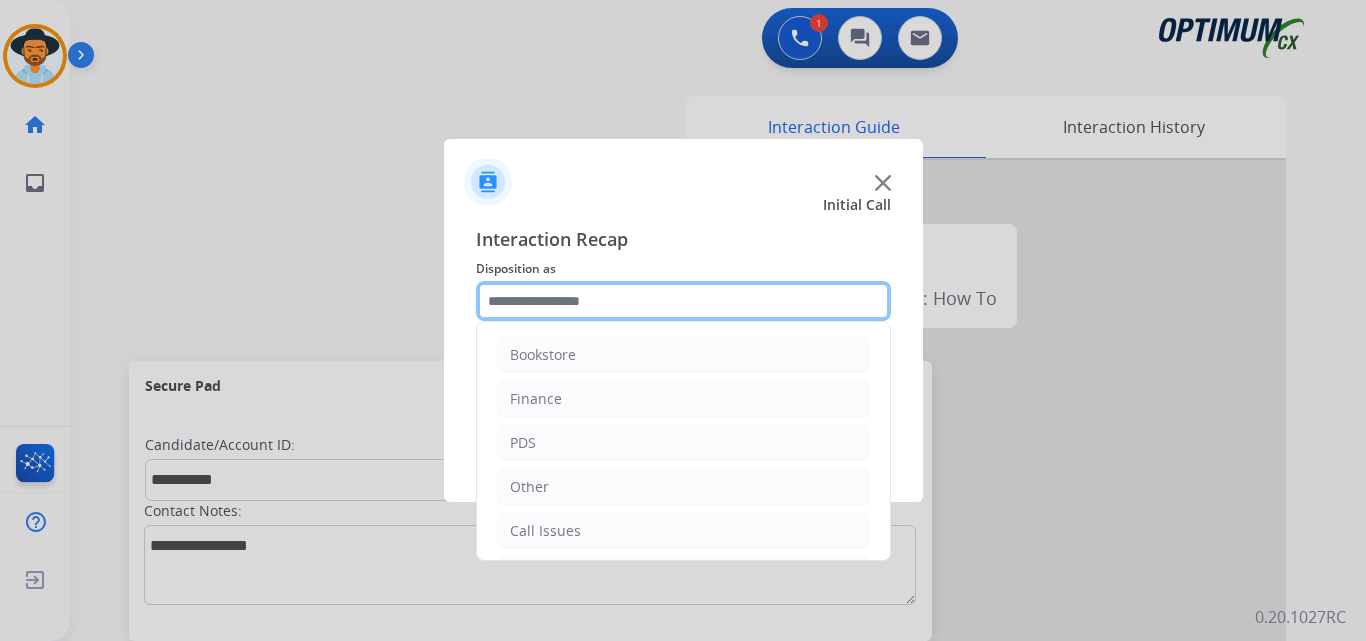 click 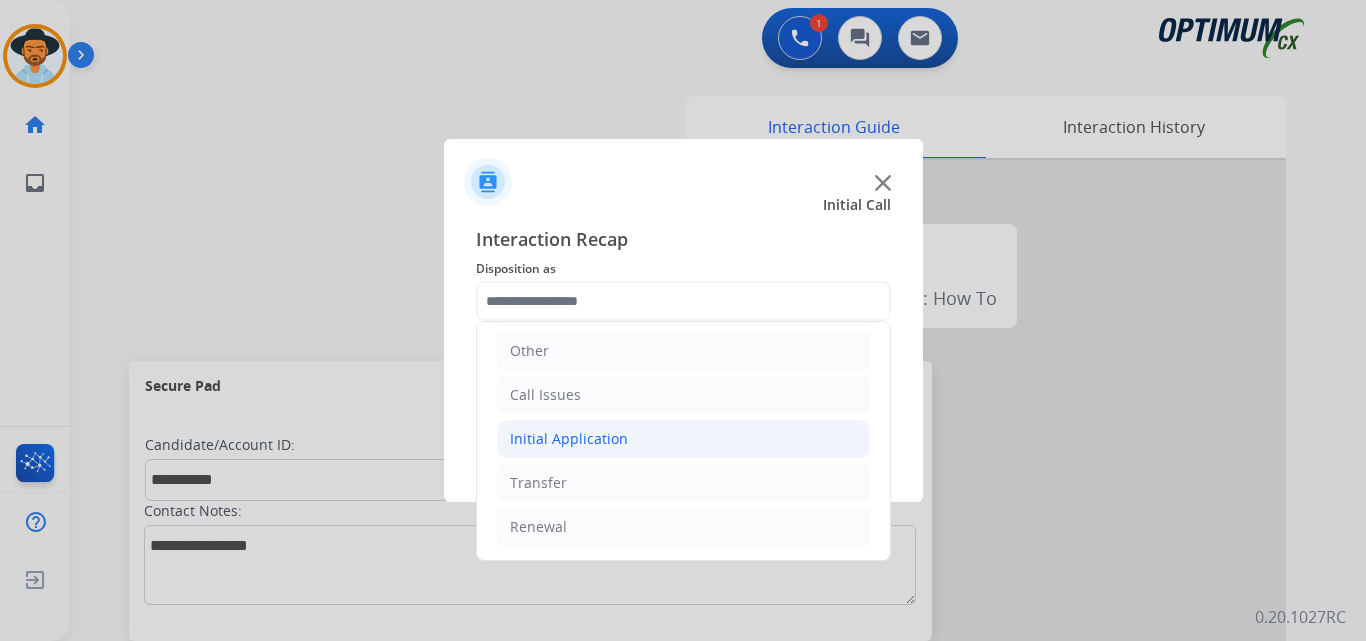 click on "Initial Application" 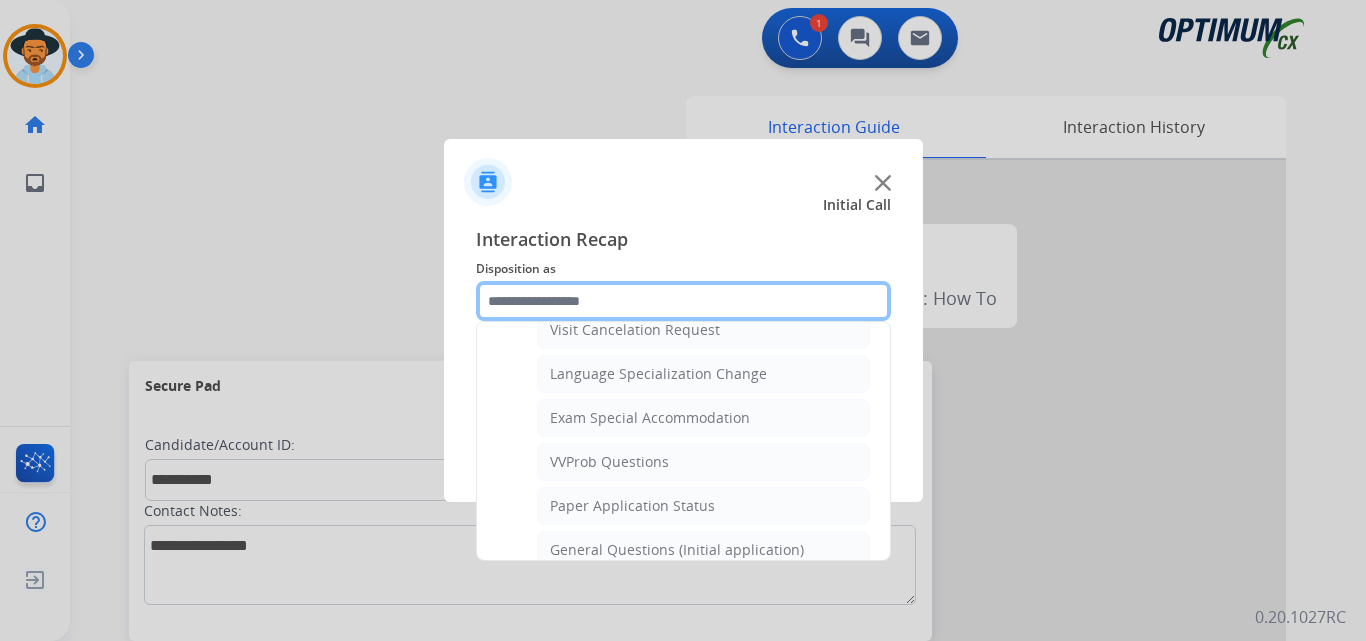 scroll, scrollTop: 1136, scrollLeft: 0, axis: vertical 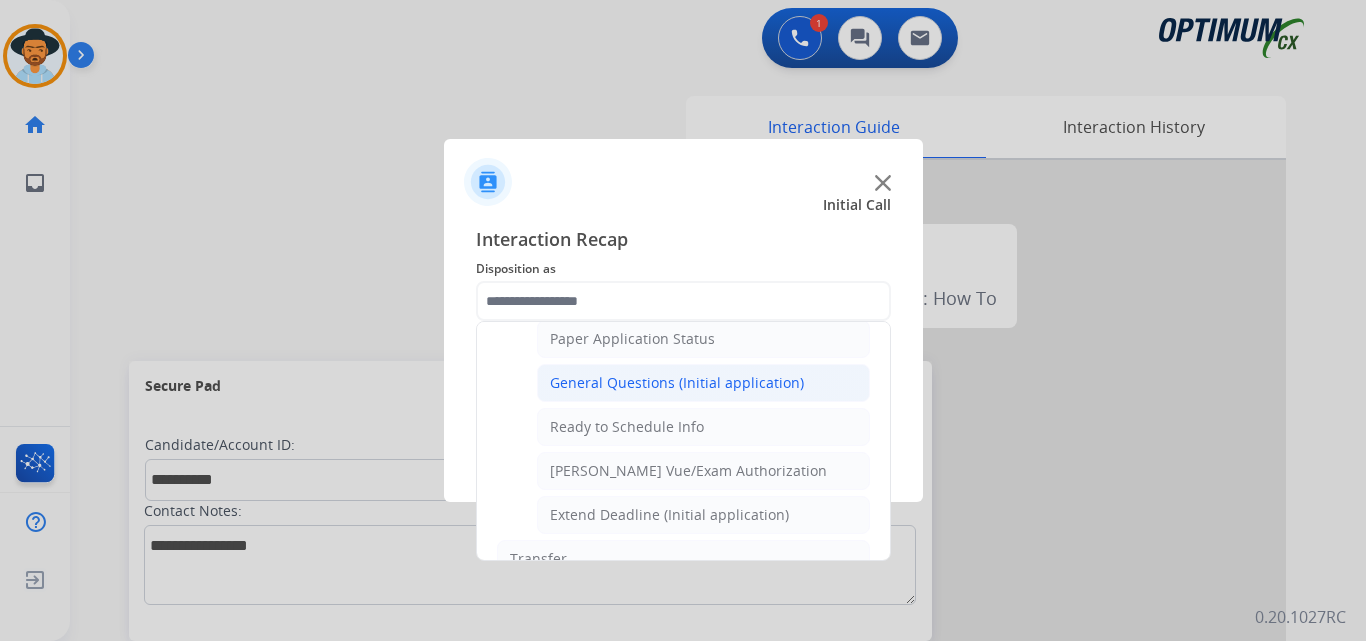 click on "General Questions (Initial application)" 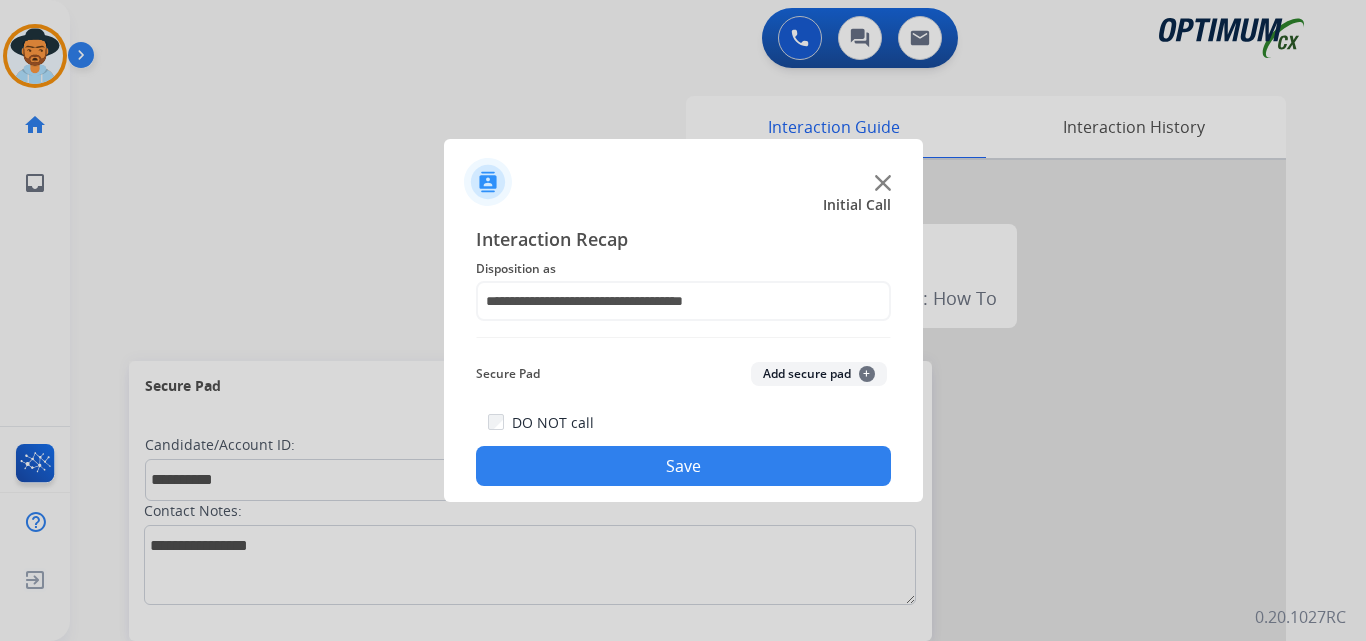 click on "Save" 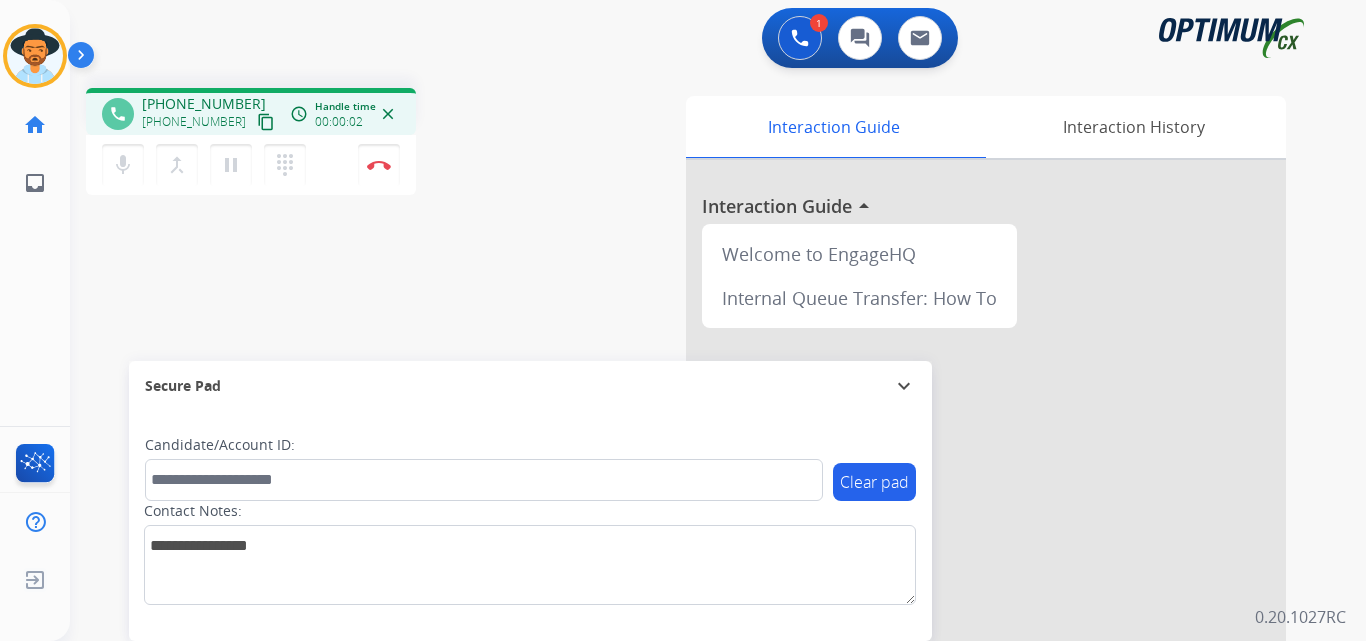 click on "+15129682166" at bounding box center [204, 104] 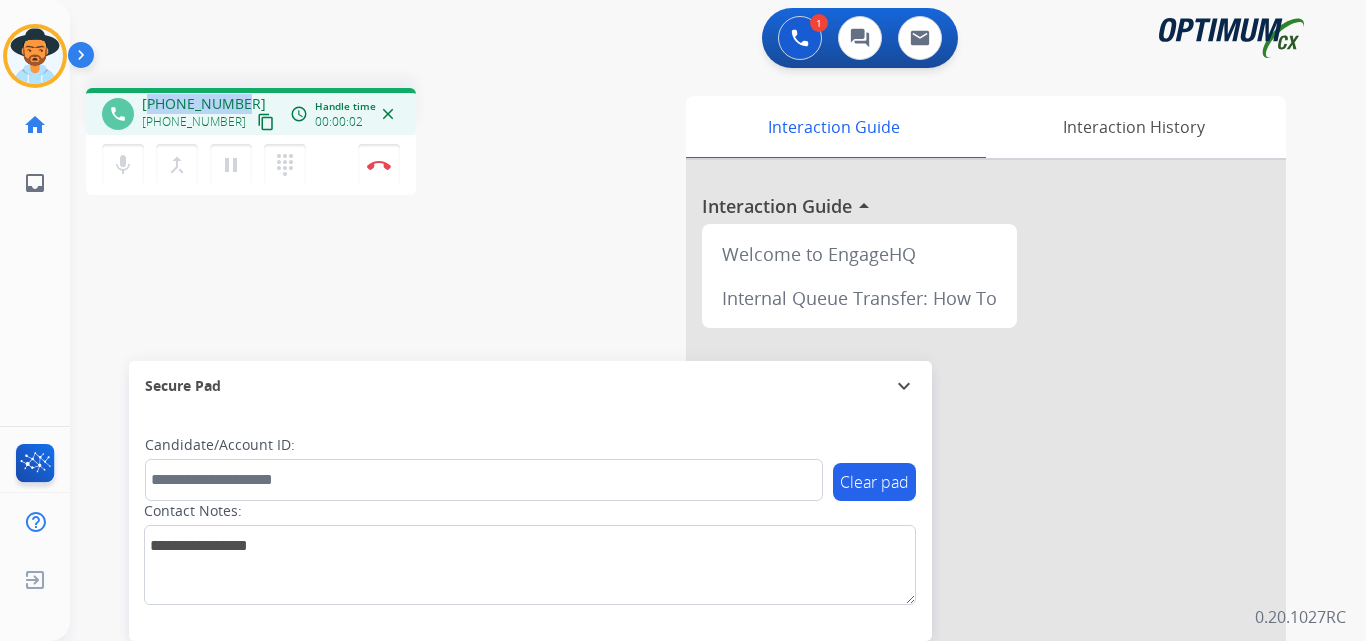 click on "+15129682166" at bounding box center (204, 104) 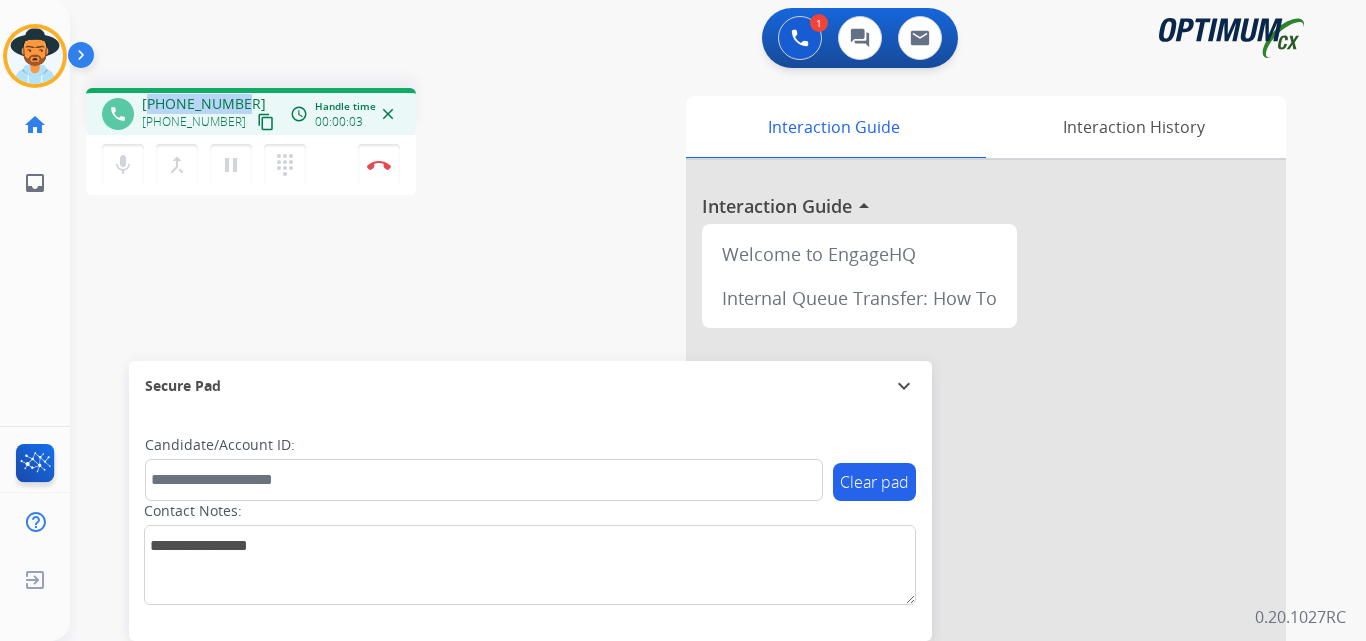 copy on "15129682166" 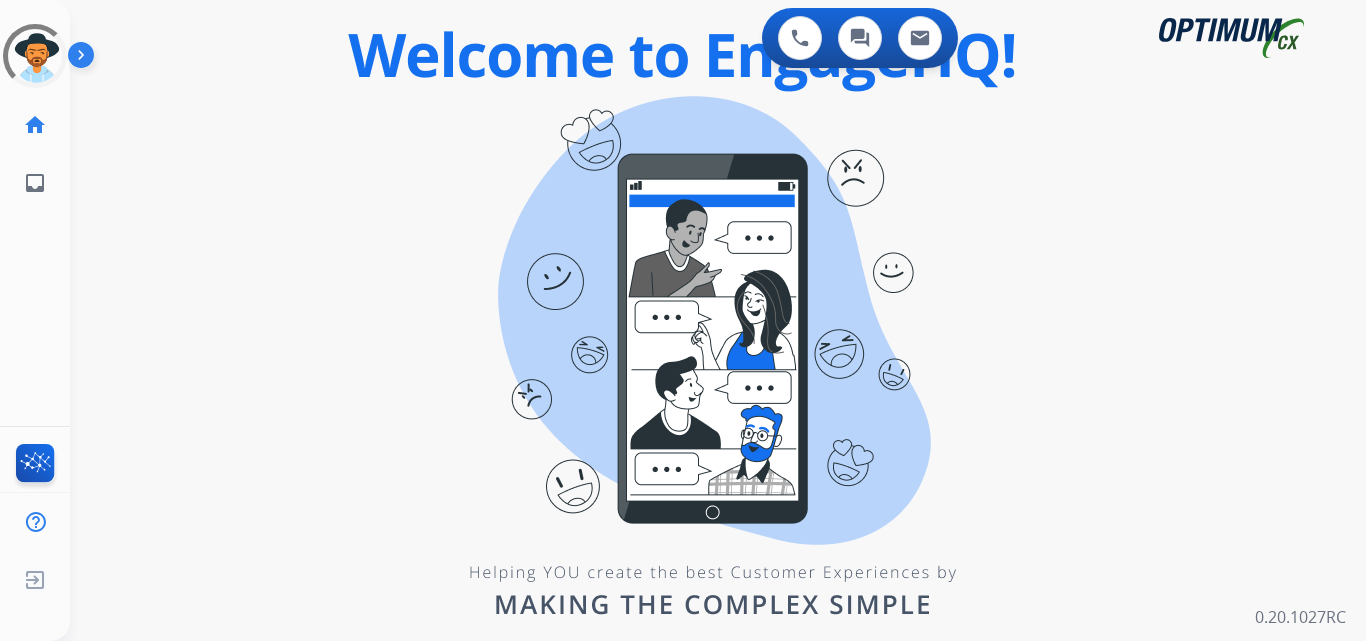 scroll, scrollTop: 0, scrollLeft: 0, axis: both 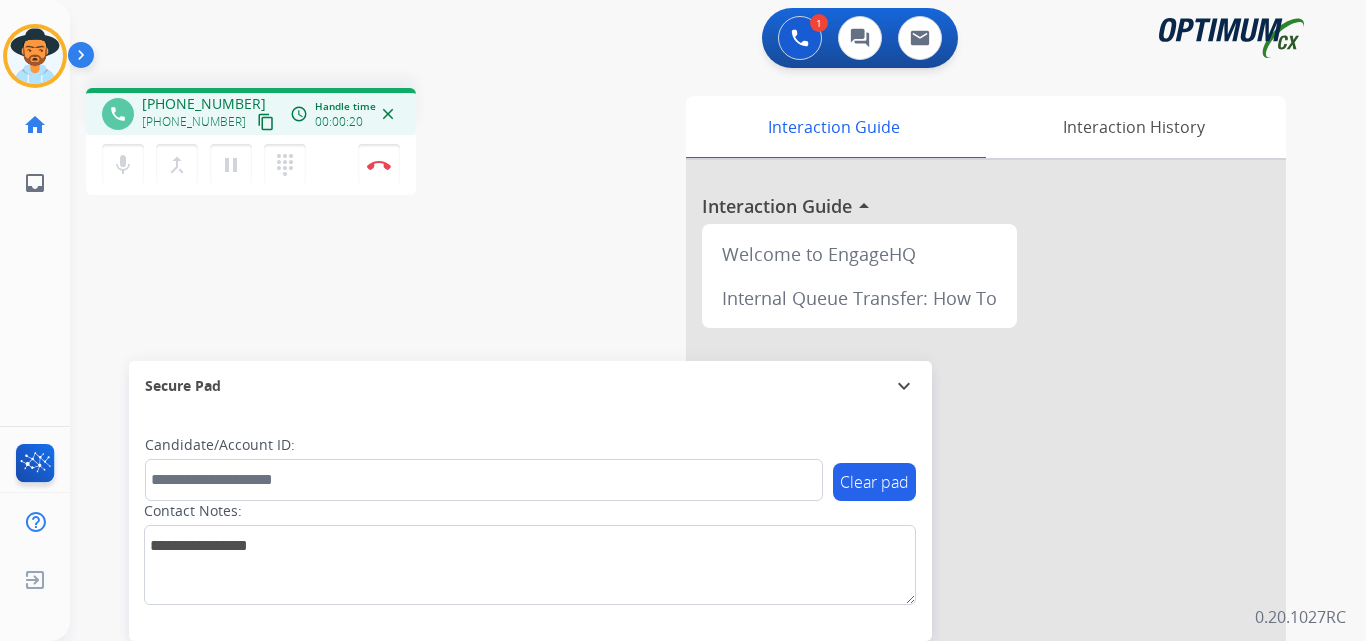 click on "[PHONE_NUMBER]" at bounding box center (204, 104) 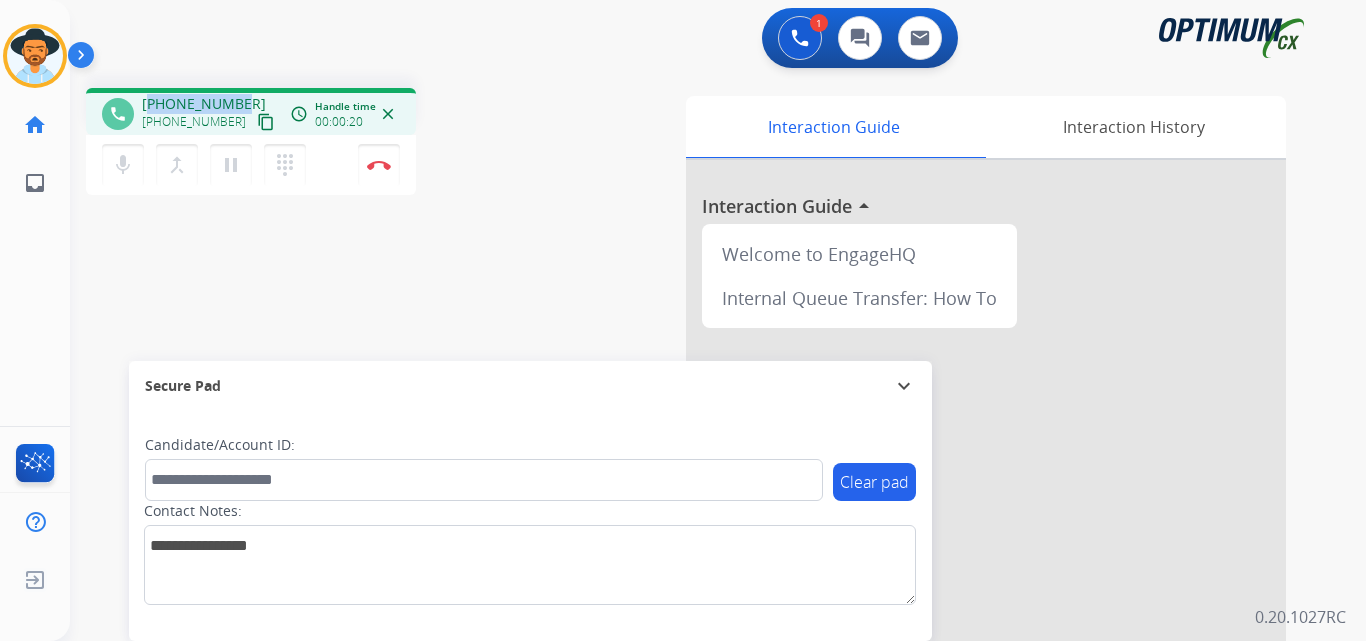 click on "[PHONE_NUMBER]" at bounding box center [204, 104] 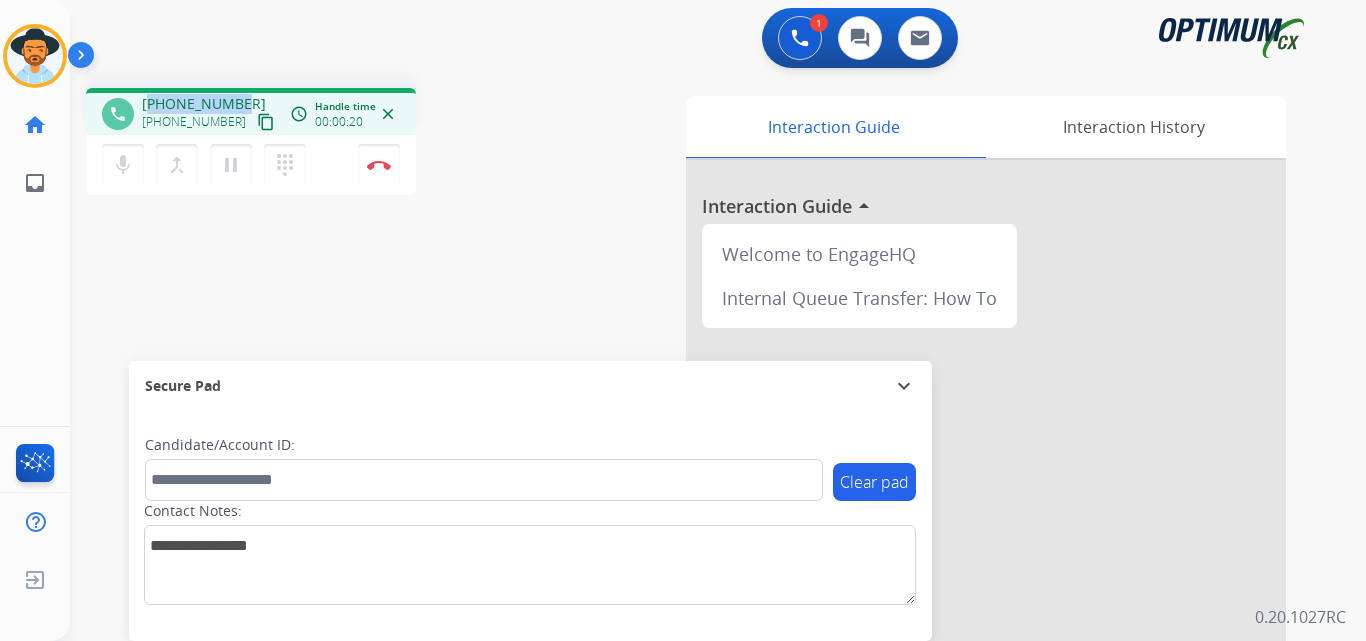 copy on "17876378392" 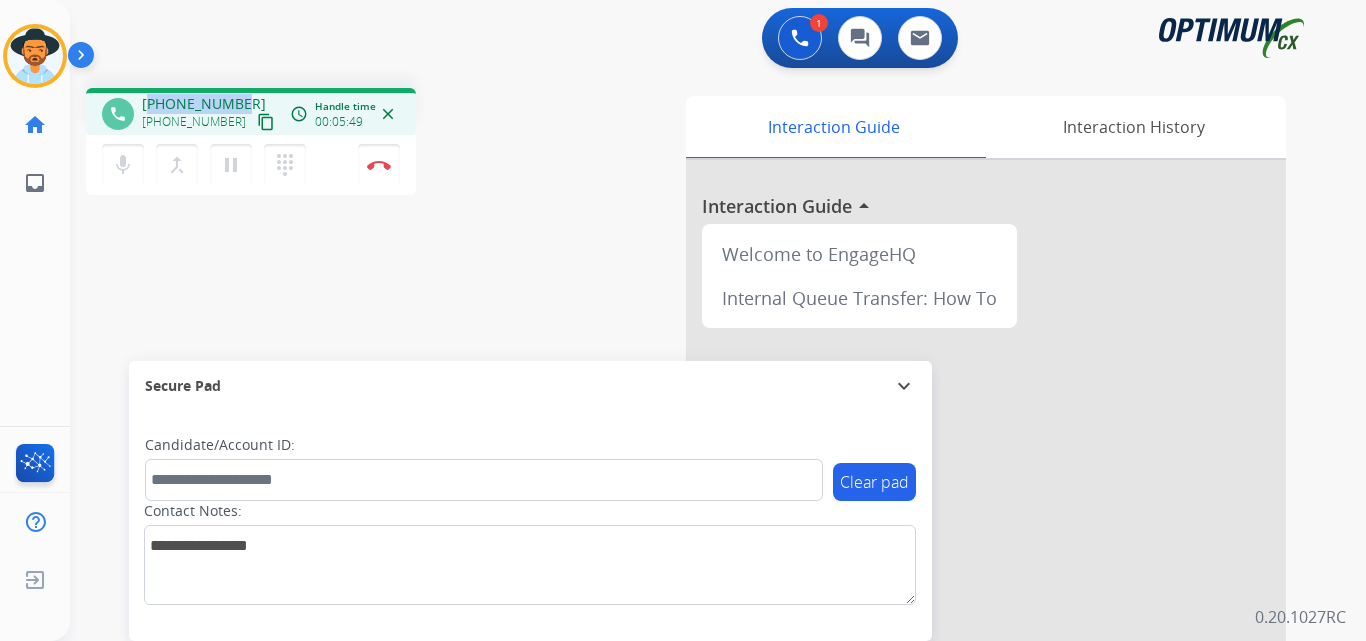 click on "[PHONE_NUMBER]" at bounding box center [204, 104] 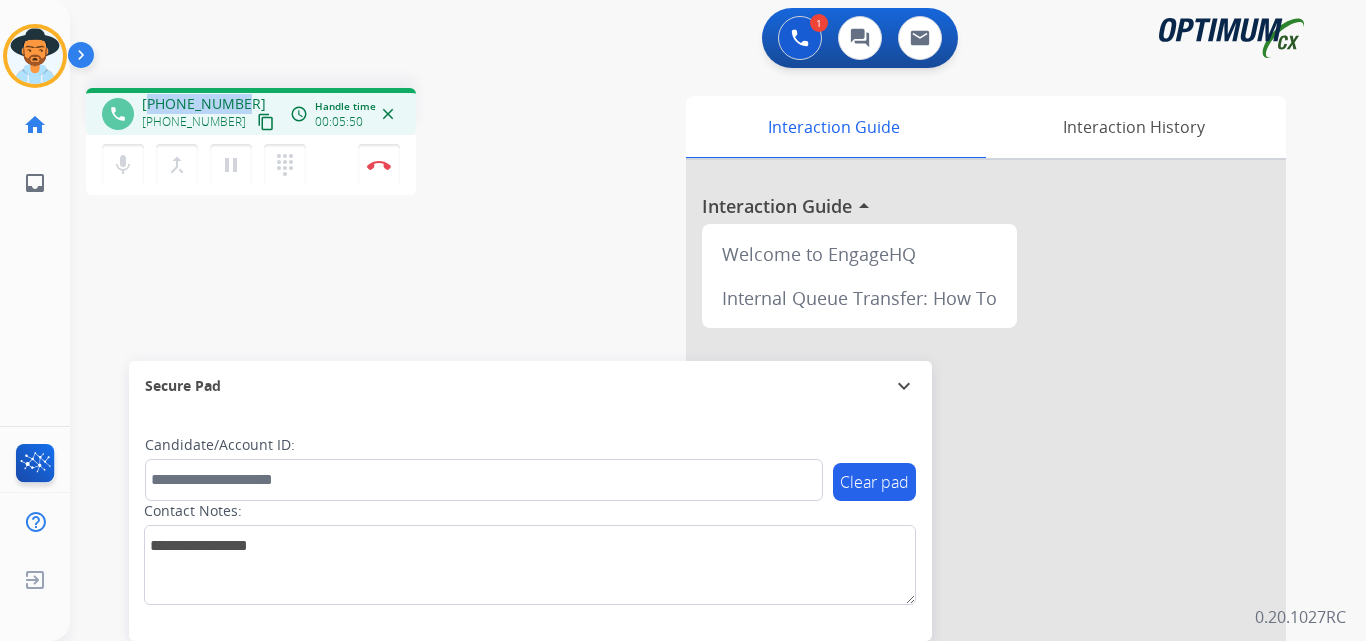 click on "[PHONE_NUMBER]" at bounding box center [204, 104] 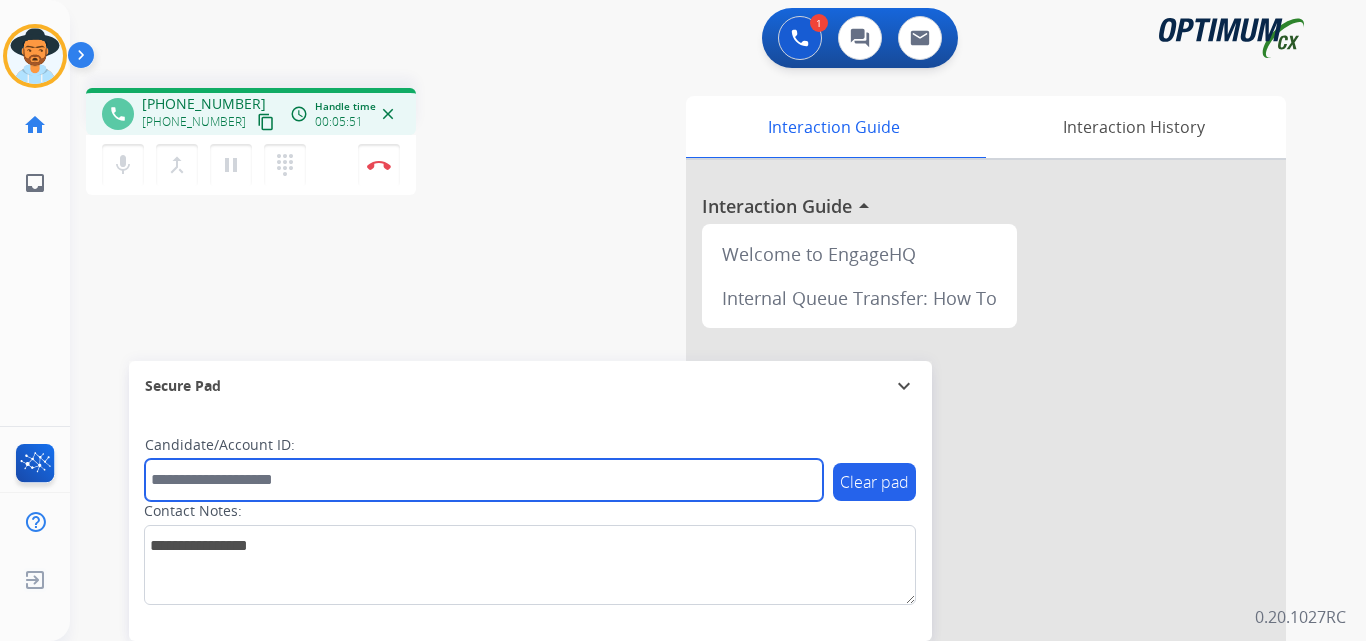 click at bounding box center [484, 480] 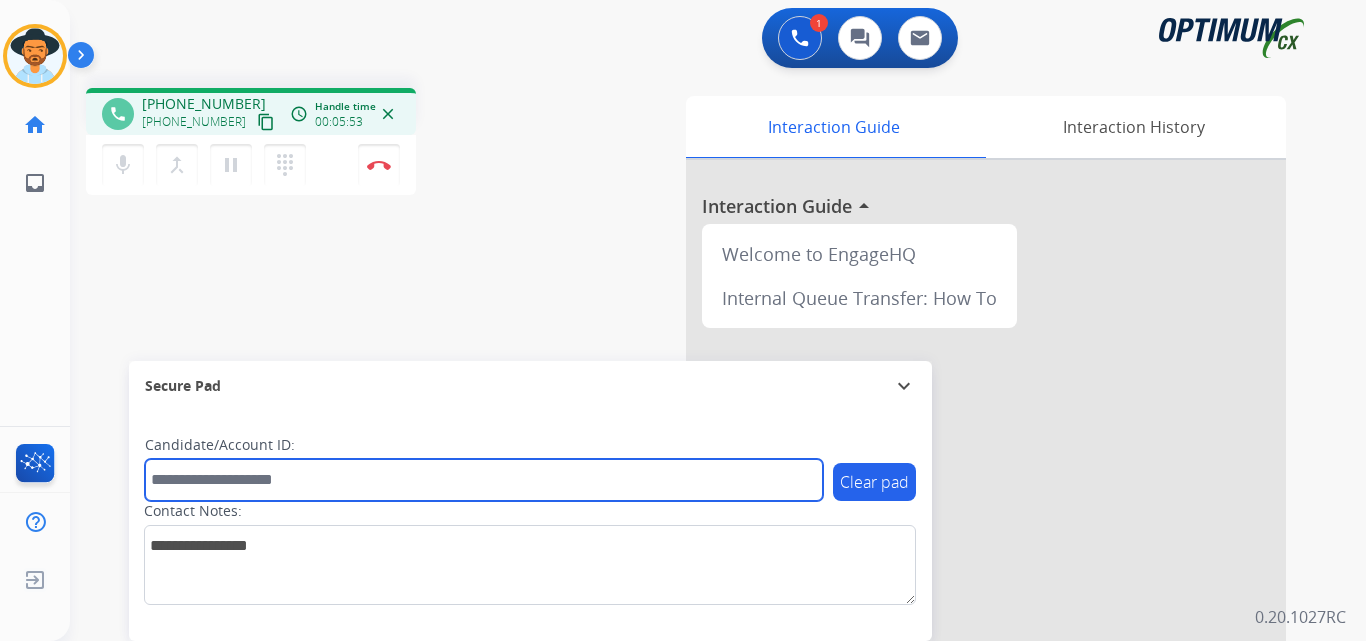 paste on "**********" 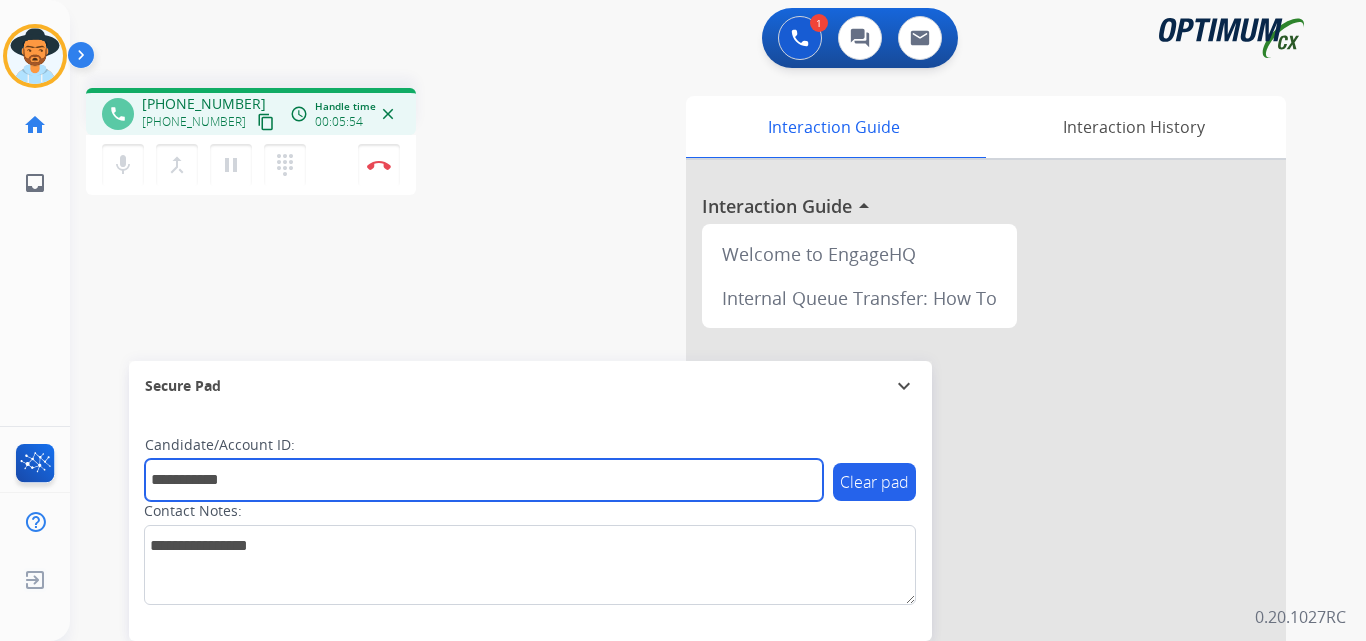 click on "**********" at bounding box center (484, 480) 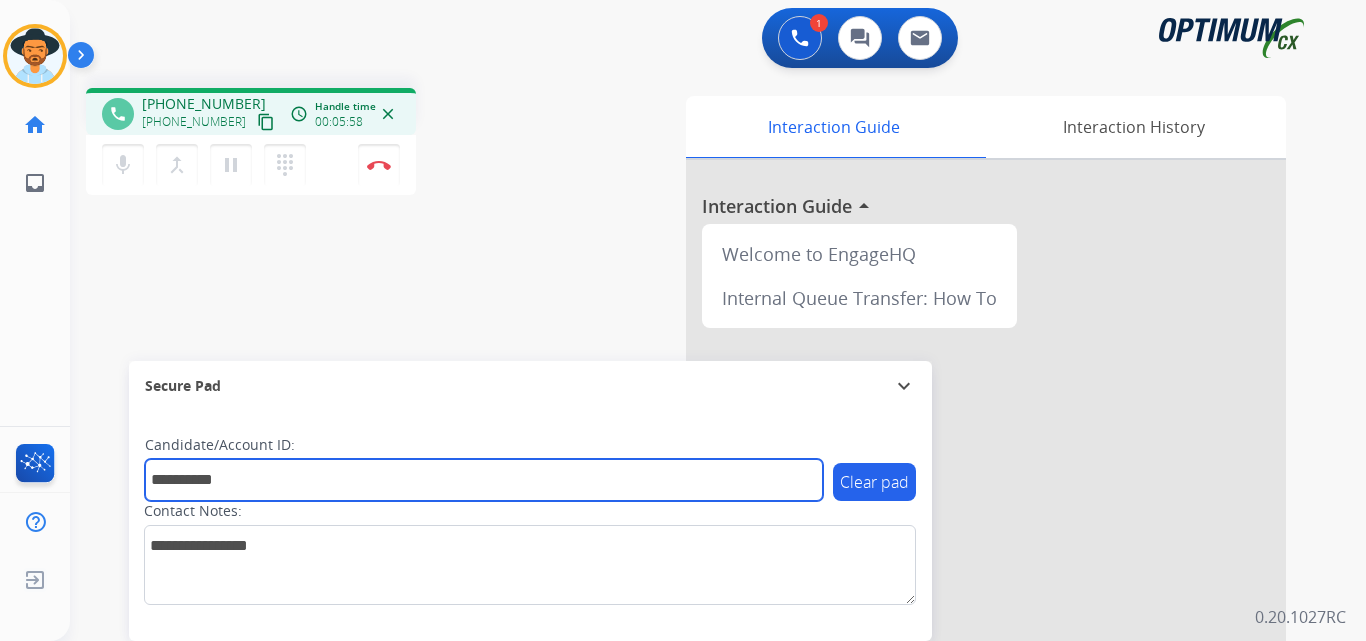click on "**********" at bounding box center [484, 480] 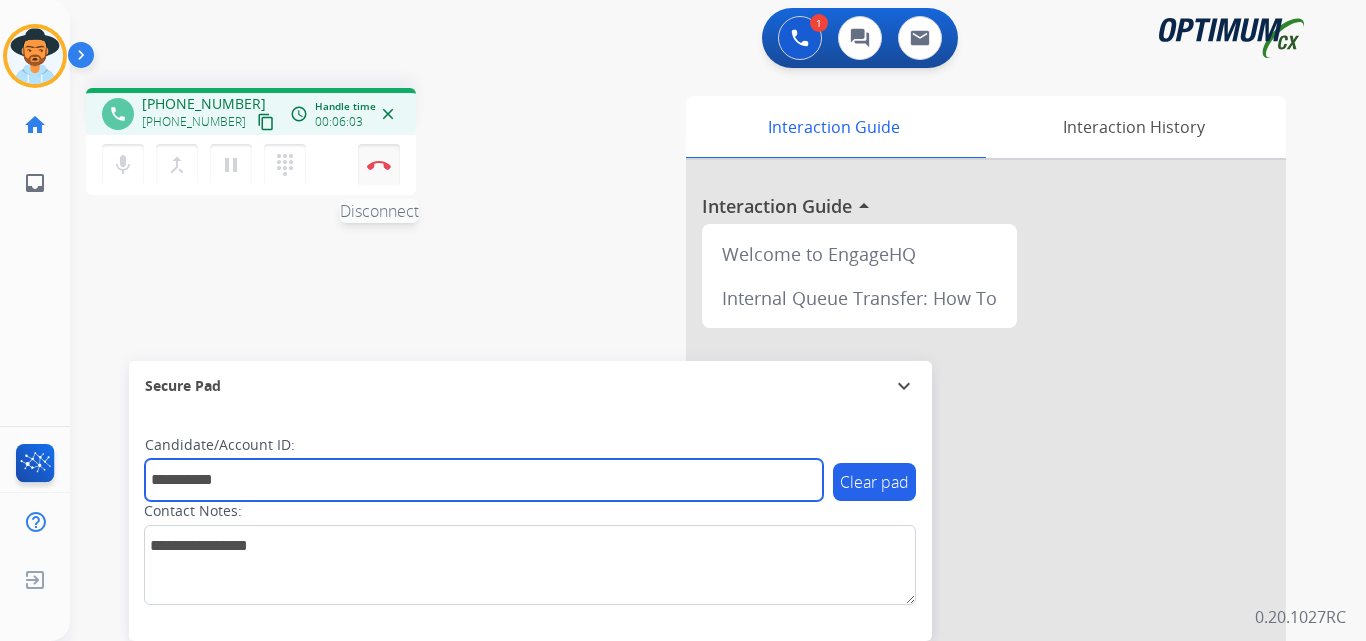 type on "**********" 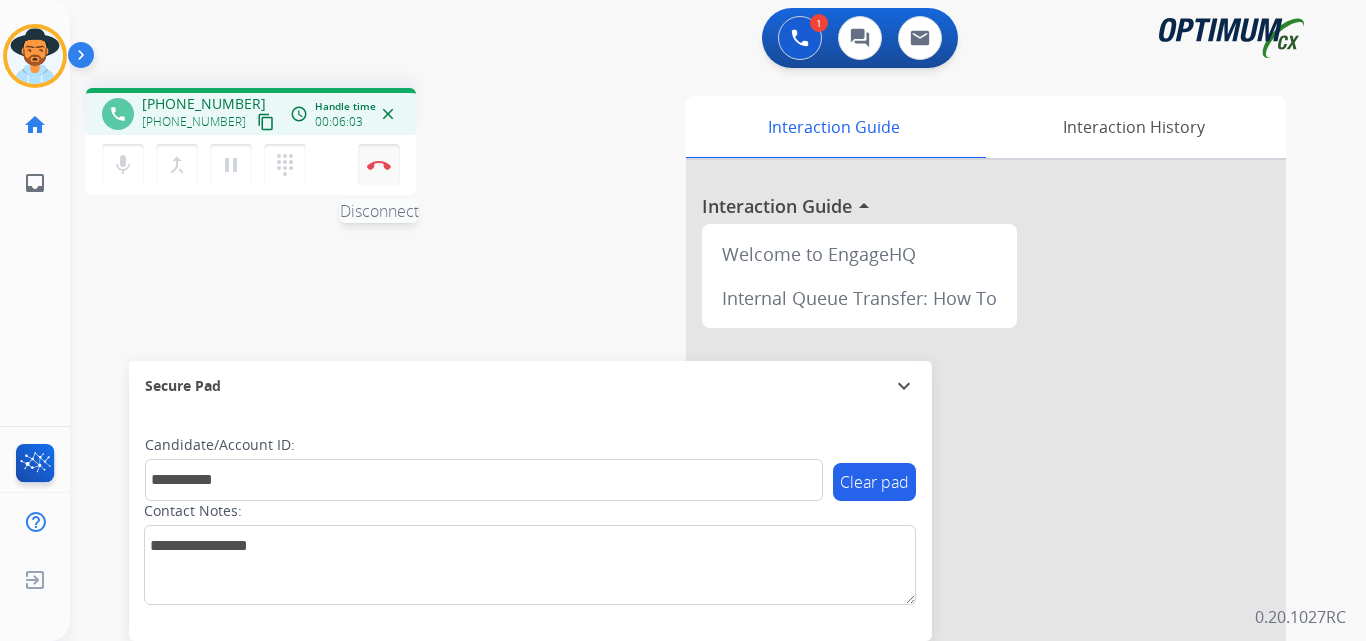 click on "Disconnect" at bounding box center [379, 165] 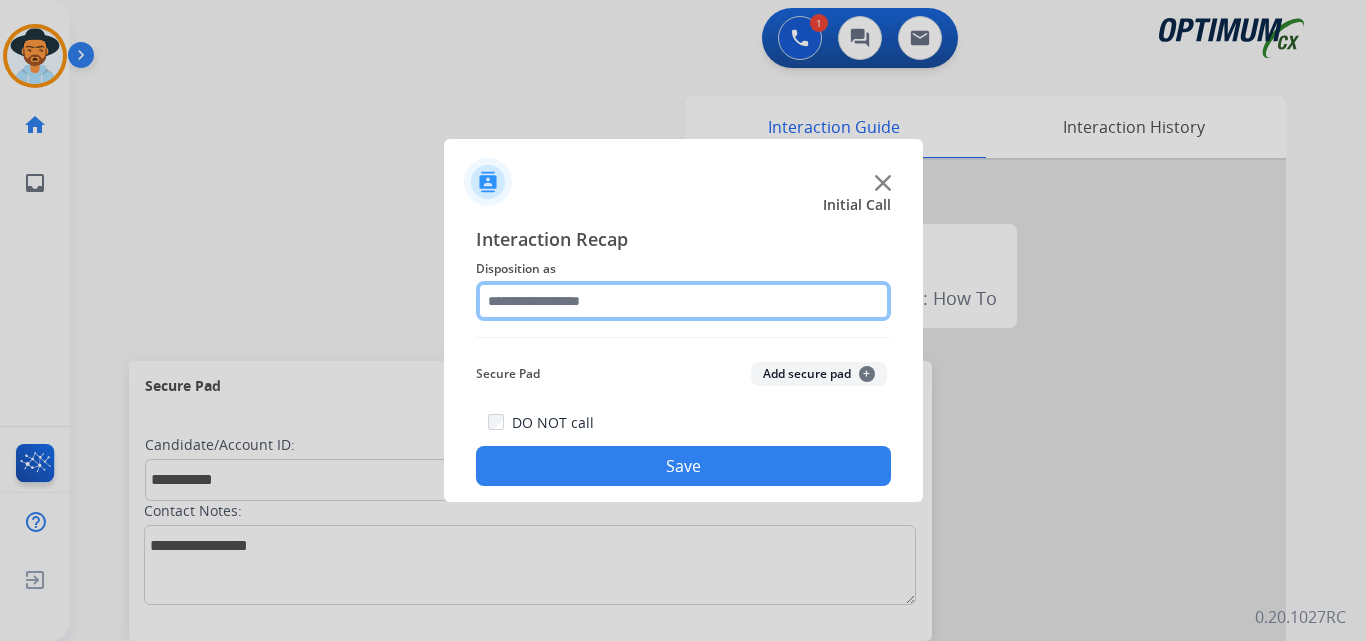 click 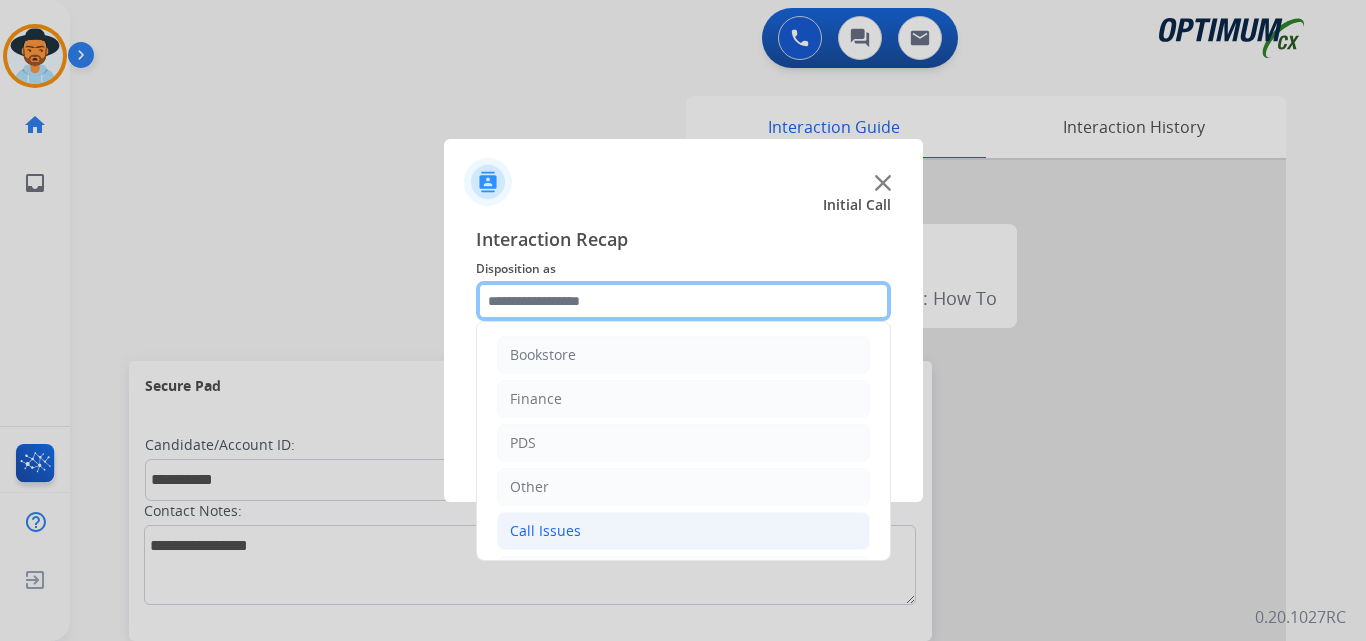 scroll, scrollTop: 136, scrollLeft: 0, axis: vertical 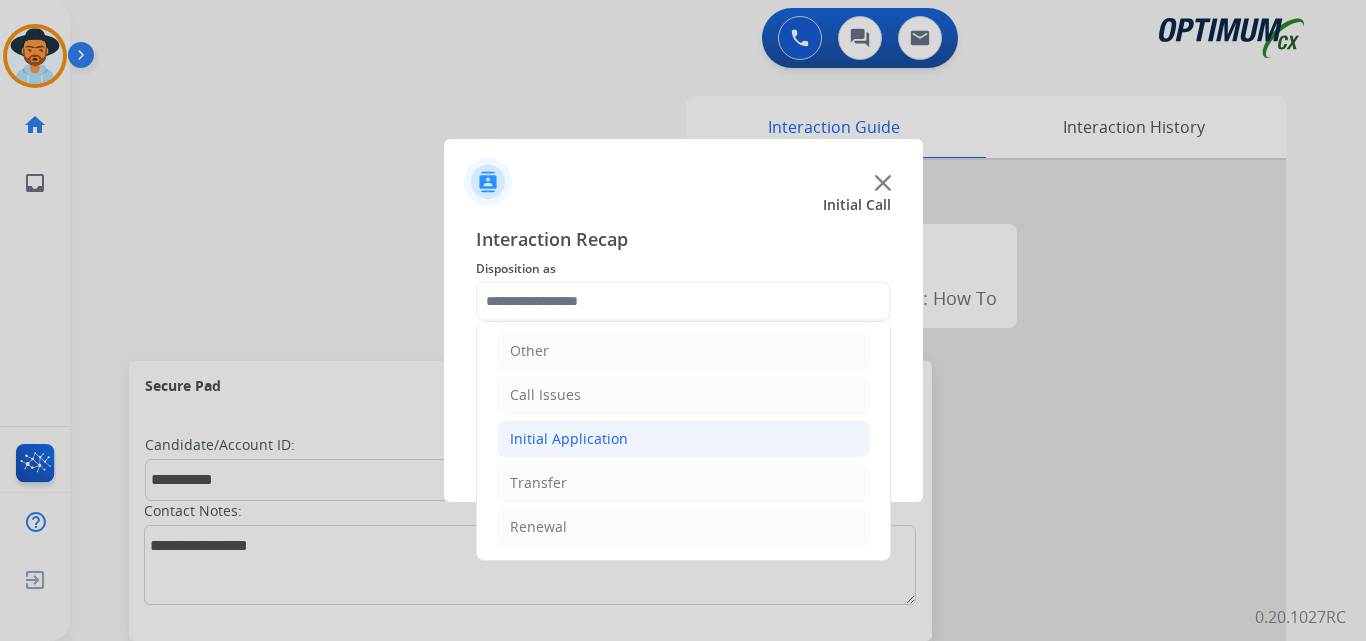 click on "Initial Application" 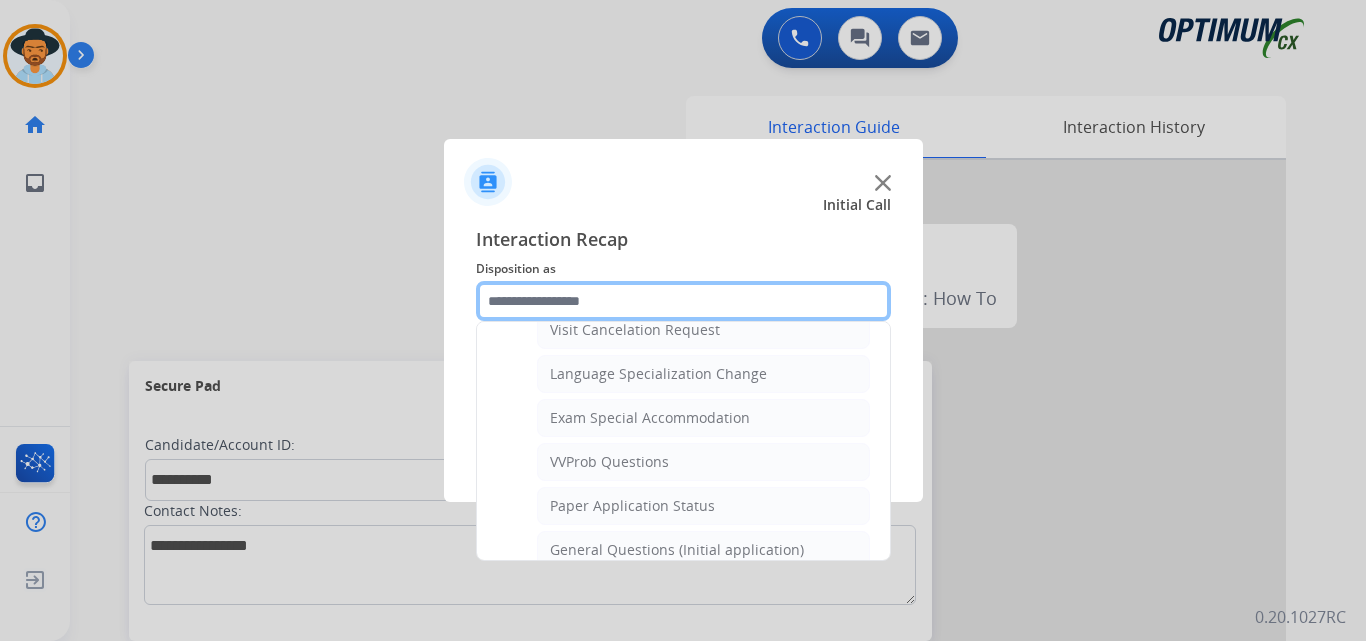 scroll, scrollTop: 1136, scrollLeft: 0, axis: vertical 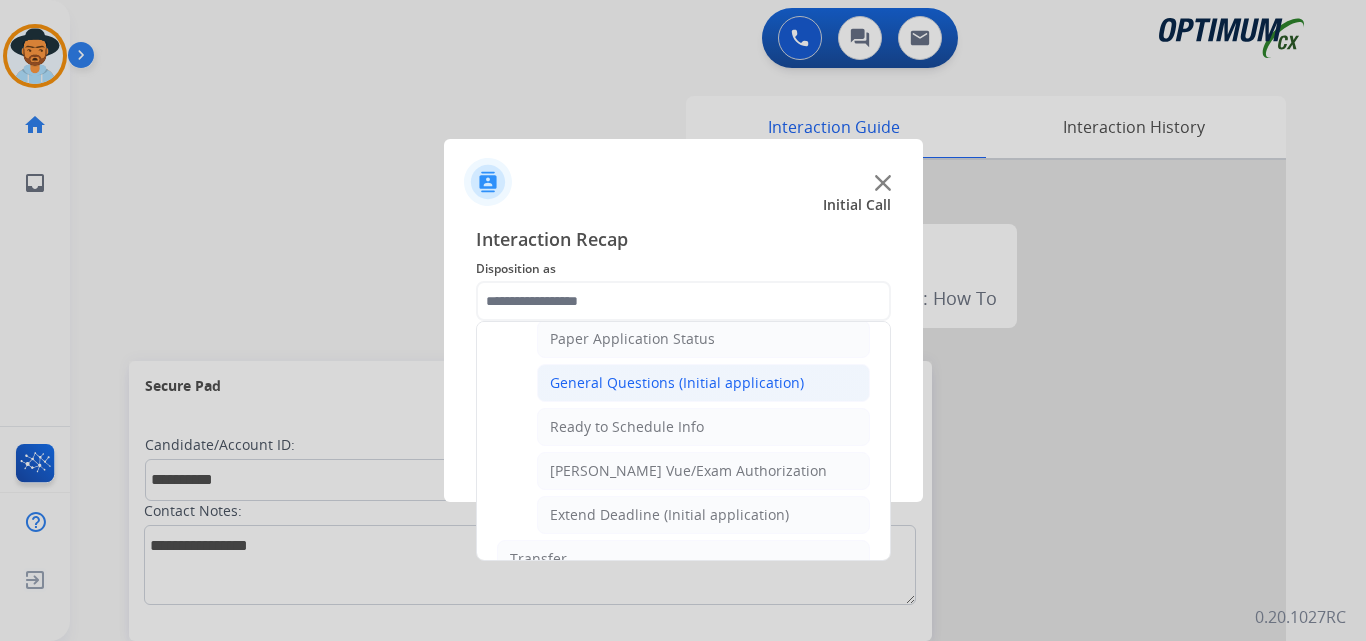 click on "General Questions (Initial application)" 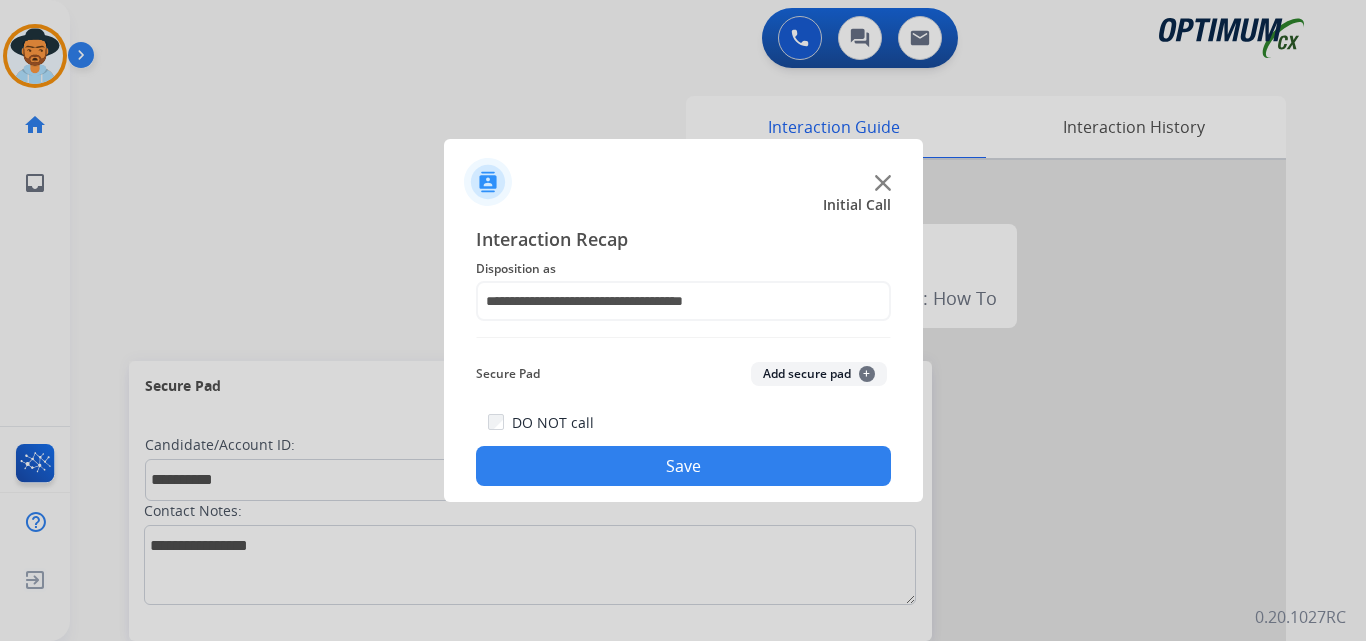 click on "Save" 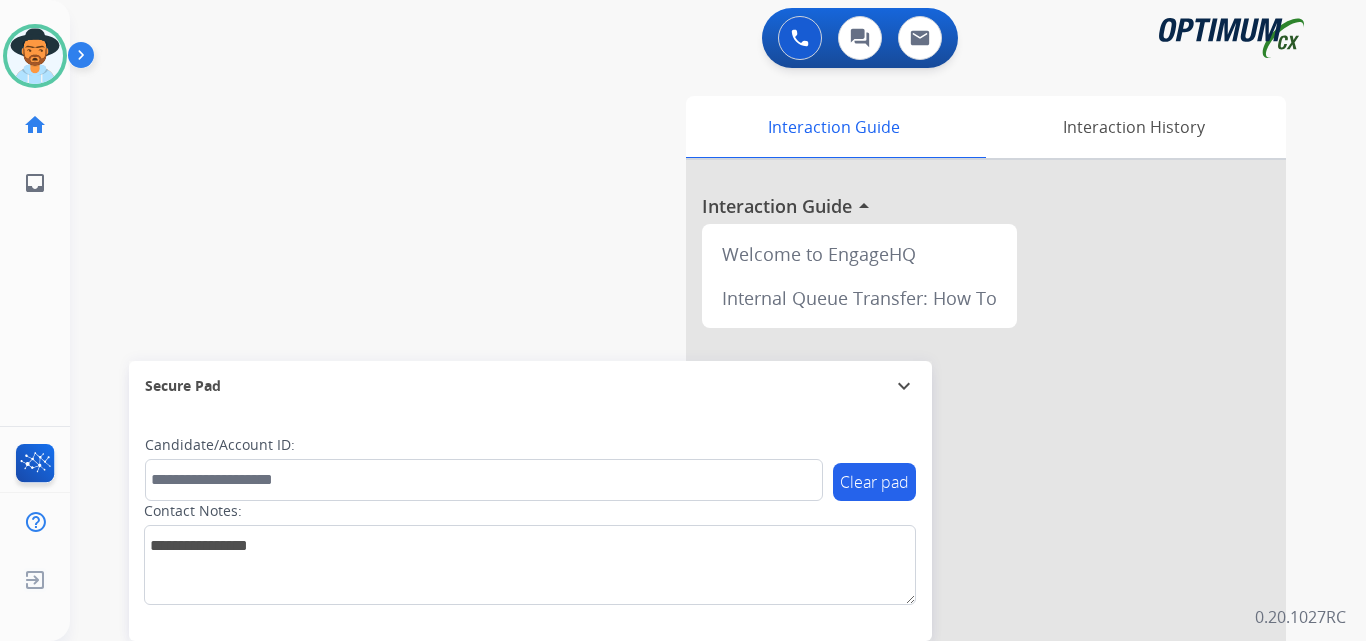click on "swap_horiz Break voice bridge close_fullscreen Connect 3-Way Call merge_type Separate 3-Way Call  Interaction Guide   Interaction History  Interaction Guide arrow_drop_up  Welcome to EngageHQ   Internal Queue Transfer: How To  Secure Pad expand_more Clear pad Candidate/Account ID: Contact Notes:" at bounding box center [694, 489] 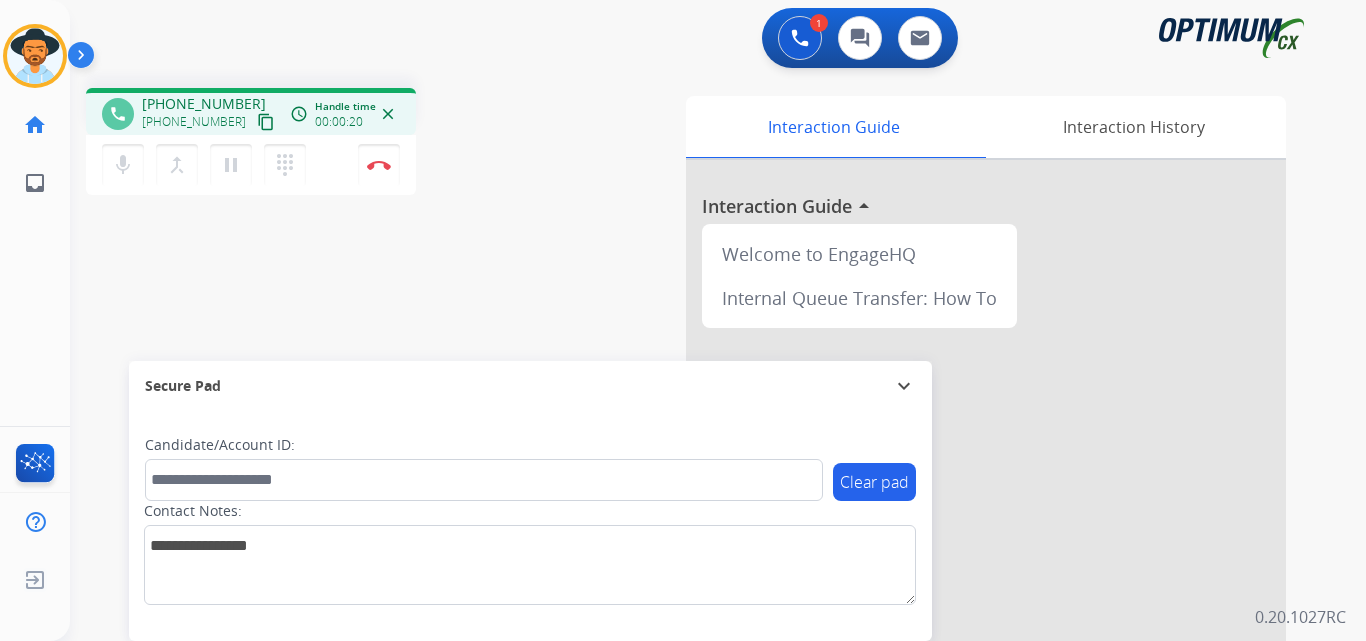 click on "[PHONE_NUMBER]" at bounding box center (204, 104) 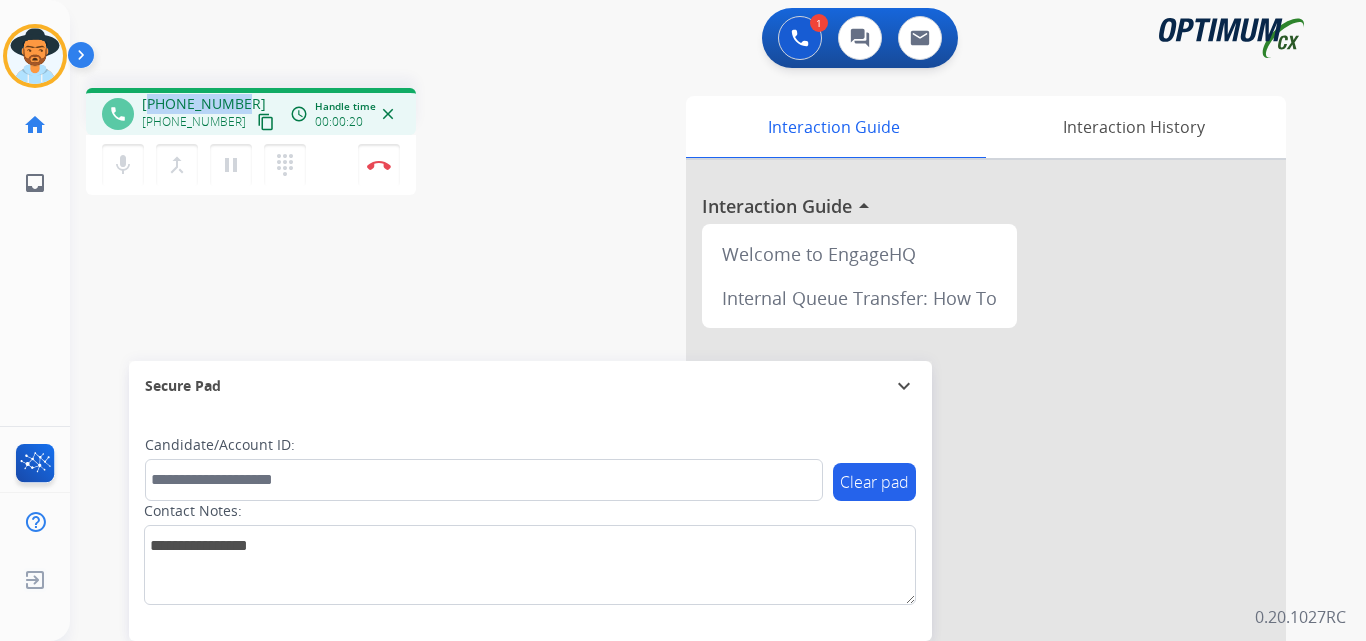click on "[PHONE_NUMBER]" at bounding box center [204, 104] 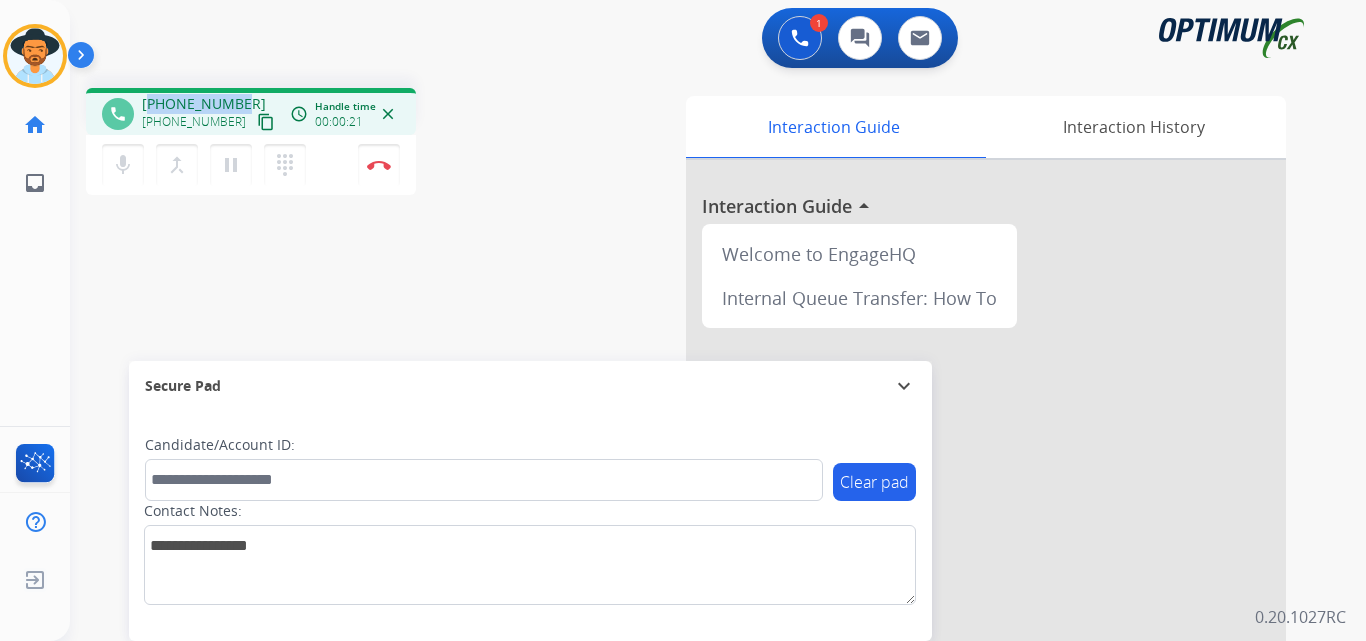 copy on "16143274282" 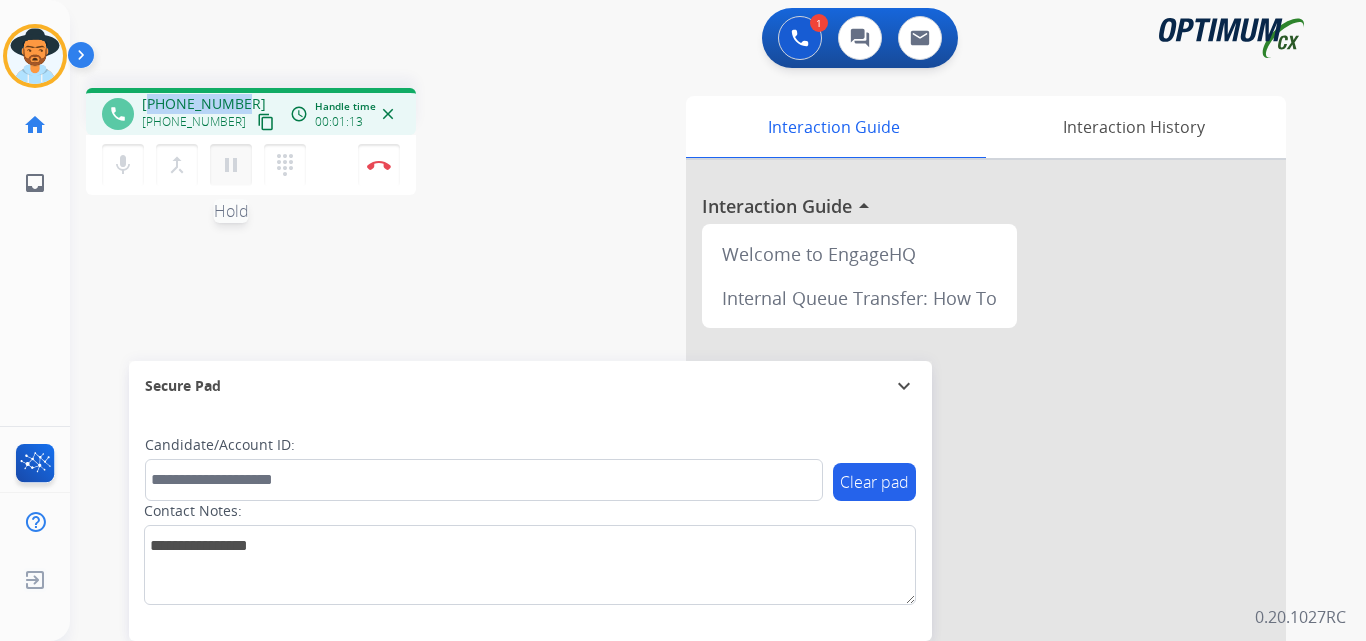 click on "pause" at bounding box center (231, 165) 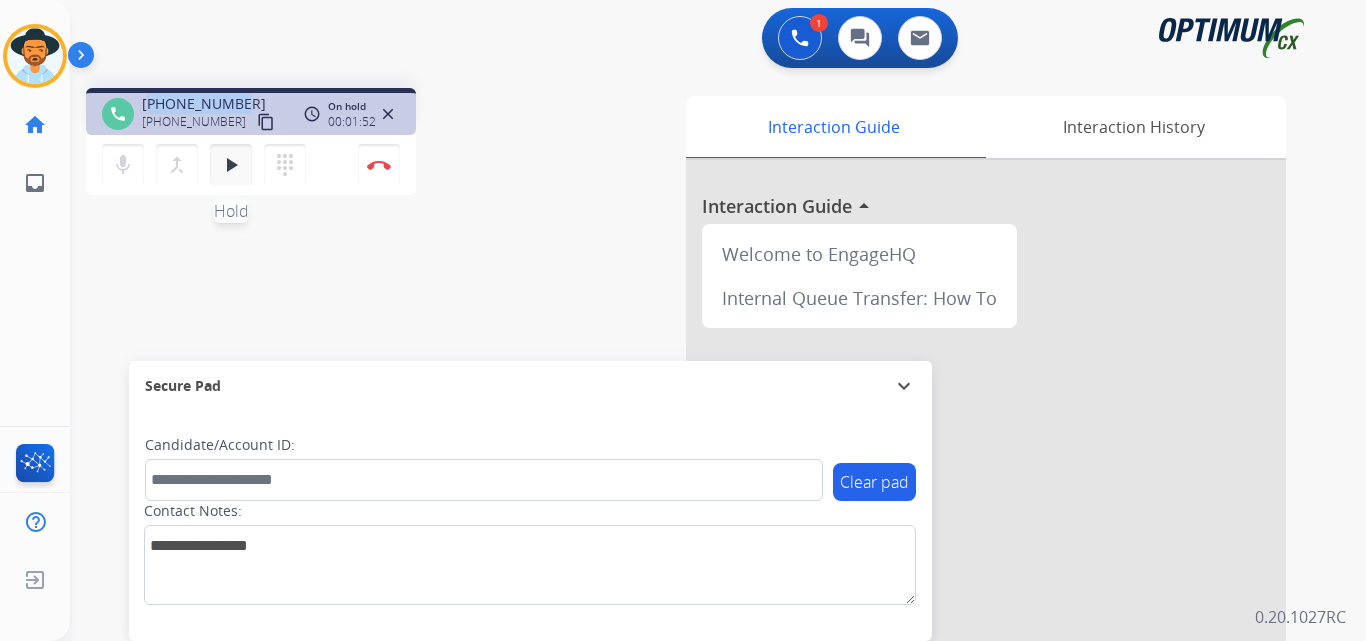 click on "play_arrow" at bounding box center [231, 165] 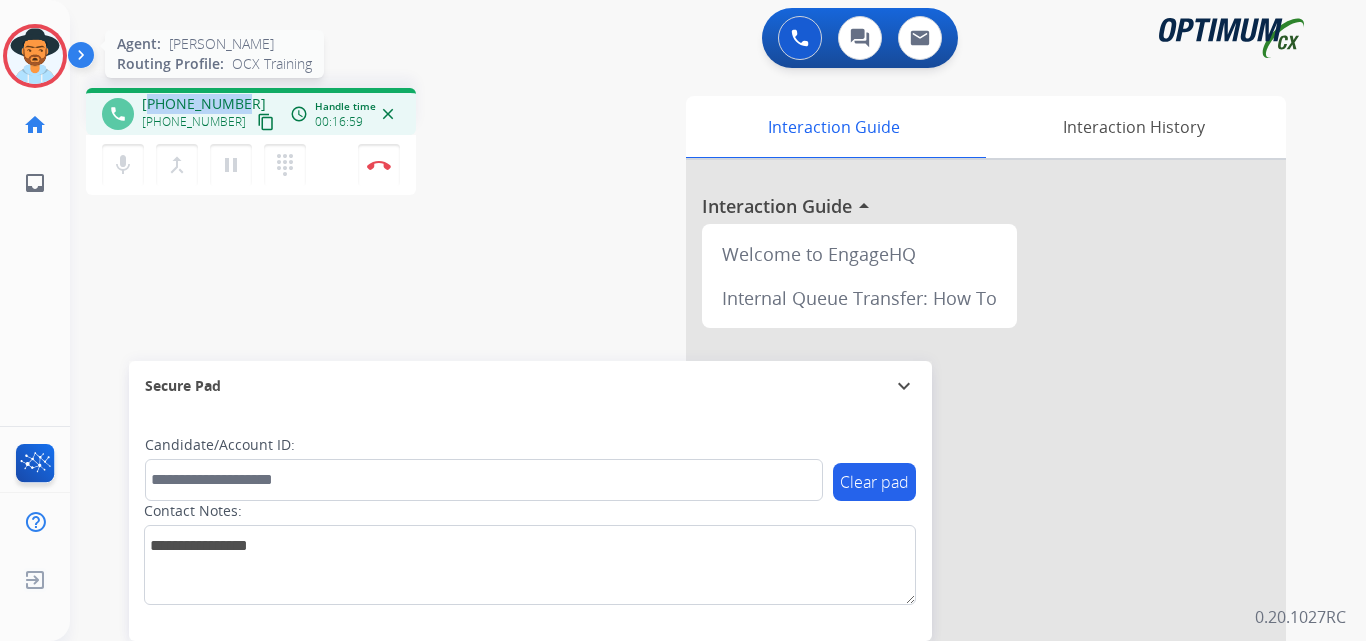 click at bounding box center (35, 56) 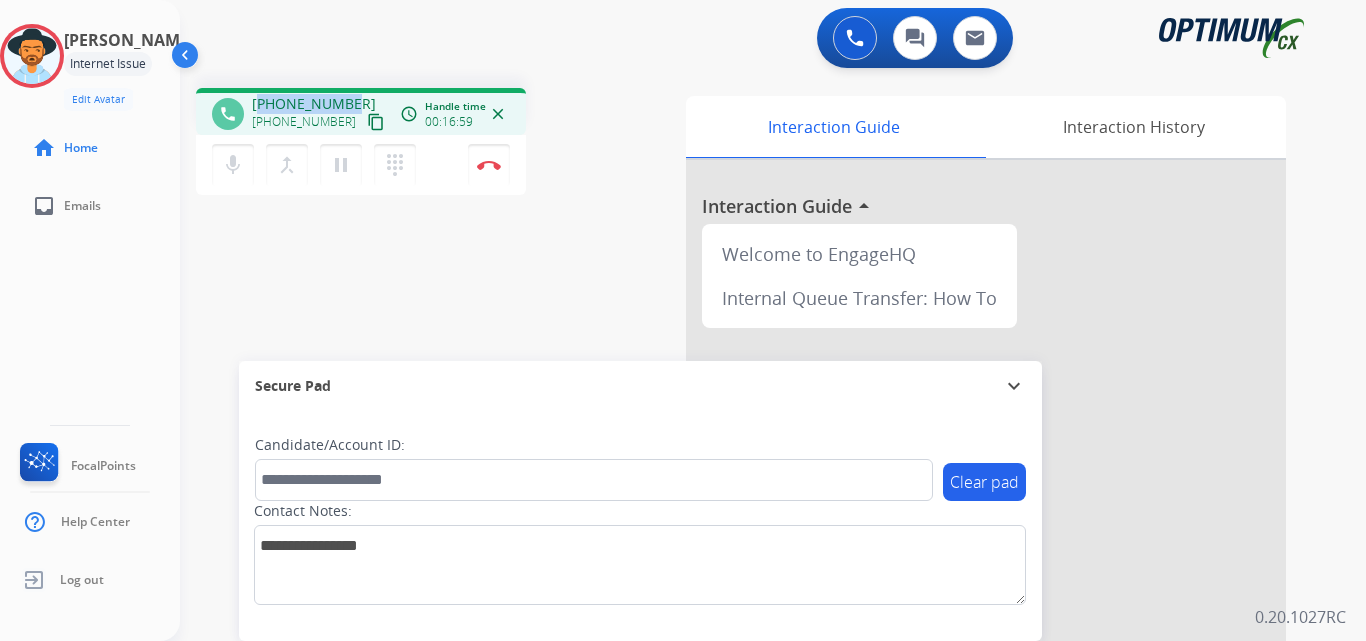 click at bounding box center (188, 60) 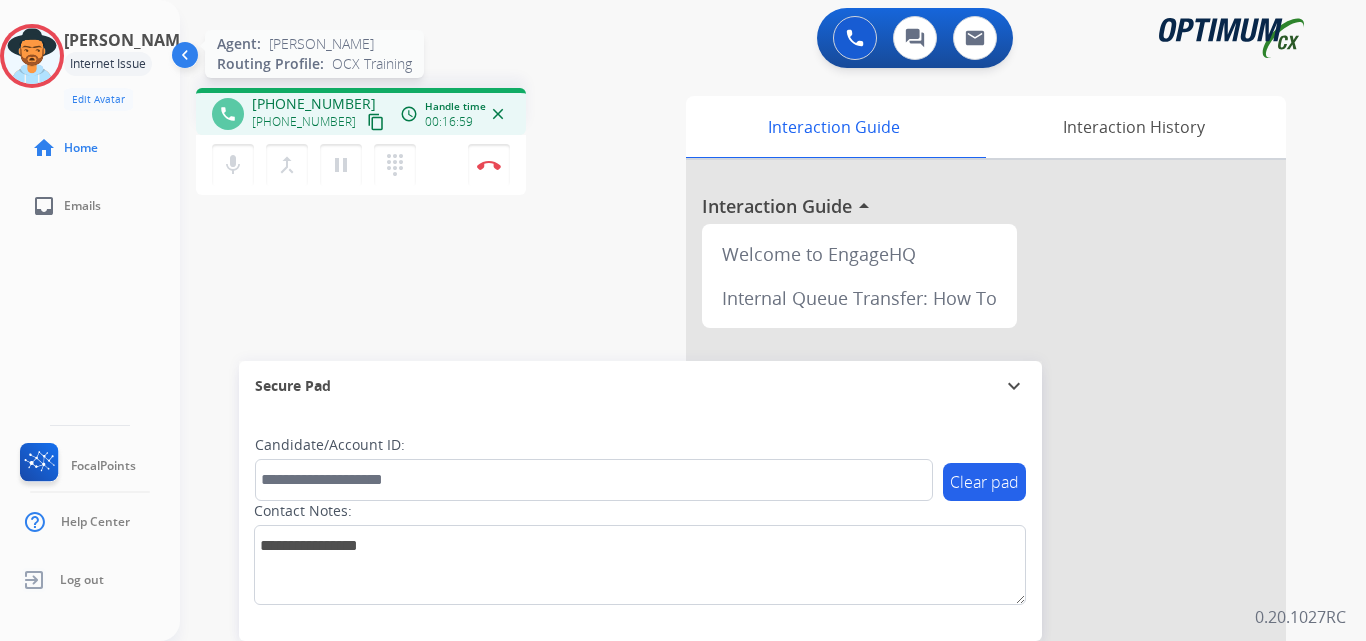 click at bounding box center (32, 56) 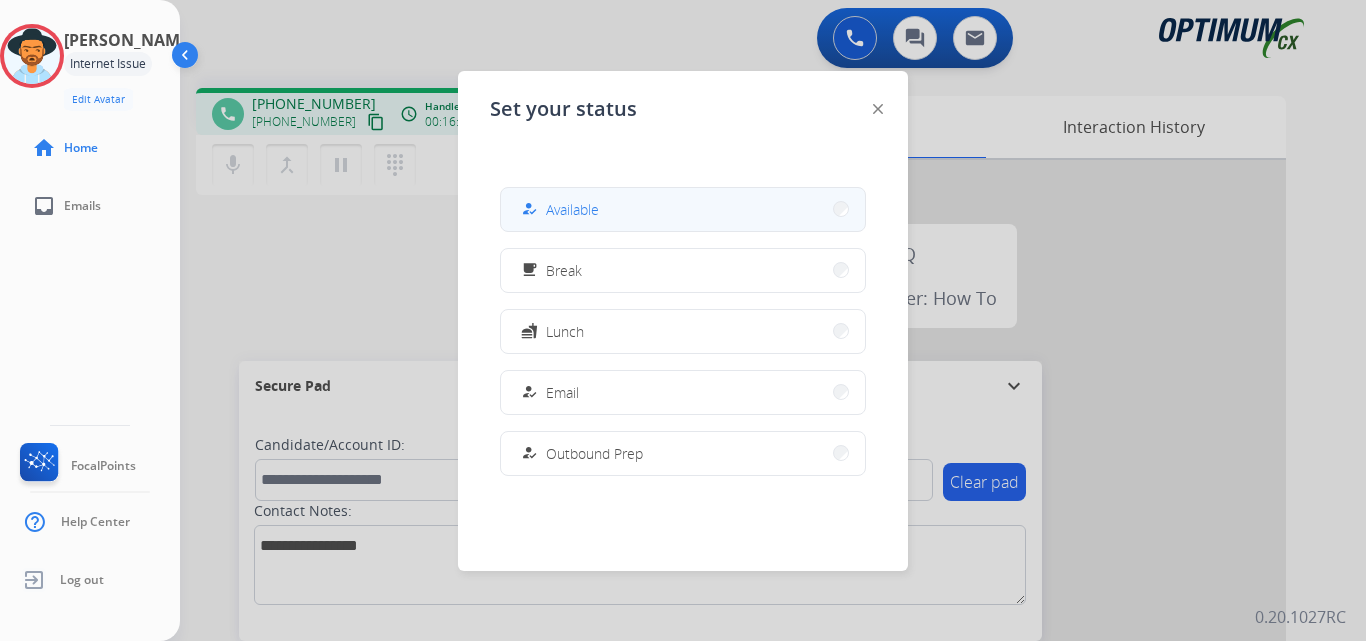 click on "Available" at bounding box center [572, 209] 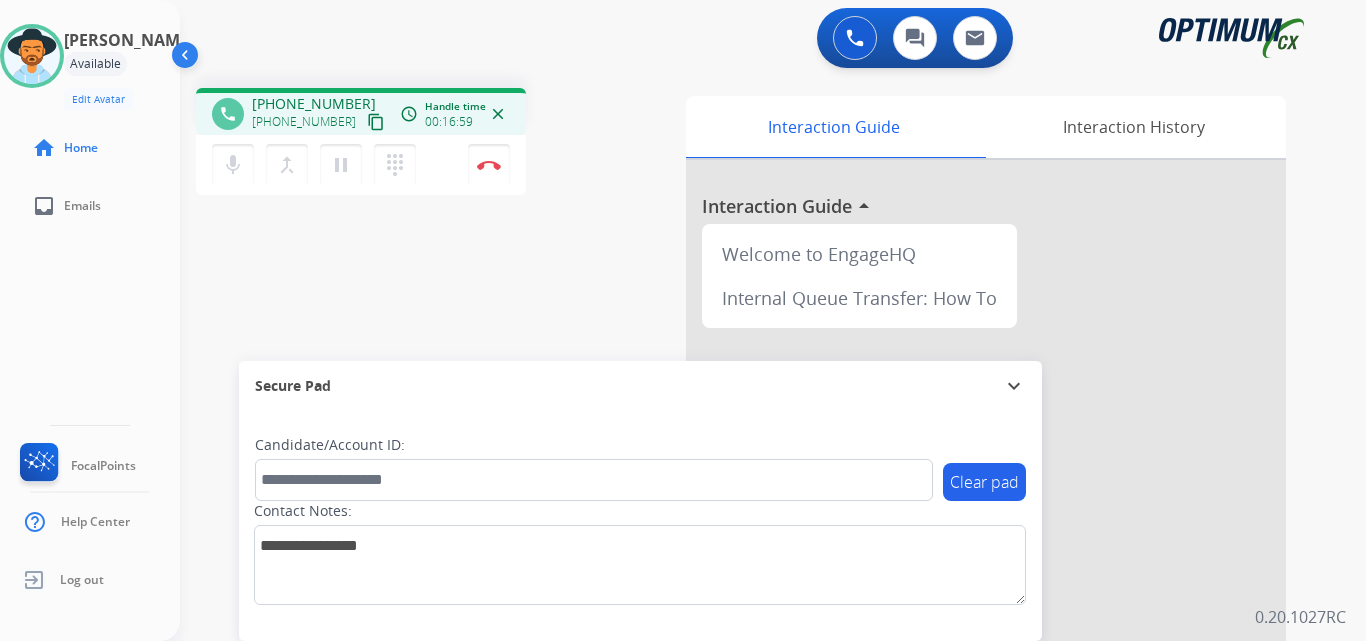 click on "phone [PHONE_NUMBER] [PHONE_NUMBER] content_copy access_time Call metrics Queue   00:07 Hold   01:53 Talk   15:07 Total   17:06 Handle time 00:16:59 close mic Mute merge_type Bridge pause Hold dialpad Dialpad Disconnect swap_horiz Break voice bridge close_fullscreen Connect 3-Way Call merge_type Separate 3-Way Call  Interaction Guide   Interaction History  Interaction Guide arrow_drop_up  Welcome to EngageHQ   Internal Queue Transfer: How To  Secure Pad expand_more Clear pad Candidate/Account ID: Contact Notes:" at bounding box center (749, 489) 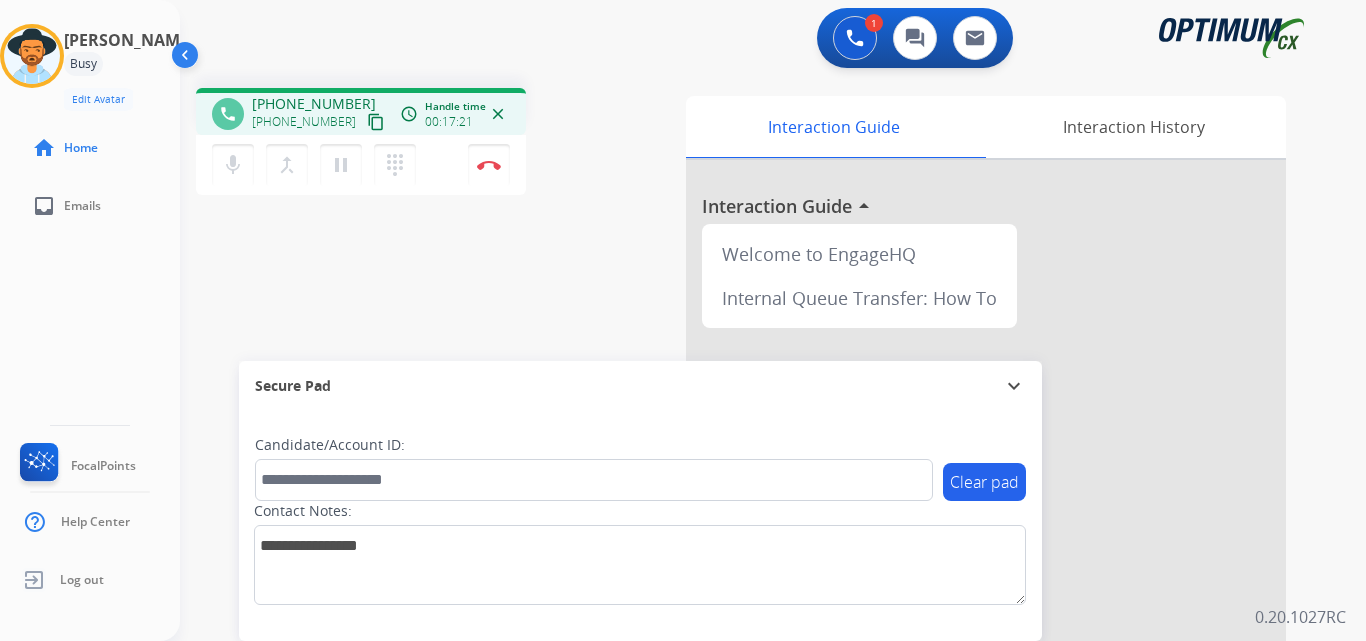click on "[PHONE_NUMBER]" at bounding box center (314, 104) 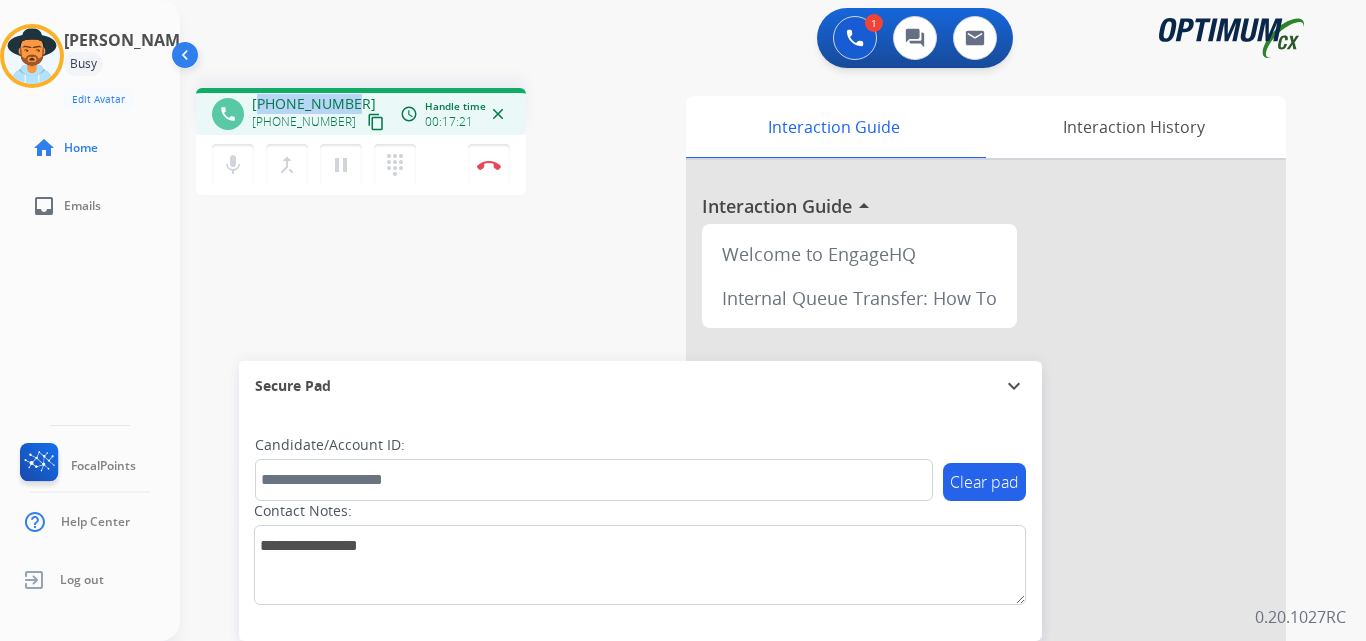 click on "[PHONE_NUMBER]" at bounding box center [314, 104] 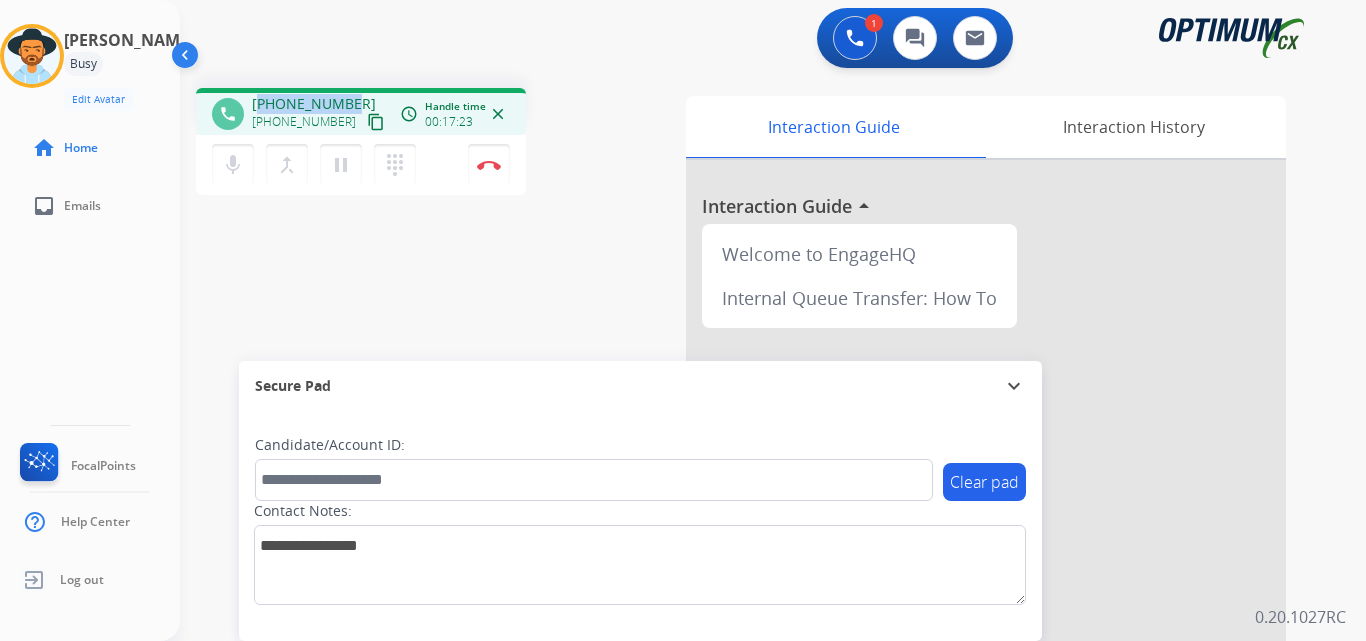 copy on "16143274282" 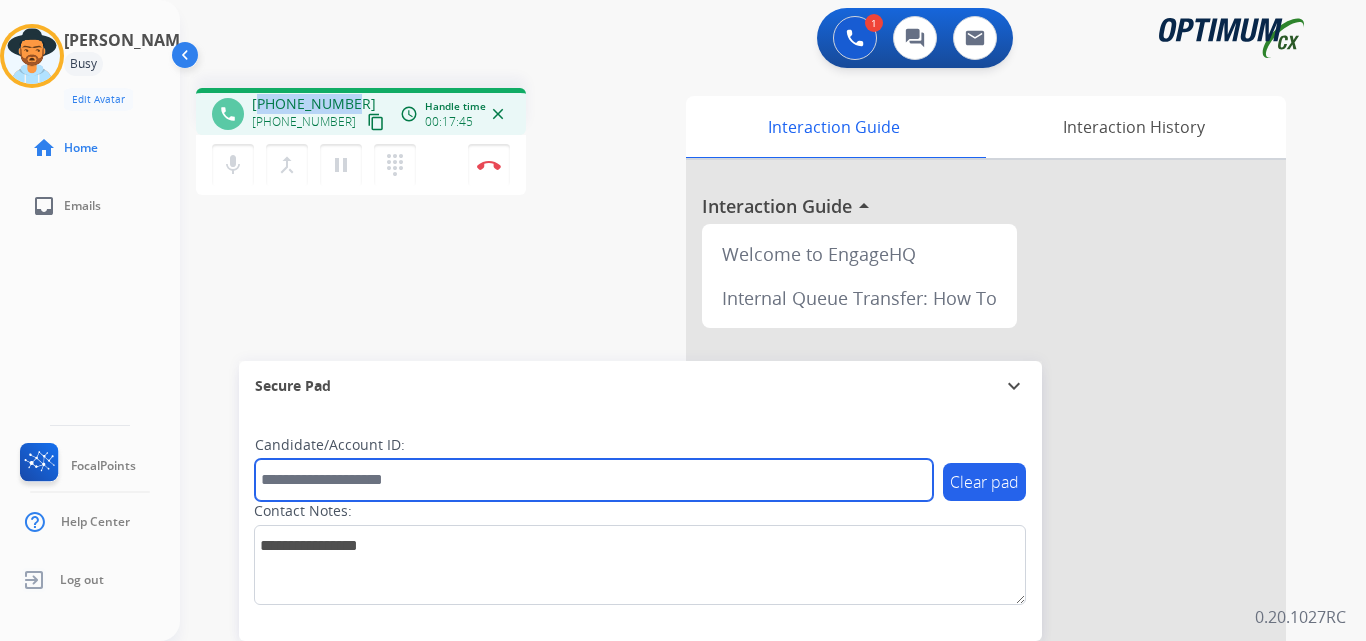 click at bounding box center (594, 480) 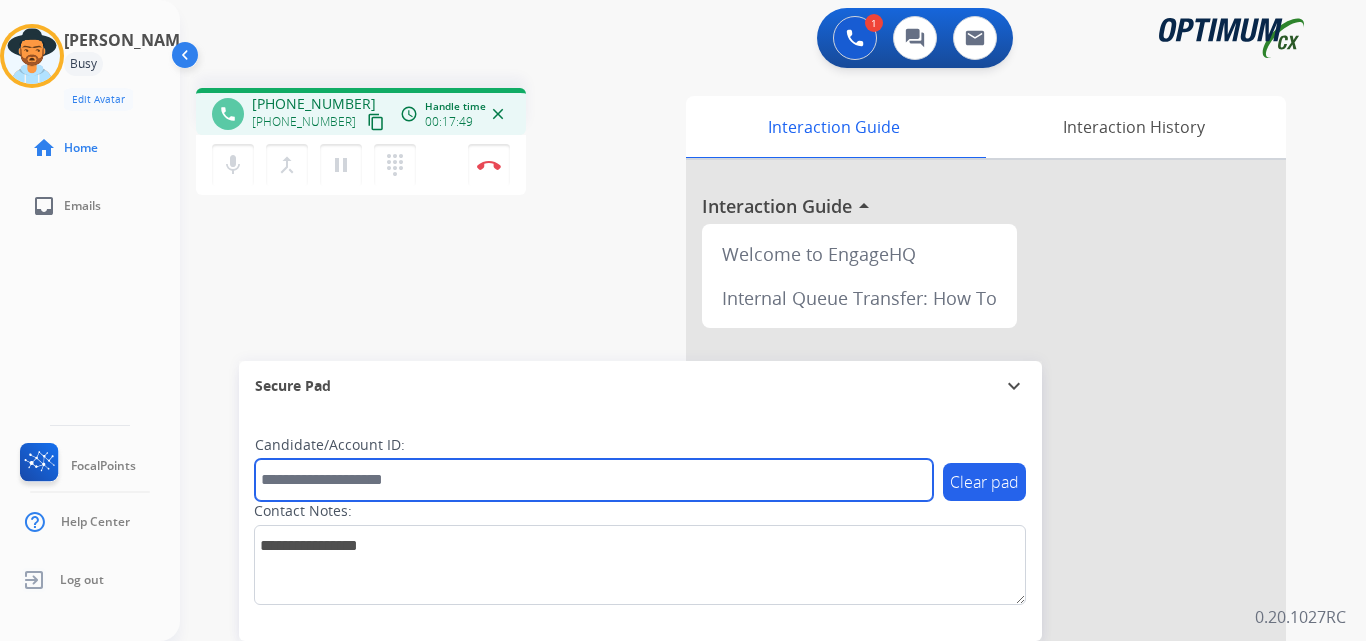 click at bounding box center (594, 480) 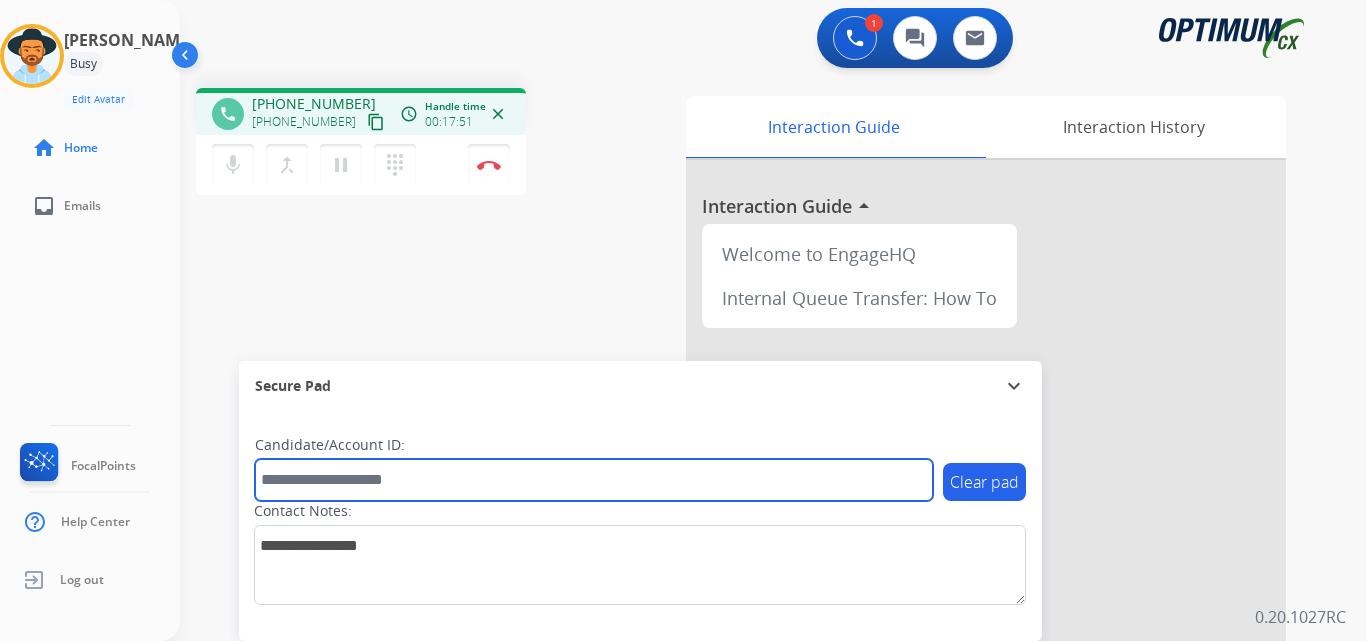 click at bounding box center (594, 480) 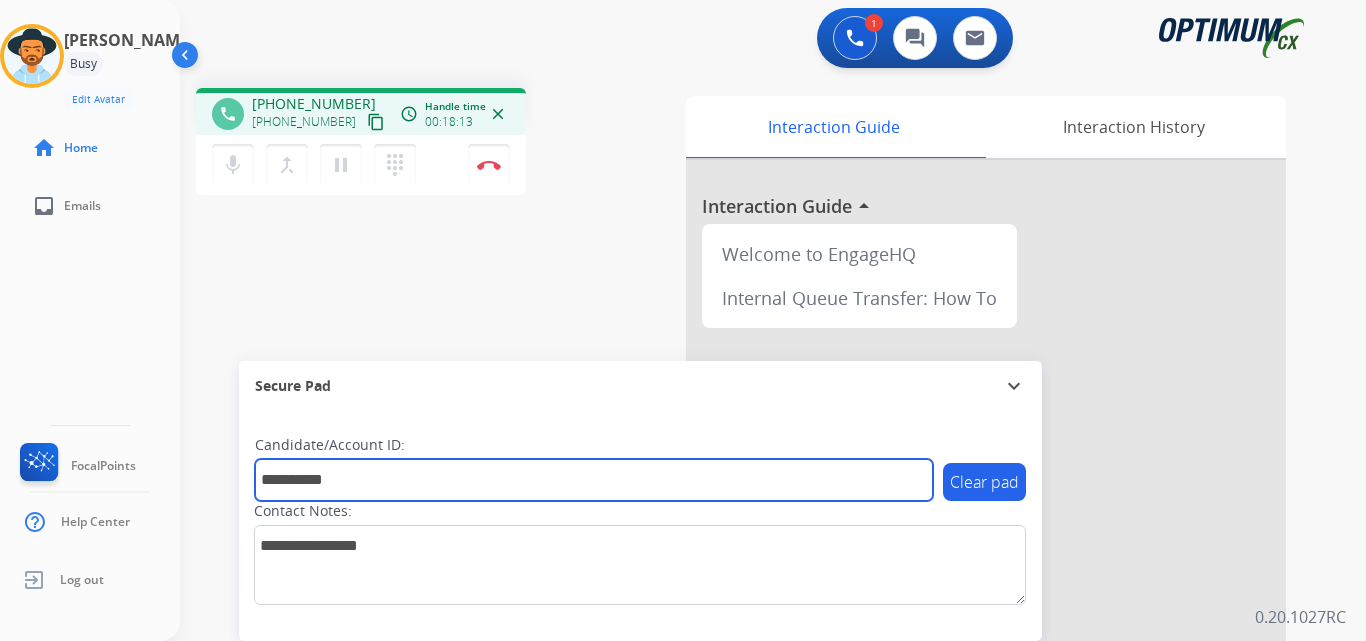 click on "**********" at bounding box center (594, 480) 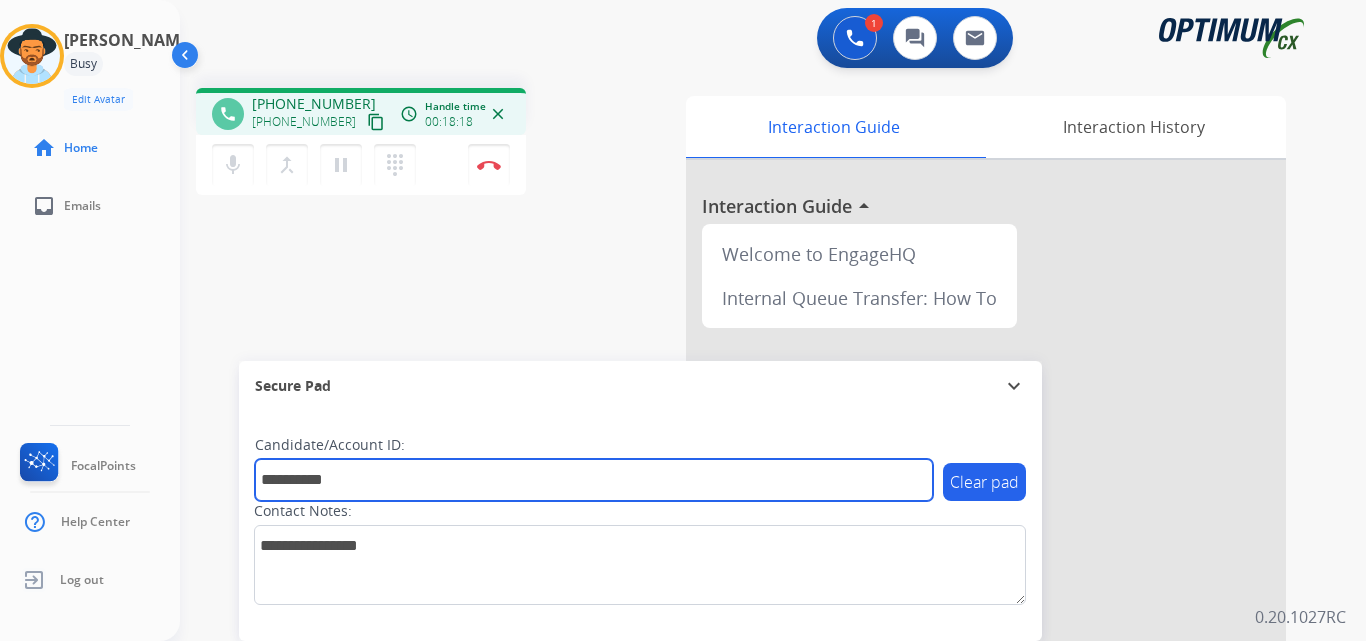 type on "**********" 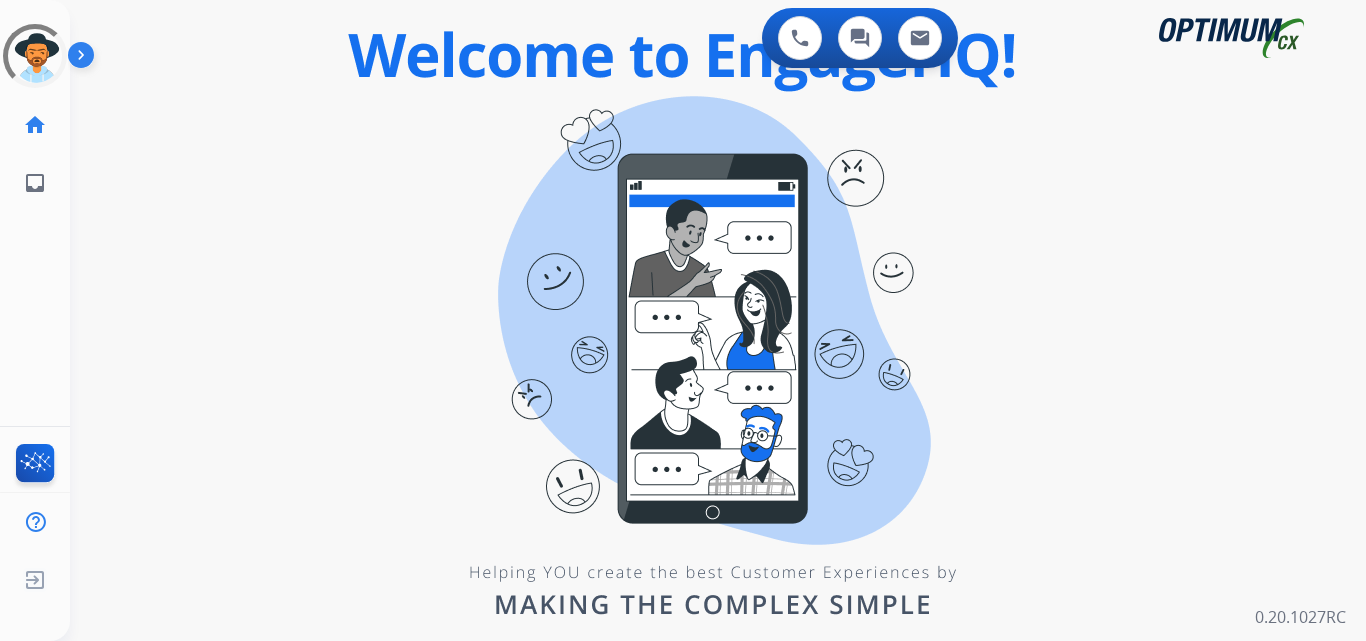 scroll, scrollTop: 0, scrollLeft: 0, axis: both 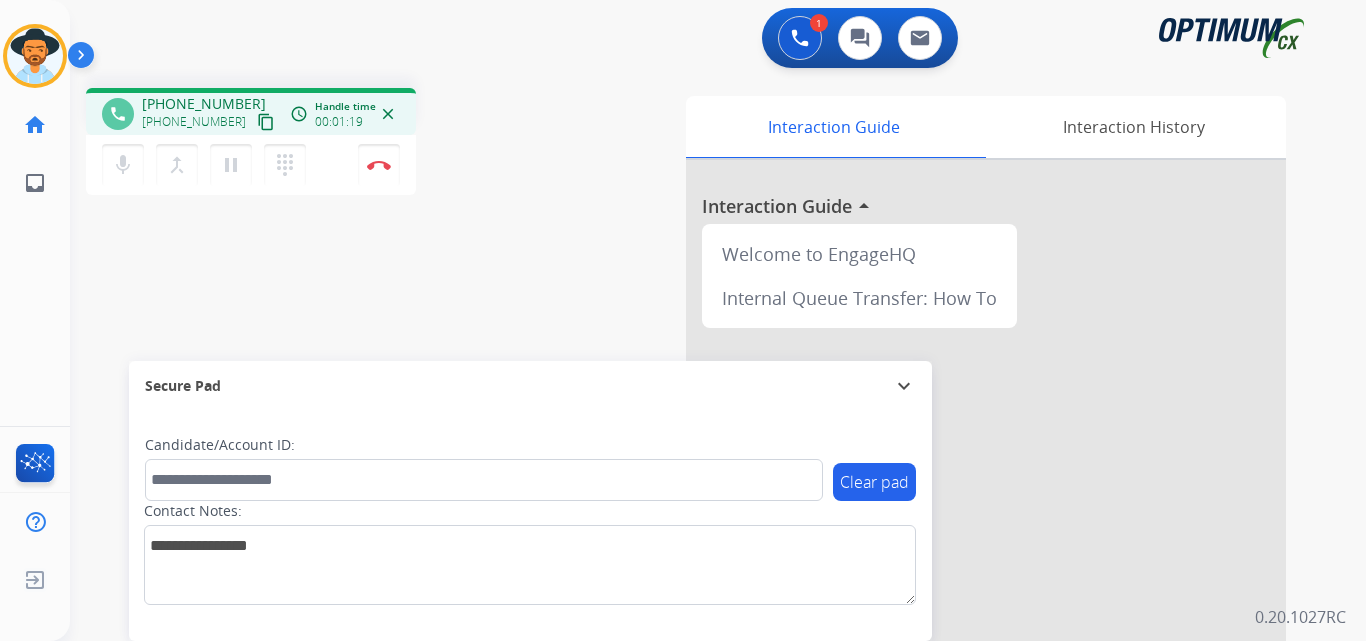click on "[PHONE_NUMBER]" at bounding box center (204, 104) 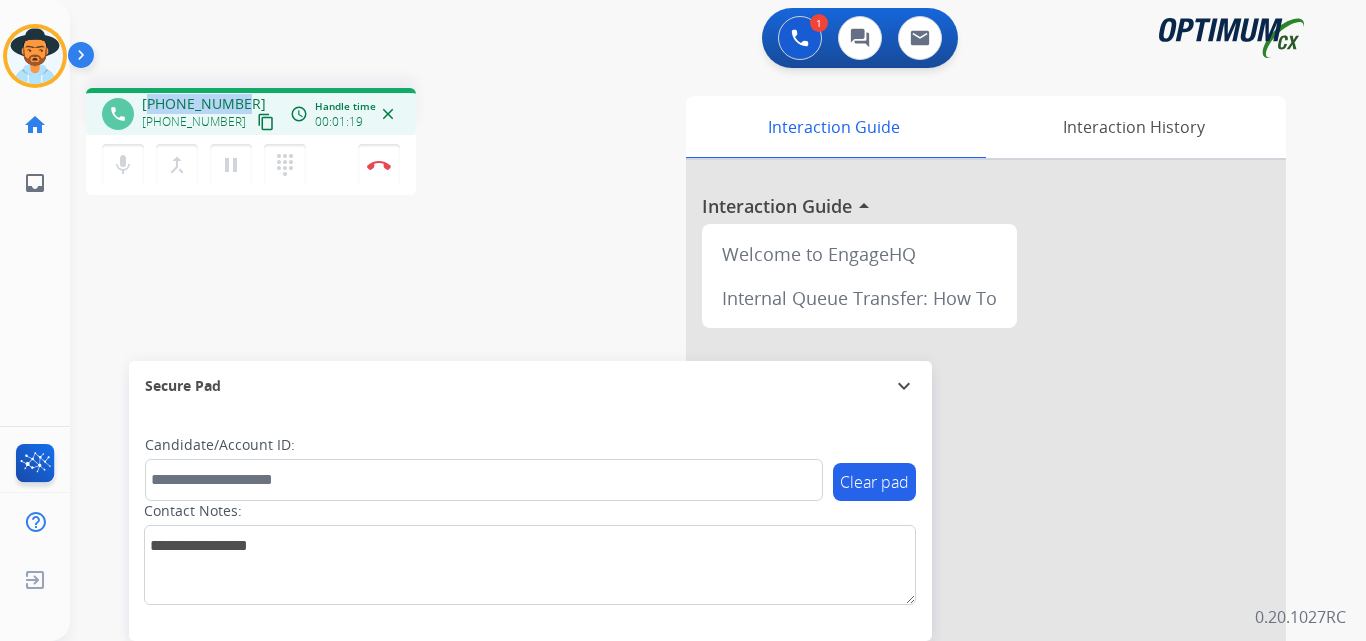 click on "[PHONE_NUMBER]" at bounding box center [204, 104] 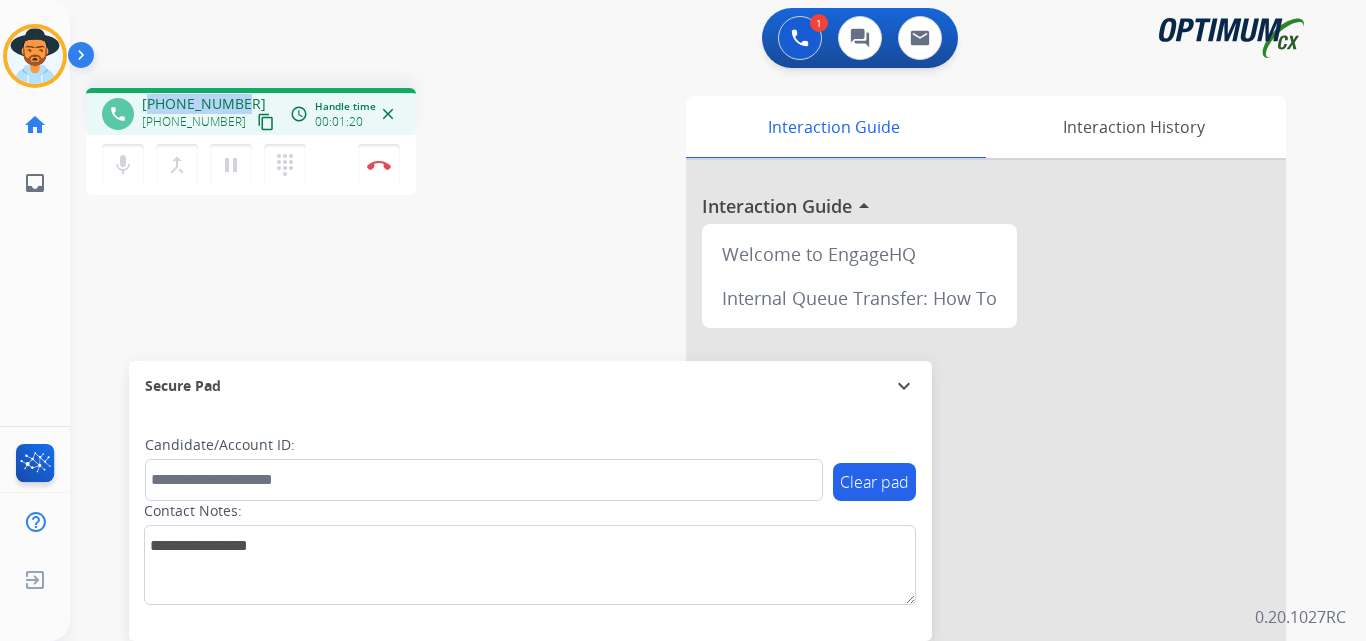 copy on "14047204457" 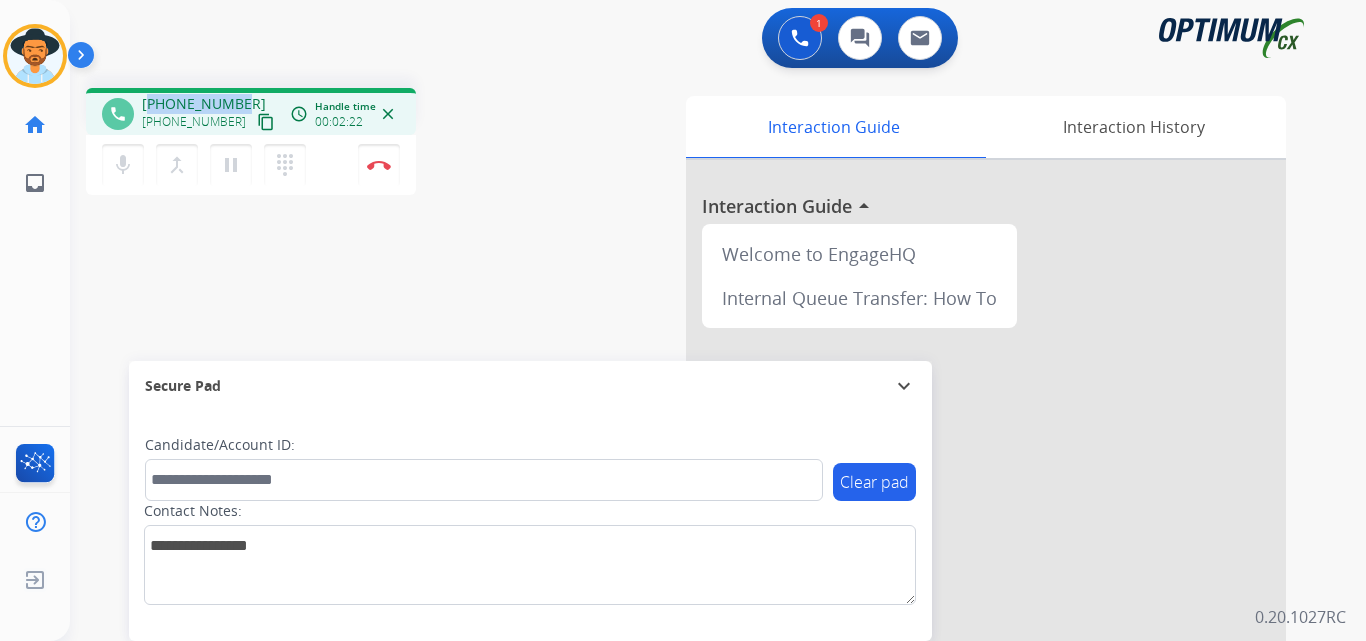 click on "[PHONE_NUMBER]" at bounding box center [204, 104] 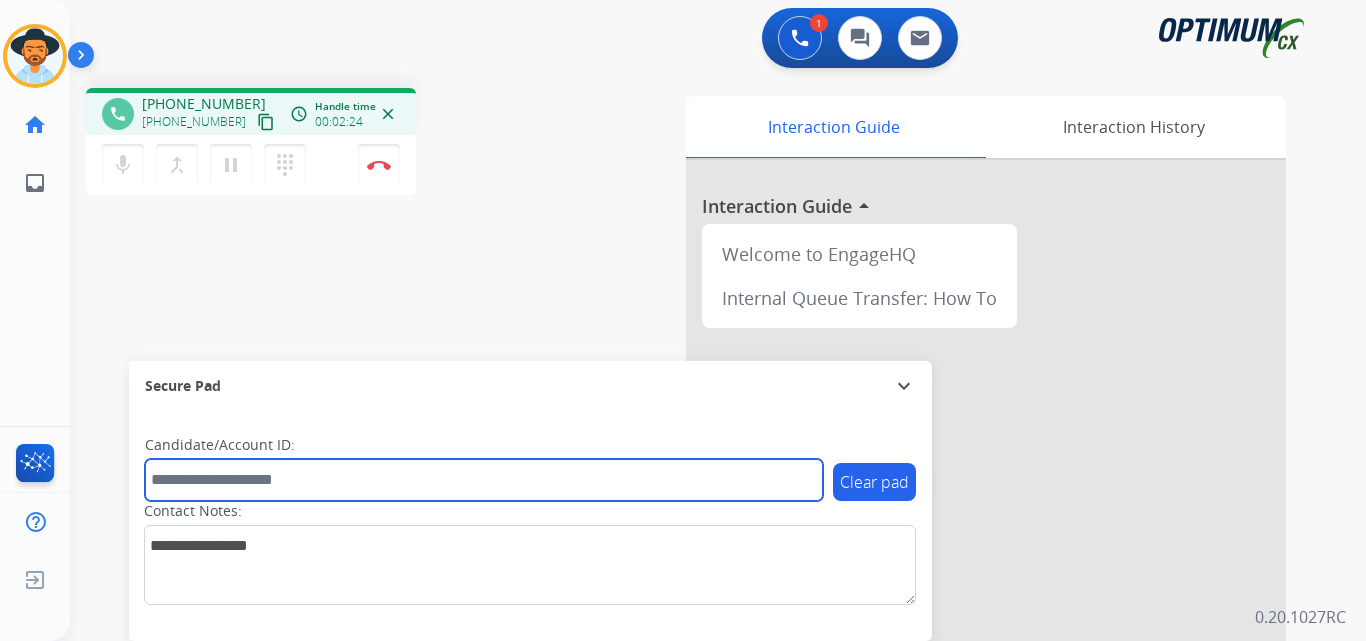 click at bounding box center [484, 480] 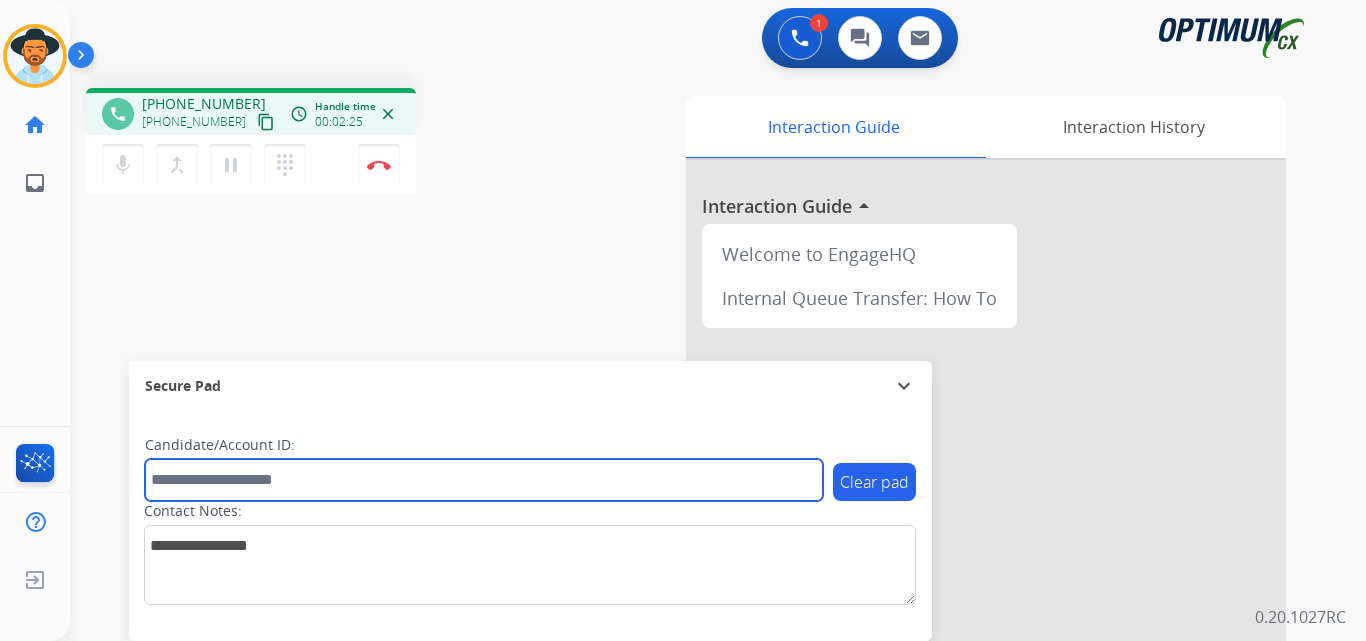 paste on "**********" 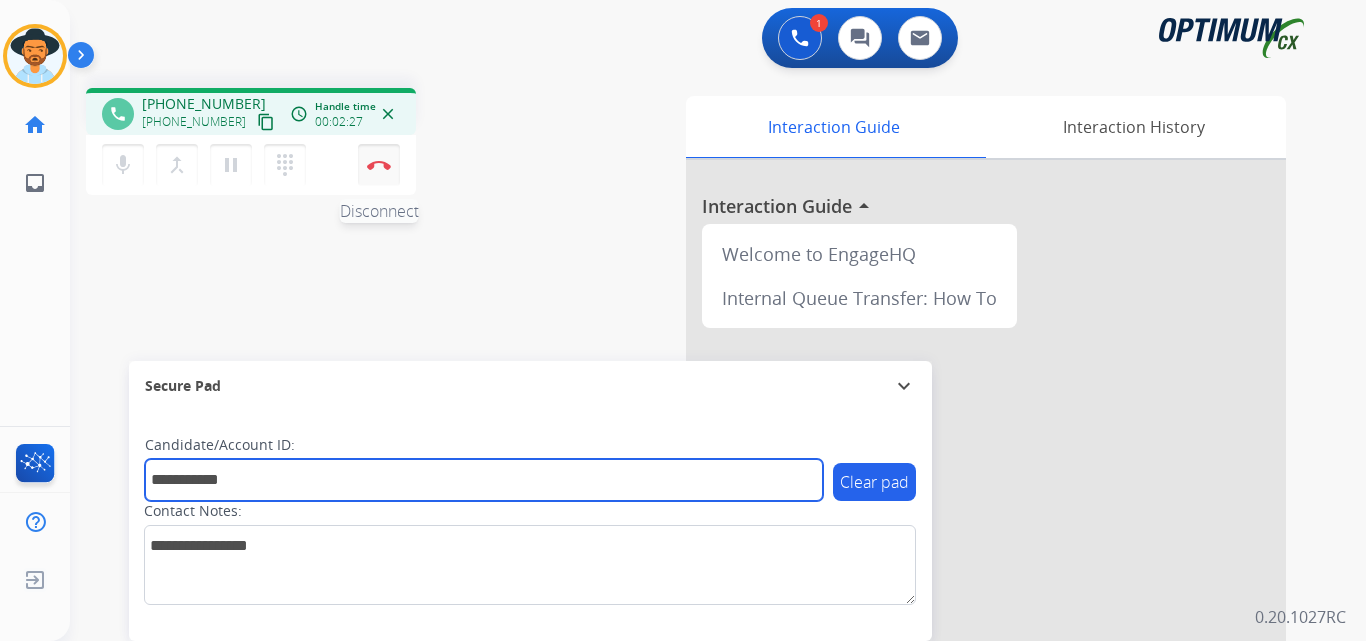 type on "**********" 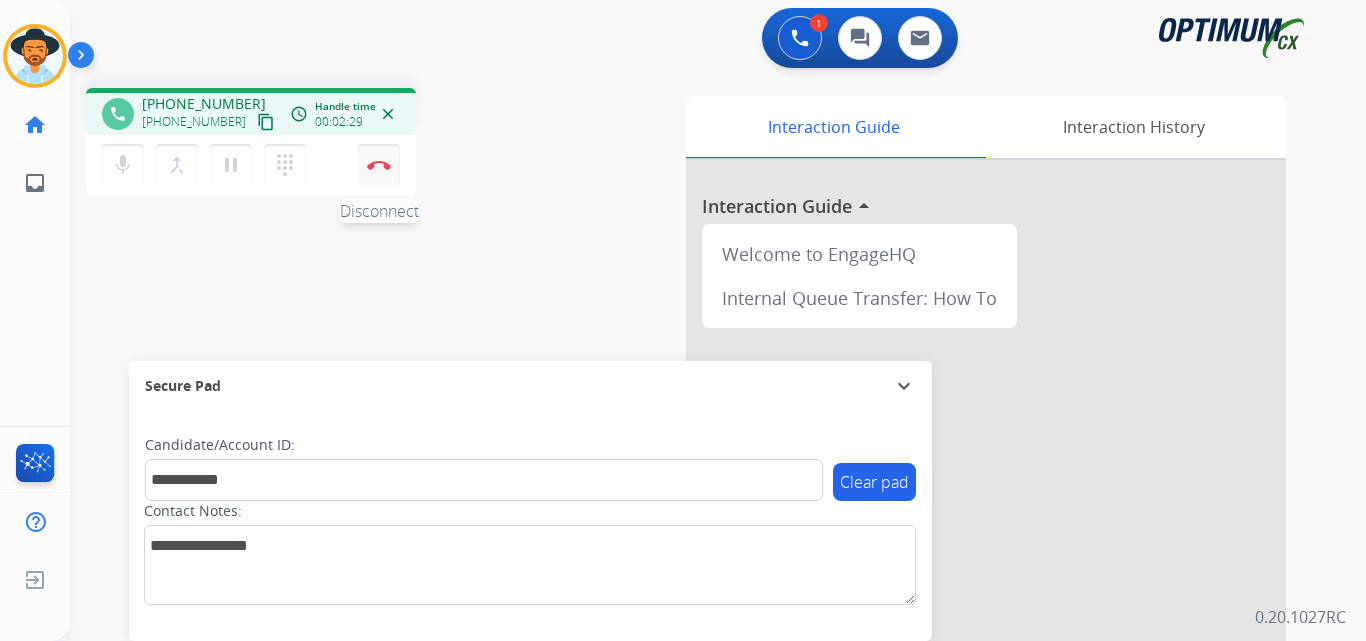 click on "Disconnect" at bounding box center [379, 165] 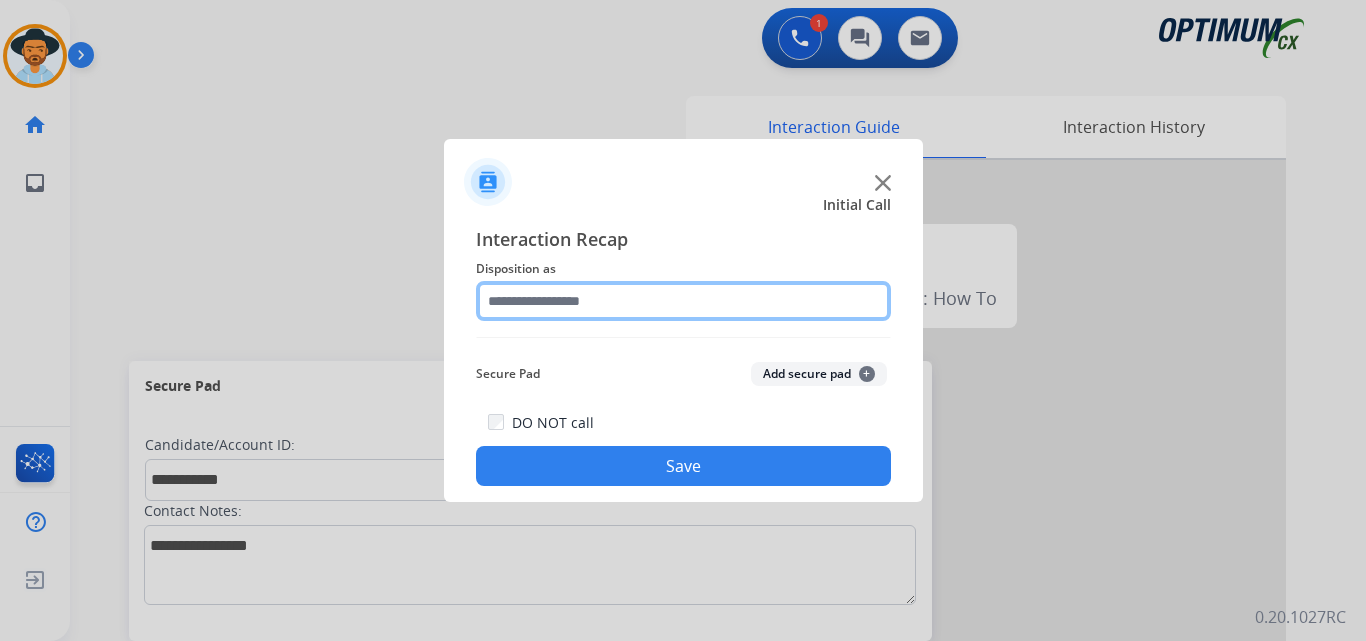 click 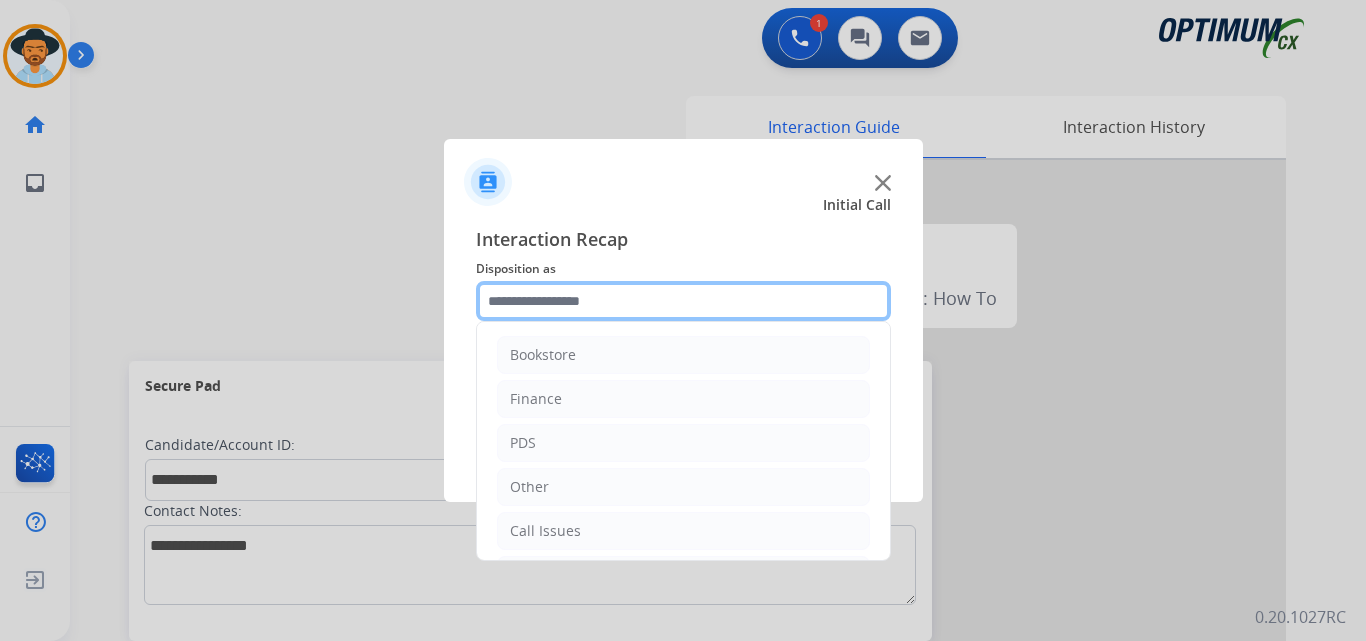 scroll, scrollTop: 136, scrollLeft: 0, axis: vertical 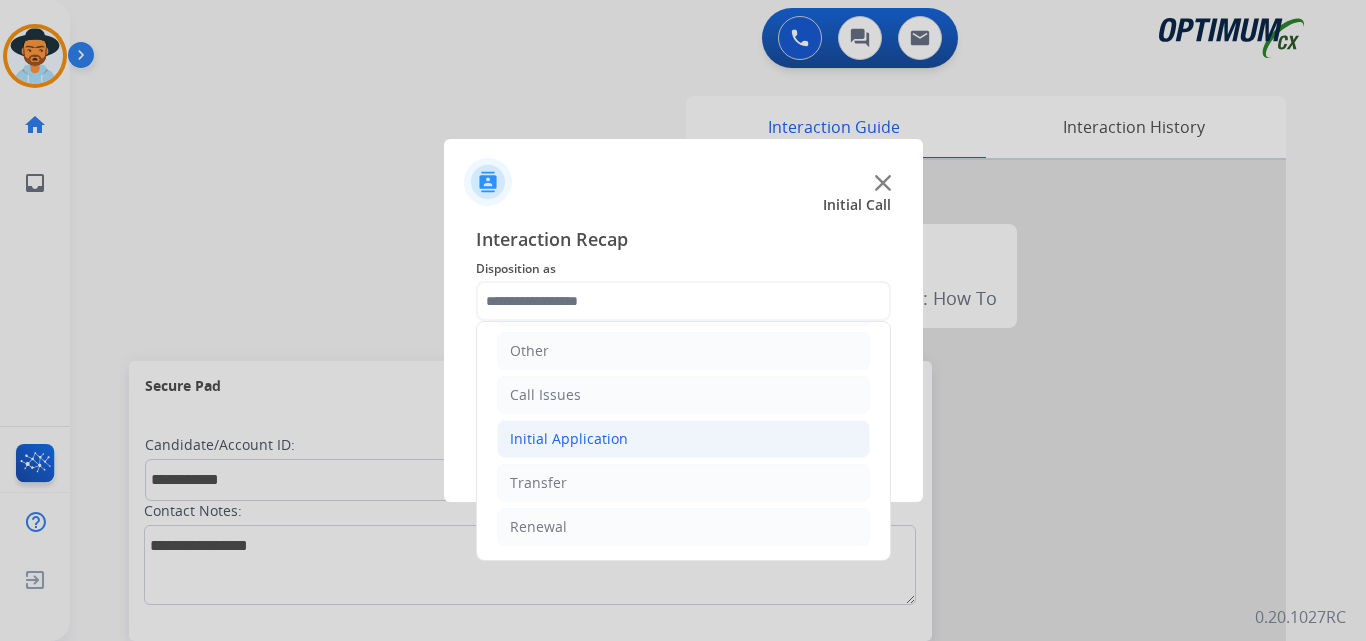 click on "Initial Application" 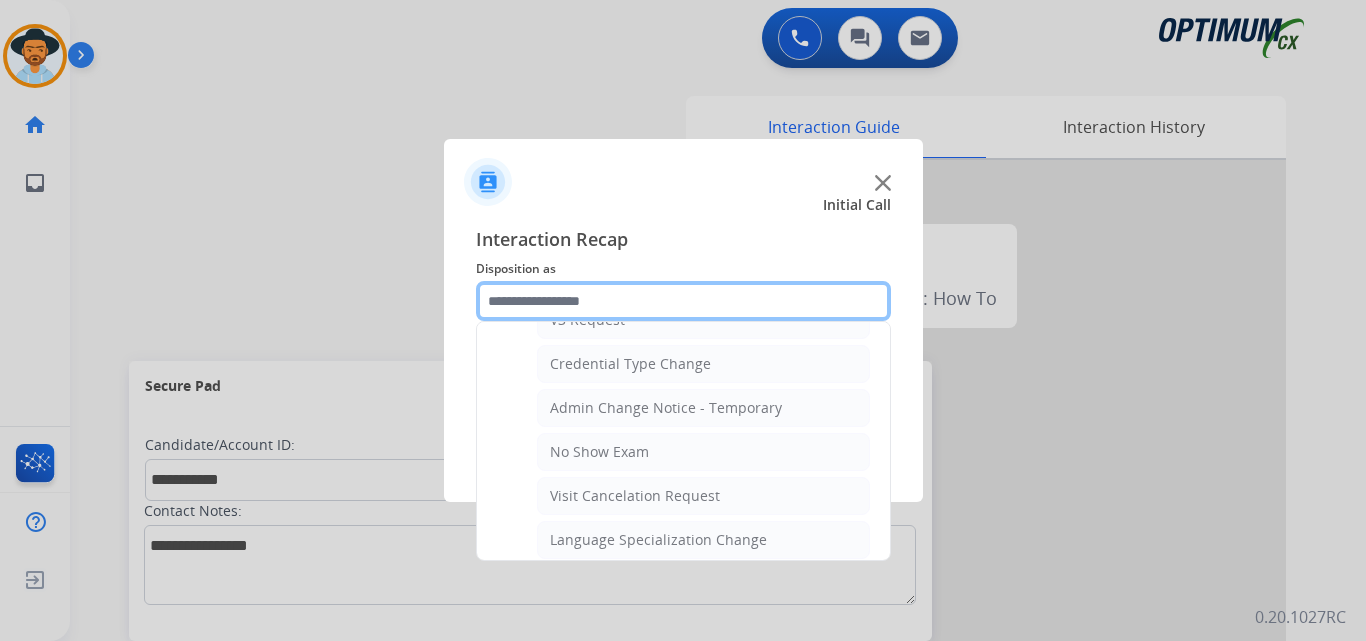 scroll, scrollTop: 1136, scrollLeft: 0, axis: vertical 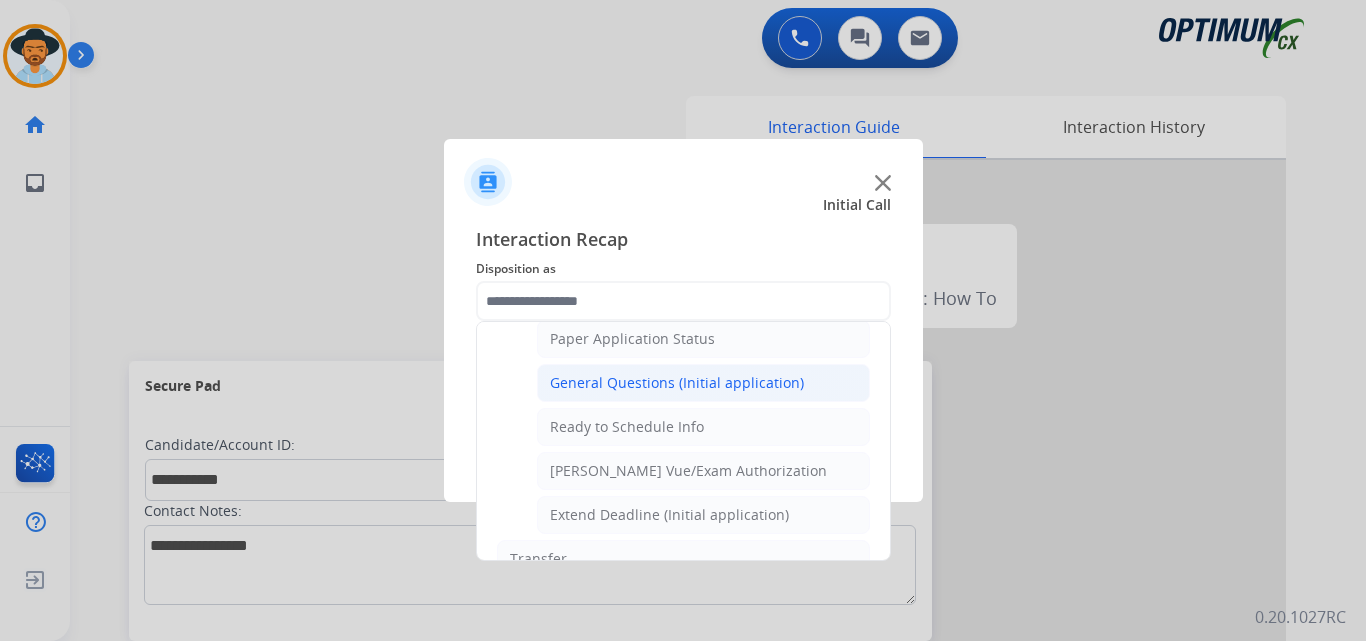 click on "General Questions (Initial application)" 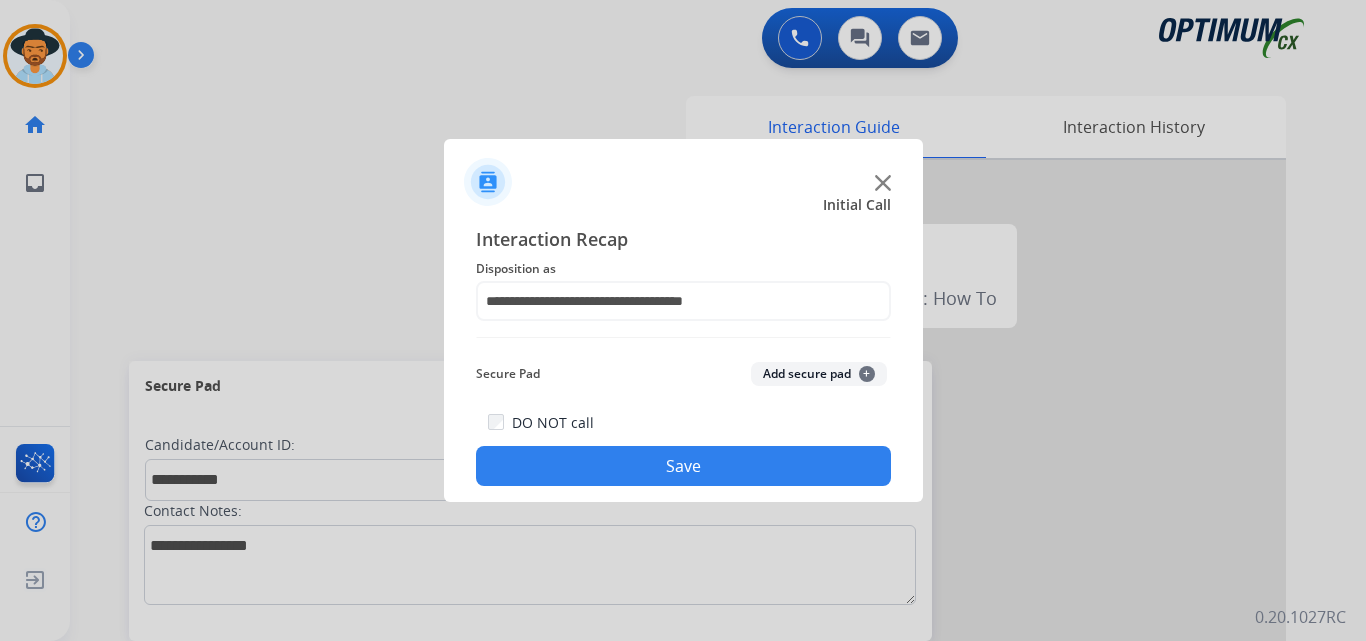 click on "Save" 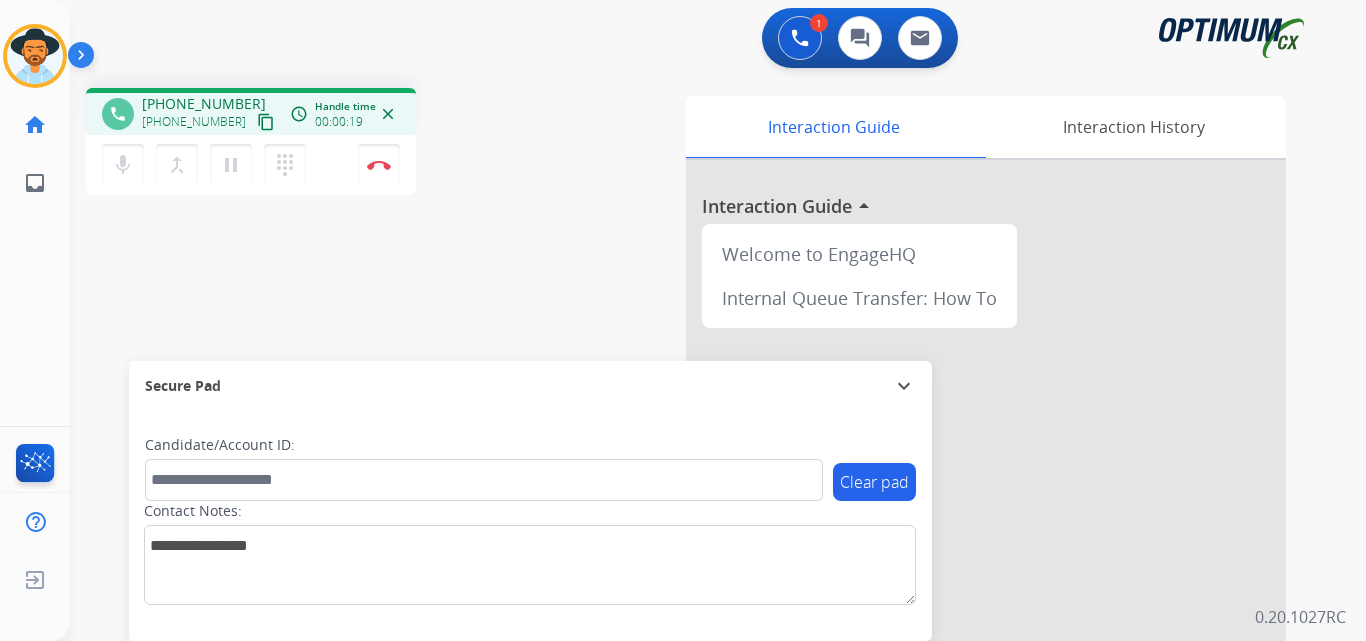 click on "[PHONE_NUMBER]" at bounding box center (204, 104) 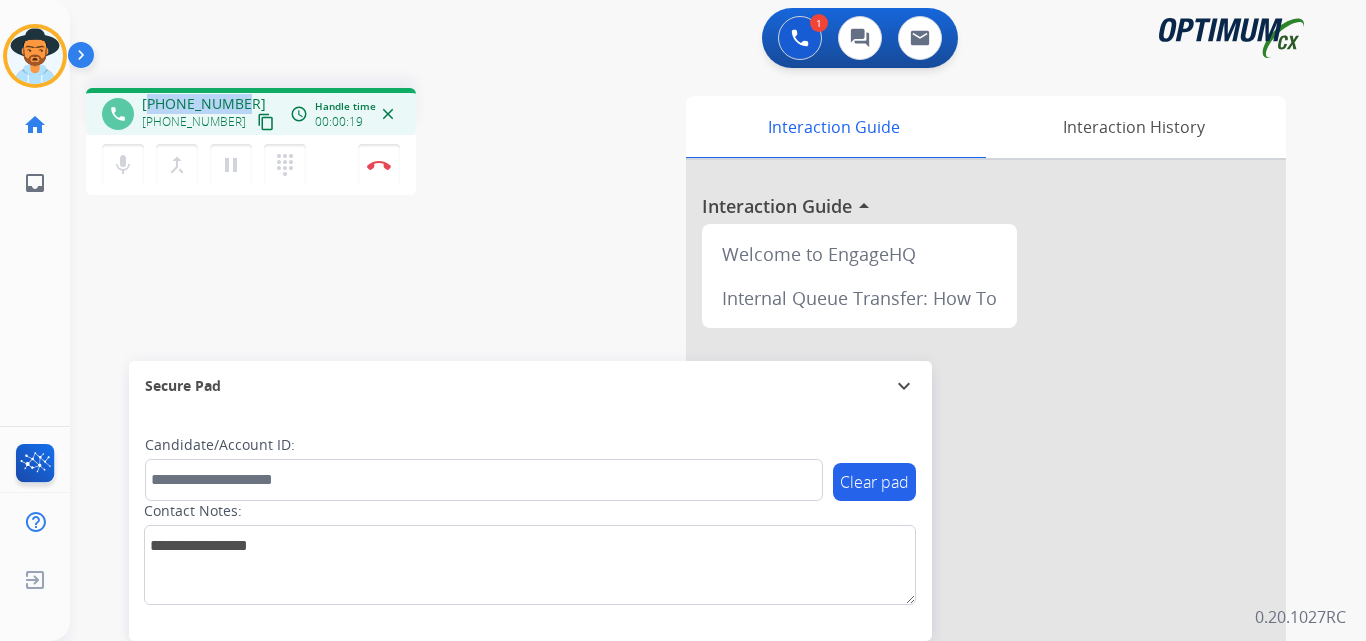 click on "[PHONE_NUMBER]" at bounding box center [204, 104] 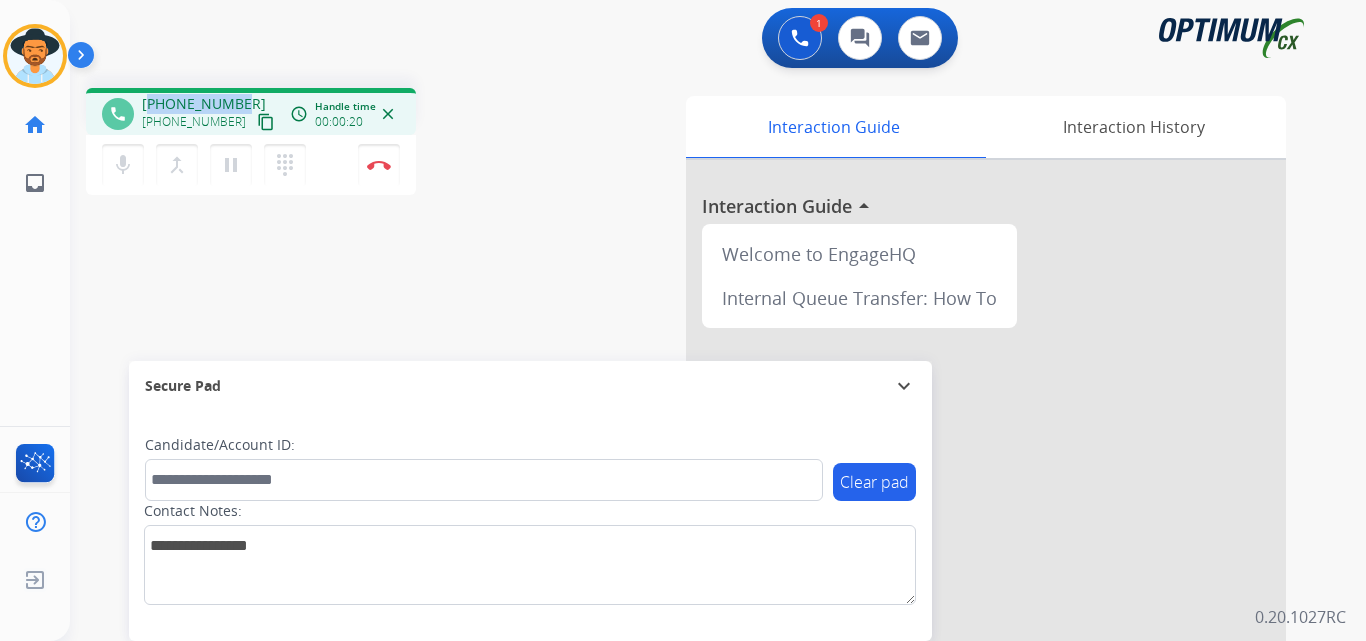 copy on "13139896661" 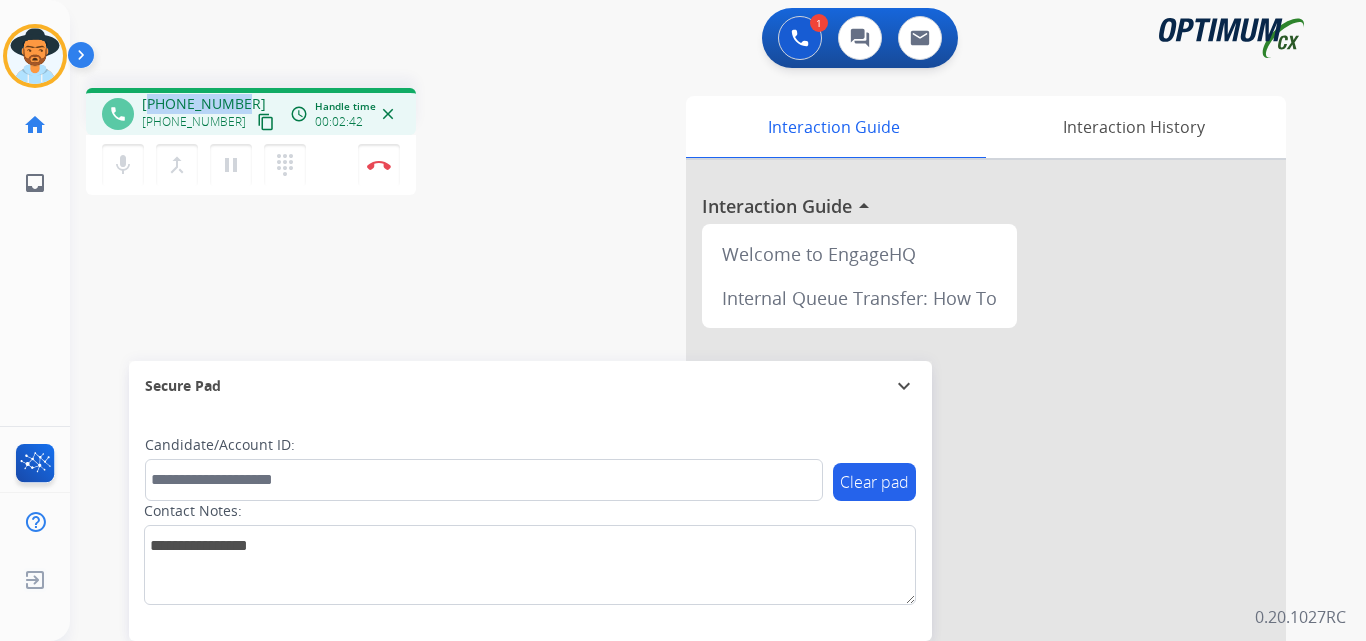 click on "[PHONE_NUMBER]" at bounding box center (204, 104) 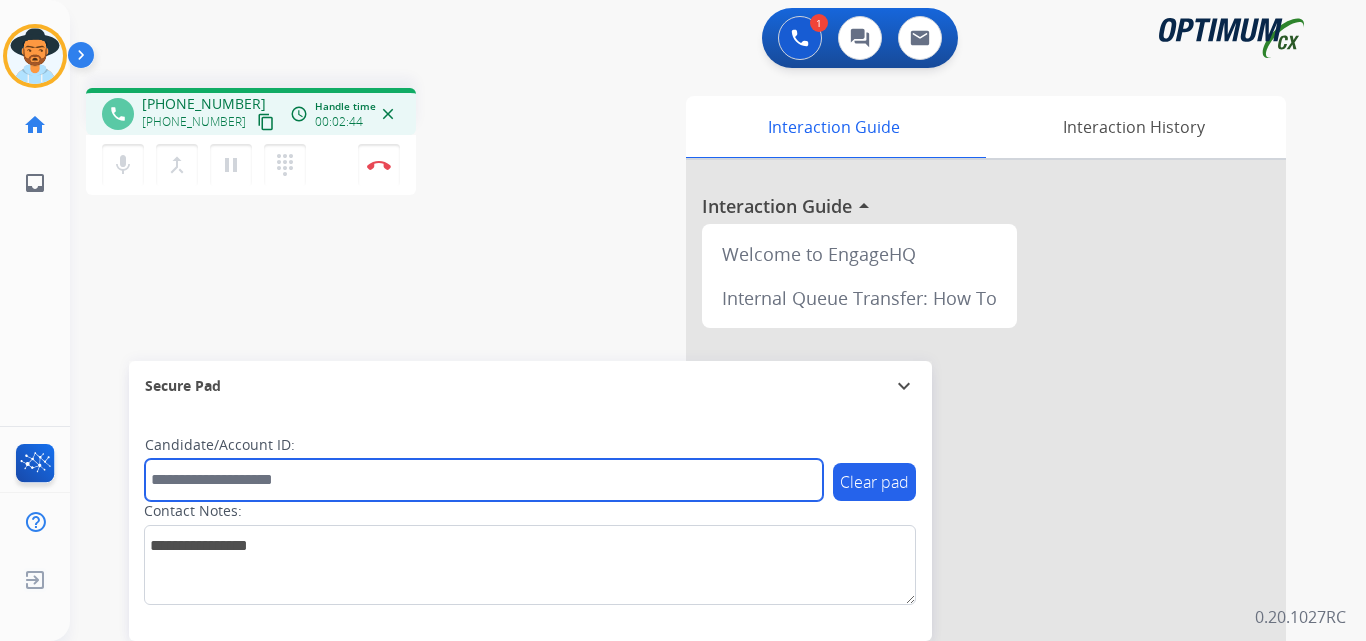 click at bounding box center [484, 480] 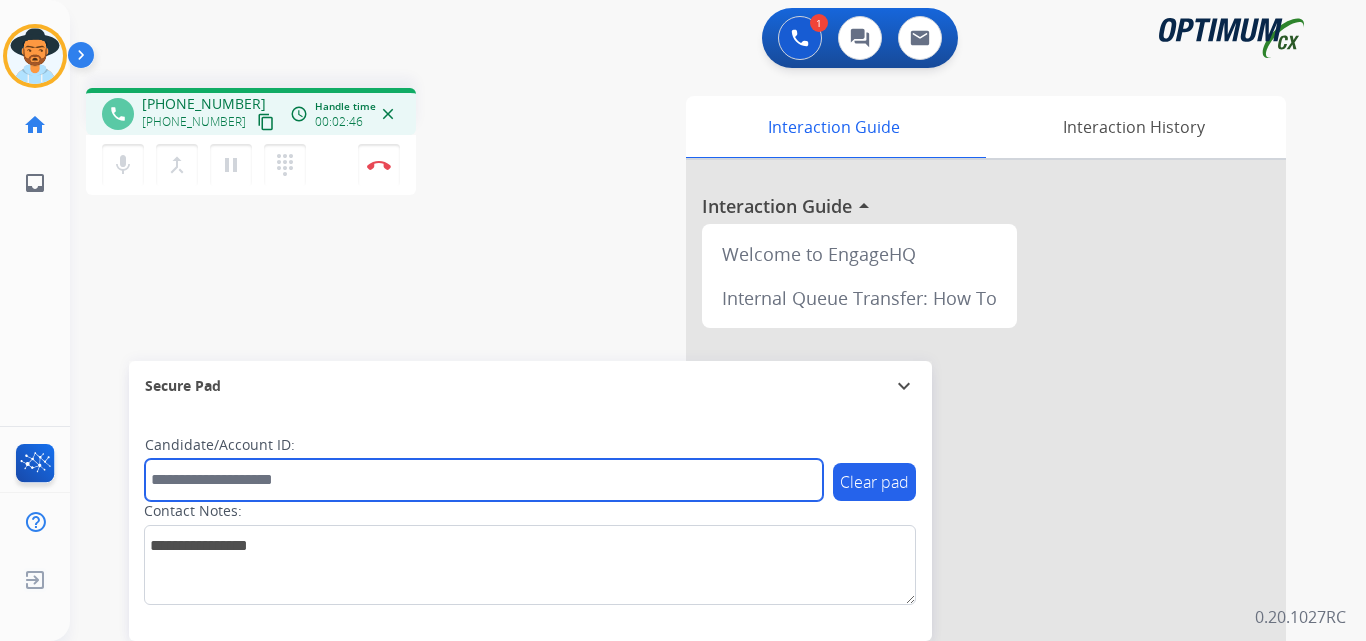 paste on "**********" 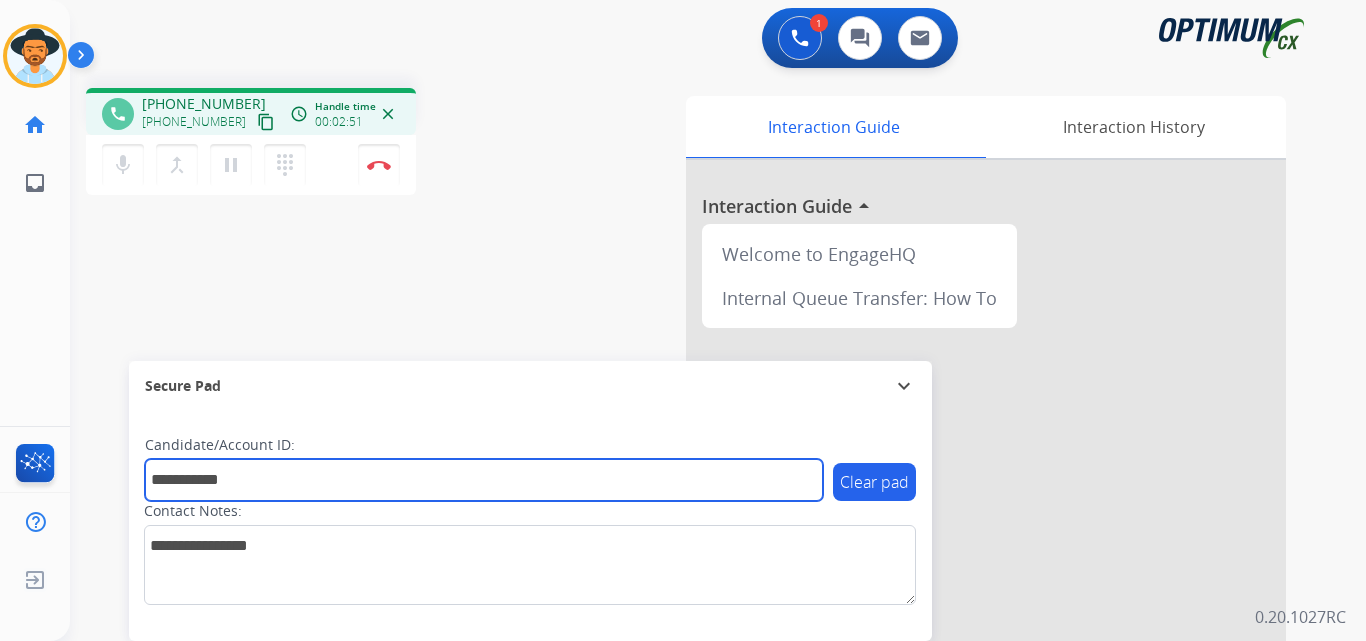 type on "**********" 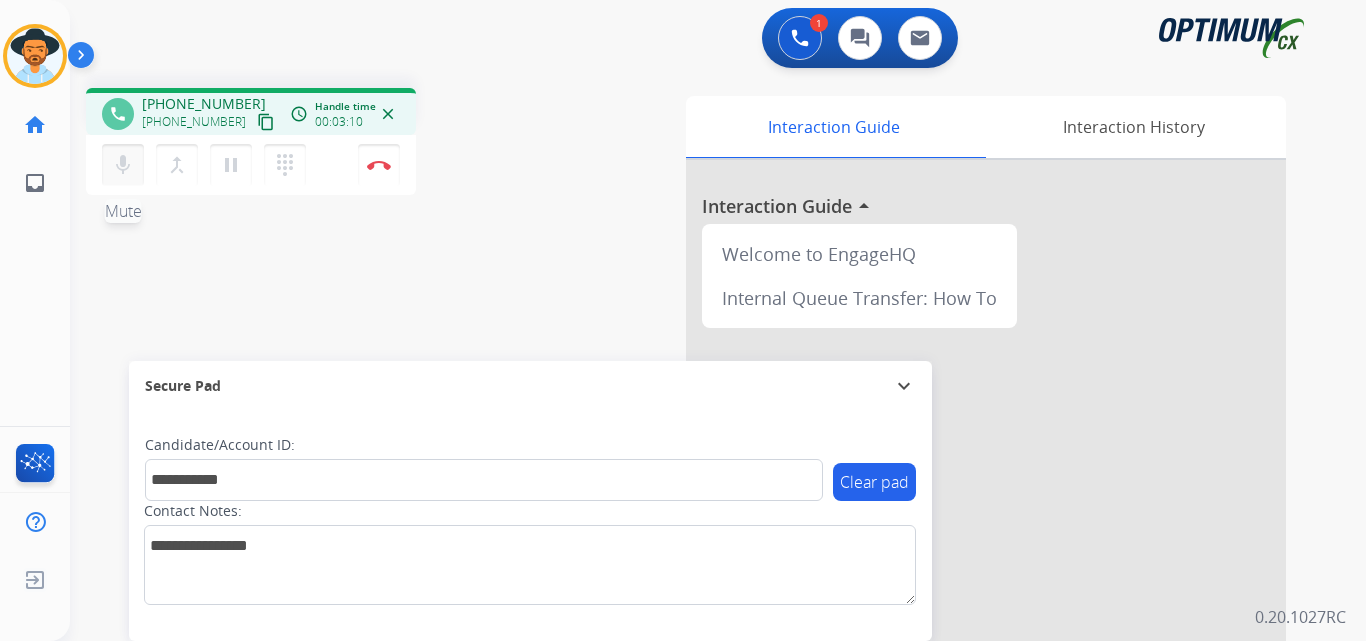 click on "mic" at bounding box center (123, 165) 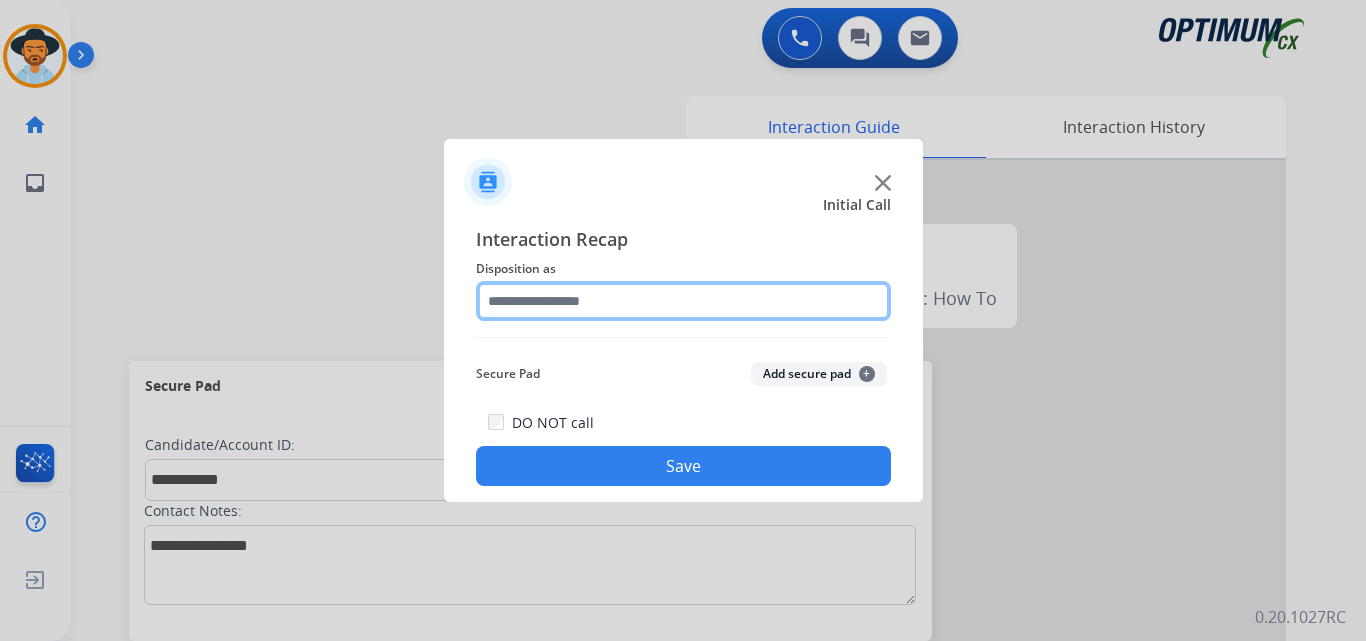 click 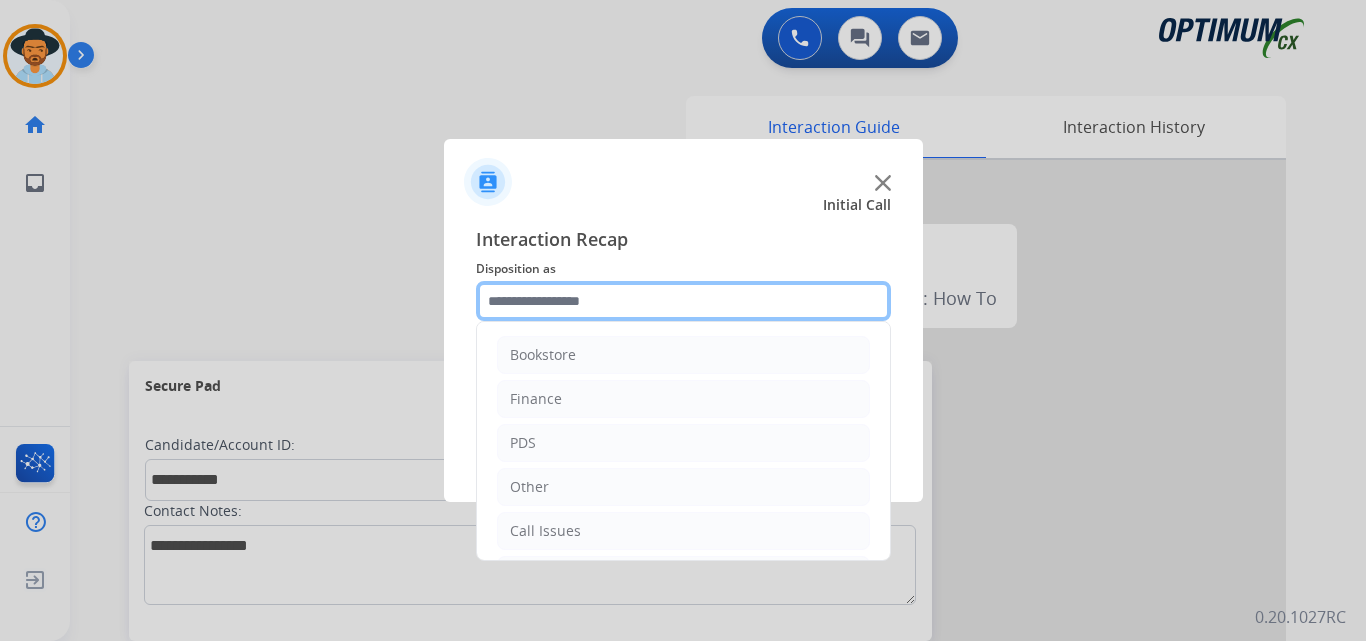 scroll, scrollTop: 136, scrollLeft: 0, axis: vertical 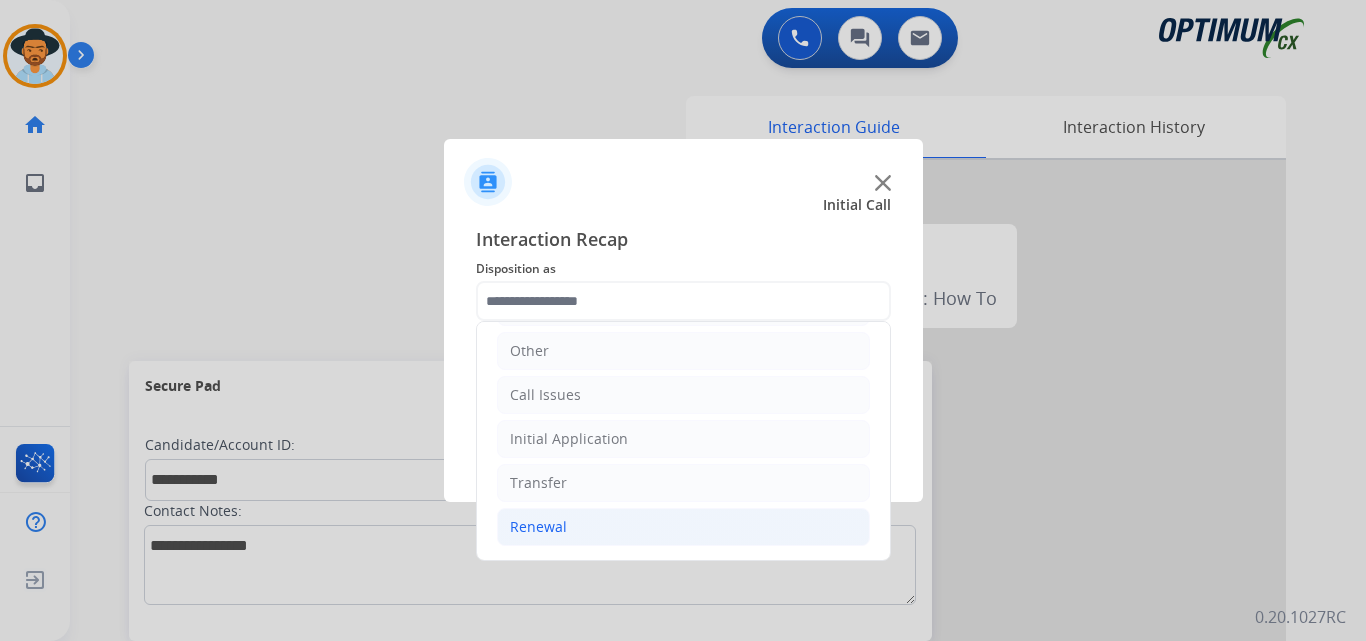 click on "Renewal" 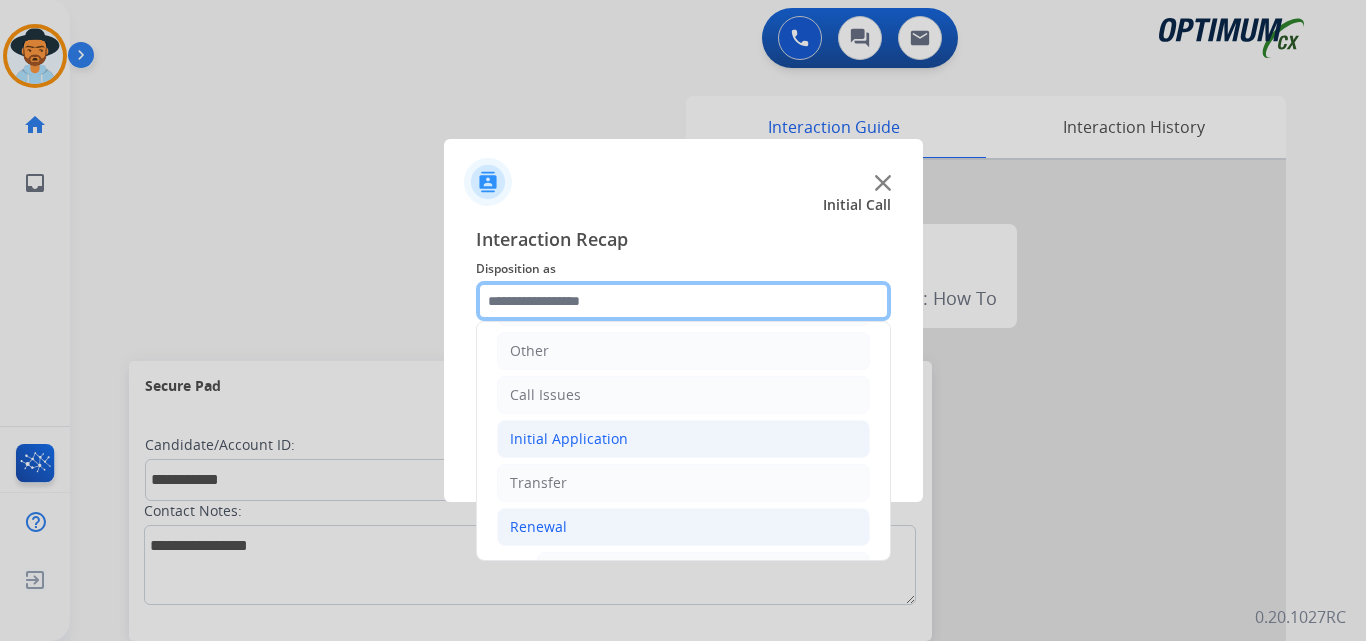 scroll, scrollTop: 469, scrollLeft: 0, axis: vertical 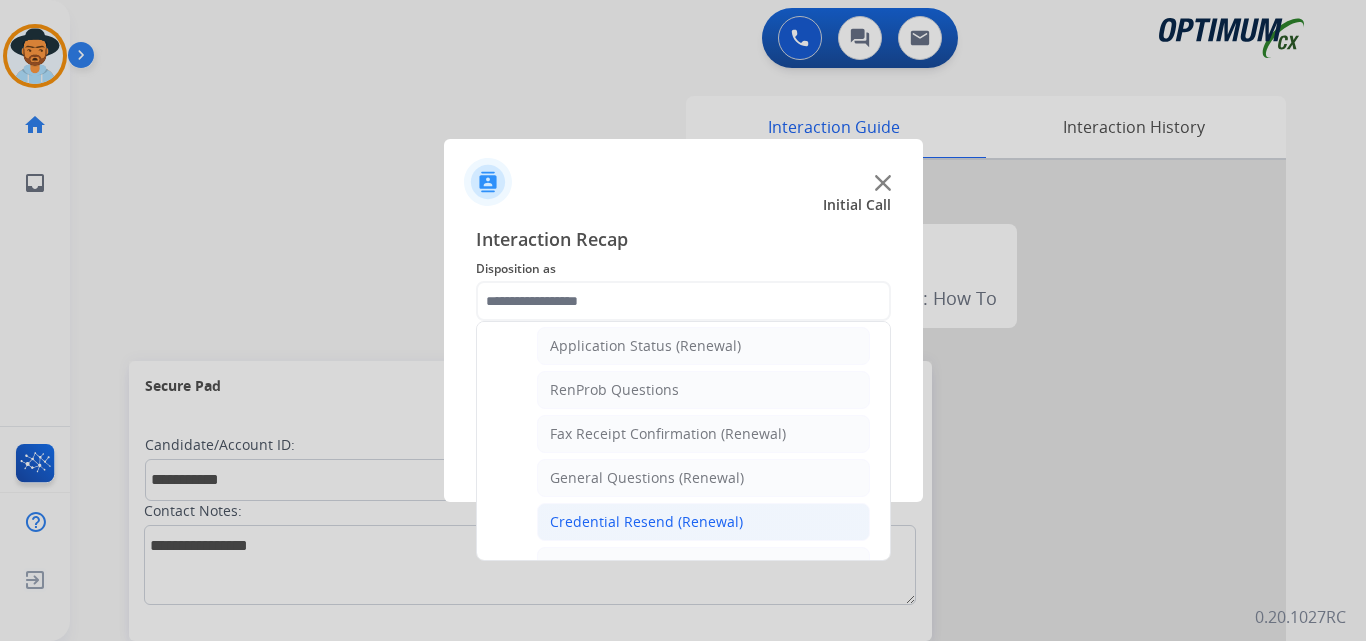 click on "Credential Resend (Renewal)" 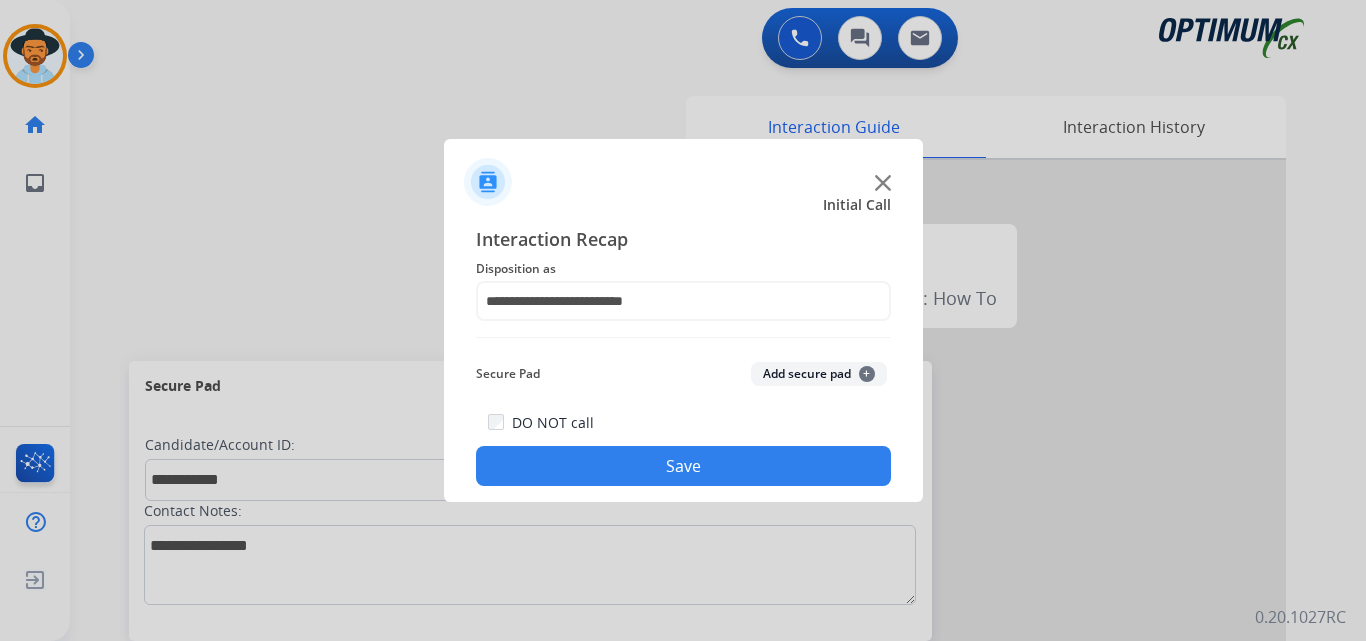 click on "Save" 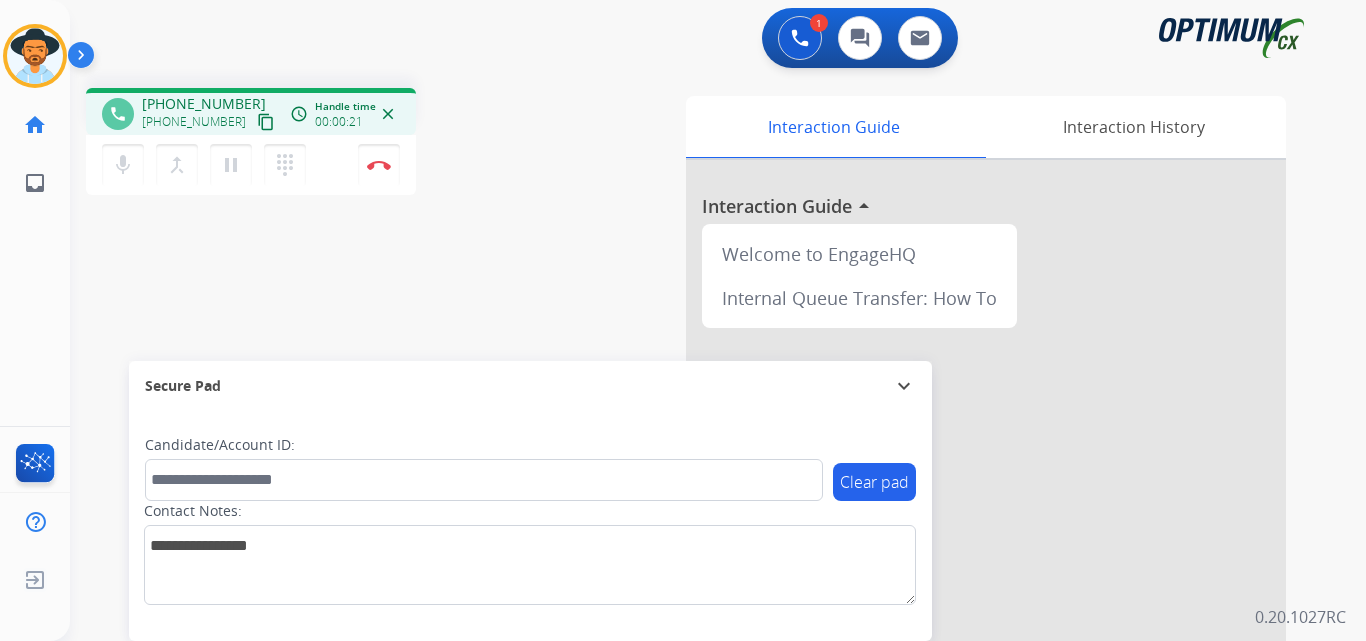 click on "[PHONE_NUMBER]" at bounding box center (204, 104) 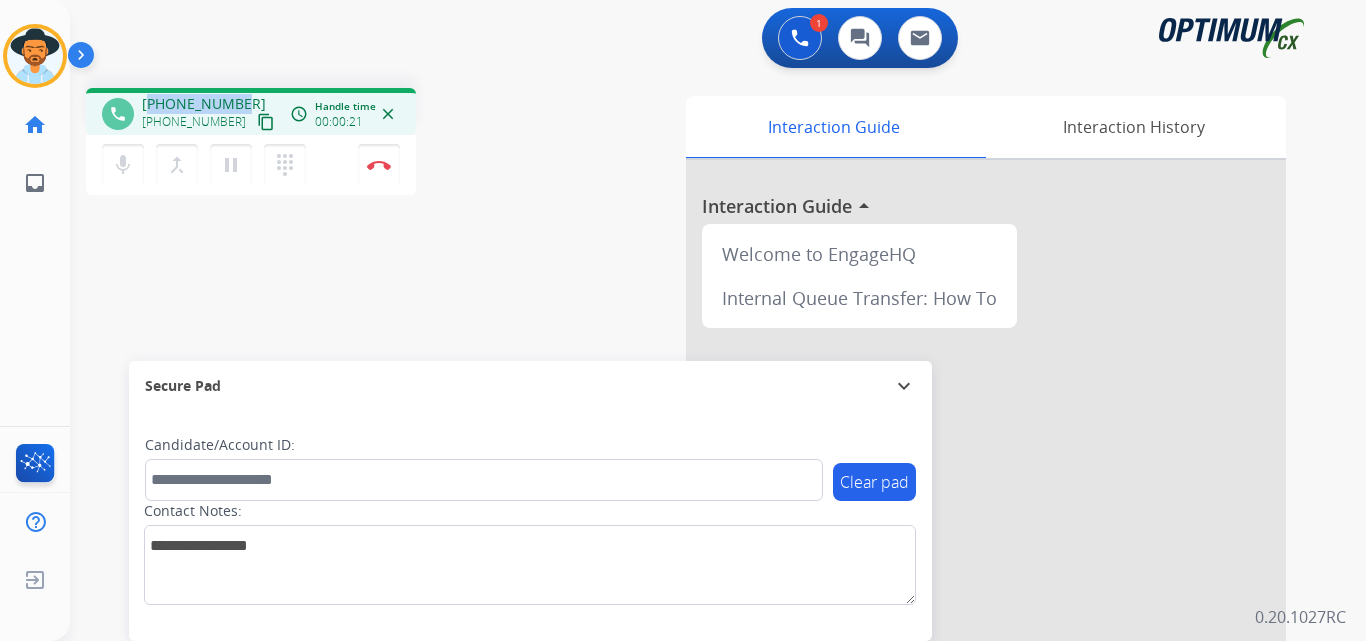 click on "[PHONE_NUMBER]" at bounding box center (204, 104) 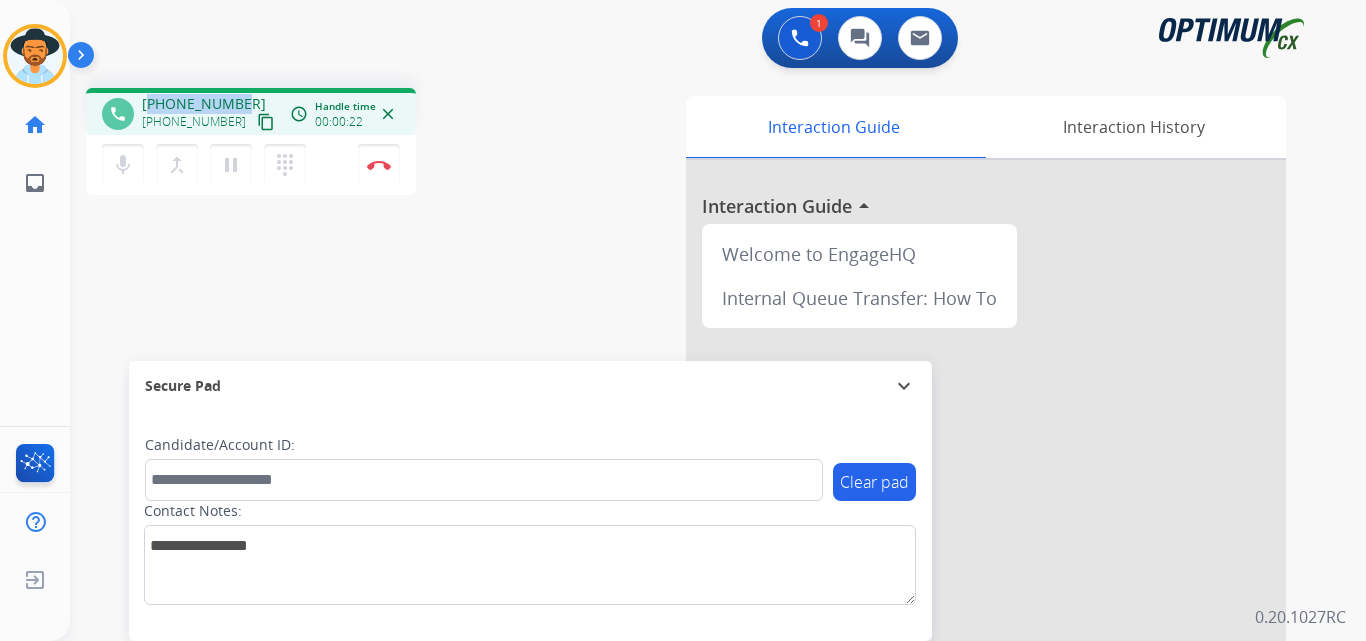 copy on "15406616856" 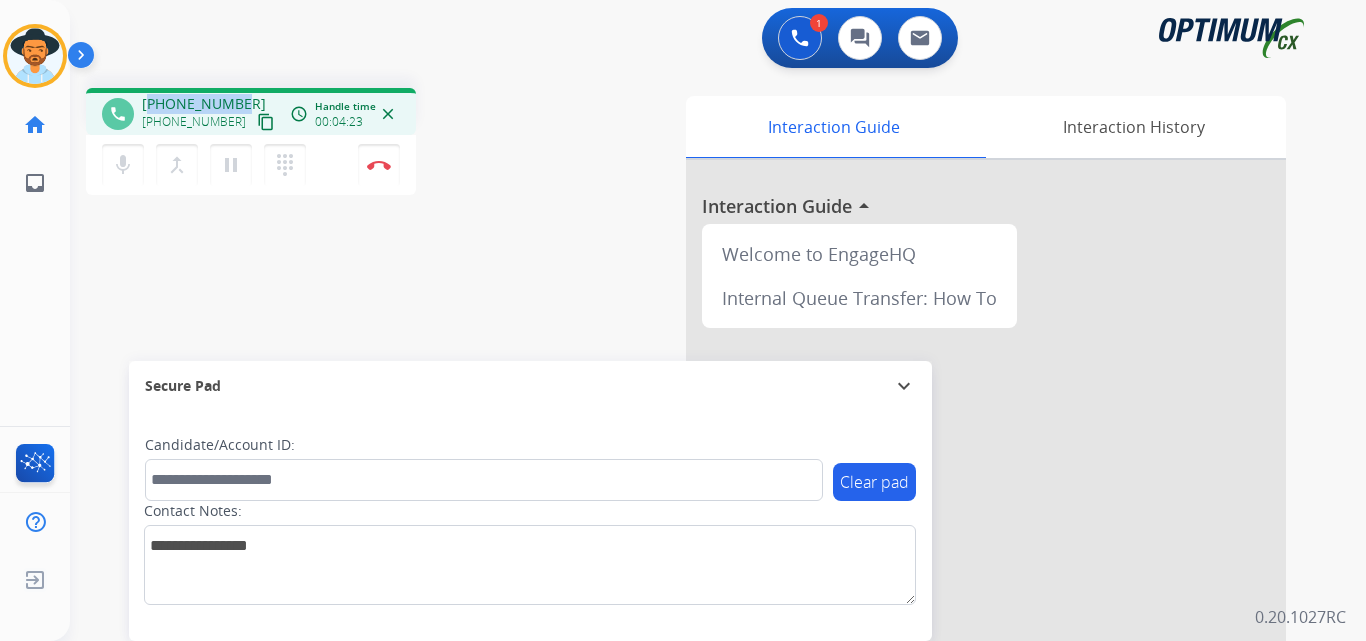 copy on "15406616856" 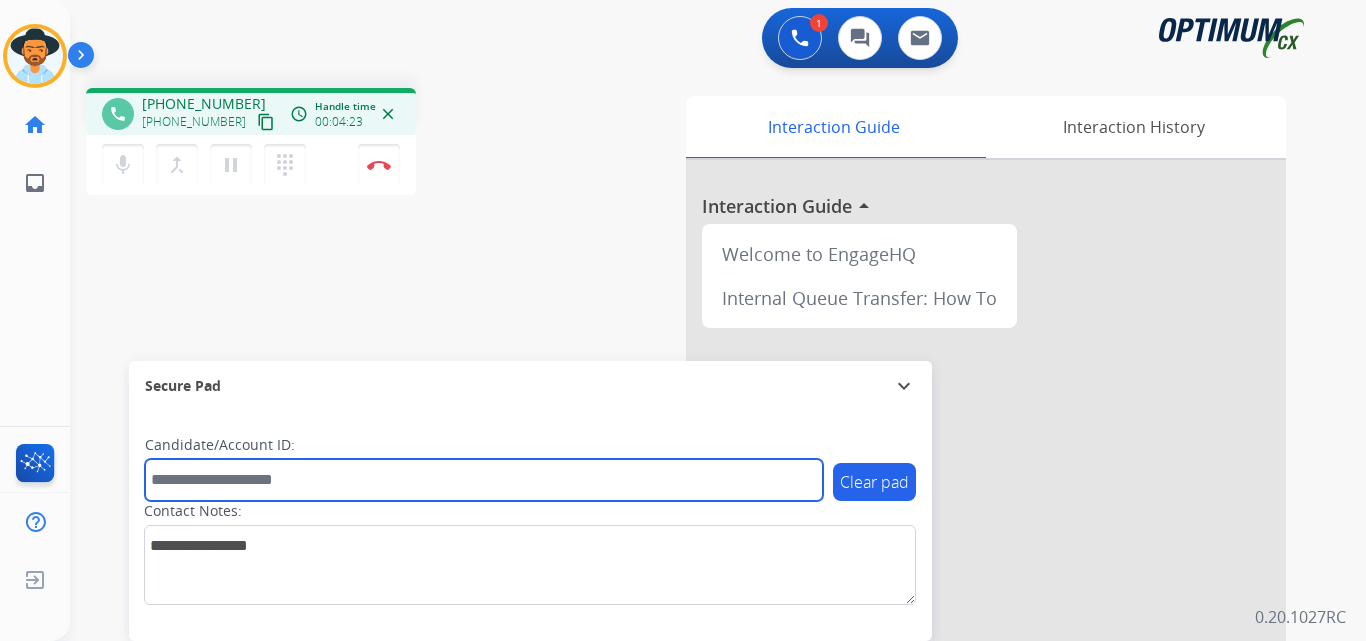click at bounding box center [484, 480] 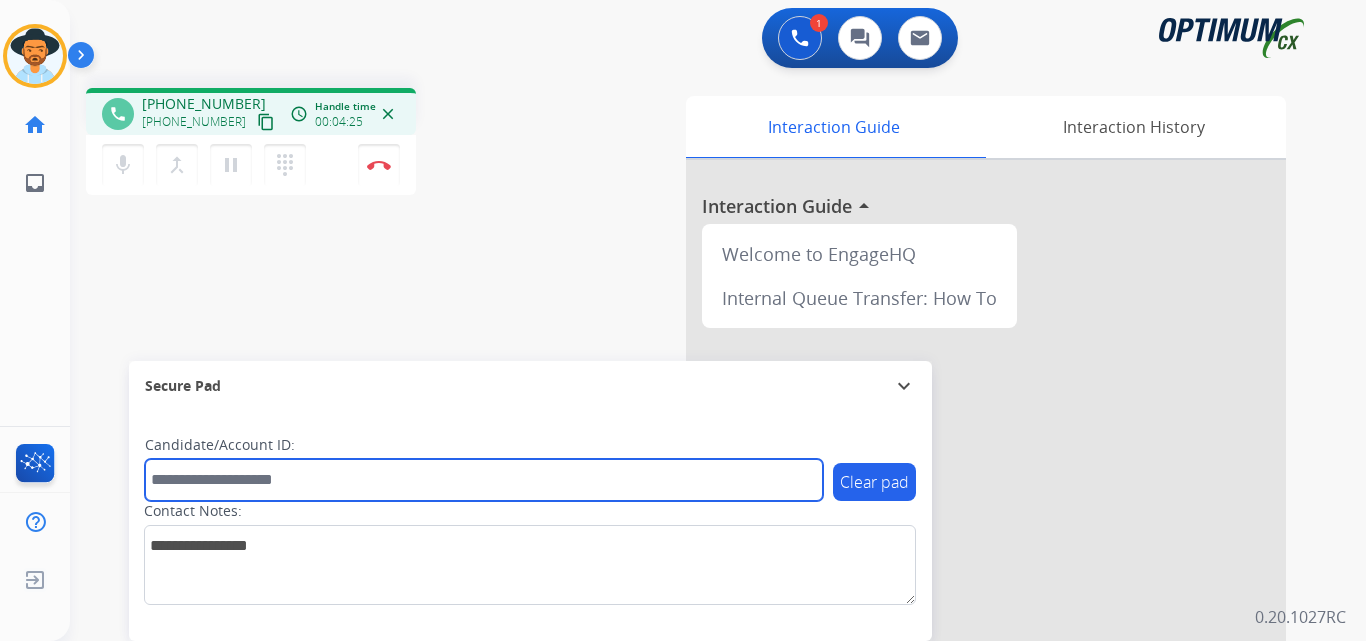 paste on "**********" 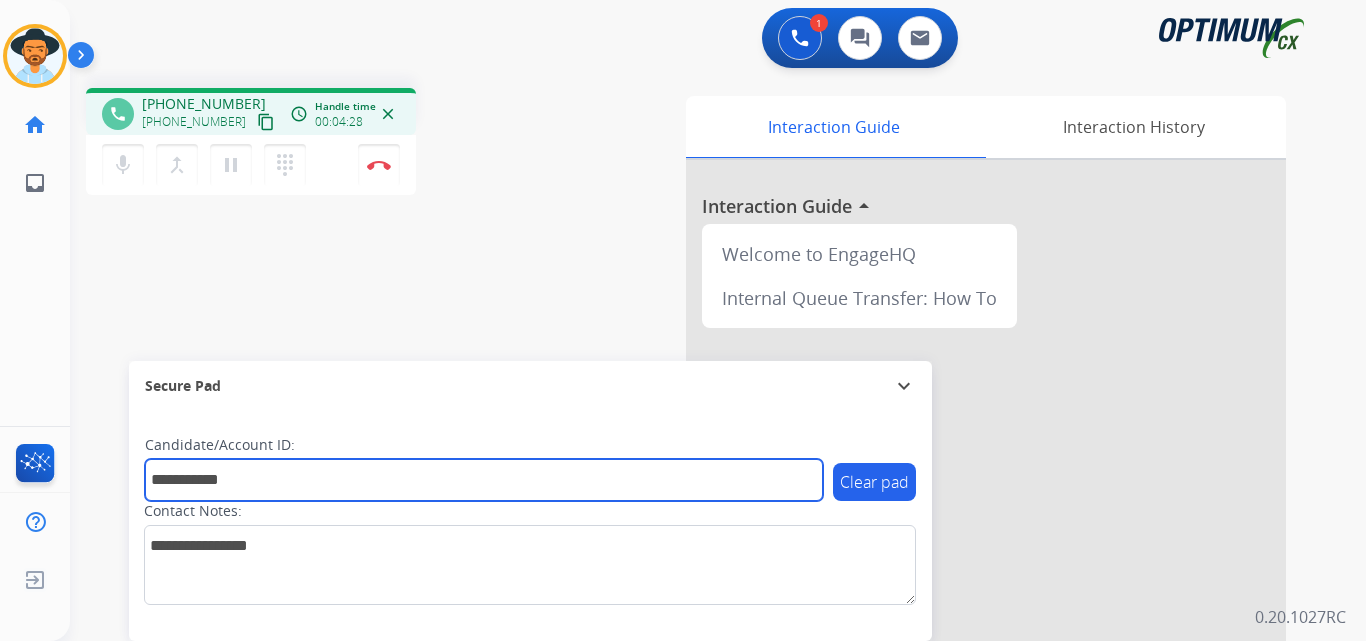 type on "**********" 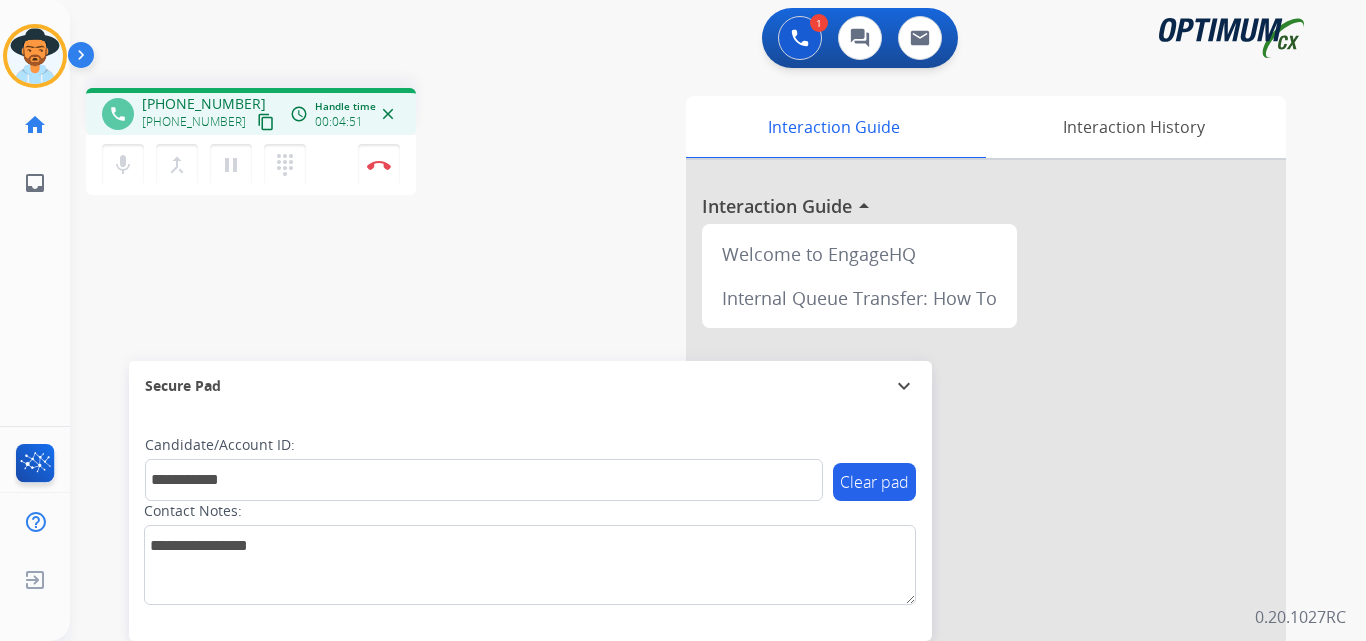 click on "**********" at bounding box center (694, 489) 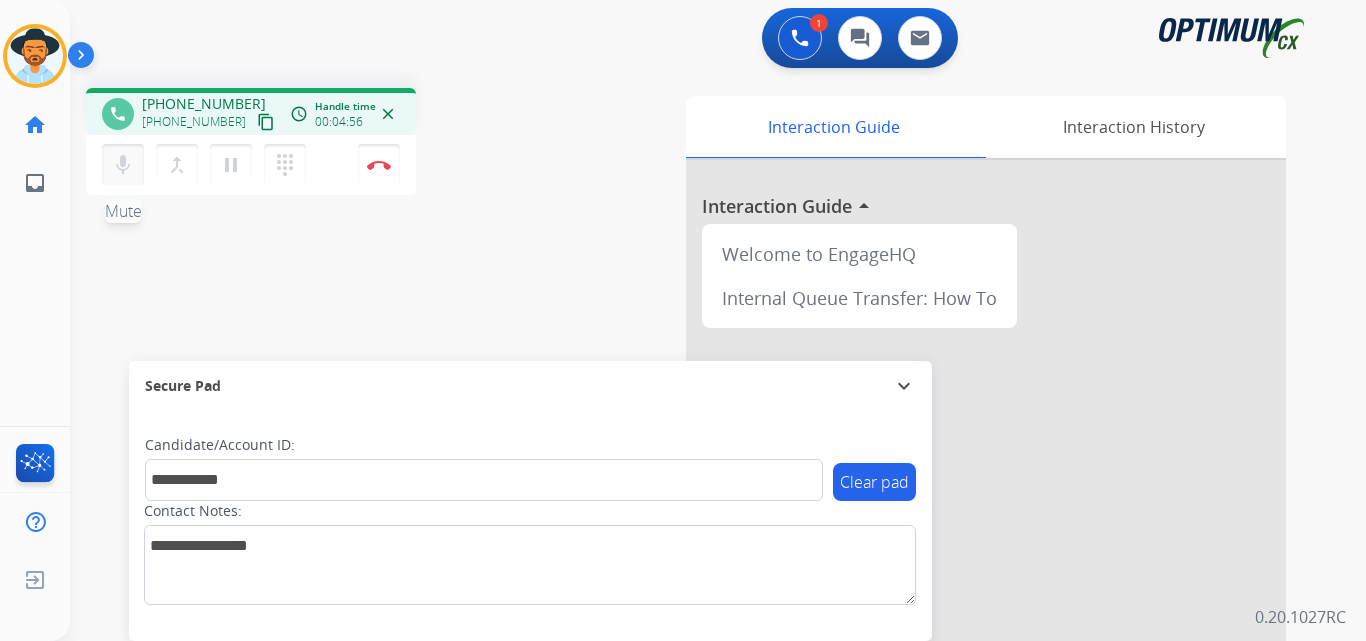 click on "mic" at bounding box center (123, 165) 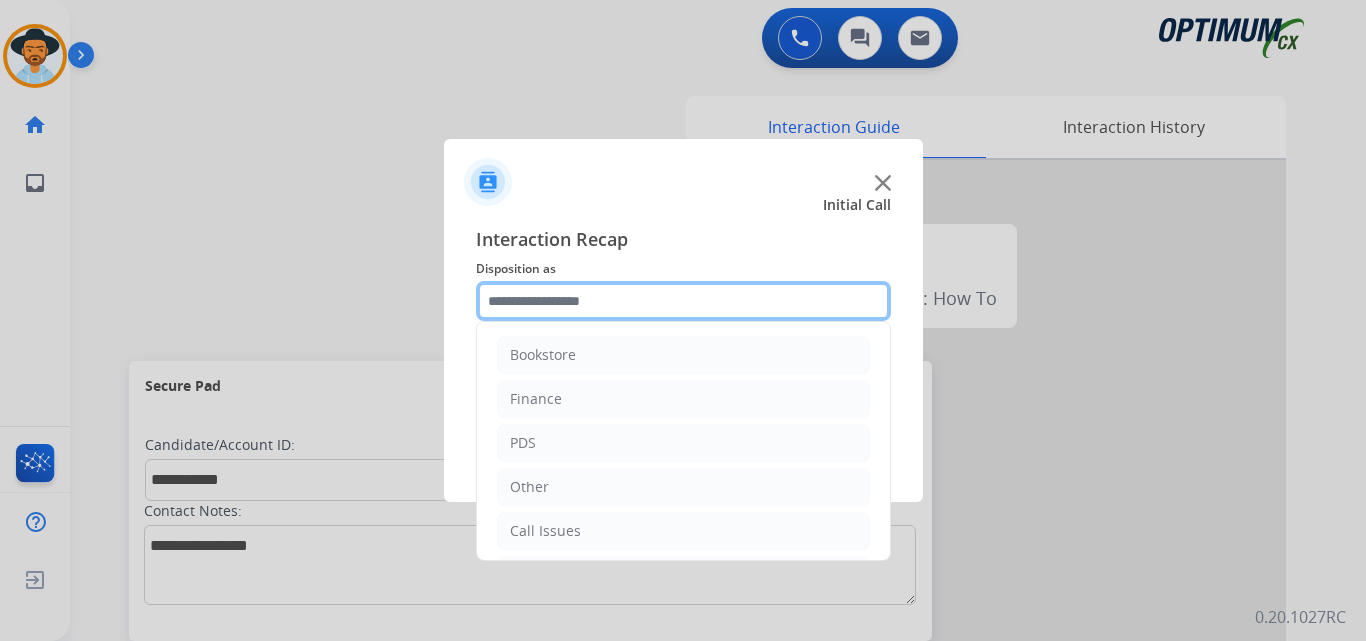 click 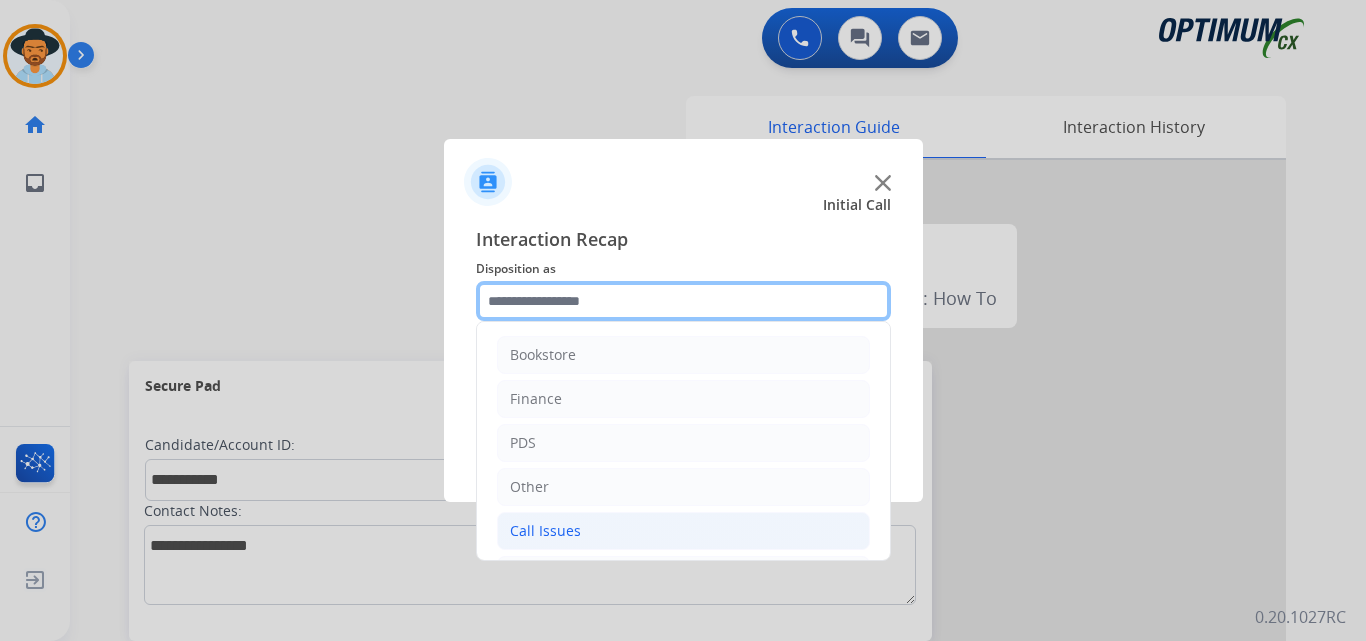 scroll, scrollTop: 136, scrollLeft: 0, axis: vertical 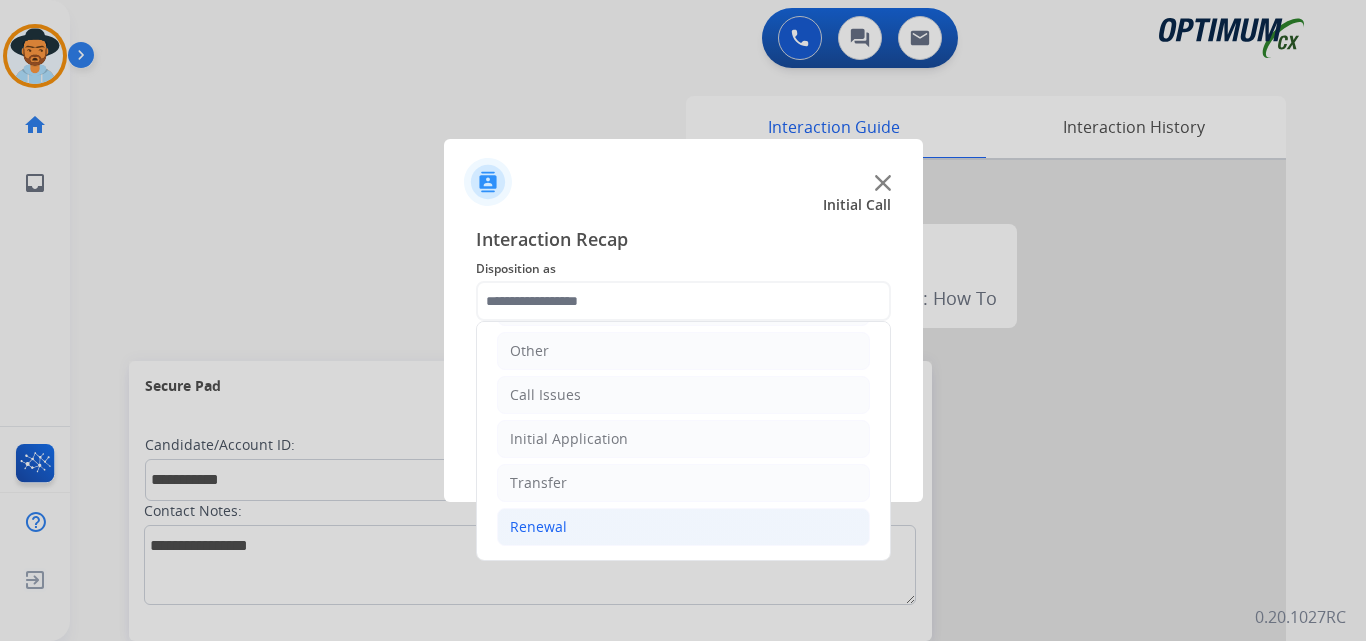 click on "Renewal" 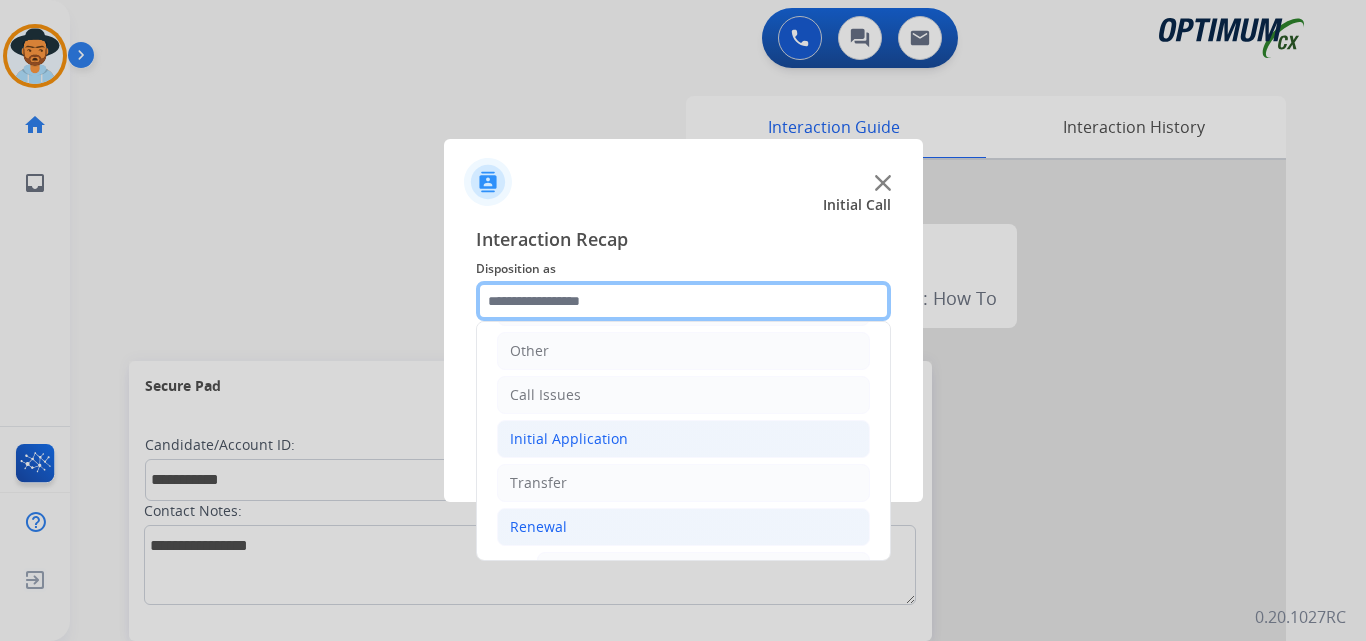 scroll, scrollTop: 636, scrollLeft: 0, axis: vertical 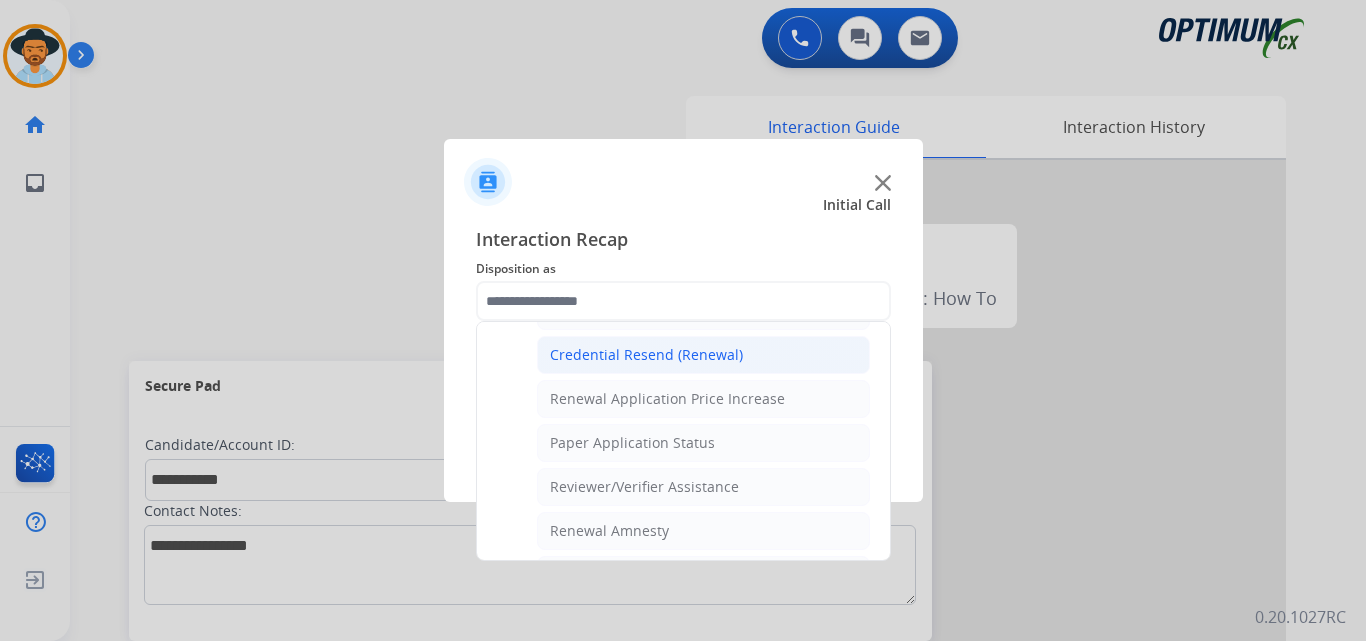 click on "Credential Resend (Renewal)" 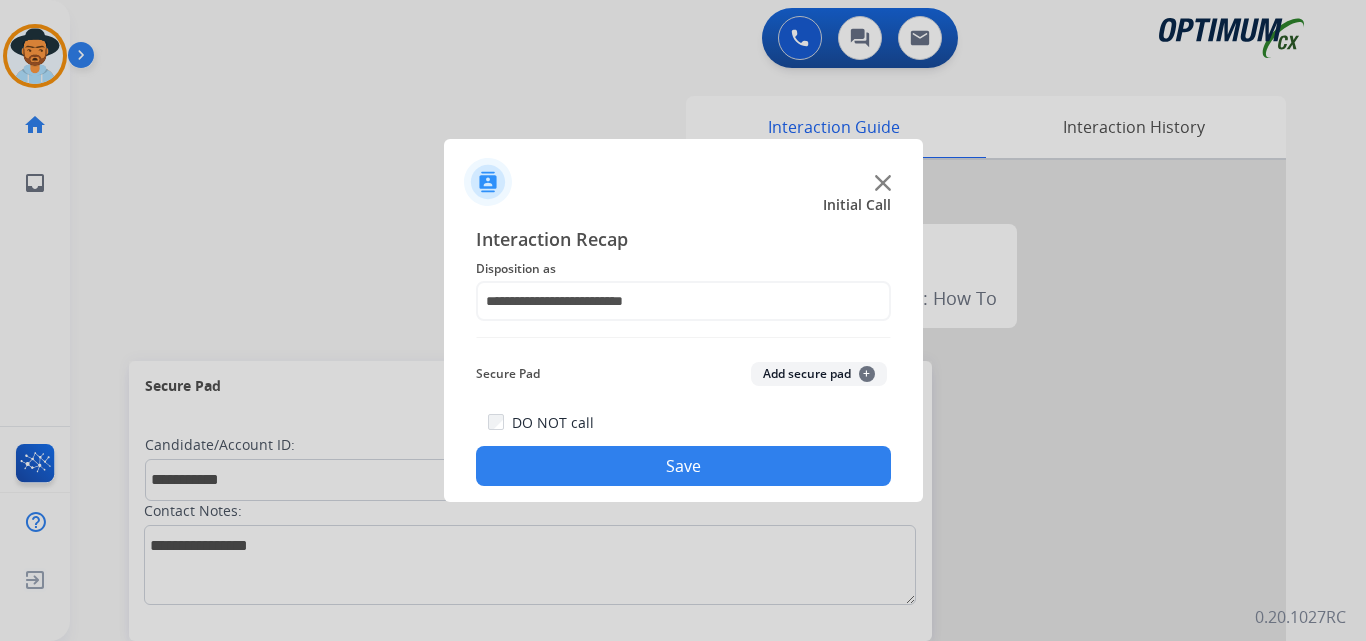 click on "Save" 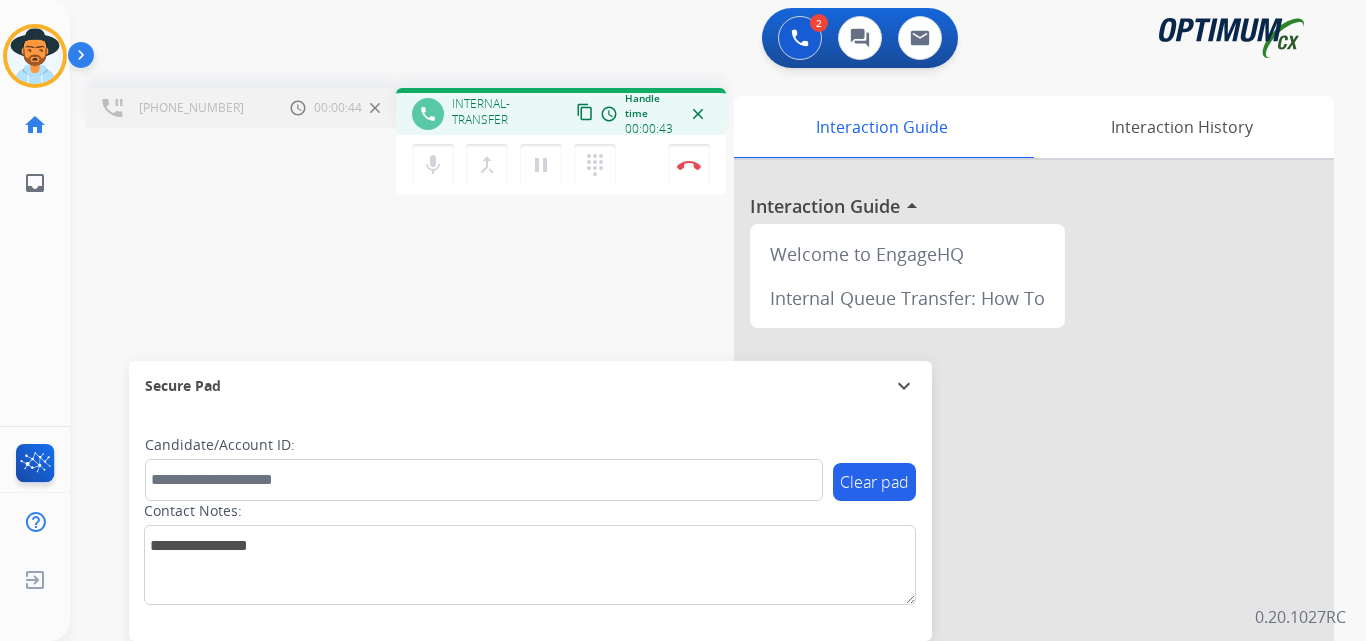 click on "[PHONE_NUMBER] Call metrics Hold   00:00:44 00:00:44 swap_horiz Break voice bridge close_fullscreen Connect 3-Way Call merge_type Separate 3-Way Call phone INTERNAL-TRANSFER content_copy access_time Call metrics Queue   00:04 Hold   00:00 Talk   00:44 Total   00:47 Handle time 00:00:43 close mic Mute merge_type Bridge pause Hold dialpad Dialpad Disconnect  Interaction Guide   Interaction History  Interaction Guide arrow_drop_up  Welcome to EngageHQ   Internal Queue Transfer: How To  Secure Pad expand_more Clear pad Candidate/Account ID: Contact Notes:" at bounding box center [694, 489] 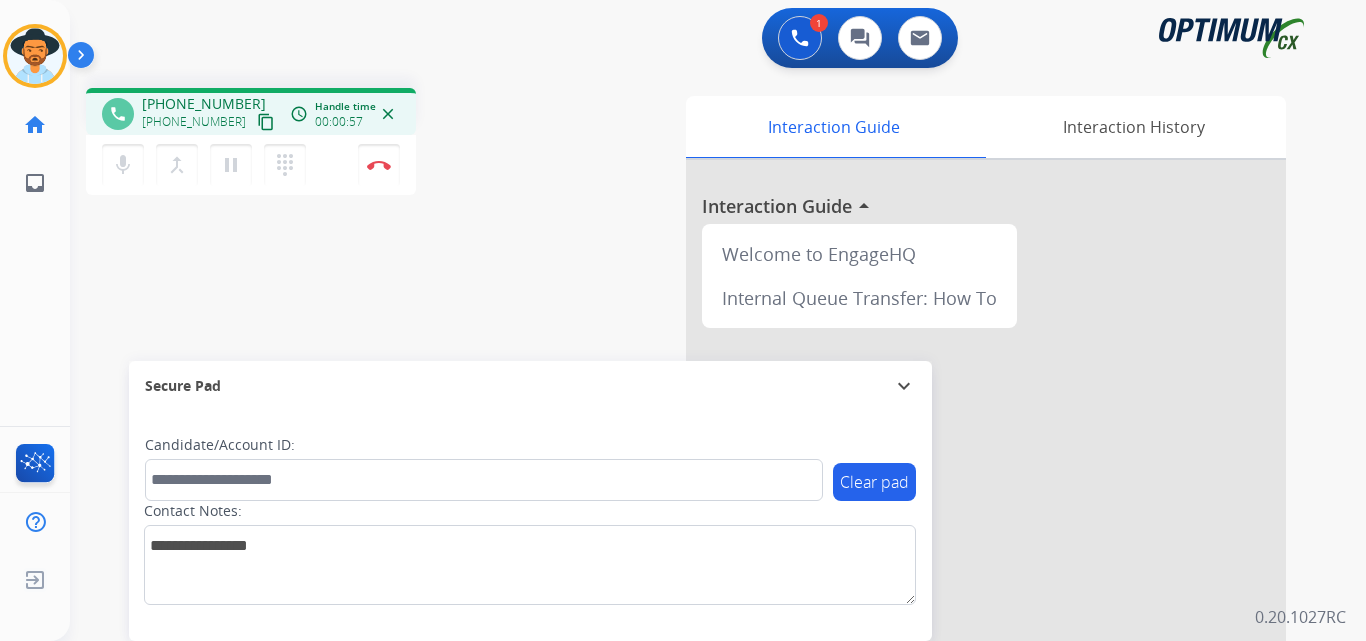 click on "phone [PHONE_NUMBER] [PHONE_NUMBER] content_copy access_time Call metrics Queue   00:04 Hold   00:45 Talk   00:13 Total   01:01 Handle time 00:00:57 close mic Mute merge_type Bridge pause Hold dialpad Dialpad Disconnect swap_horiz Break voice bridge close_fullscreen Connect 3-Way Call merge_type Separate 3-Way Call  Interaction Guide   Interaction History  Interaction Guide arrow_drop_up  Welcome to EngageHQ   Internal Queue Transfer: How To  Secure Pad expand_more Clear pad Candidate/Account ID: Contact Notes:" at bounding box center [694, 489] 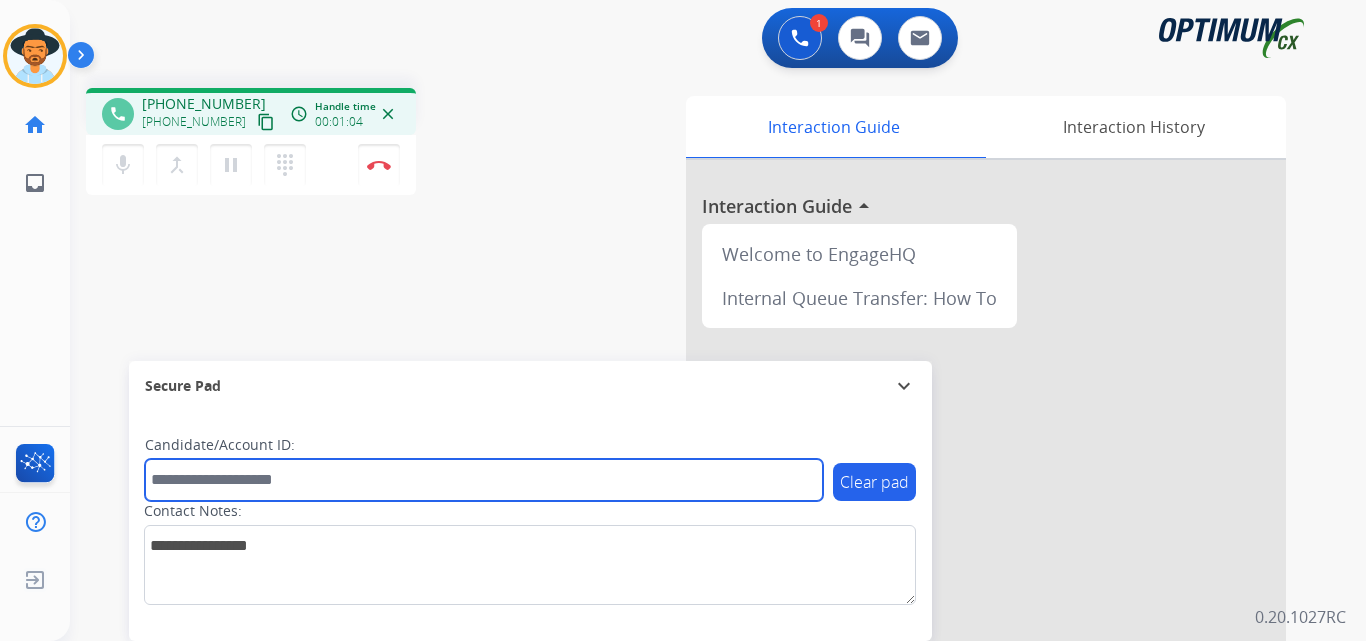 click at bounding box center [484, 480] 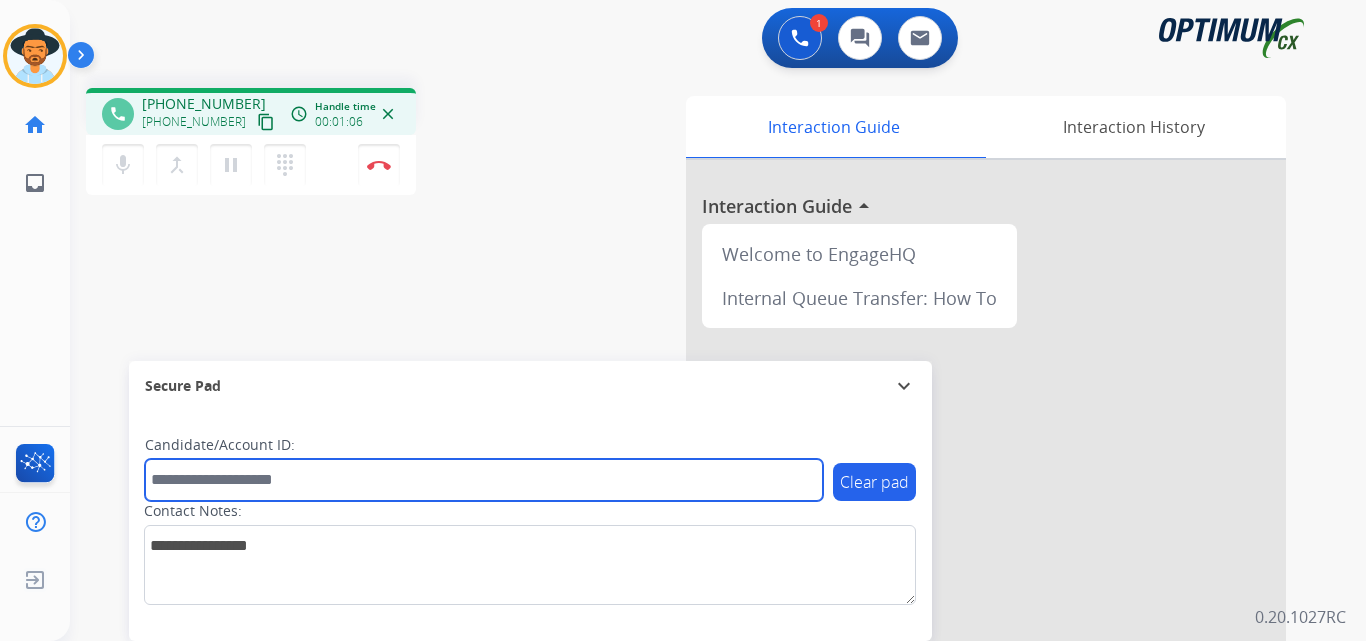paste on "*******" 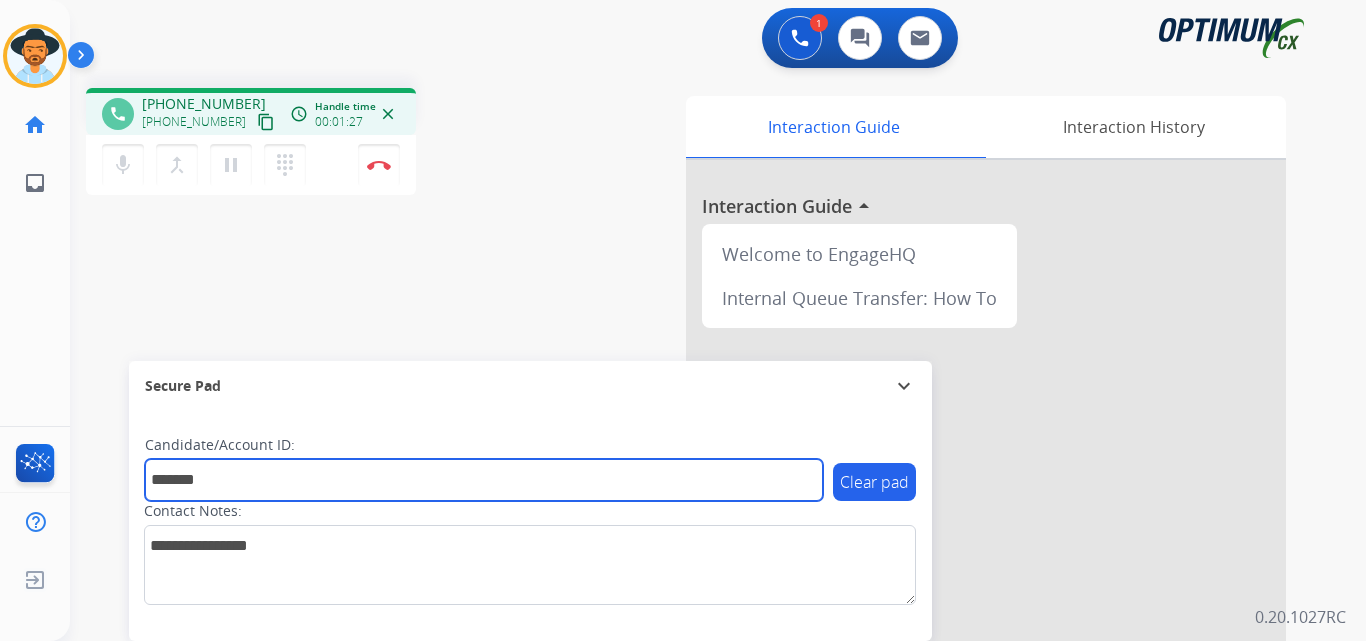 type on "*******" 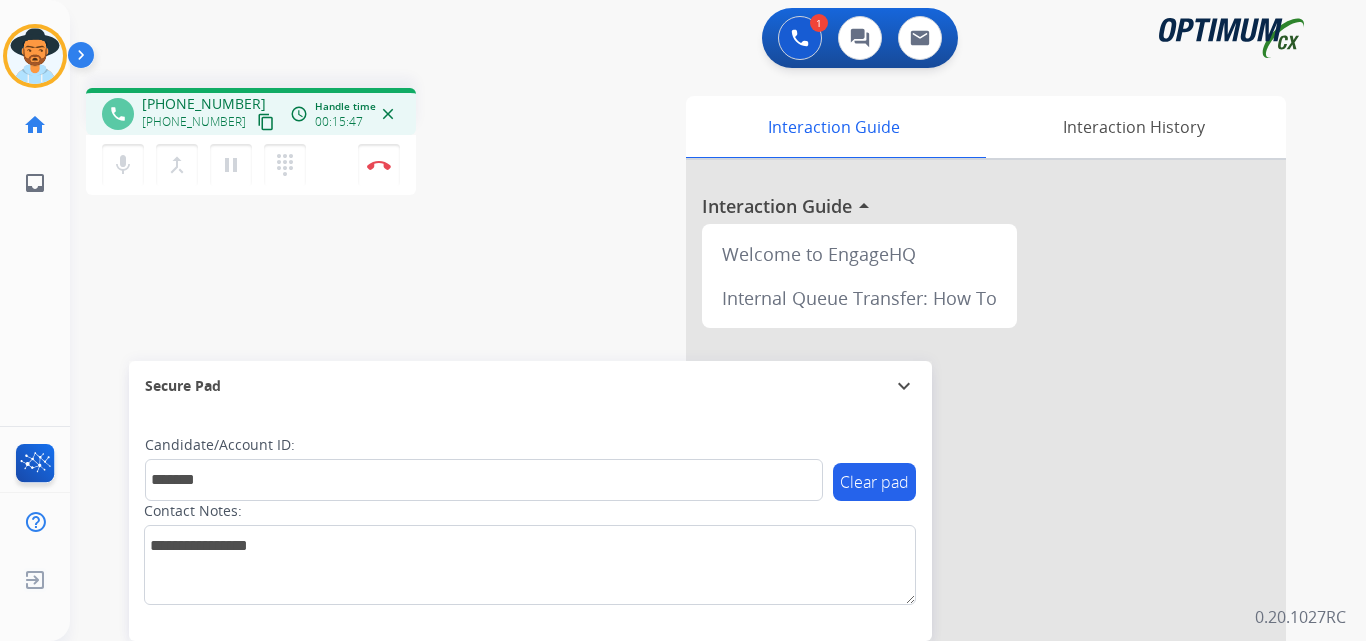 click on "phone [PHONE_NUMBER] [PHONE_NUMBER] content_copy access_time Call metrics Queue   00:04 Hold   00:45 Talk   15:03 Total   15:51 Handle time 00:15:47 close mic Mute merge_type Bridge pause Hold dialpad Dialpad Disconnect swap_horiz Break voice bridge close_fullscreen Connect 3-Way Call merge_type Separate 3-Way Call  Interaction Guide   Interaction History  Interaction Guide arrow_drop_up  Welcome to EngageHQ   Internal Queue Transfer: How To  Secure Pad expand_more Clear pad Candidate/Account ID: ******* Contact Notes:" at bounding box center [694, 489] 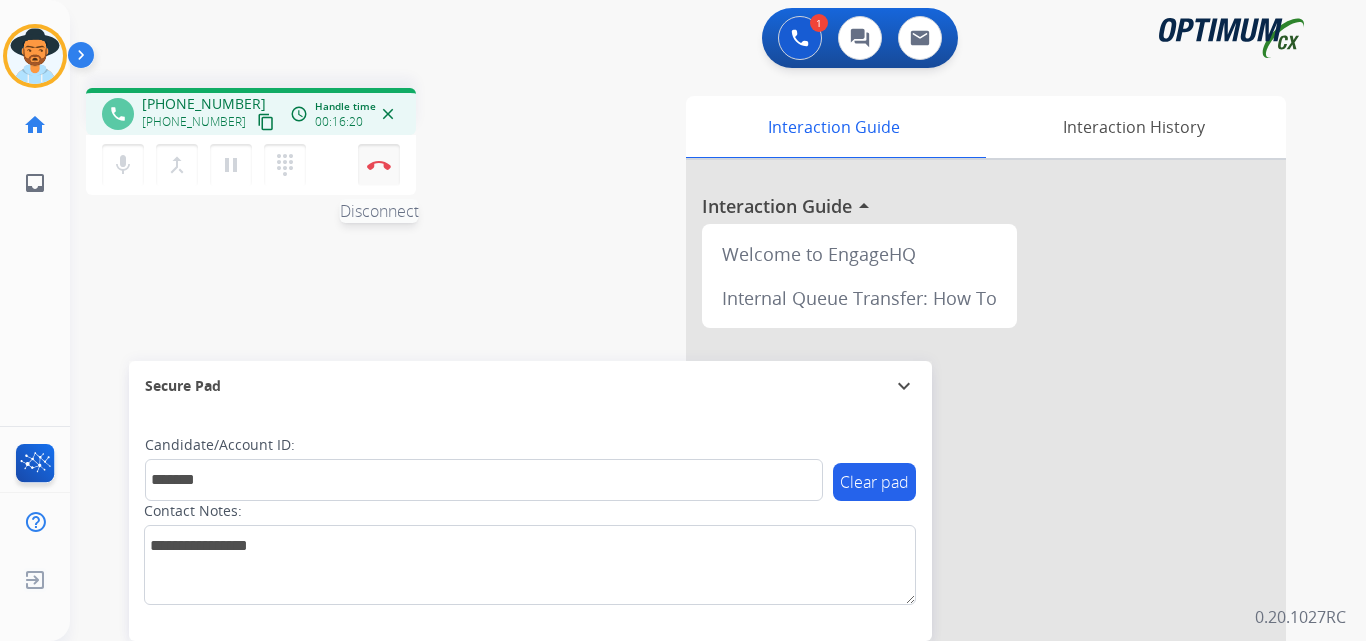click on "Disconnect" at bounding box center [379, 165] 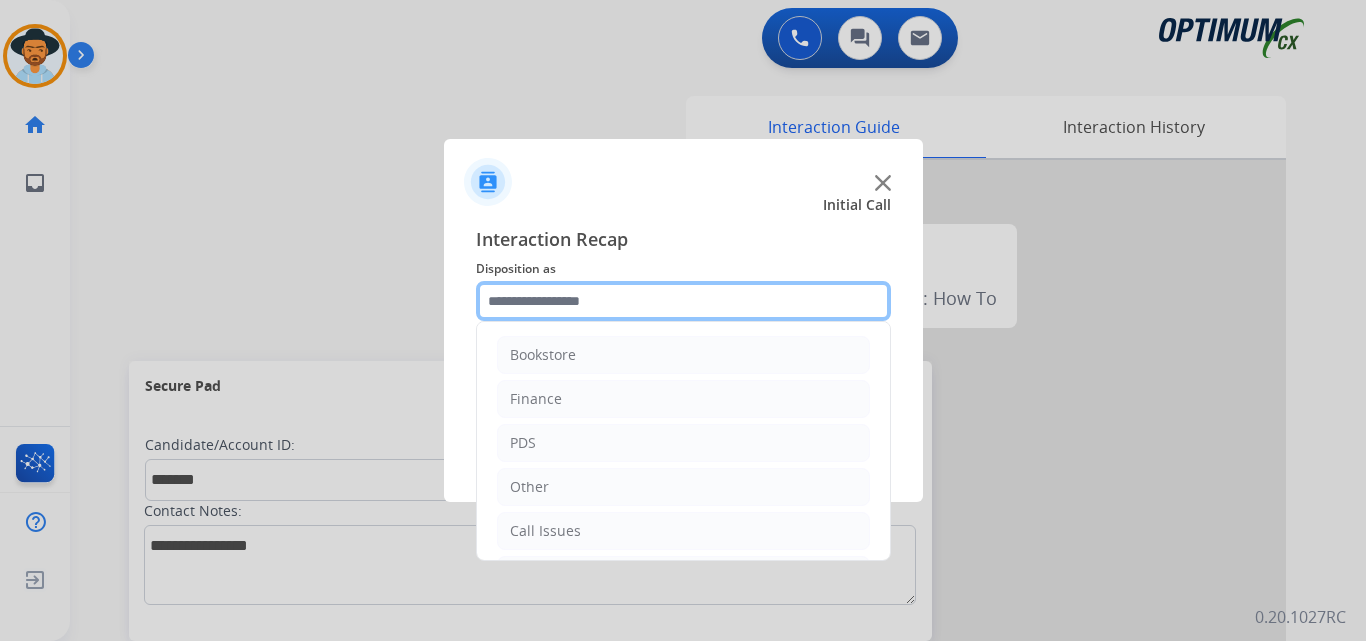 click 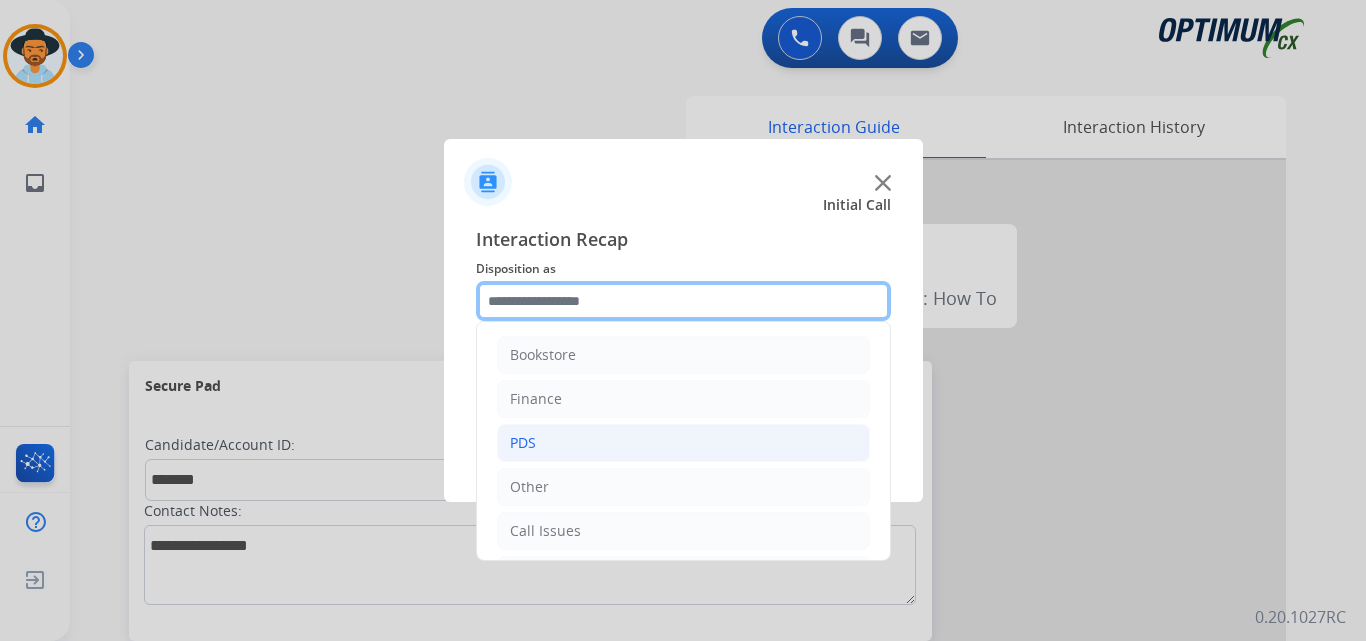 scroll, scrollTop: 136, scrollLeft: 0, axis: vertical 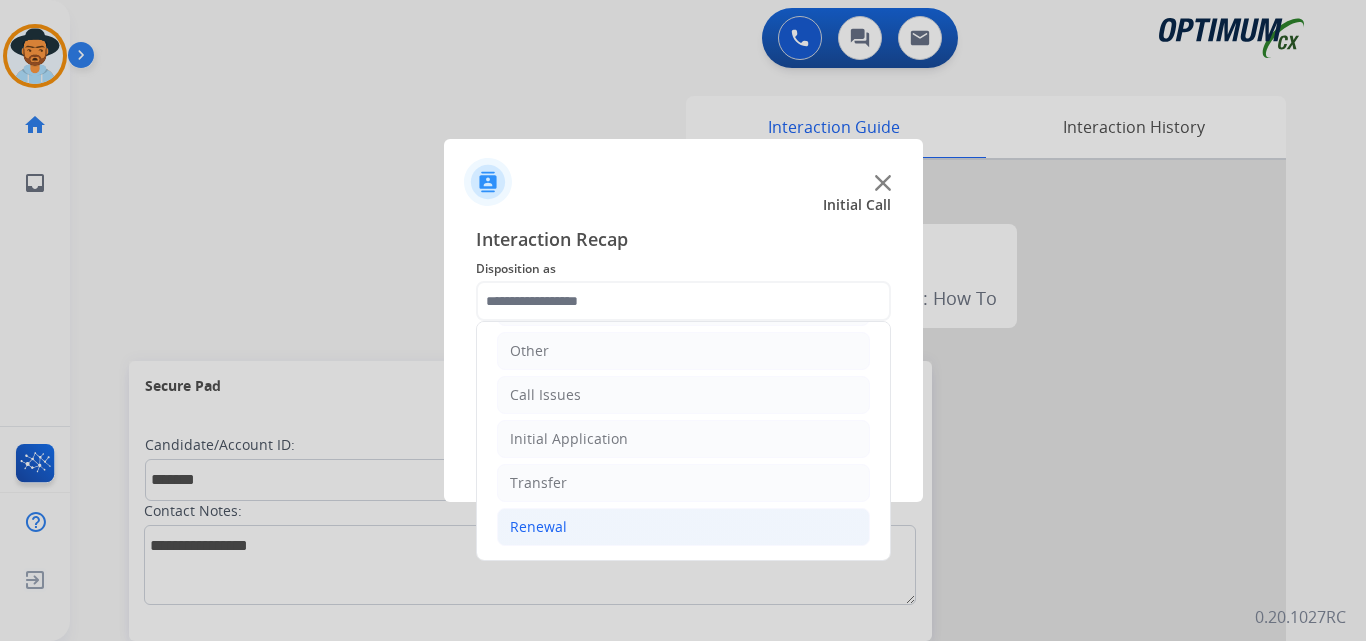 click on "Renewal" 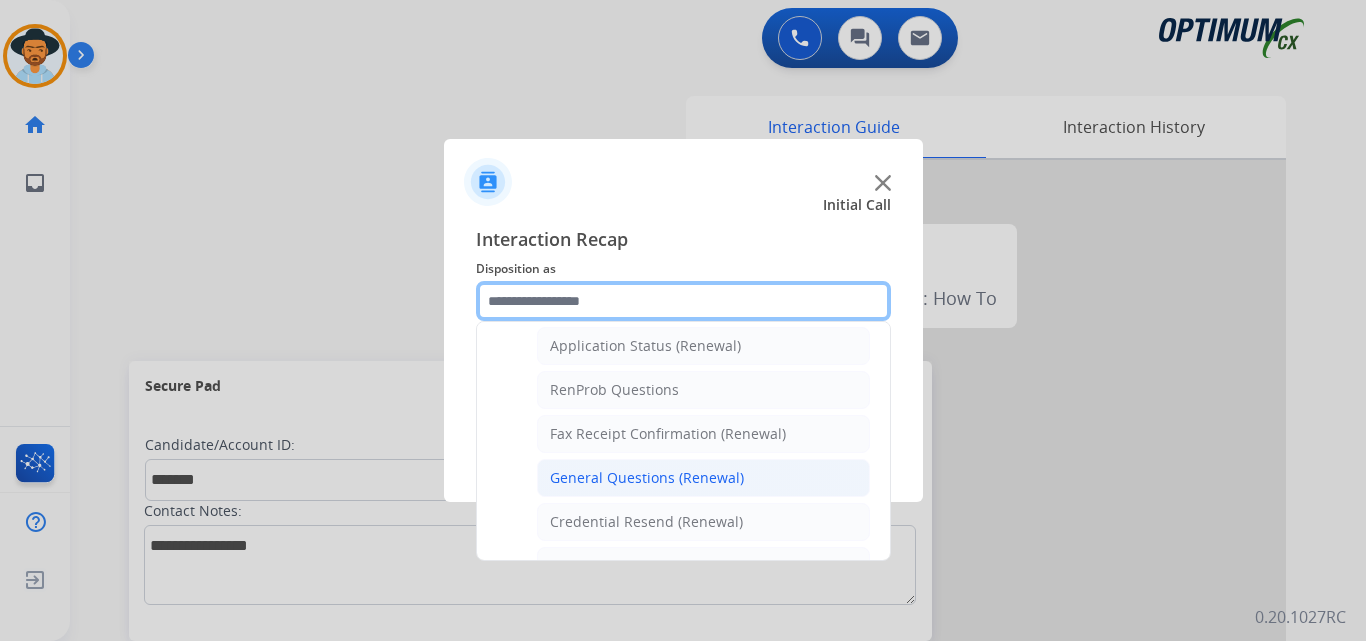scroll, scrollTop: 772, scrollLeft: 0, axis: vertical 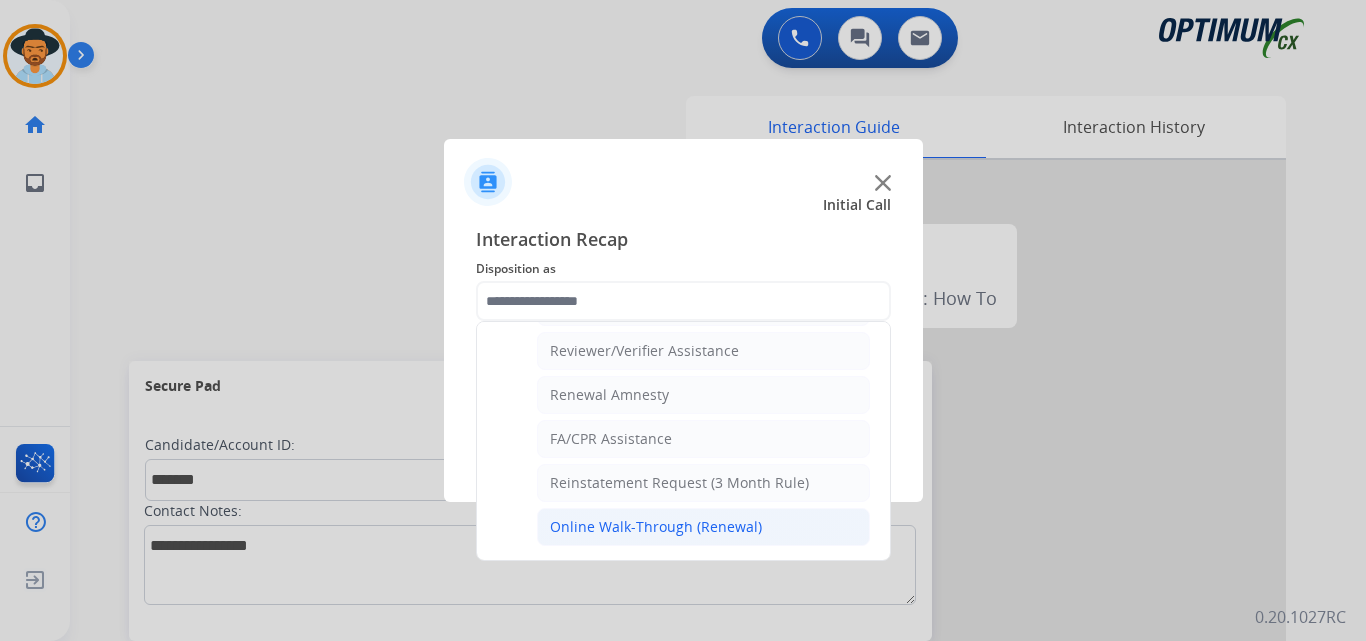 click on "Online Walk-Through (Renewal)" 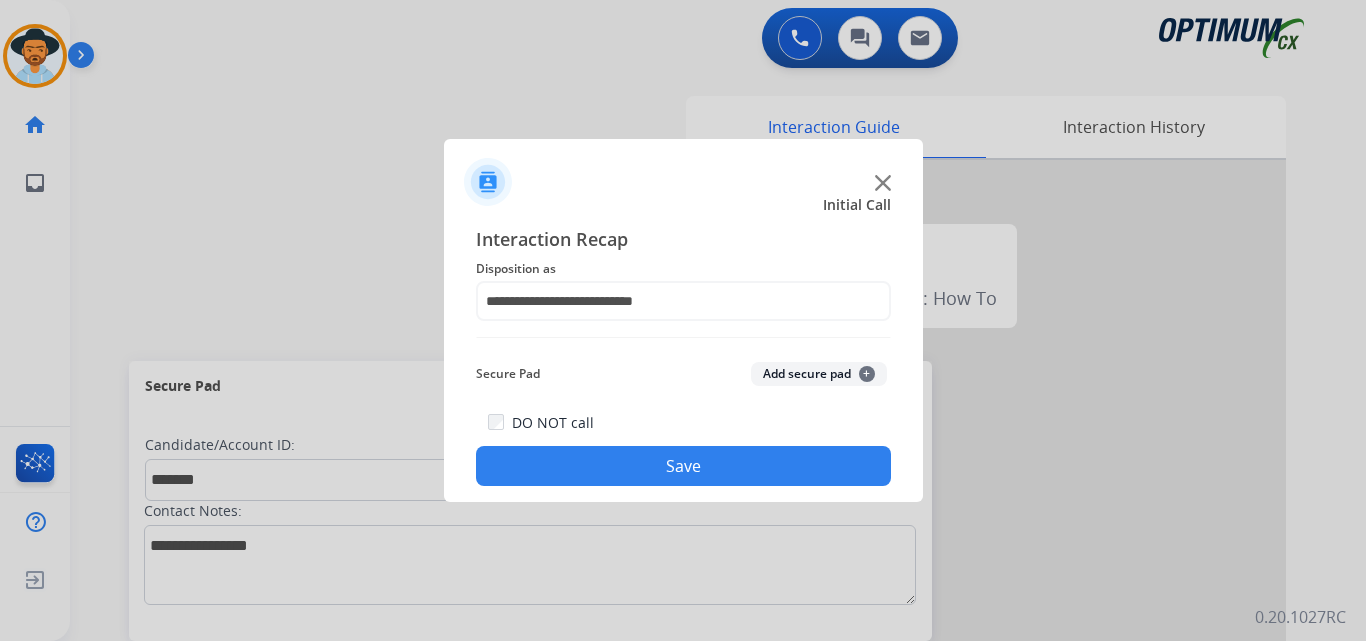 click on "Save" 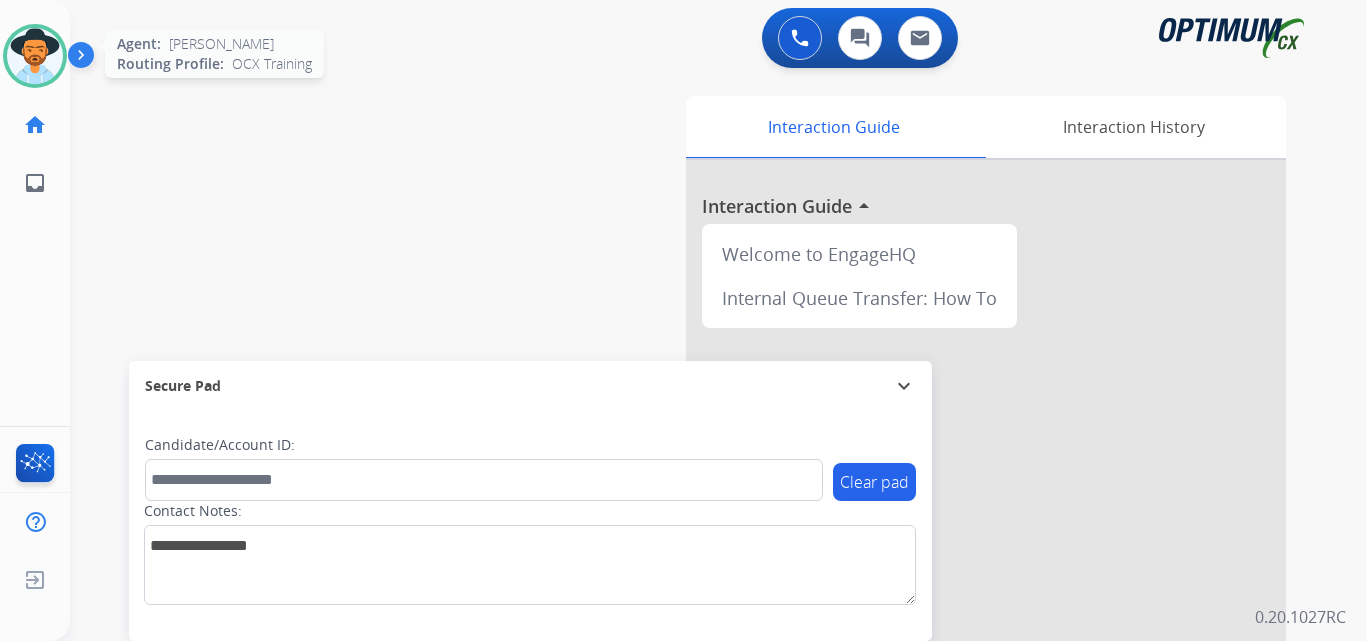 click at bounding box center [35, 56] 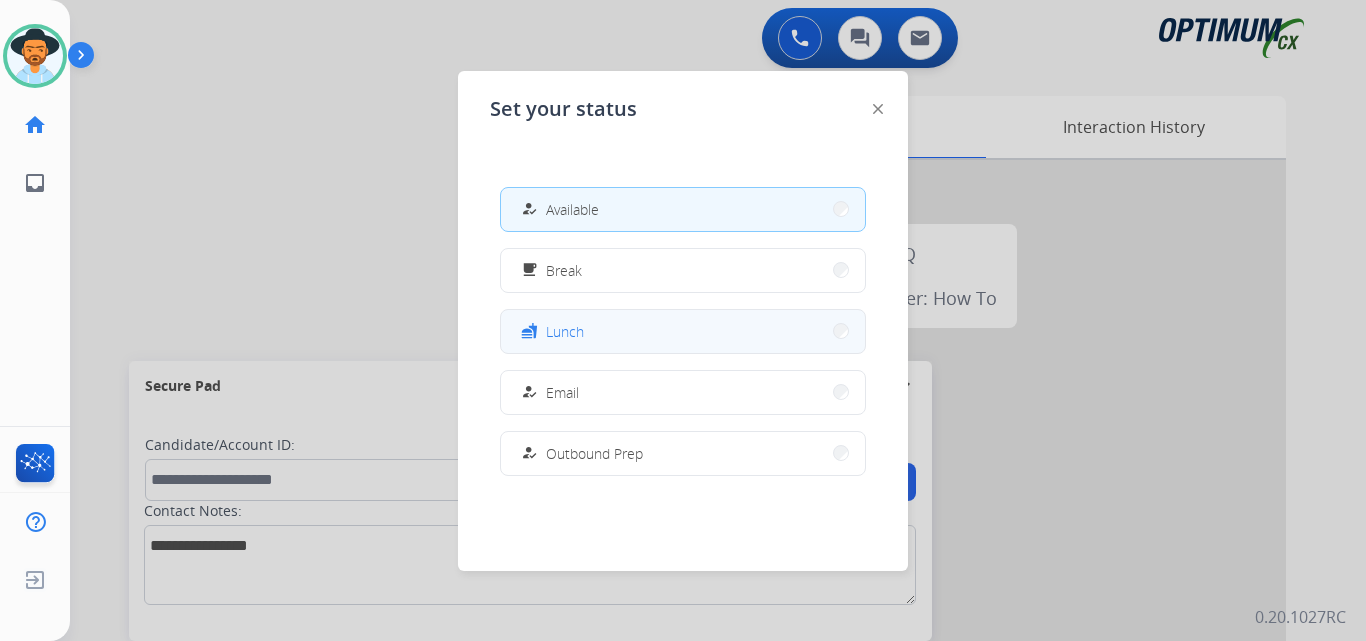 click on "fastfood Lunch" at bounding box center [683, 331] 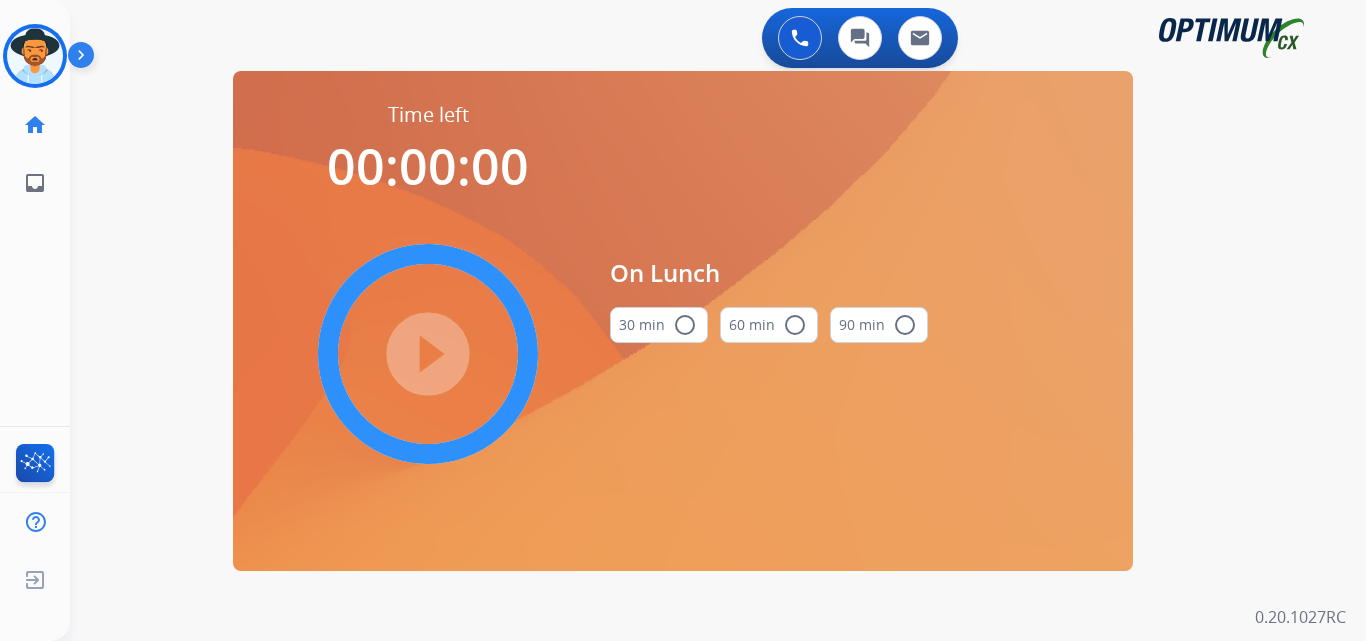 click on "radio_button_unchecked" at bounding box center (685, 325) 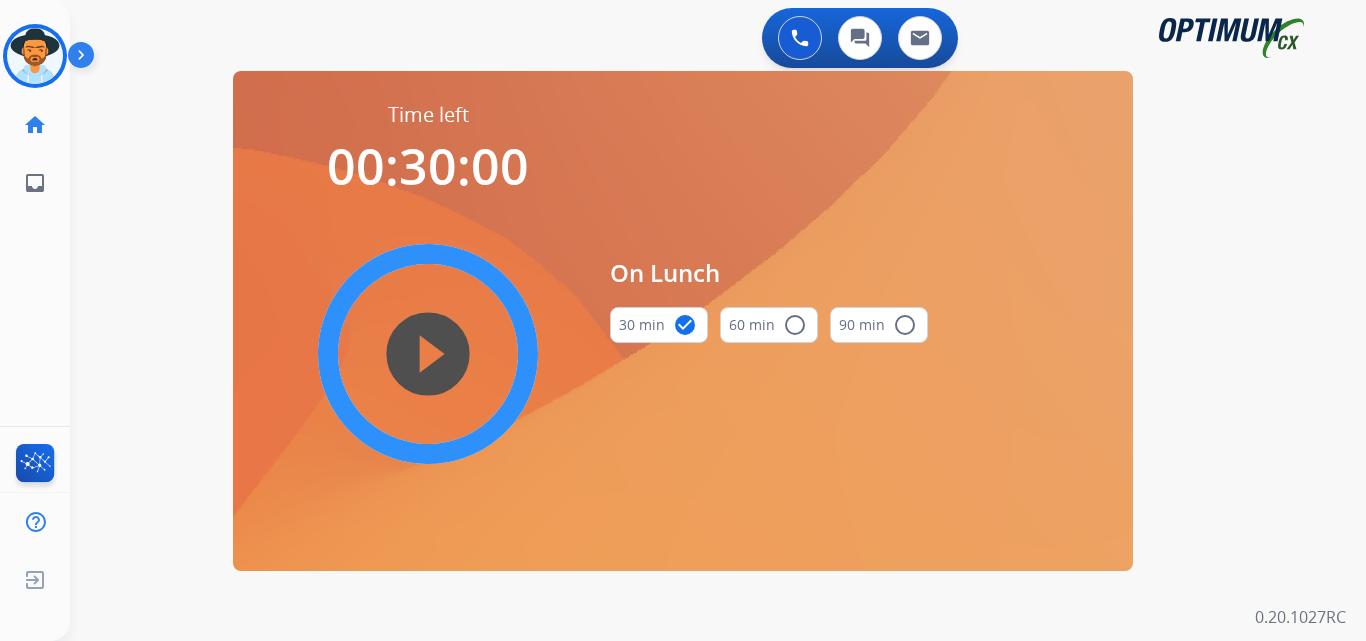 click on "play_circle_filled" at bounding box center [428, 354] 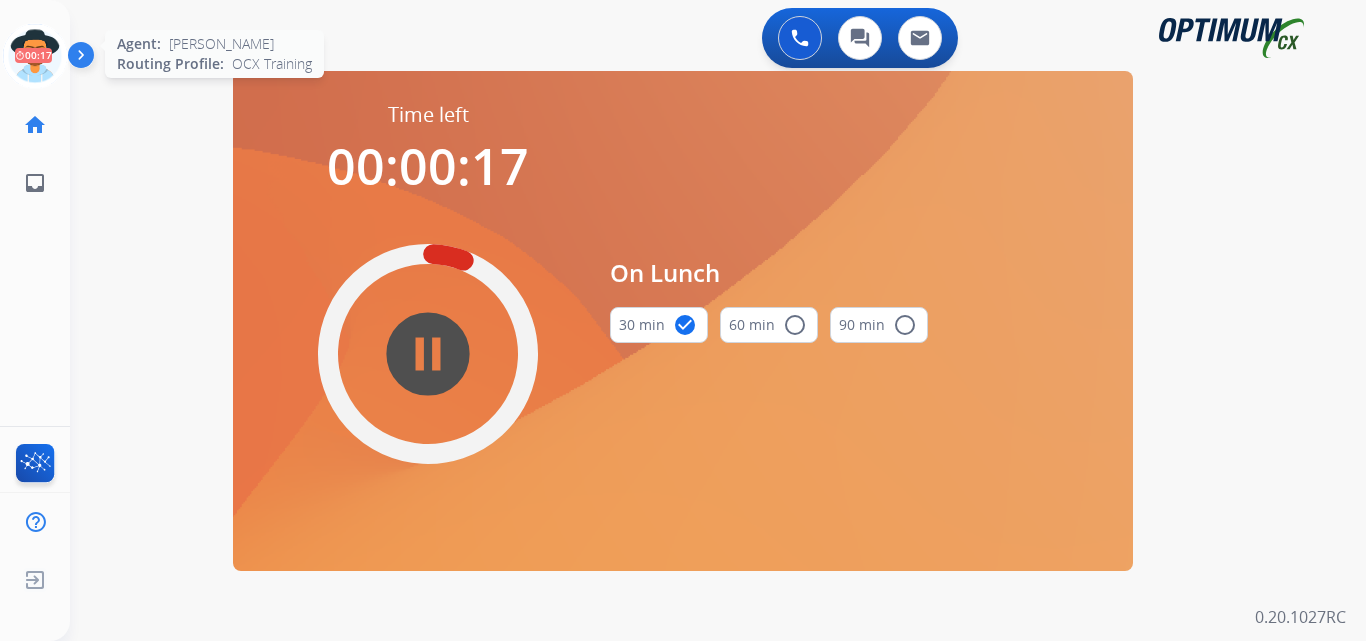 click 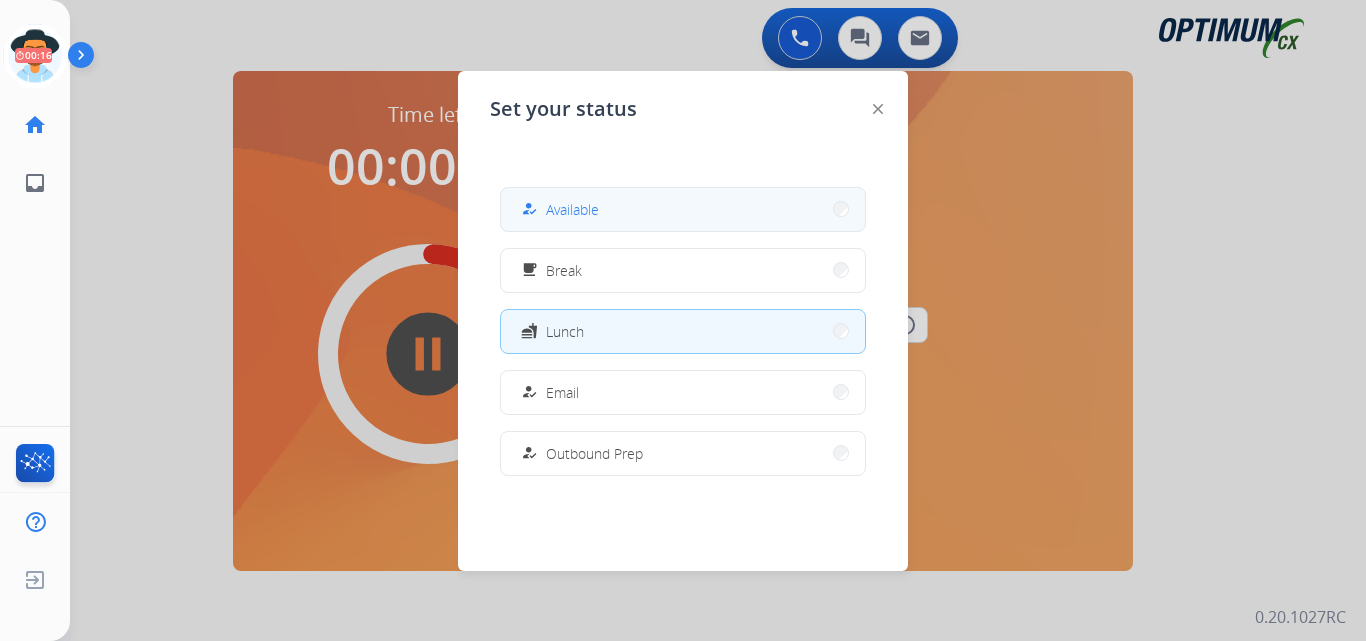 click on "how_to_reg Available" at bounding box center [683, 209] 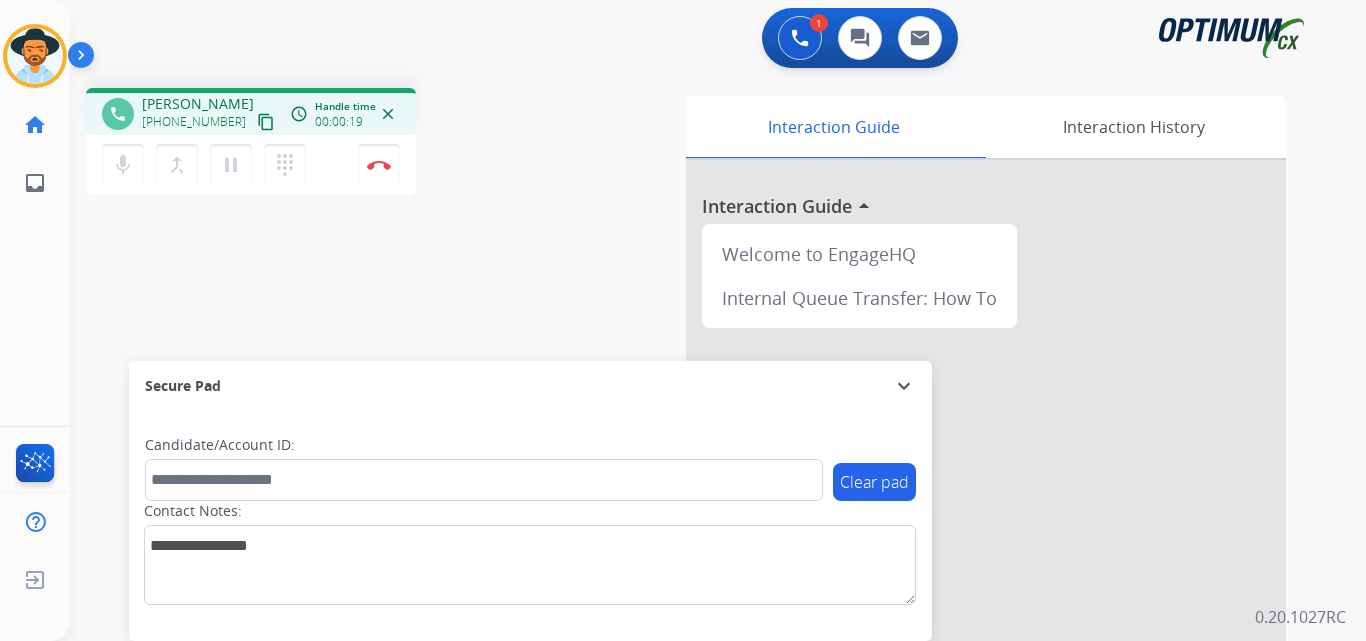 click on "[PHONE_NUMBER]" at bounding box center (194, 122) 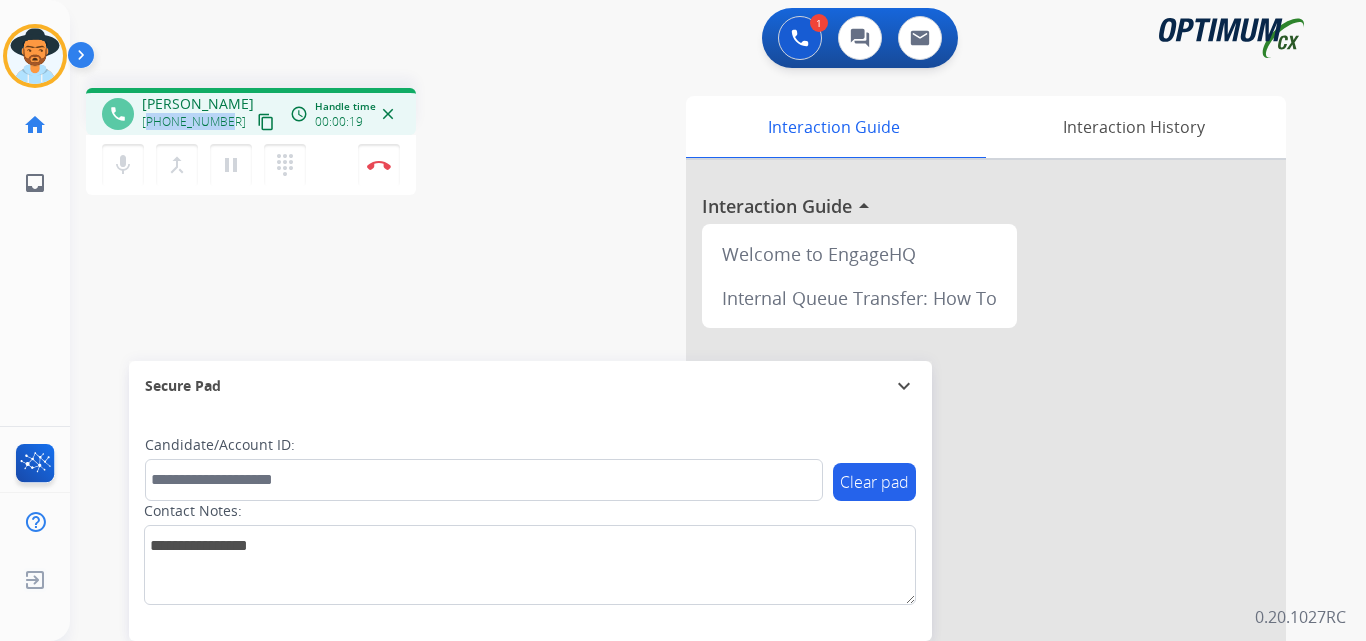 click on "[PHONE_NUMBER]" at bounding box center (194, 122) 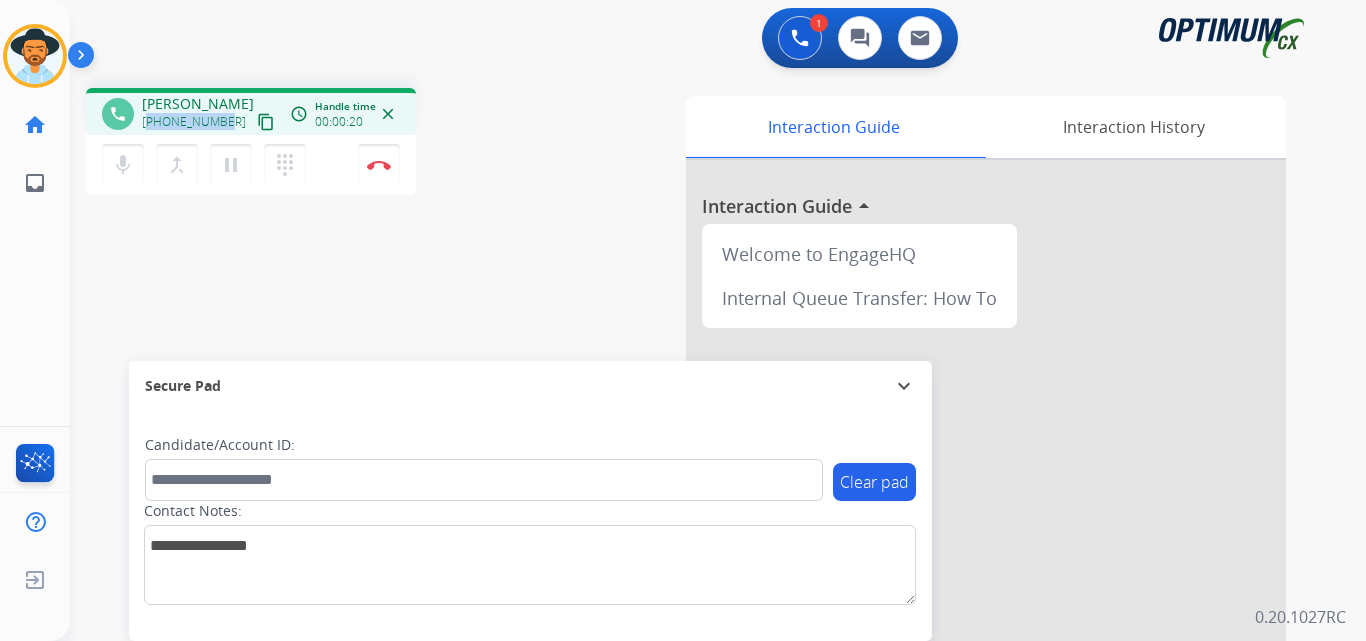 copy on "18309715935" 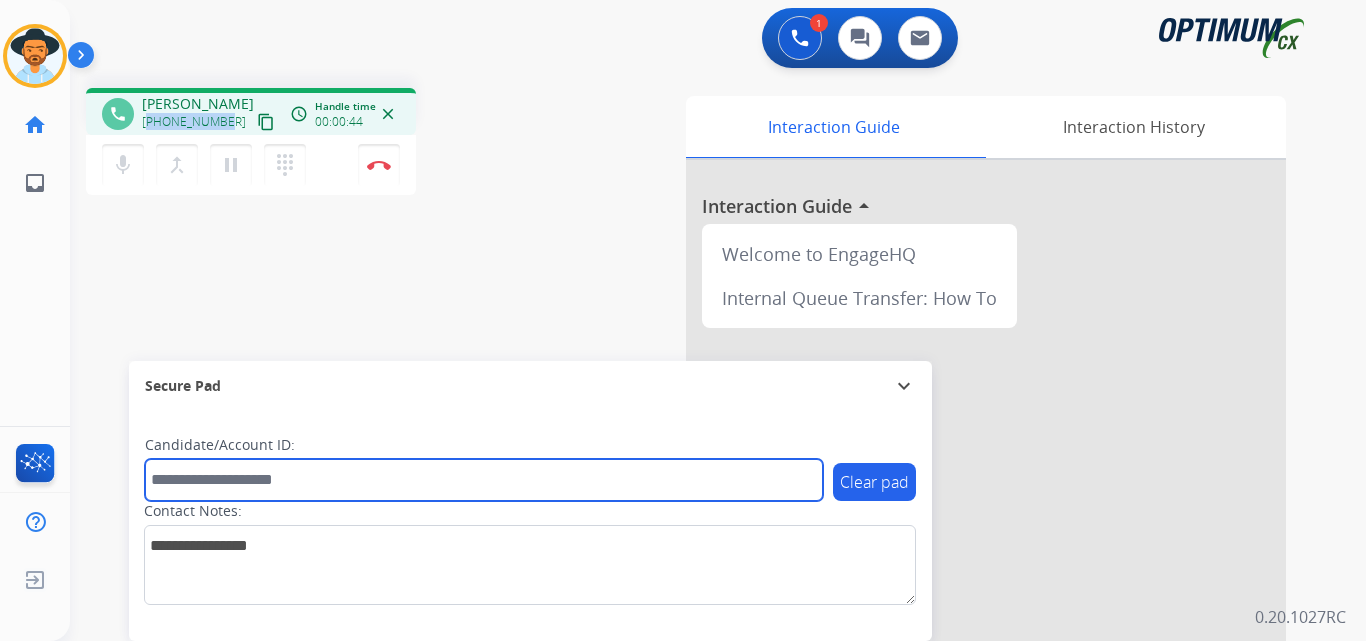 click at bounding box center (484, 480) 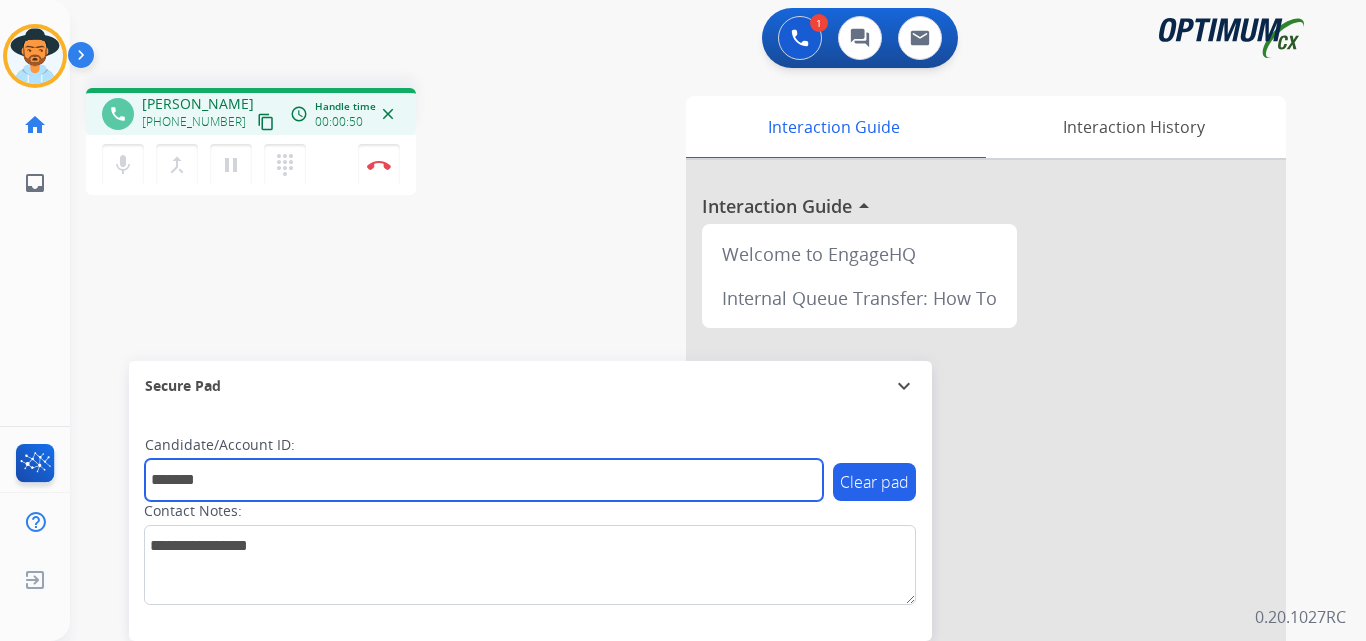click on "*******" at bounding box center [484, 480] 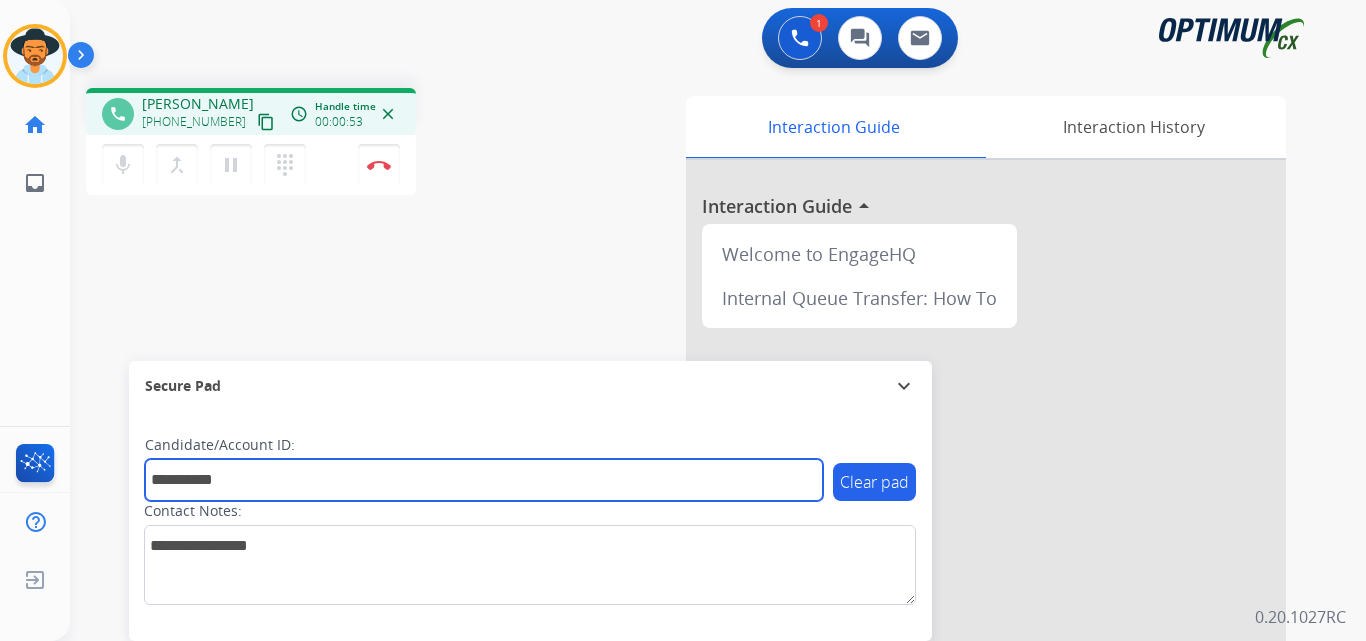 click on "**********" at bounding box center [484, 480] 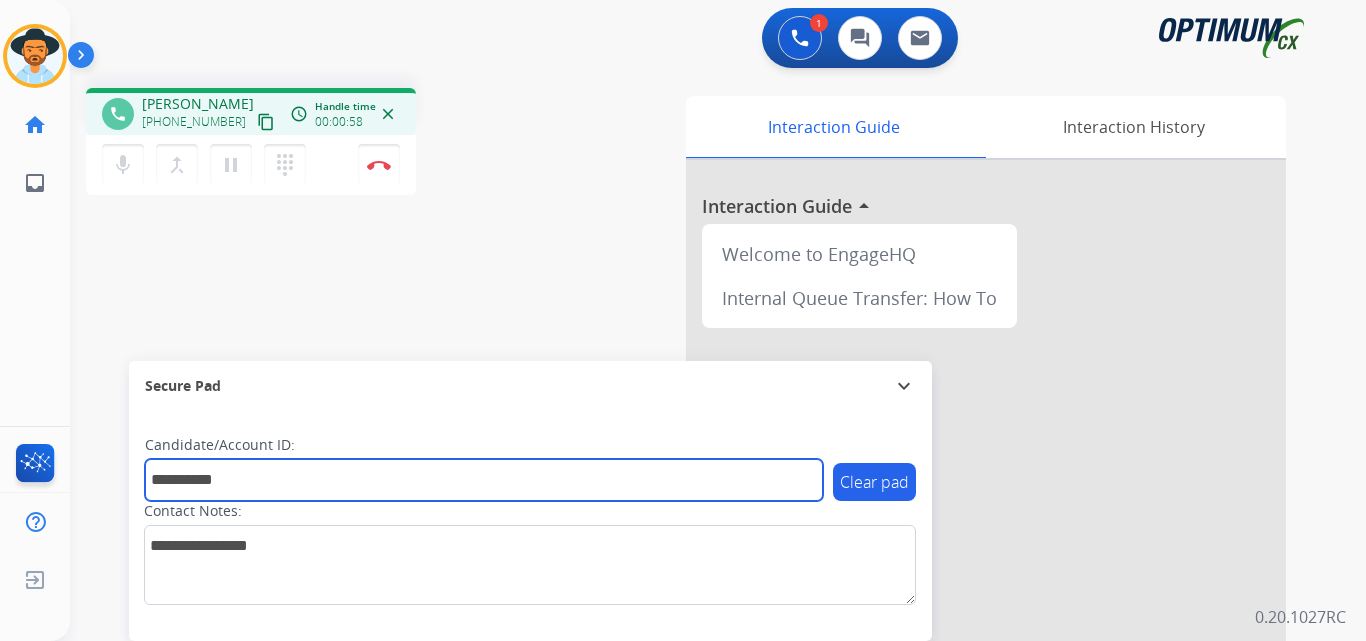 type on "**********" 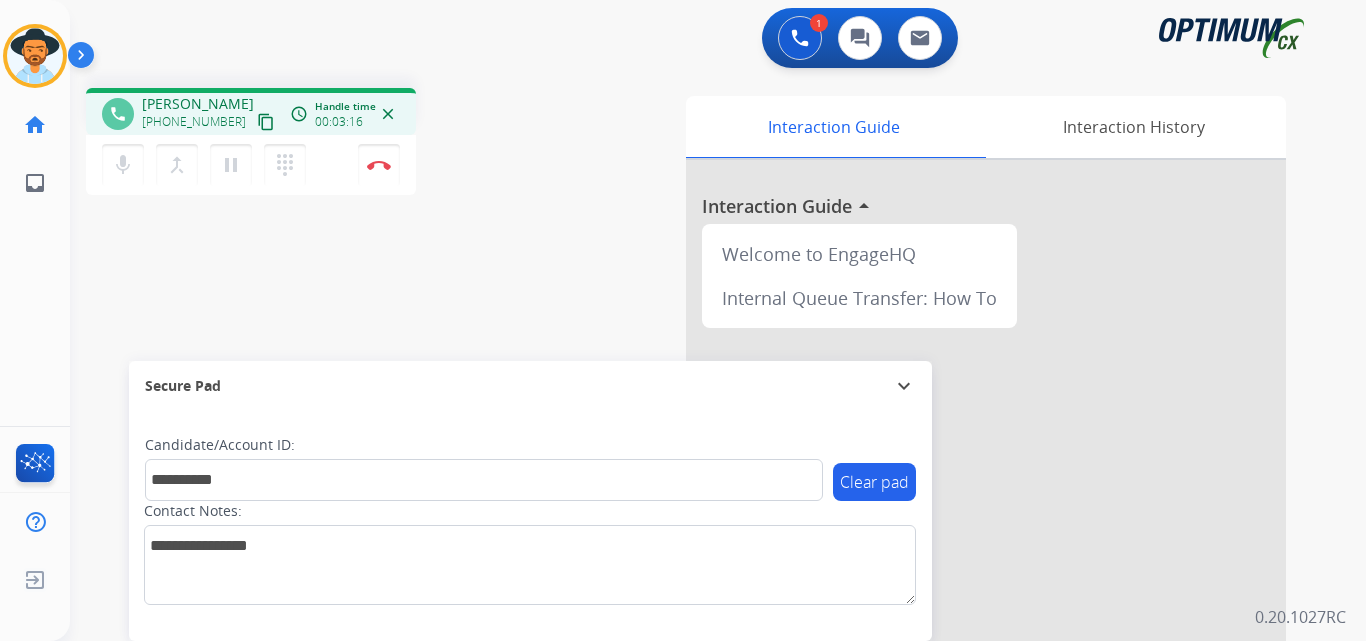 click on "Secure Pad expand_more" at bounding box center [530, 386] 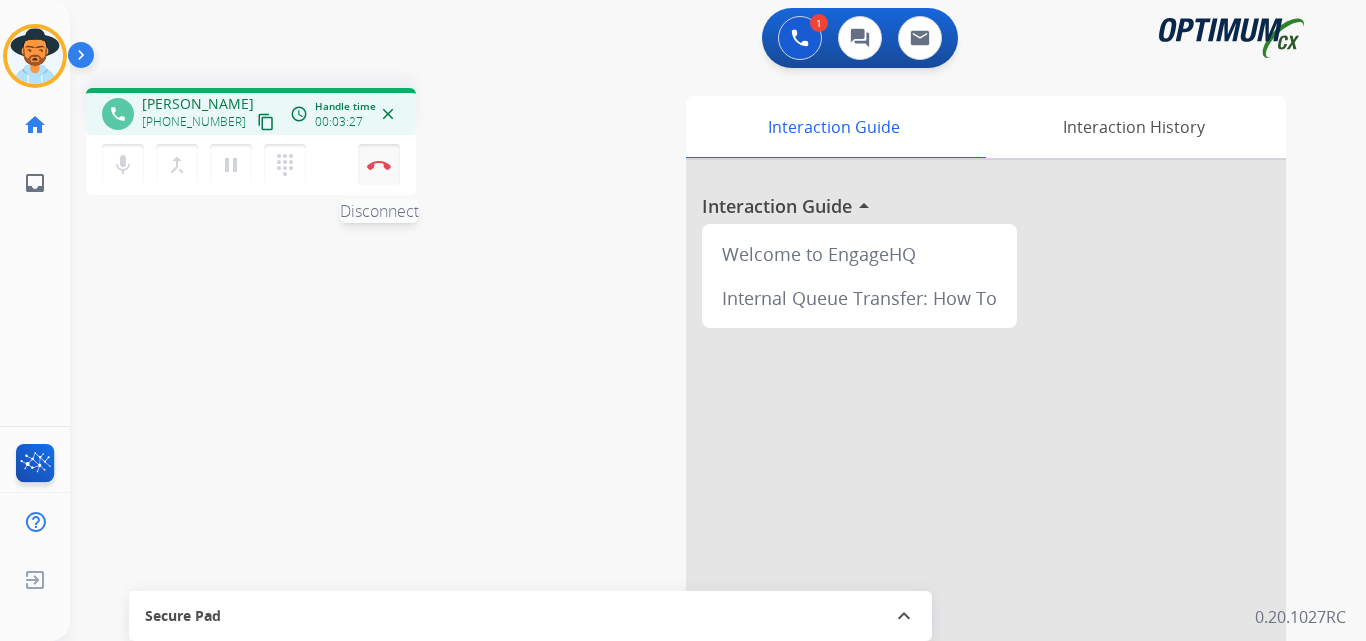 click at bounding box center (379, 165) 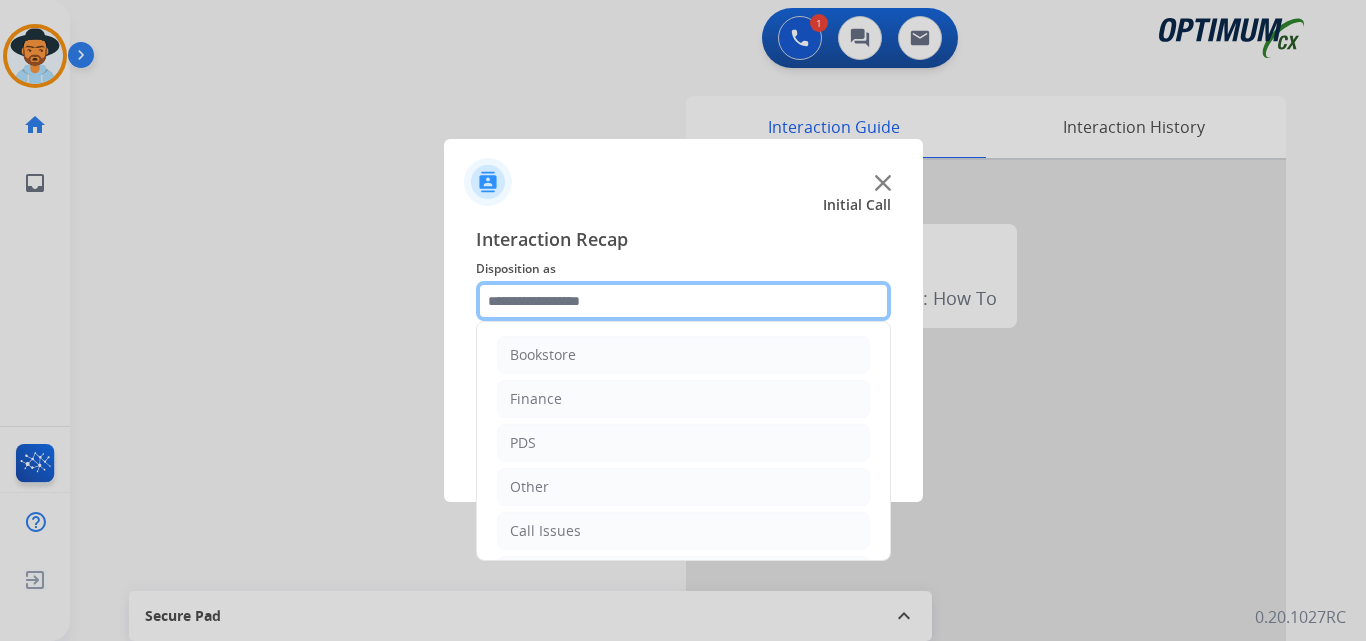 click 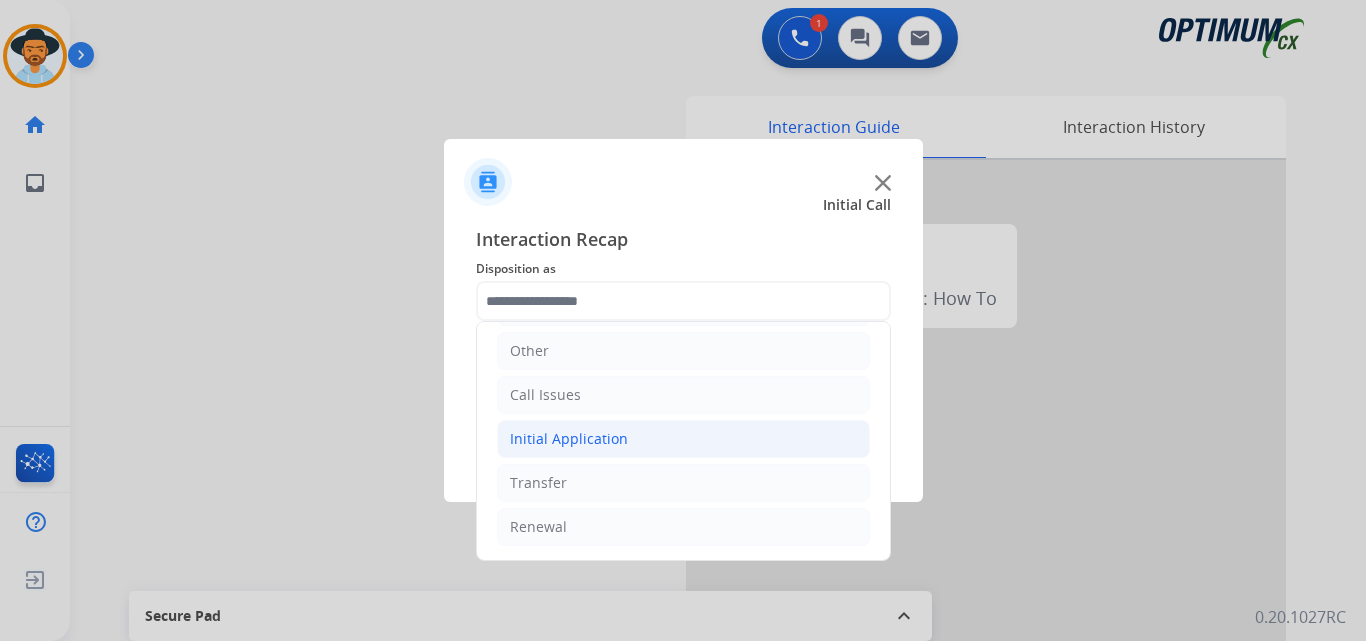 click on "Initial Application" 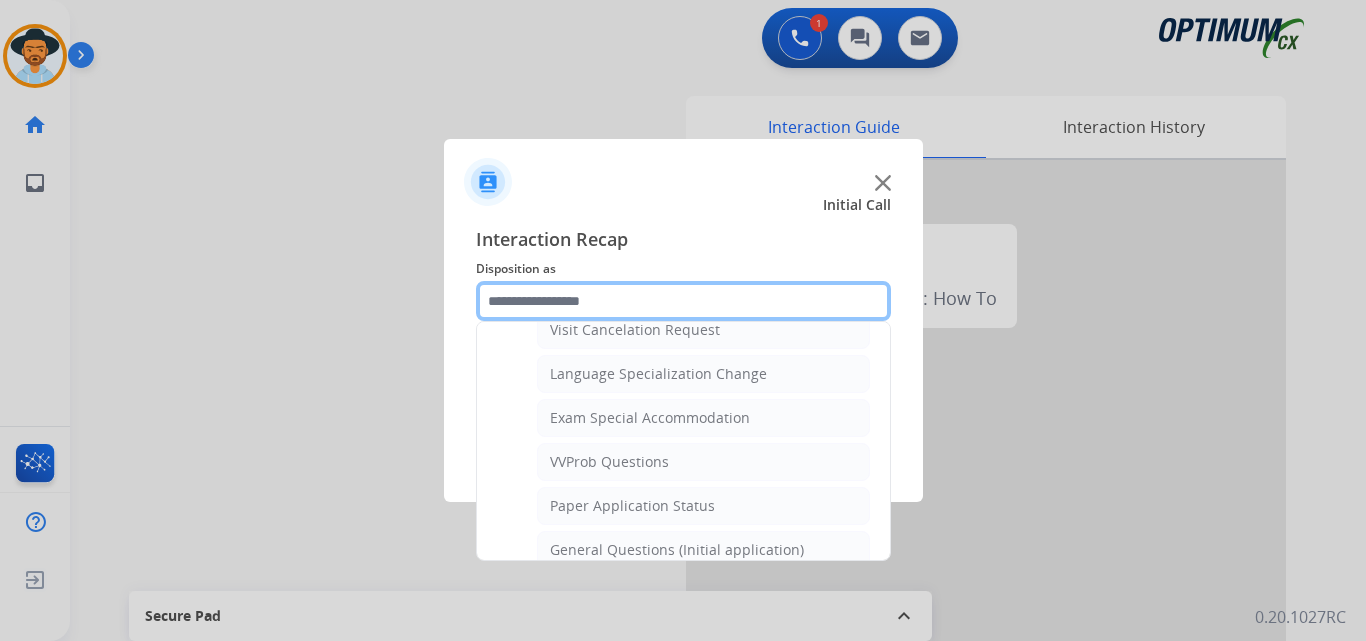 scroll, scrollTop: 1136, scrollLeft: 0, axis: vertical 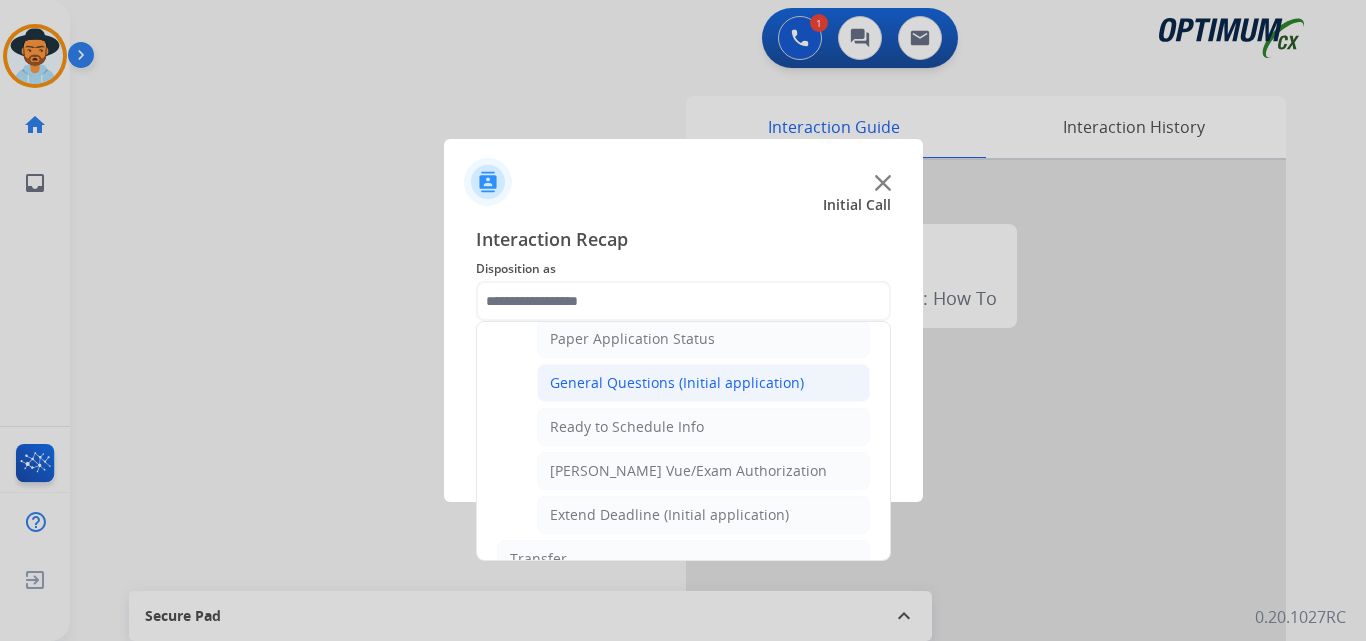 click on "General Questions (Initial application)" 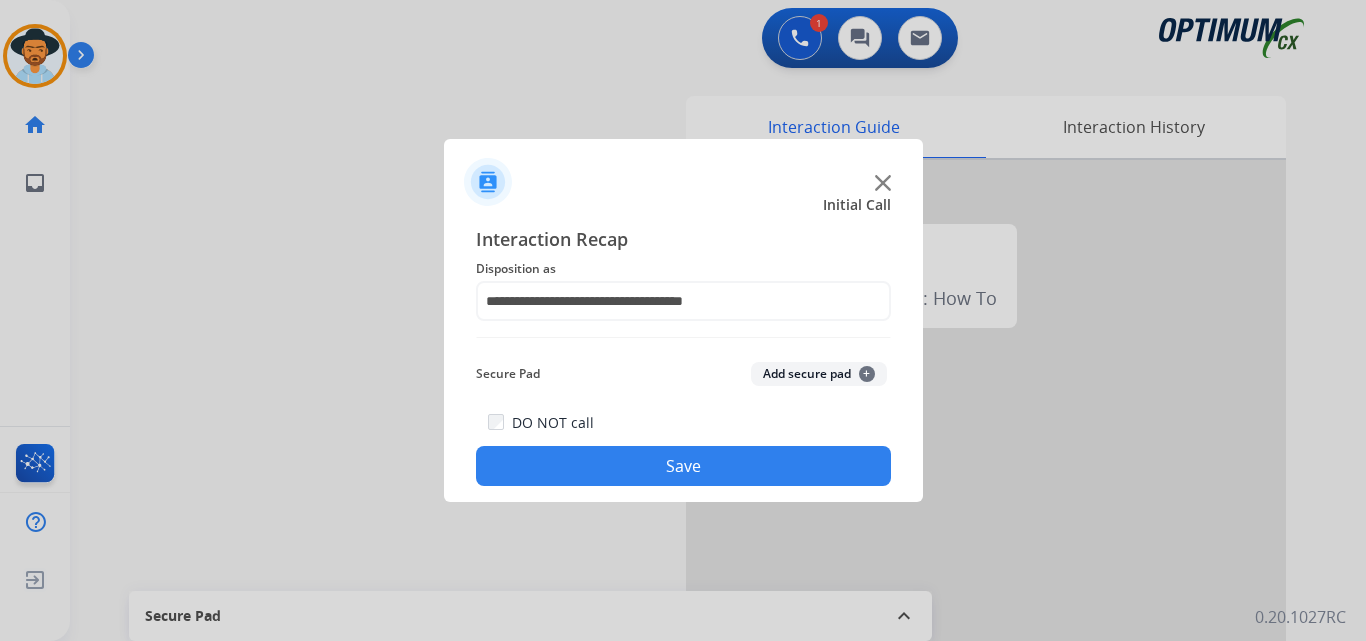 click on "Save" 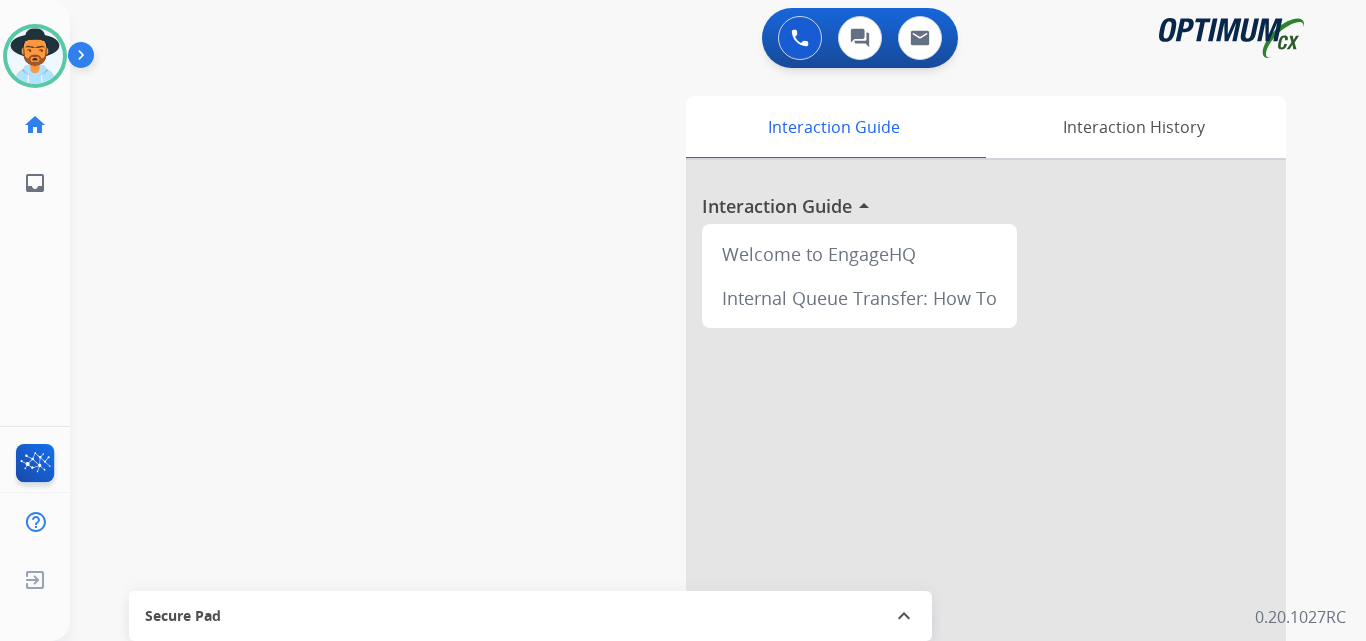click on "0 Voice Interactions  0  Chat Interactions   0  Email Interactions" at bounding box center (706, 40) 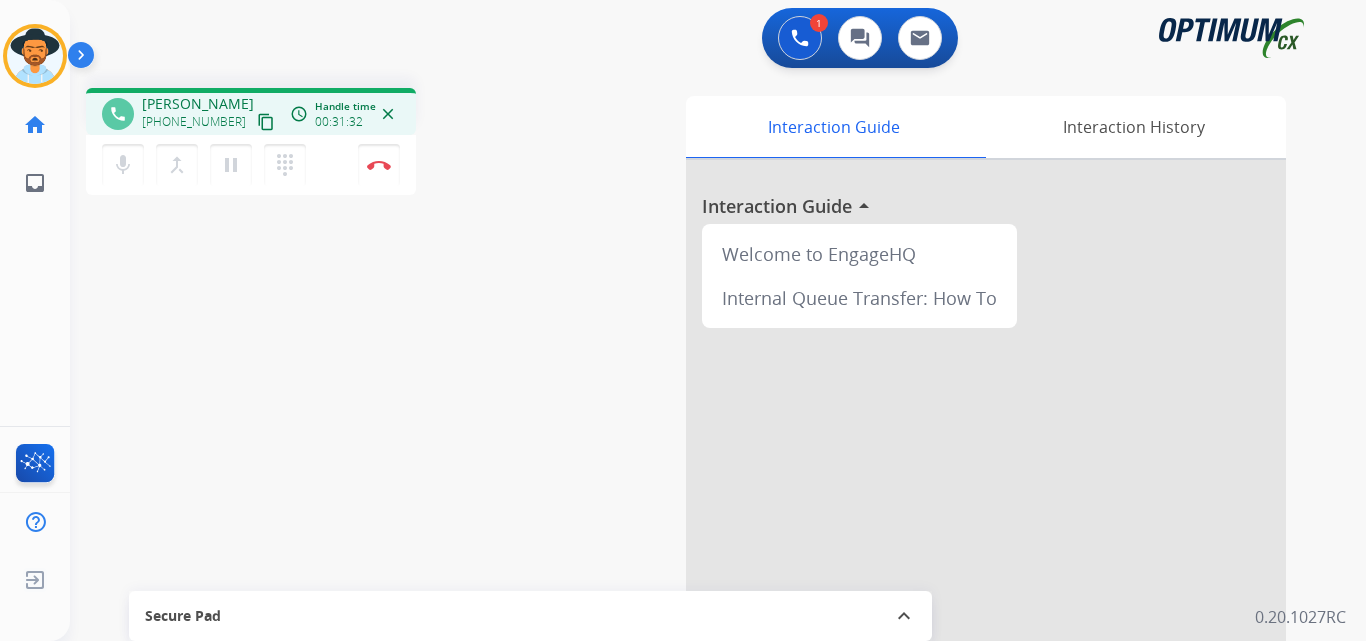 click on "[PHONE_NUMBER]" at bounding box center [194, 122] 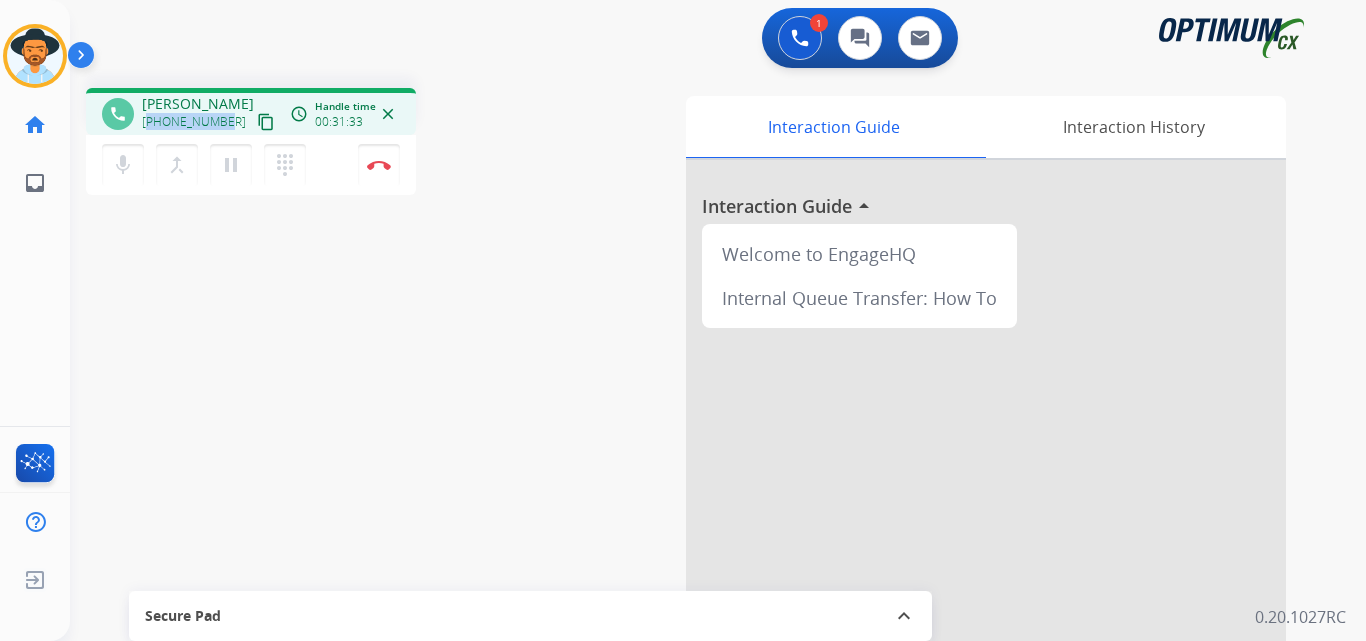 click on "[PHONE_NUMBER]" at bounding box center [194, 122] 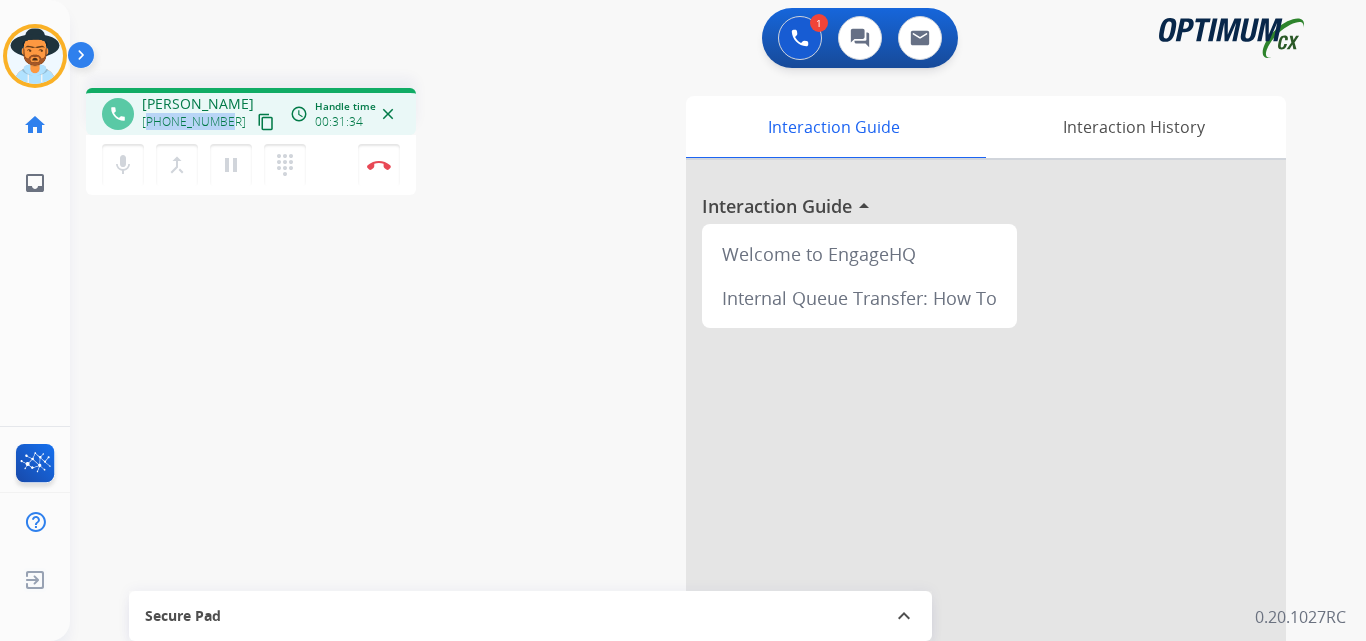 copy on "19893321800" 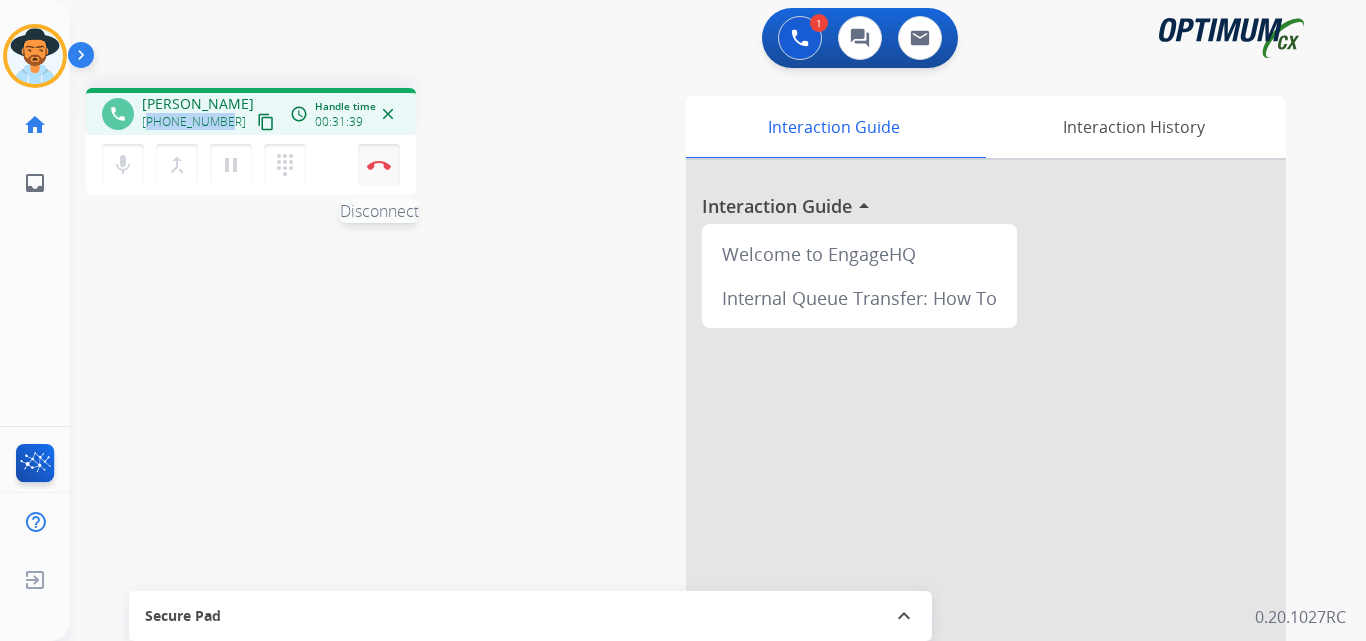 click at bounding box center [379, 165] 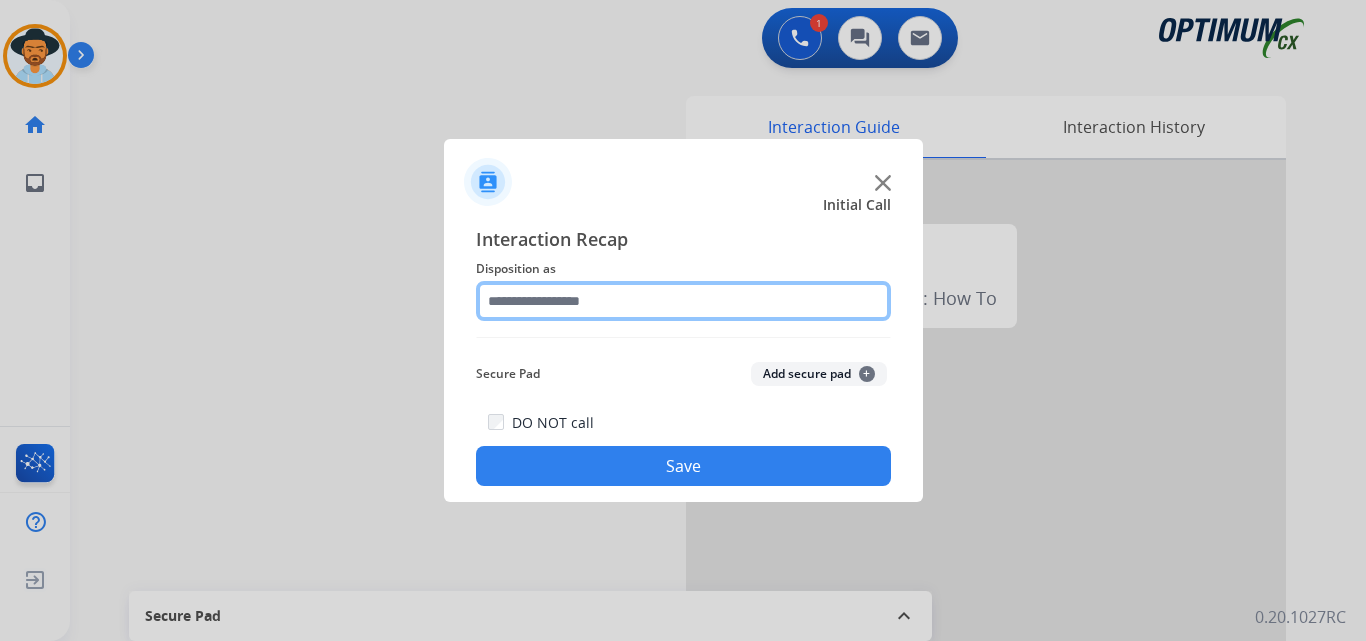 click 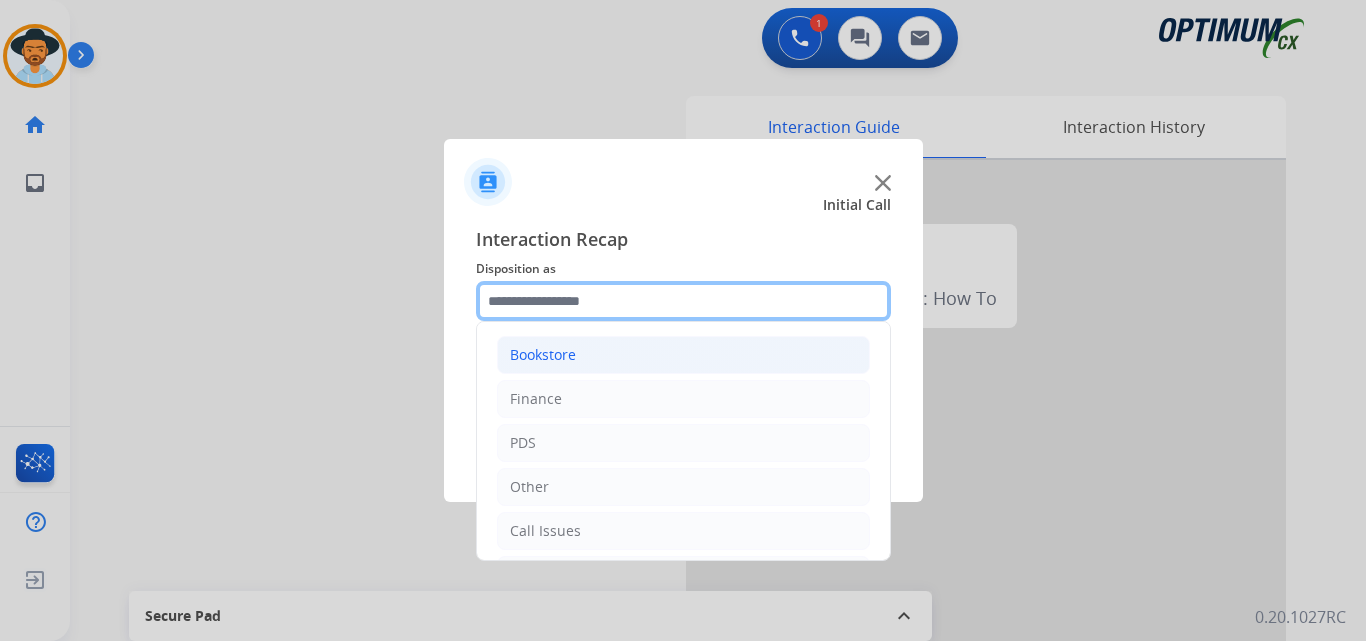 scroll, scrollTop: 136, scrollLeft: 0, axis: vertical 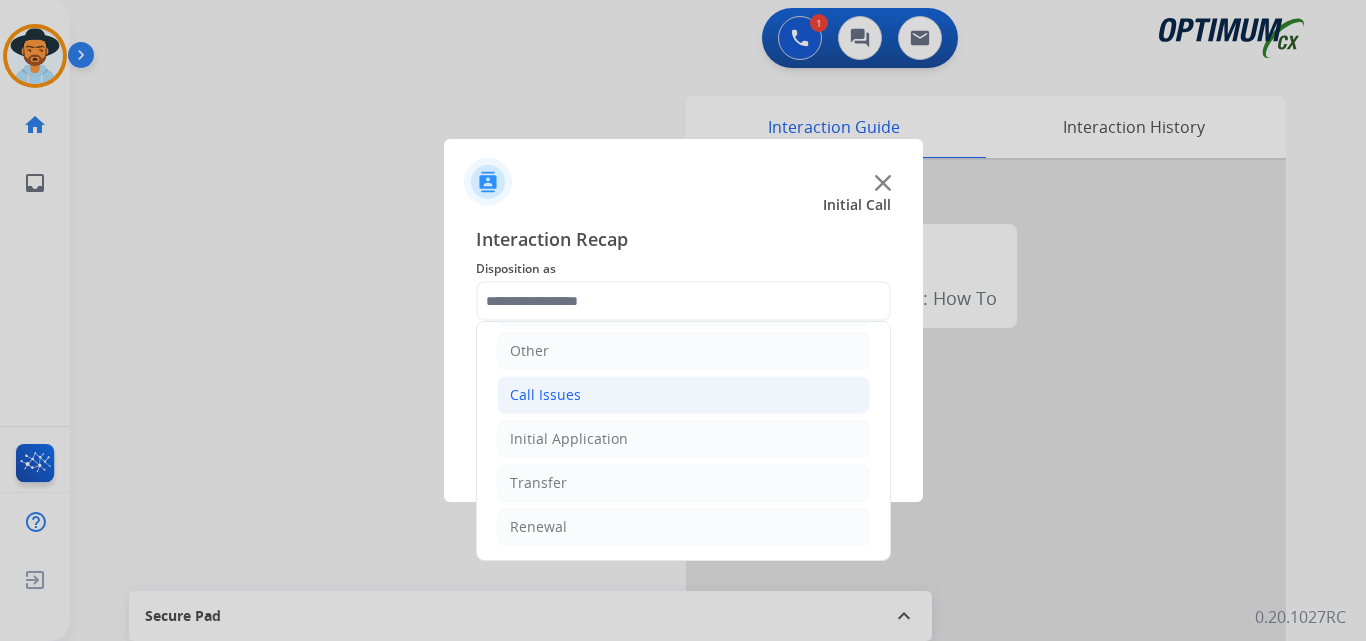 click on "Call Issues" 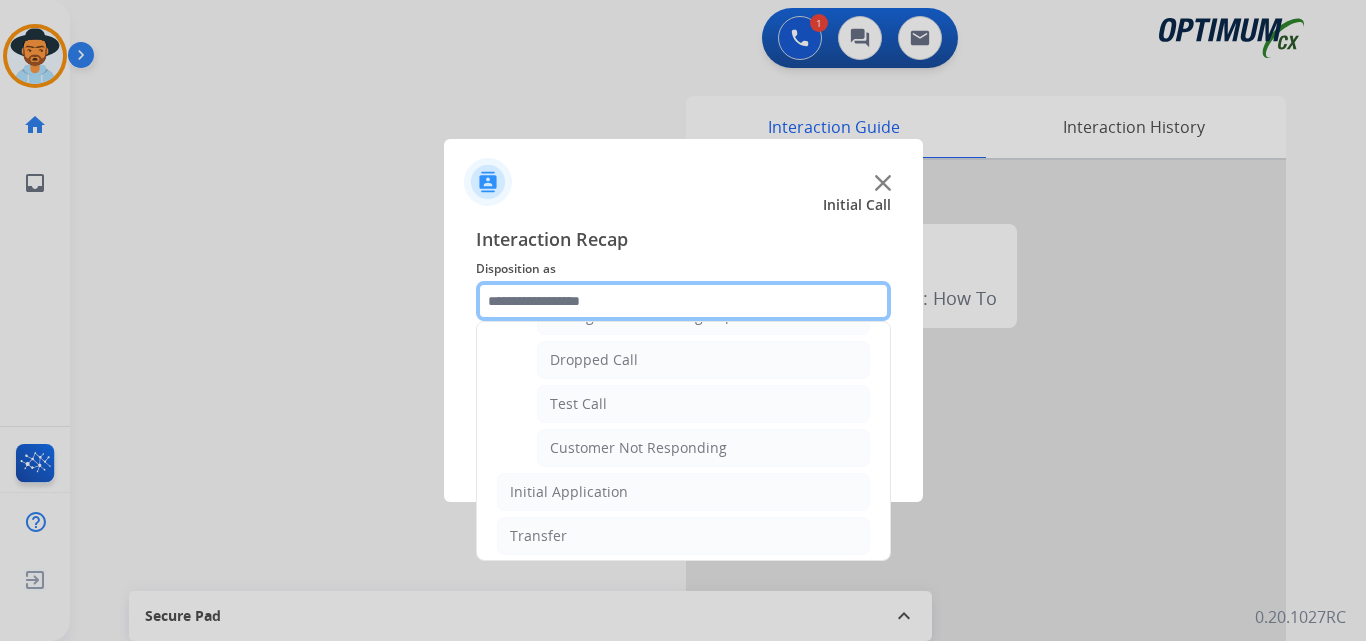 scroll, scrollTop: 356, scrollLeft: 0, axis: vertical 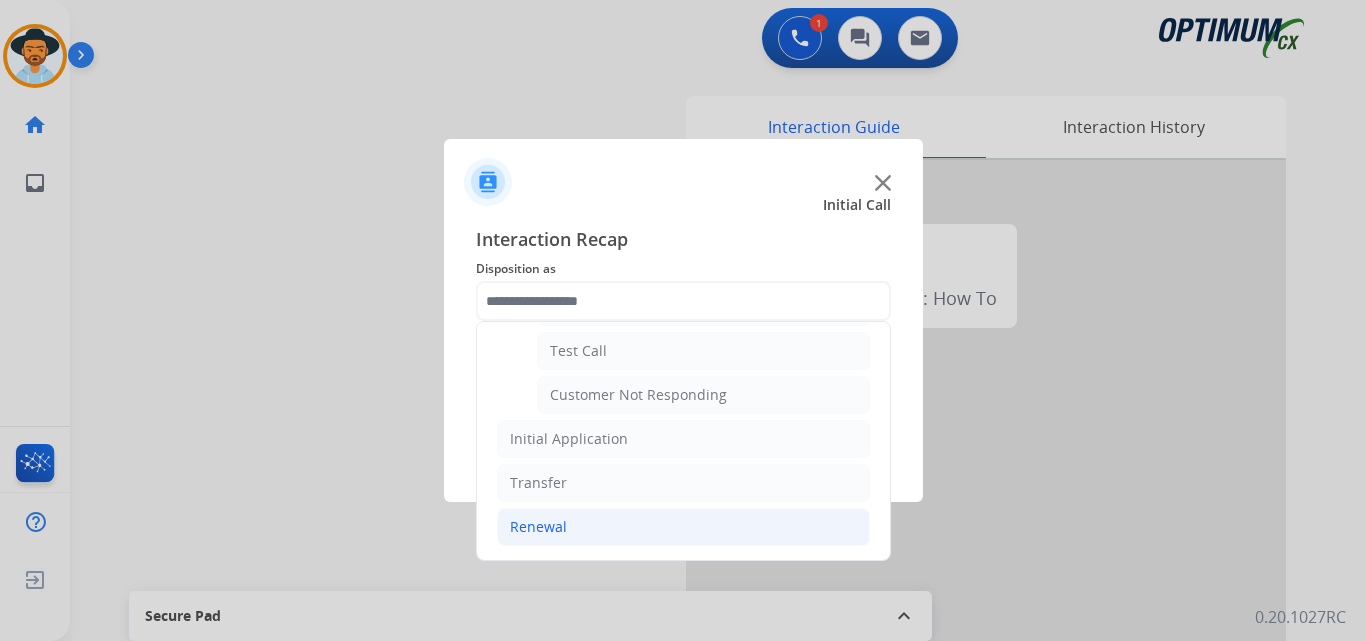 click on "Renewal" 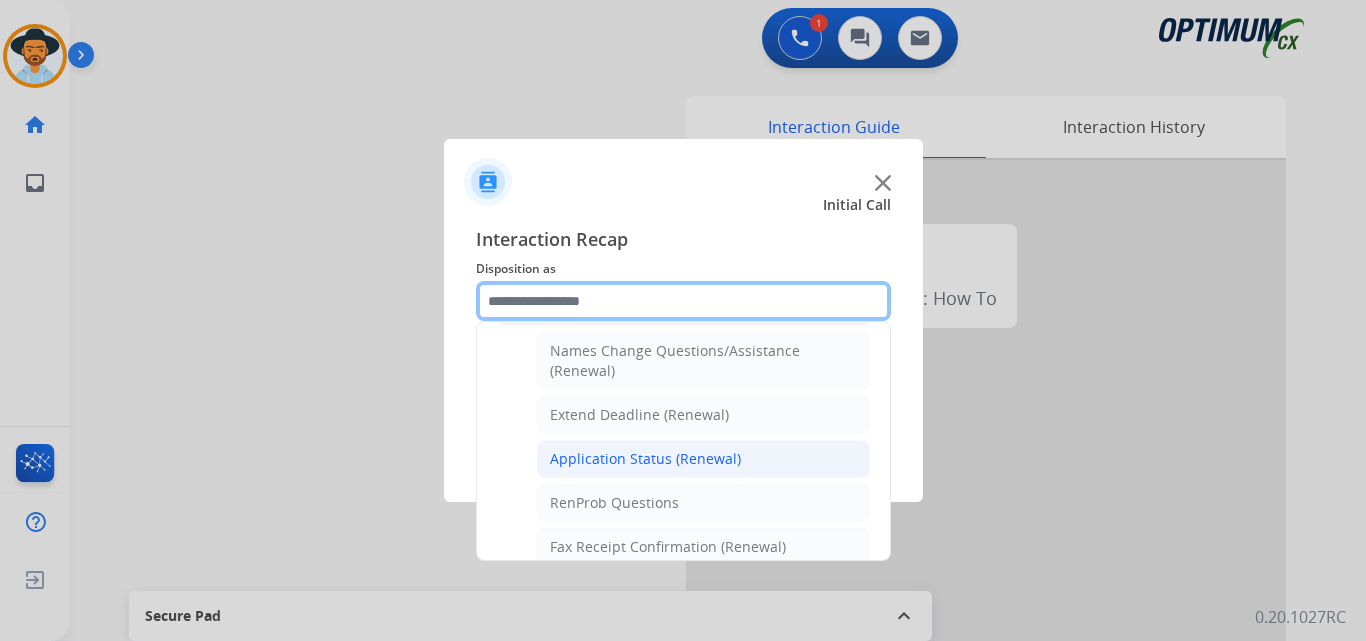 scroll, scrollTop: 772, scrollLeft: 0, axis: vertical 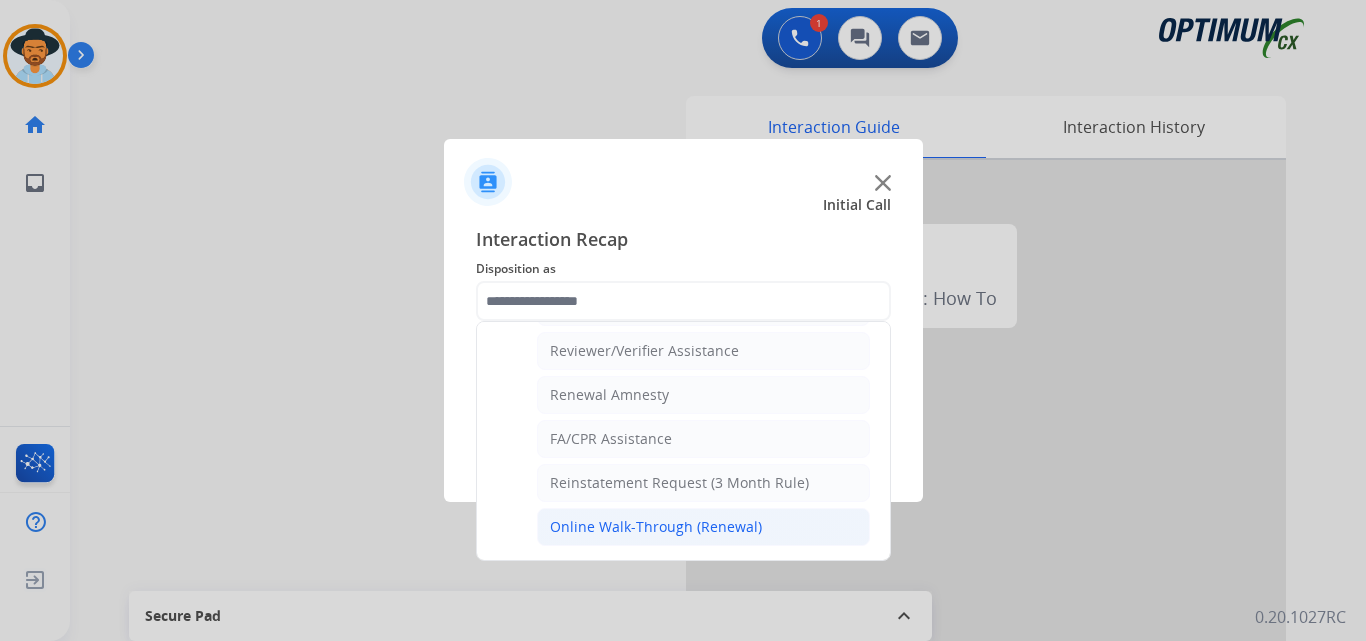 click on "Online Walk-Through (Renewal)" 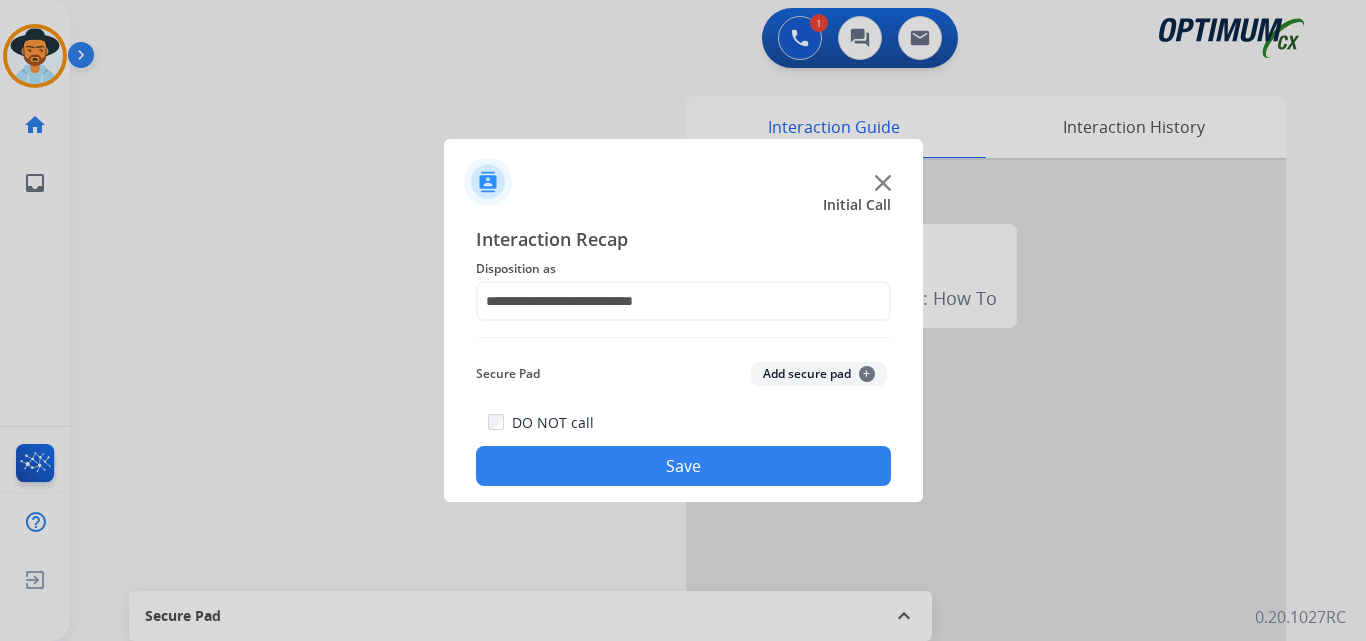 click on "Save" 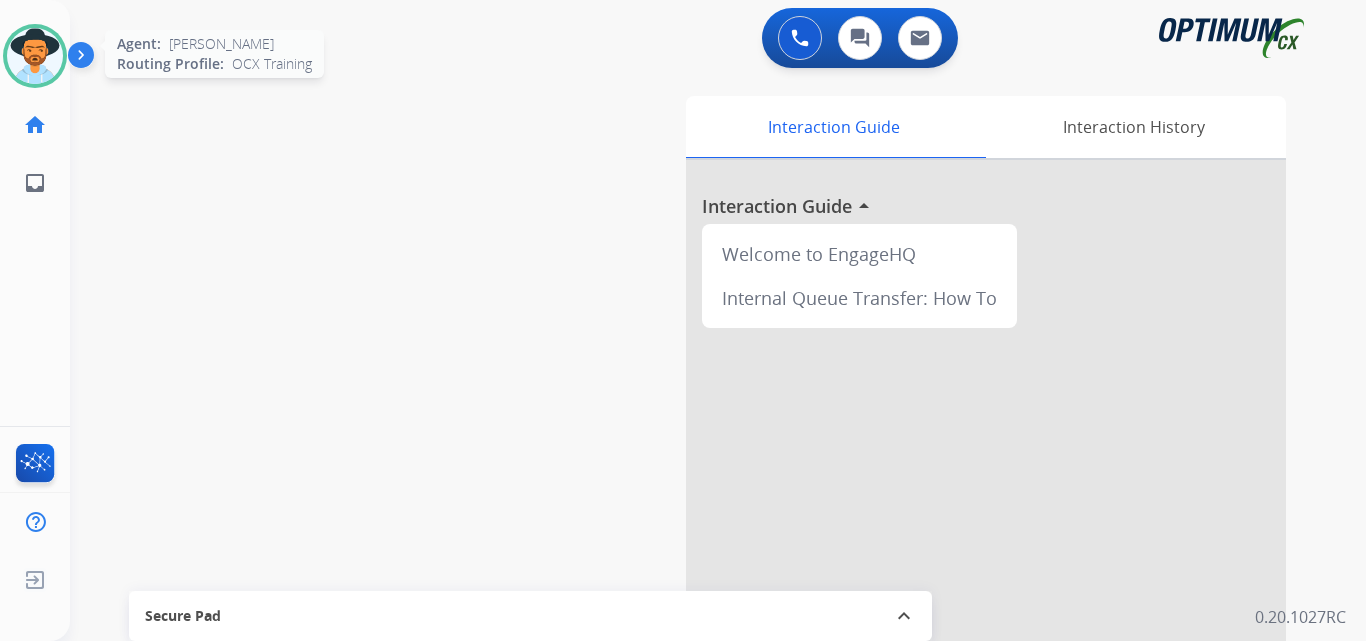 click at bounding box center [35, 56] 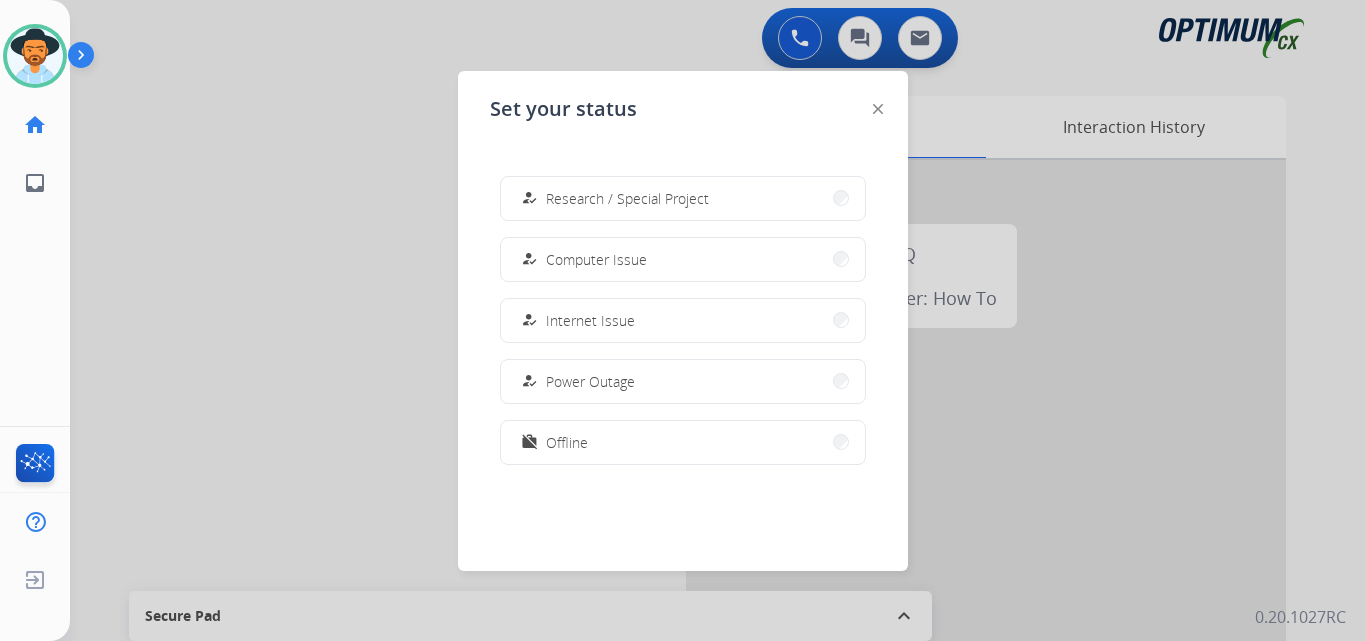 scroll, scrollTop: 0, scrollLeft: 0, axis: both 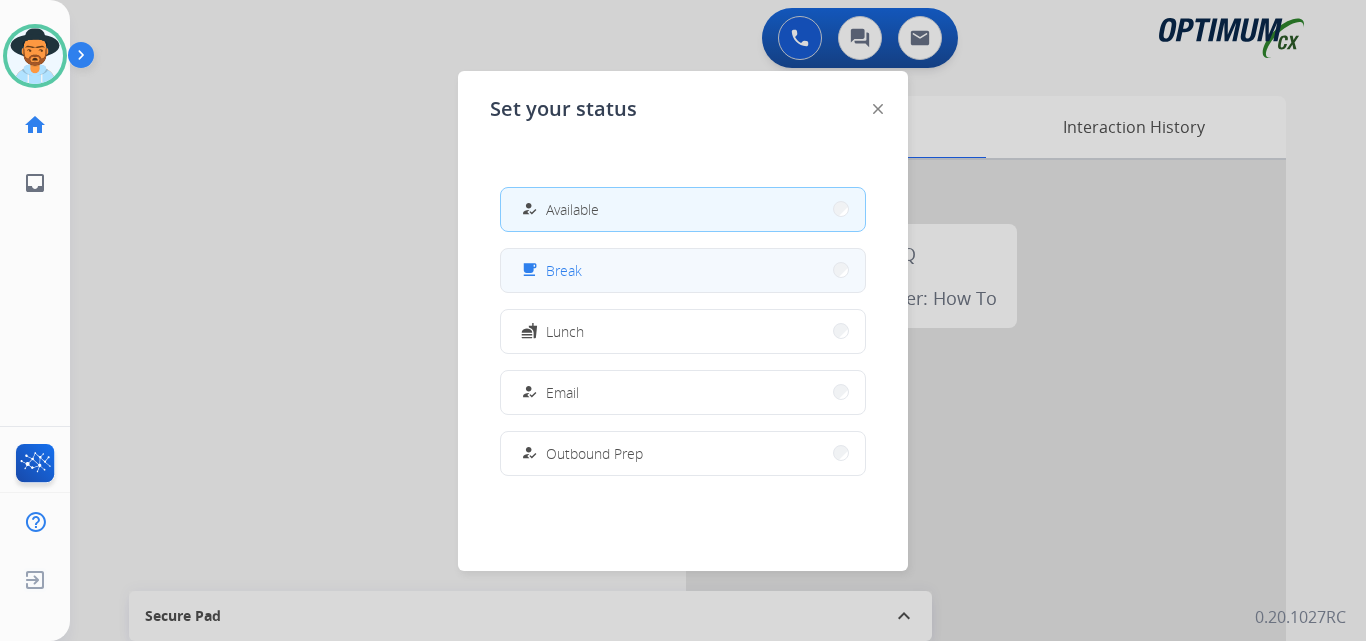 click on "free_breakfast Break" at bounding box center (683, 270) 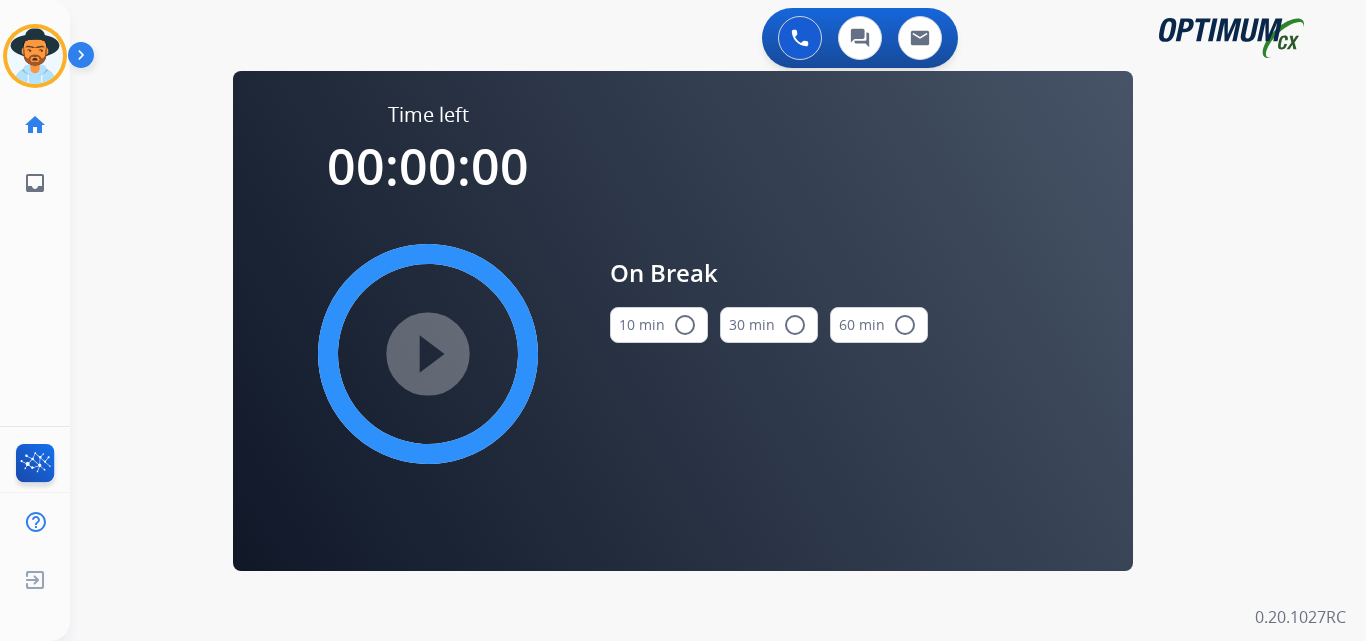 click on "radio_button_unchecked" at bounding box center [685, 325] 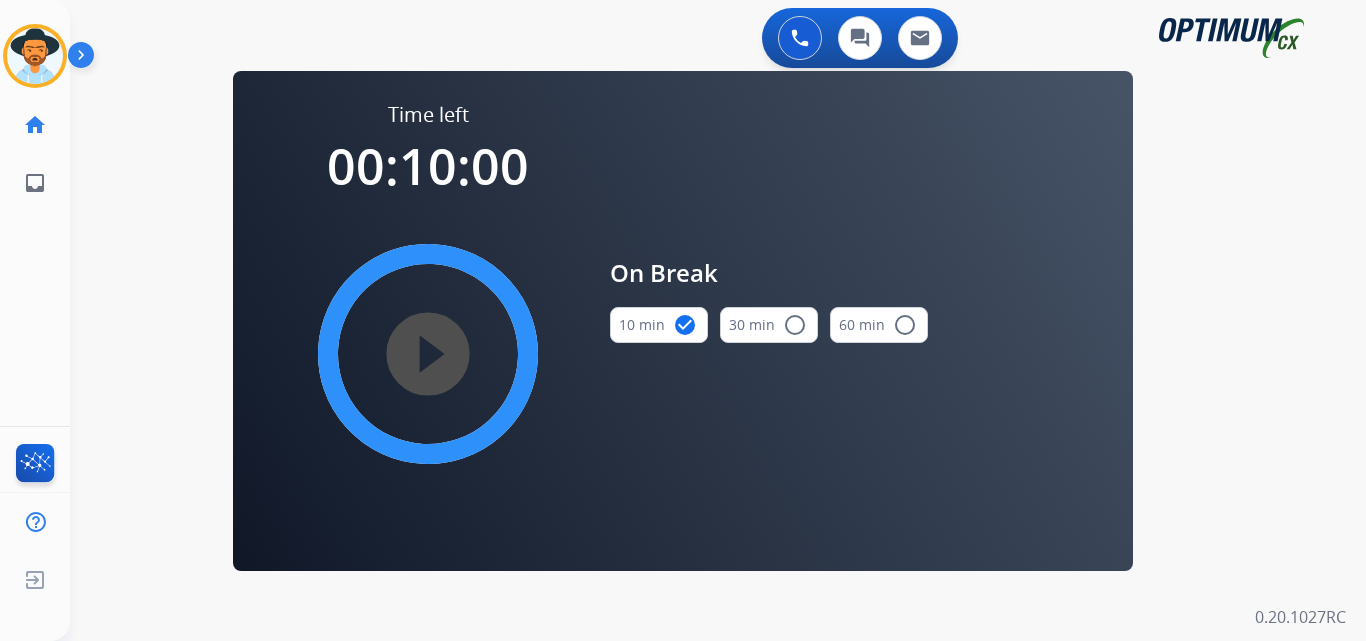 click on "play_circle_filled" at bounding box center (428, 354) 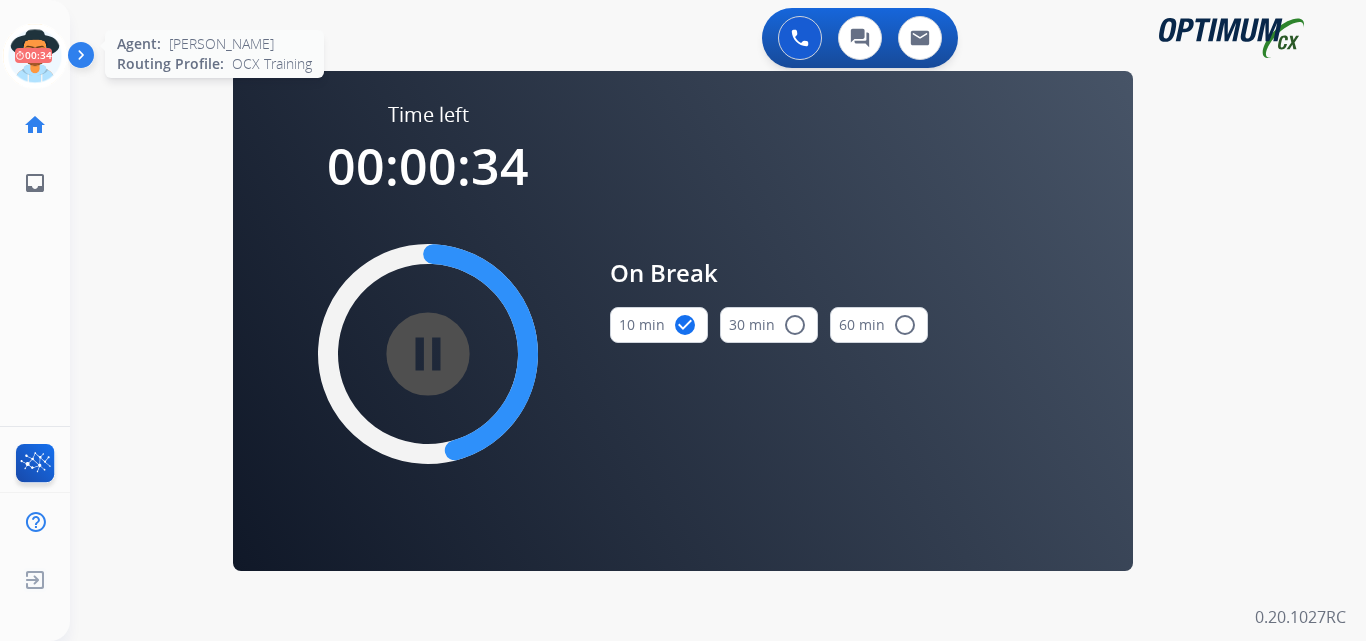 click 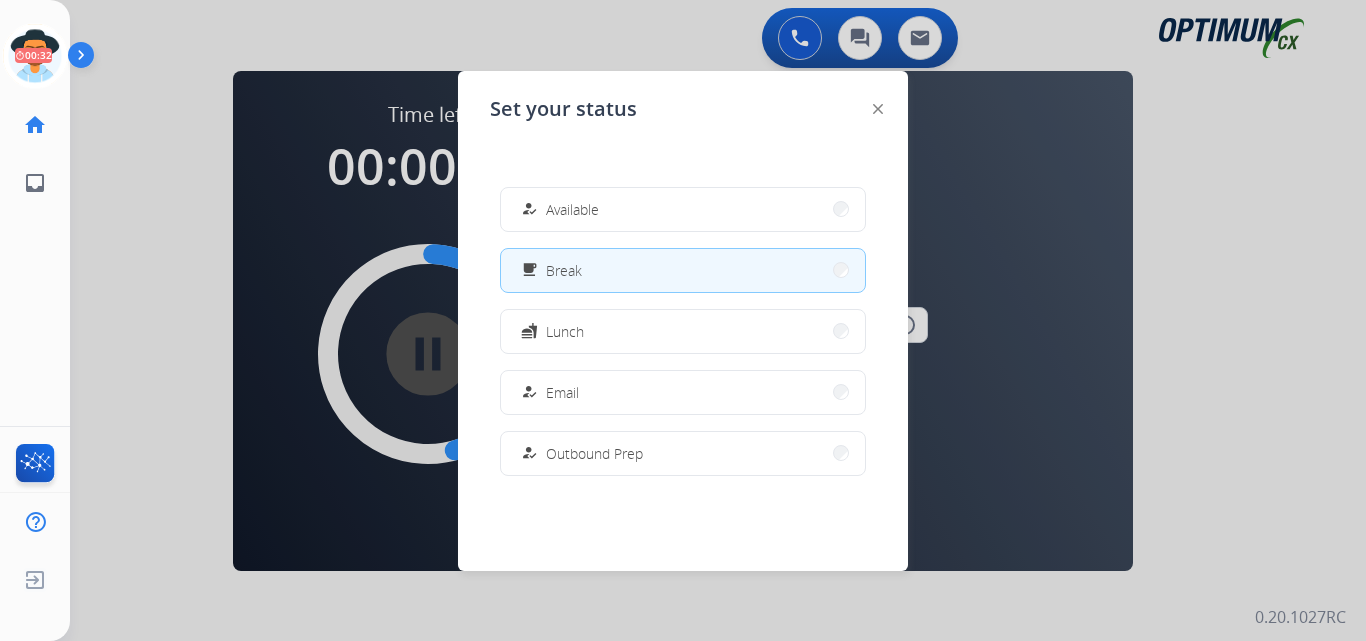 click on "how_to_reg" at bounding box center [529, 209] 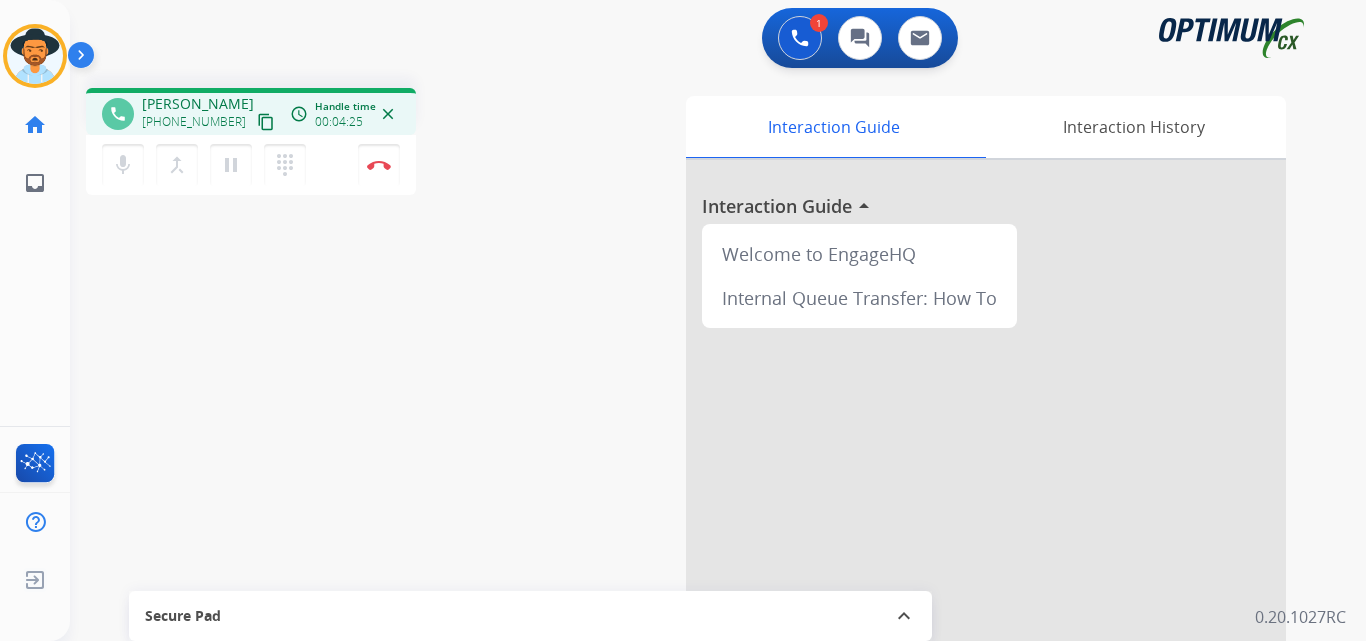 click on "phone [PERSON_NAME] [PHONE_NUMBER] content_copy access_time Call metrics Queue   00:12 Hold   00:00 Talk   04:26 Total   04:37 Handle time 00:04:25 close mic Mute merge_type Bridge pause Hold dialpad Dialpad Disconnect swap_horiz Break voice bridge close_fullscreen Connect 3-Way Call merge_type Separate 3-Way Call  Interaction Guide   Interaction History  Interaction Guide arrow_drop_up  Welcome to EngageHQ   Internal Queue Transfer: How To  Secure Pad expand_less Clear pad Candidate/Account ID: Contact Notes:" at bounding box center [694, 489] 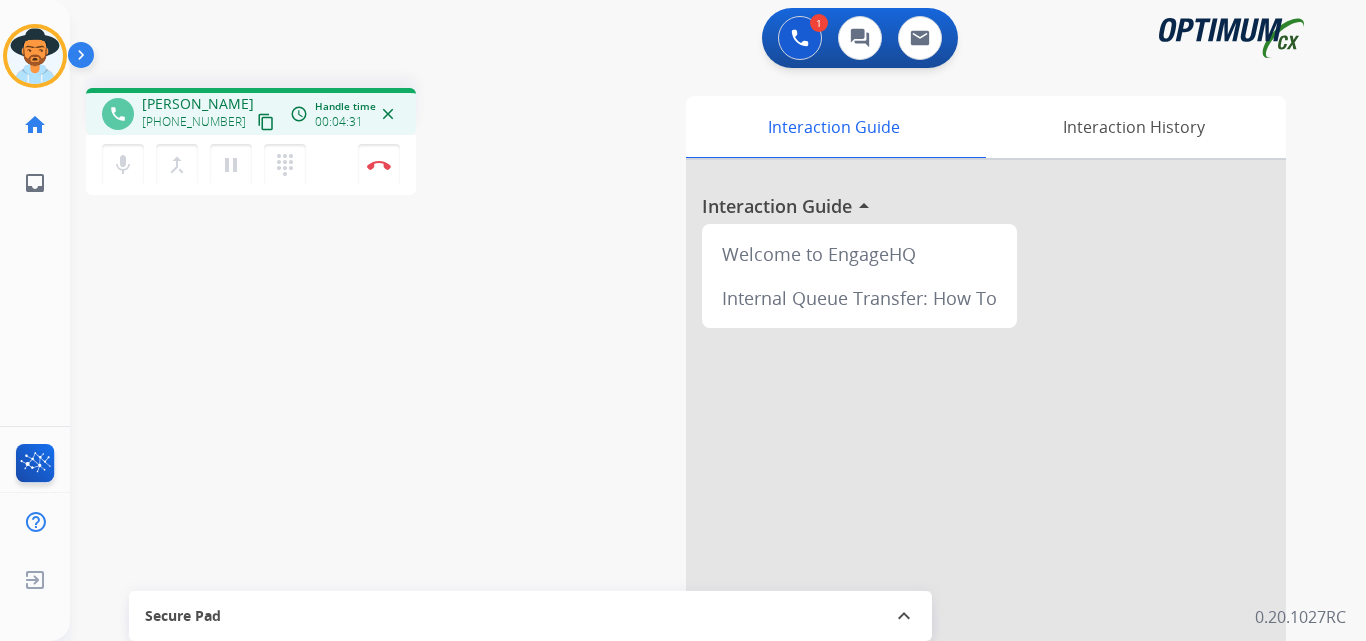 click on "Secure Pad" at bounding box center [530, 616] 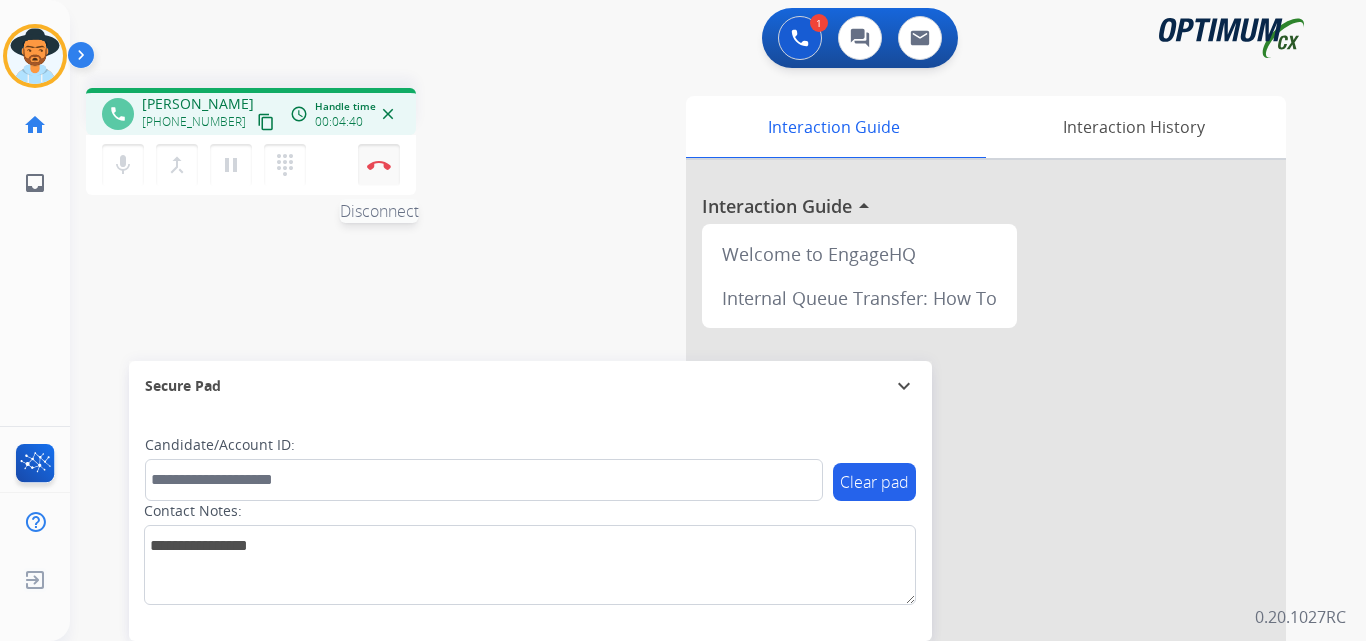 click at bounding box center [379, 165] 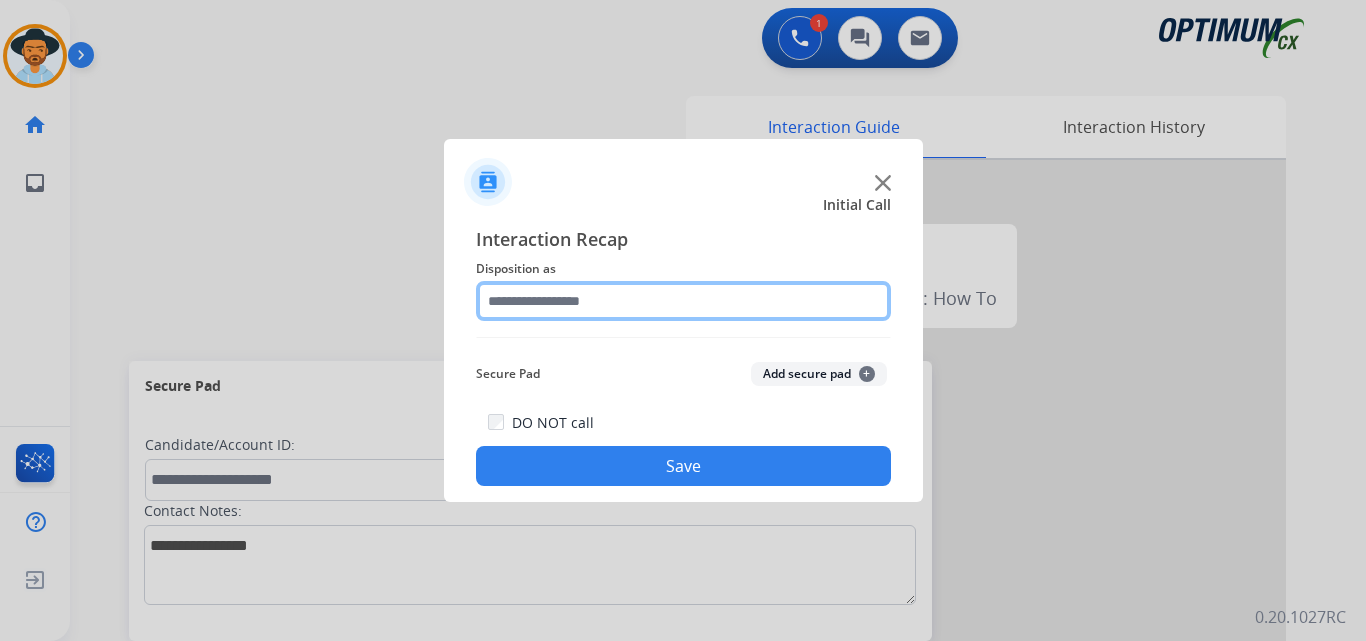 click 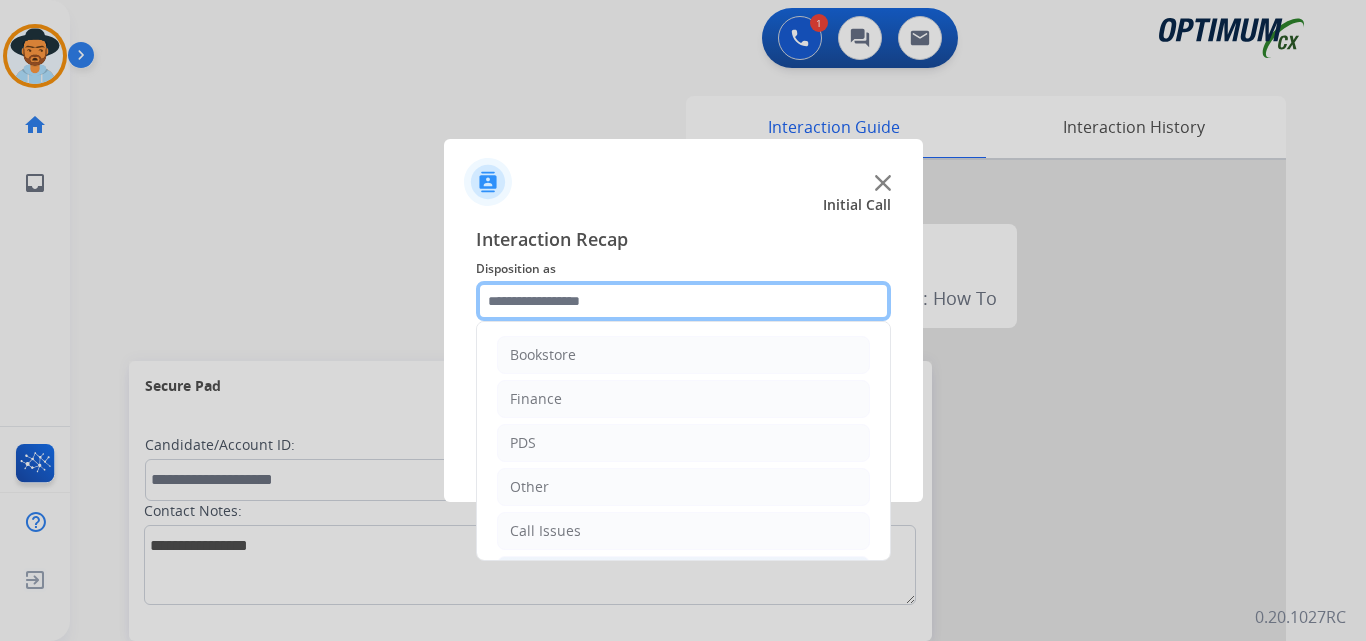 scroll, scrollTop: 136, scrollLeft: 0, axis: vertical 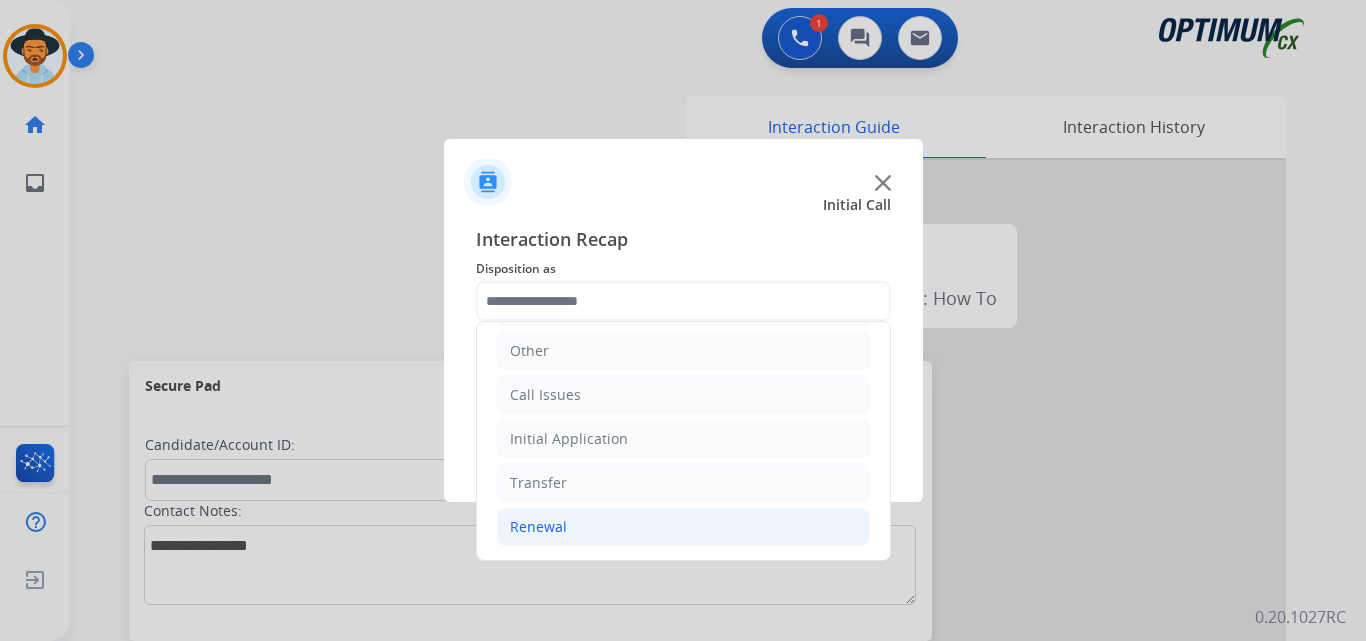 click on "Renewal" 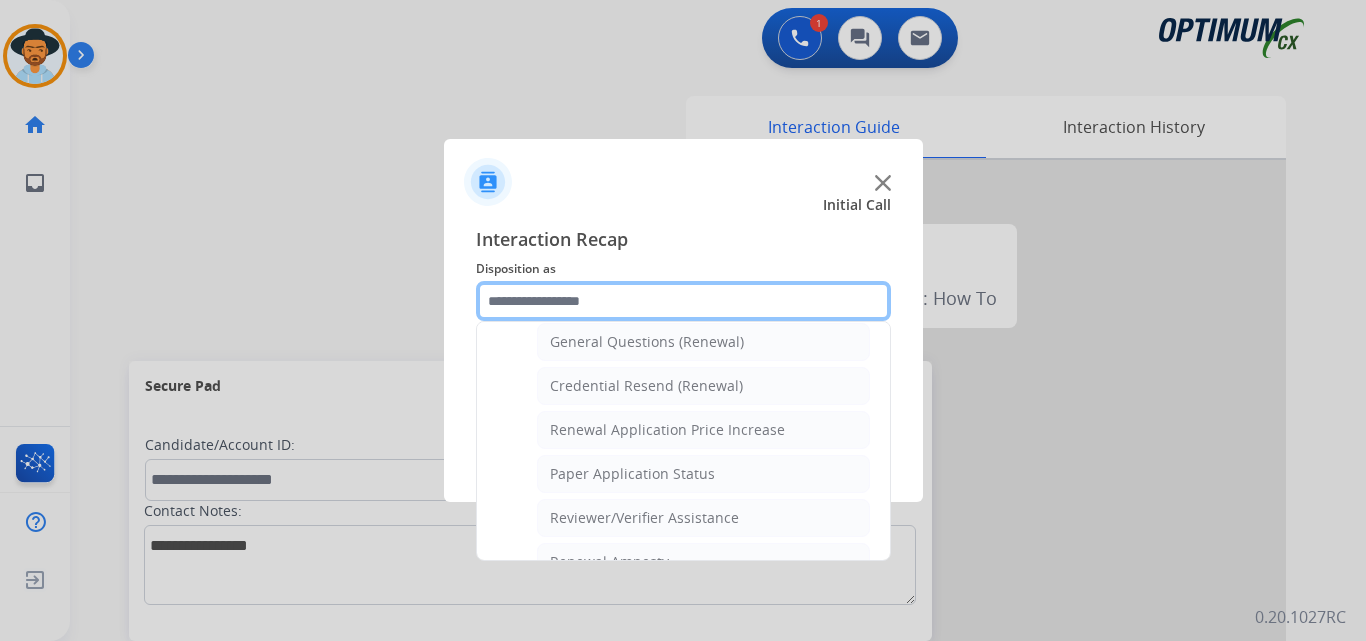 scroll, scrollTop: 439, scrollLeft: 0, axis: vertical 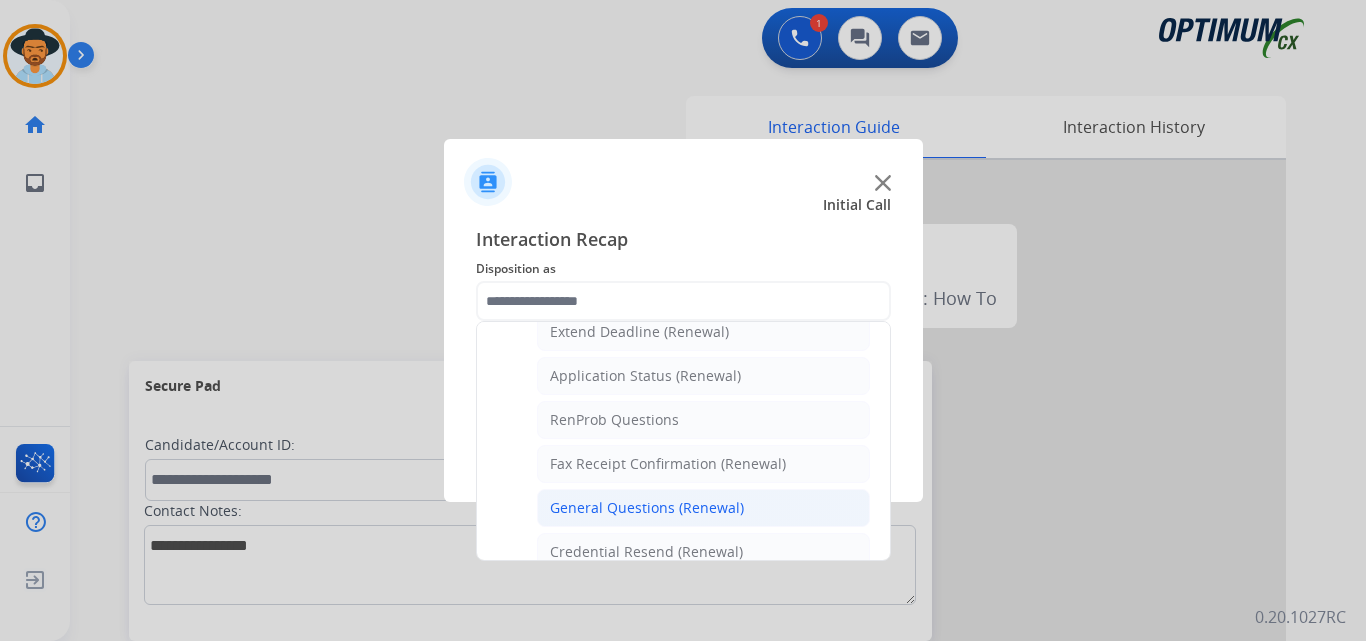 click on "General Questions (Renewal)" 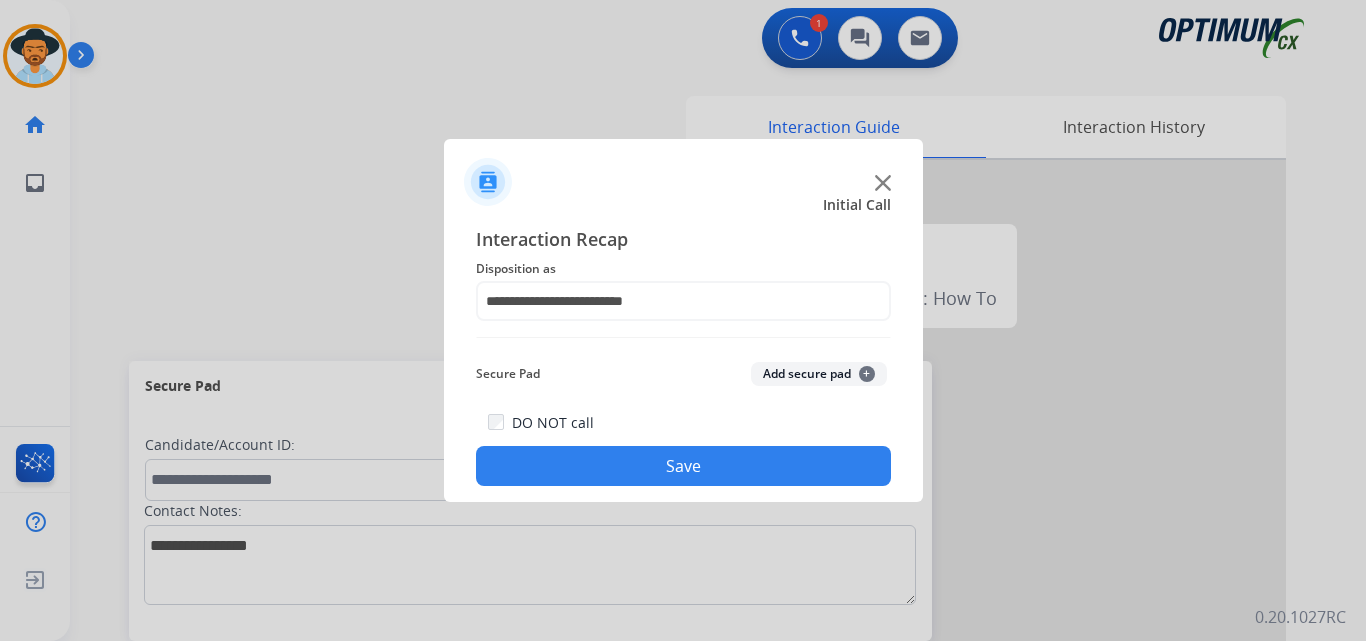 click on "Save" 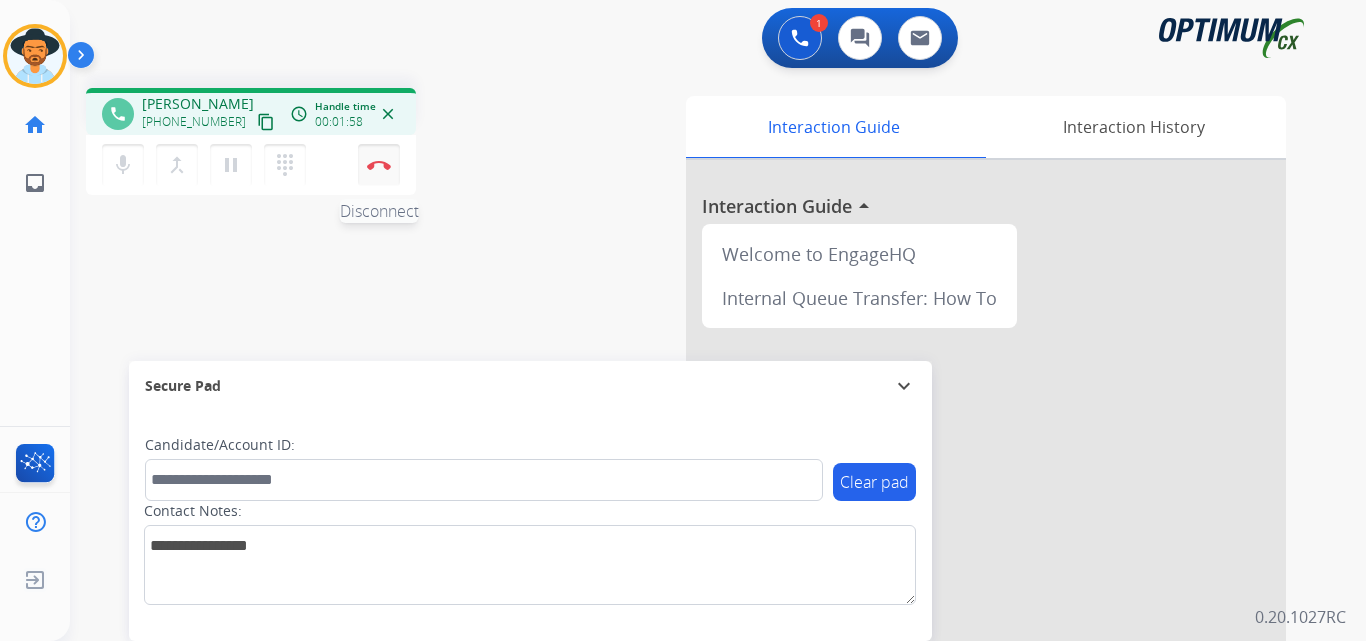 click at bounding box center (379, 165) 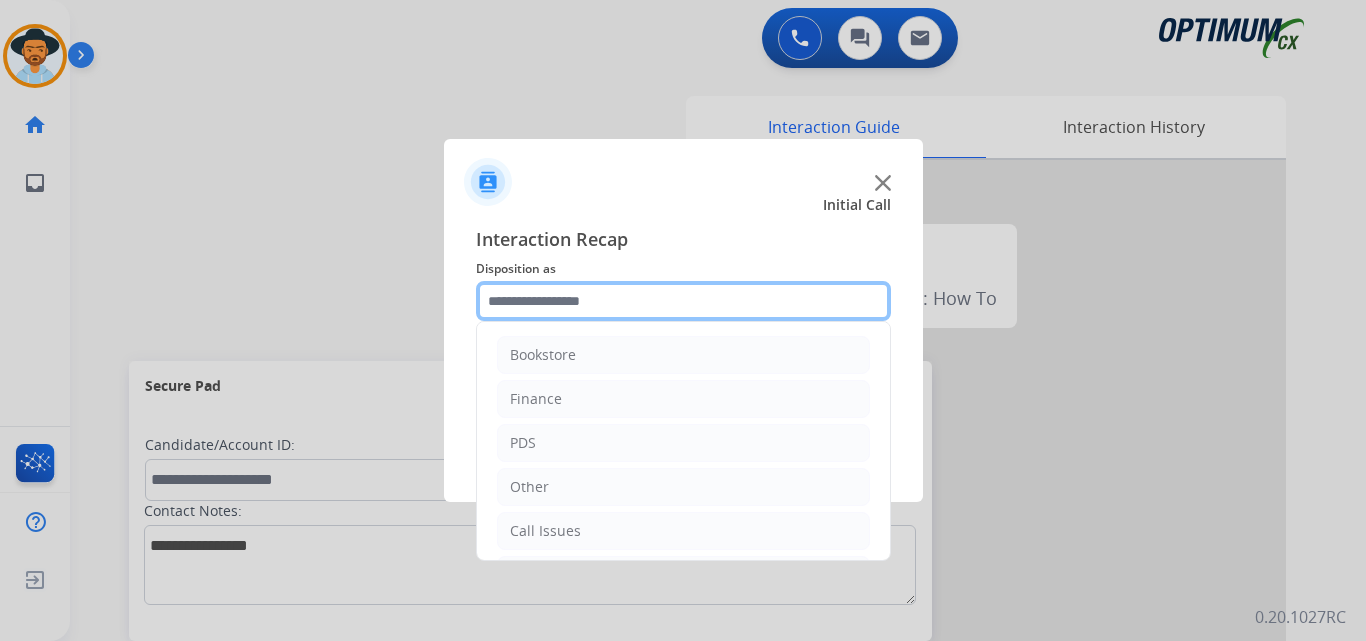 click 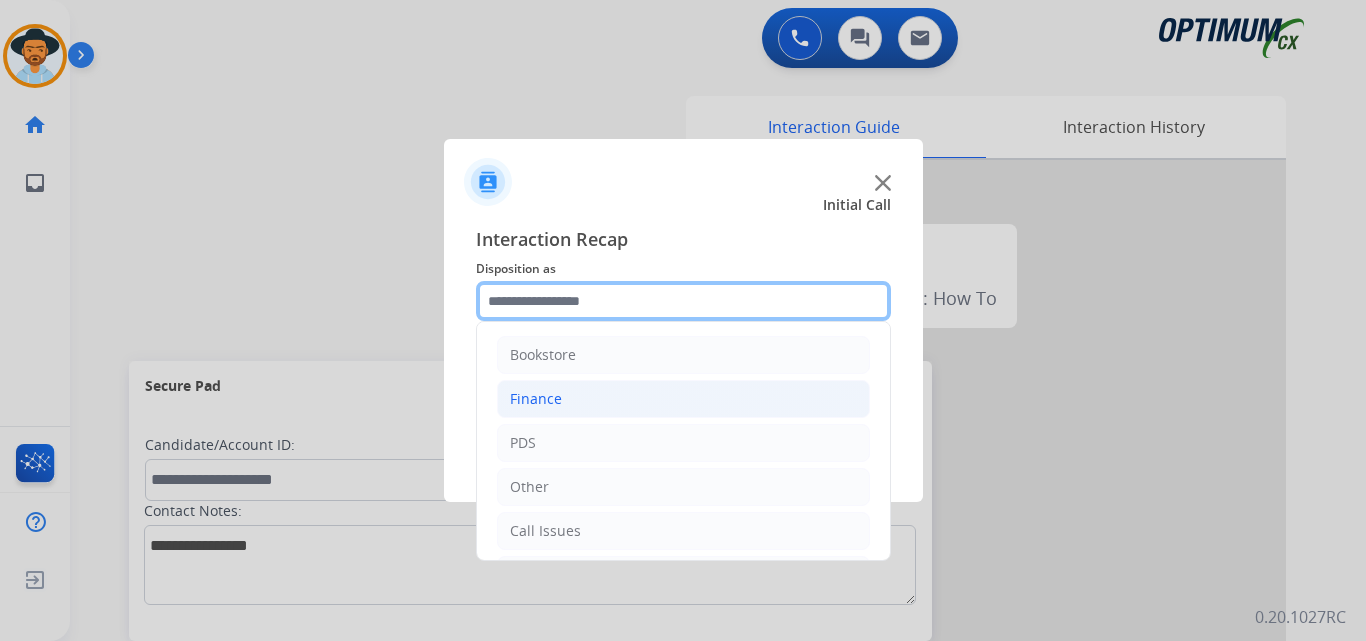 scroll, scrollTop: 136, scrollLeft: 0, axis: vertical 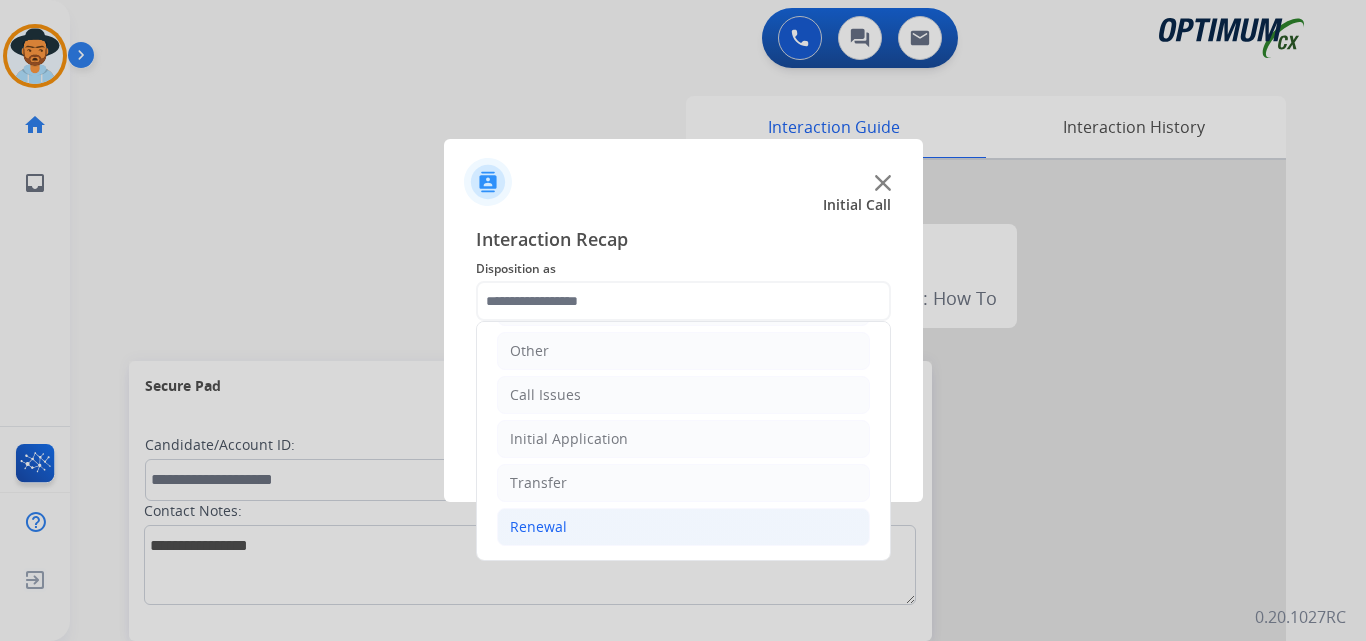 click on "Renewal" 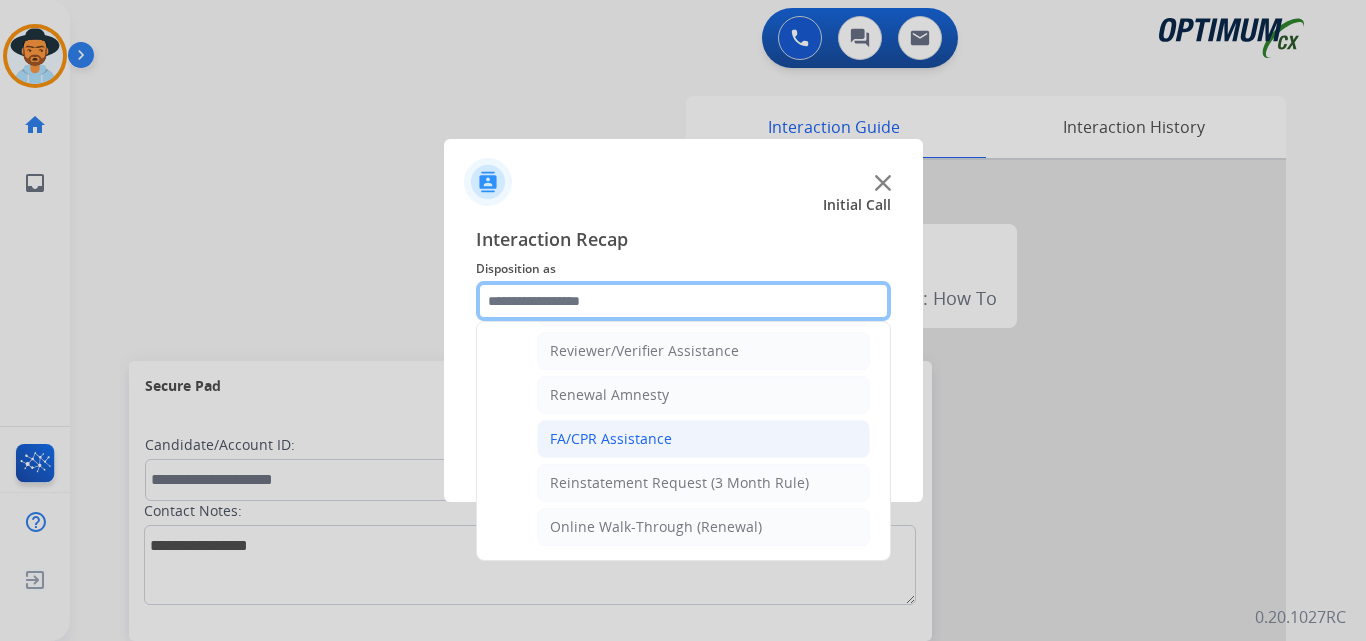 scroll, scrollTop: 439, scrollLeft: 0, axis: vertical 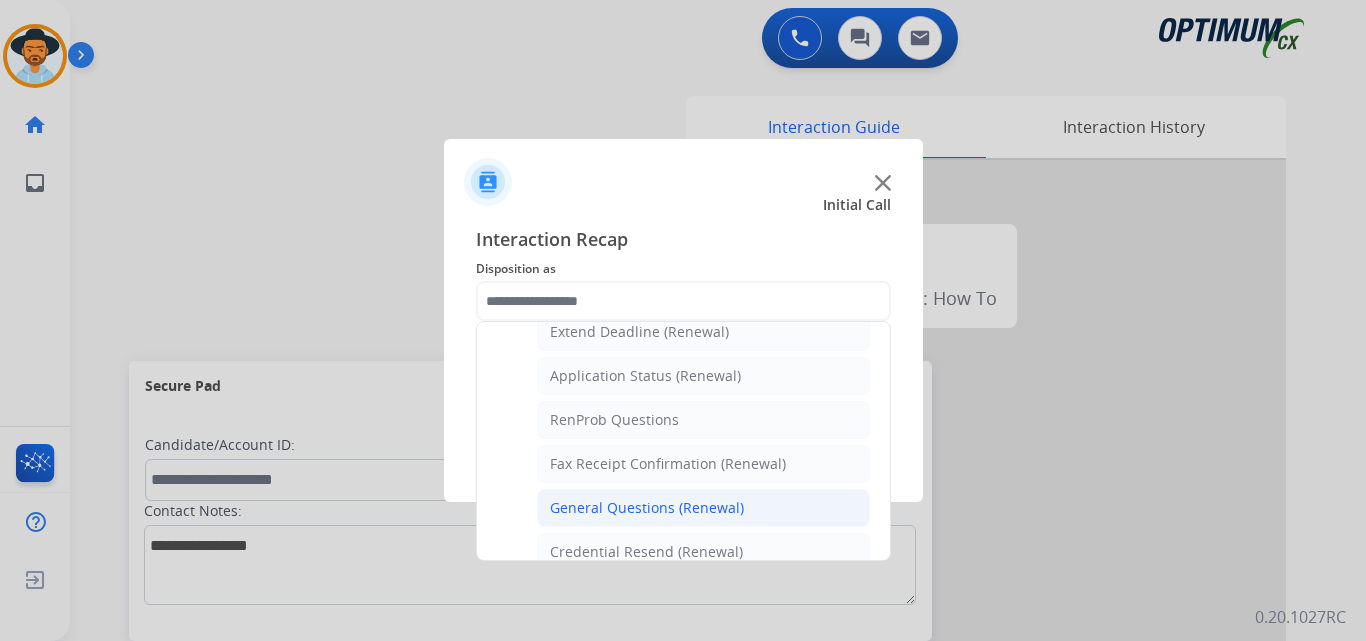 click on "General Questions (Renewal)" 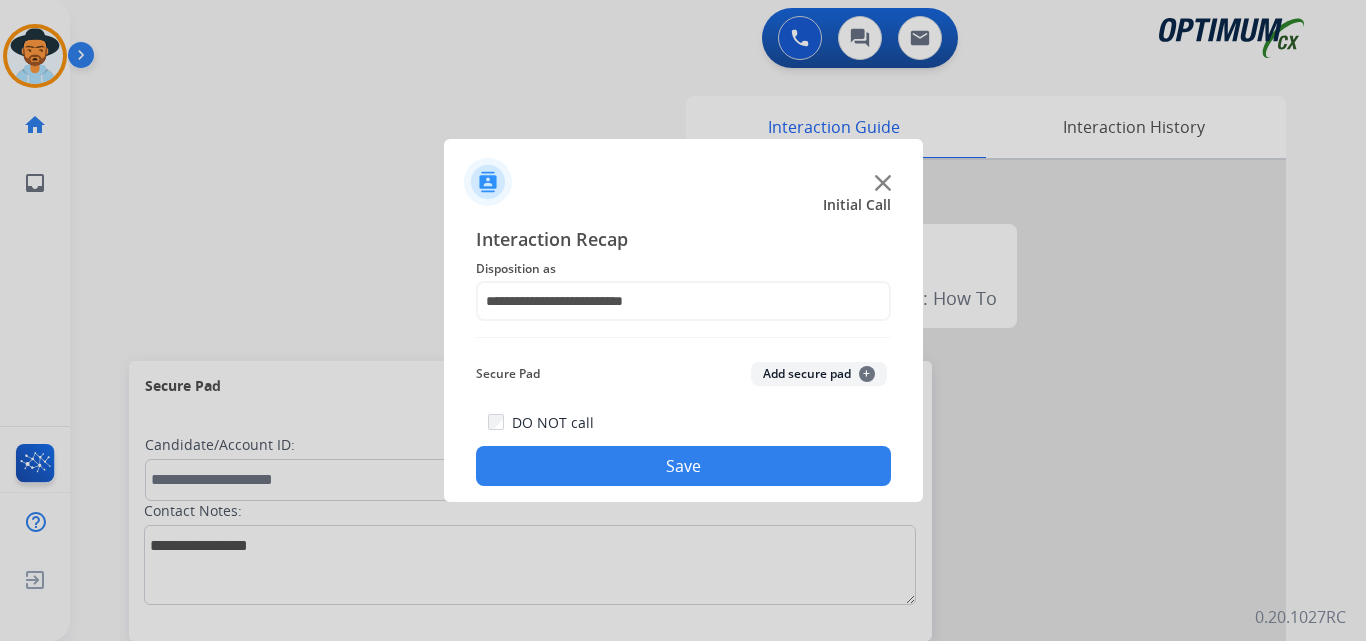 click on "Save" 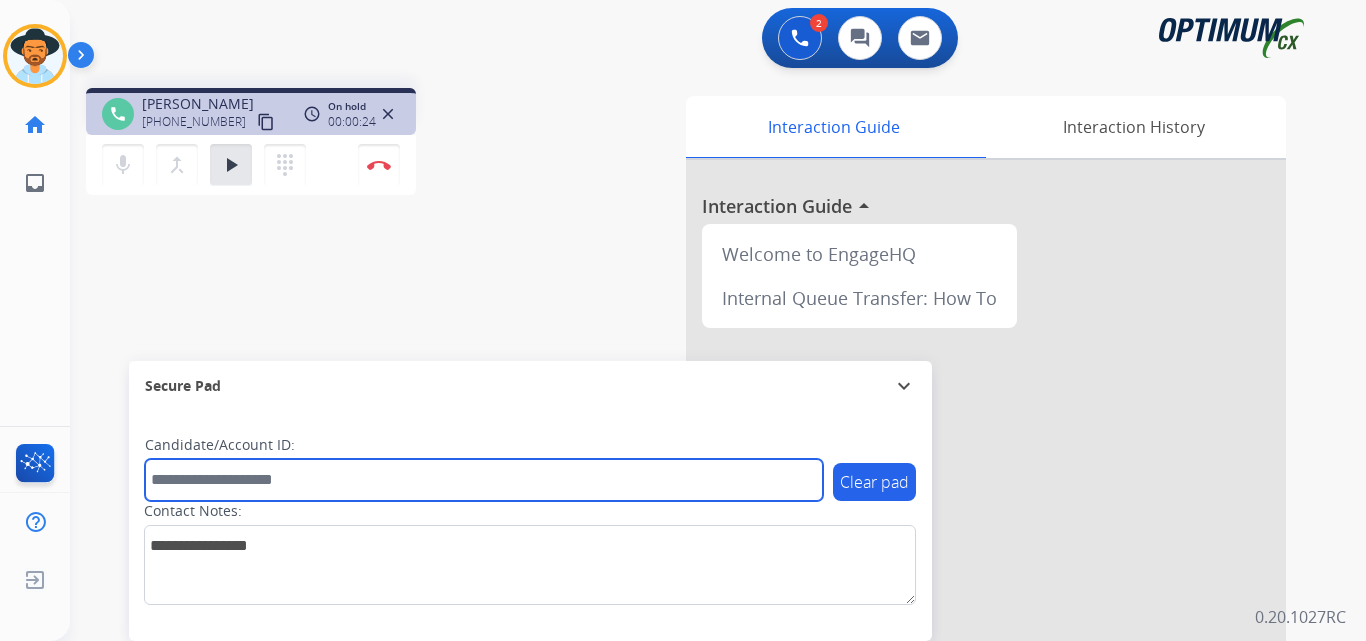 click at bounding box center (484, 480) 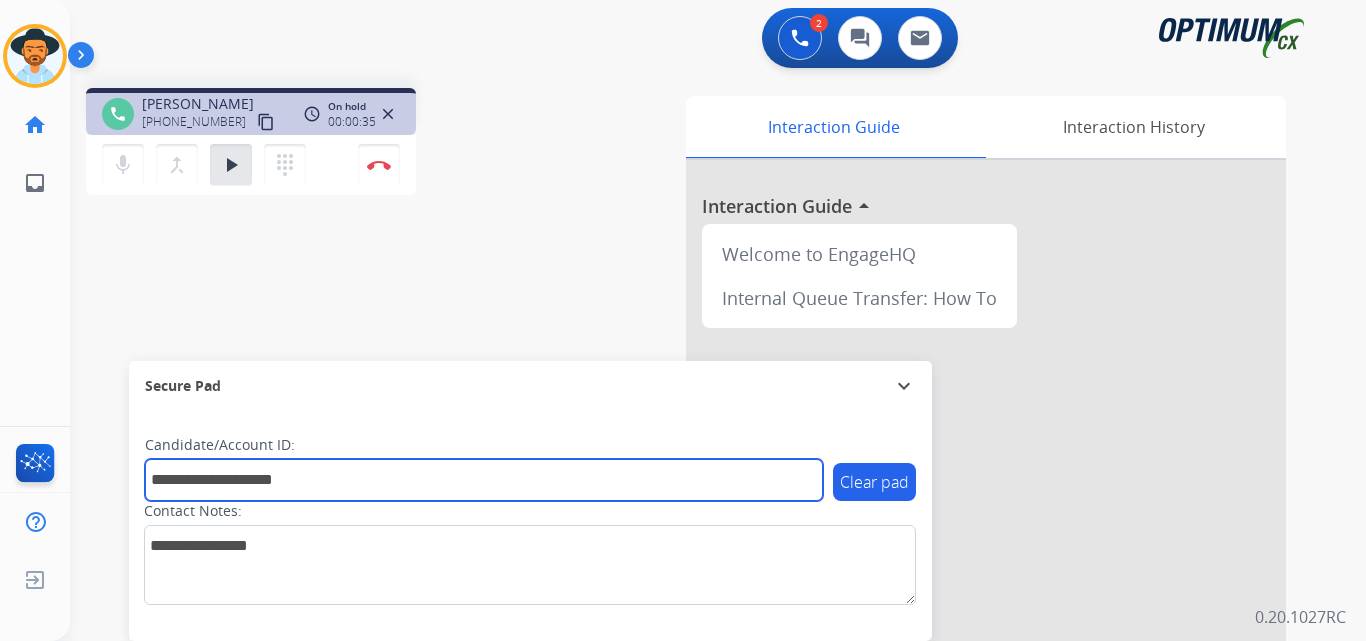 click on "**********" at bounding box center (484, 480) 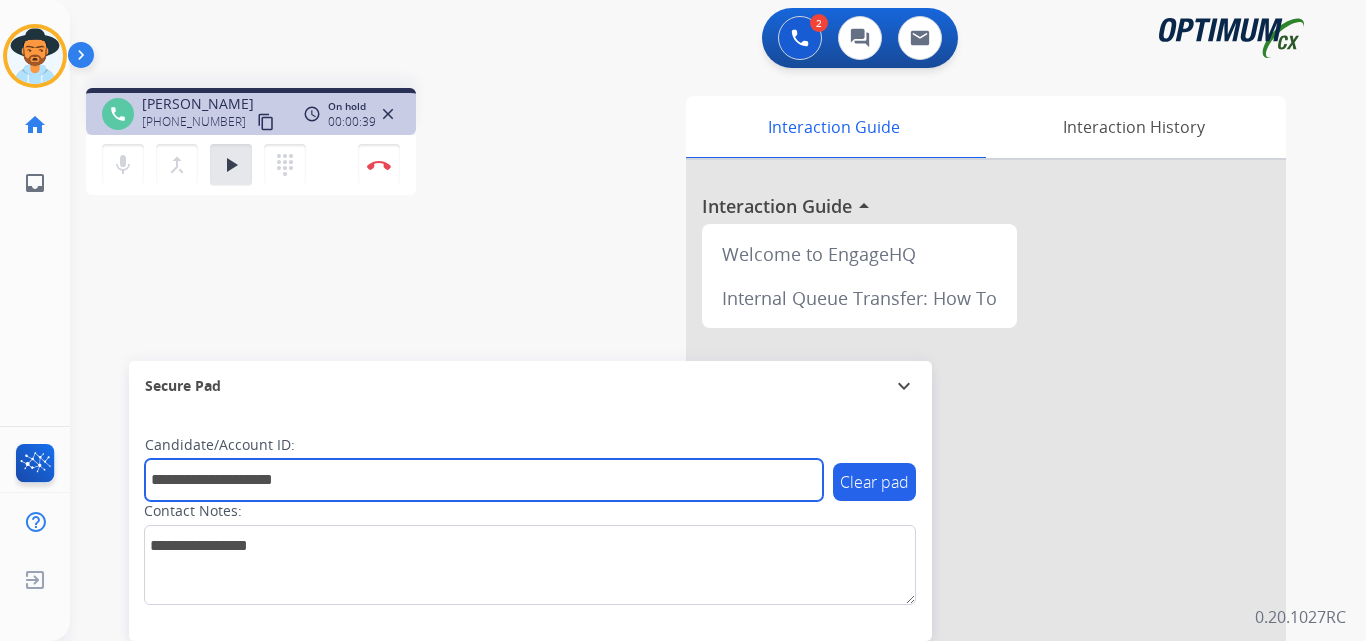 type on "**********" 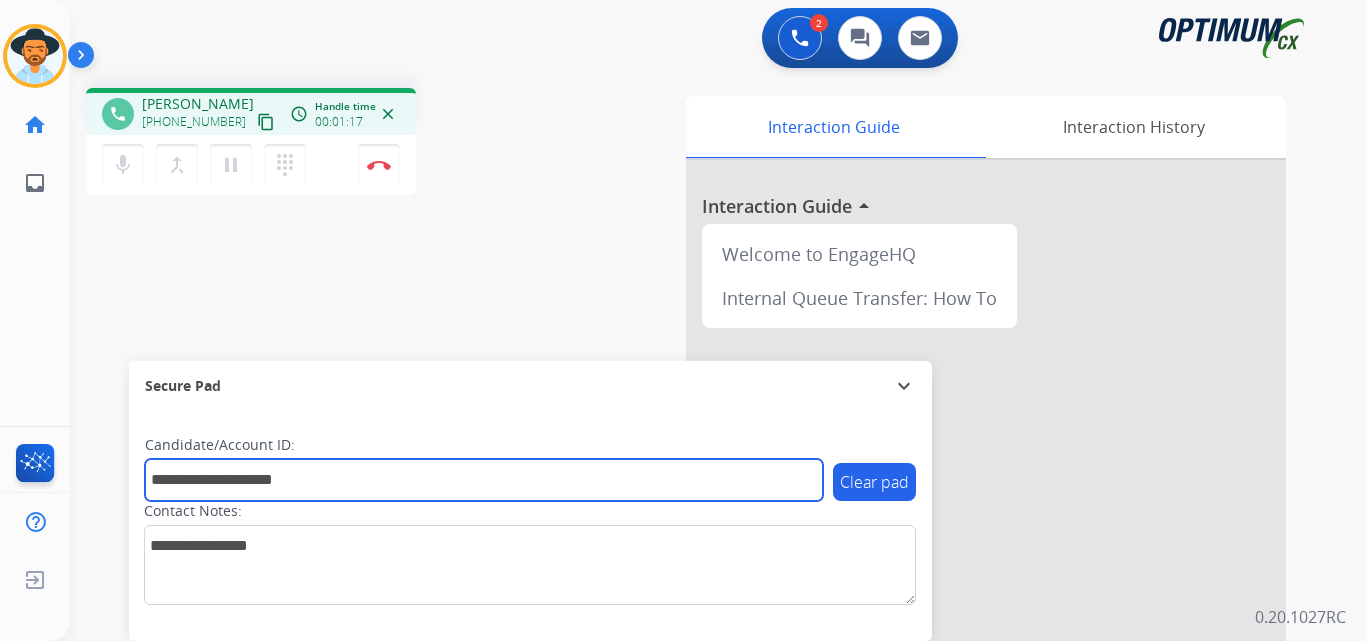 click on "**********" at bounding box center [484, 480] 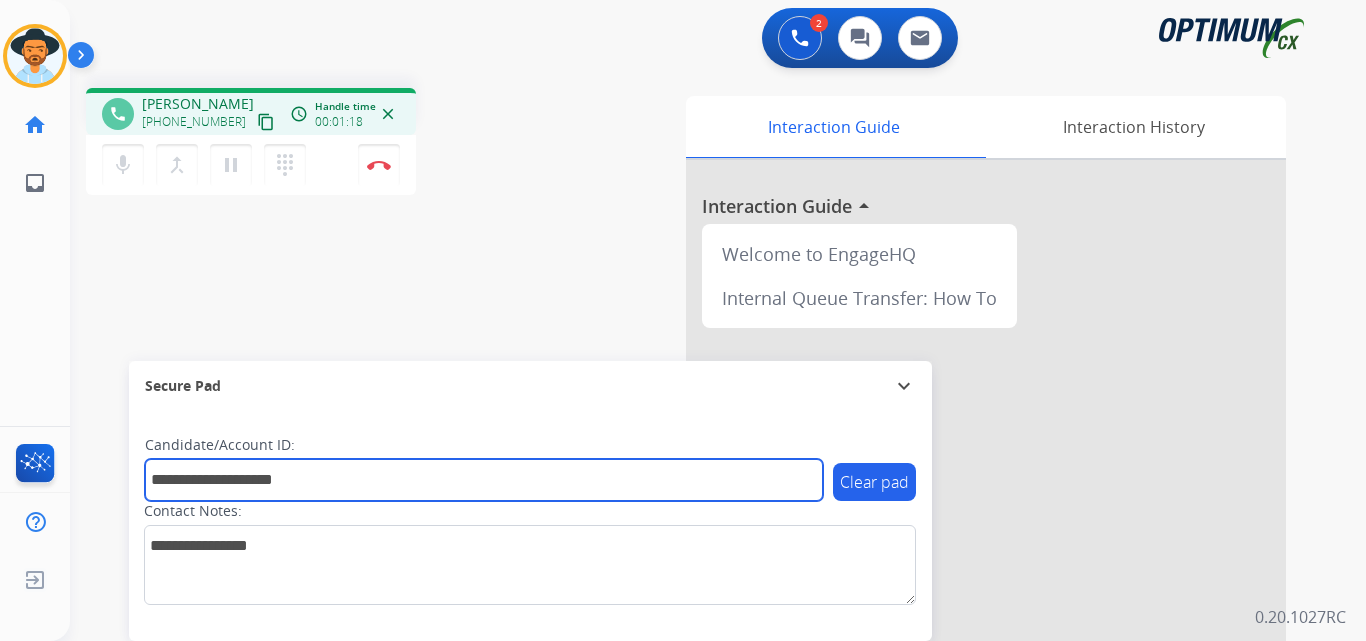 drag, startPoint x: 436, startPoint y: 478, endPoint x: 101, endPoint y: 476, distance: 335.00598 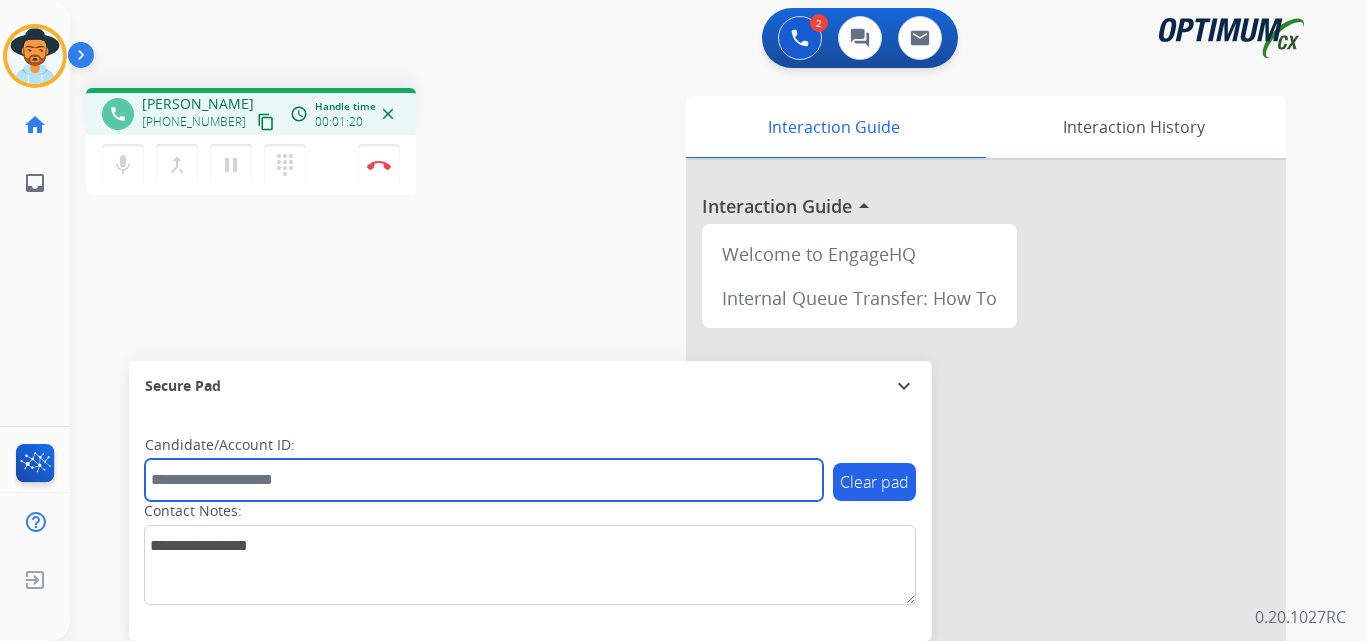 paste on "*******" 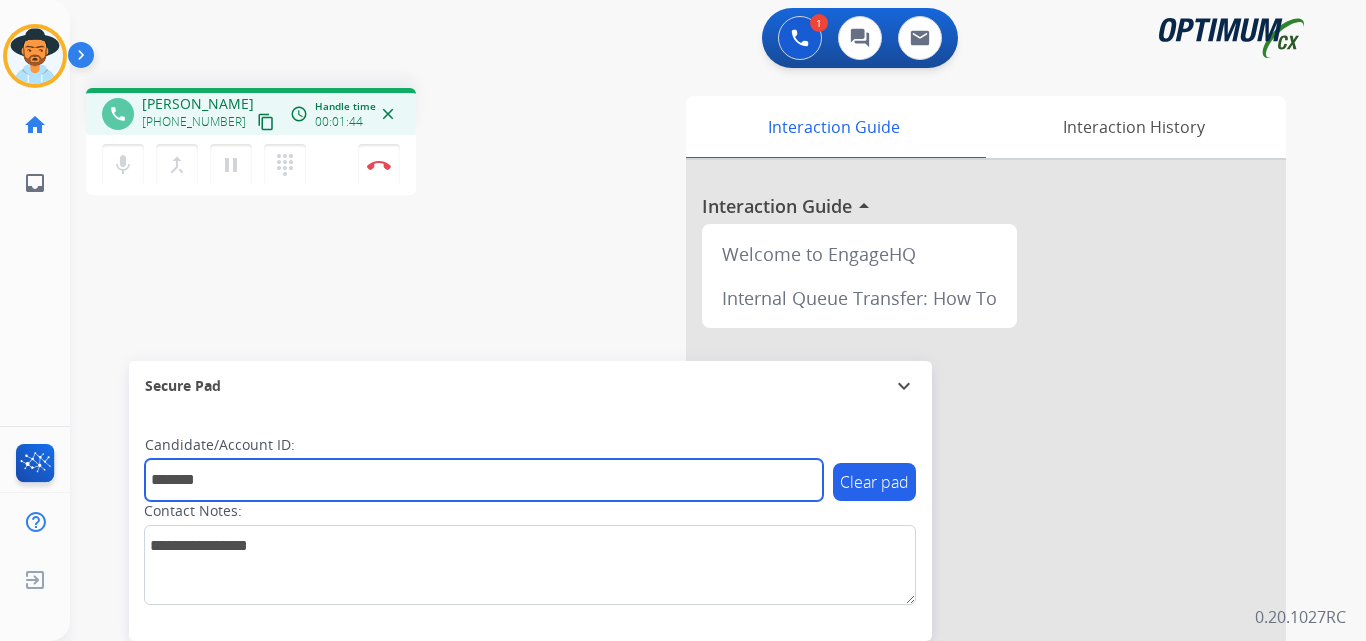 type on "*******" 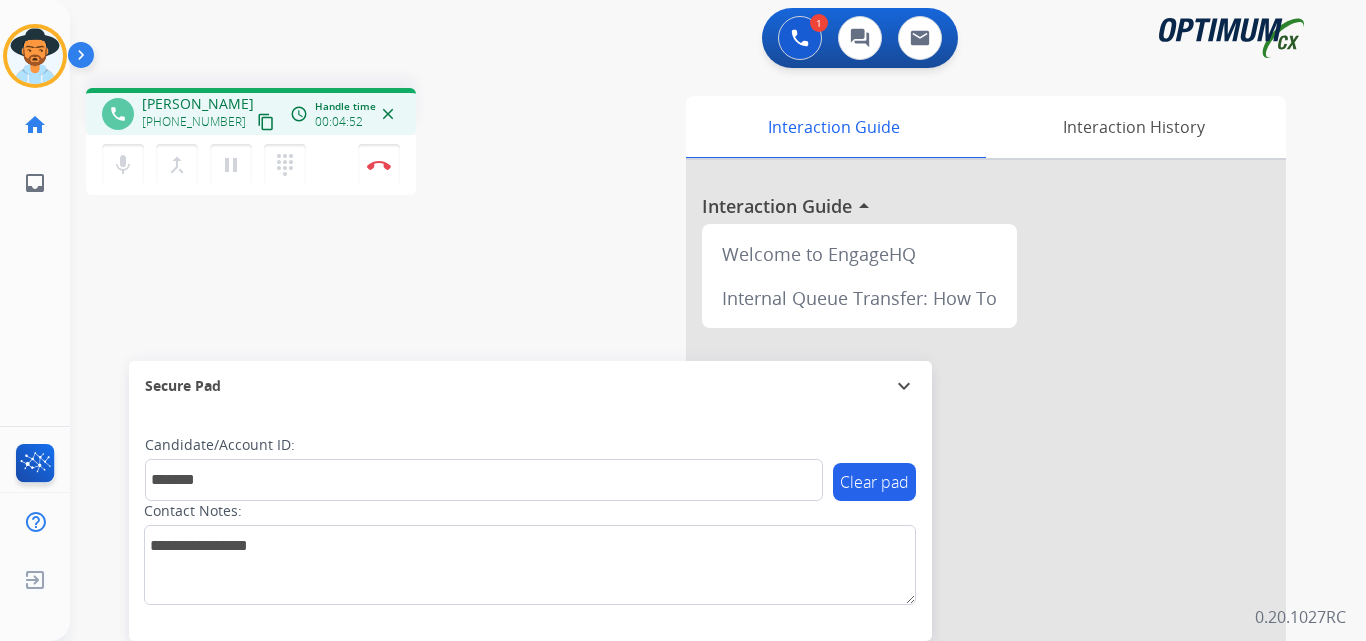 click on "phone L.A. Rivera +19735727593 content_copy access_time Call metrics Queue   00:04 Hold   00:58 Talk   03:49 Total   04:50 Handle time 00:04:52 close mic Mute merge_type Bridge pause Hold dialpad Dialpad Disconnect swap_horiz Break voice bridge close_fullscreen Connect 3-Way Call merge_type Separate 3-Way Call  Interaction Guide   Interaction History  Interaction Guide arrow_drop_up  Welcome to EngageHQ   Internal Queue Transfer: How To  Secure Pad expand_more Clear pad Candidate/Account ID: ******* Contact Notes:" at bounding box center [694, 489] 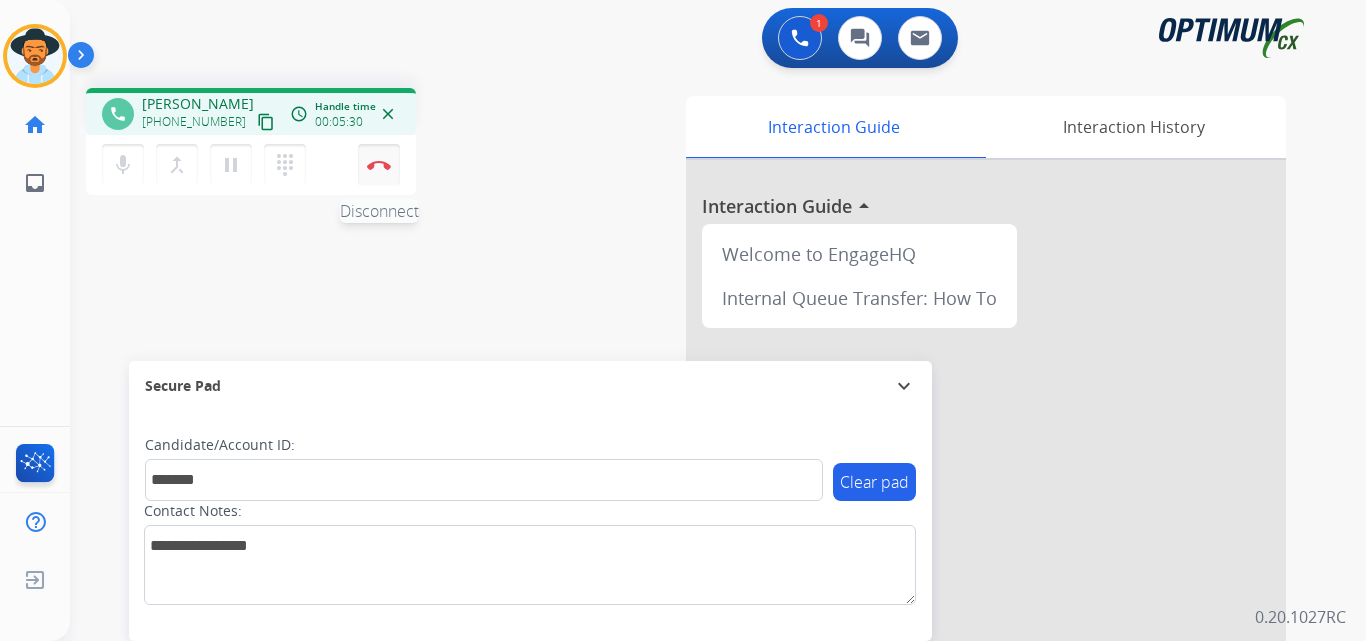 click on "Disconnect" at bounding box center [379, 165] 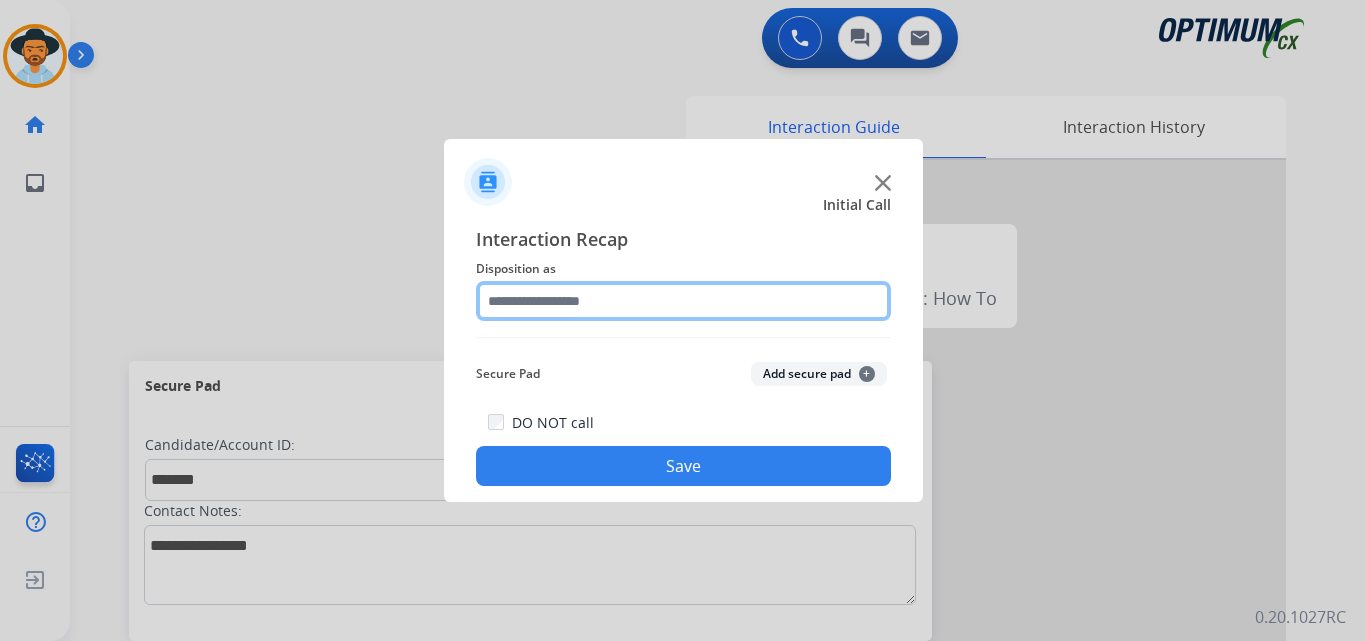 click 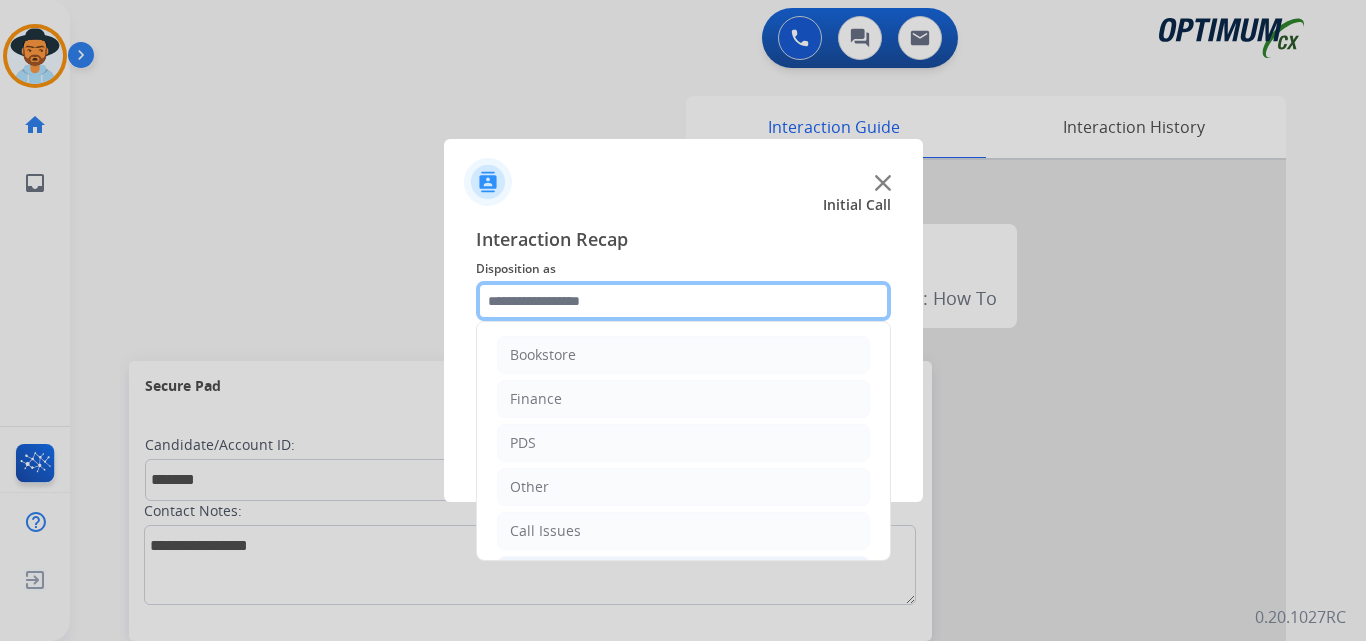 scroll, scrollTop: 136, scrollLeft: 0, axis: vertical 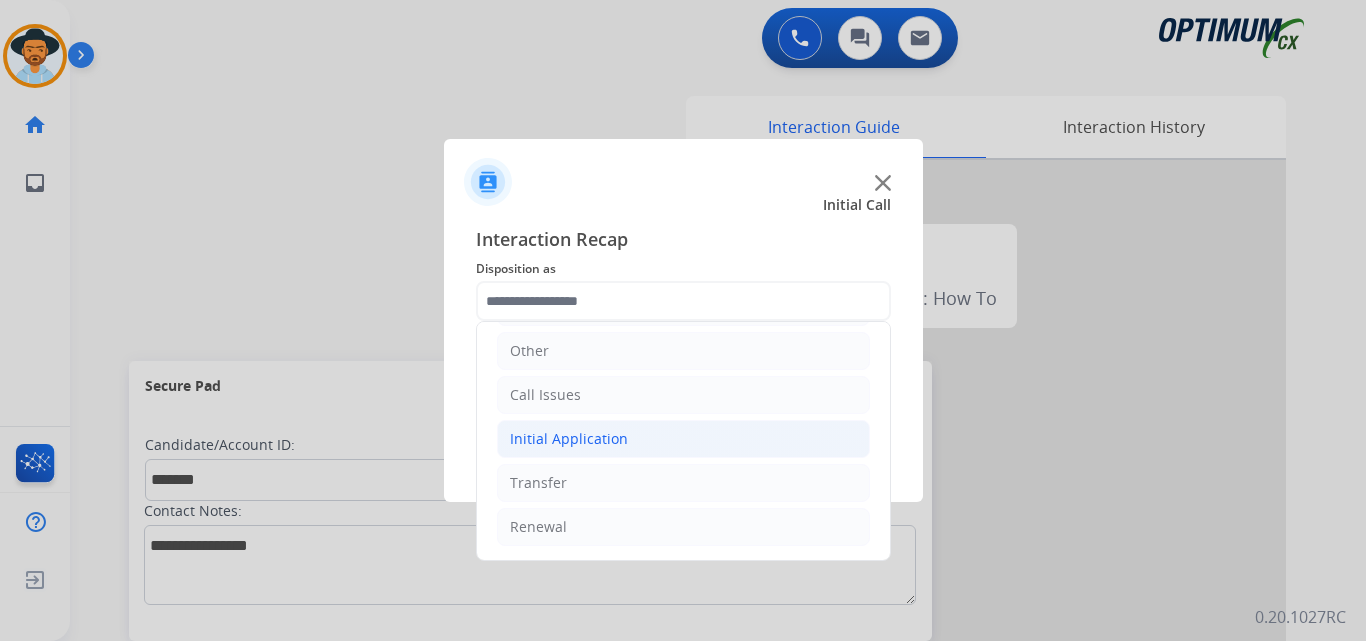 click on "Initial Application" 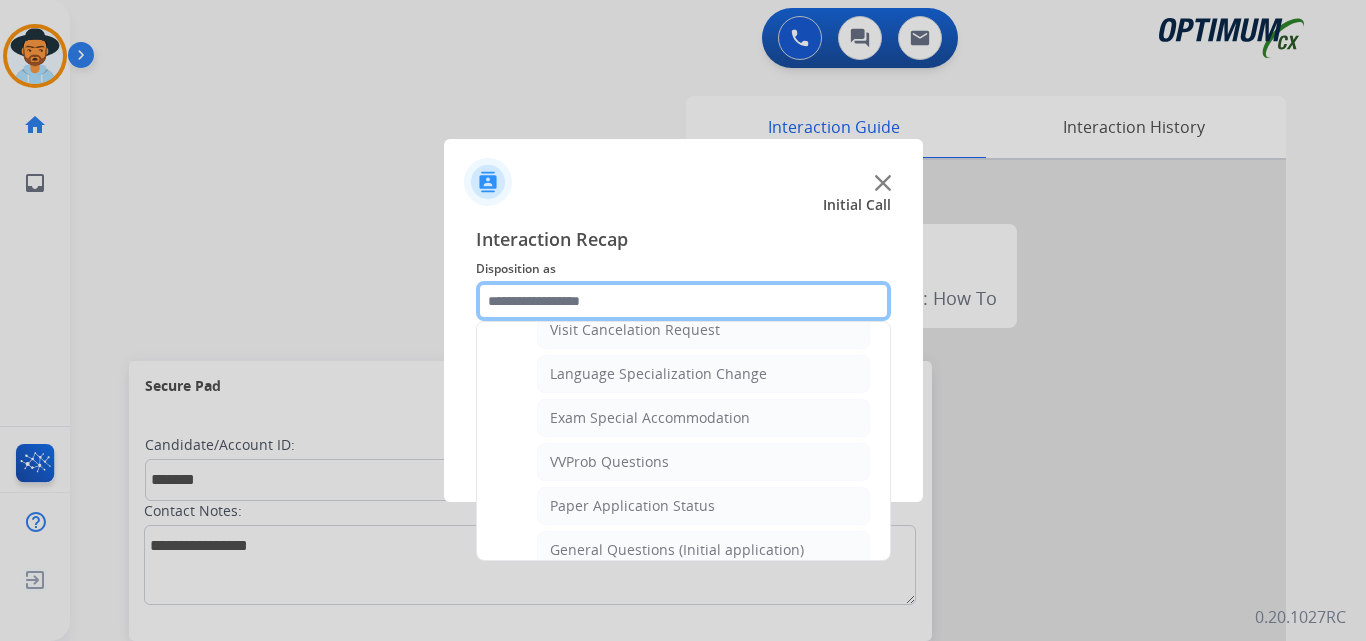 scroll, scrollTop: 1136, scrollLeft: 0, axis: vertical 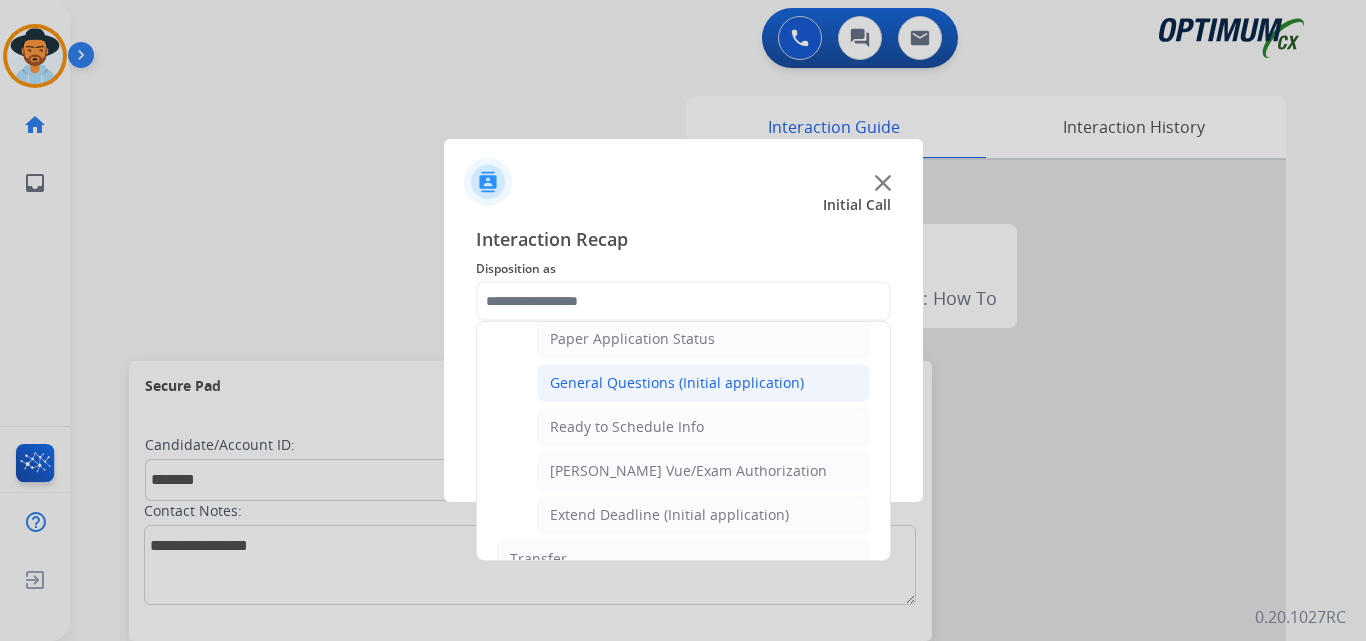 click on "General Questions (Initial application)" 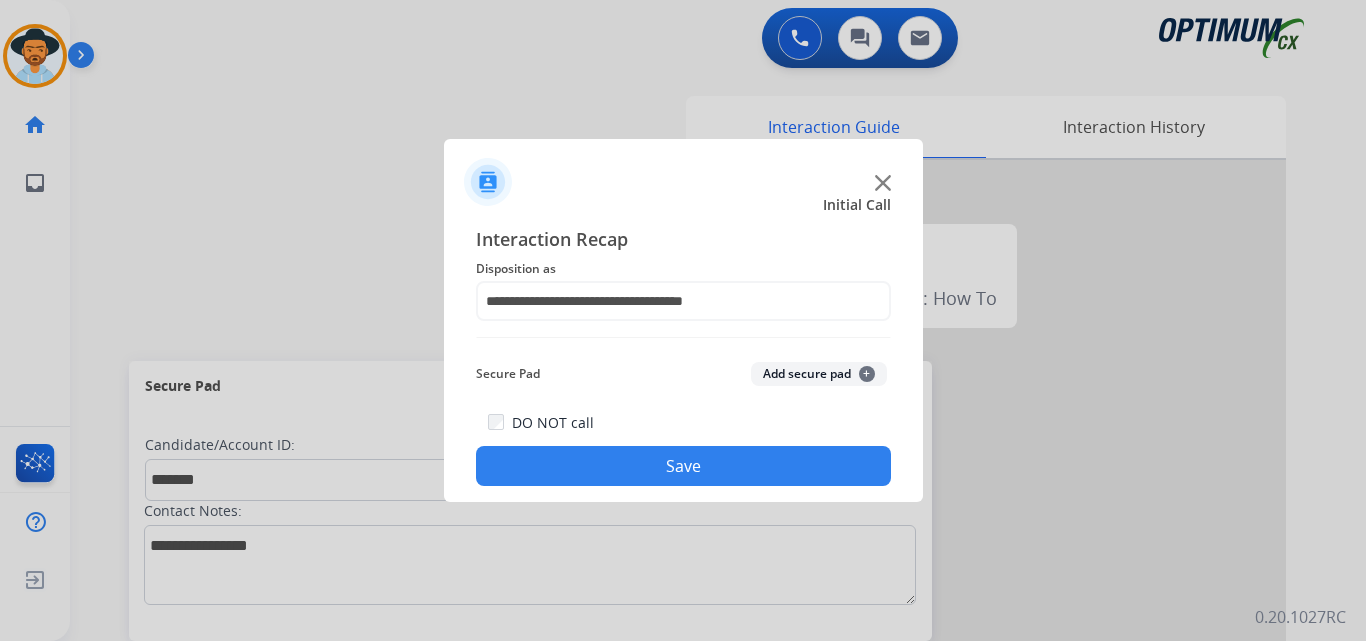 click on "Save" 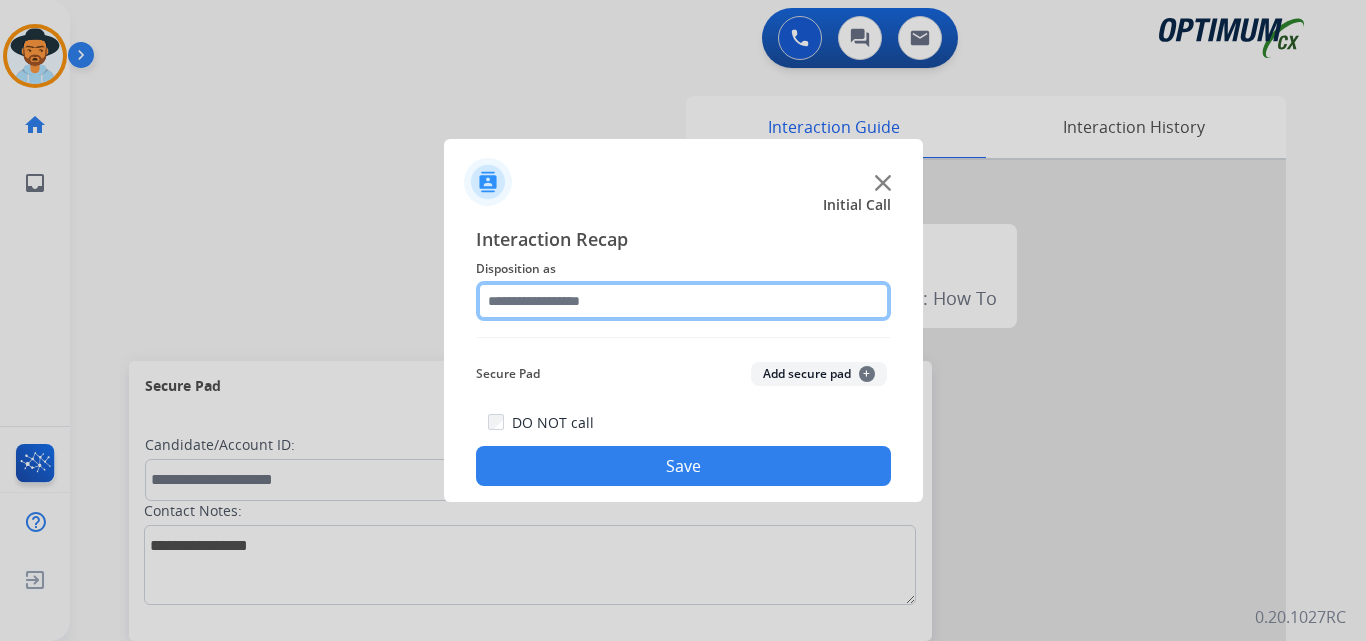 click 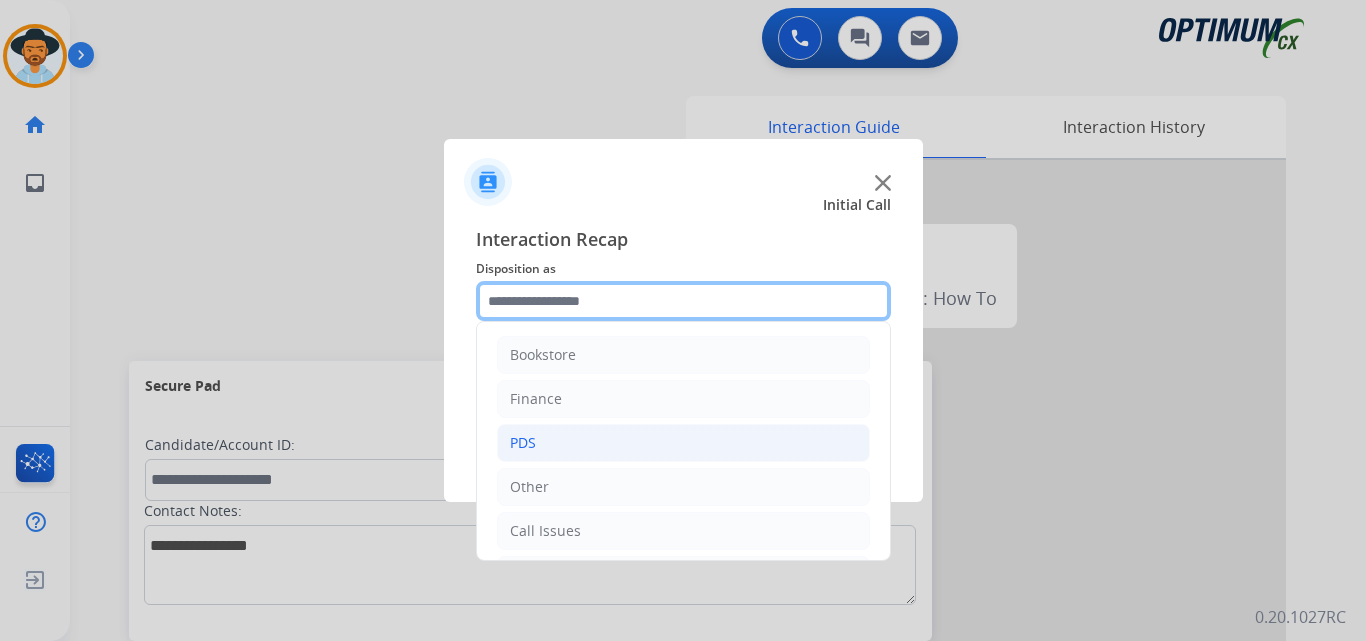 scroll, scrollTop: 136, scrollLeft: 0, axis: vertical 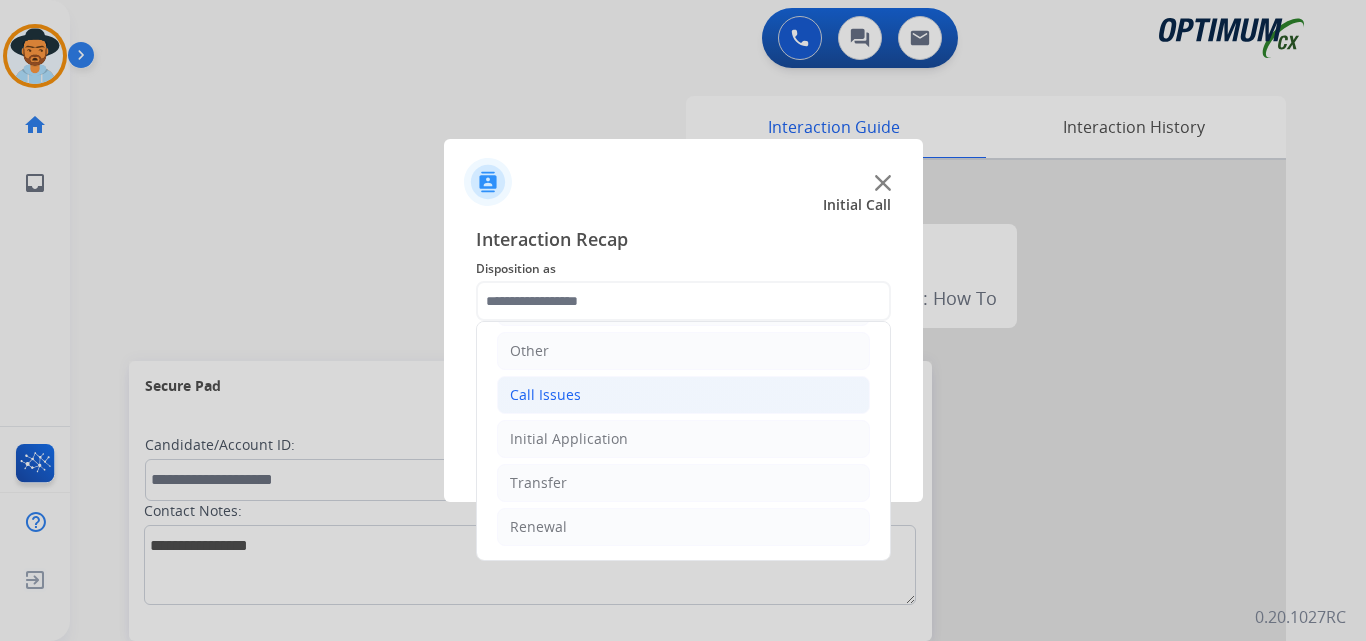 click on "Call Issues" 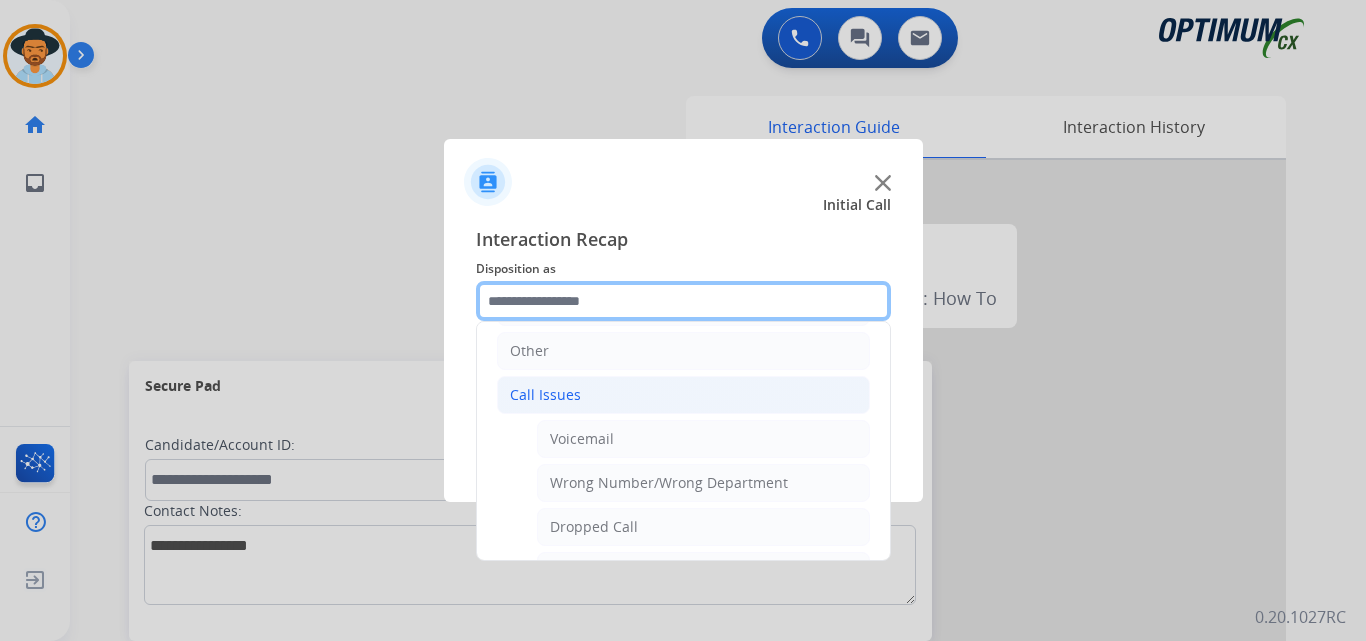 scroll, scrollTop: 356, scrollLeft: 0, axis: vertical 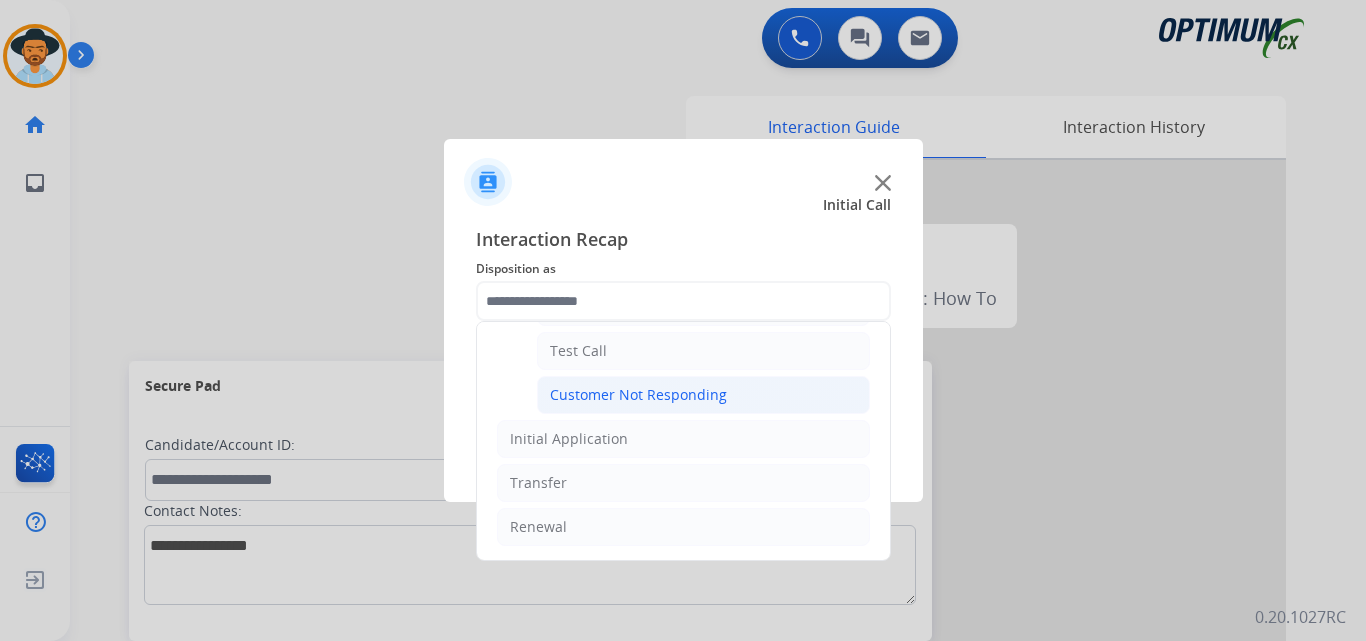 click on "Customer Not Responding" 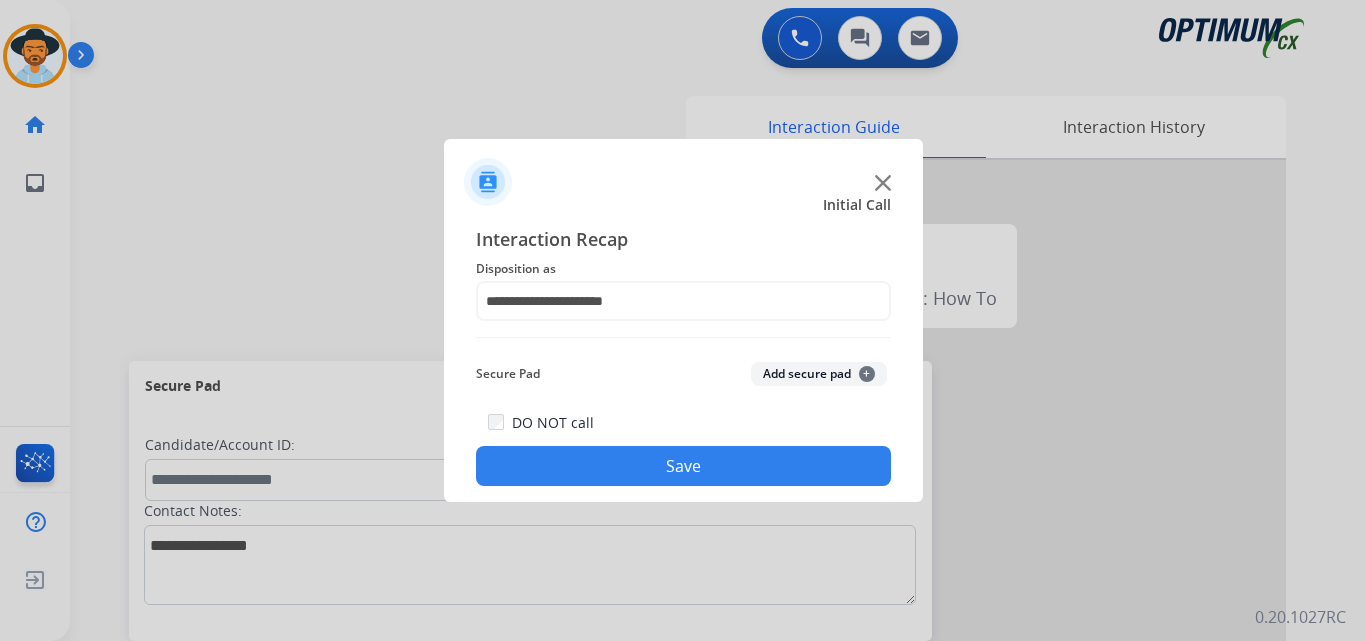 click on "Save" 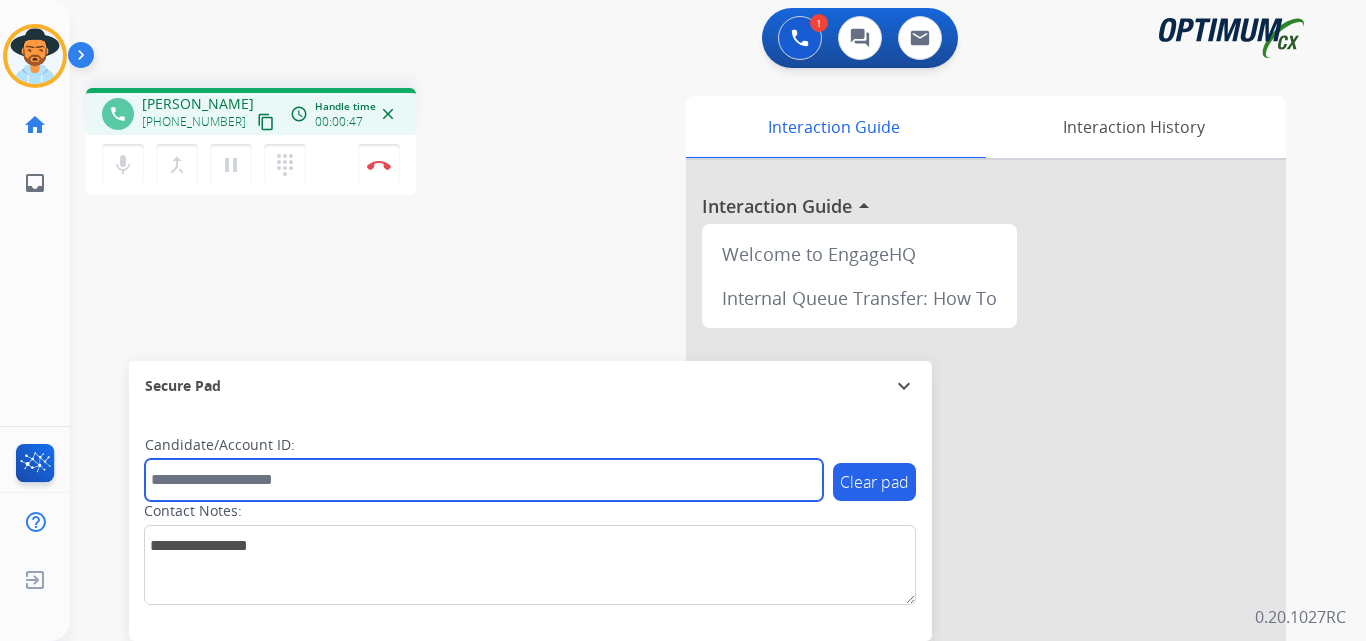 click at bounding box center (484, 480) 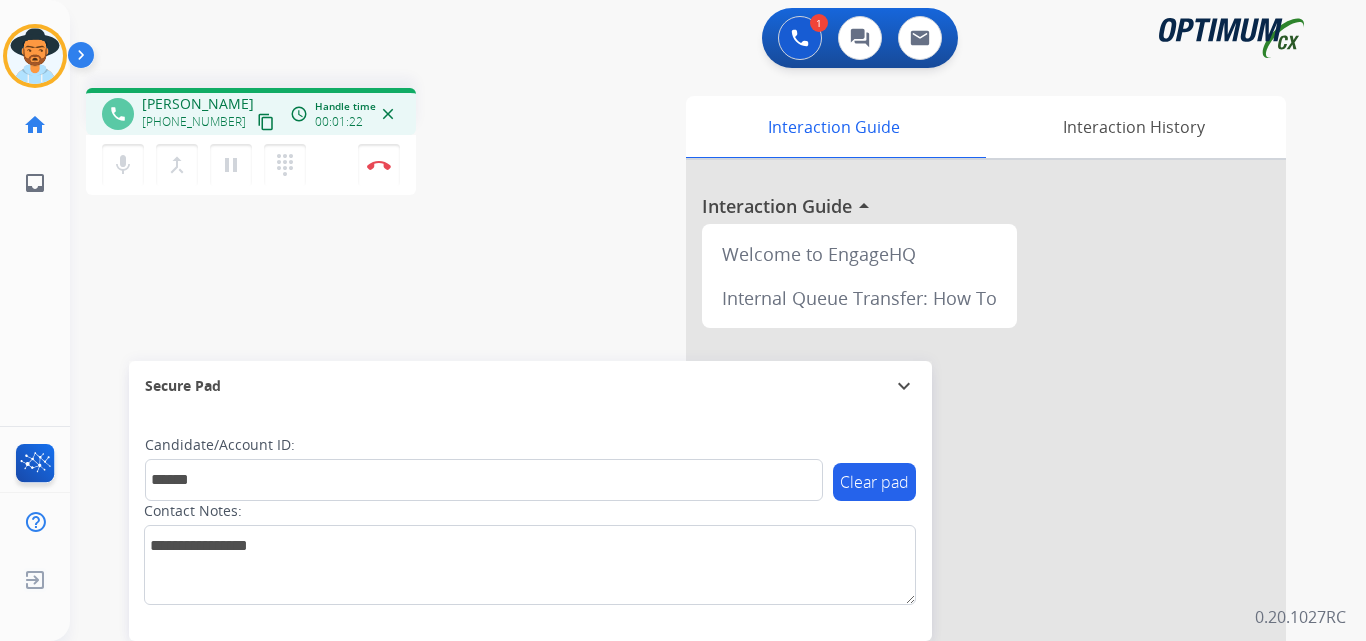 click on "+13132471211" at bounding box center (194, 122) 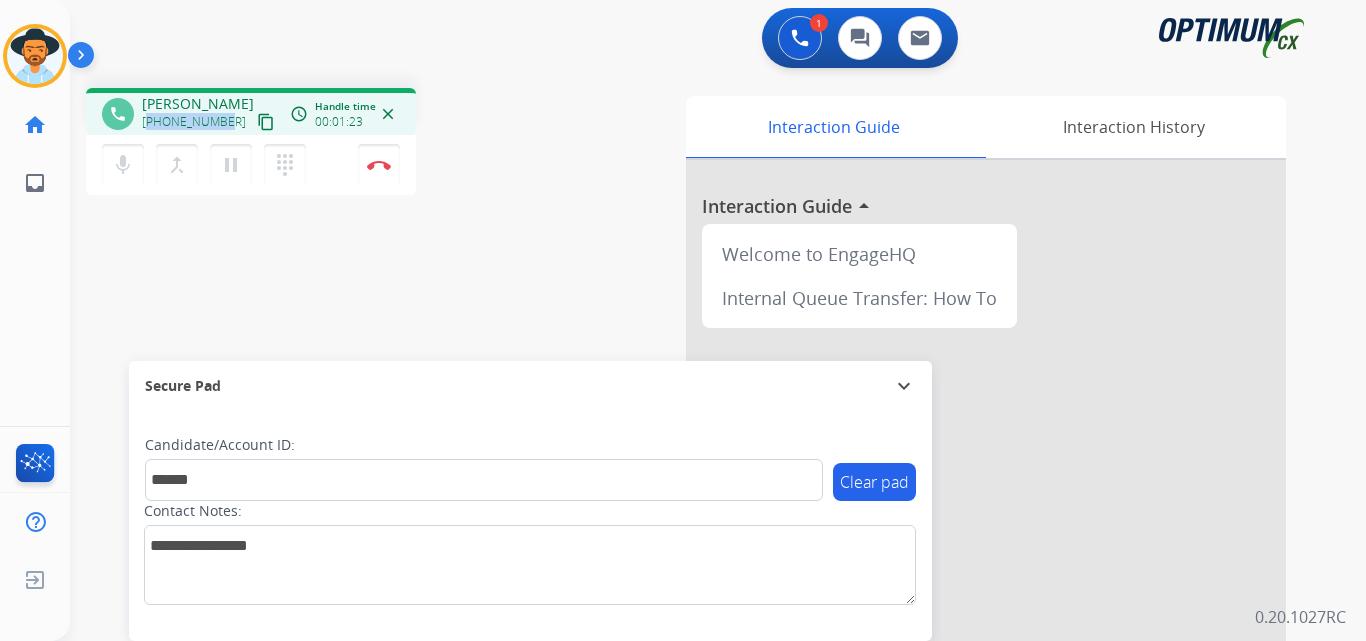 click on "+13132471211" at bounding box center (194, 122) 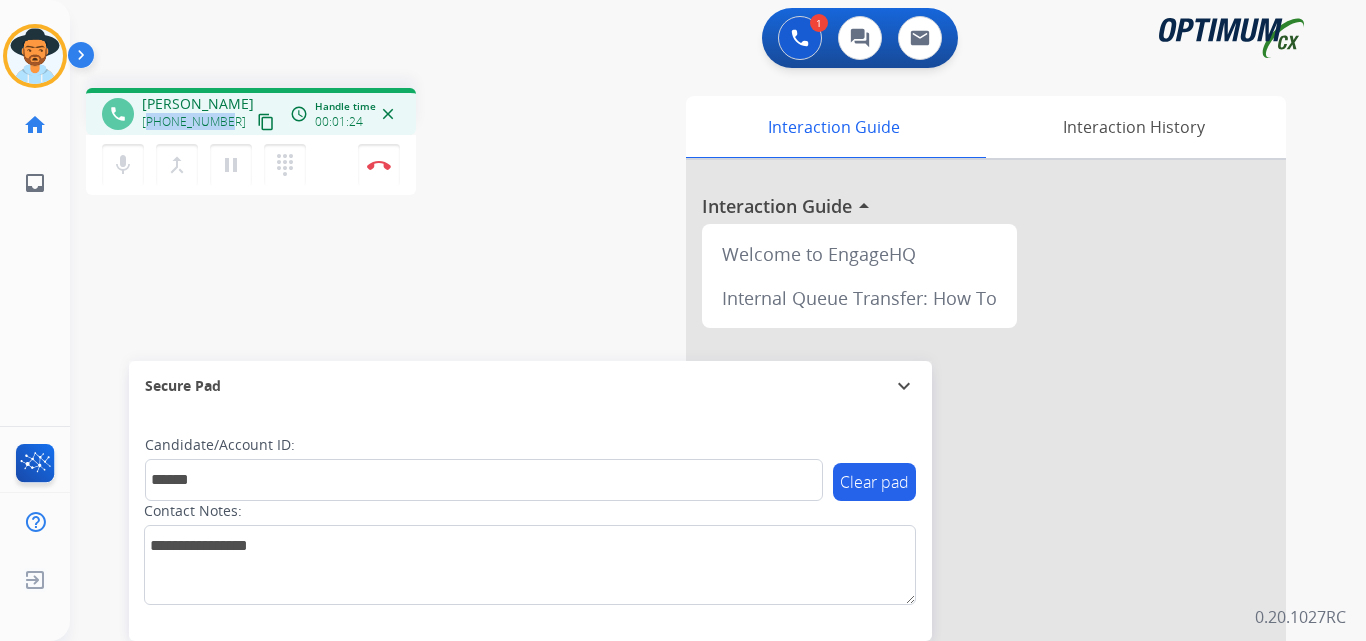 copy on "13132471211" 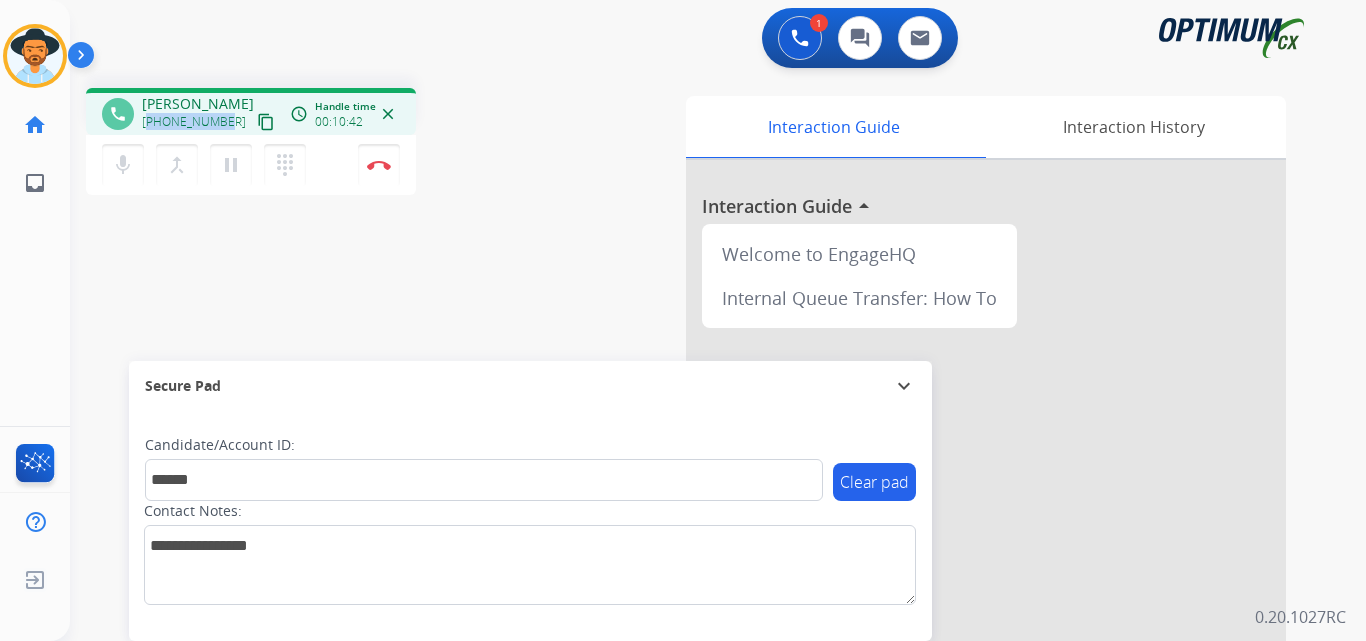 click on "+13132471211" at bounding box center (194, 122) 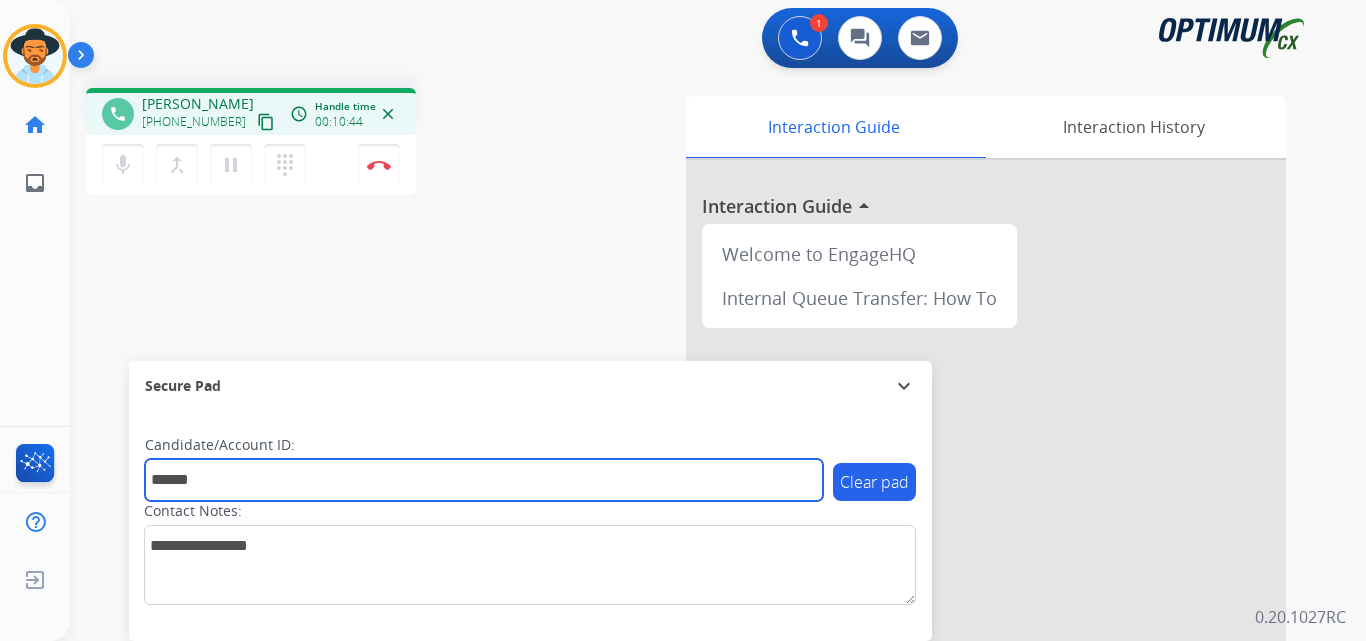 click on "******" at bounding box center (484, 480) 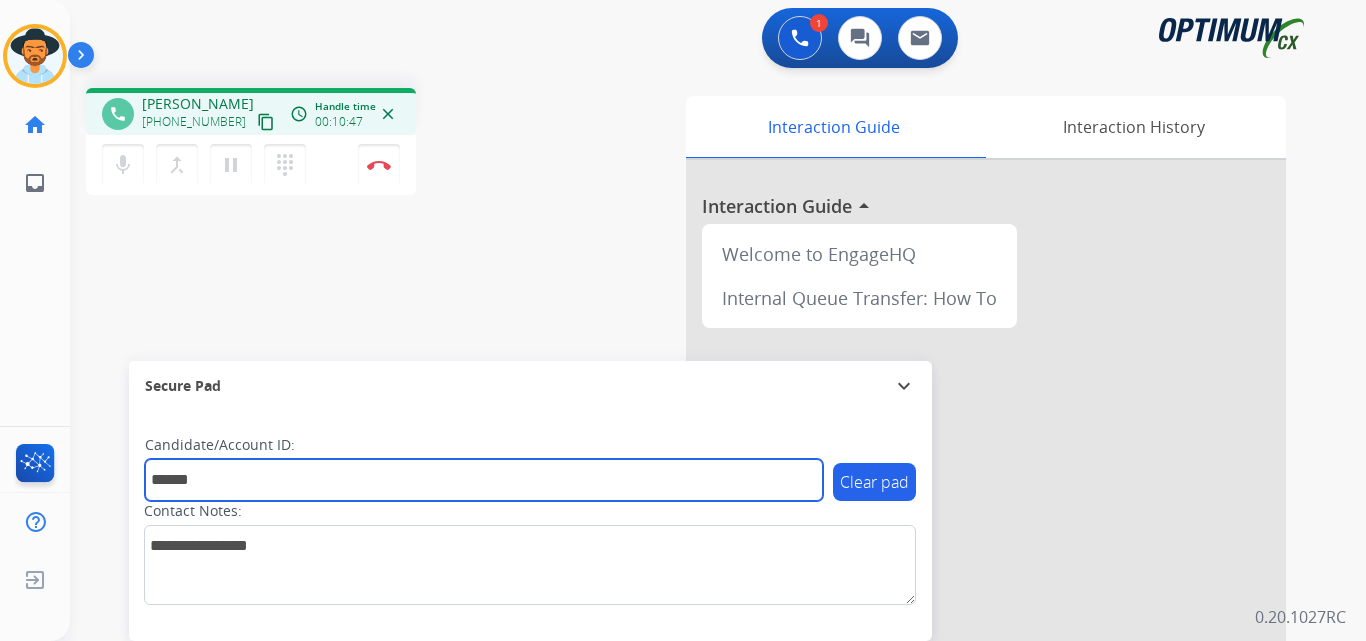 drag, startPoint x: 231, startPoint y: 479, endPoint x: 108, endPoint y: 476, distance: 123.03658 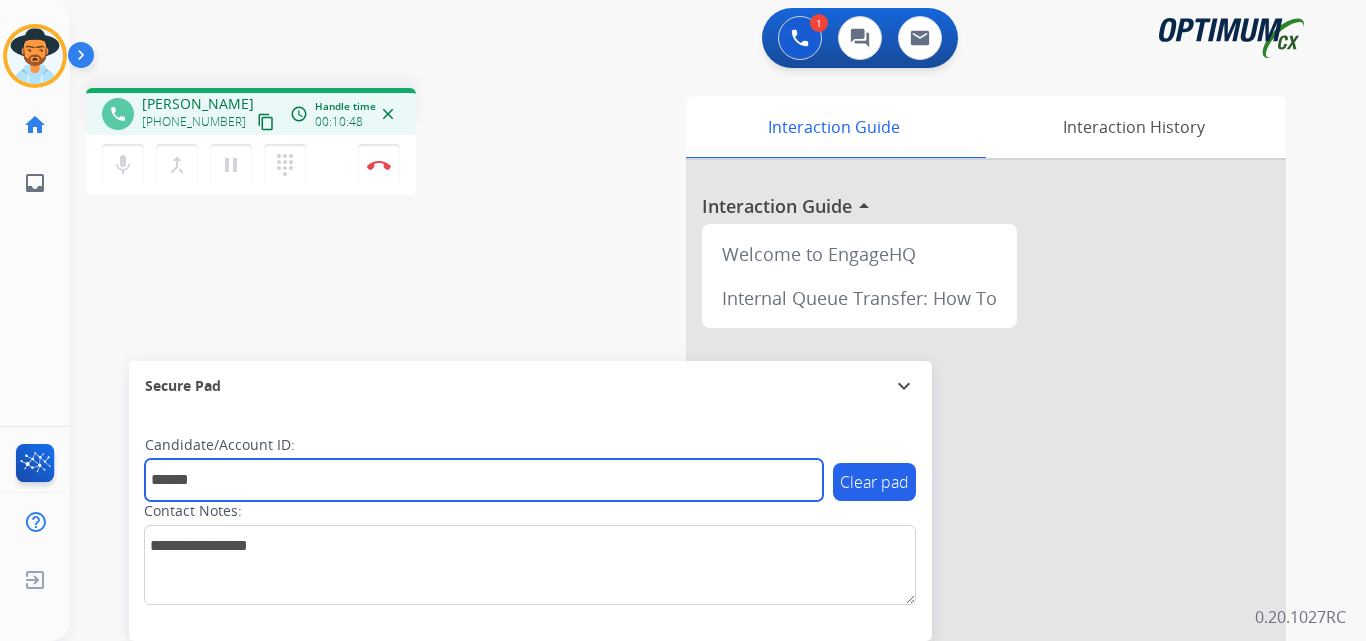 paste on "*****" 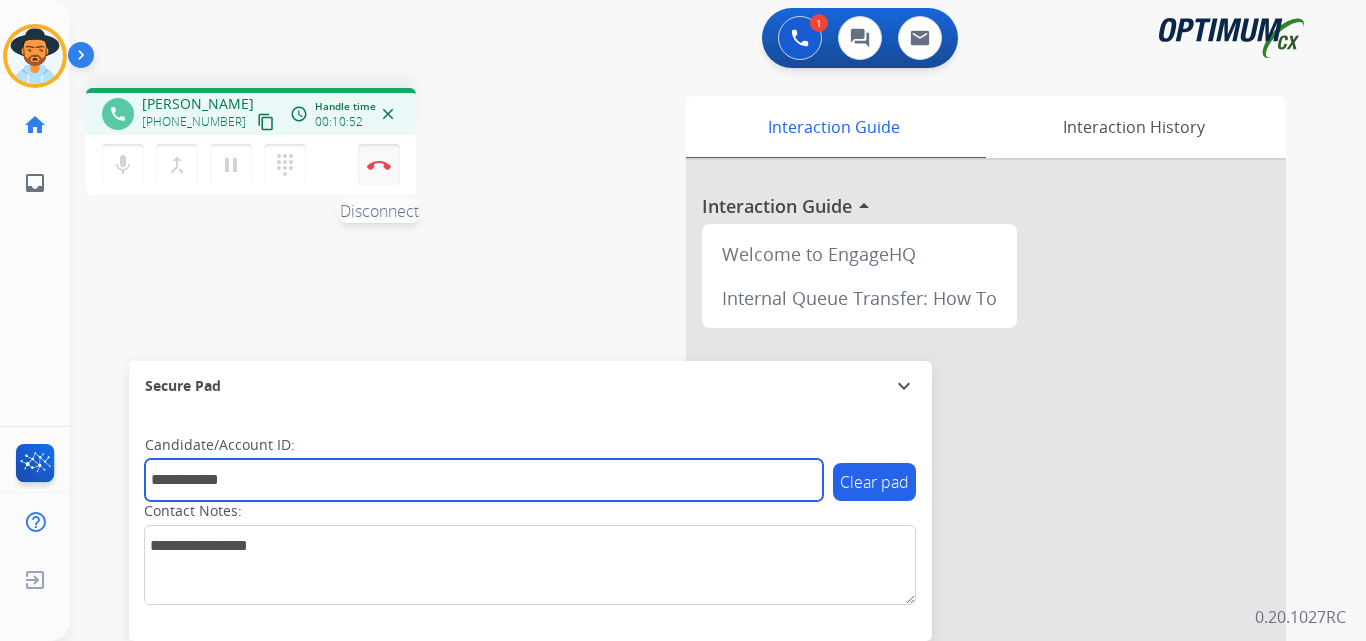 type on "**********" 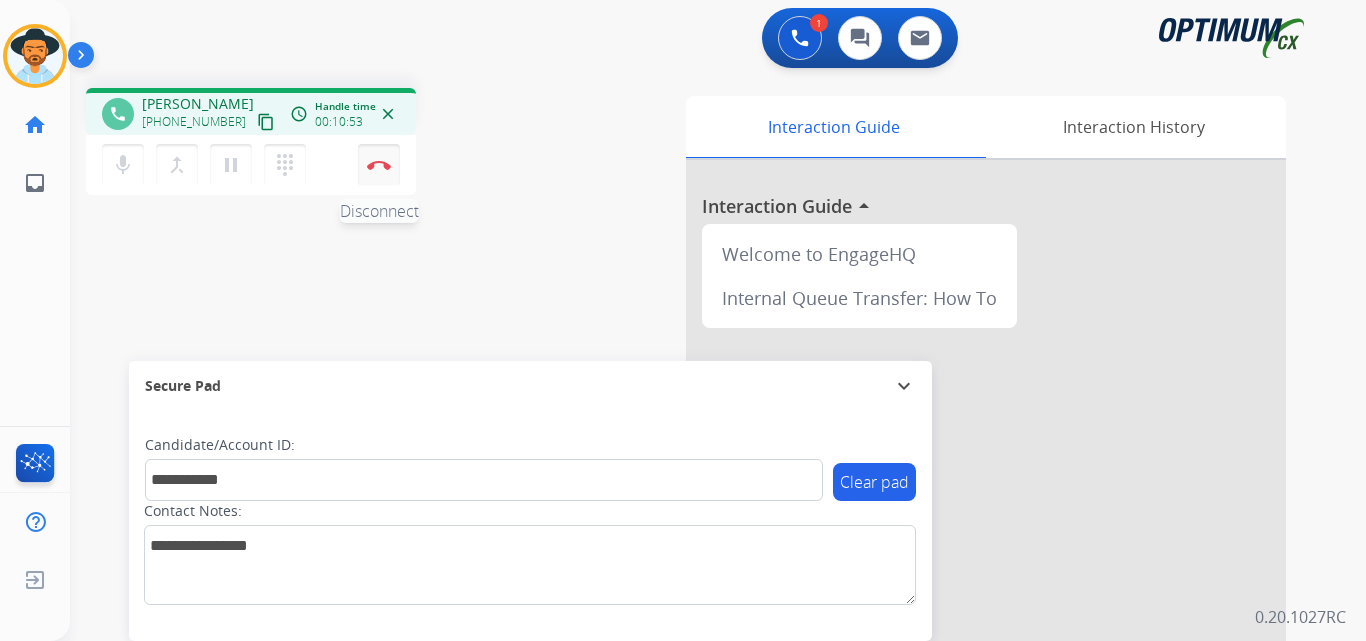 click on "Disconnect" at bounding box center (379, 165) 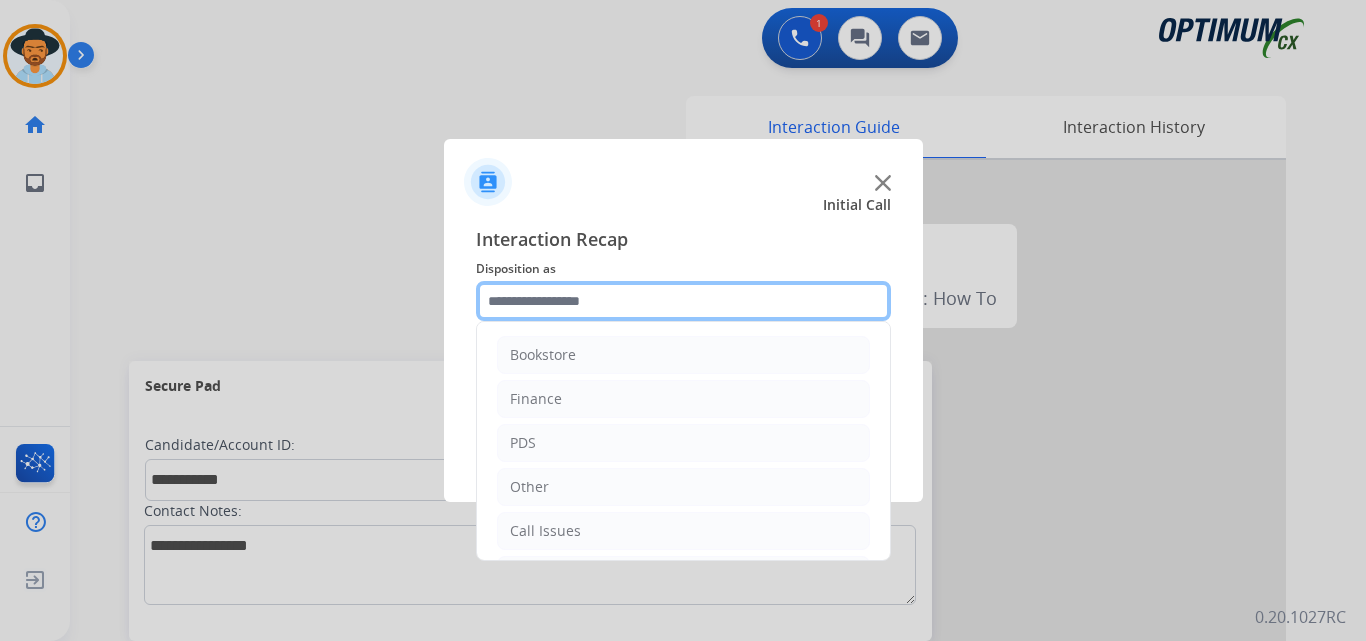 click 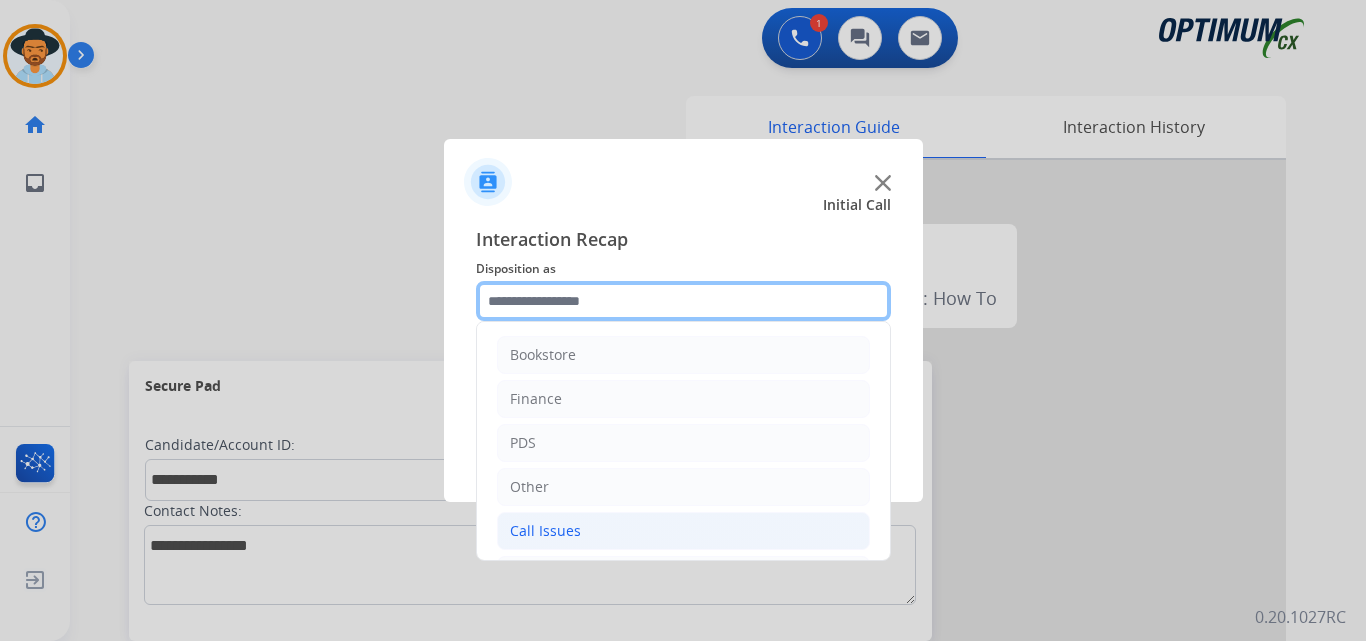 scroll, scrollTop: 136, scrollLeft: 0, axis: vertical 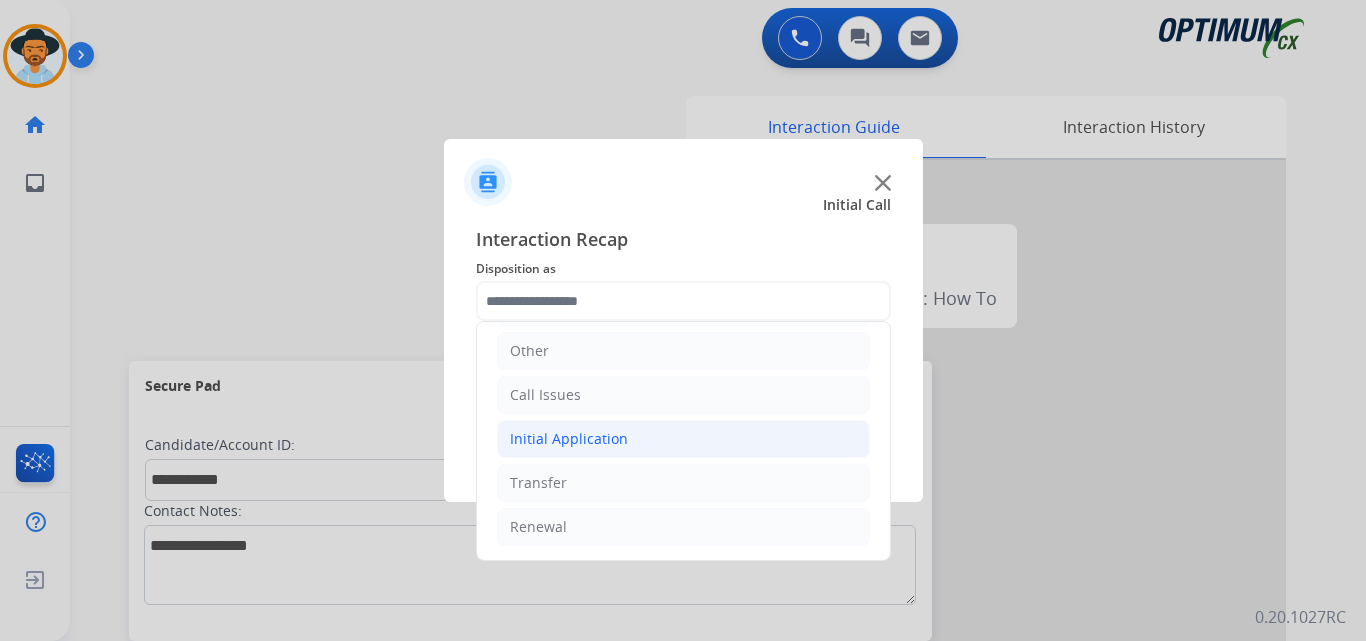 click on "Initial Application" 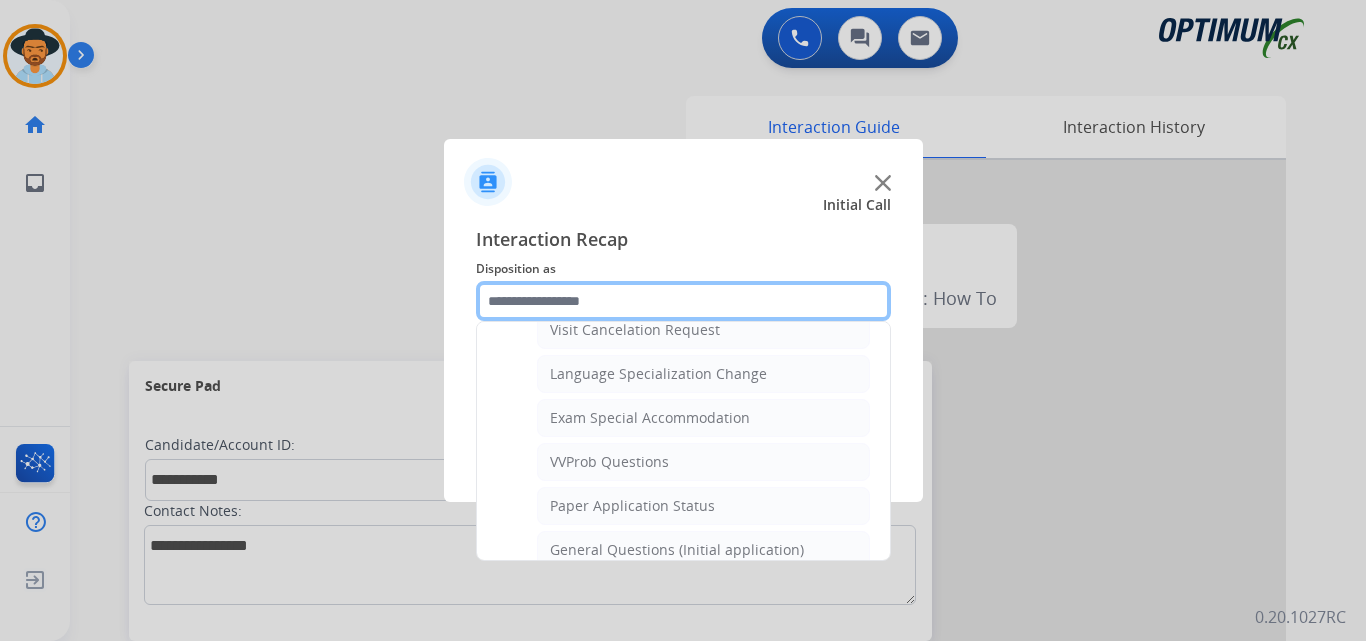scroll, scrollTop: 1136, scrollLeft: 0, axis: vertical 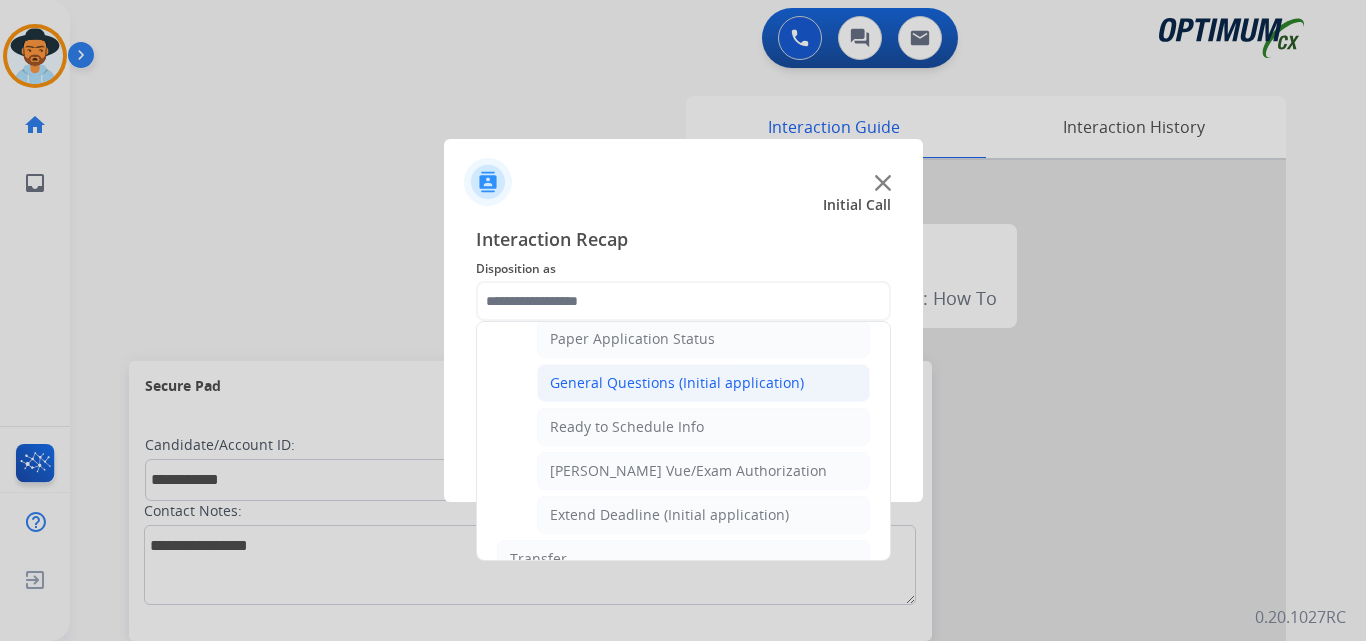 click on "General Questions (Initial application)" 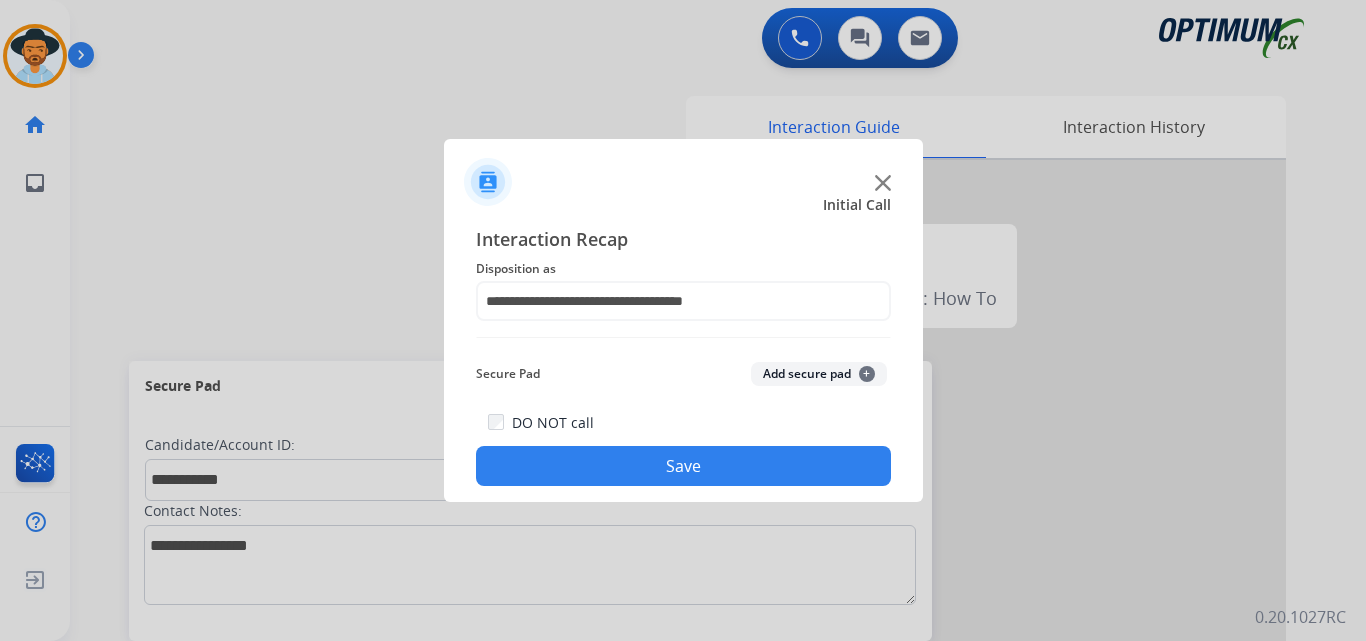 click on "Save" 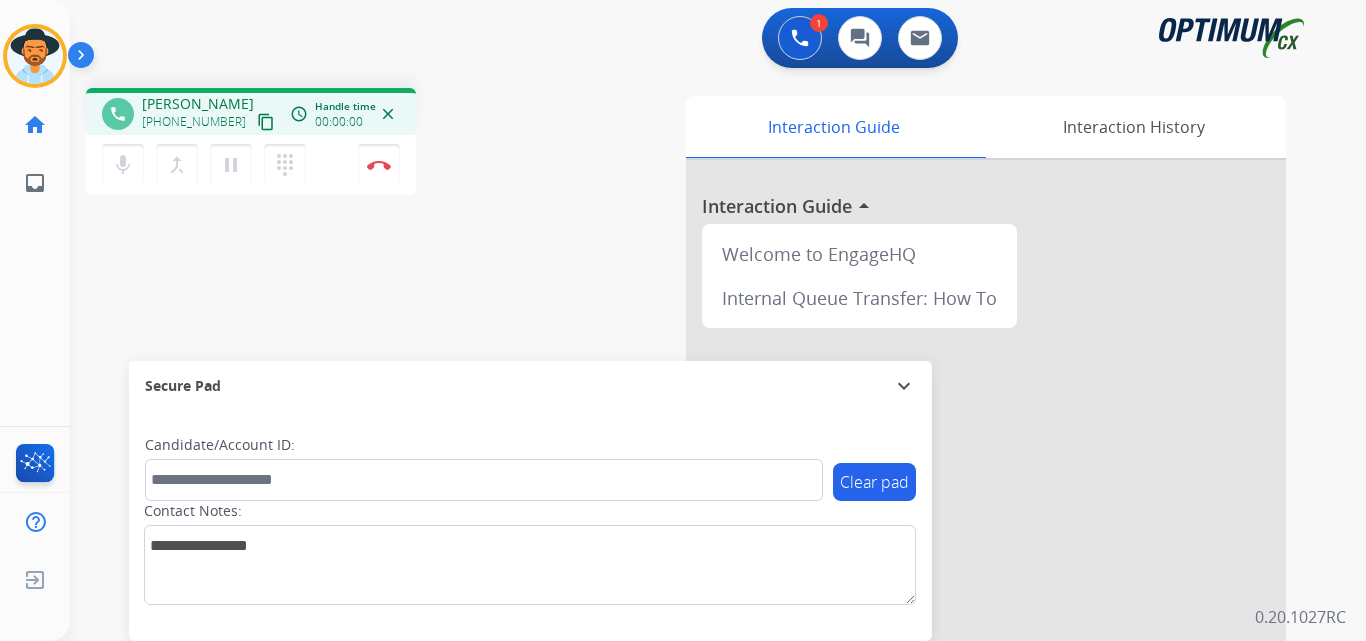 click on "phone L.A. Rivera +12028878433 content_copy access_time Call metrics Queue   00:08 Hold   00:00 Talk   00:01 Total   00:08 Handle time 00:00:00 close mic Mute merge_type Bridge pause Hold dialpad Dialpad Disconnect swap_horiz Break voice bridge close_fullscreen Connect 3-Way Call merge_type Separate 3-Way Call  Interaction Guide   Interaction History  Interaction Guide arrow_drop_up  Welcome to EngageHQ   Internal Queue Transfer: How To  Secure Pad expand_more Clear pad Candidate/Account ID: Contact Notes:" at bounding box center (694, 489) 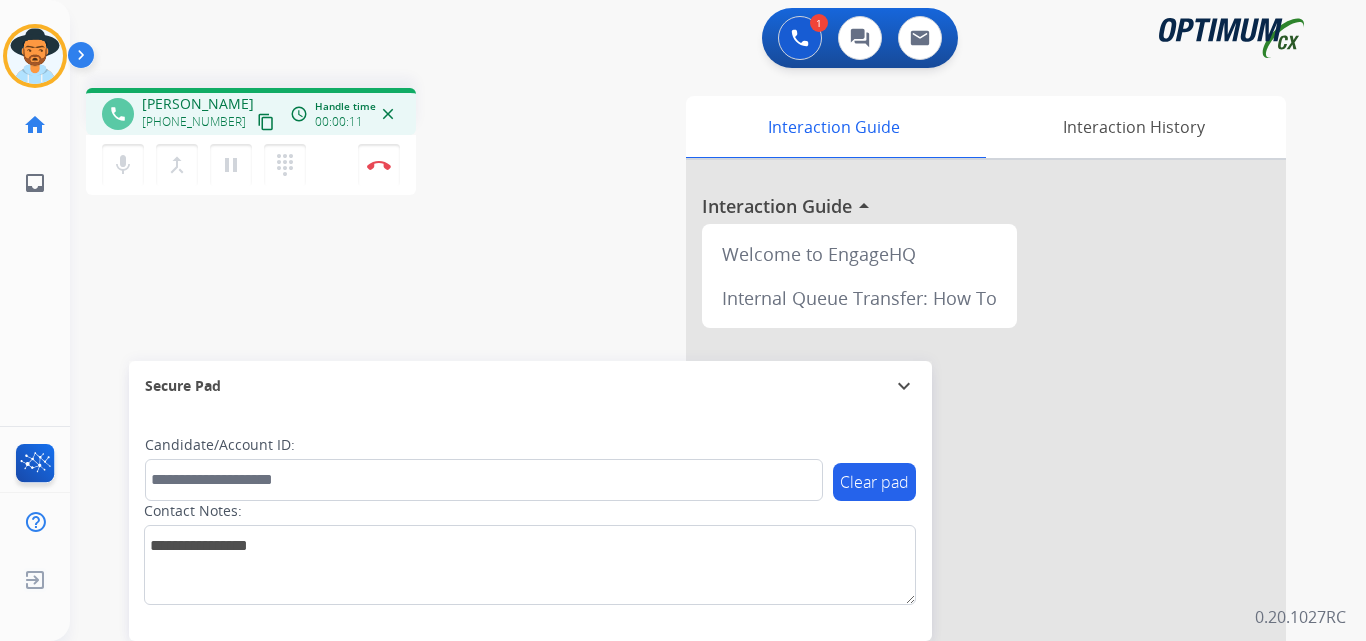 click on "[PHONE_NUMBER]" at bounding box center (194, 122) 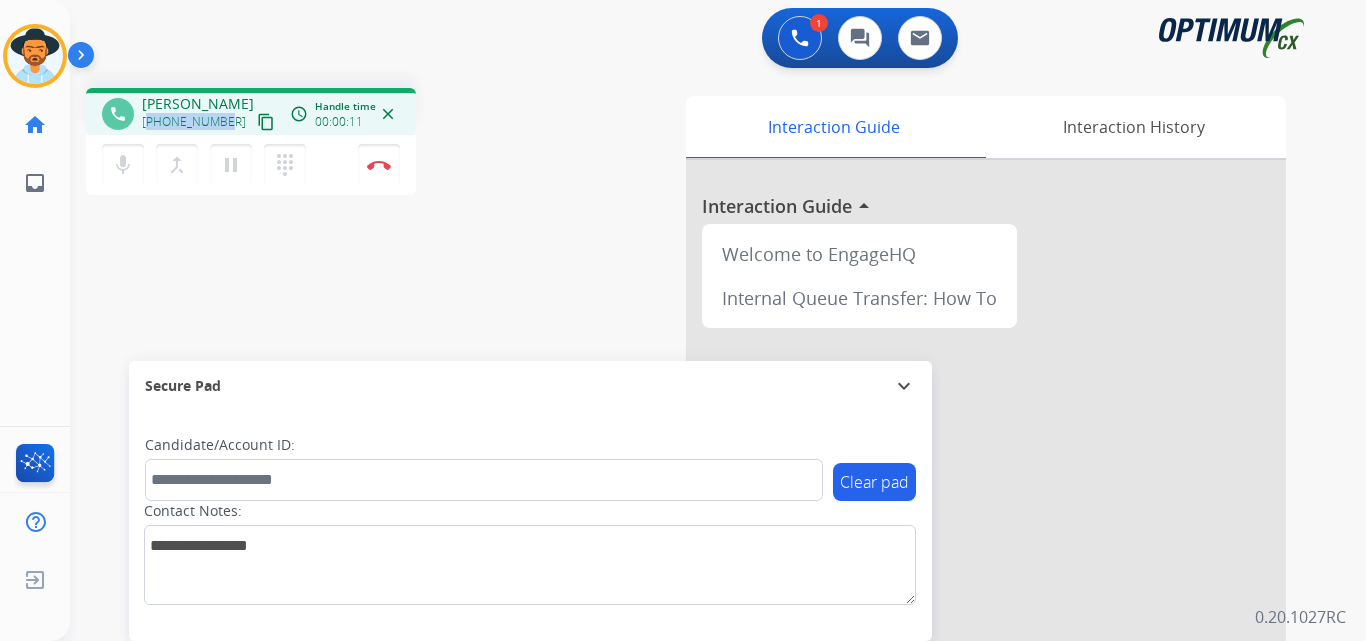 click on "[PHONE_NUMBER]" at bounding box center [194, 122] 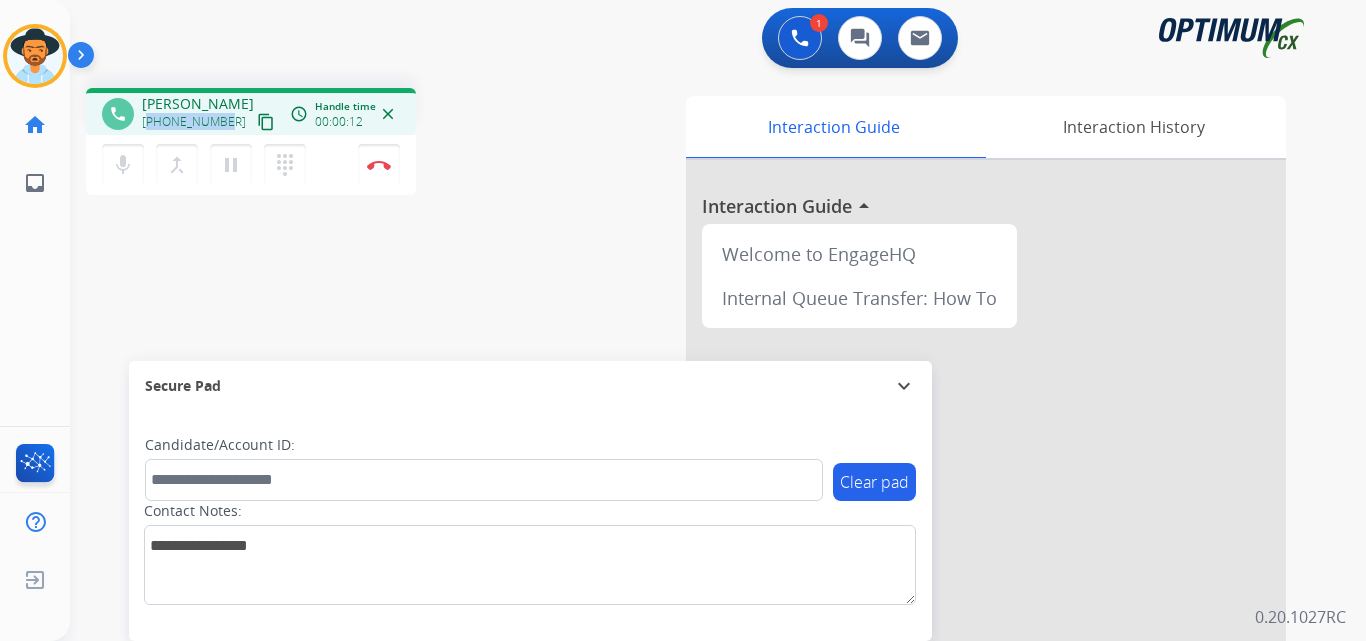 copy on "12028878433" 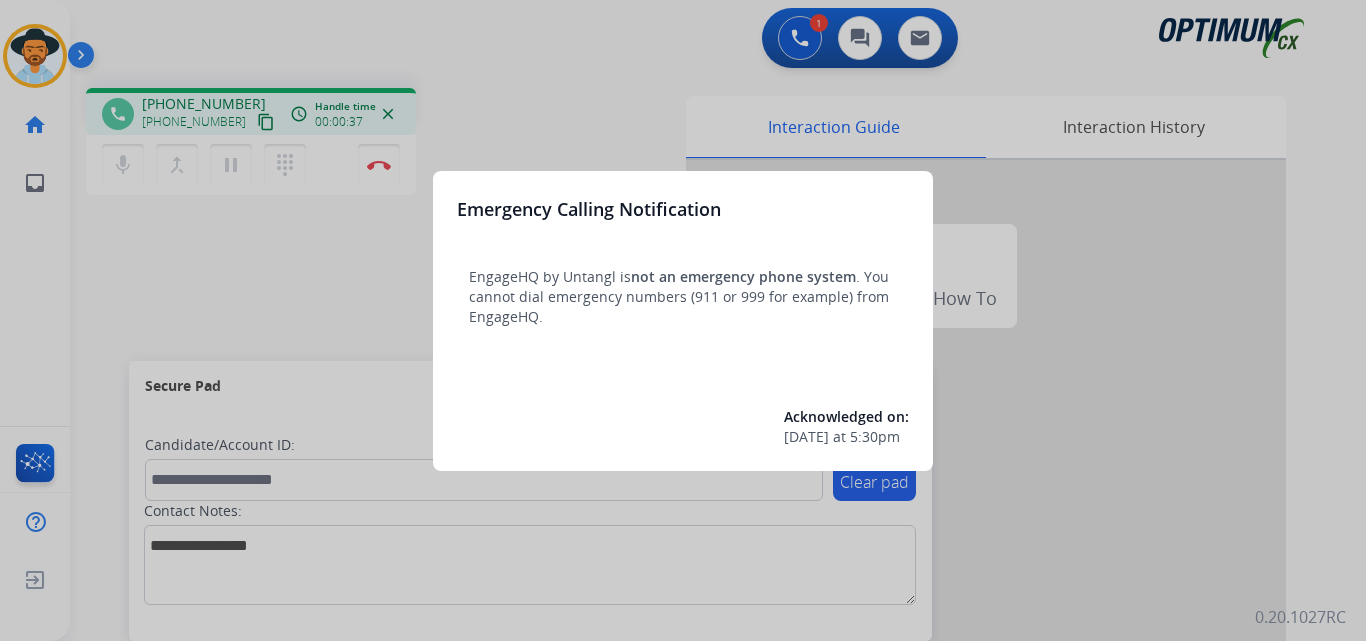 scroll, scrollTop: 0, scrollLeft: 0, axis: both 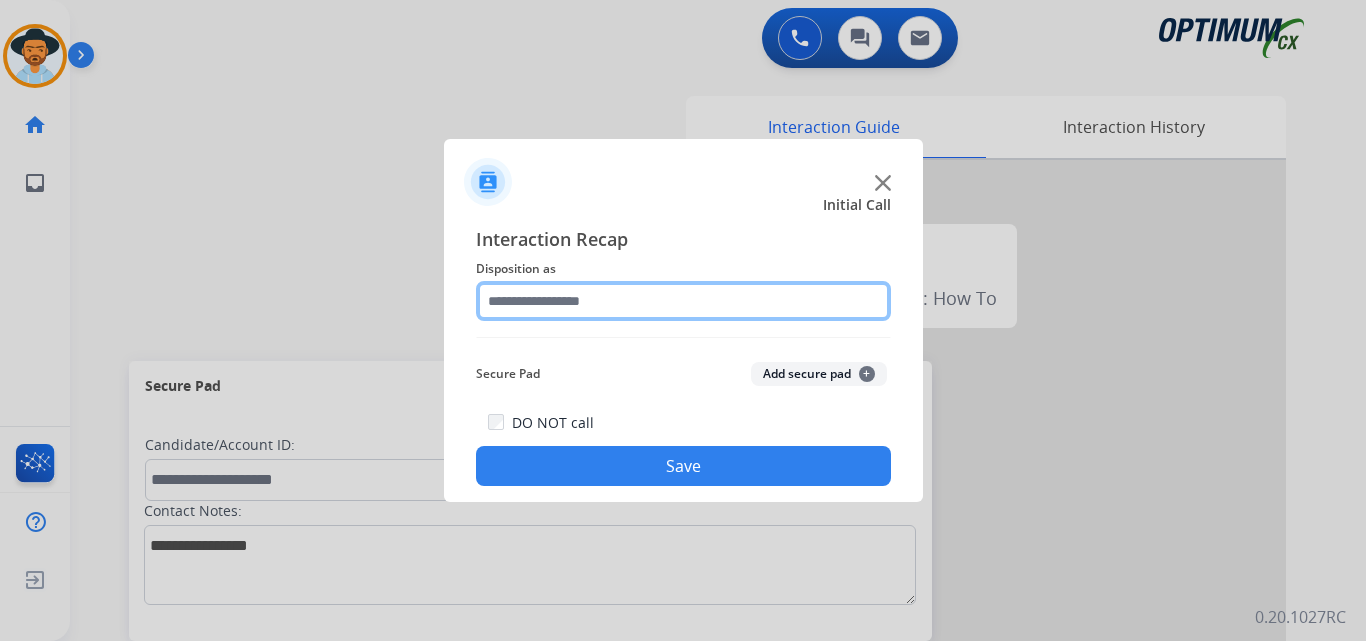 click 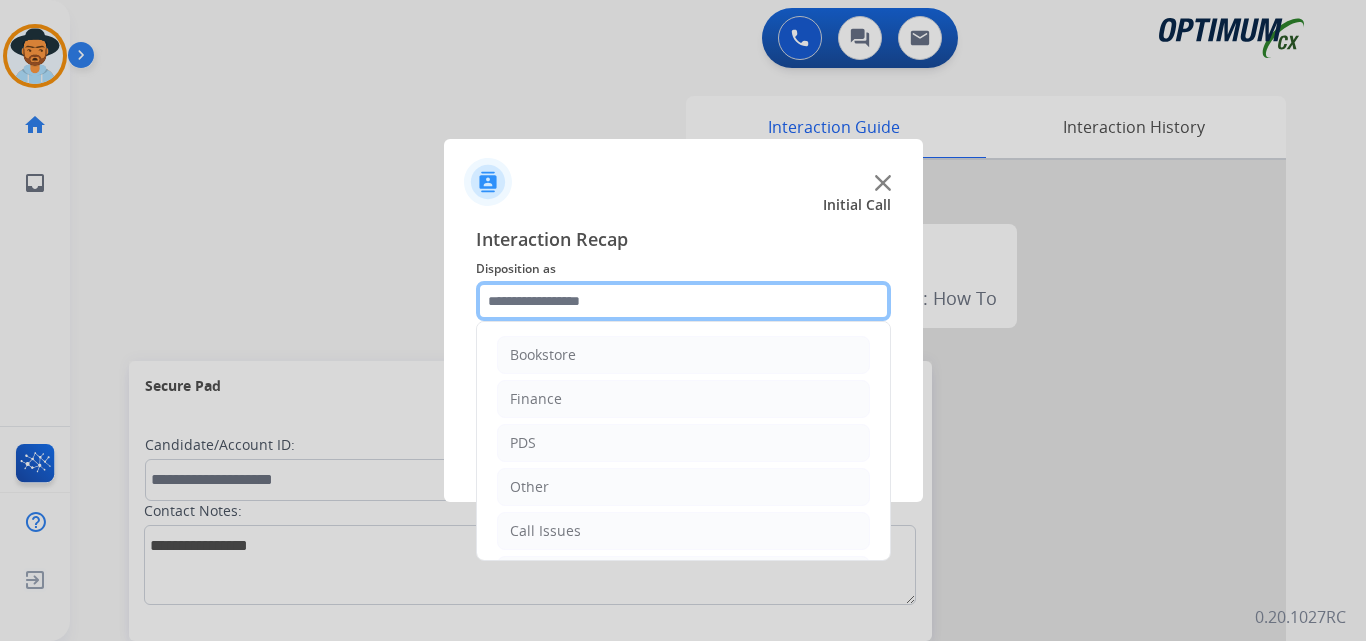 scroll, scrollTop: 136, scrollLeft: 0, axis: vertical 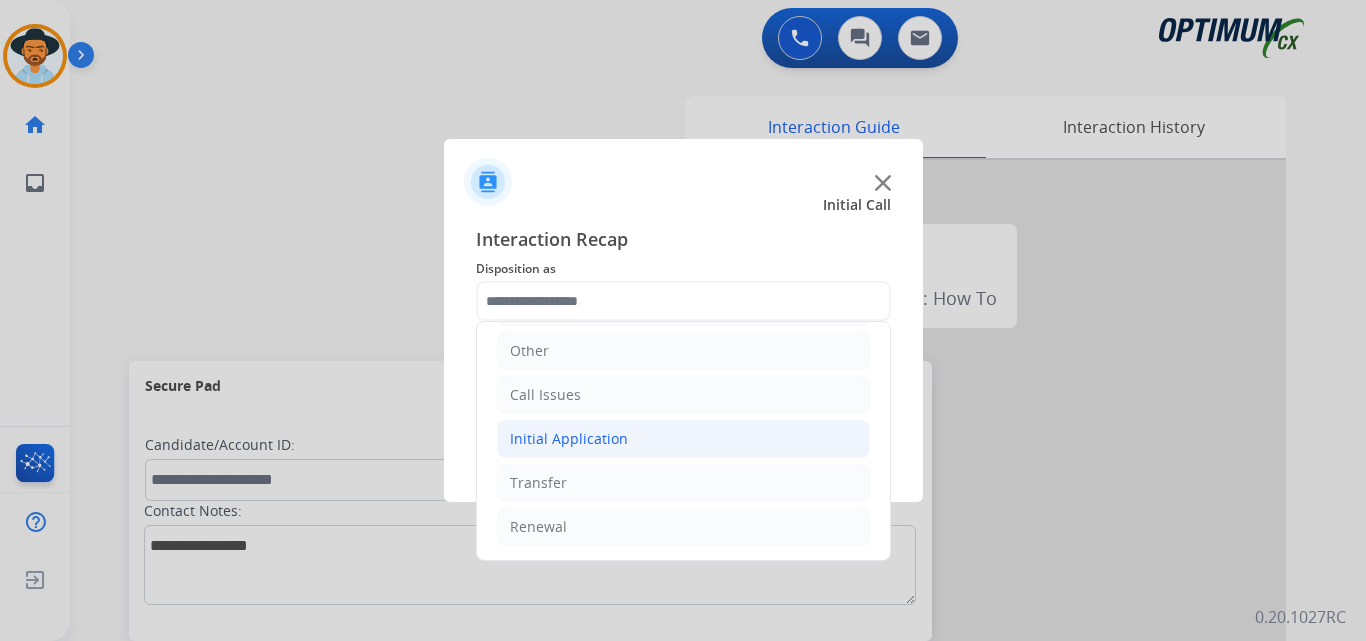click on "Initial Application" 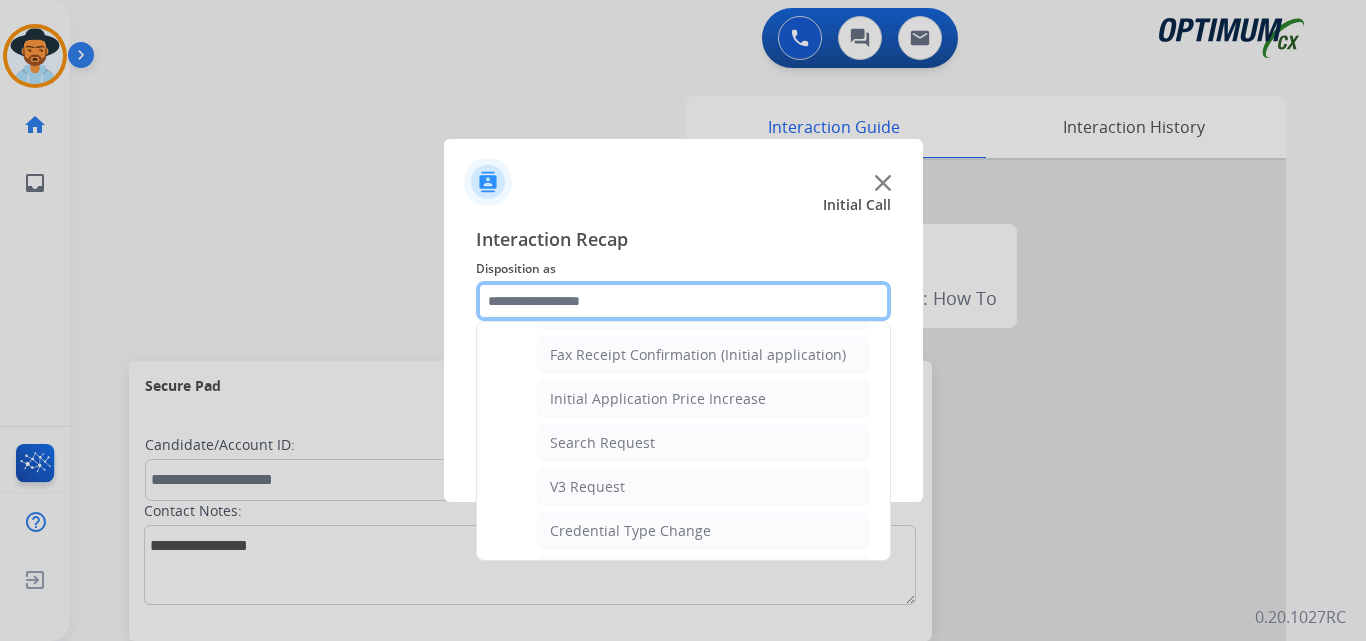 scroll, scrollTop: 1136, scrollLeft: 0, axis: vertical 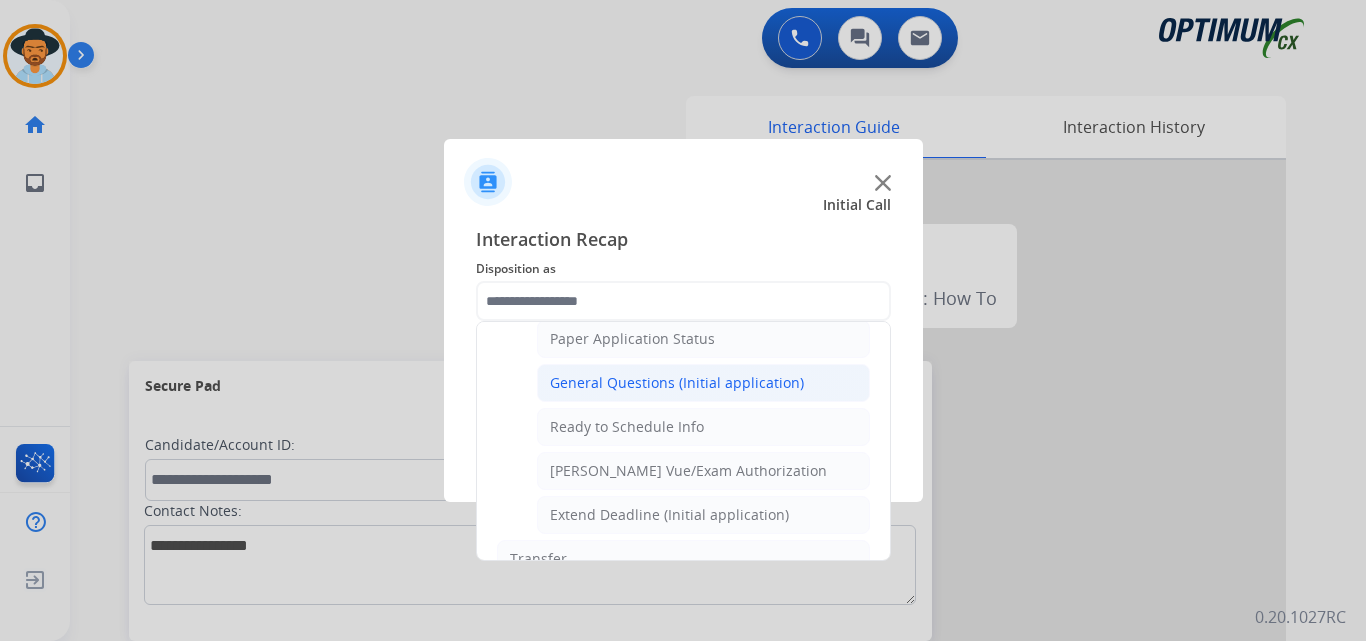click on "General Questions (Initial application)" 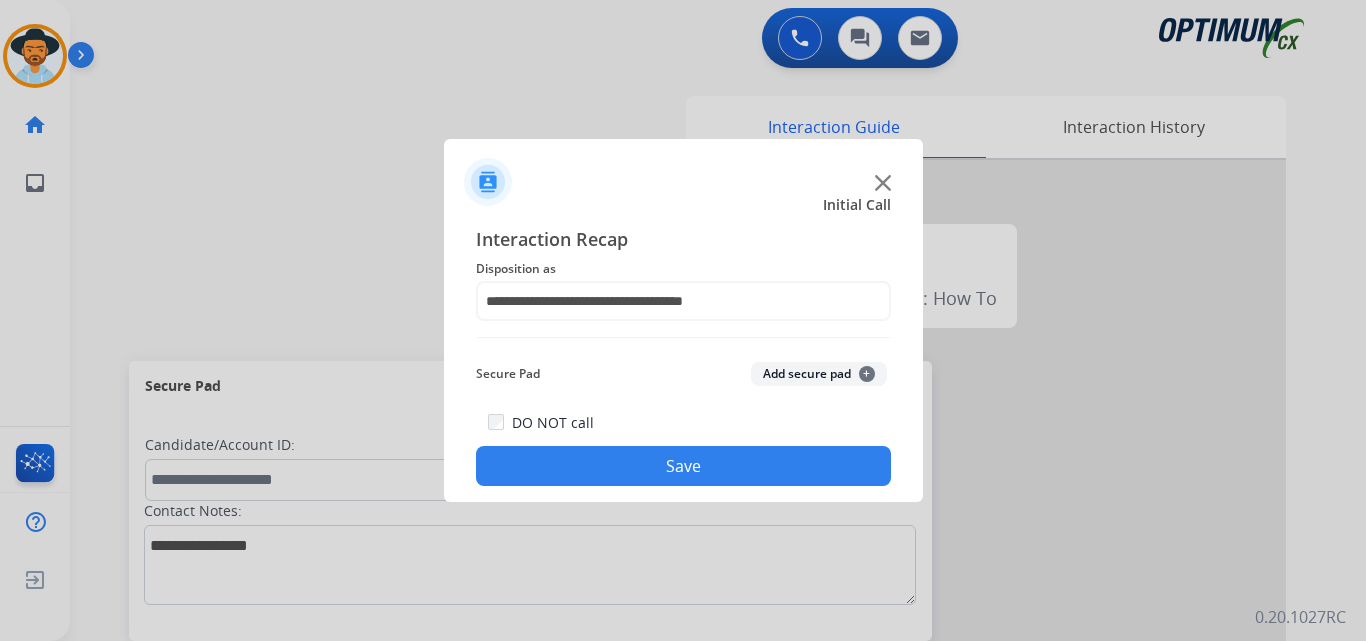 click on "Save" 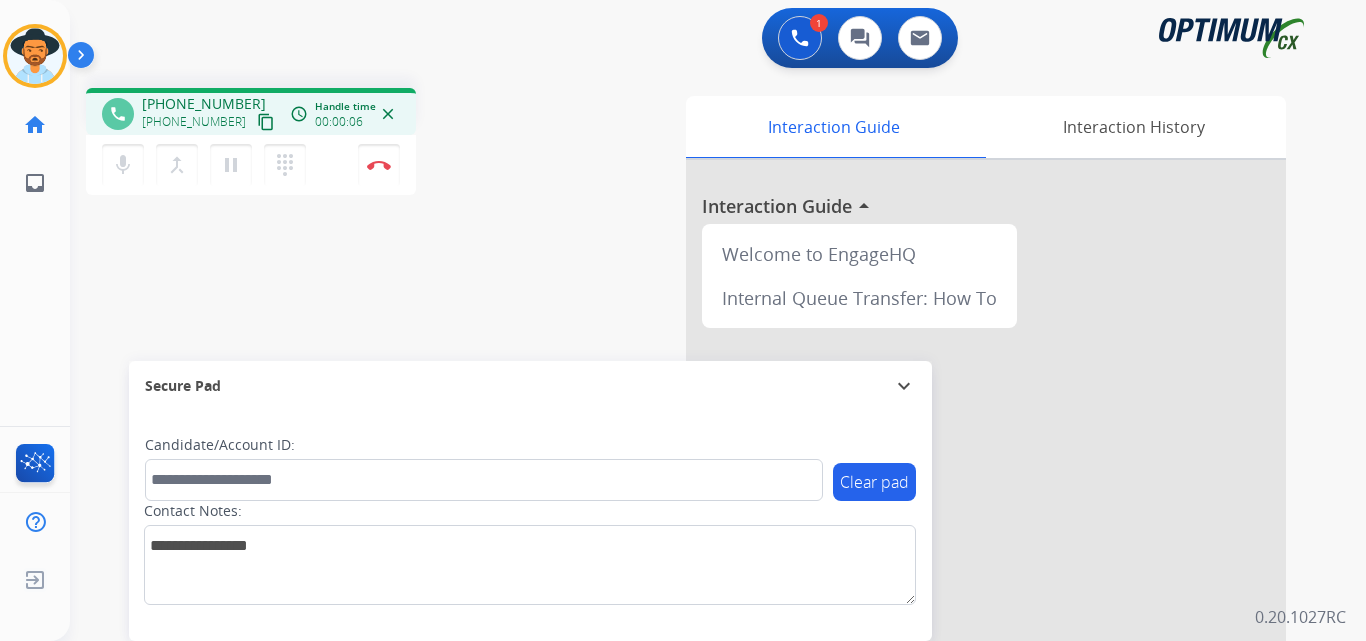 click on "[PHONE_NUMBER]" at bounding box center [204, 104] 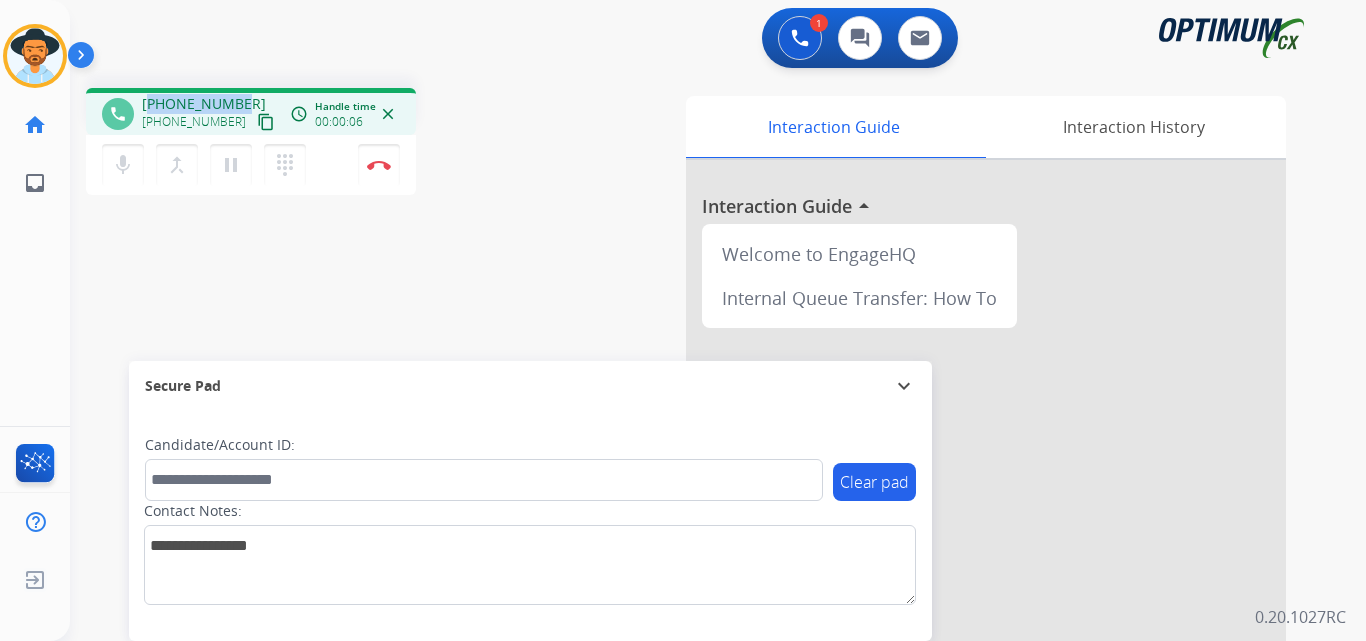 click on "[PHONE_NUMBER]" at bounding box center (204, 104) 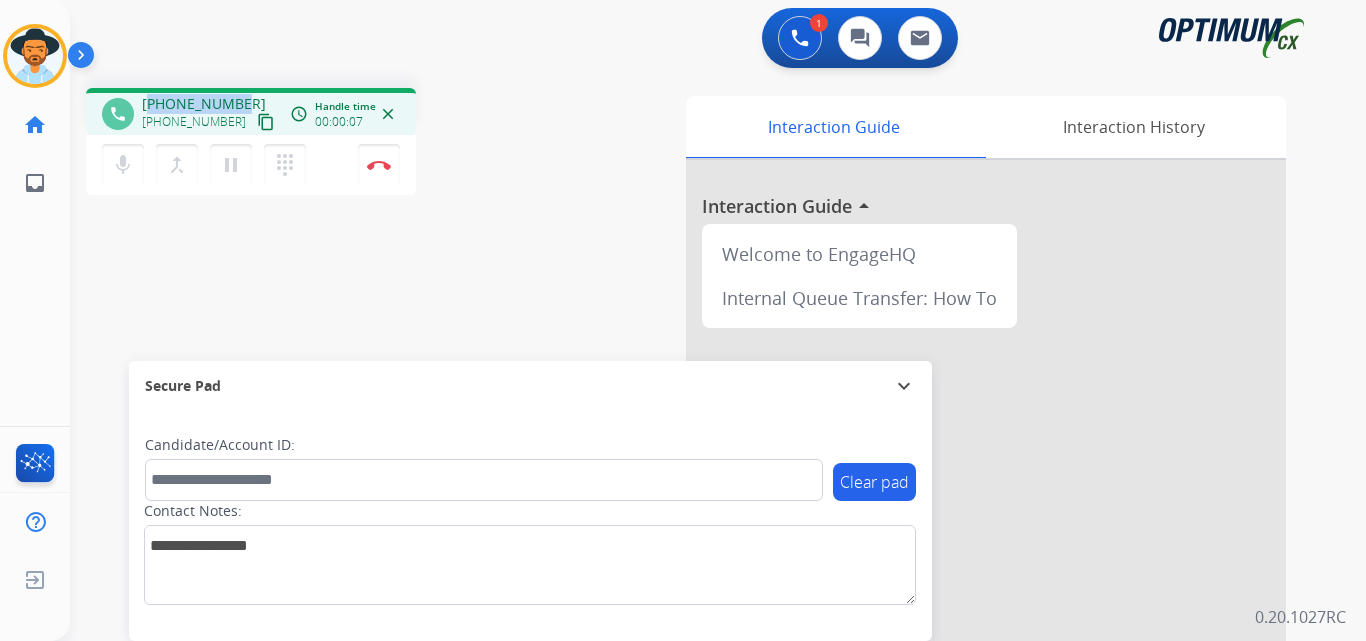copy on "17724851256" 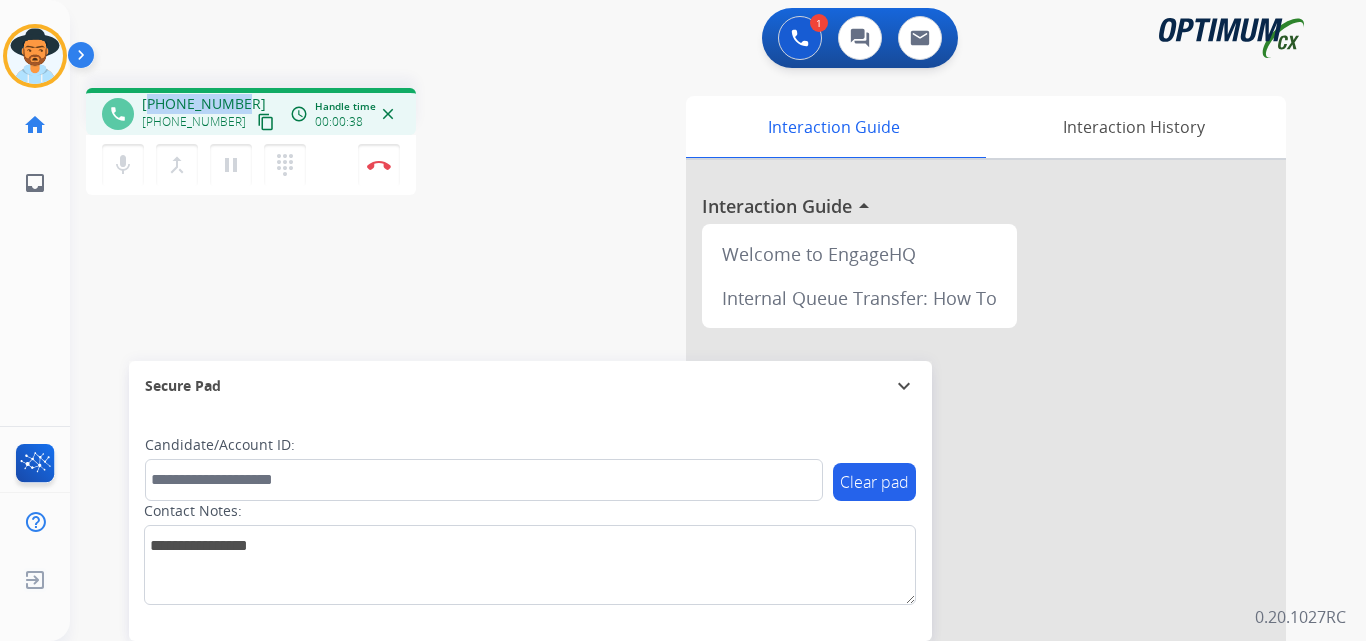 click on "[PHONE_NUMBER]" at bounding box center (204, 104) 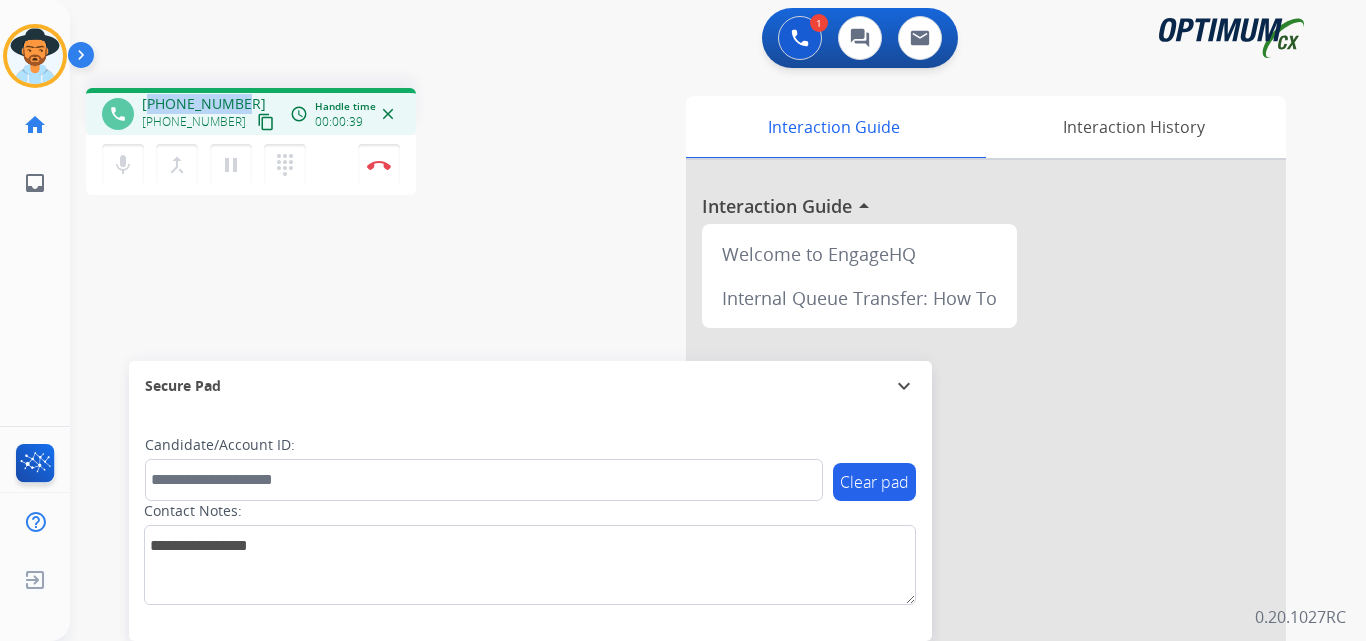 copy on "17724851256" 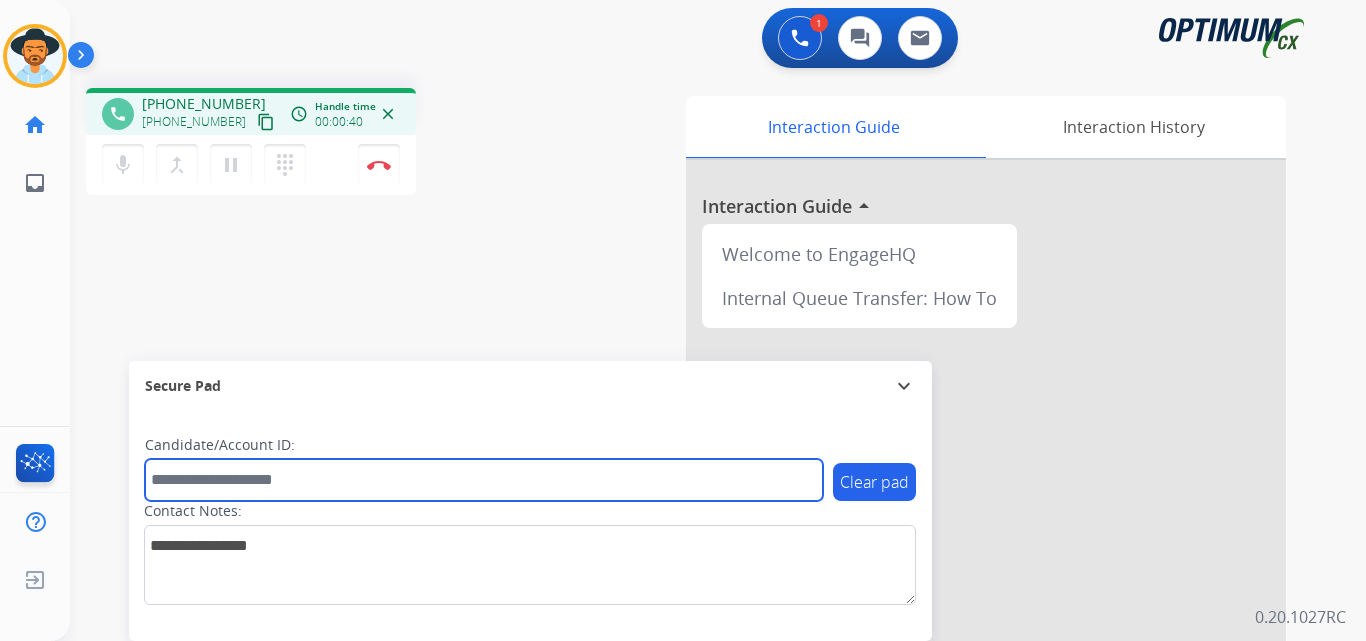 click at bounding box center [484, 480] 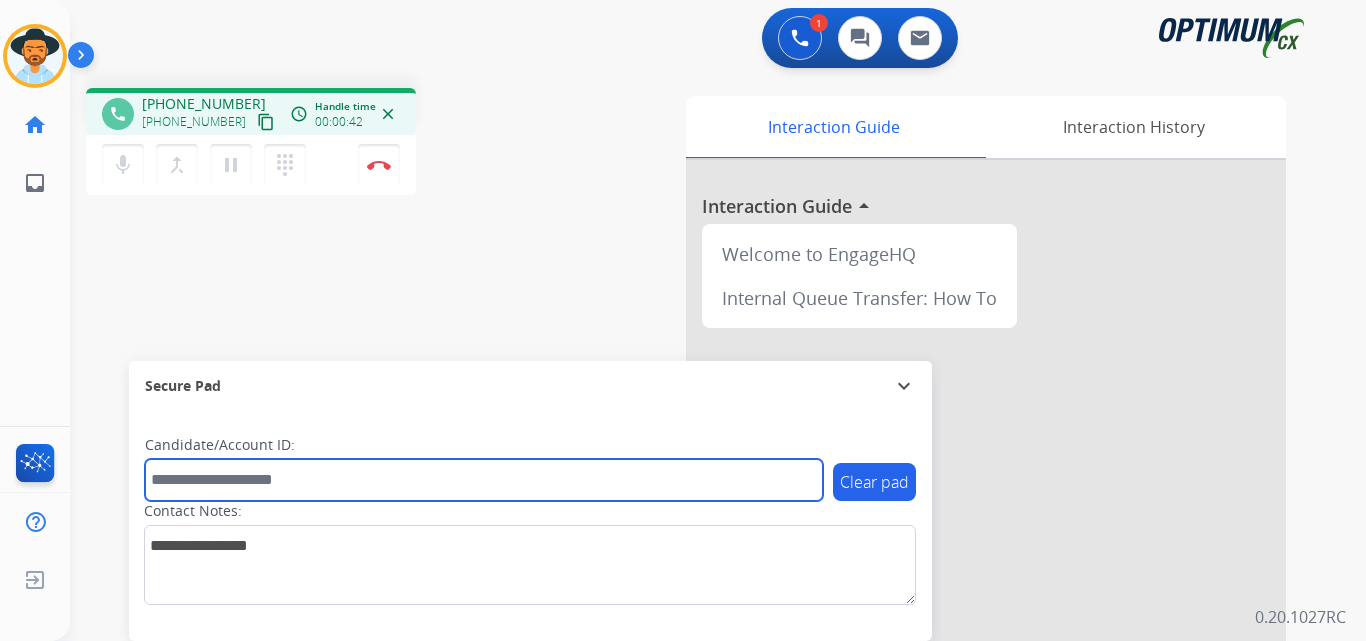 paste on "**********" 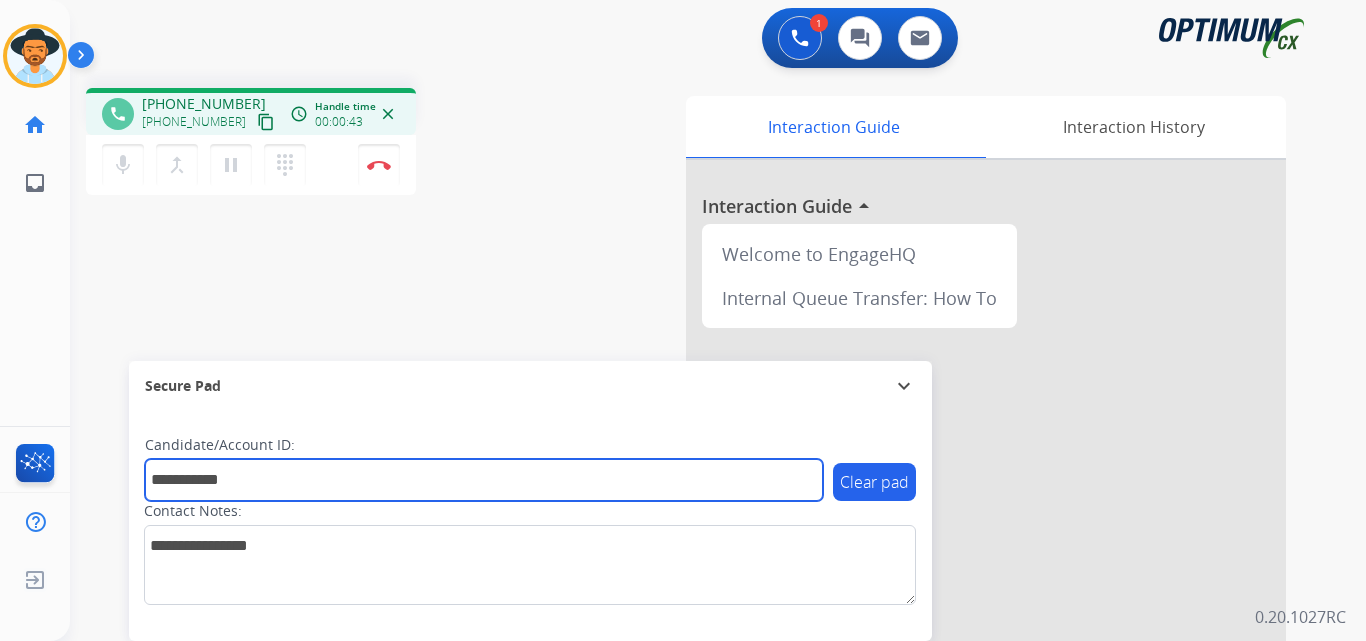 click on "**********" at bounding box center (484, 480) 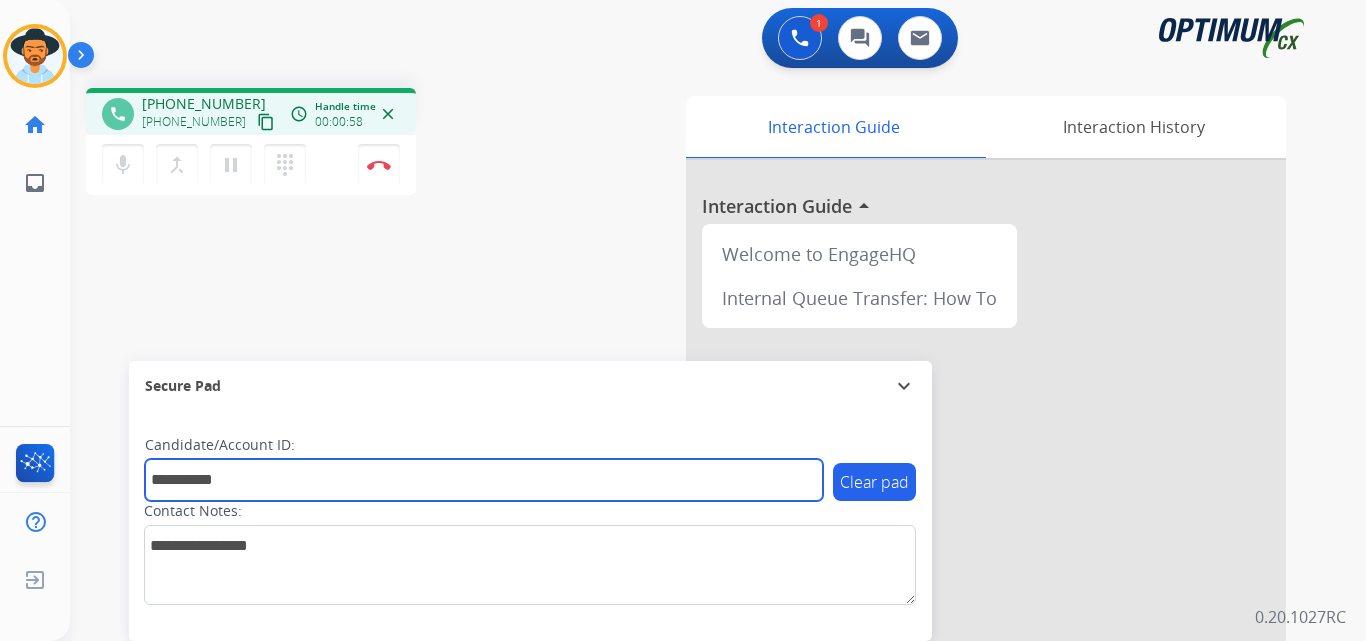 type on "**********" 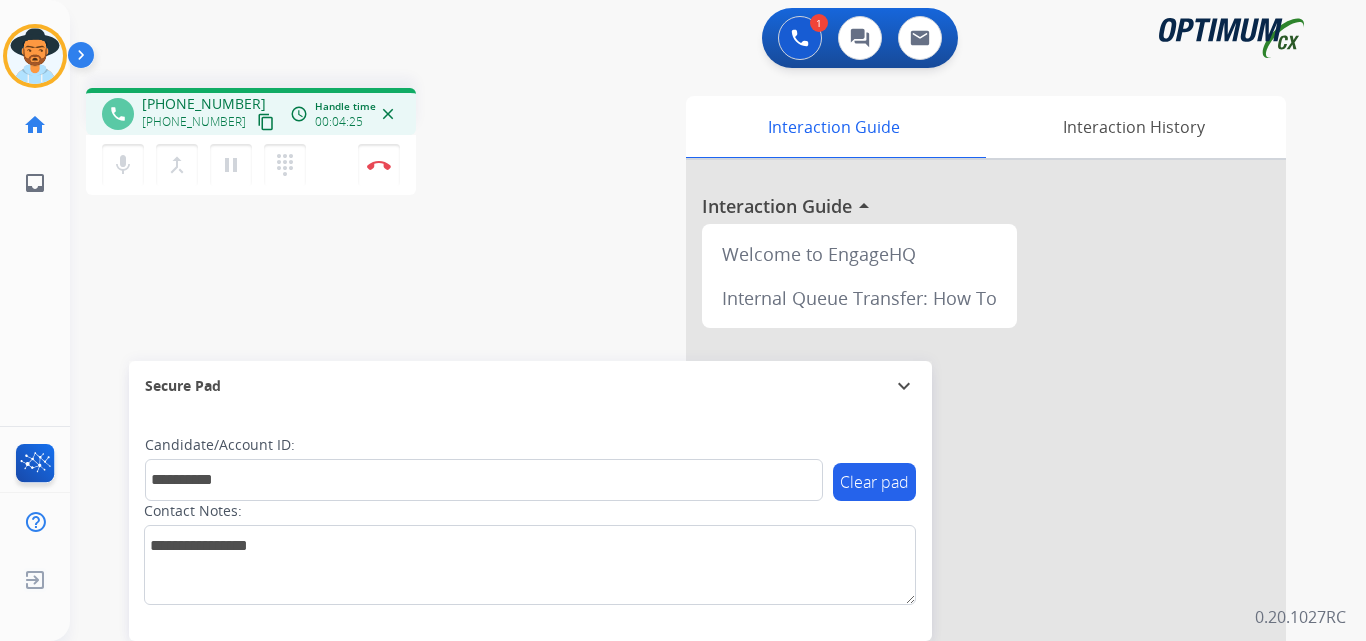 click on "**********" at bounding box center (694, 489) 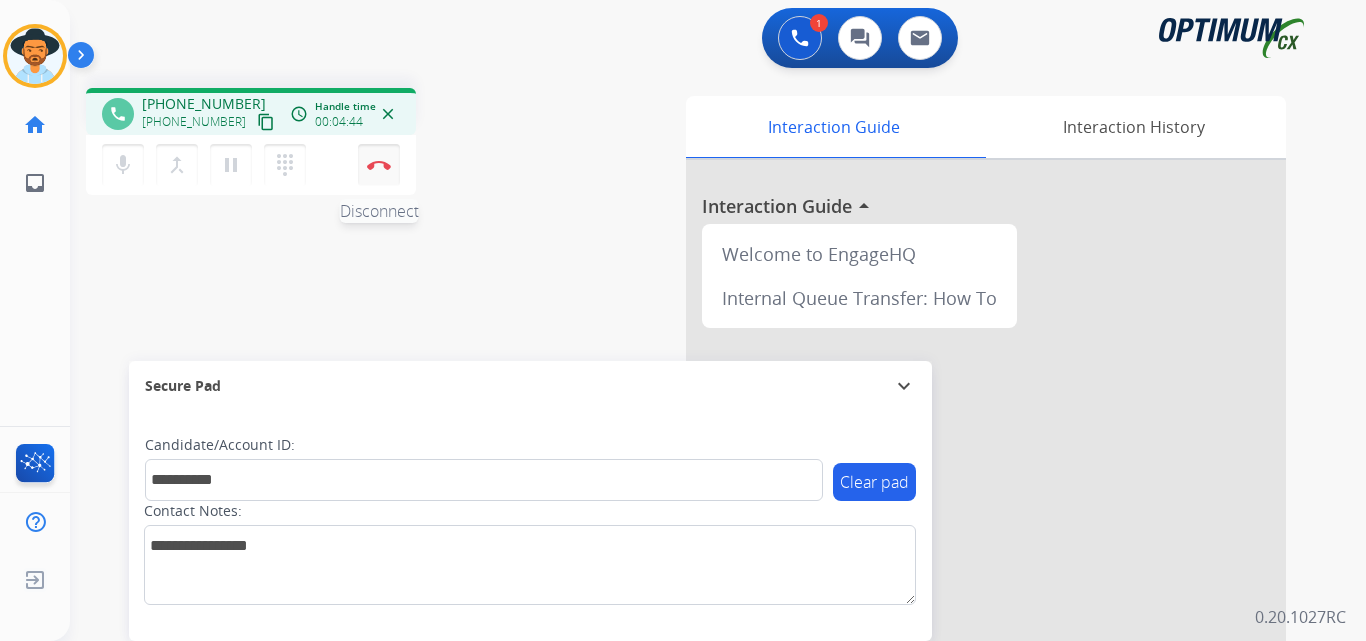 click on "Disconnect" at bounding box center (379, 165) 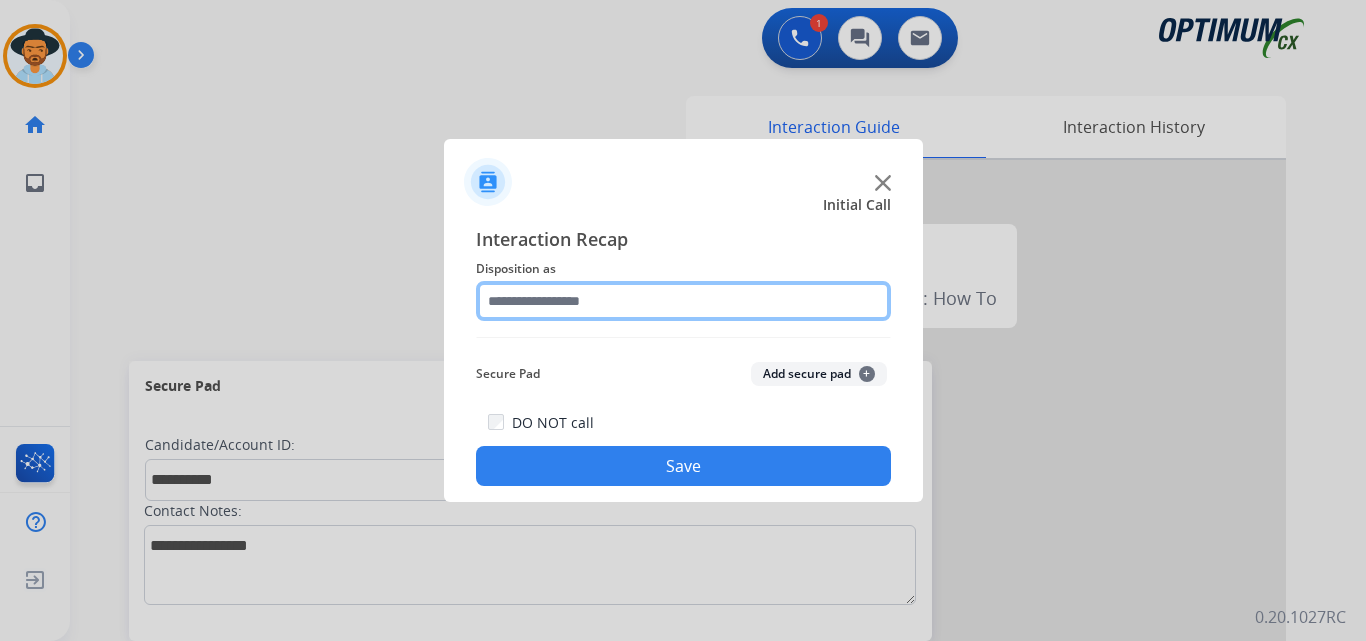 click 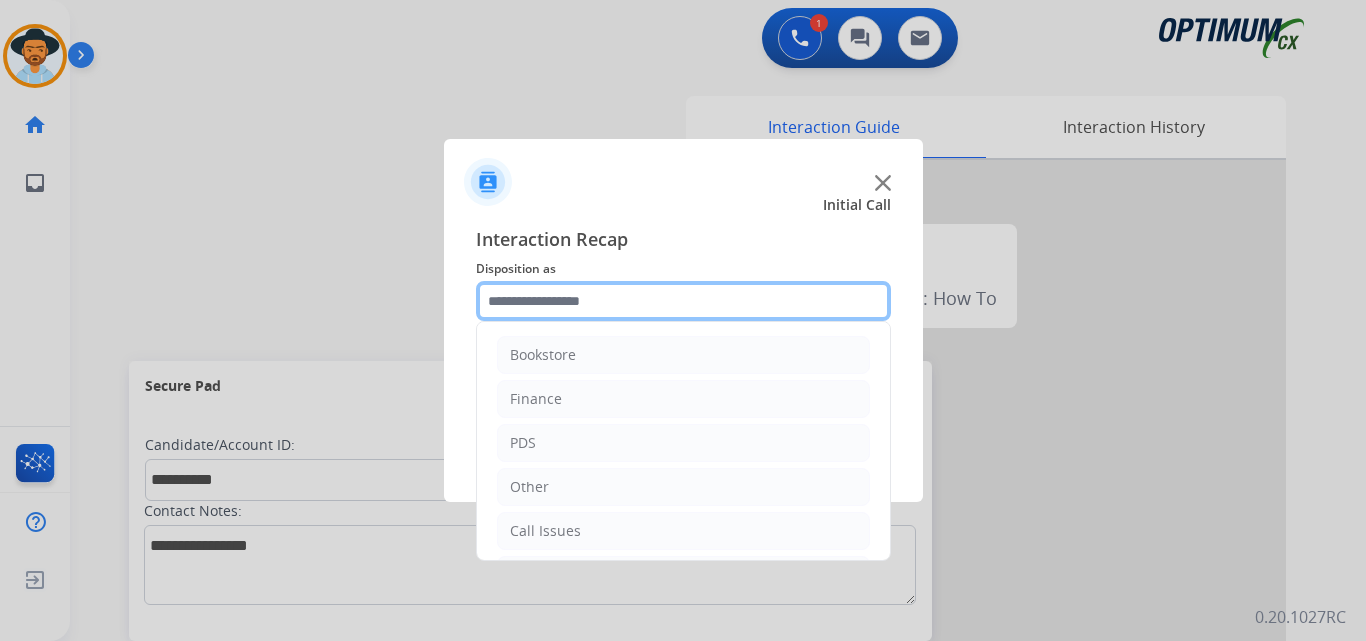 scroll, scrollTop: 136, scrollLeft: 0, axis: vertical 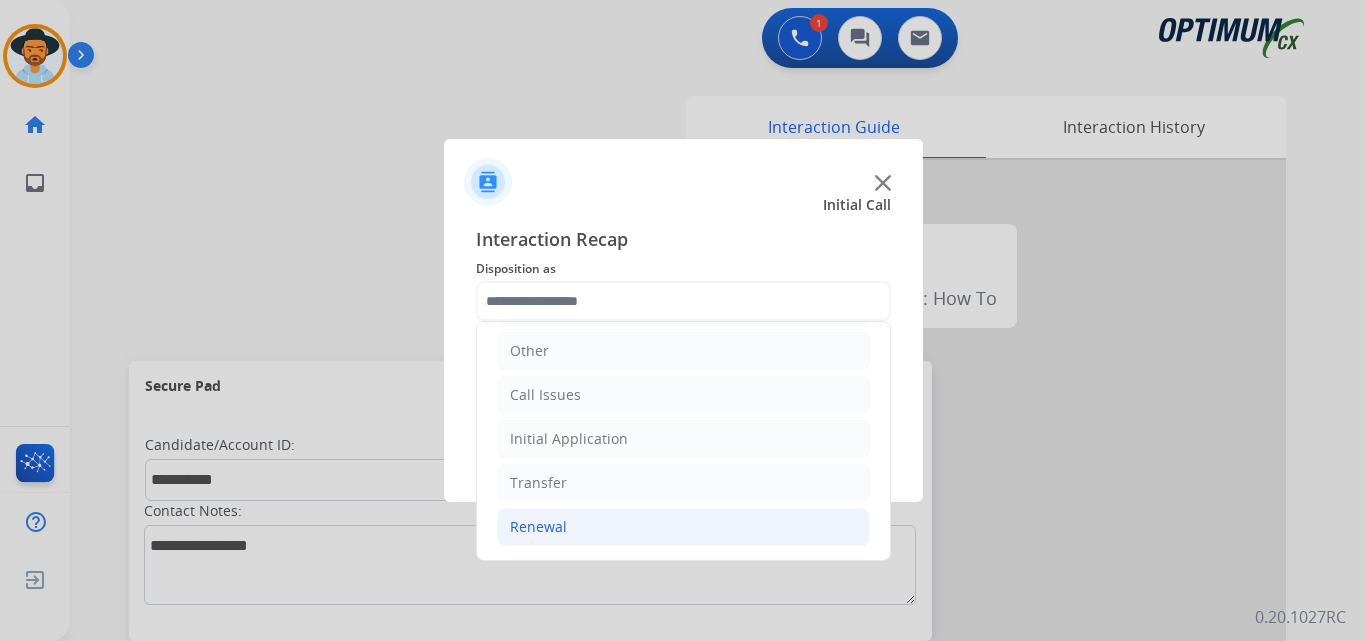 click on "Renewal" 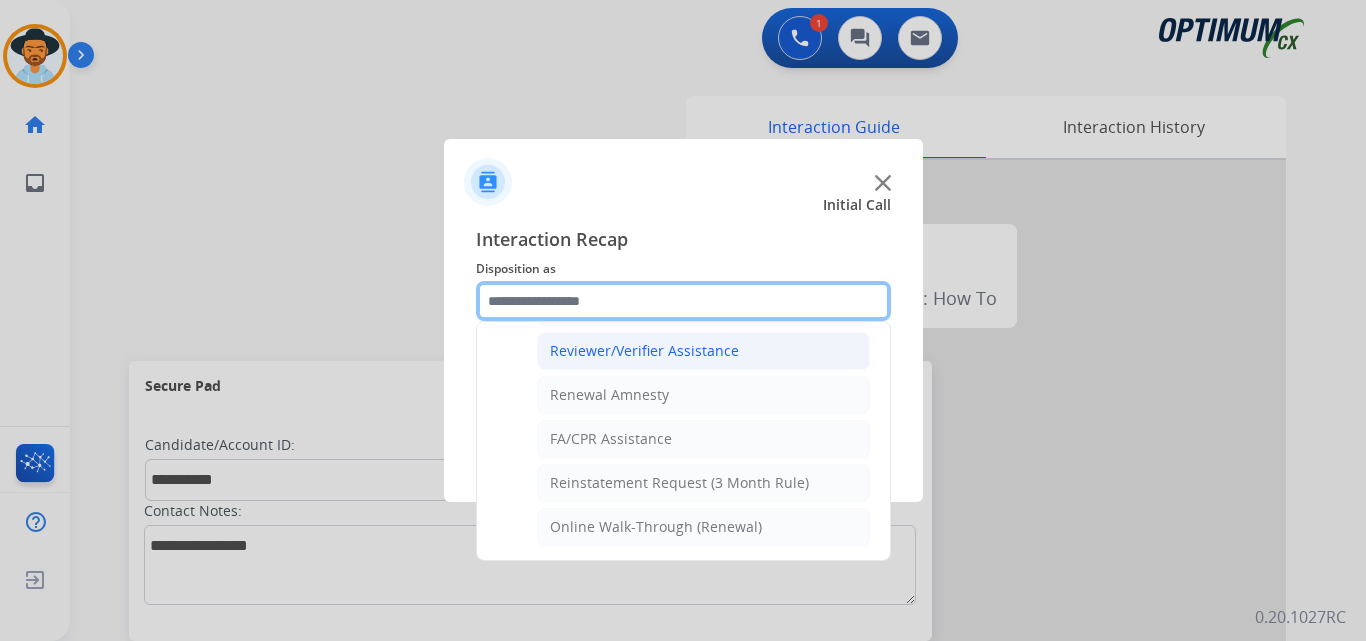 scroll, scrollTop: 605, scrollLeft: 0, axis: vertical 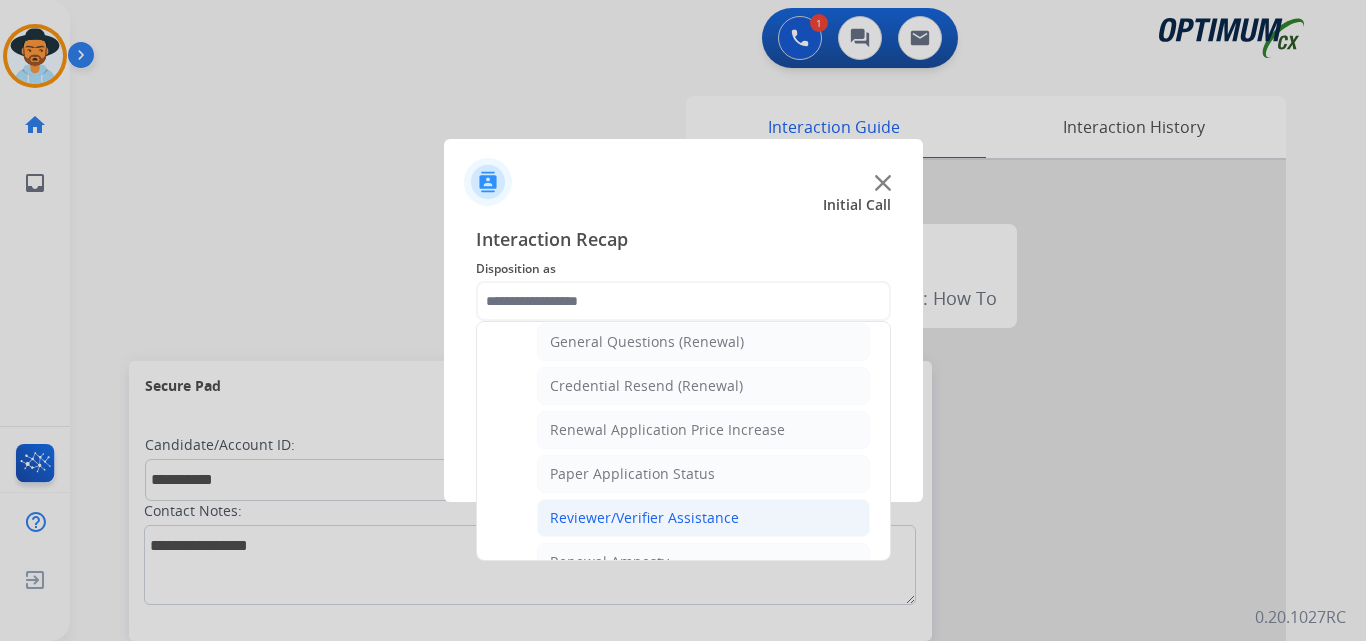 click on "General Questions (Renewal)" 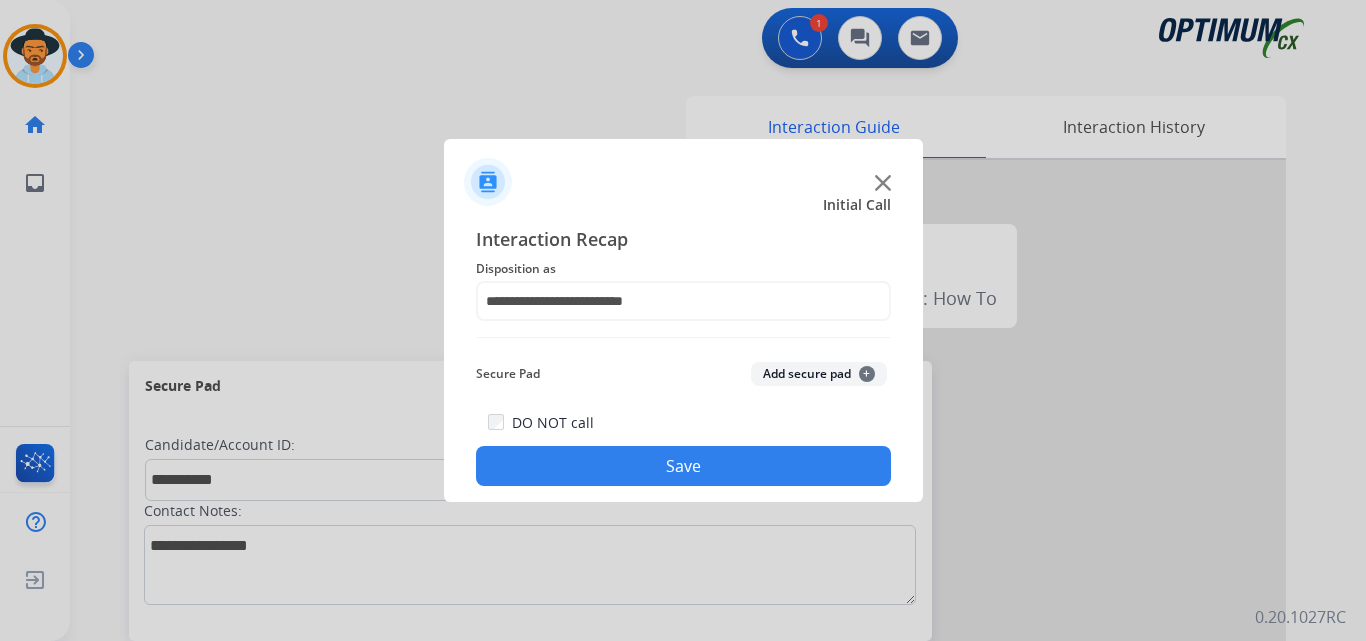 click on "Save" 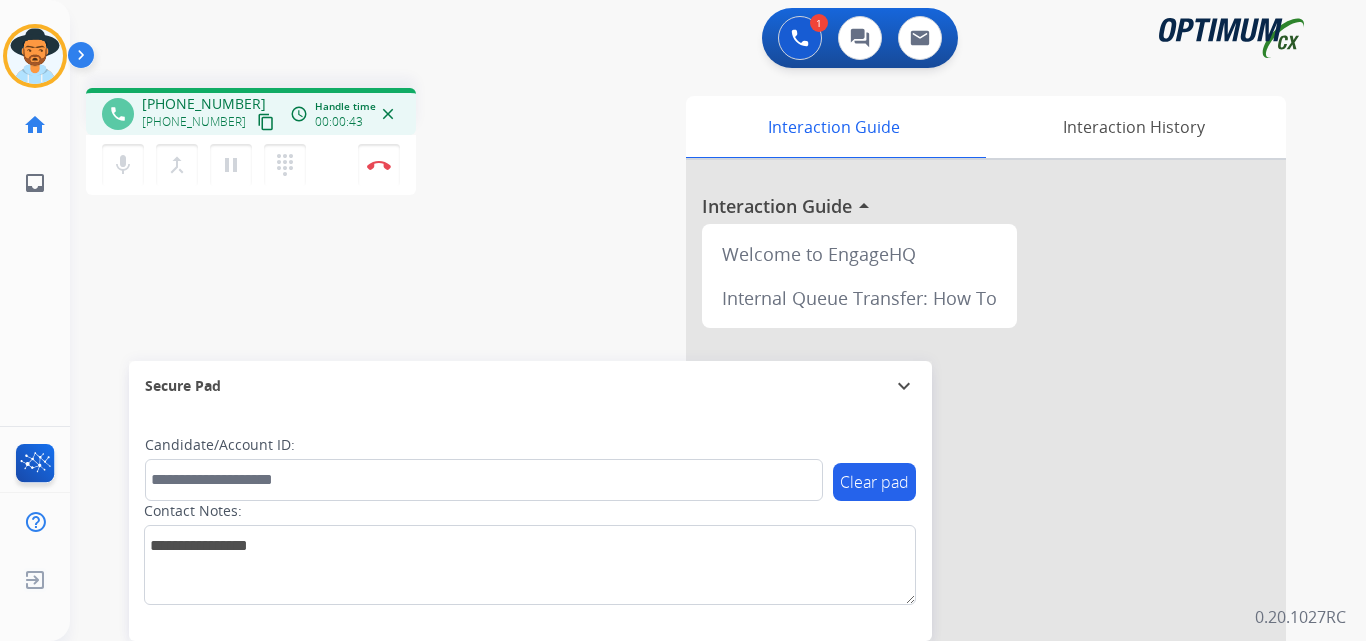 click on "[PHONE_NUMBER]" at bounding box center (204, 104) 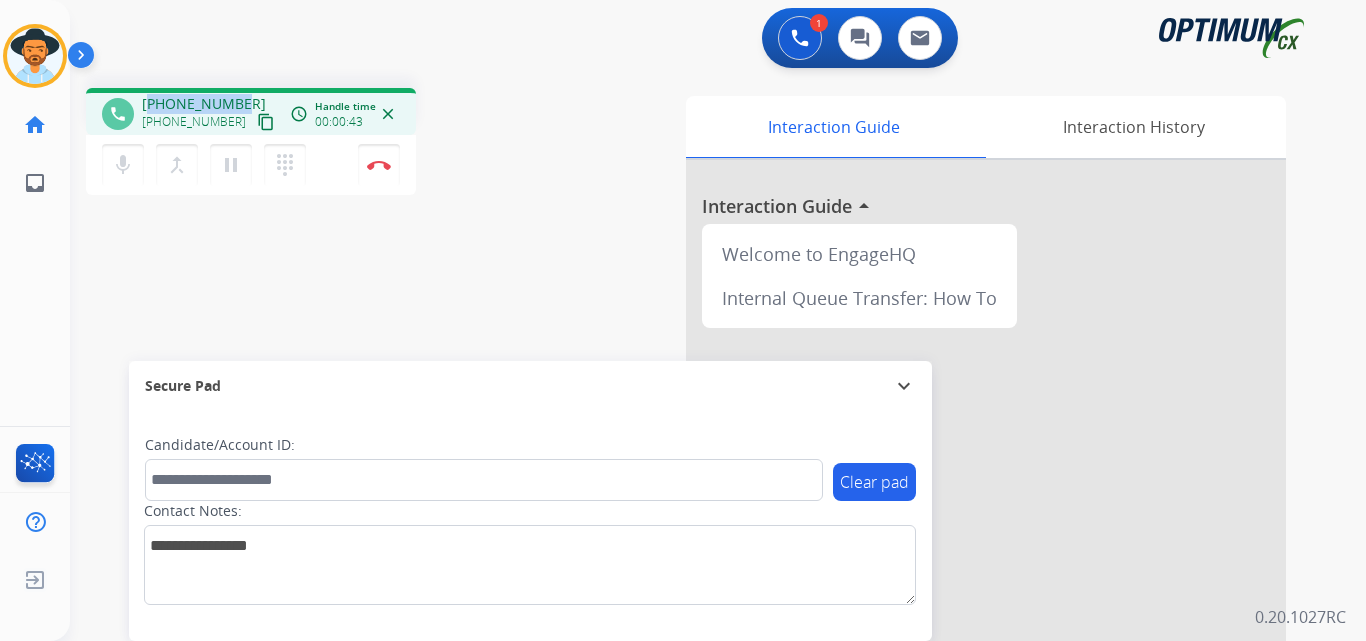 click on "[PHONE_NUMBER]" at bounding box center (204, 104) 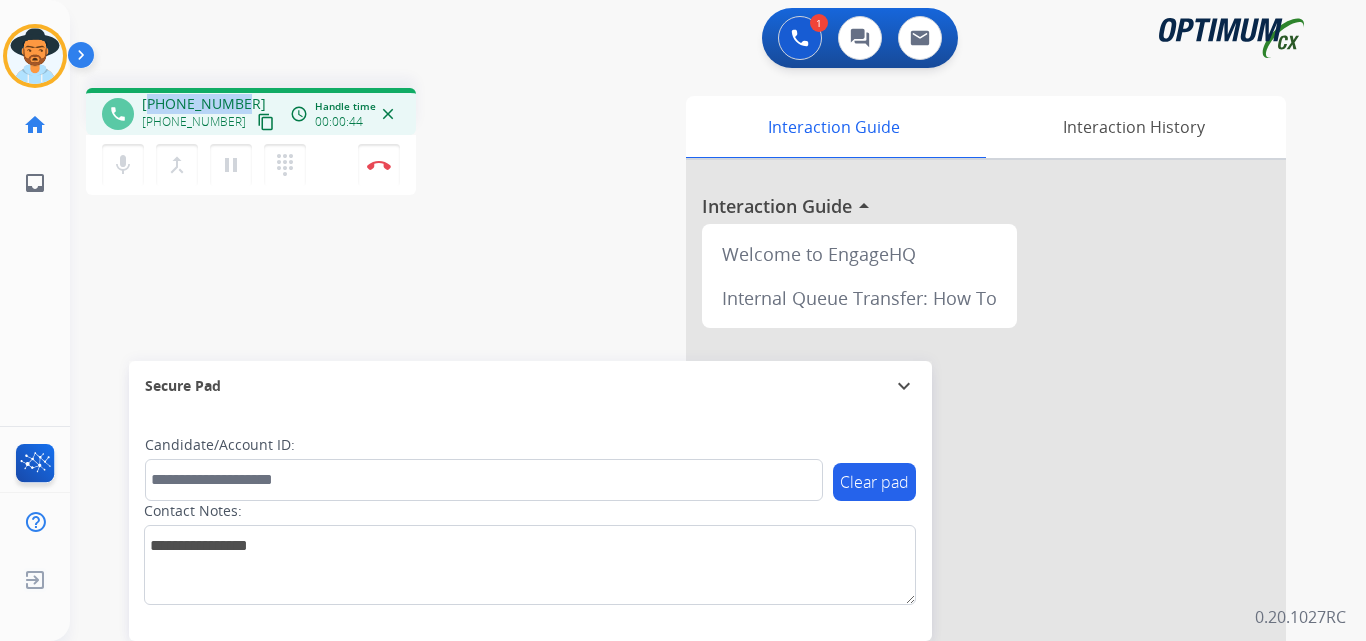 copy on "12813528737" 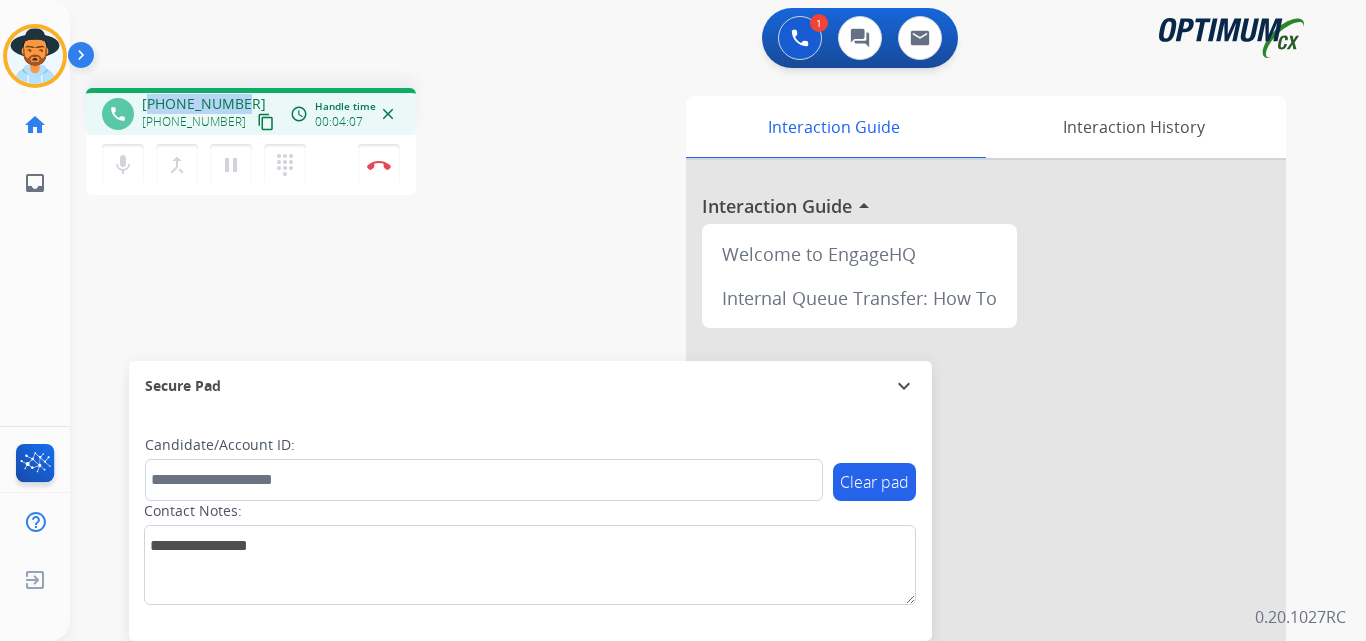 copy on "12813528737" 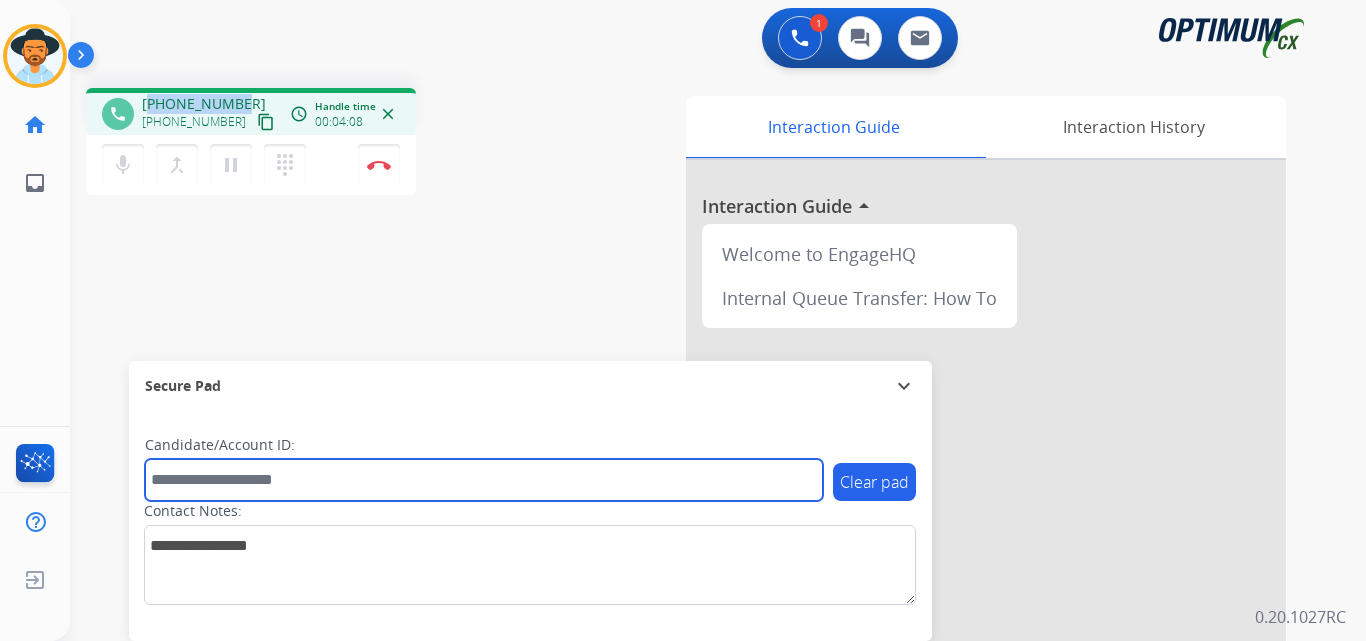 click at bounding box center [484, 480] 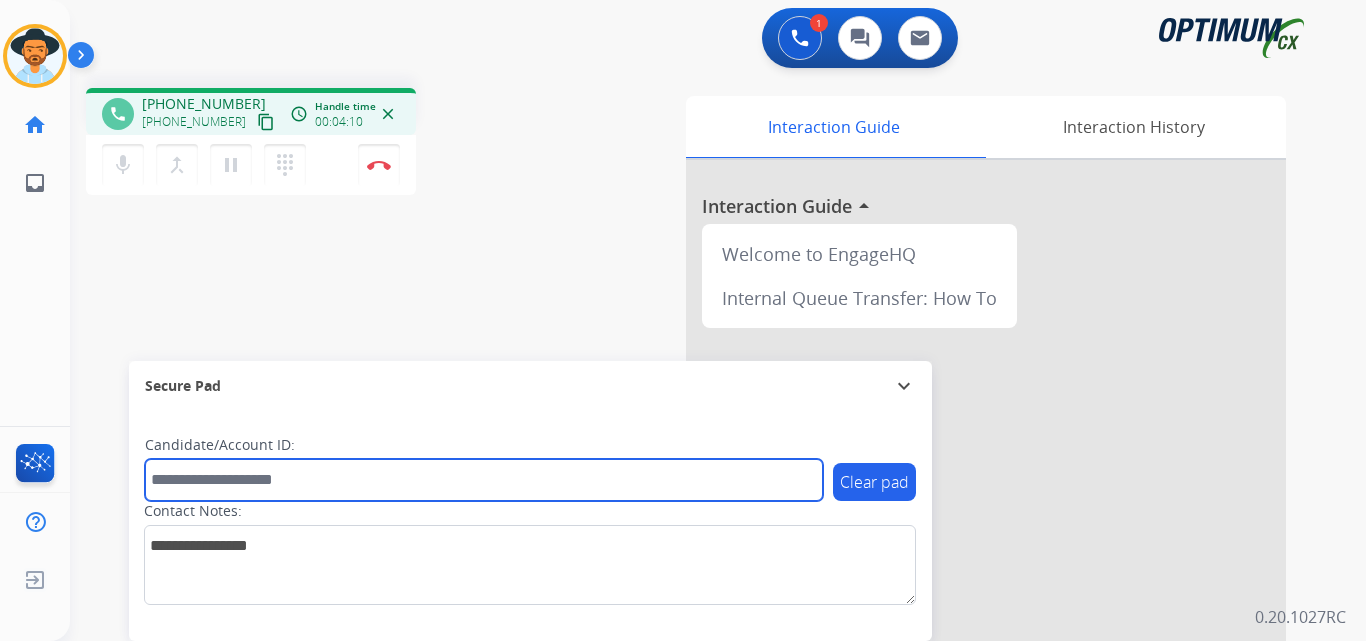 paste on "**********" 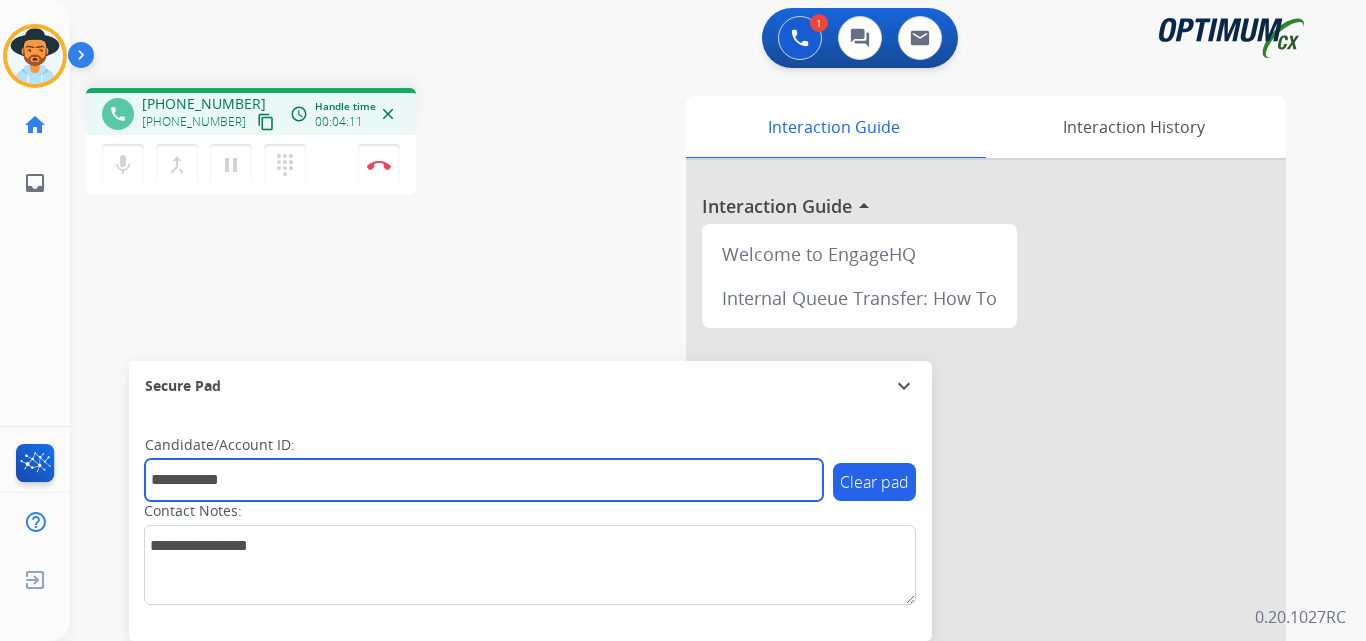 click on "**********" at bounding box center [484, 480] 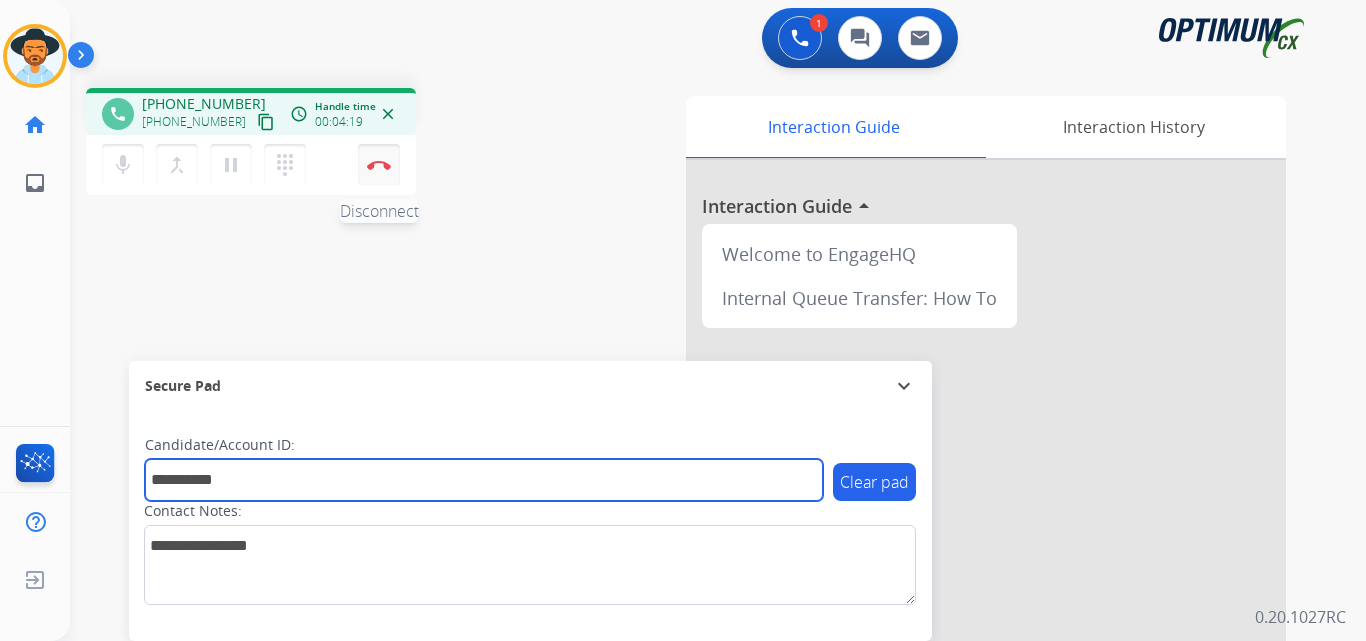 type on "**********" 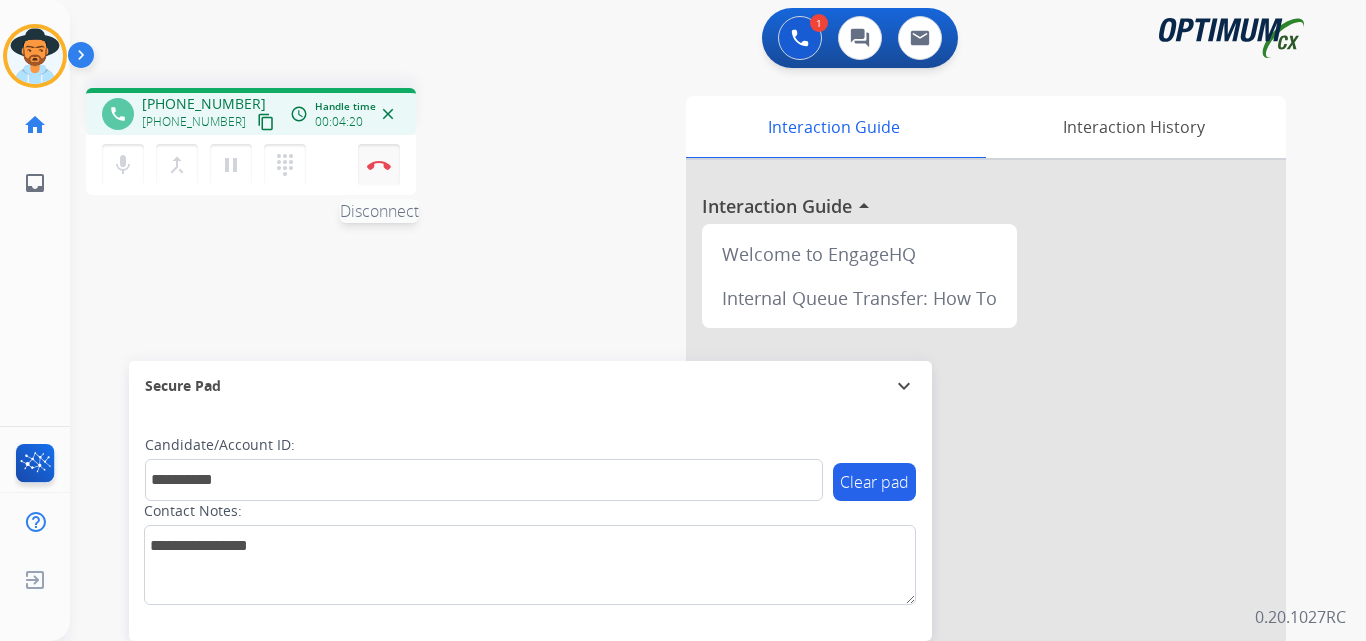 click at bounding box center [379, 165] 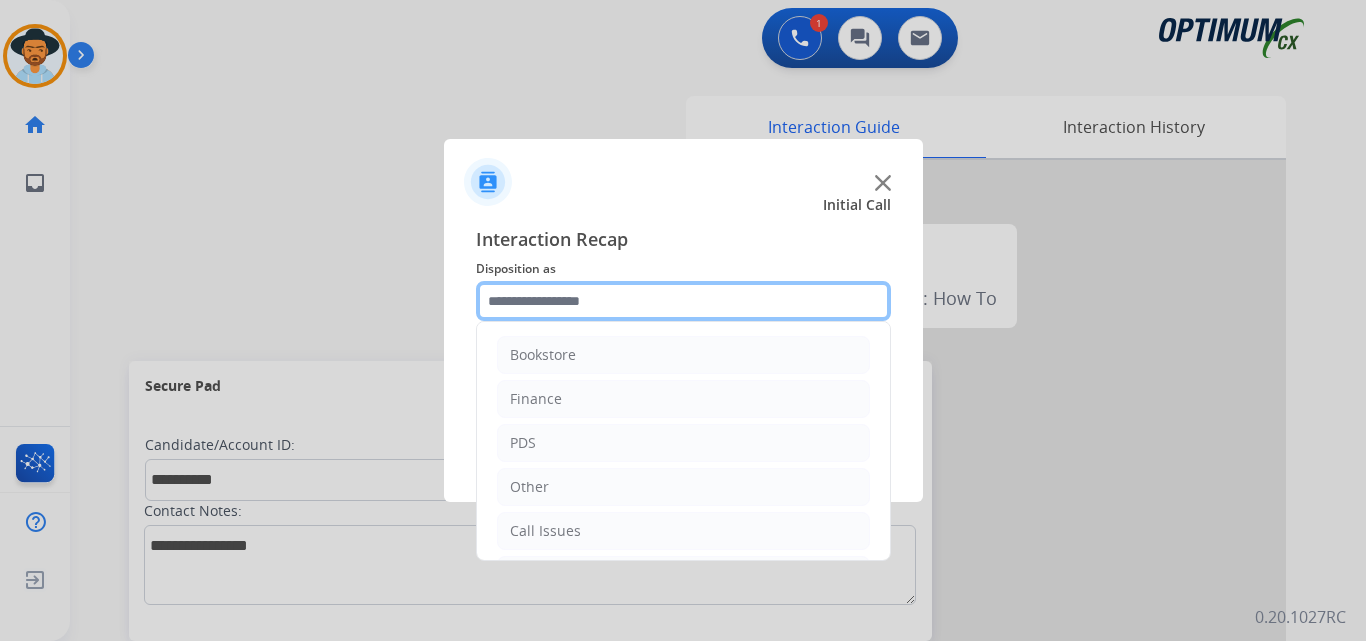 click 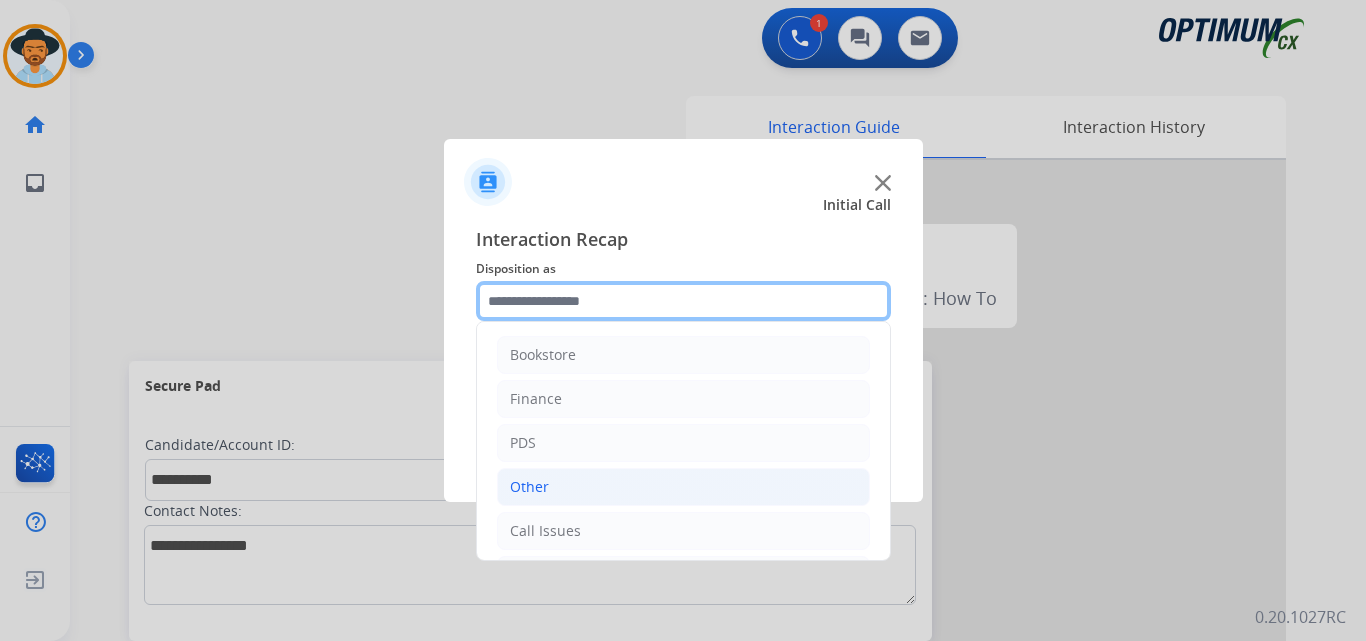 scroll, scrollTop: 136, scrollLeft: 0, axis: vertical 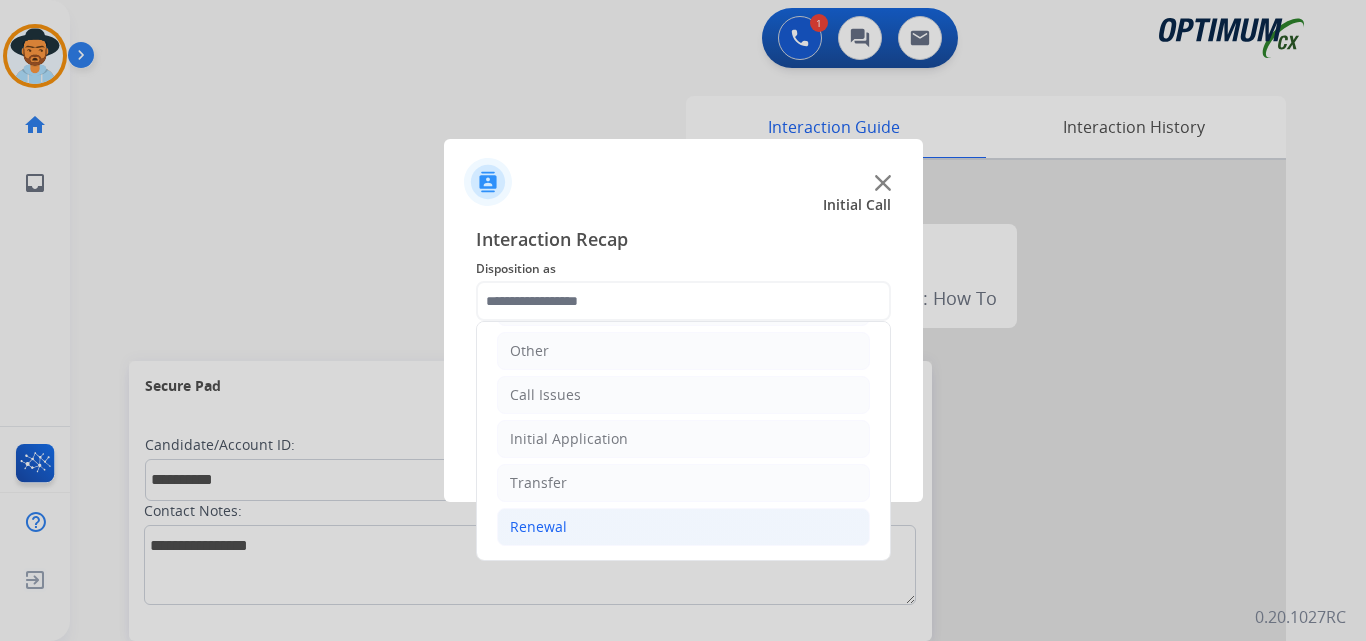 click on "Renewal" 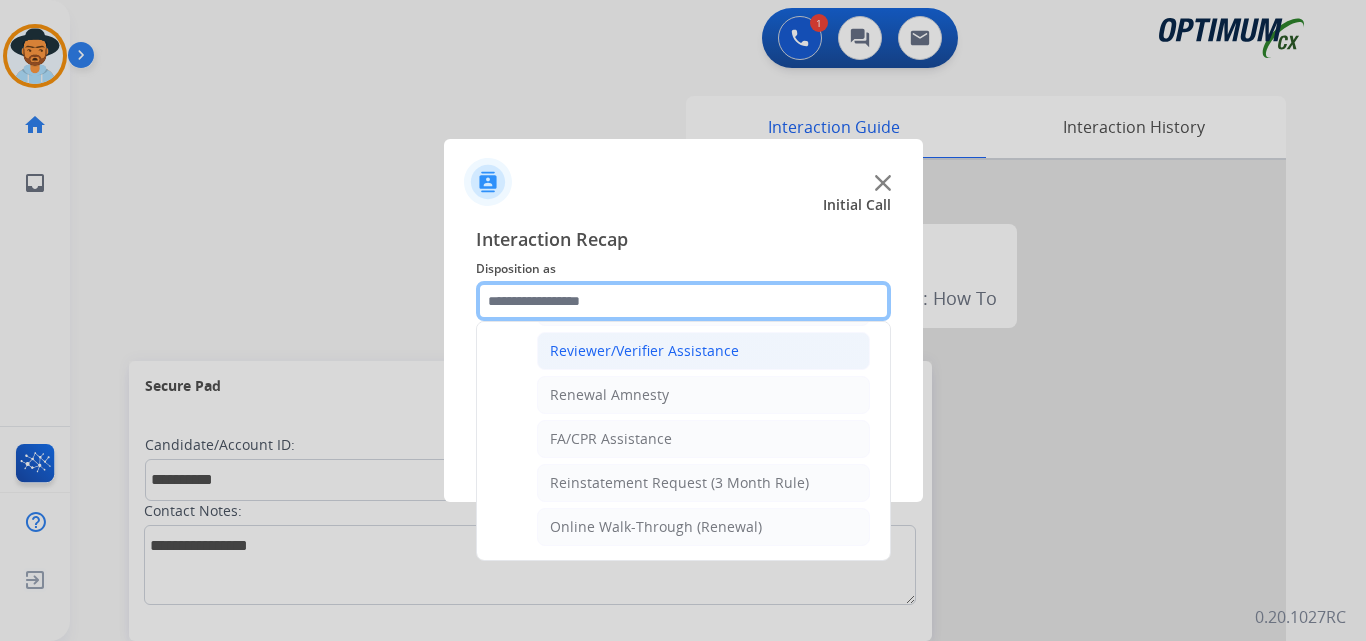 scroll, scrollTop: 605, scrollLeft: 0, axis: vertical 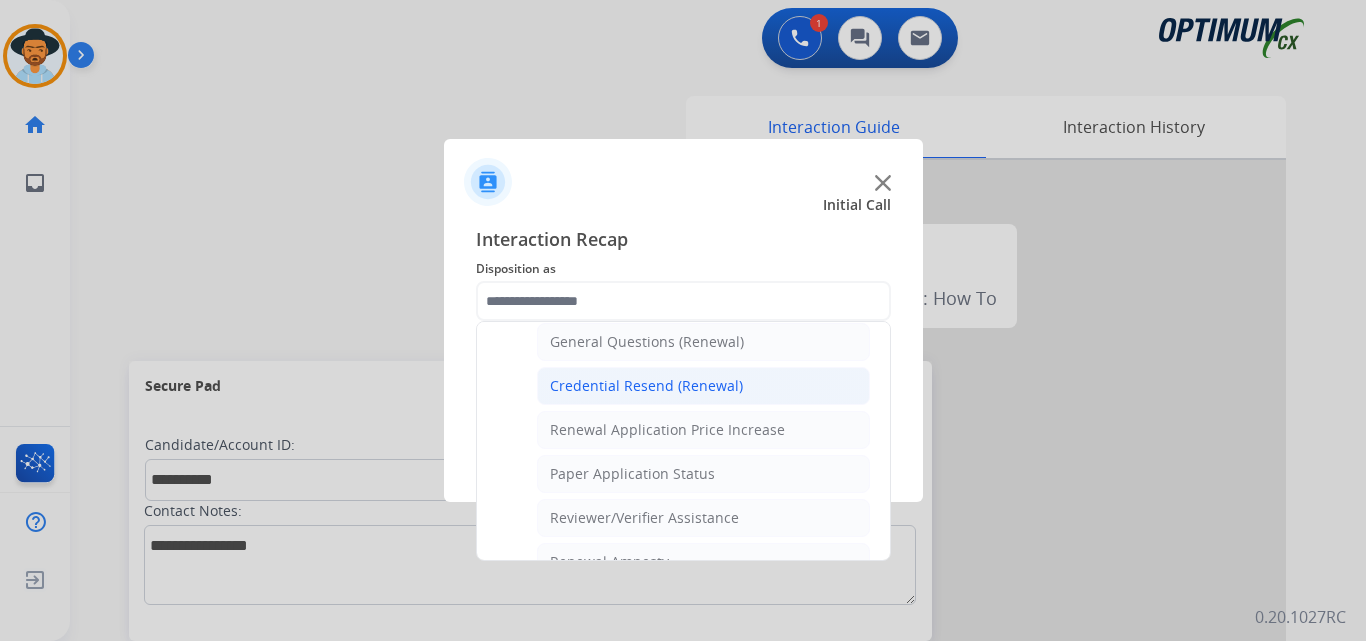 click on "Credential Resend (Renewal)" 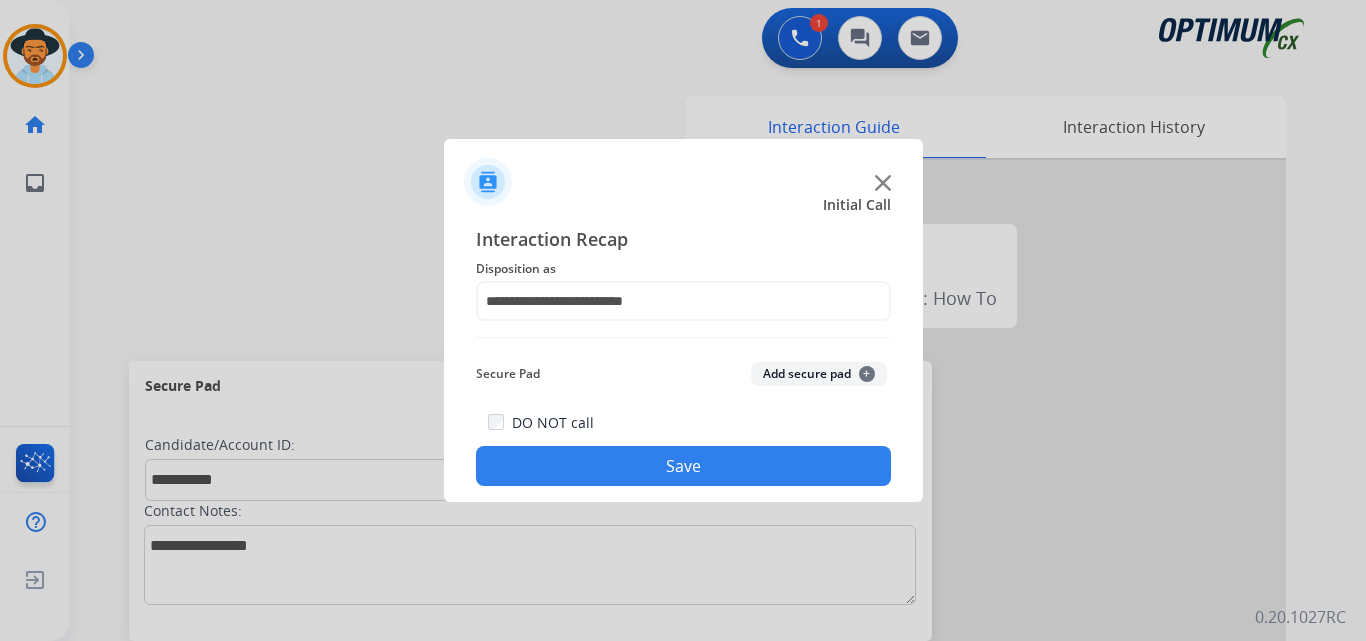 click on "Save" 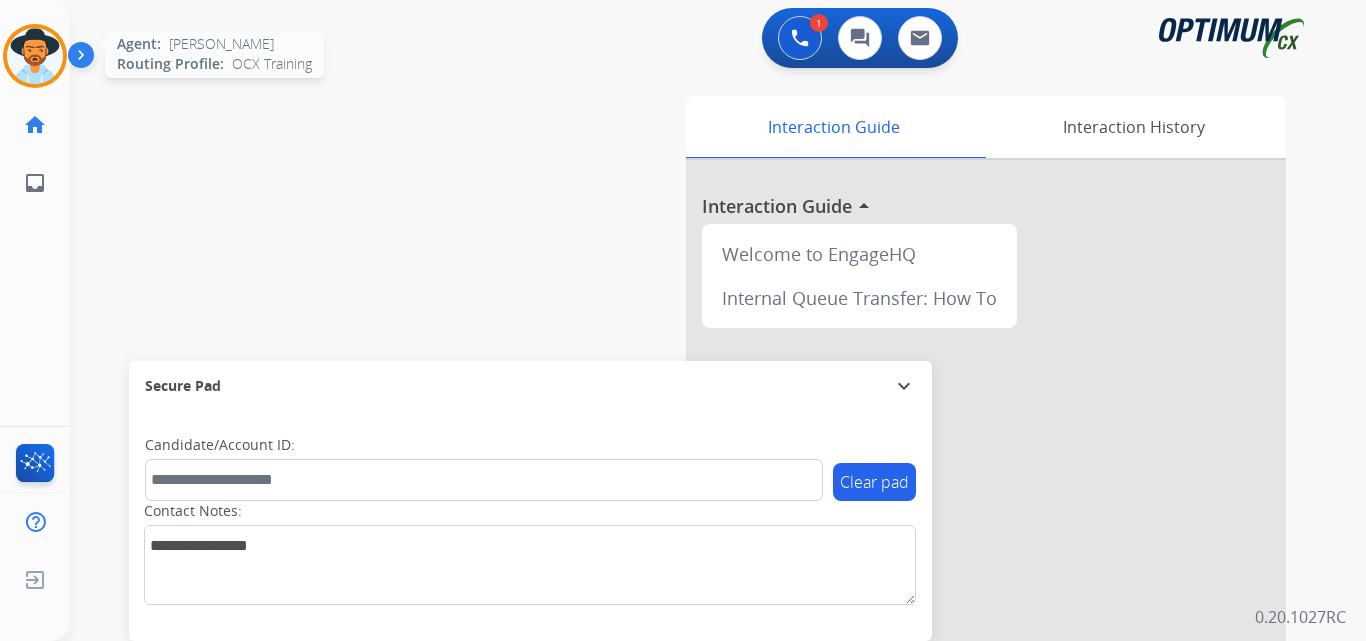 click at bounding box center [35, 56] 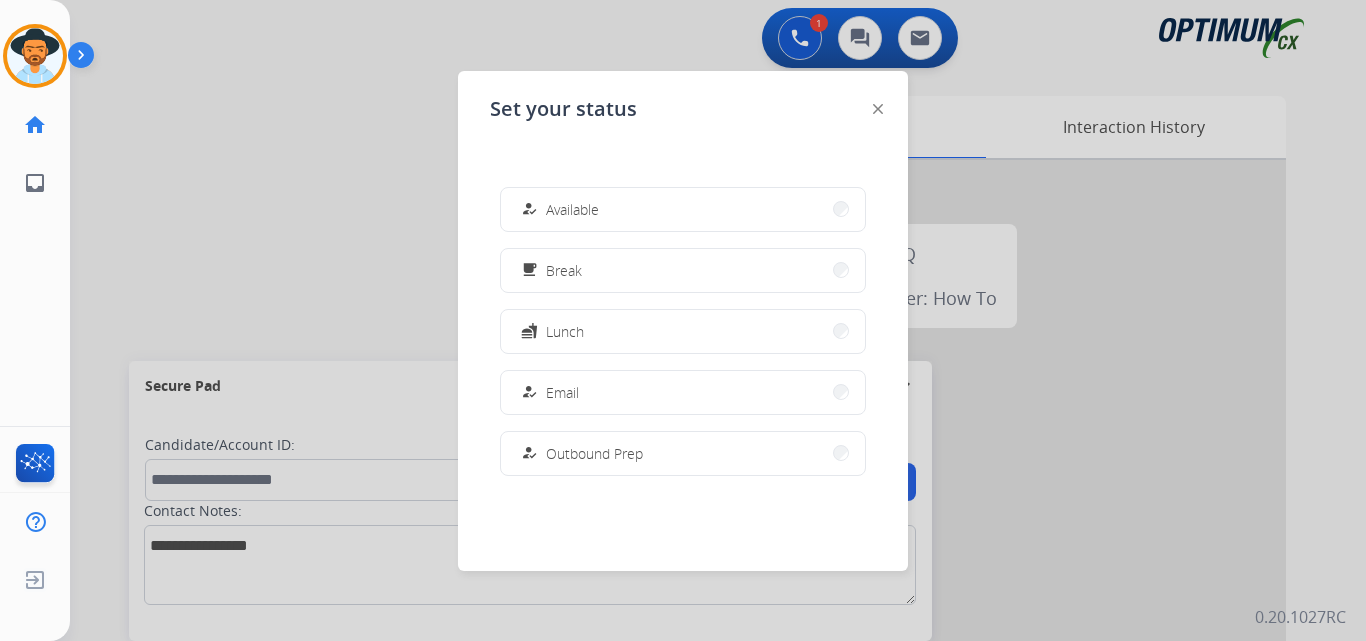 scroll, scrollTop: 499, scrollLeft: 0, axis: vertical 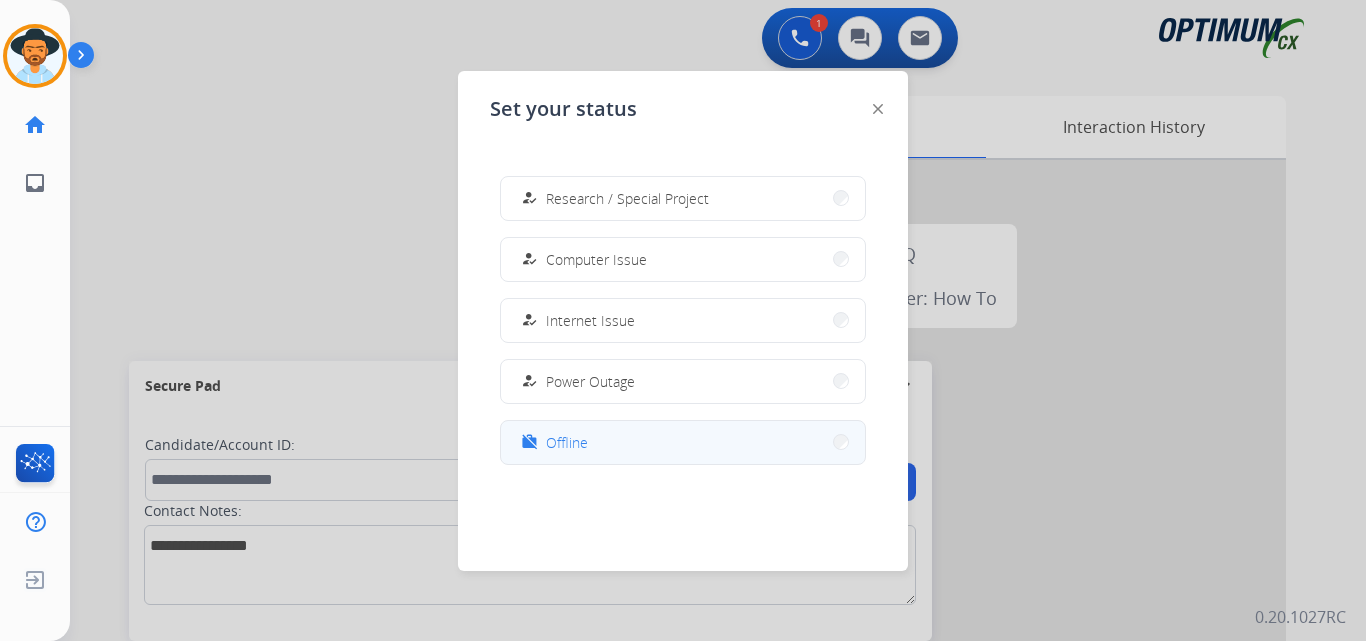 click on "work_off Offline" at bounding box center (683, 442) 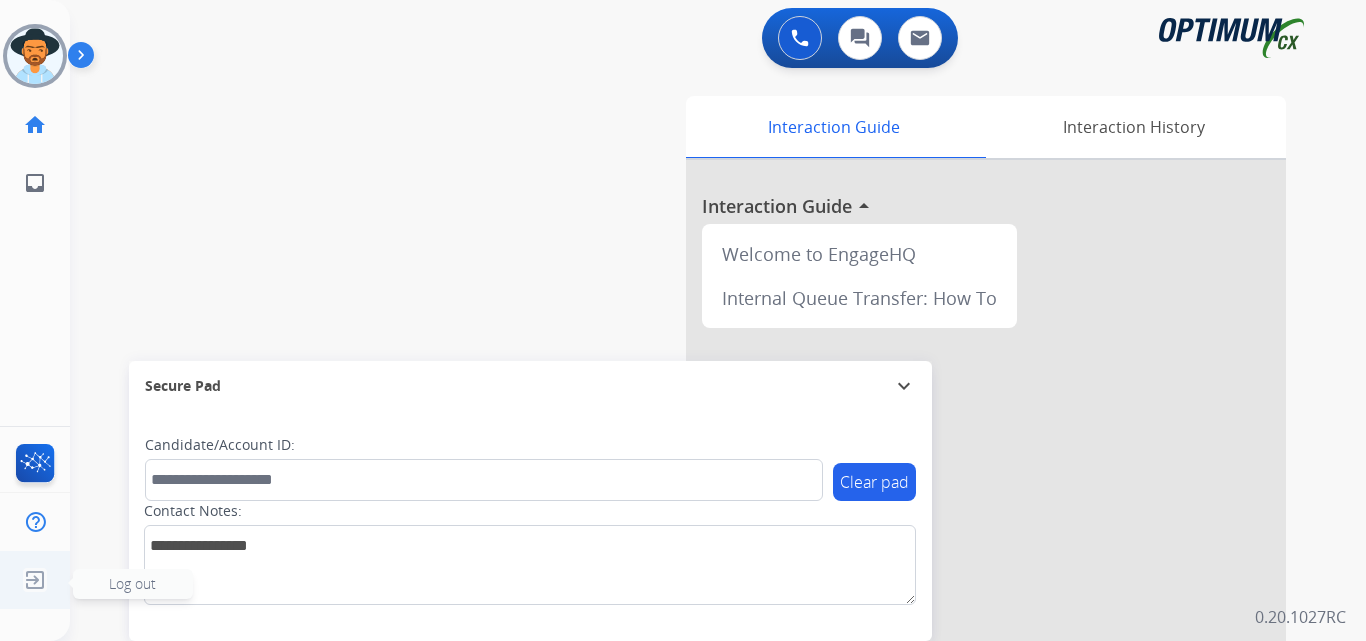 click 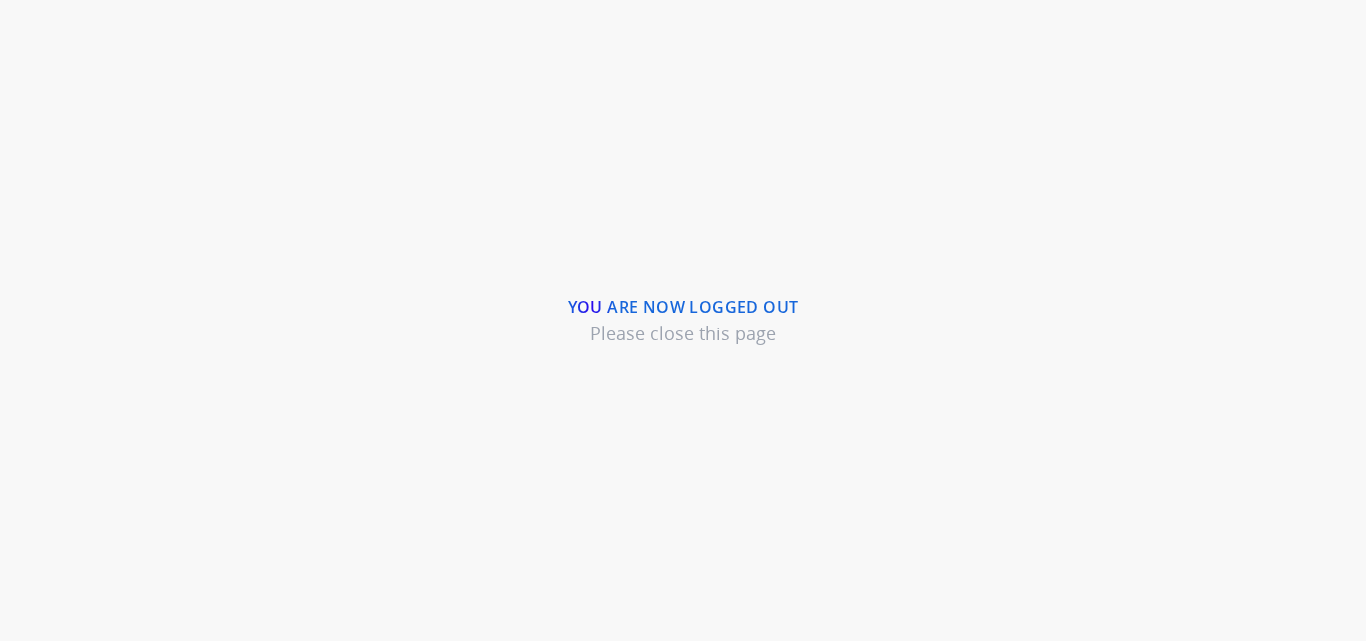 scroll, scrollTop: 0, scrollLeft: 0, axis: both 